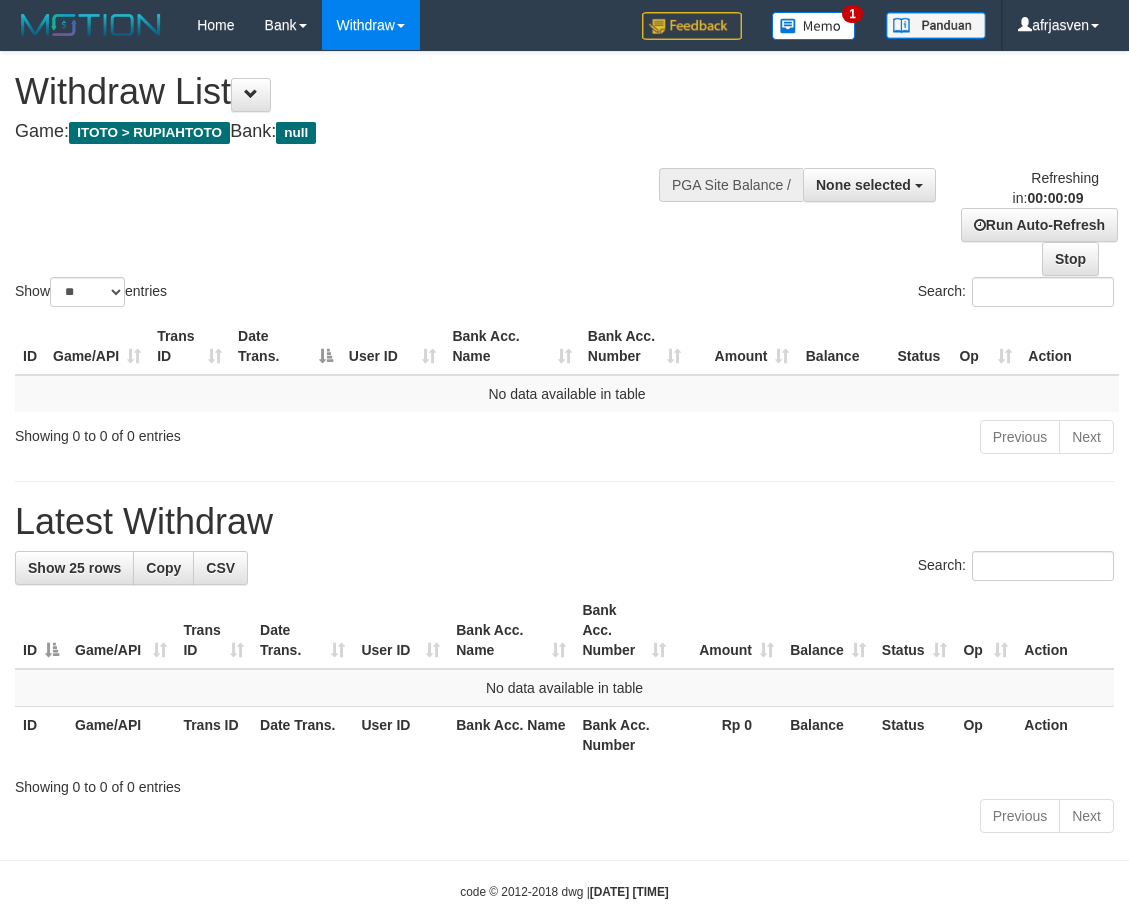 select 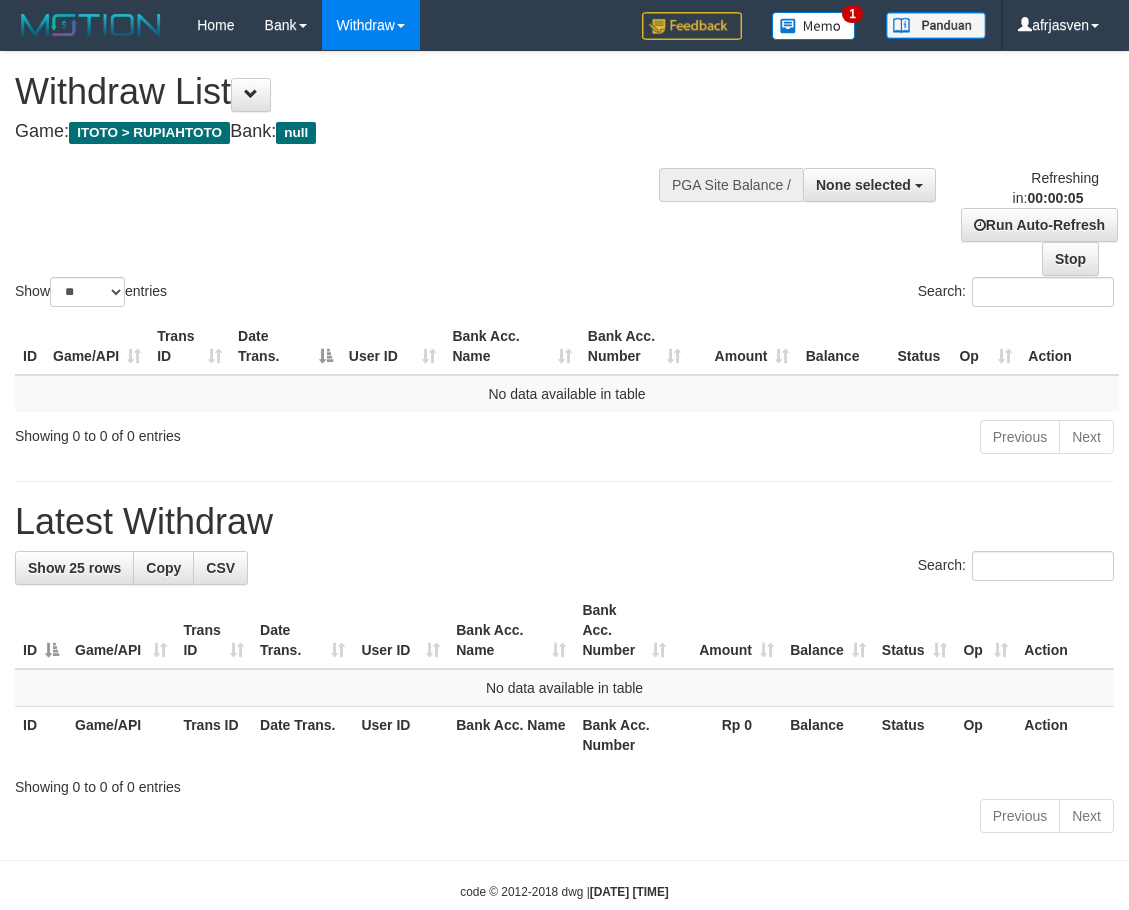 scroll, scrollTop: 0, scrollLeft: 0, axis: both 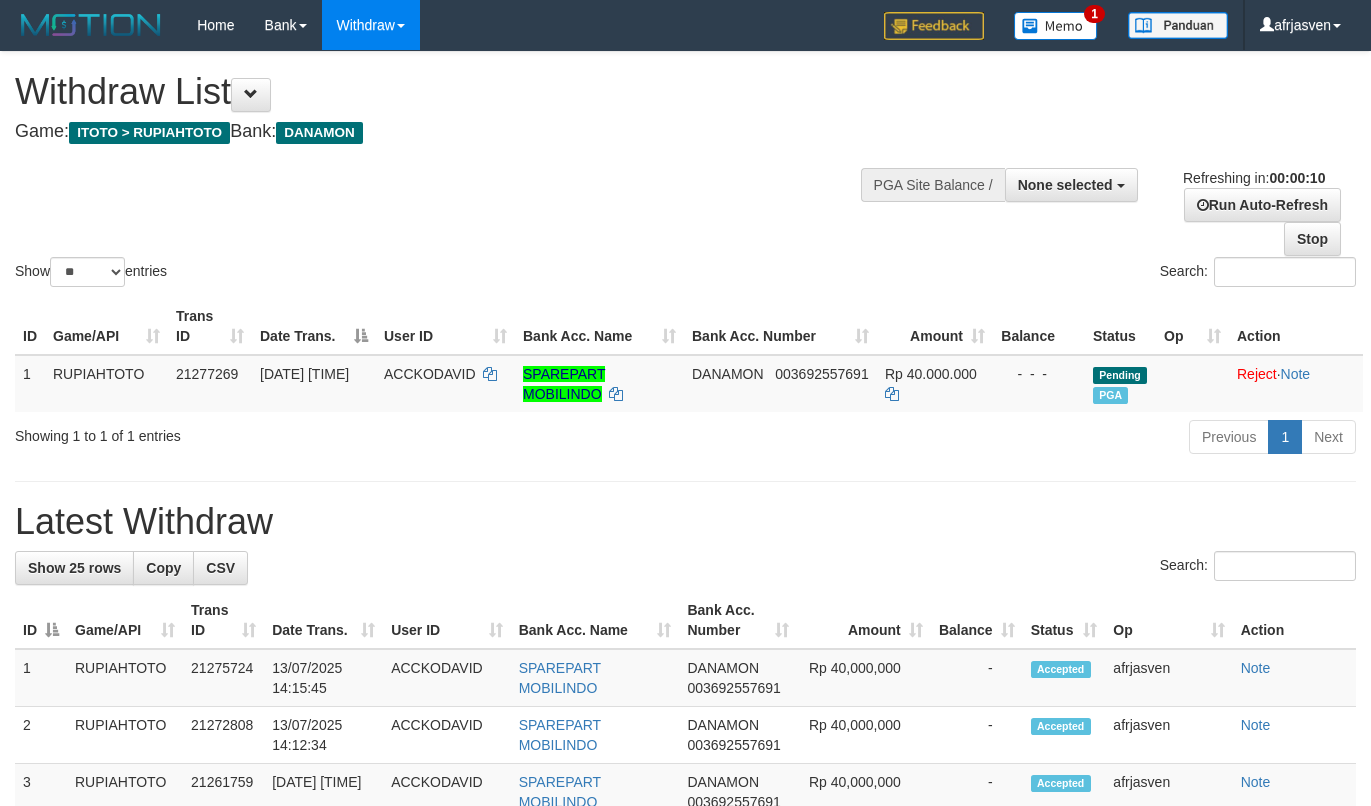 select 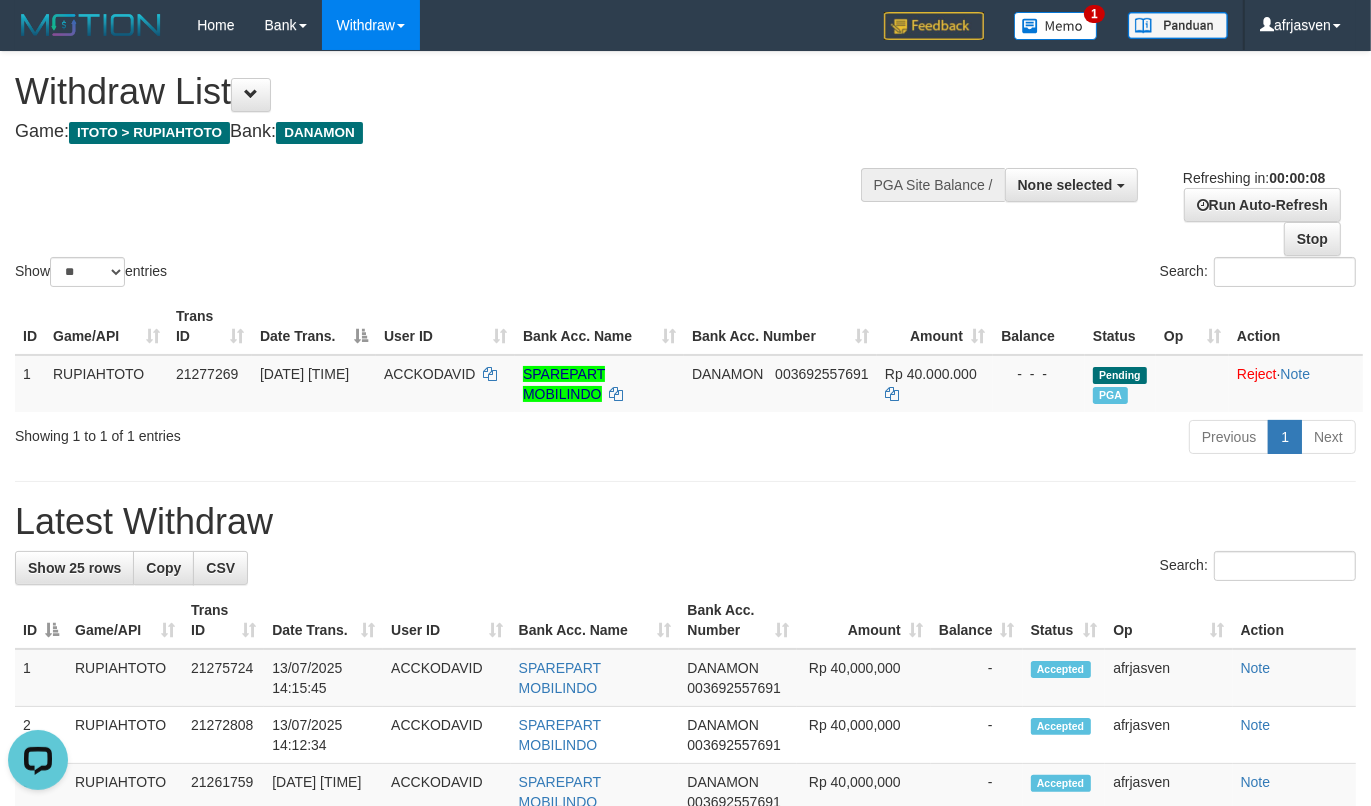 scroll, scrollTop: 0, scrollLeft: 0, axis: both 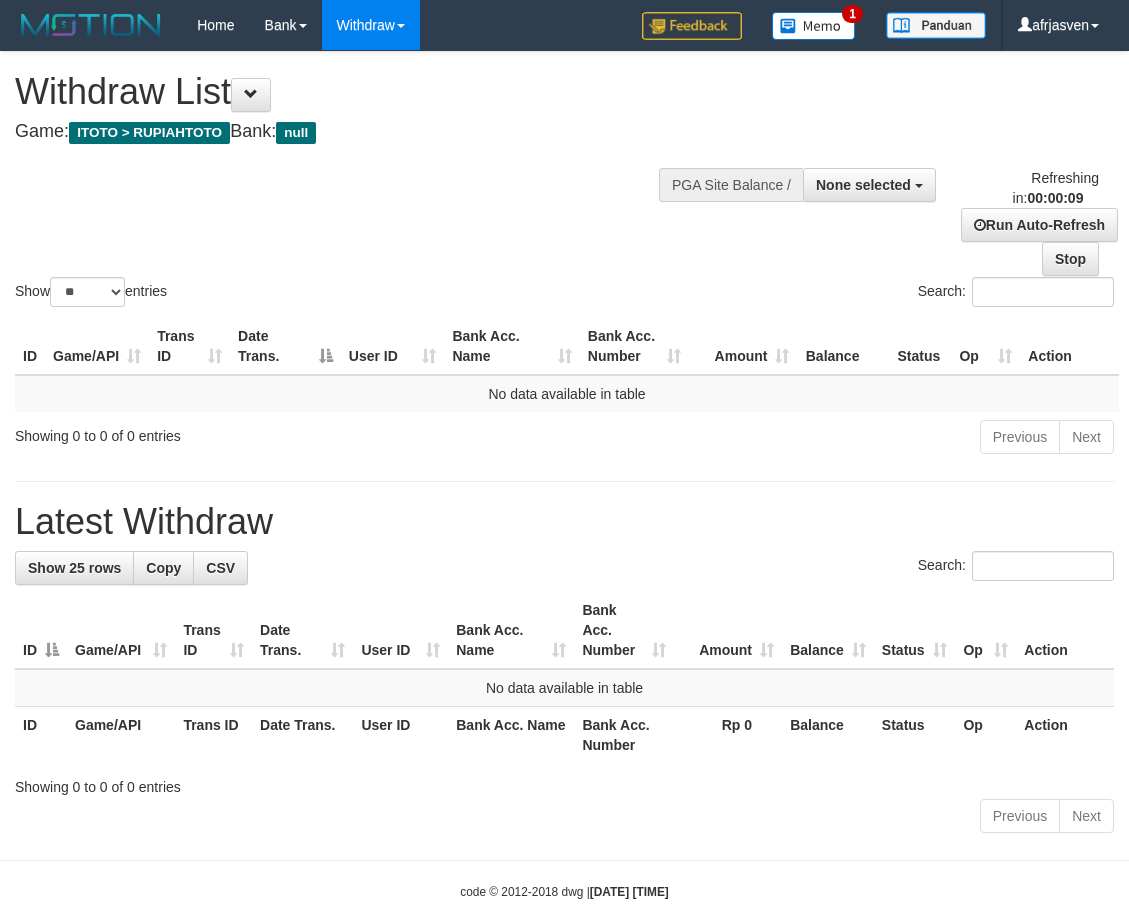 select 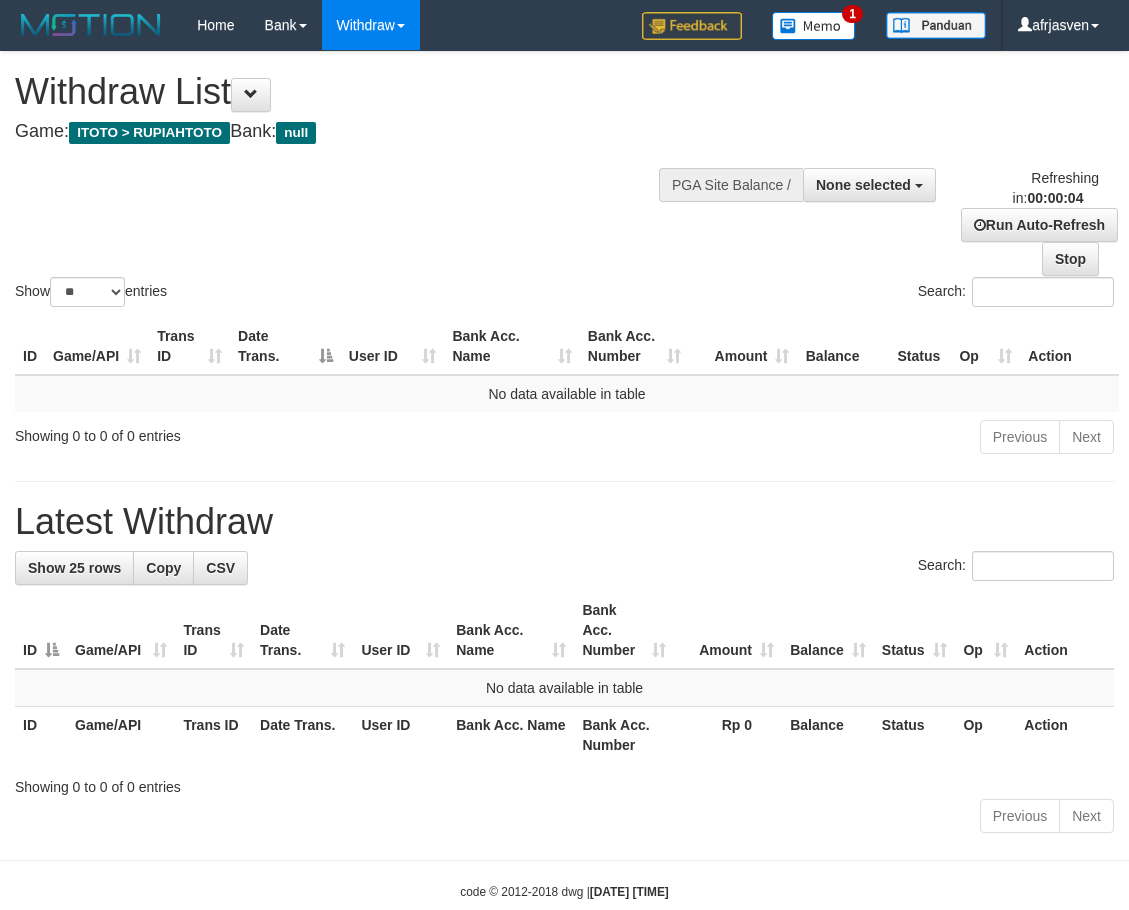 scroll, scrollTop: 0, scrollLeft: 0, axis: both 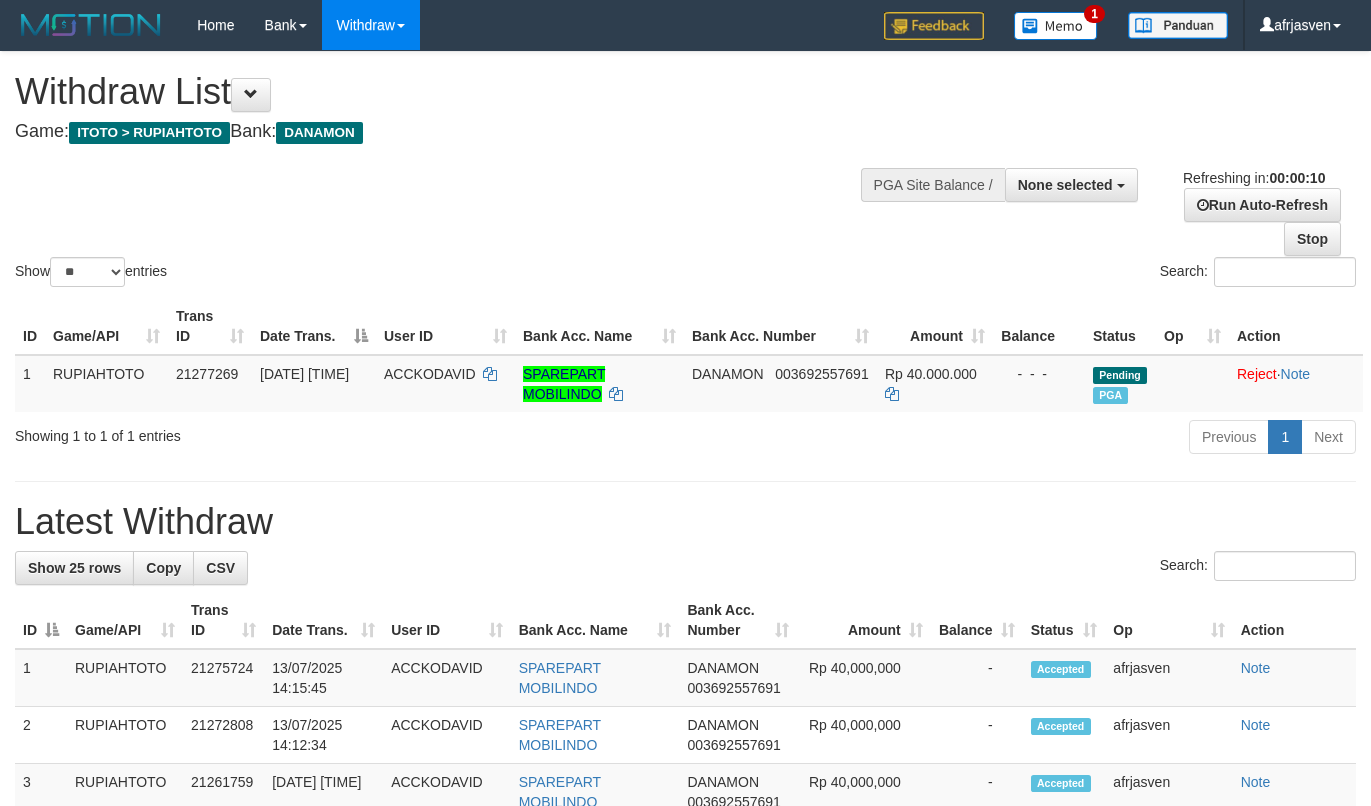 select 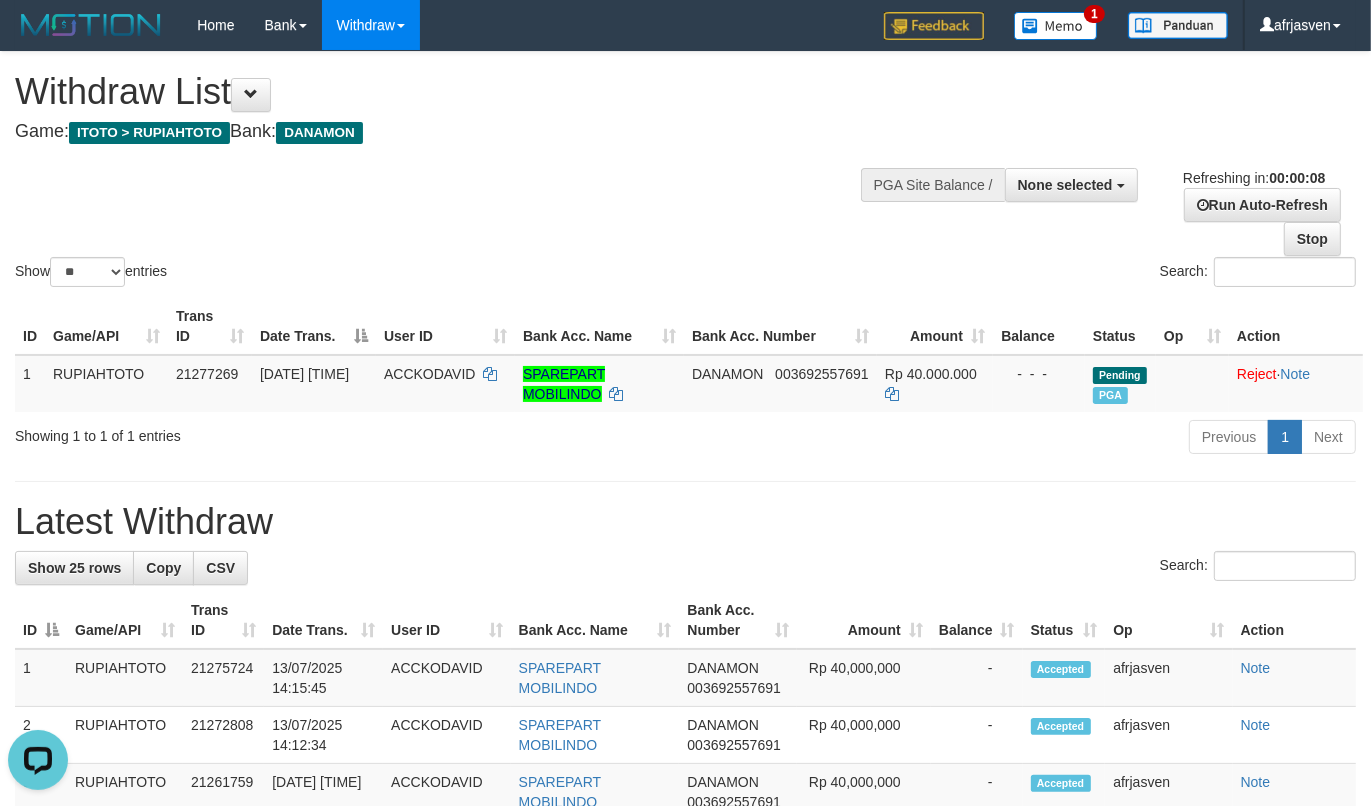 scroll, scrollTop: 0, scrollLeft: 0, axis: both 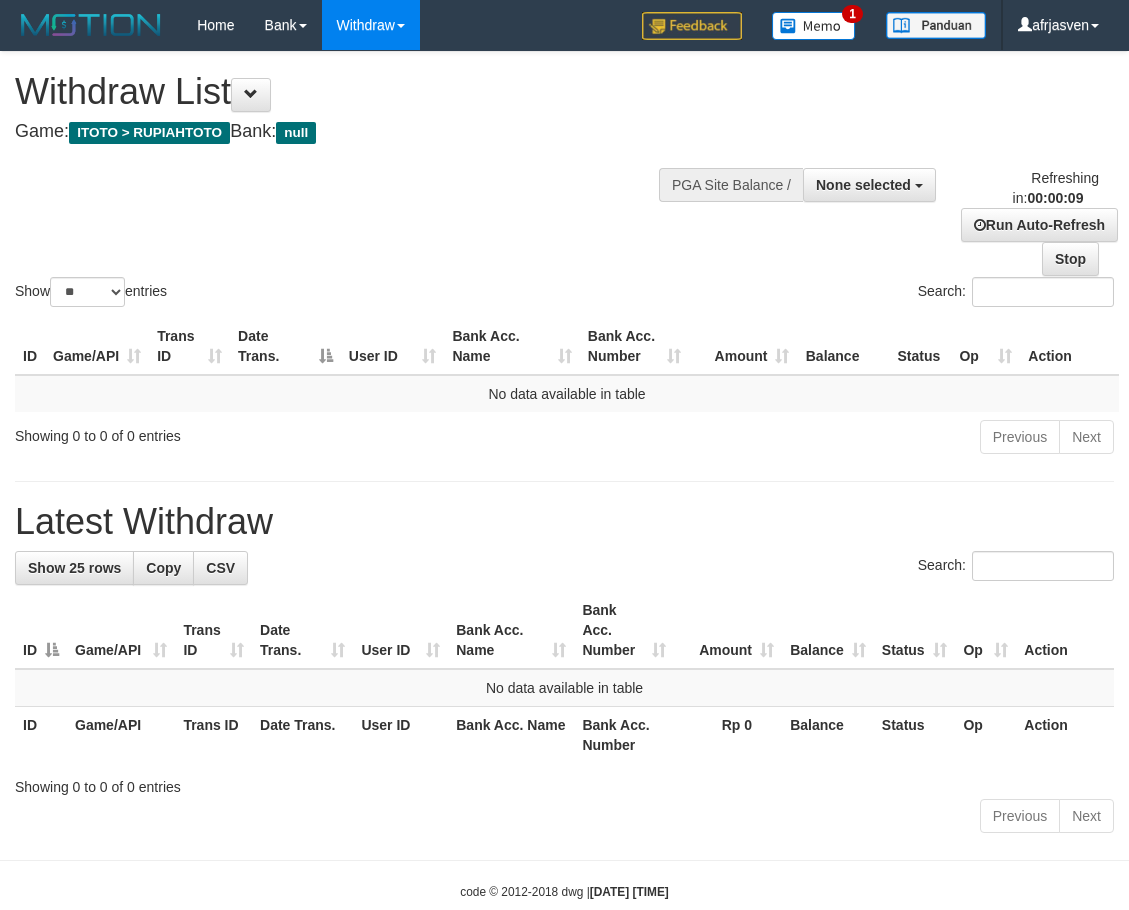 select 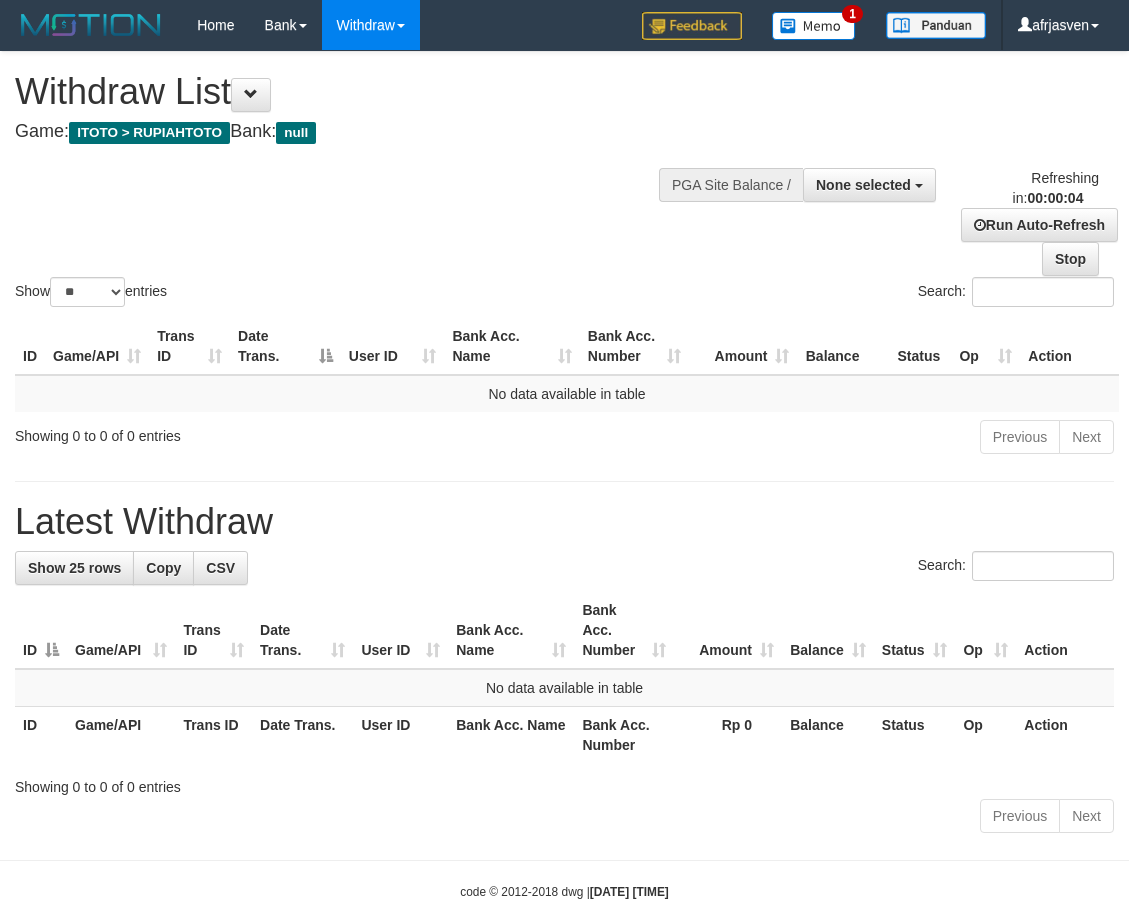 scroll, scrollTop: 0, scrollLeft: 0, axis: both 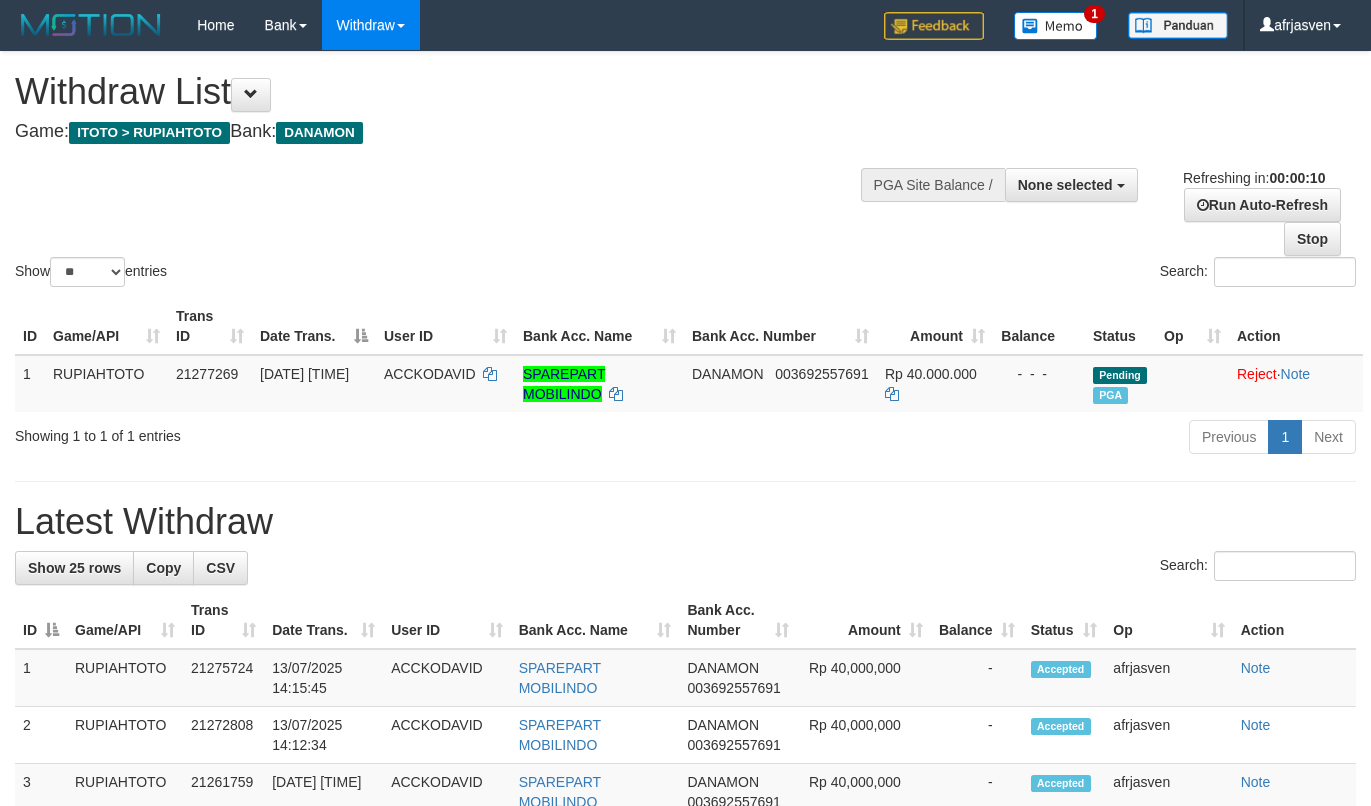 select 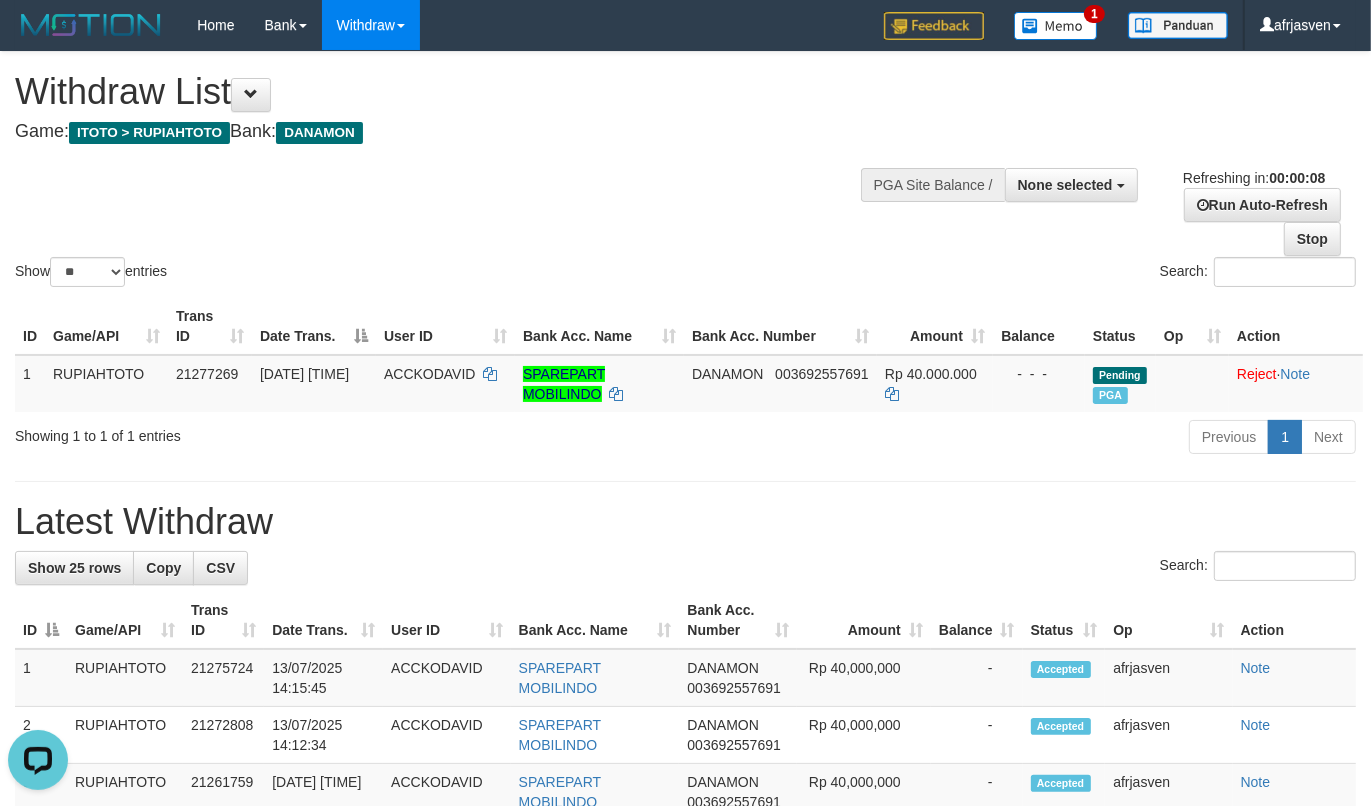 scroll, scrollTop: 0, scrollLeft: 0, axis: both 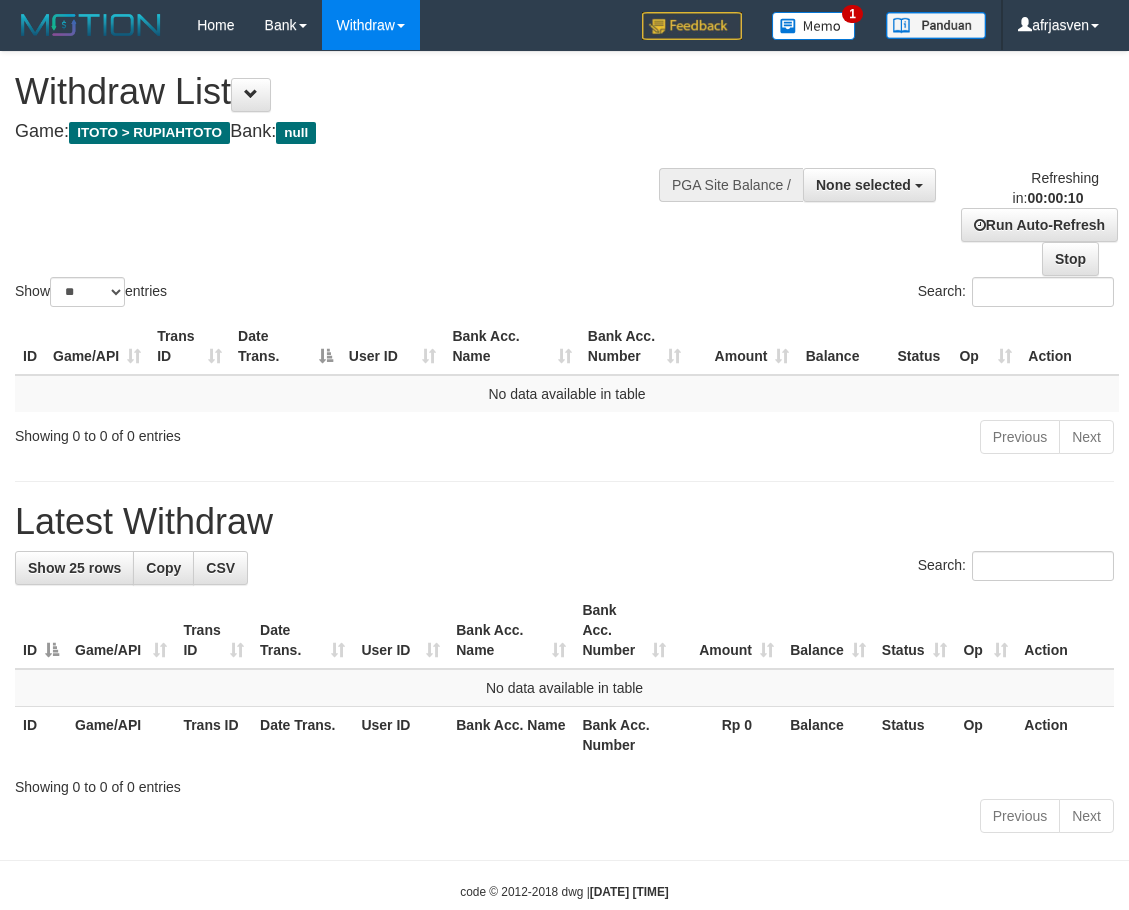select 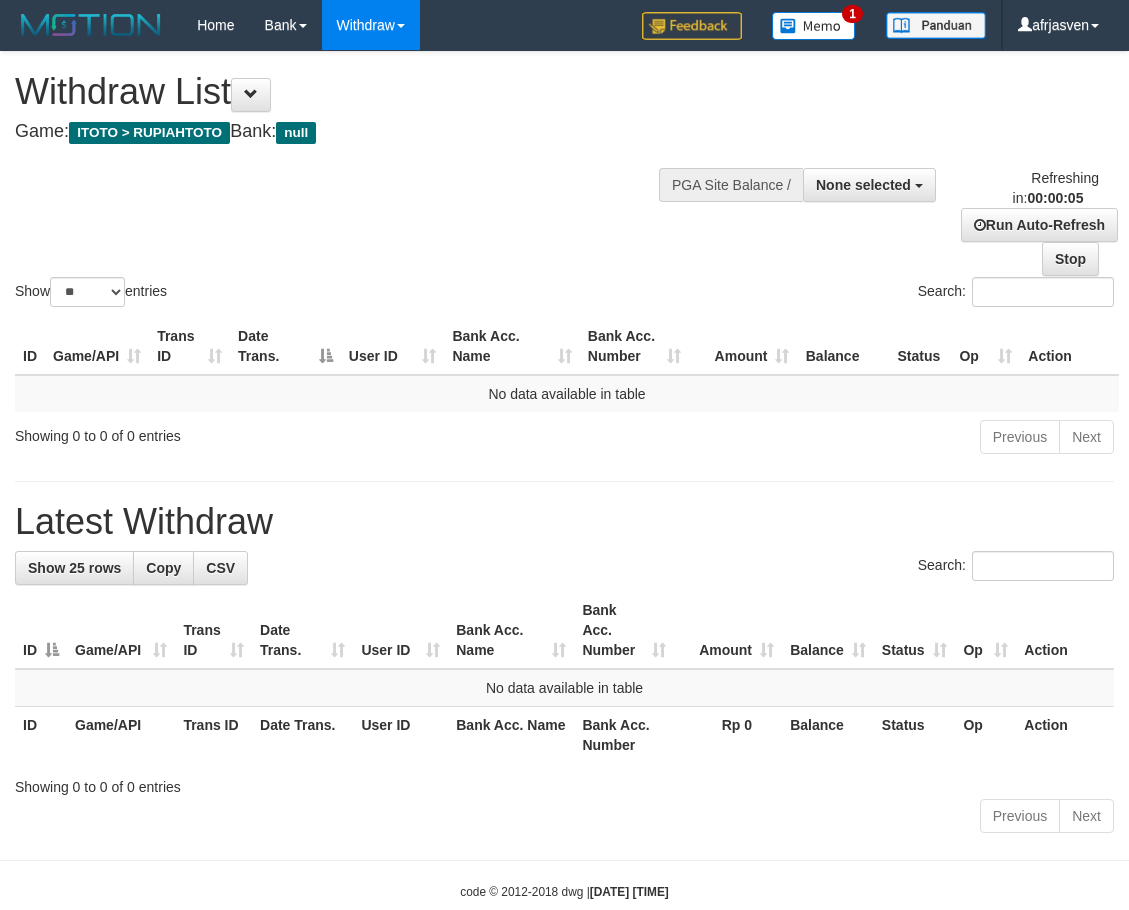 scroll, scrollTop: 0, scrollLeft: 0, axis: both 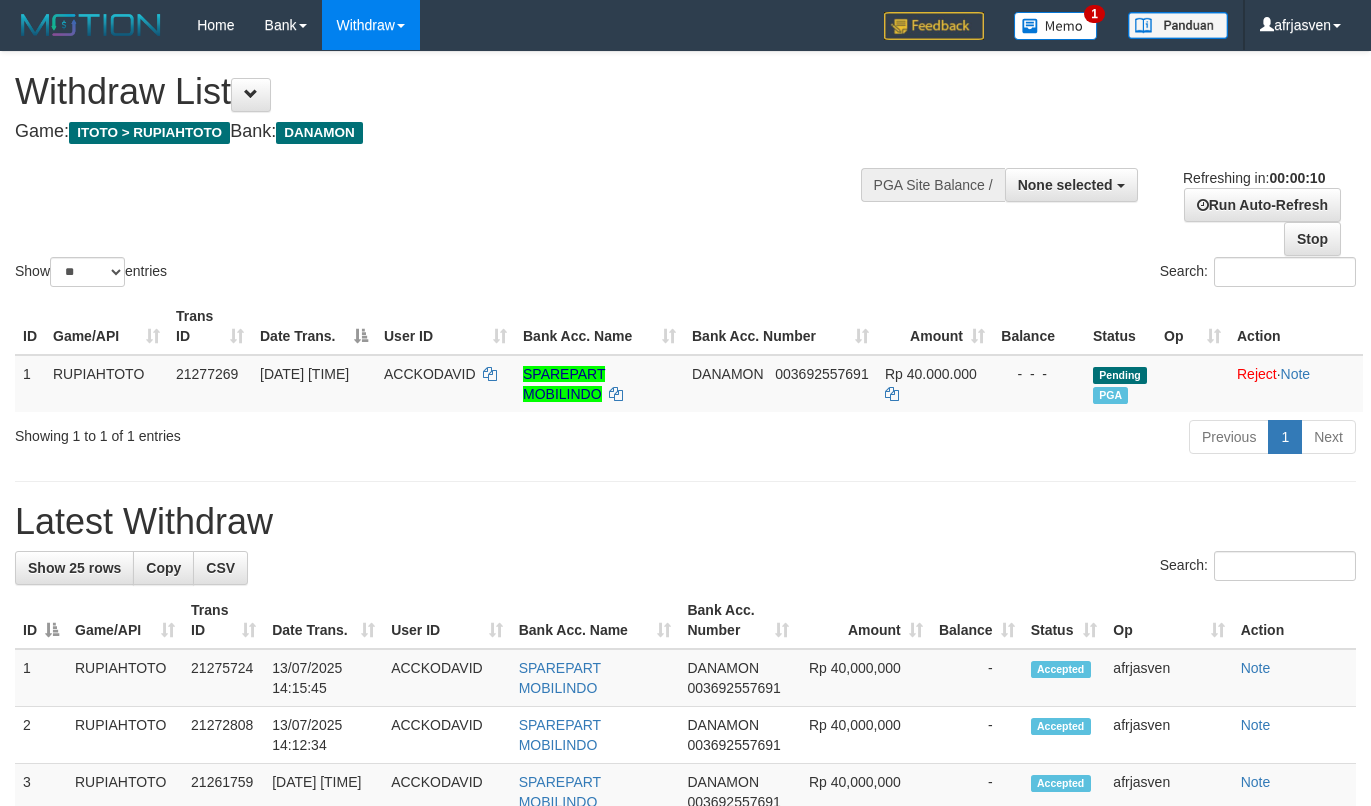 select 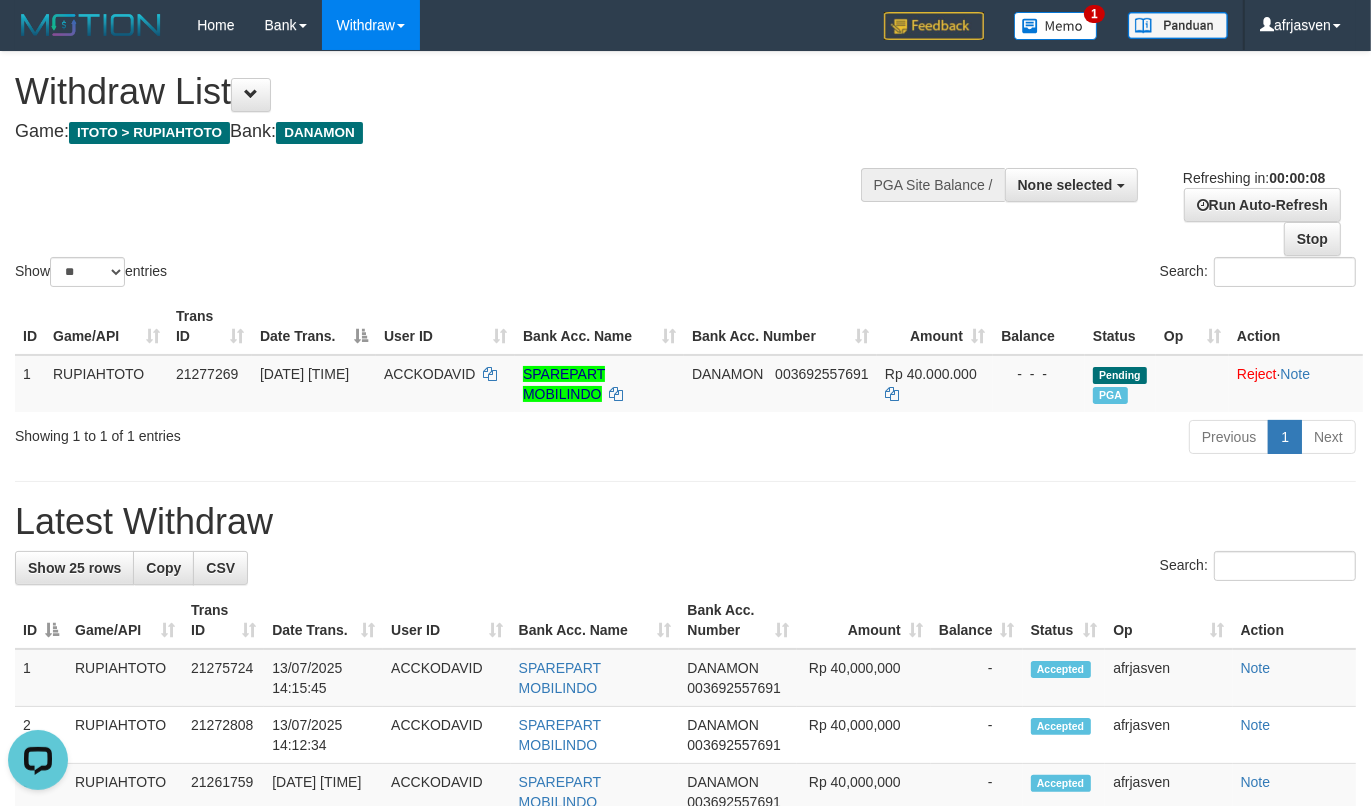 scroll, scrollTop: 0, scrollLeft: 0, axis: both 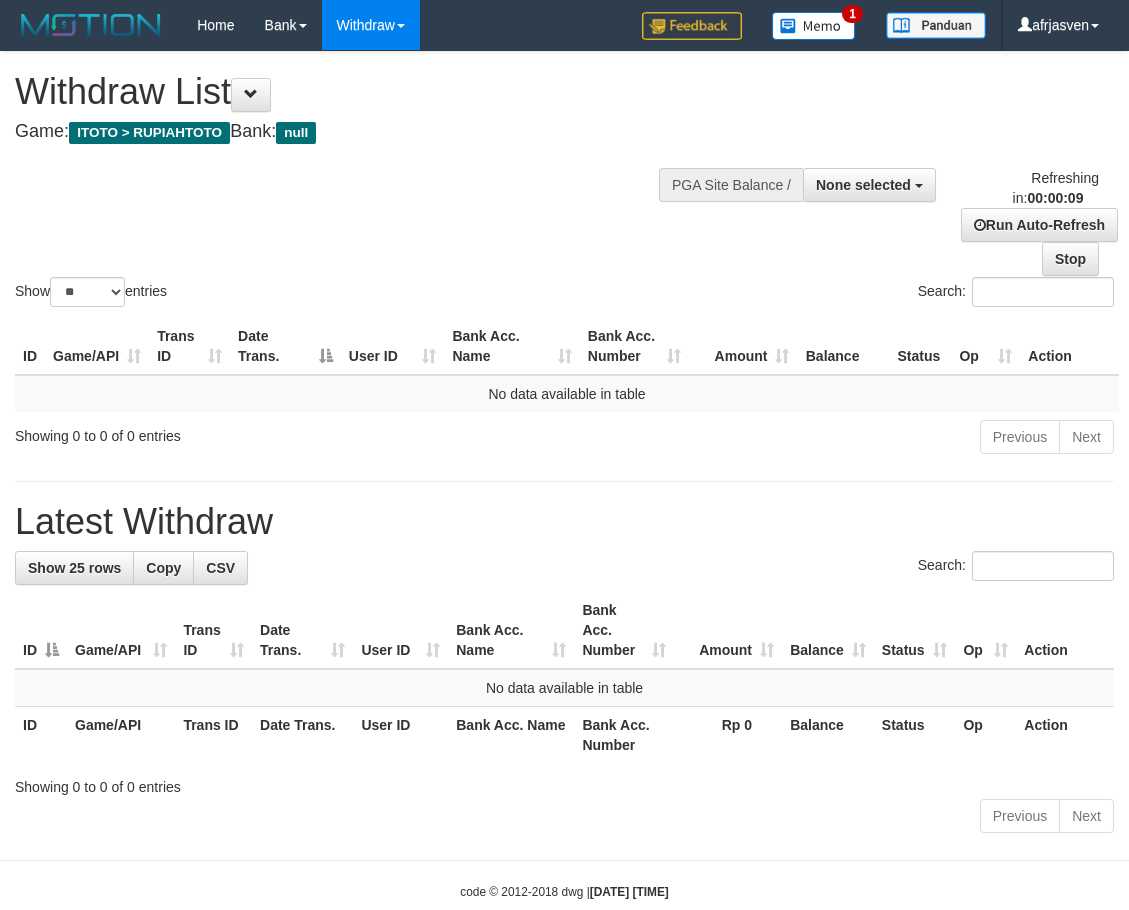 select 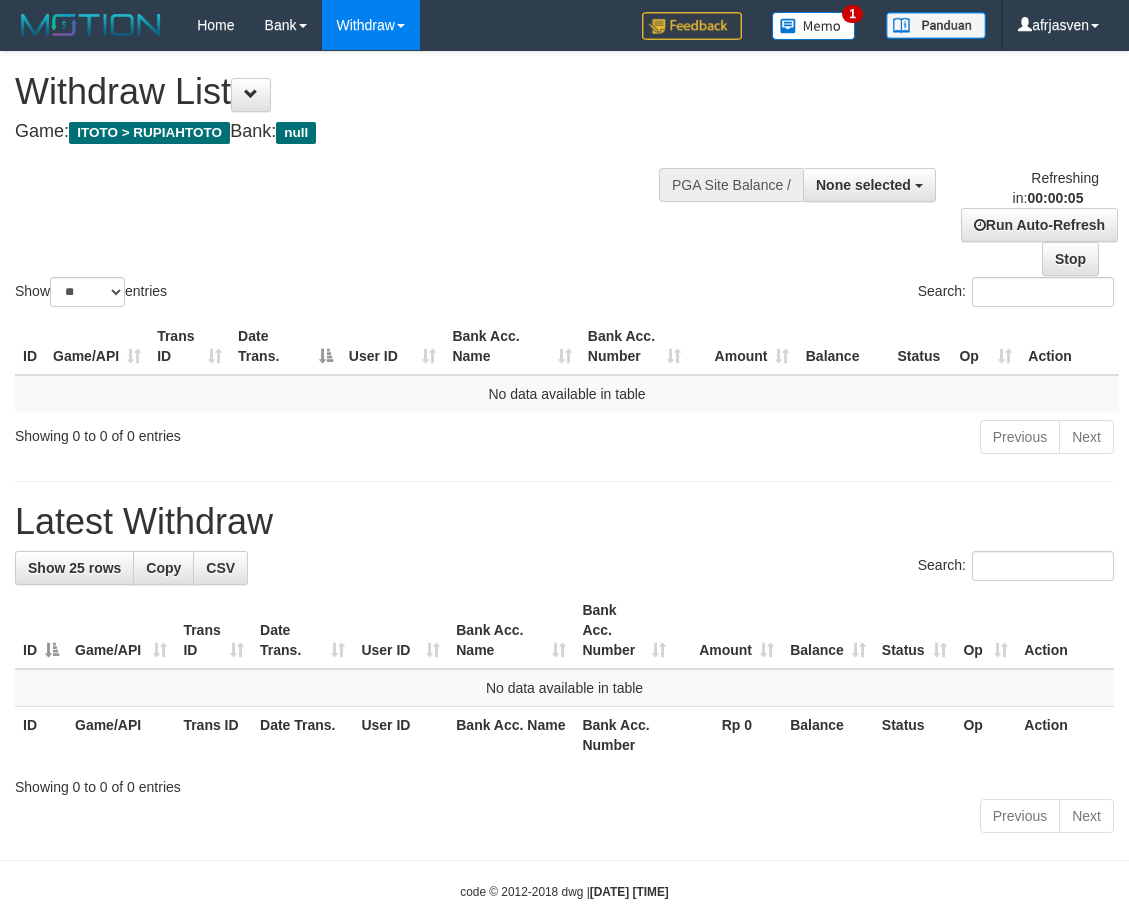 scroll, scrollTop: 0, scrollLeft: 0, axis: both 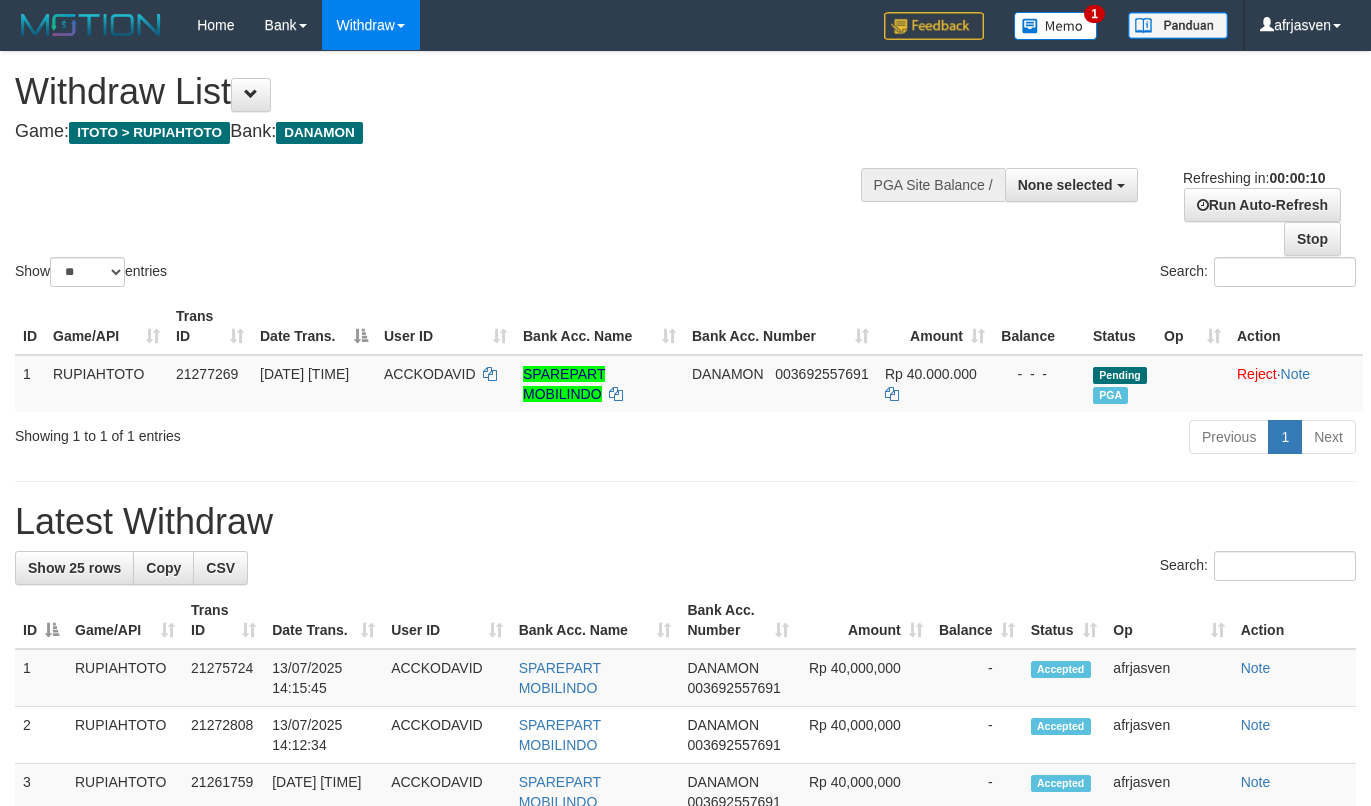 select 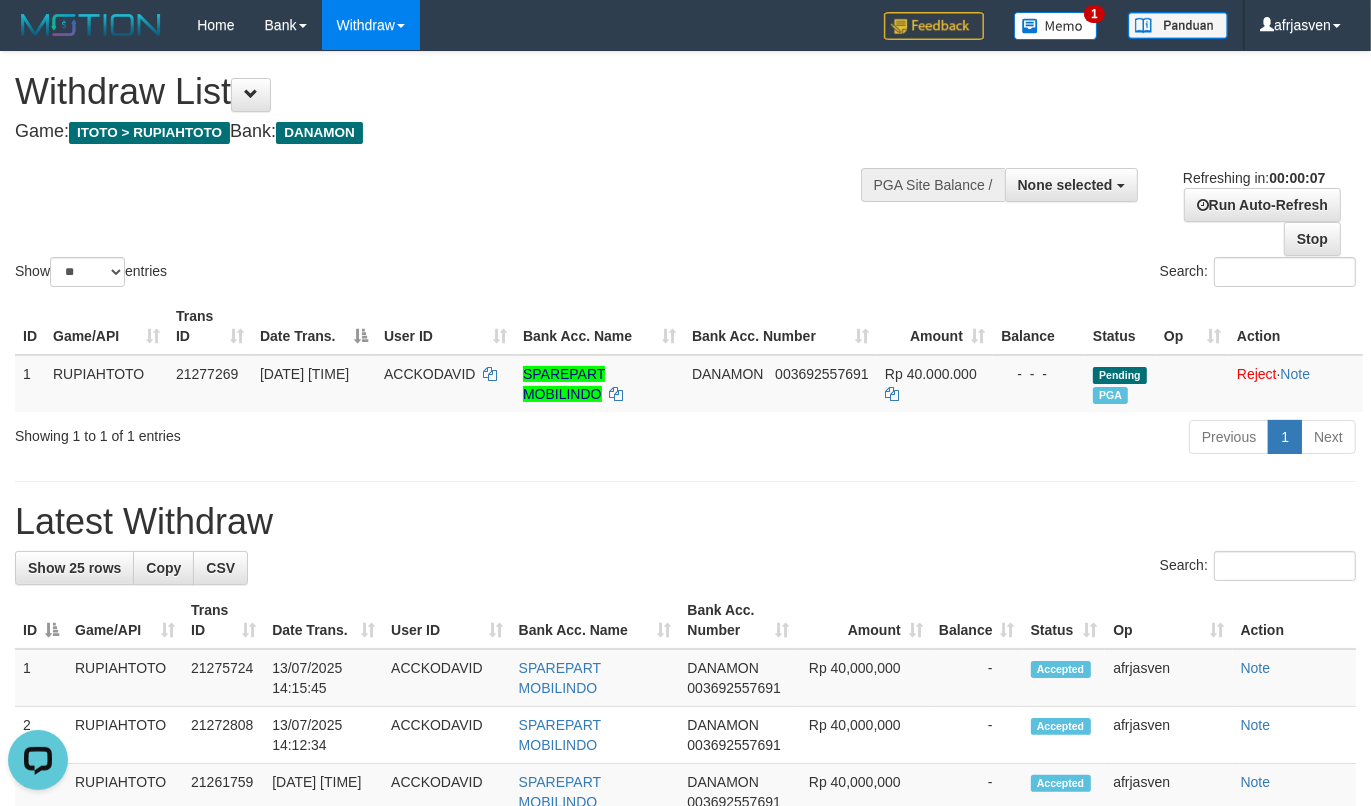 scroll, scrollTop: 0, scrollLeft: 0, axis: both 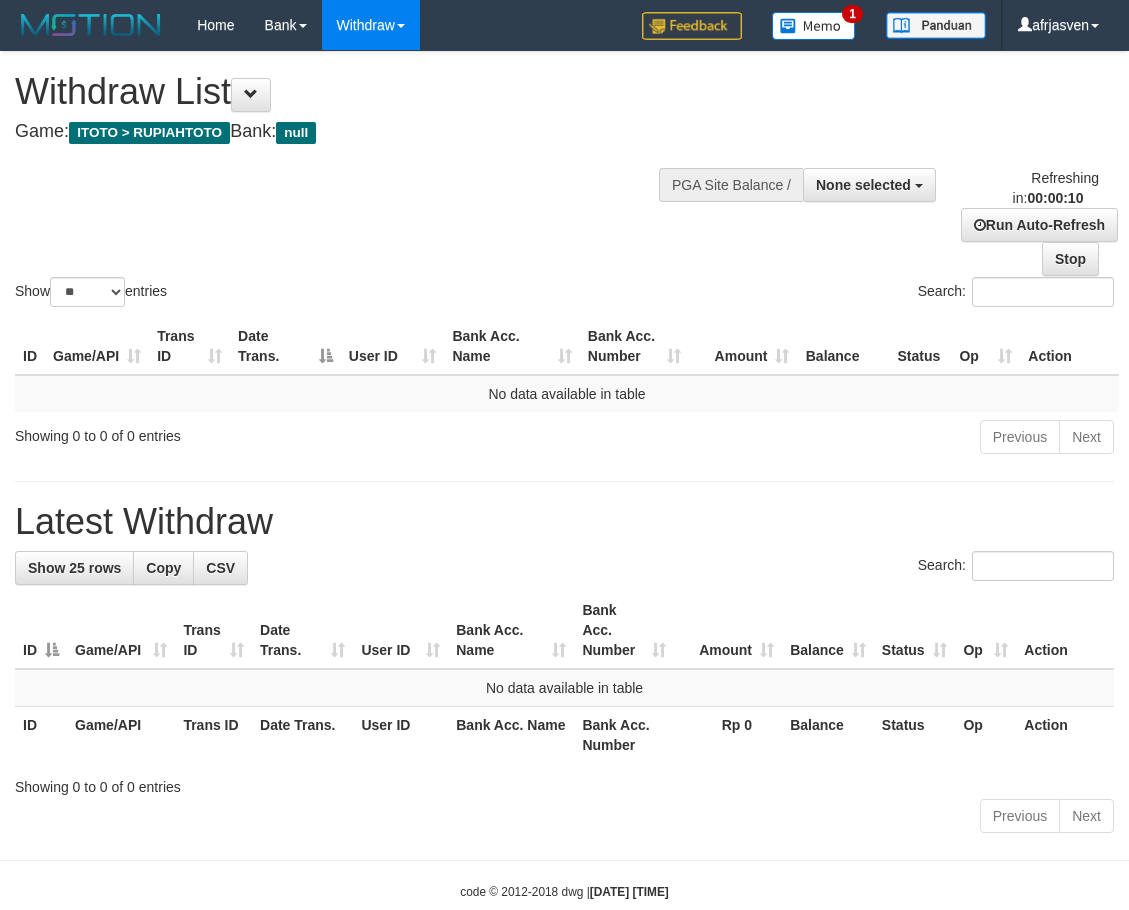 select 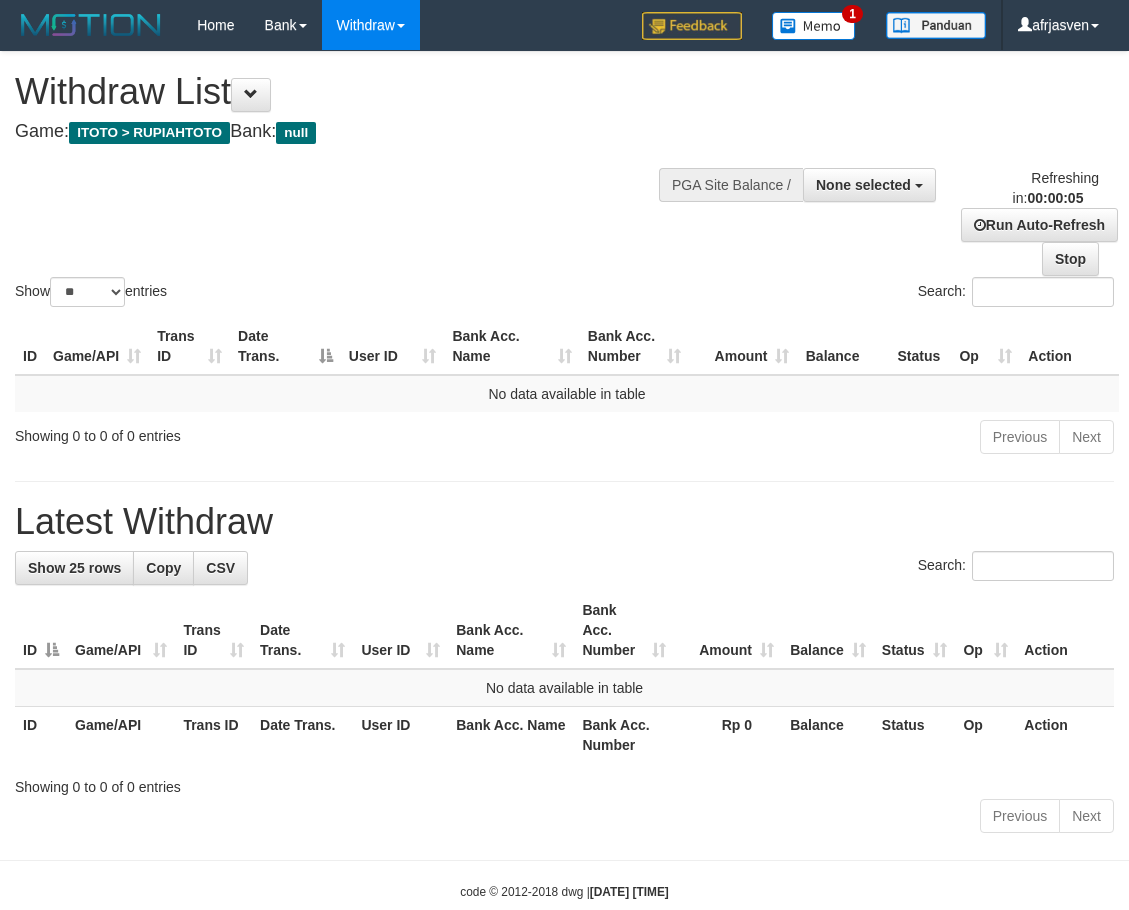 scroll, scrollTop: 0, scrollLeft: 0, axis: both 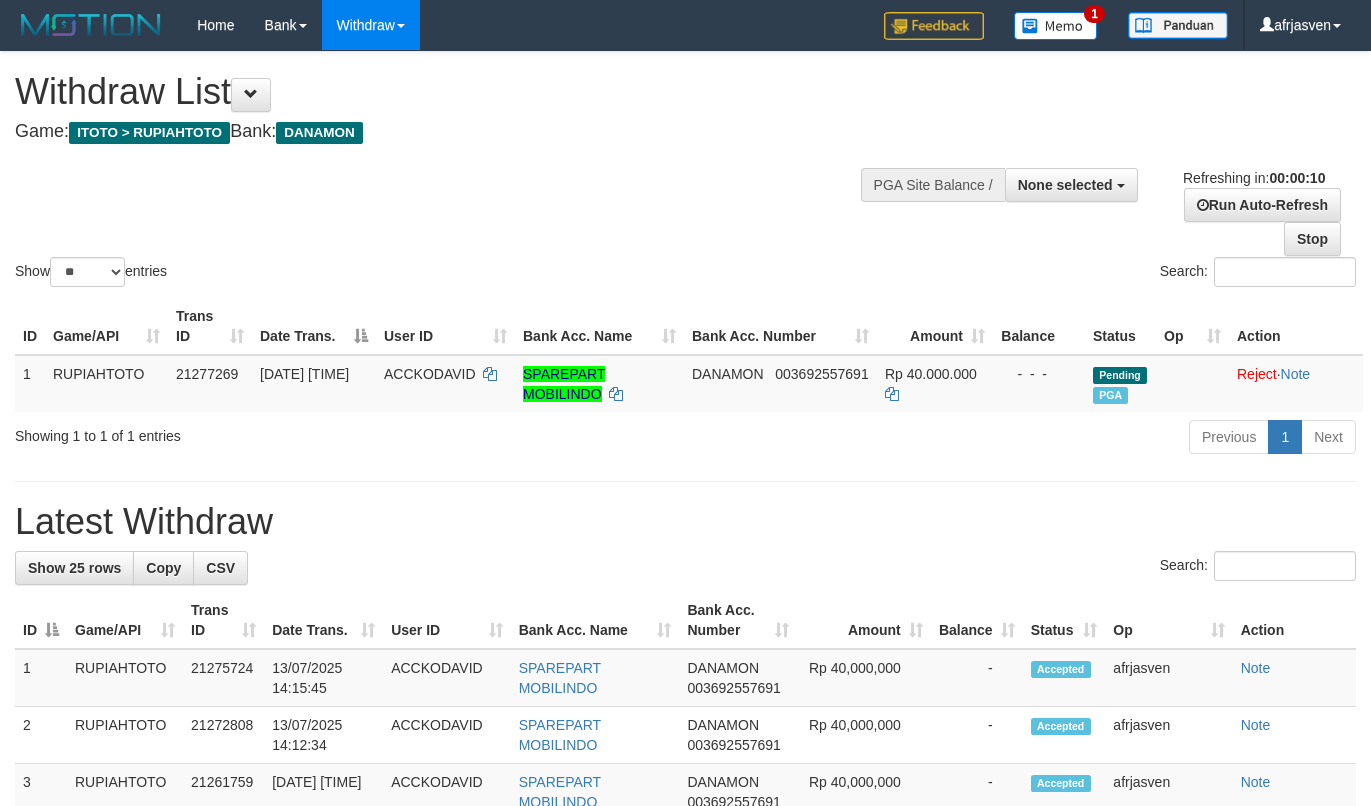 select 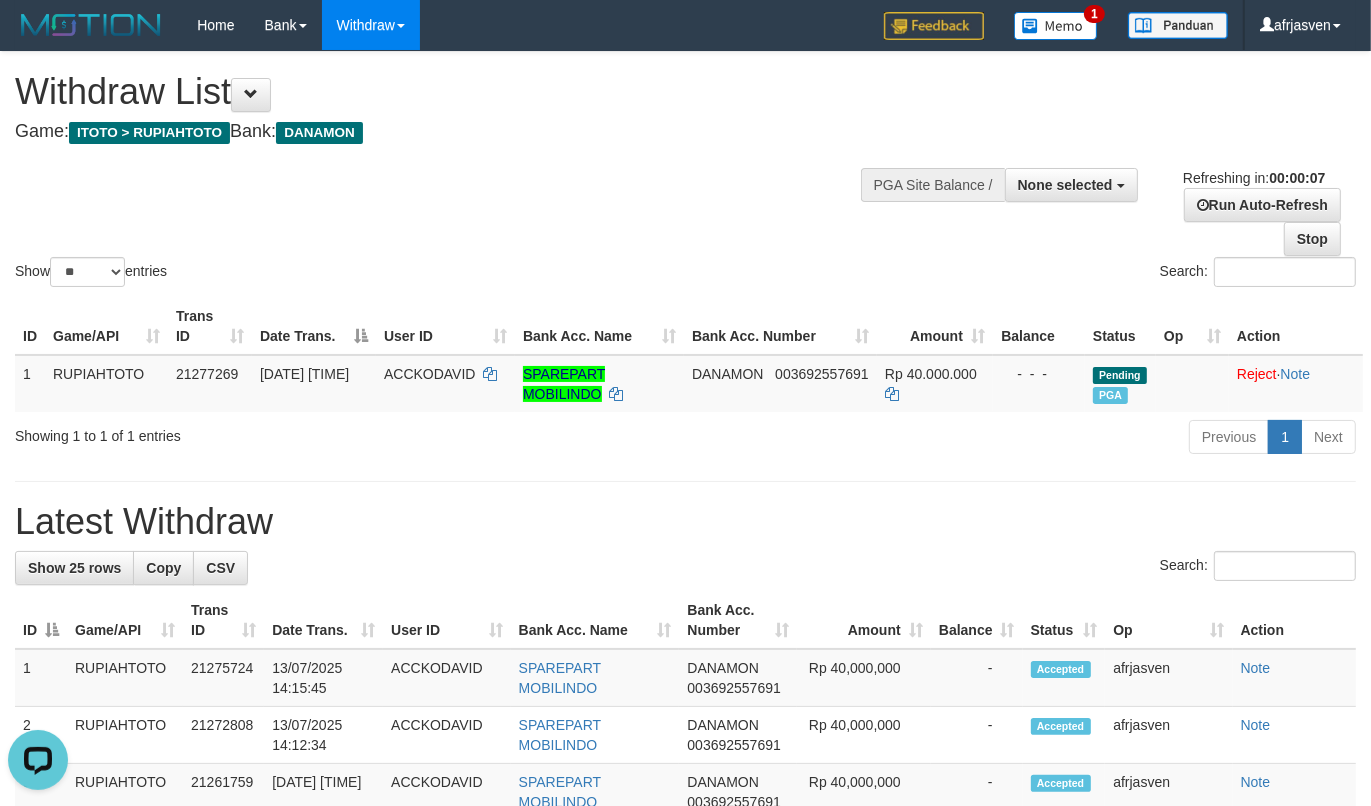 scroll, scrollTop: 0, scrollLeft: 0, axis: both 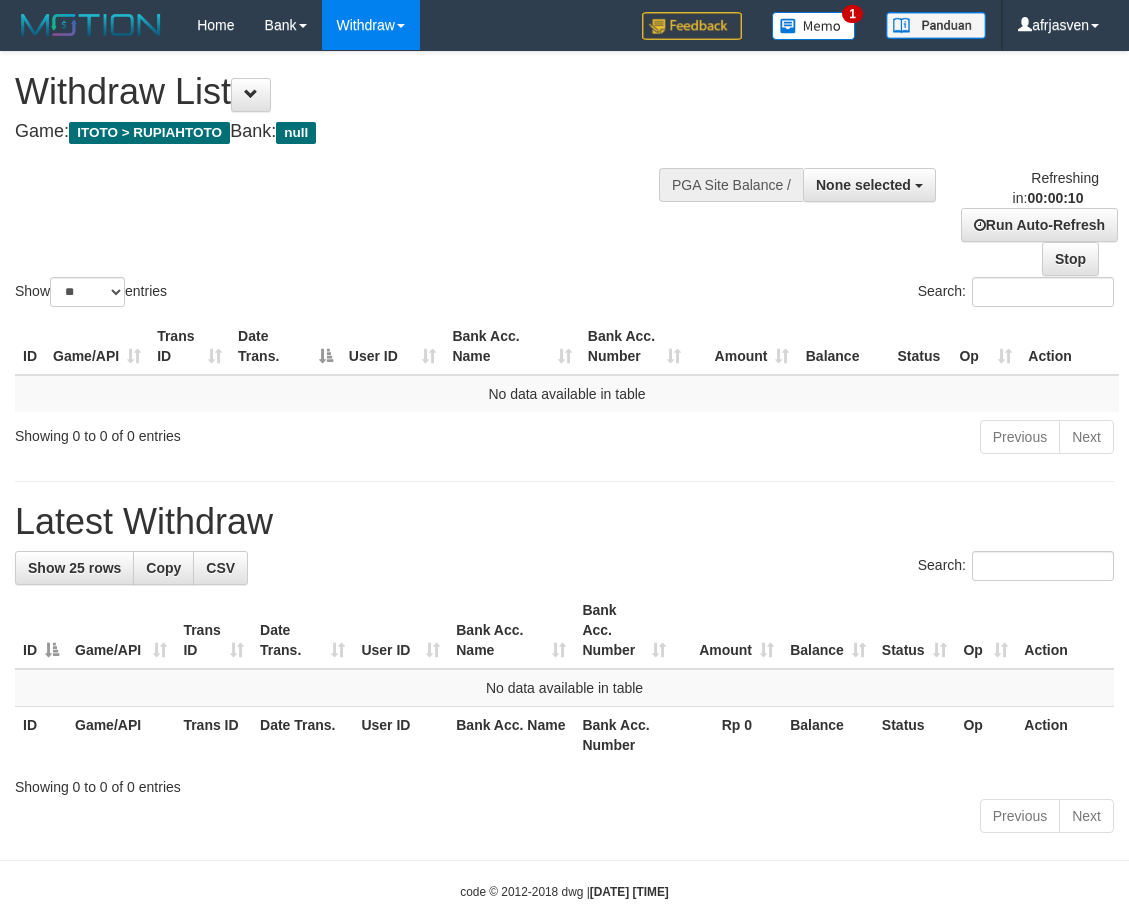 select 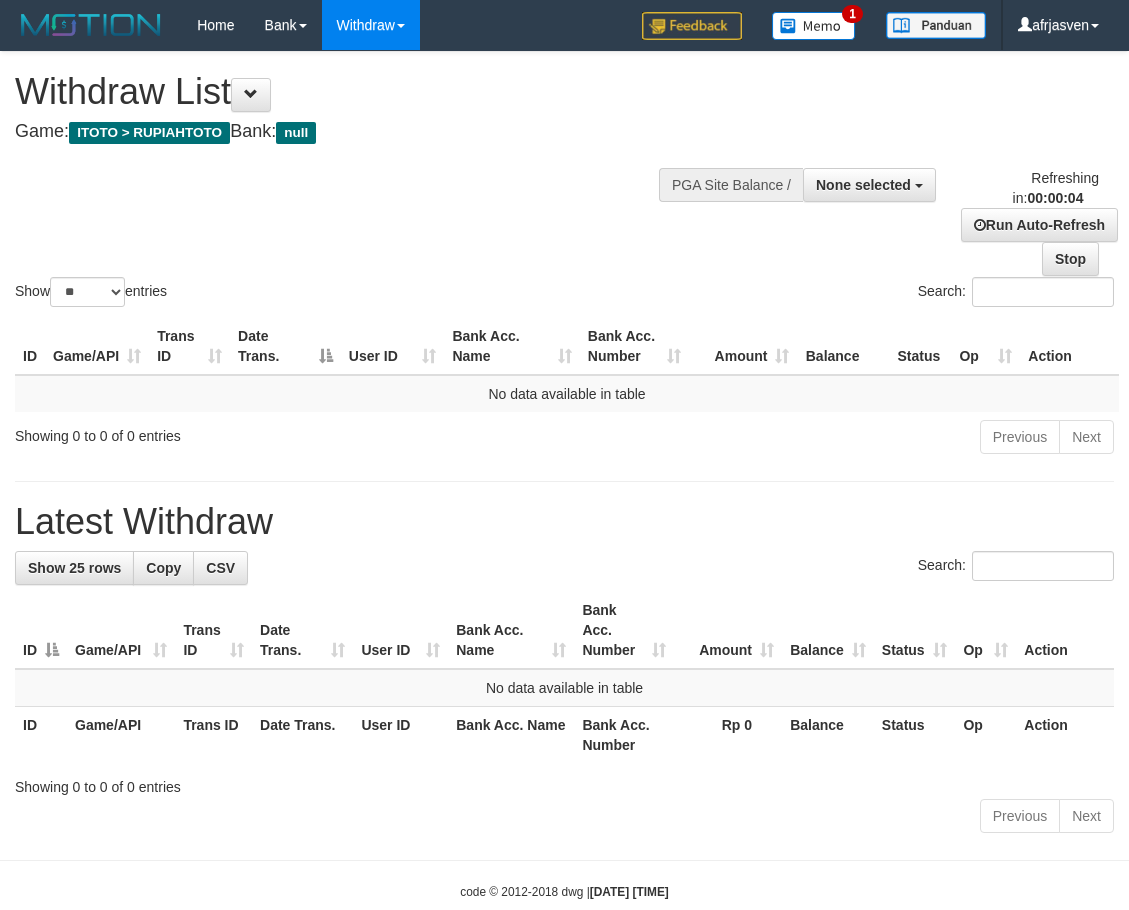 scroll, scrollTop: 0, scrollLeft: 0, axis: both 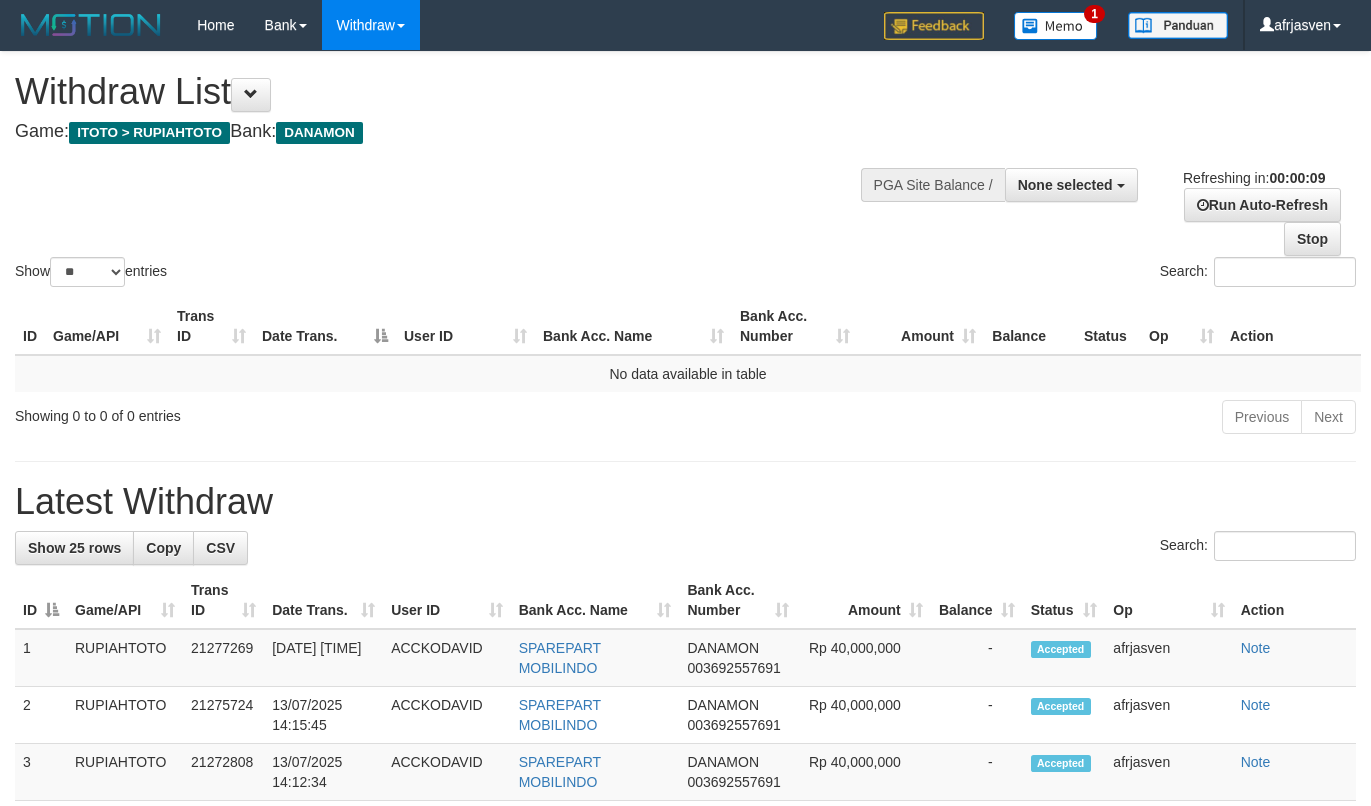 select 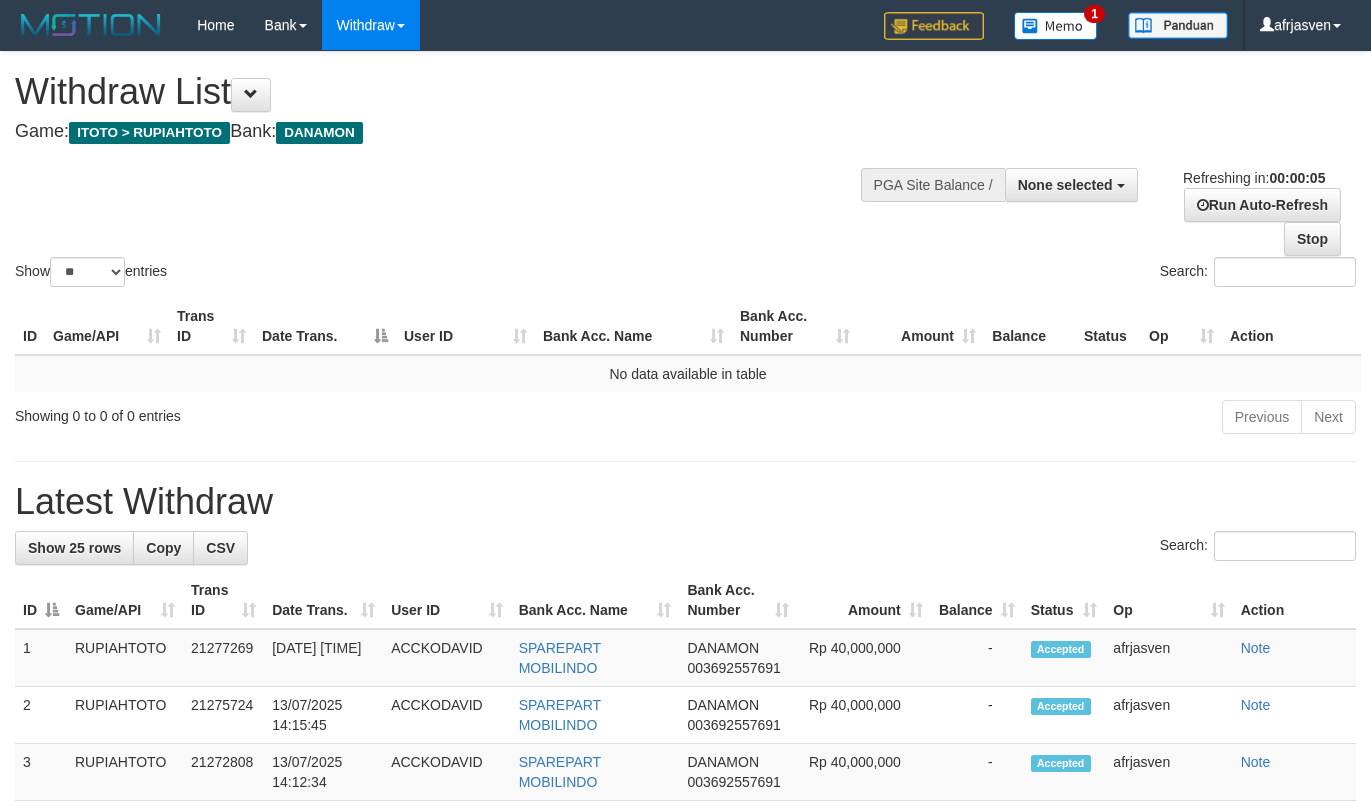 scroll, scrollTop: 0, scrollLeft: 0, axis: both 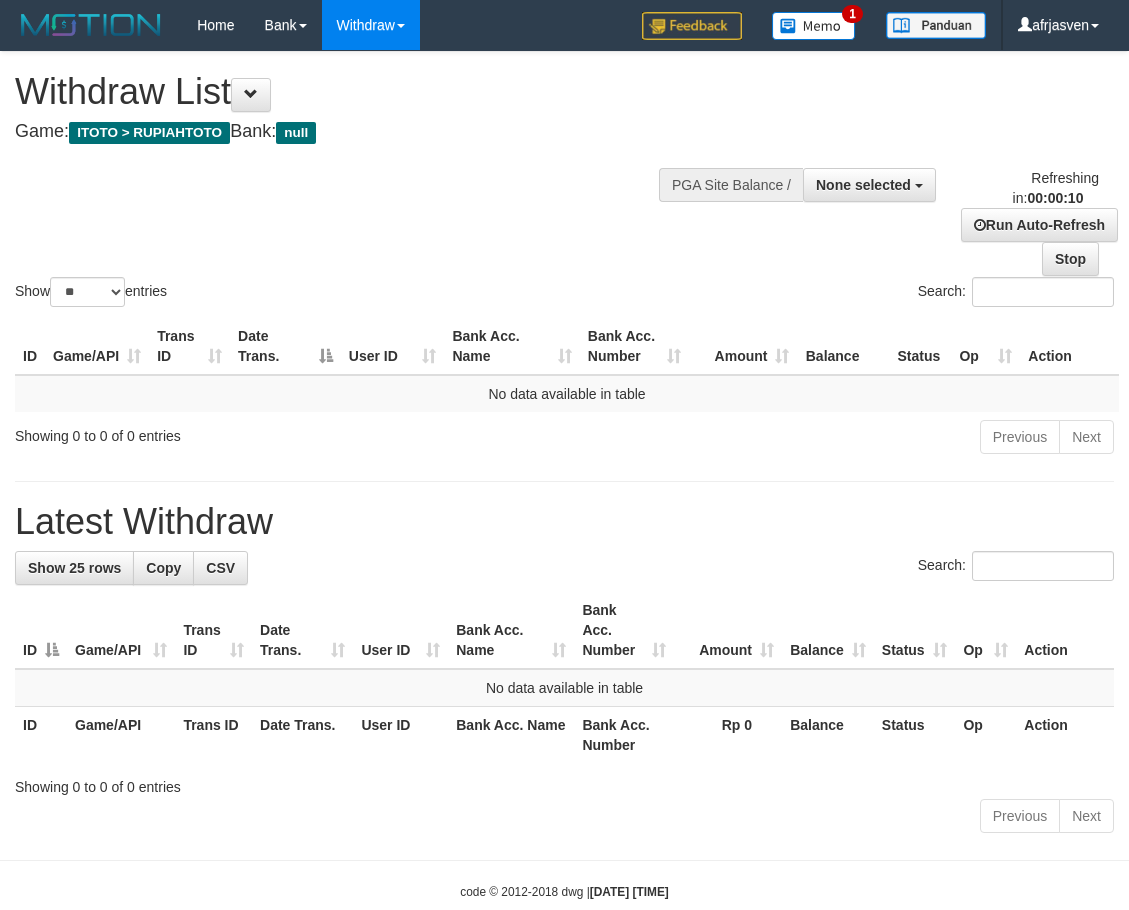 select 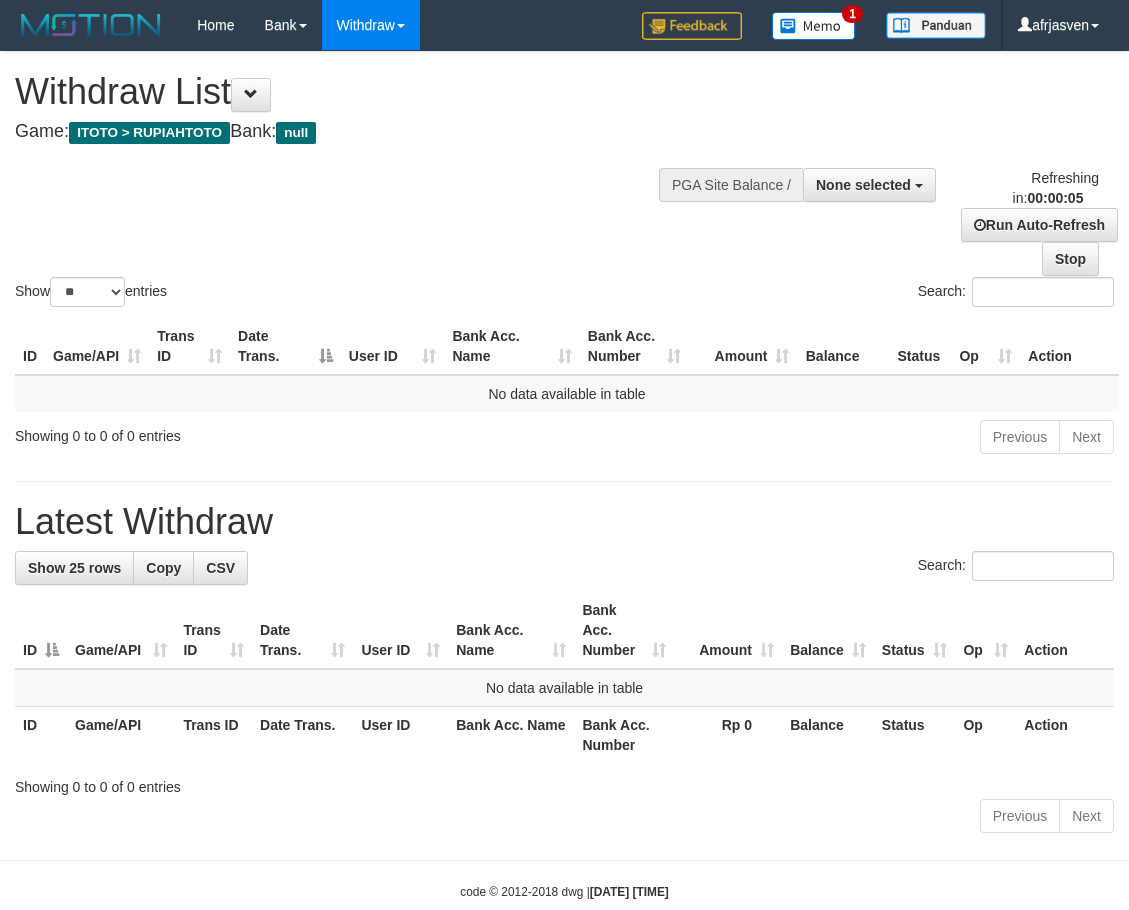 scroll, scrollTop: 0, scrollLeft: 0, axis: both 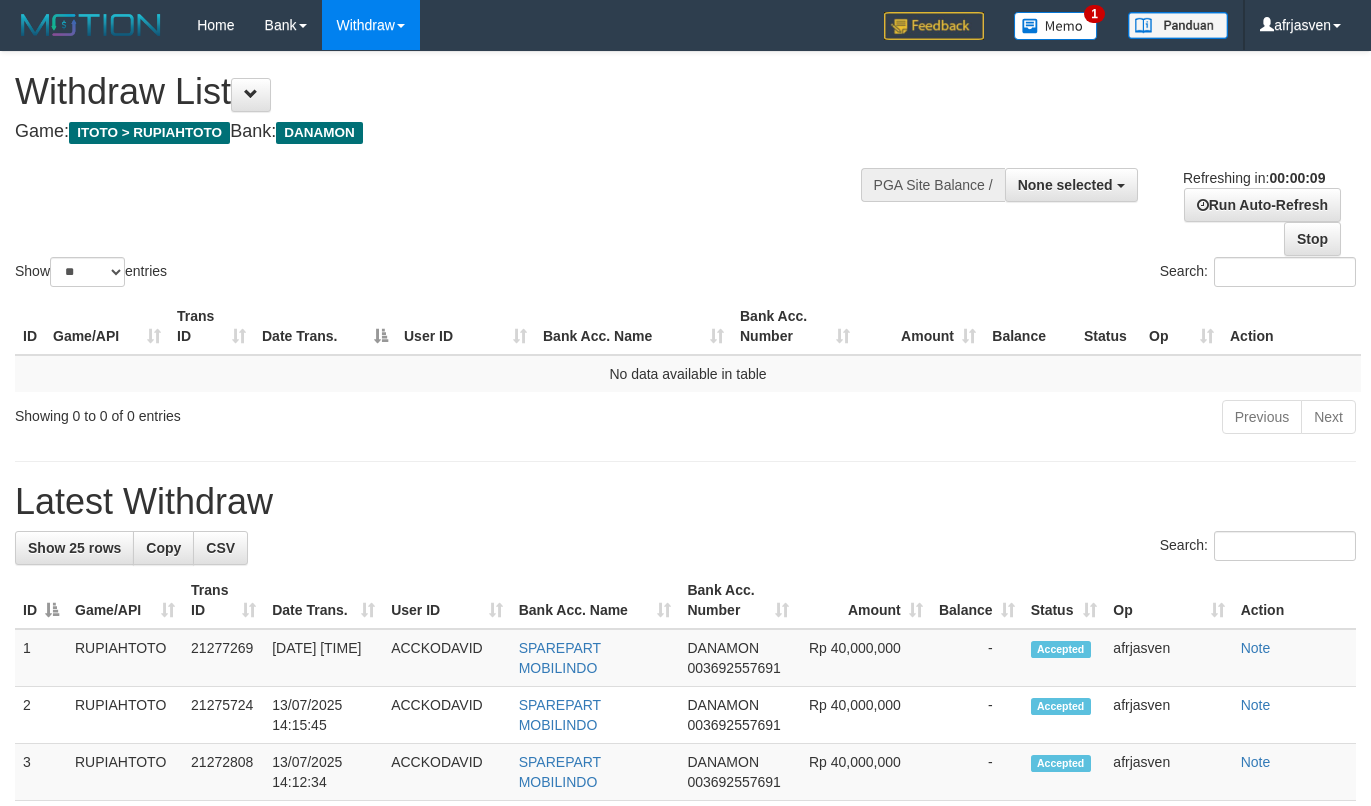 select 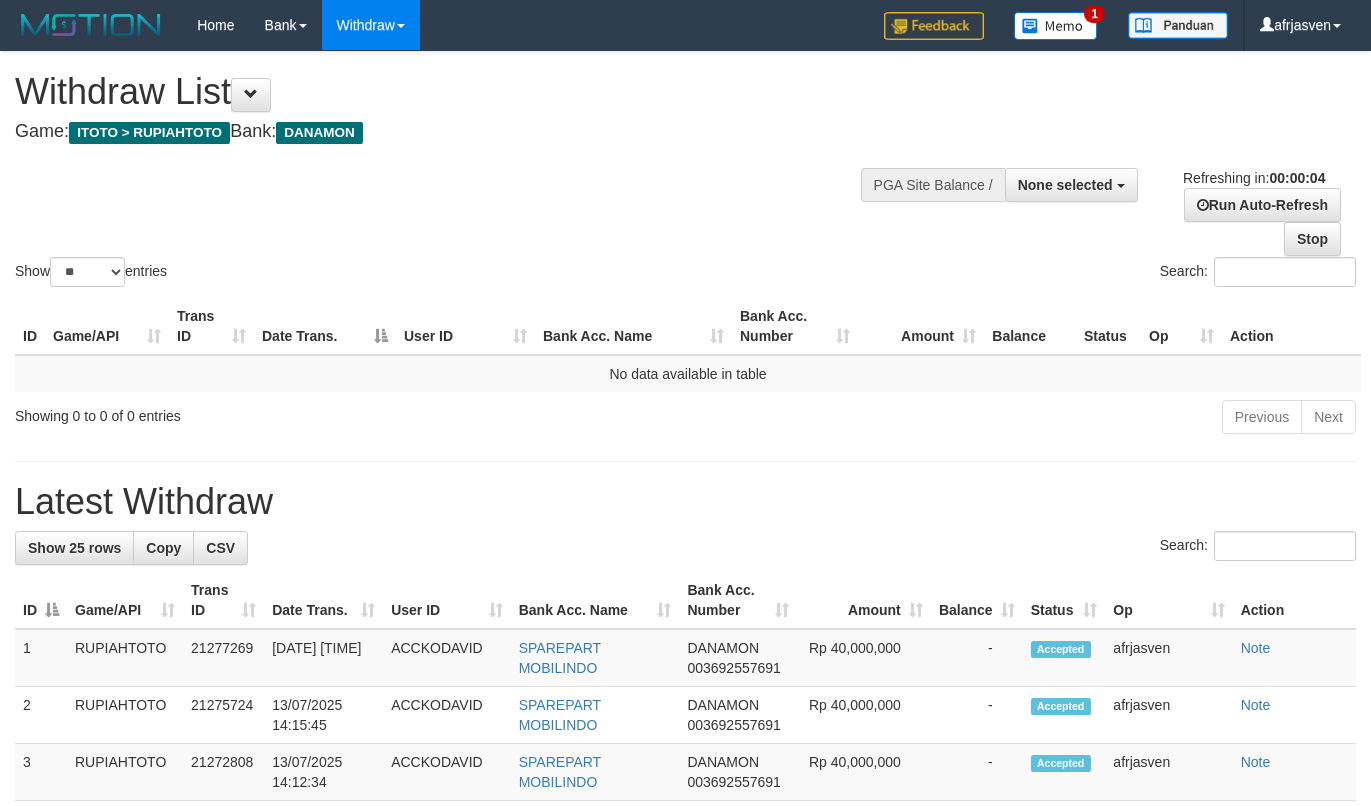 scroll, scrollTop: 0, scrollLeft: 0, axis: both 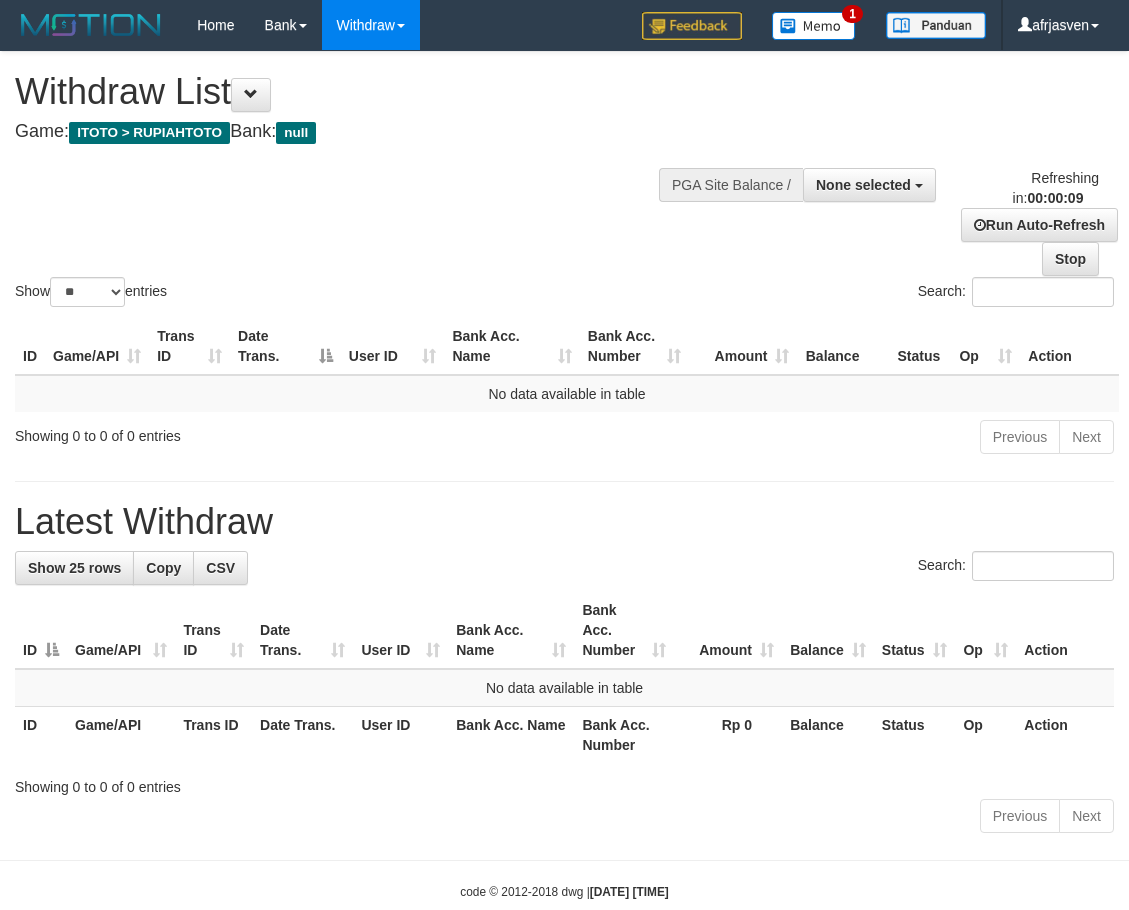 select 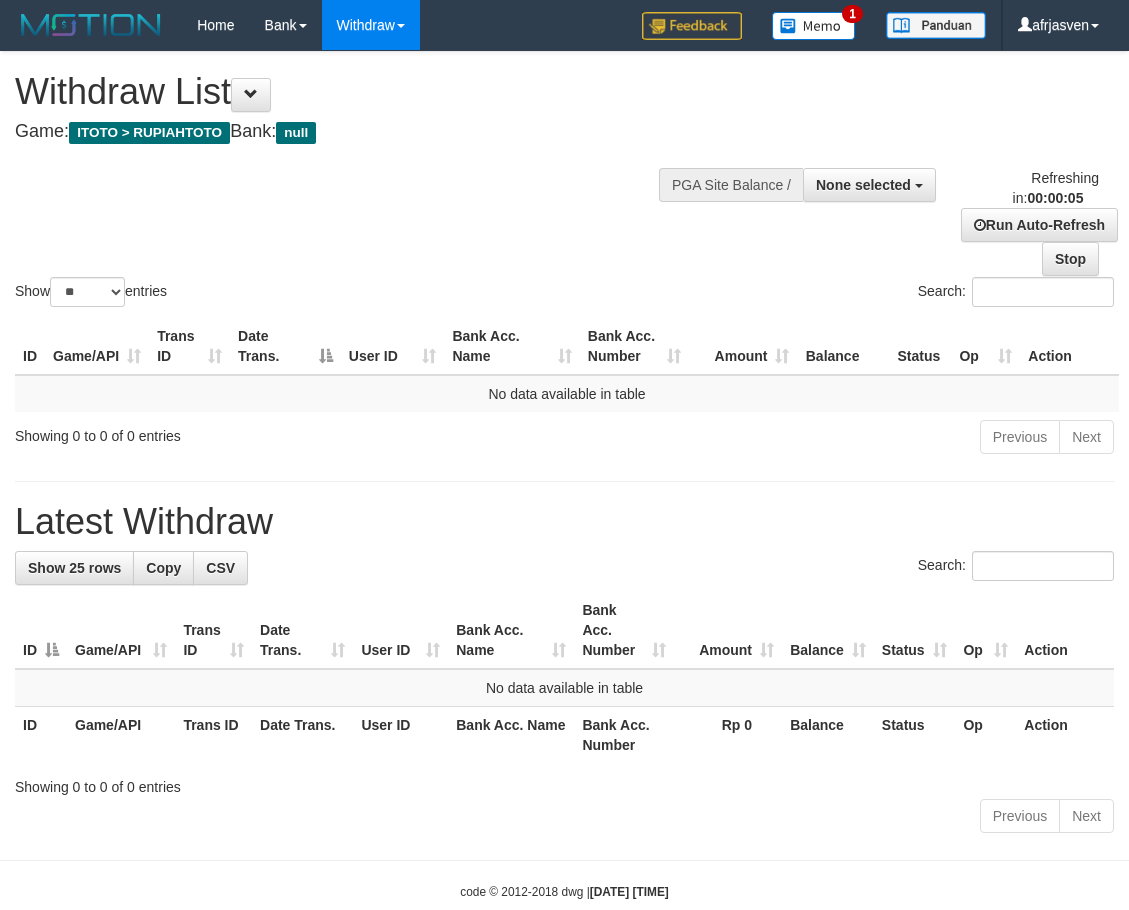 scroll, scrollTop: 0, scrollLeft: 0, axis: both 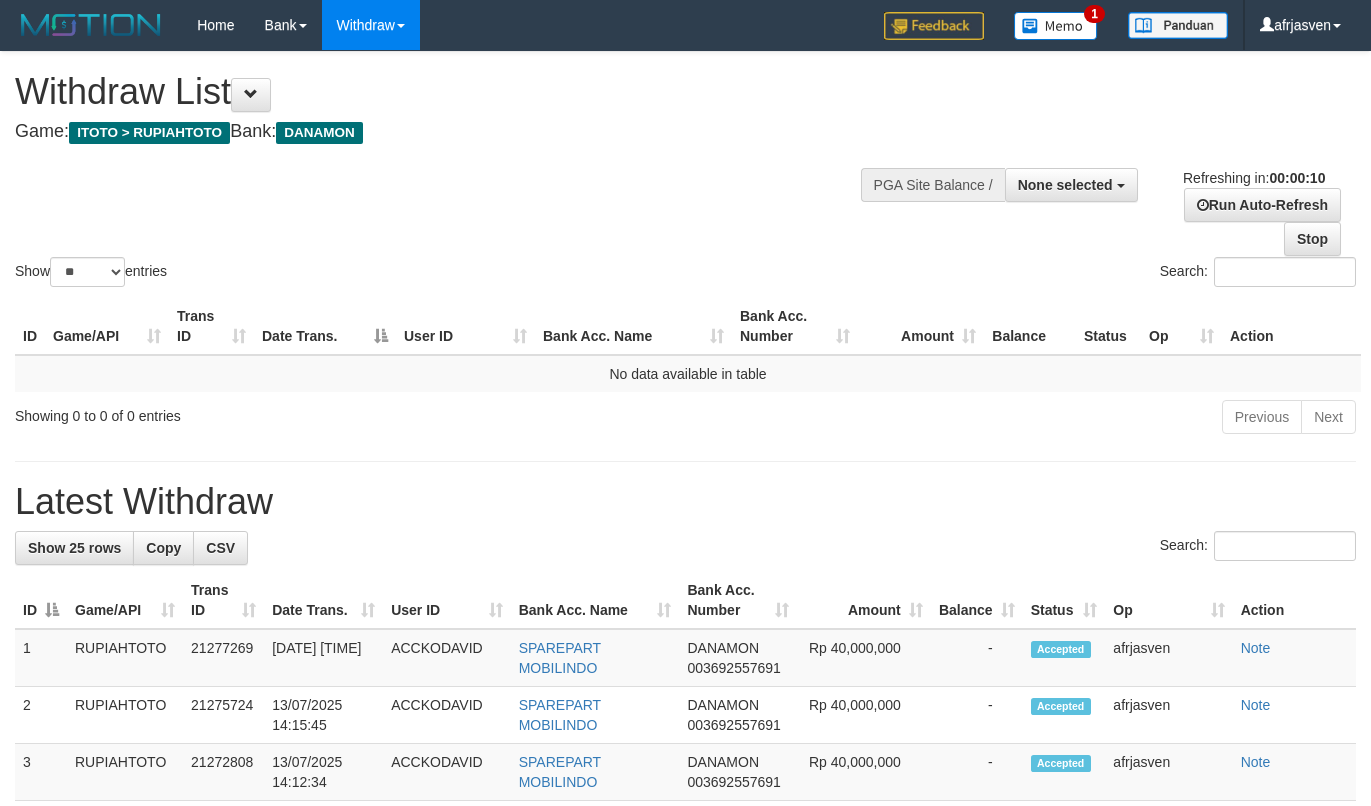 select 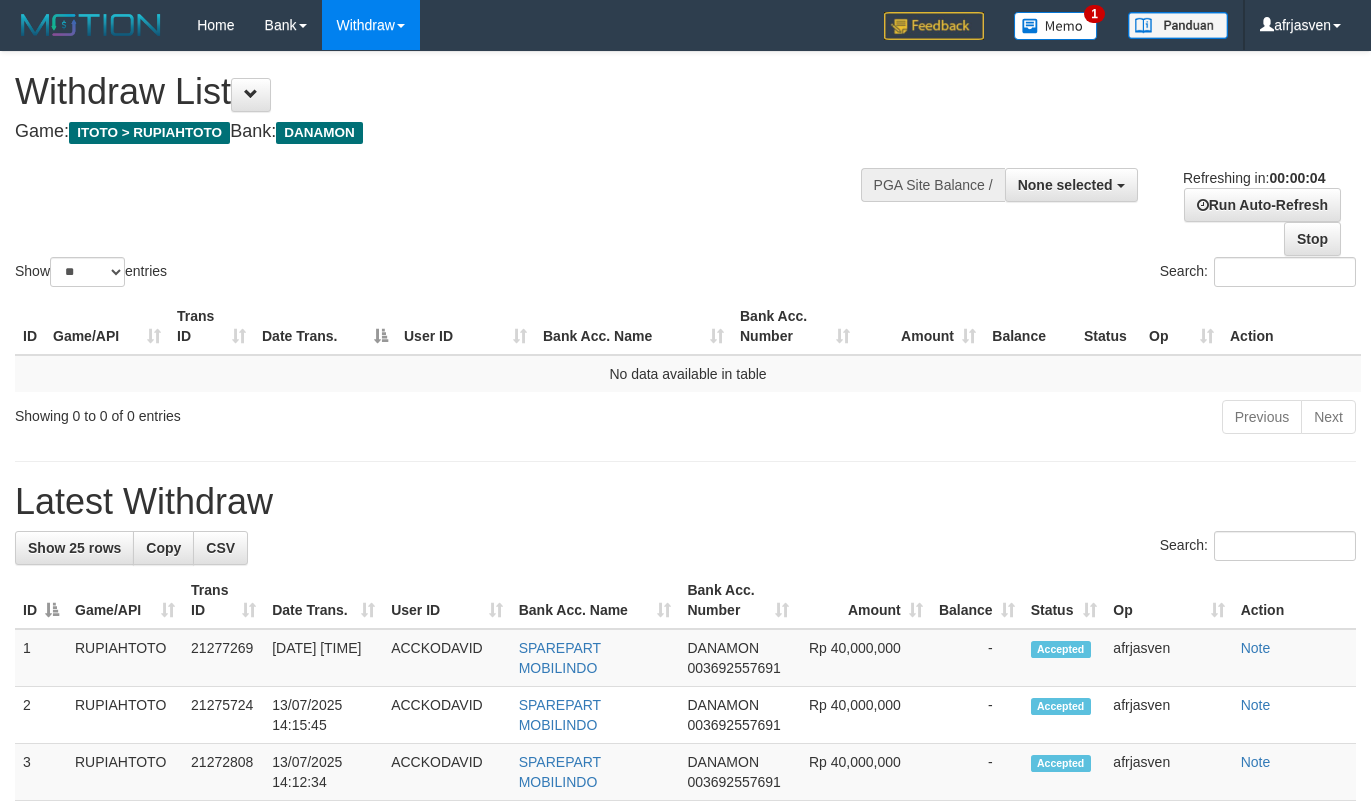 scroll, scrollTop: 0, scrollLeft: 0, axis: both 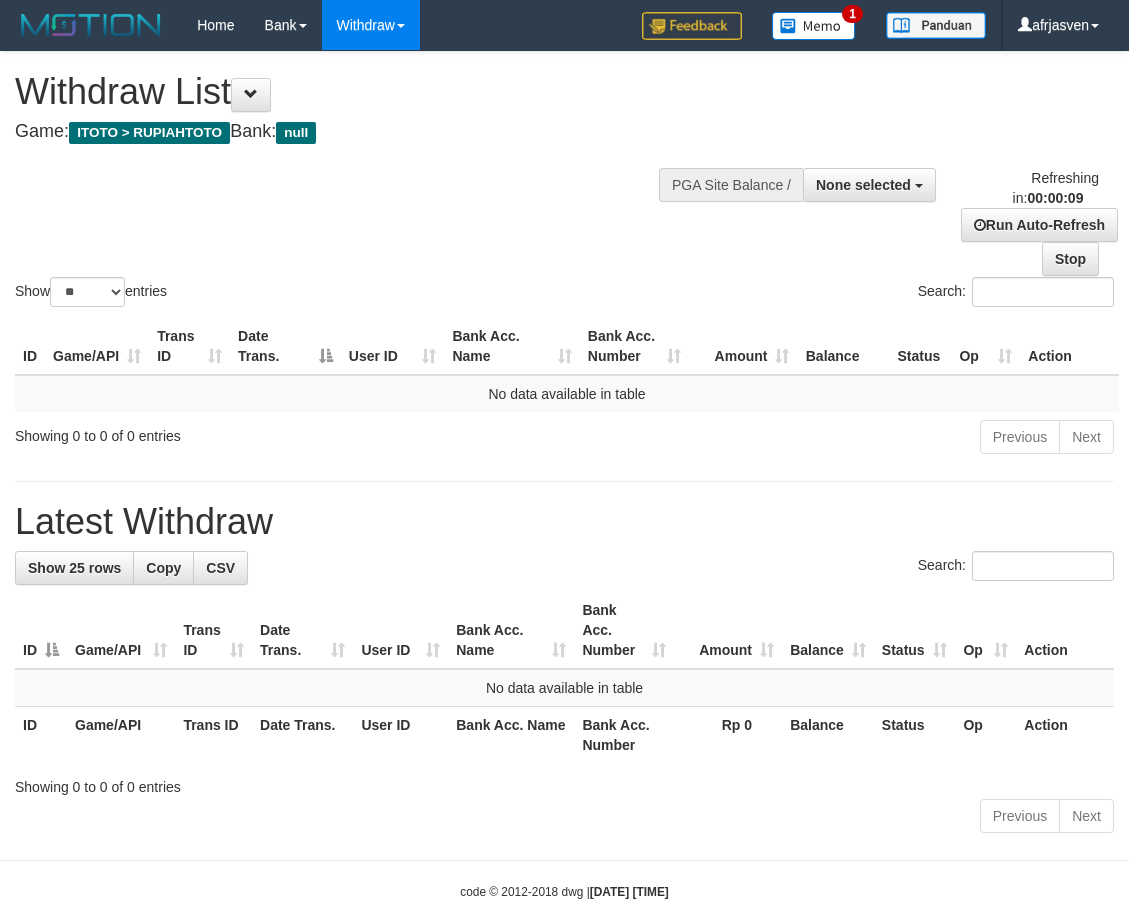 select 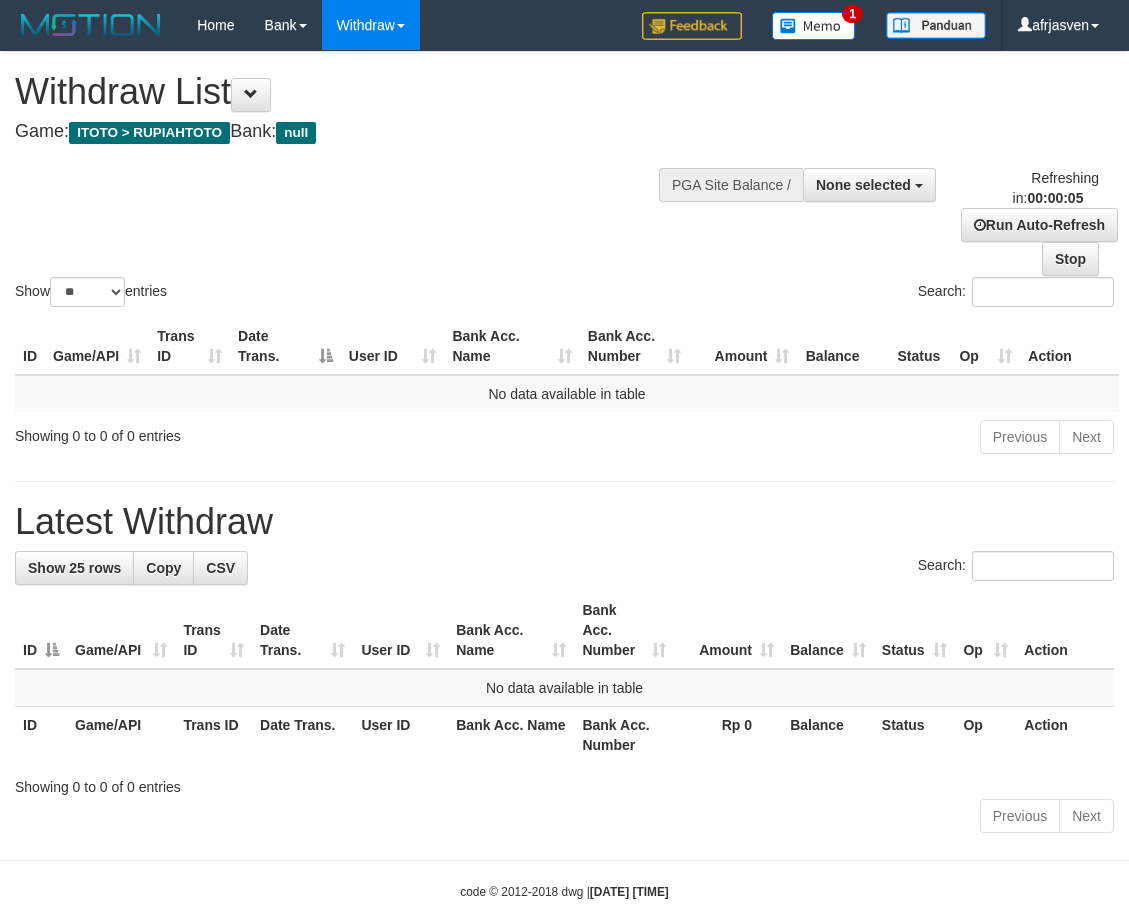 scroll, scrollTop: 0, scrollLeft: 0, axis: both 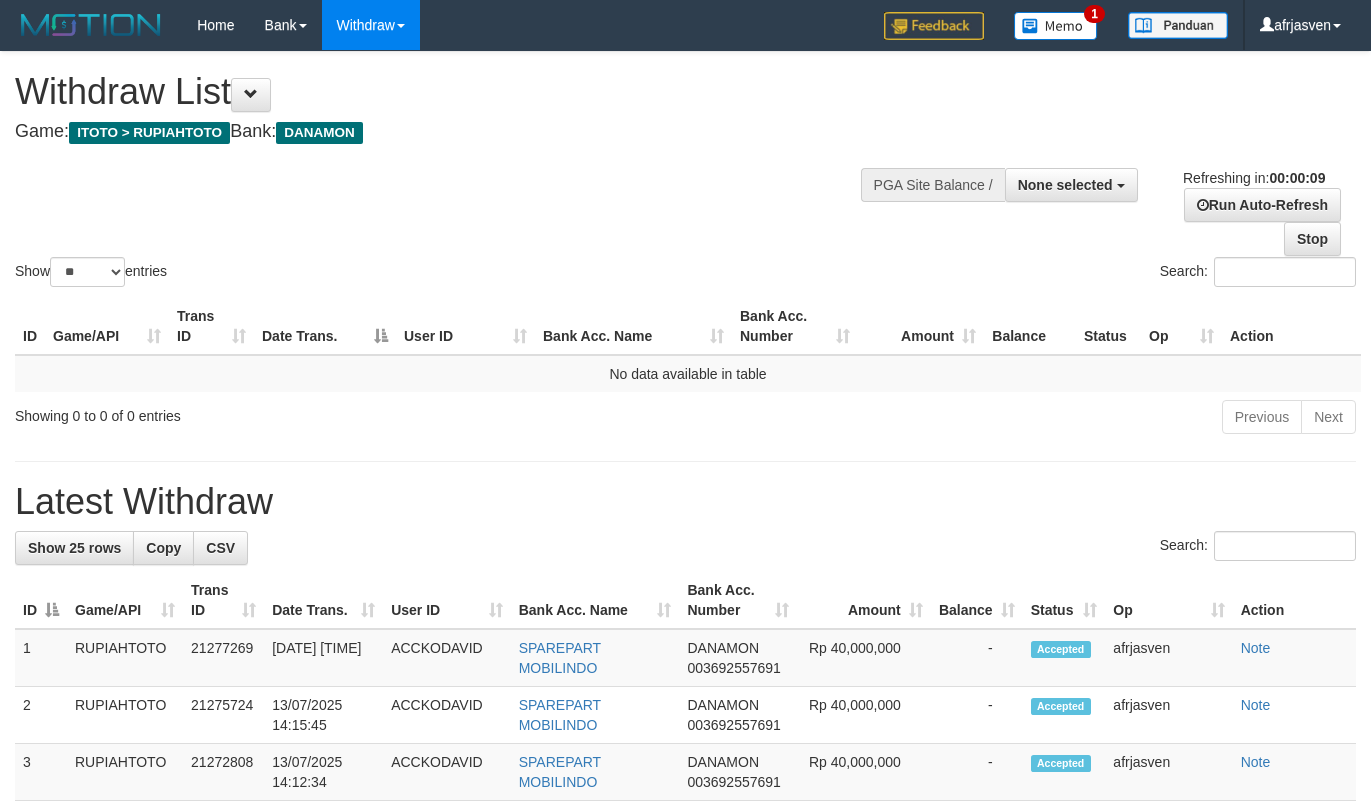 select 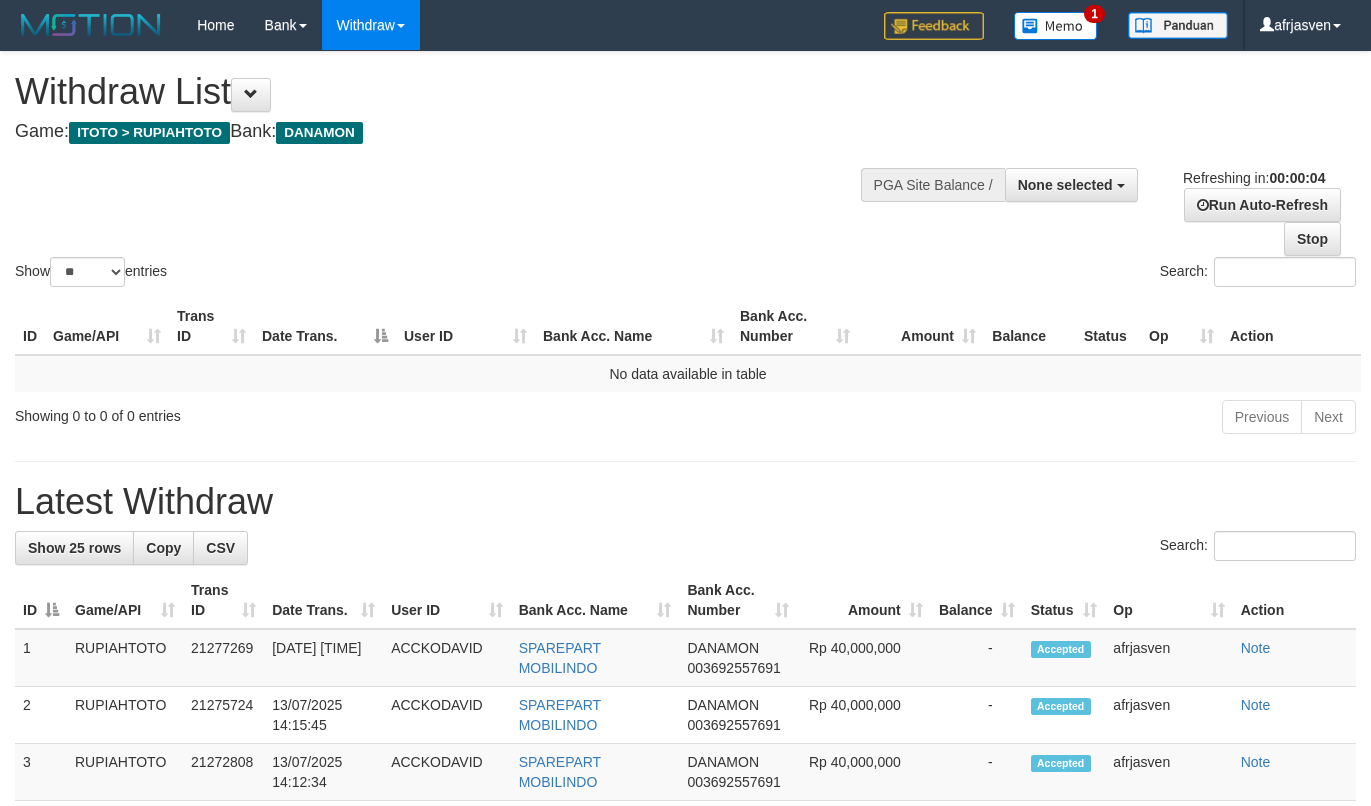scroll, scrollTop: 0, scrollLeft: 0, axis: both 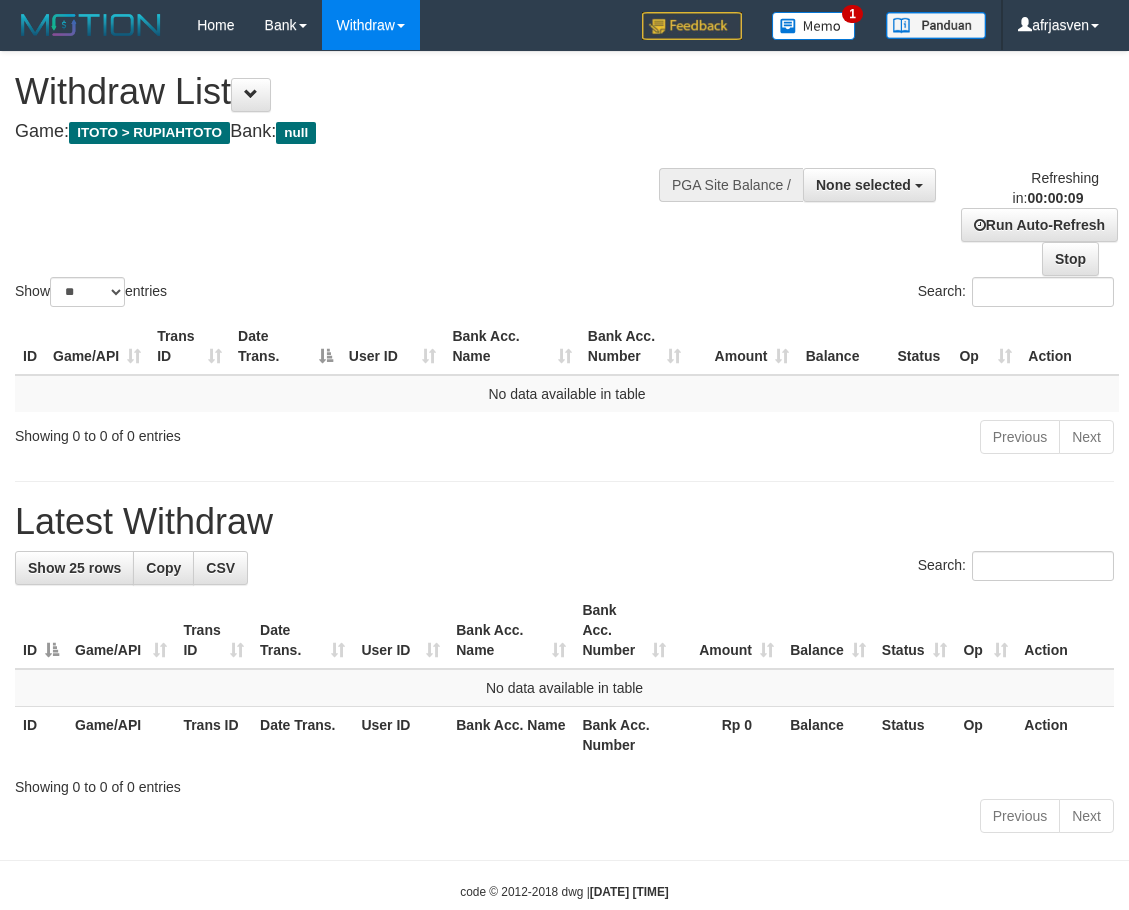 select 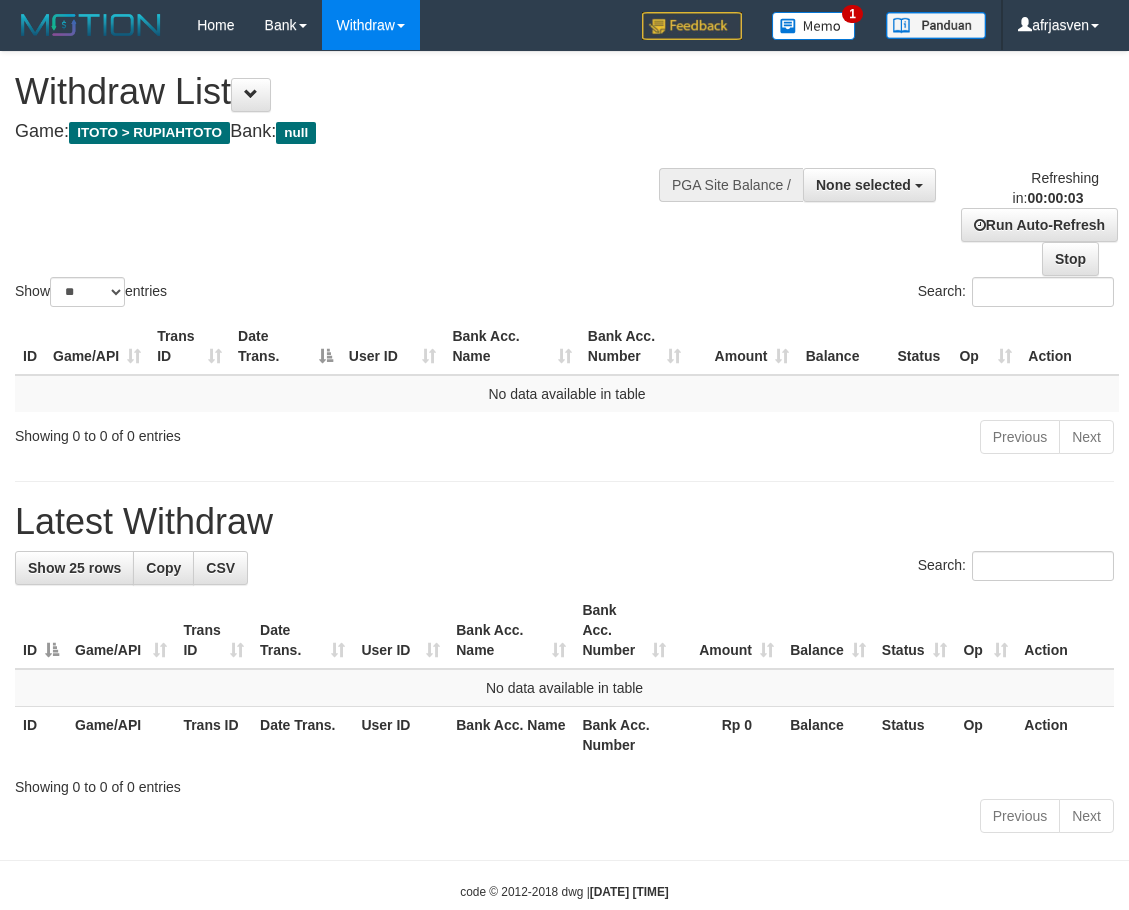 scroll, scrollTop: 0, scrollLeft: 0, axis: both 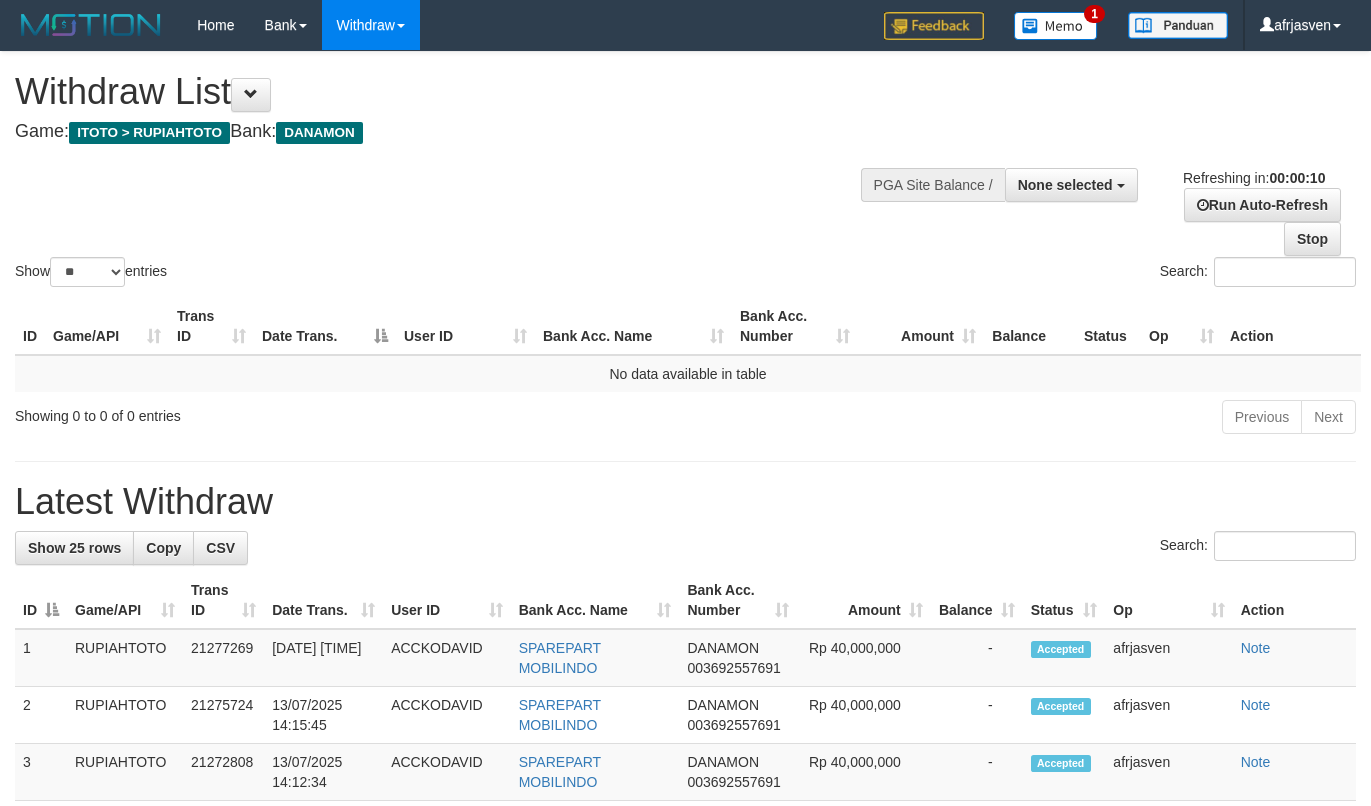 select 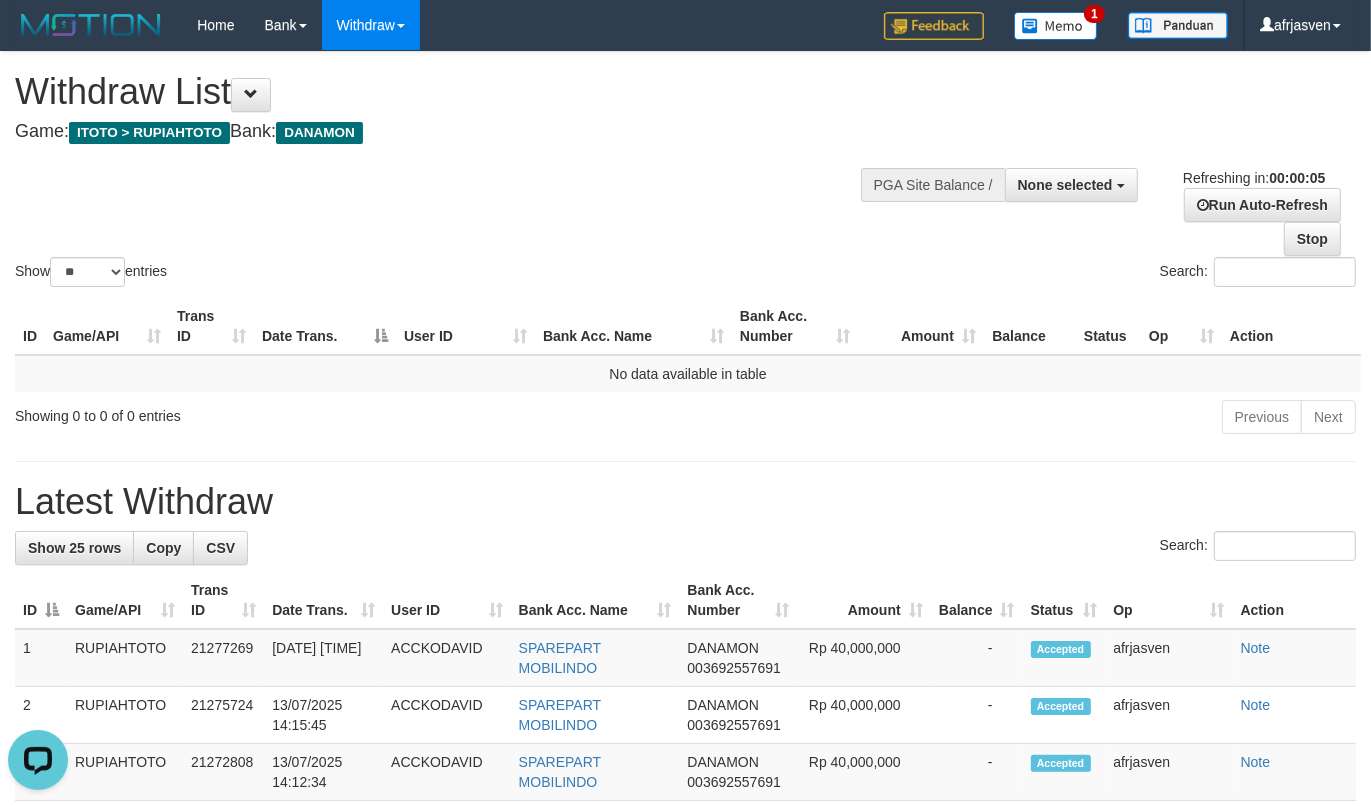 scroll, scrollTop: 0, scrollLeft: 0, axis: both 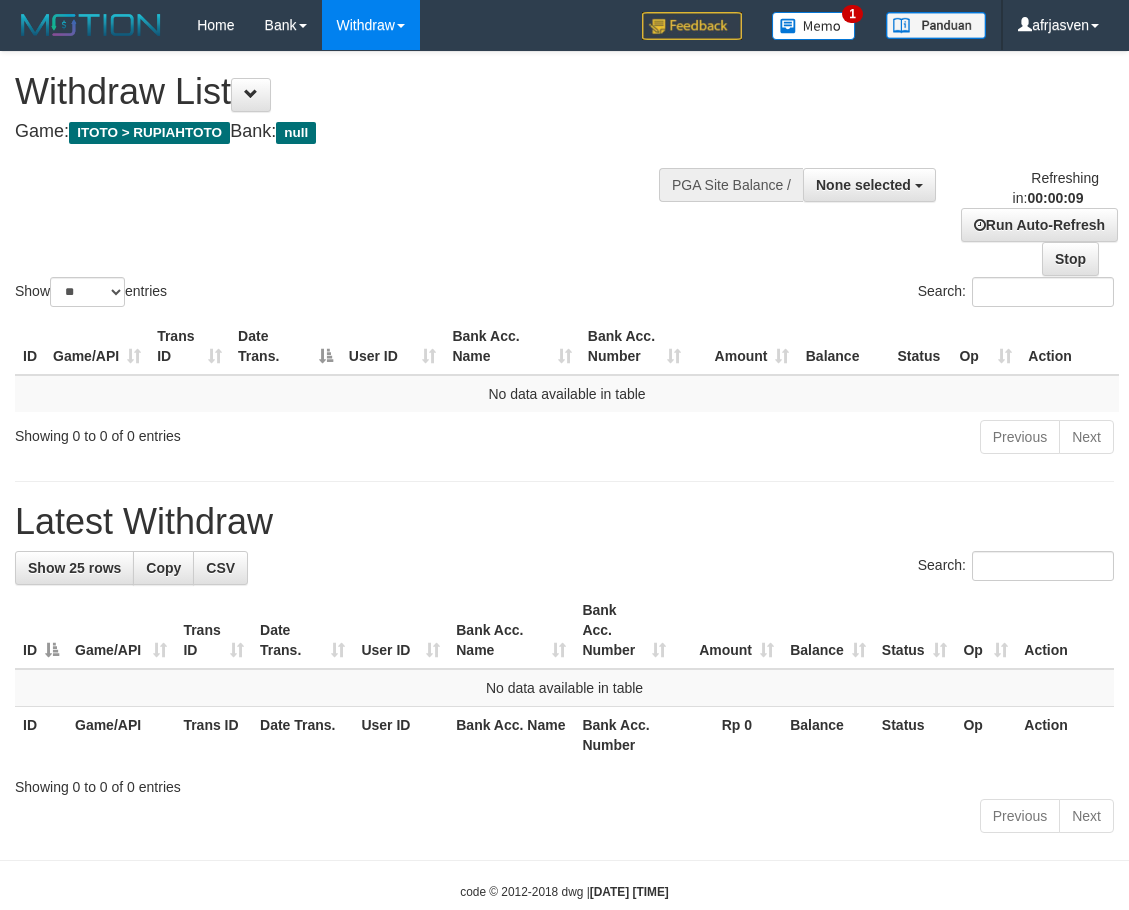 select 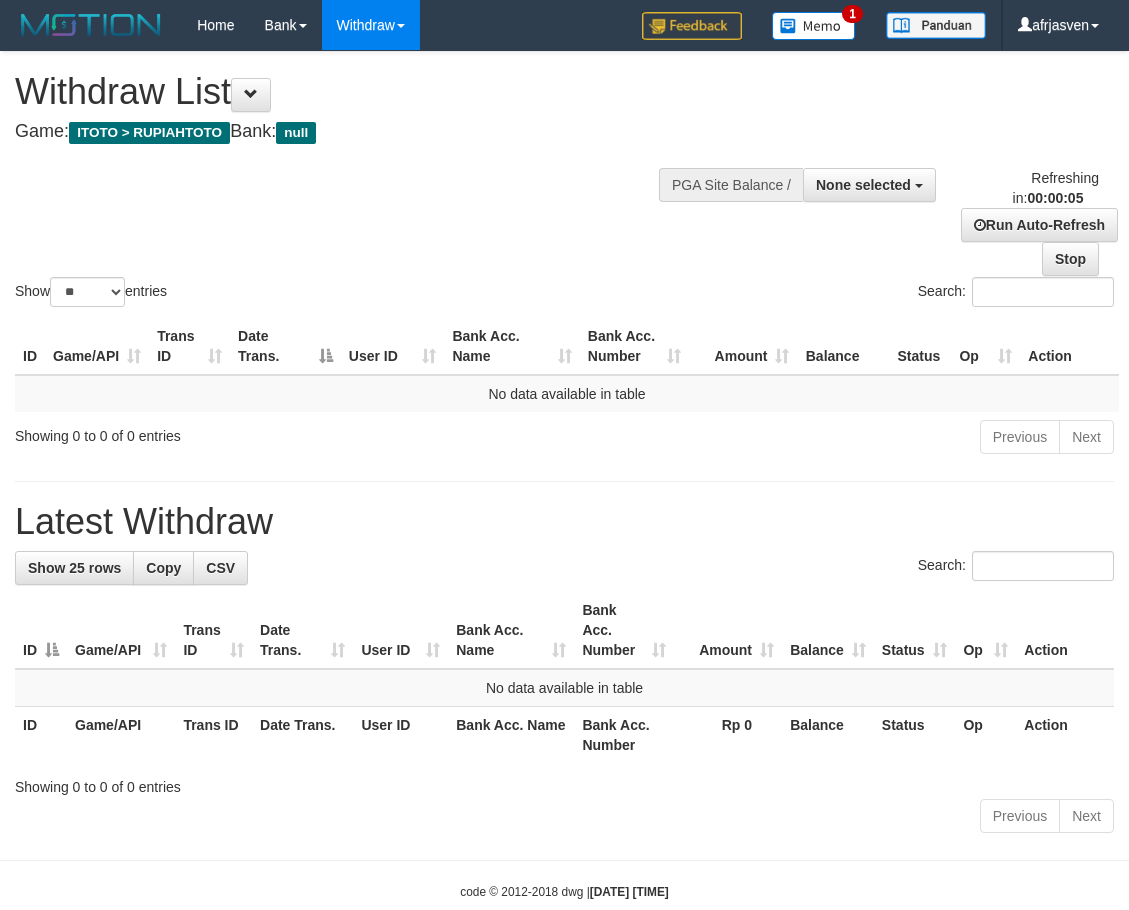 scroll, scrollTop: 0, scrollLeft: 0, axis: both 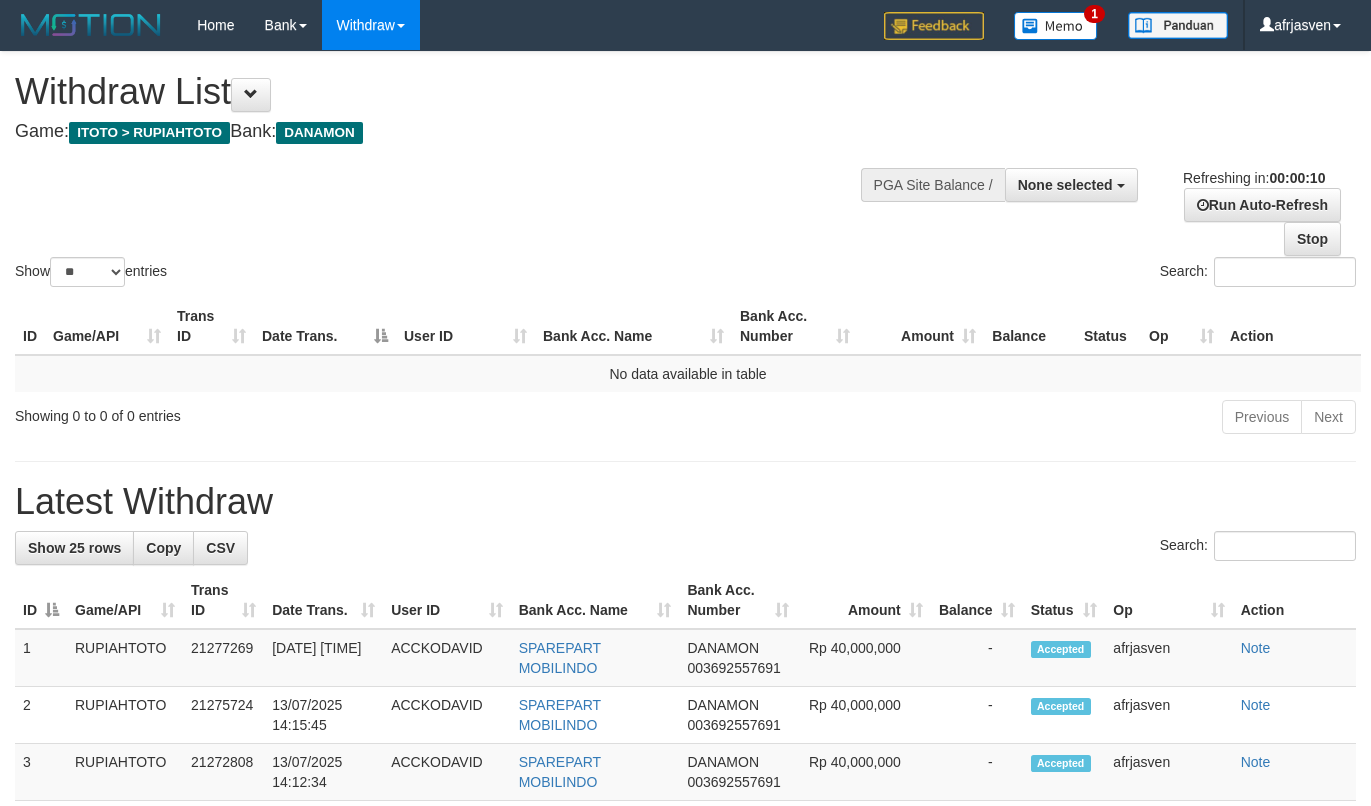 select 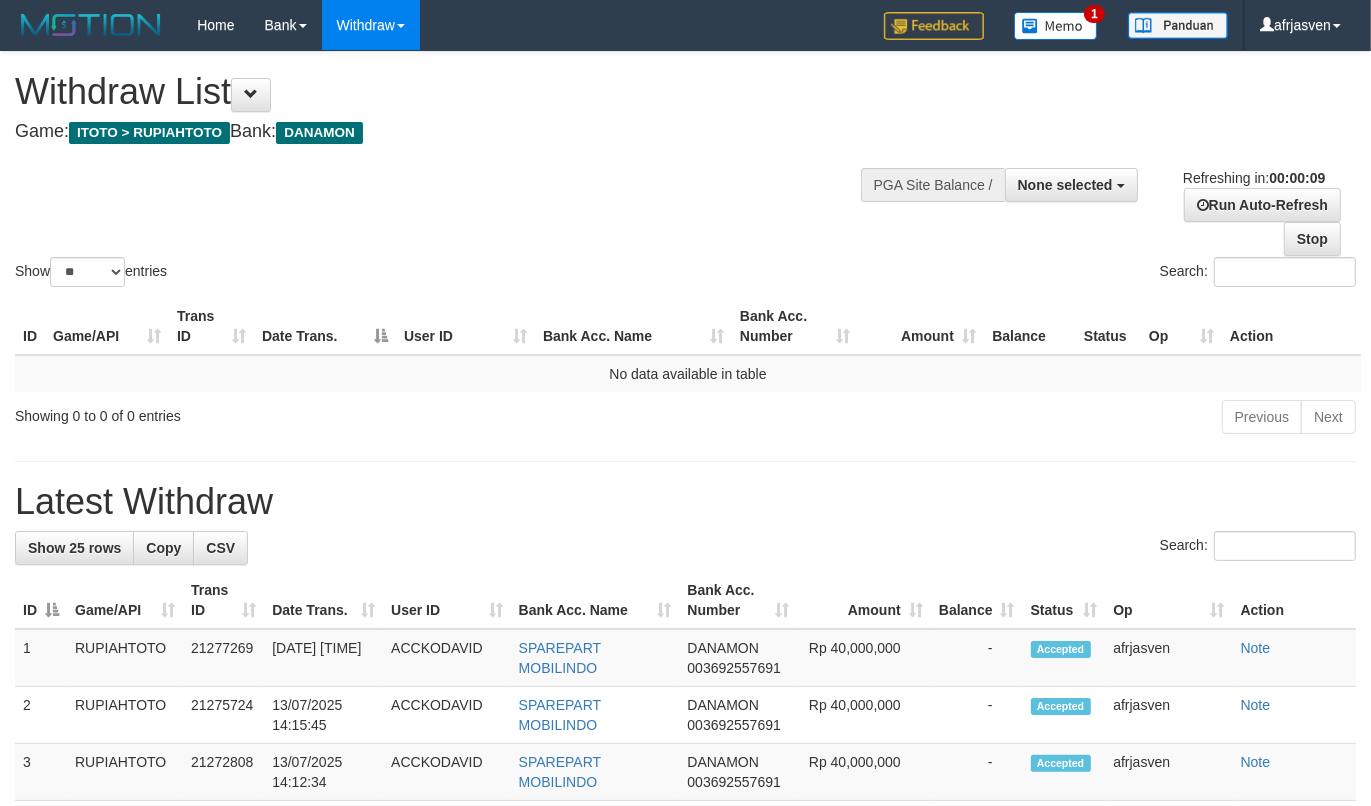 scroll, scrollTop: 0, scrollLeft: 0, axis: both 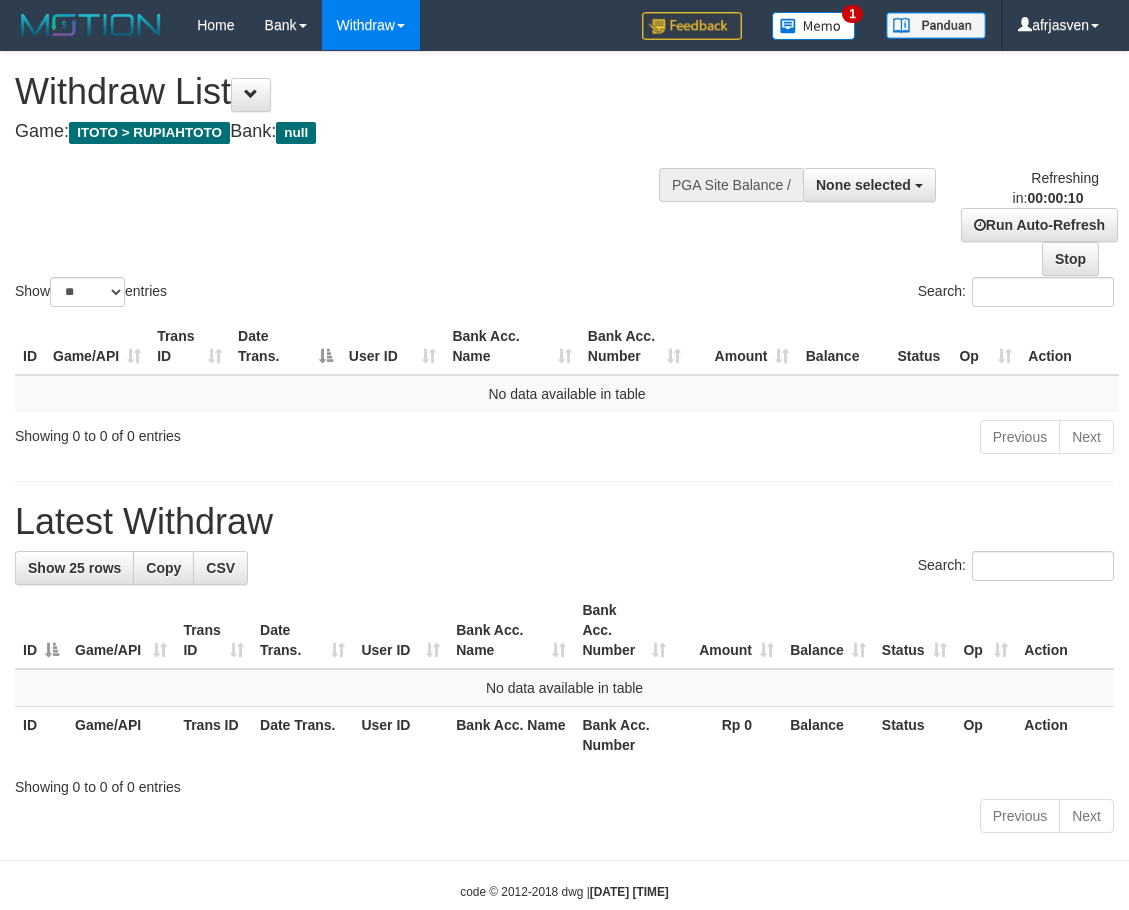 select 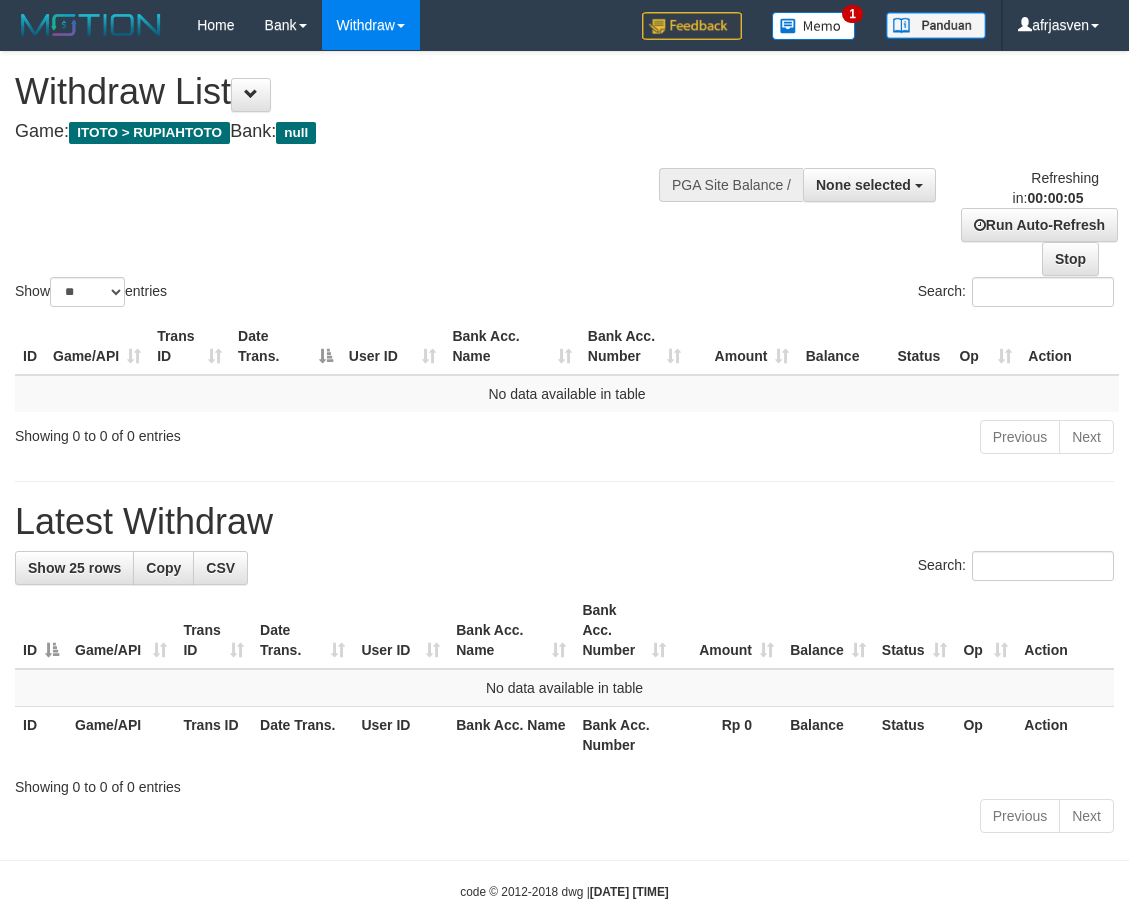 scroll, scrollTop: 0, scrollLeft: 0, axis: both 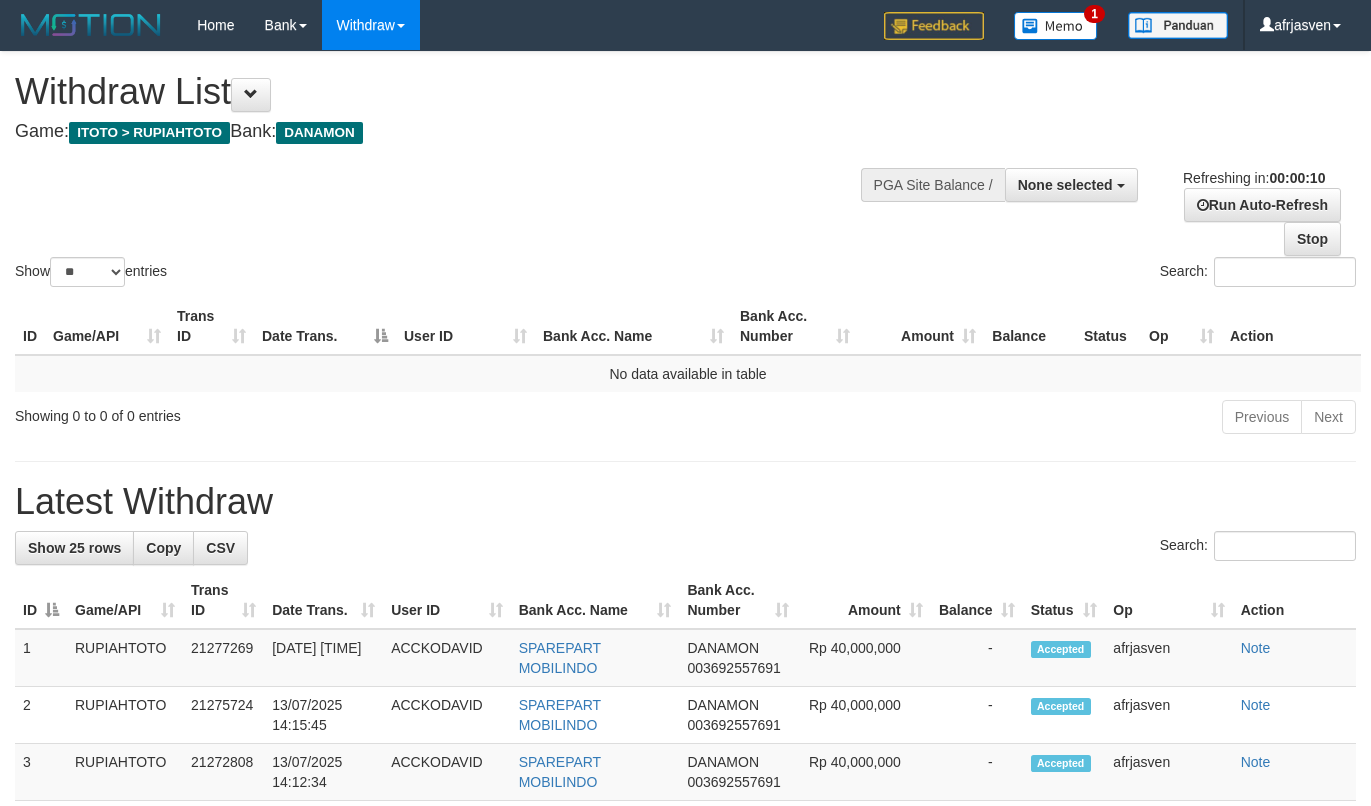 select 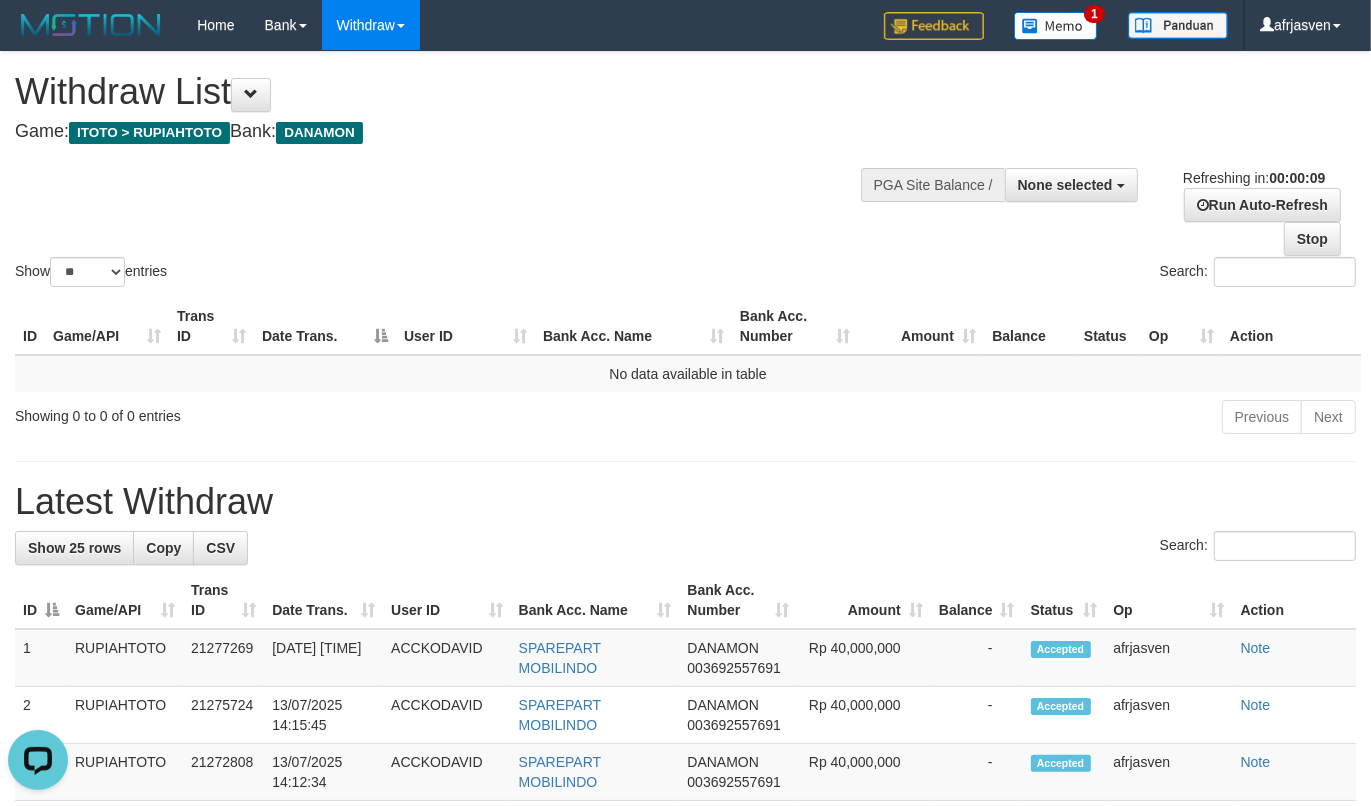 scroll, scrollTop: 0, scrollLeft: 0, axis: both 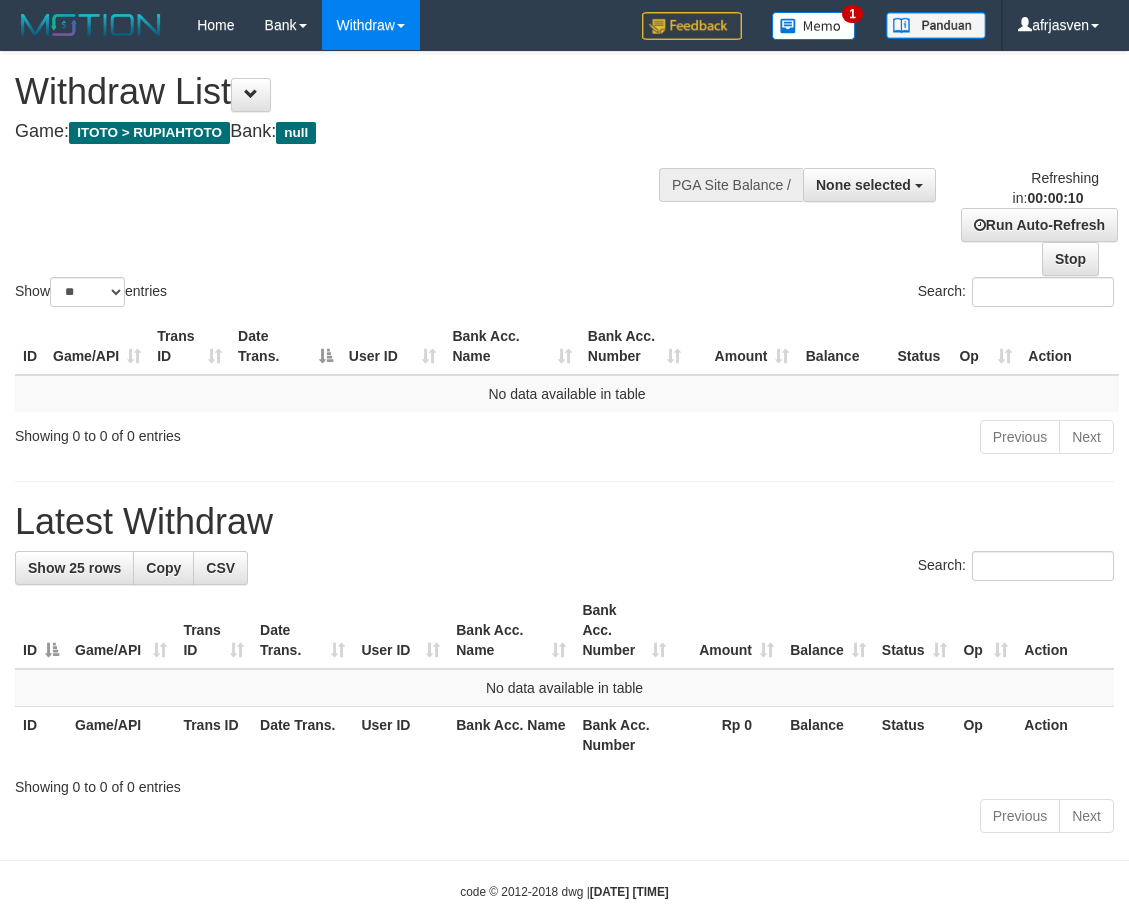 select 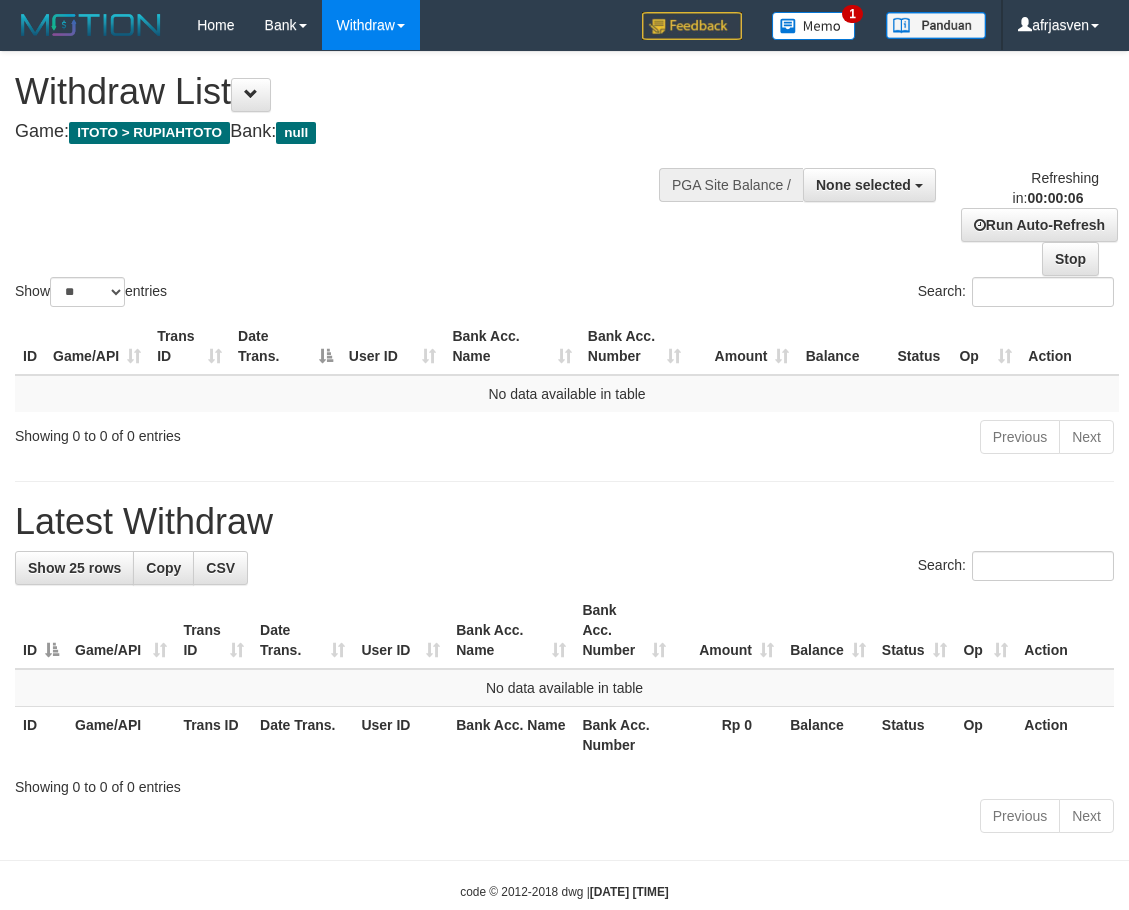 scroll, scrollTop: 0, scrollLeft: 0, axis: both 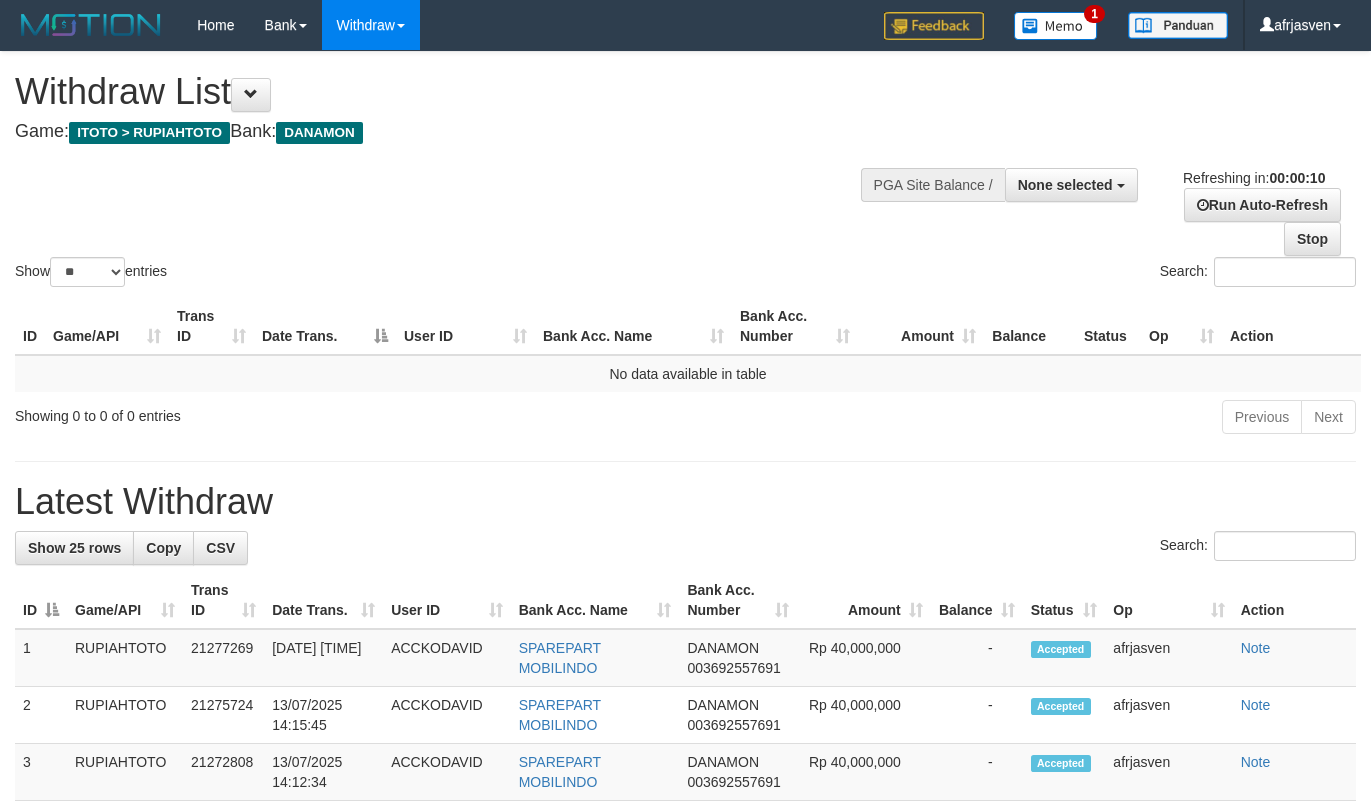 select 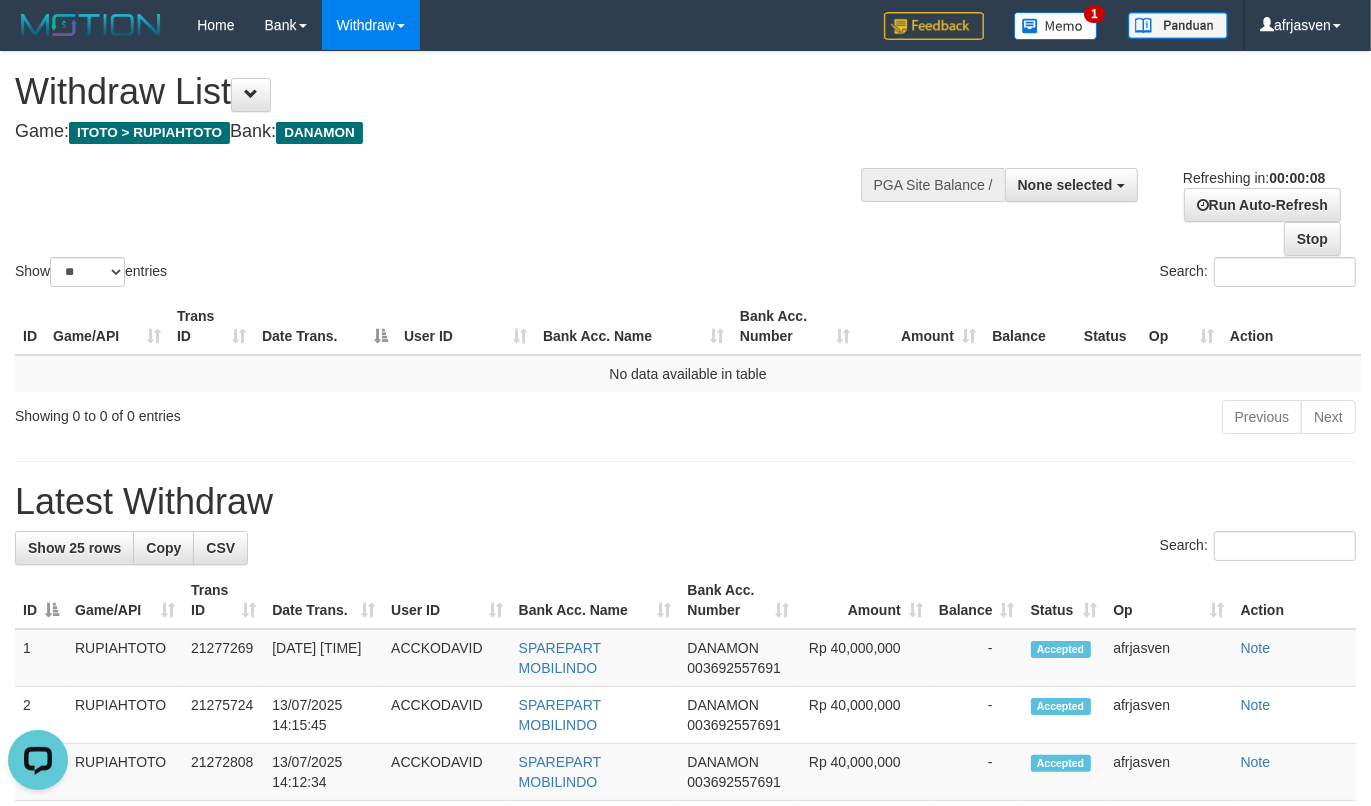 scroll, scrollTop: 0, scrollLeft: 0, axis: both 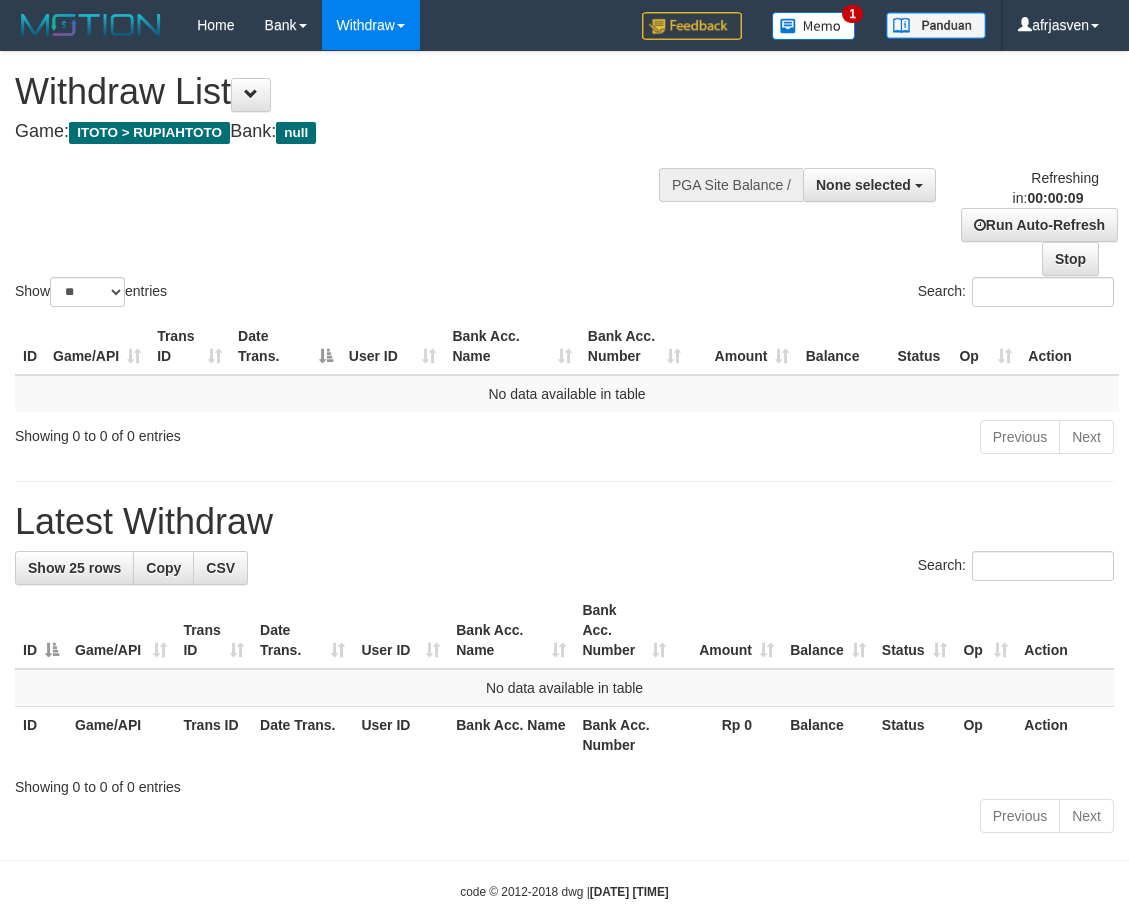 select 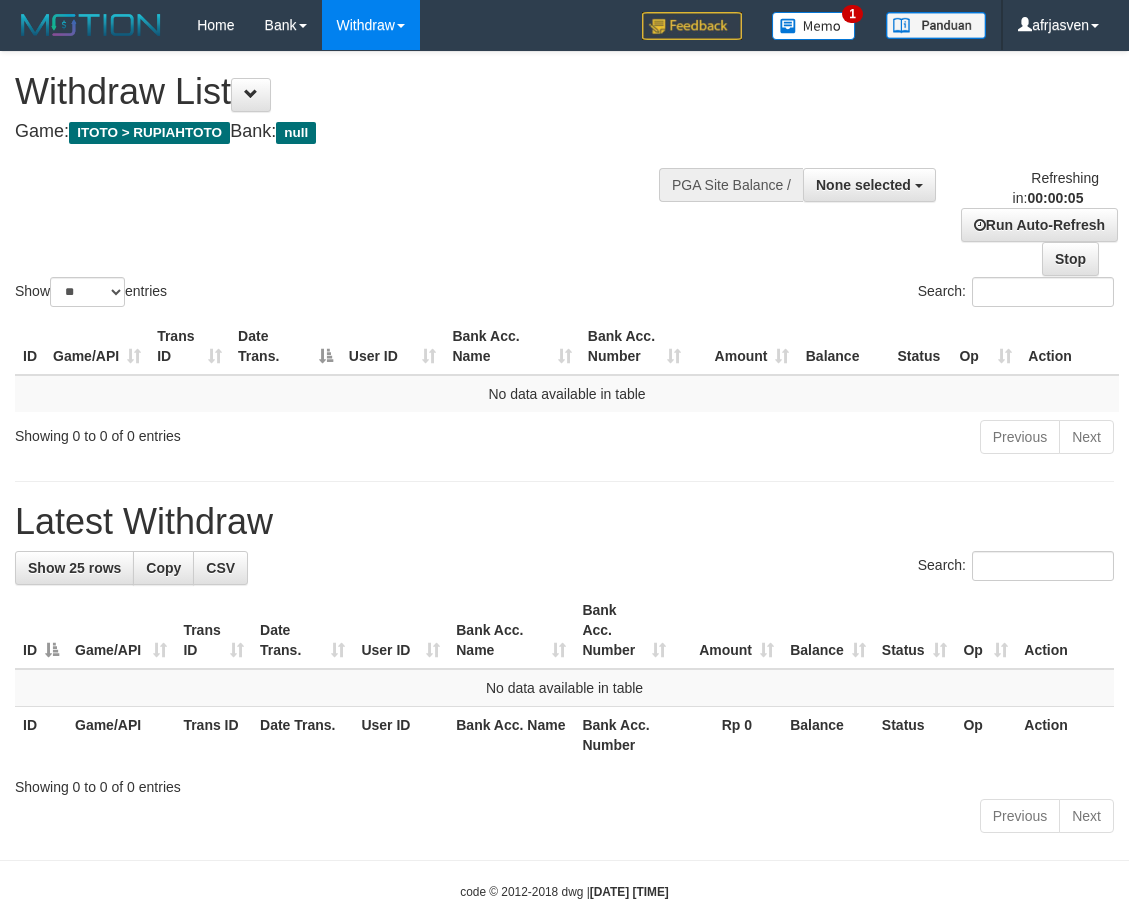 scroll, scrollTop: 0, scrollLeft: 0, axis: both 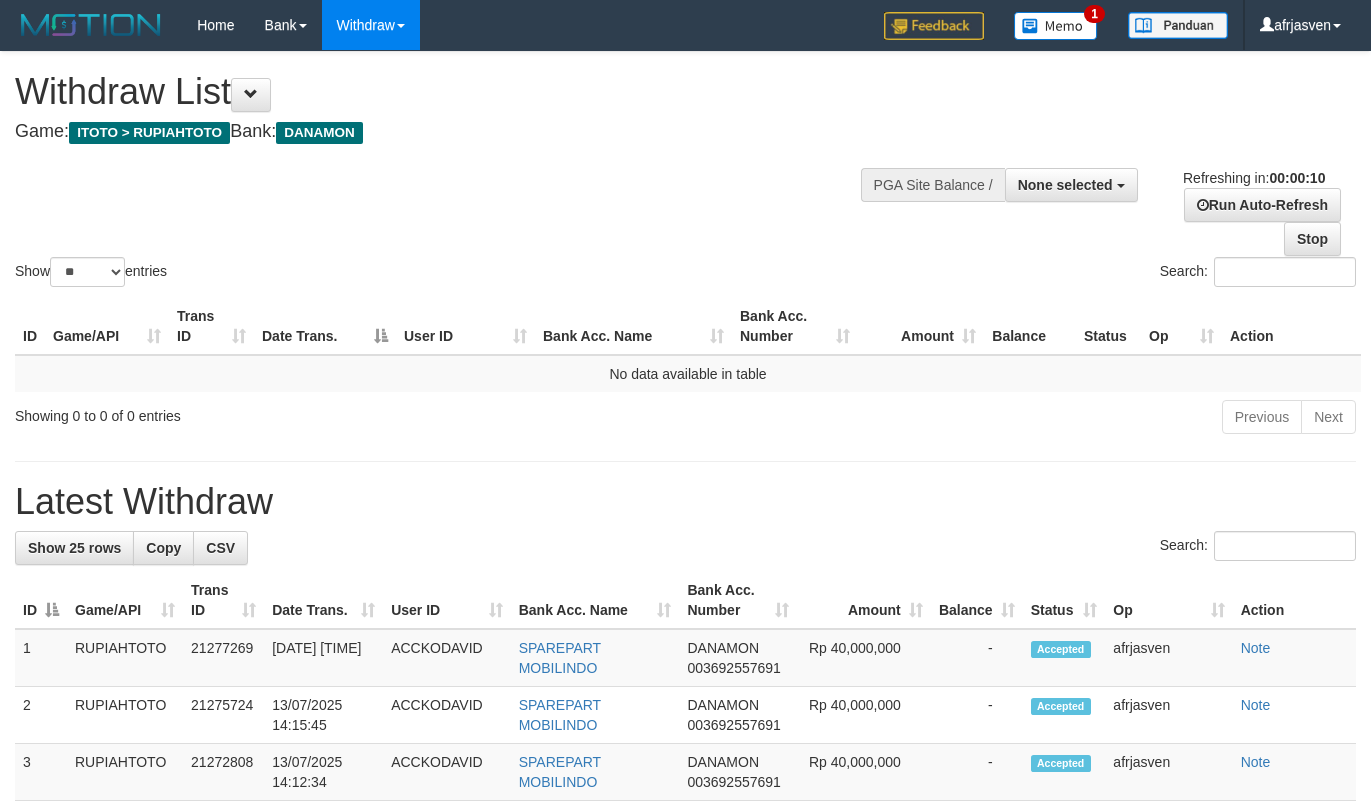 select 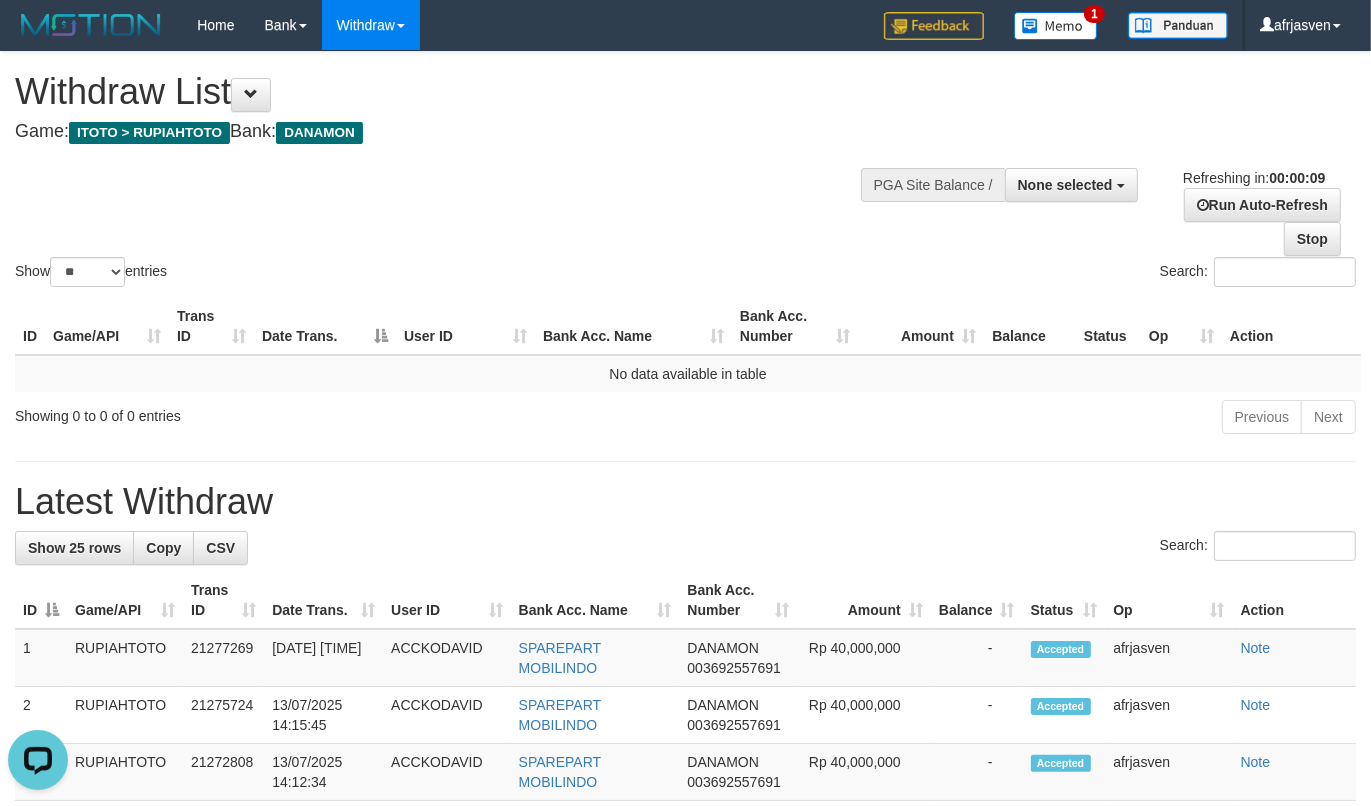 scroll, scrollTop: 0, scrollLeft: 0, axis: both 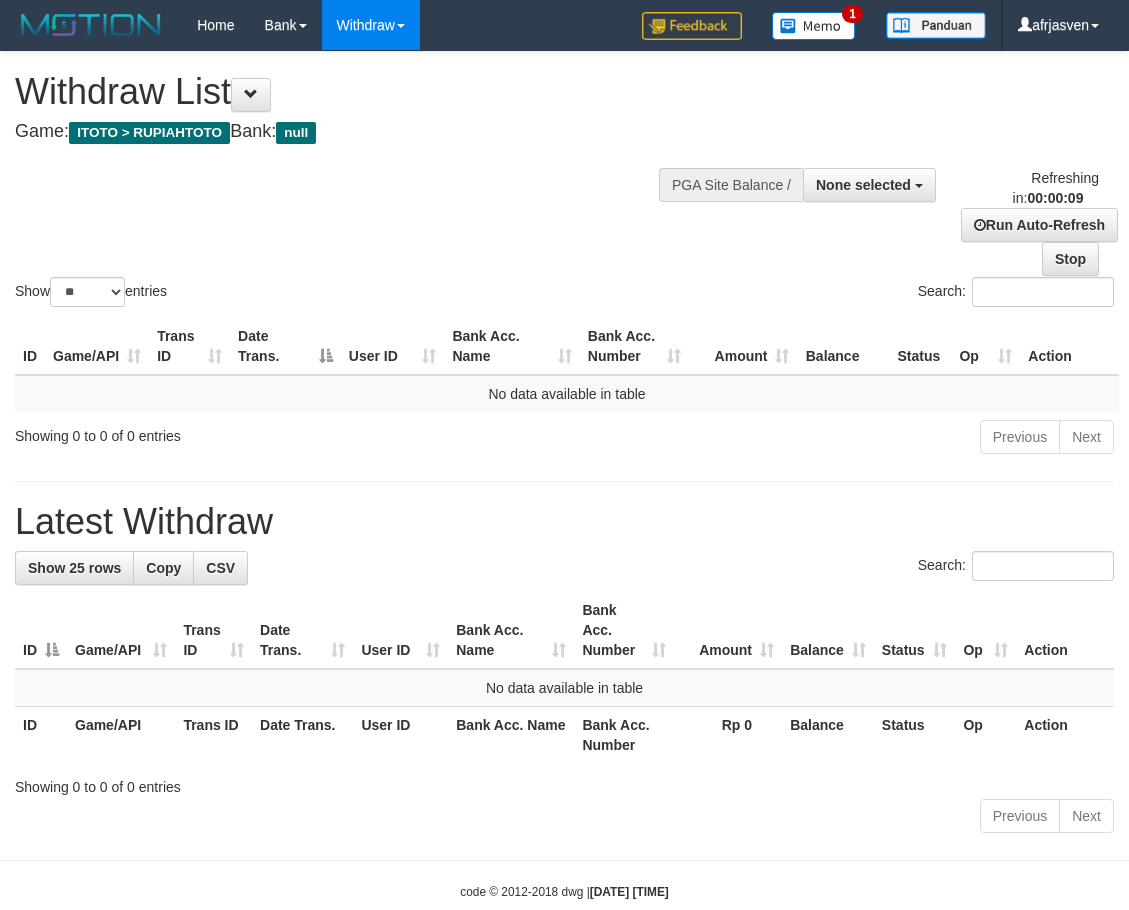 select 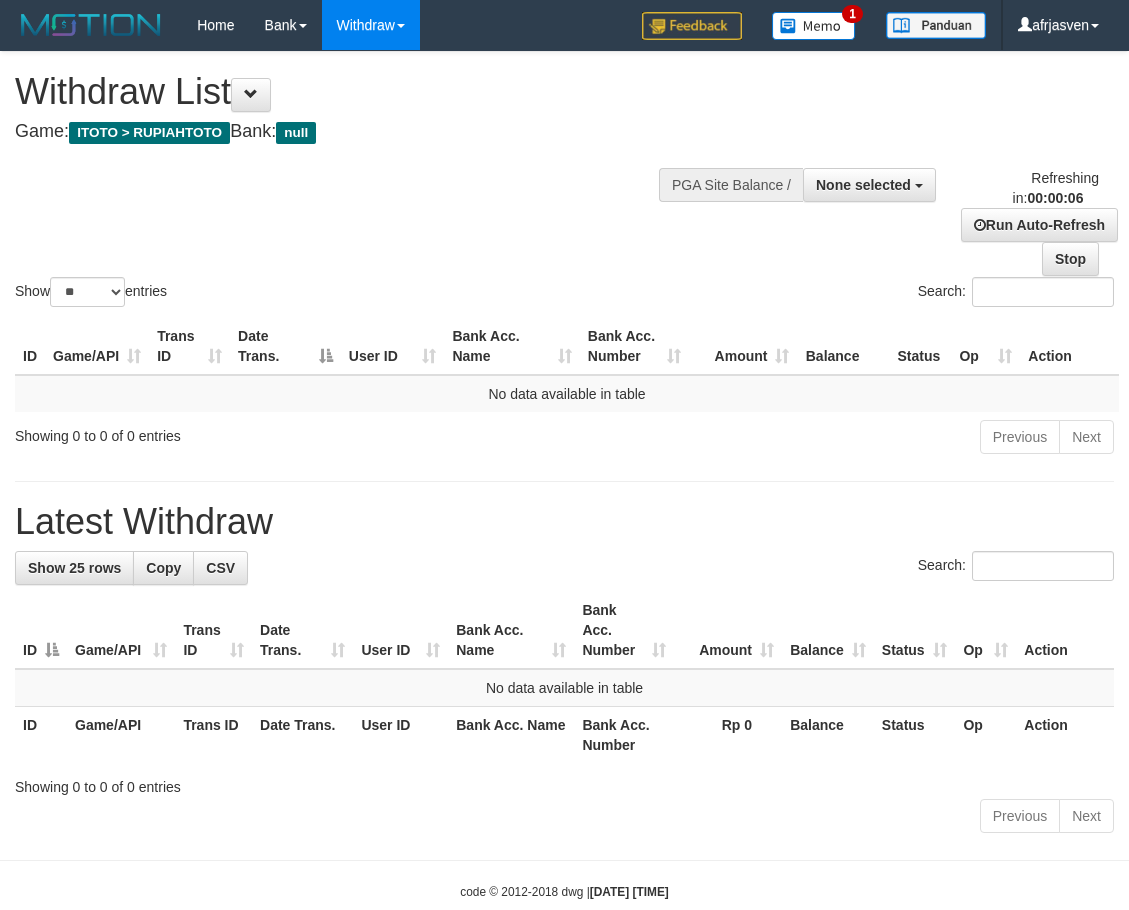 scroll, scrollTop: 0, scrollLeft: 0, axis: both 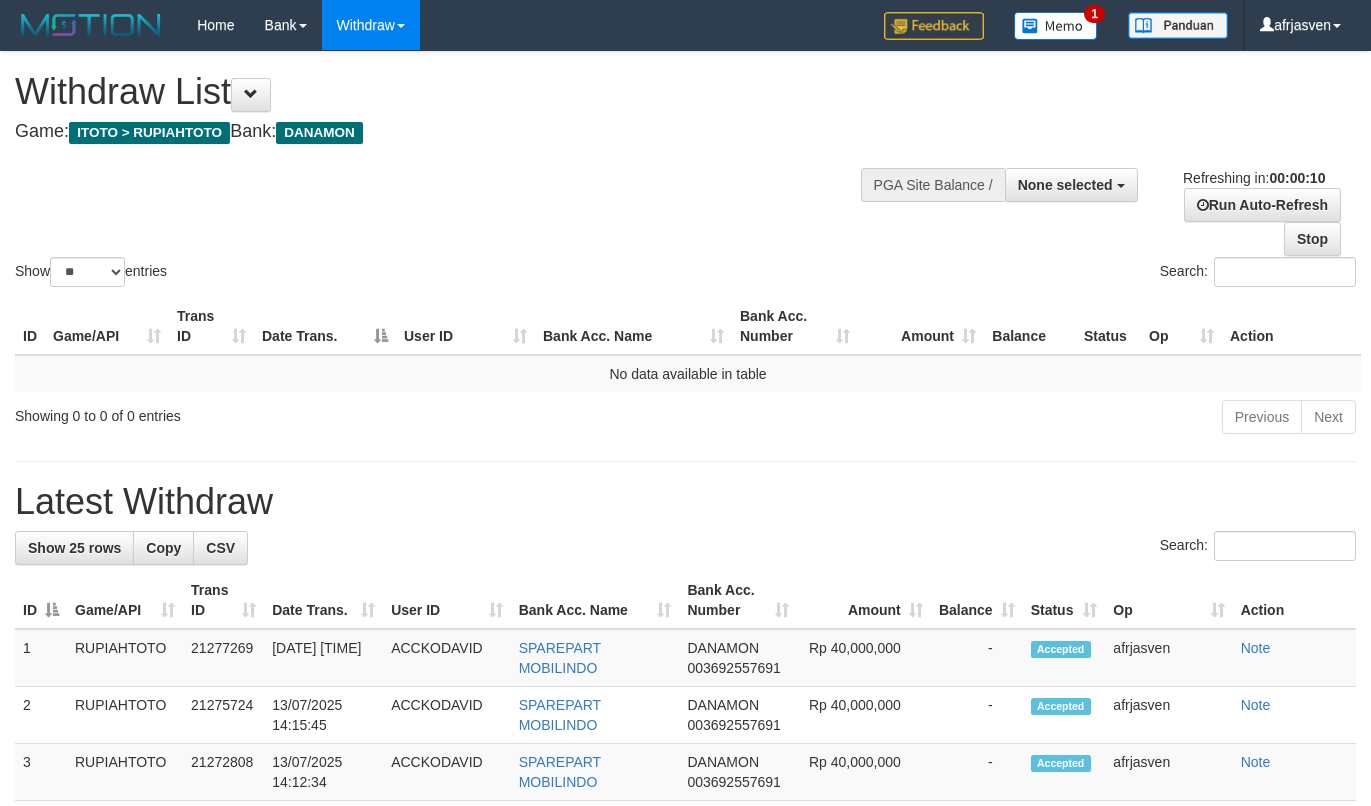 select 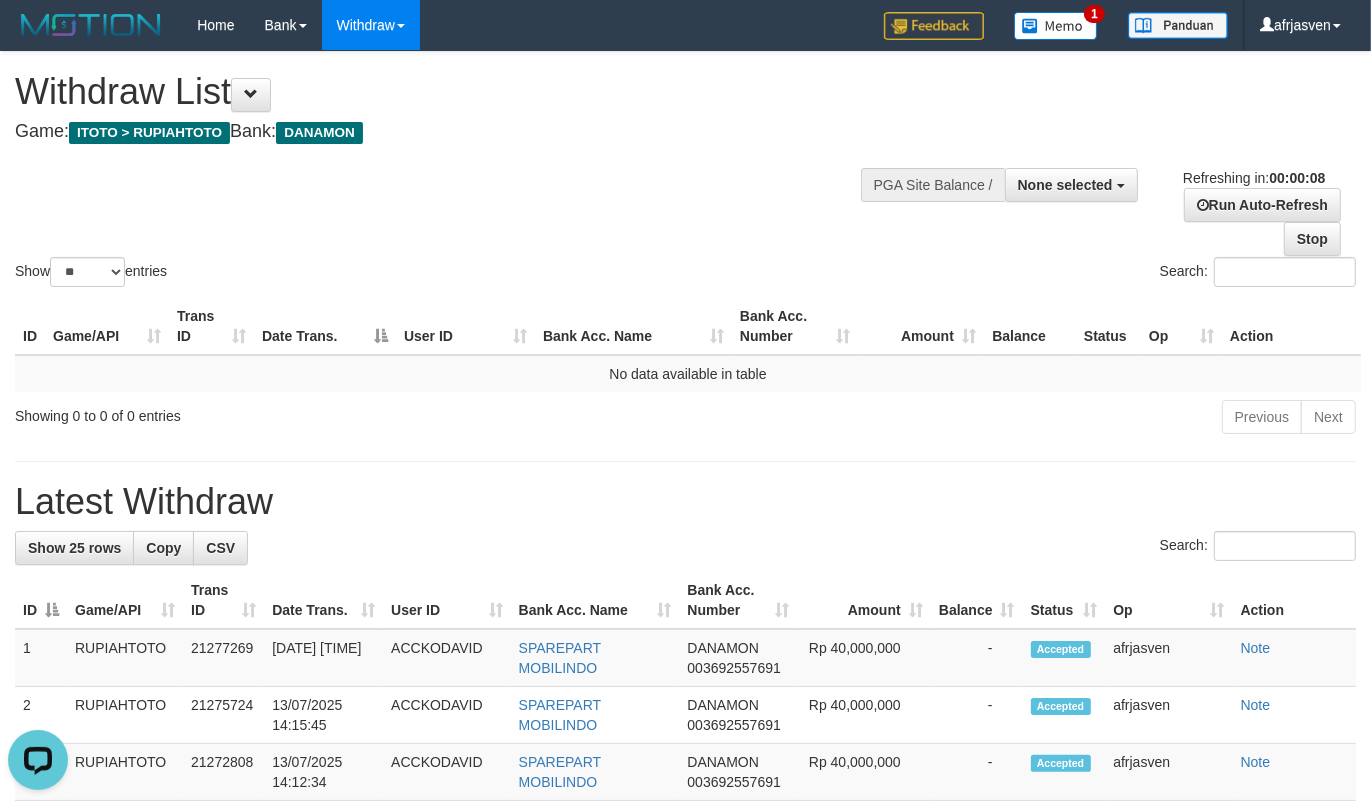 scroll, scrollTop: 0, scrollLeft: 0, axis: both 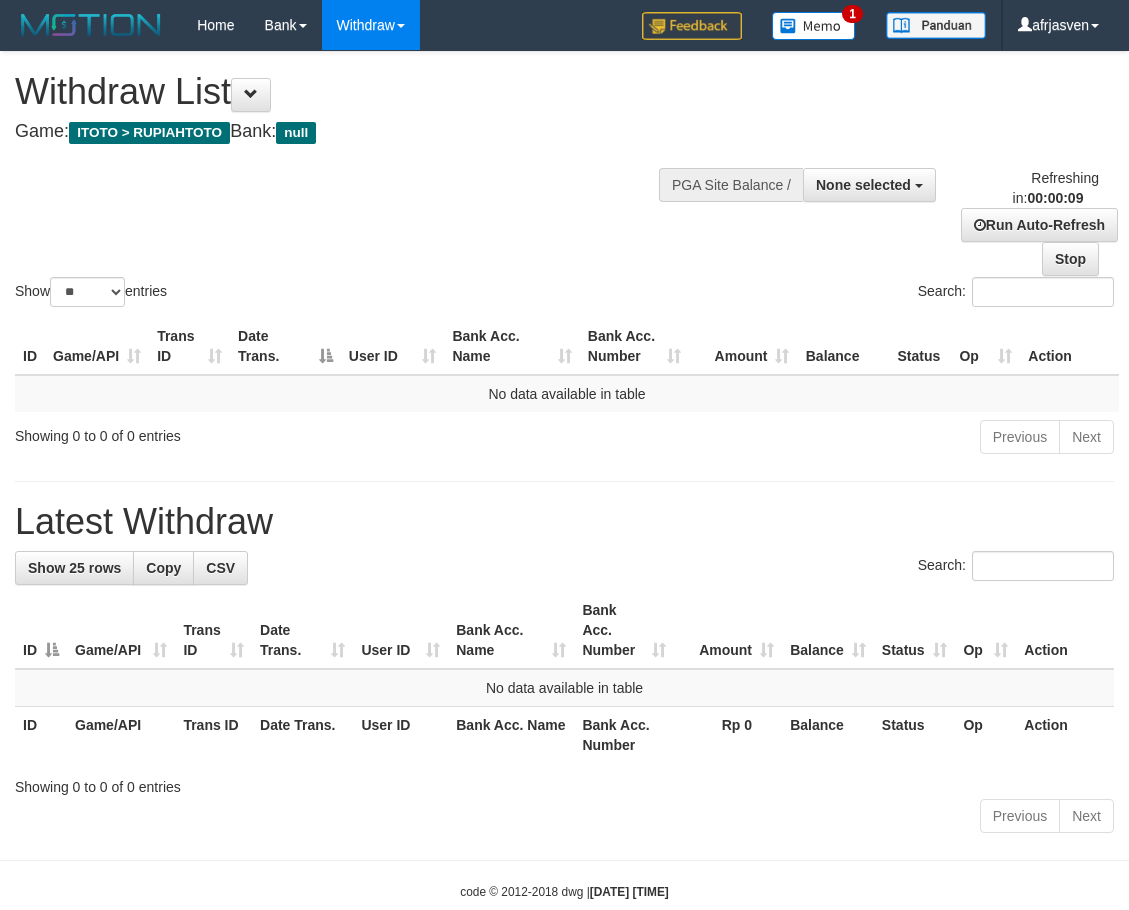 select 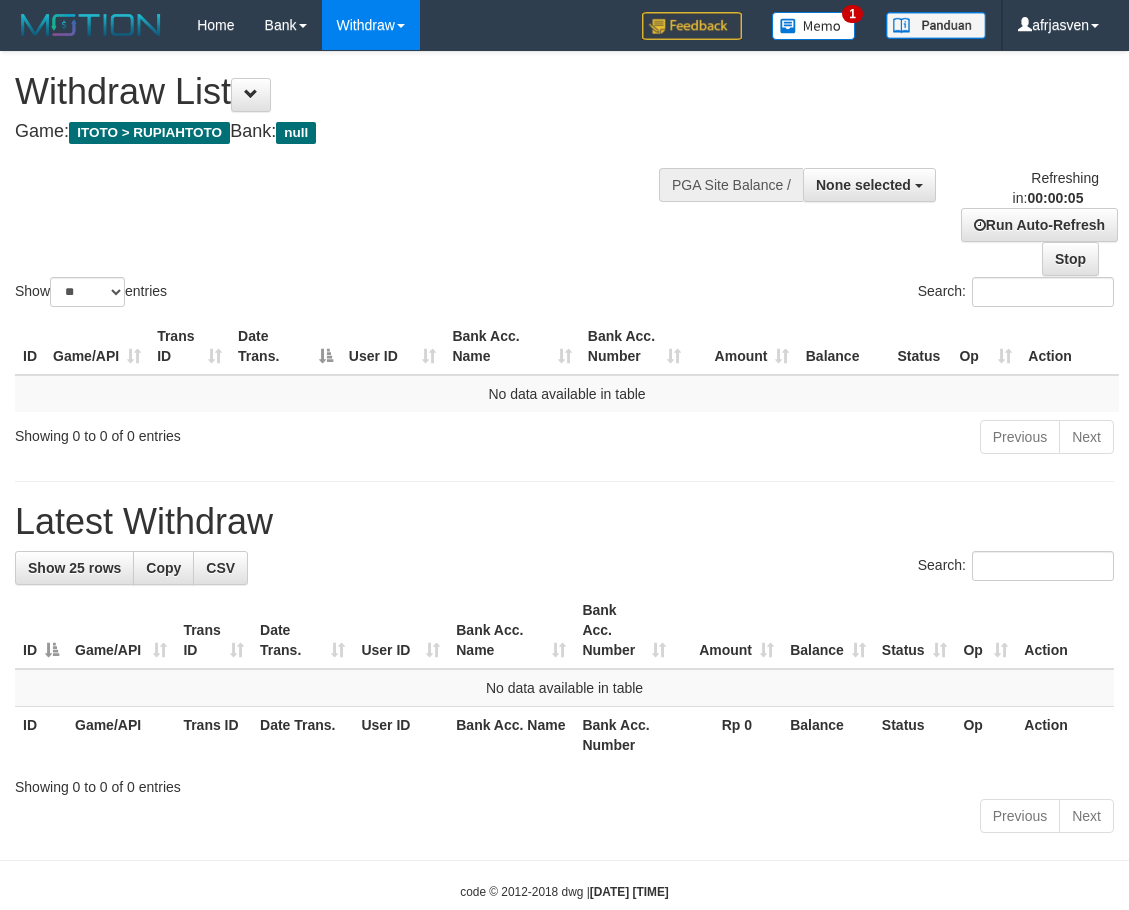 scroll, scrollTop: 0, scrollLeft: 0, axis: both 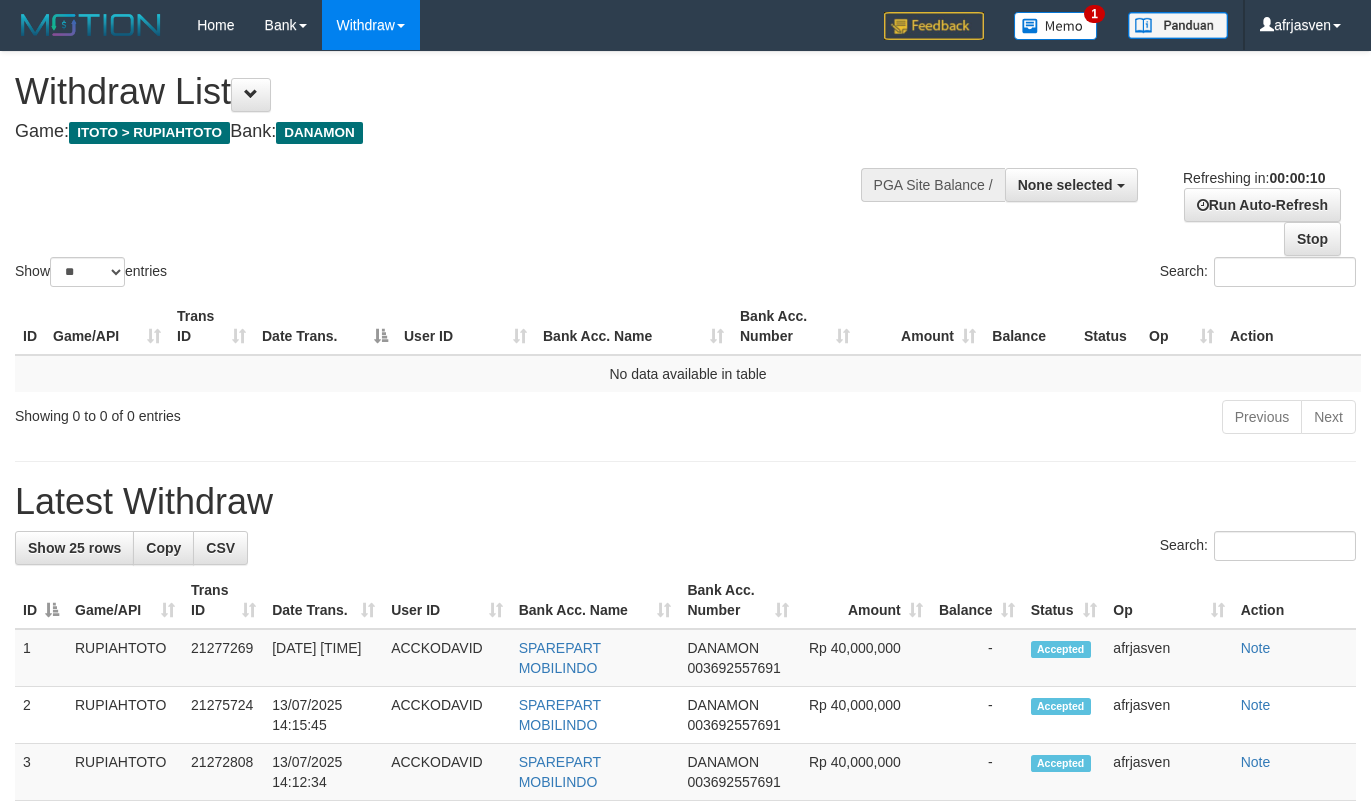select 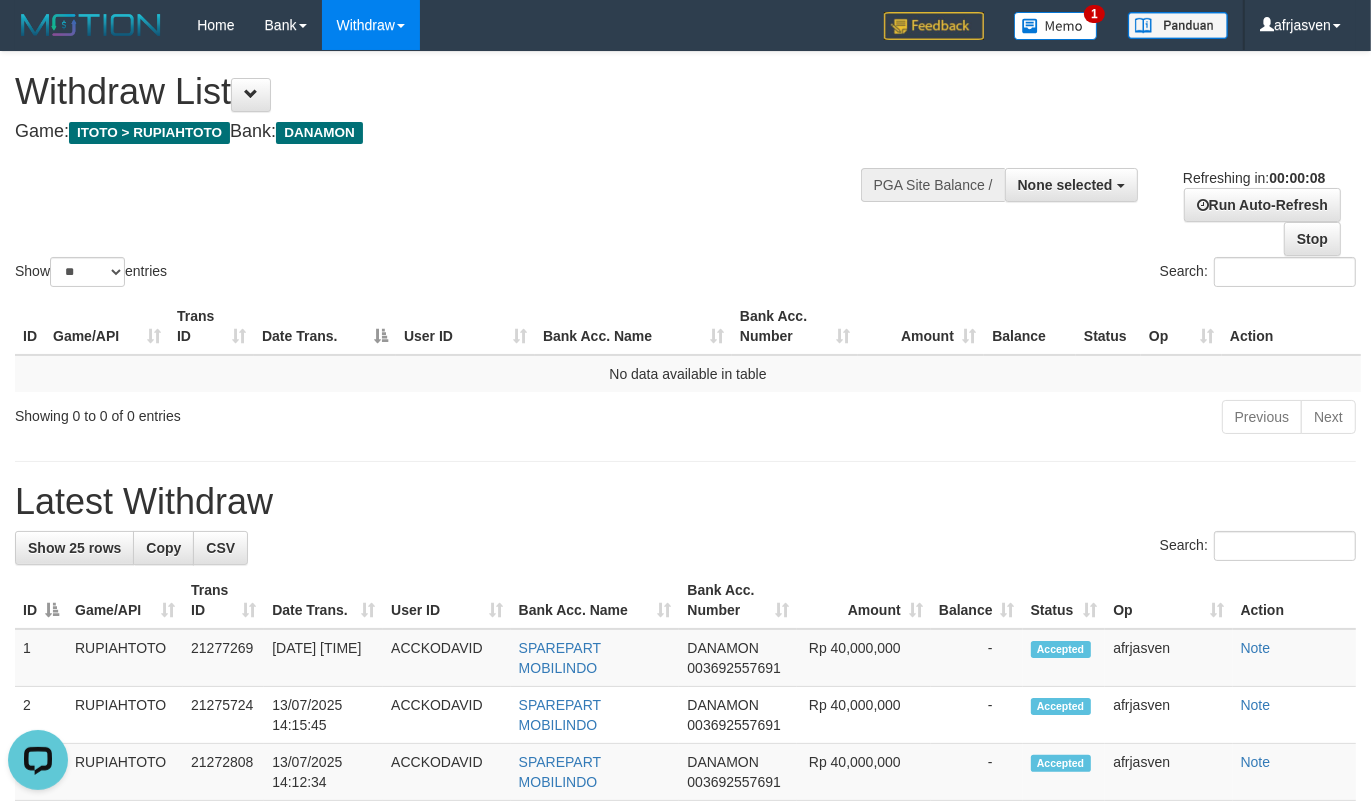 scroll, scrollTop: 0, scrollLeft: 0, axis: both 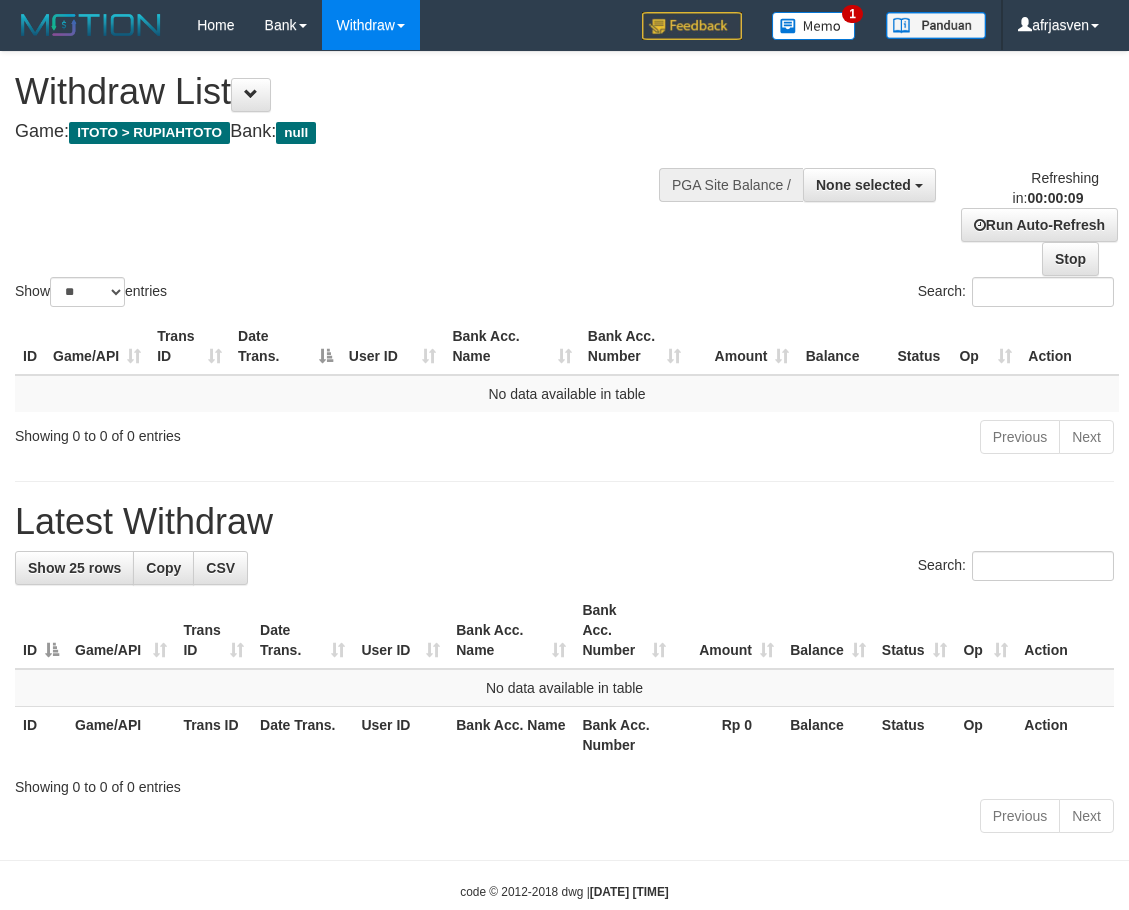 select 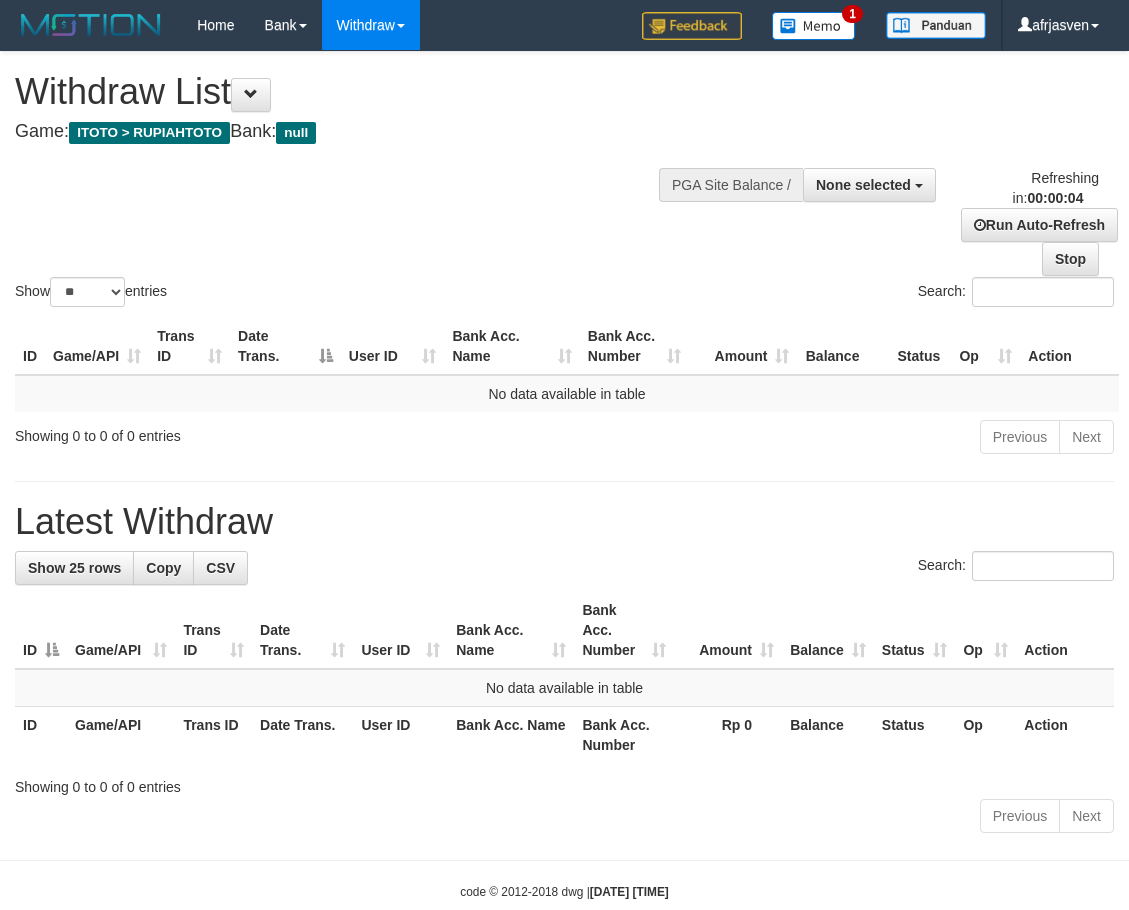 scroll, scrollTop: 0, scrollLeft: 0, axis: both 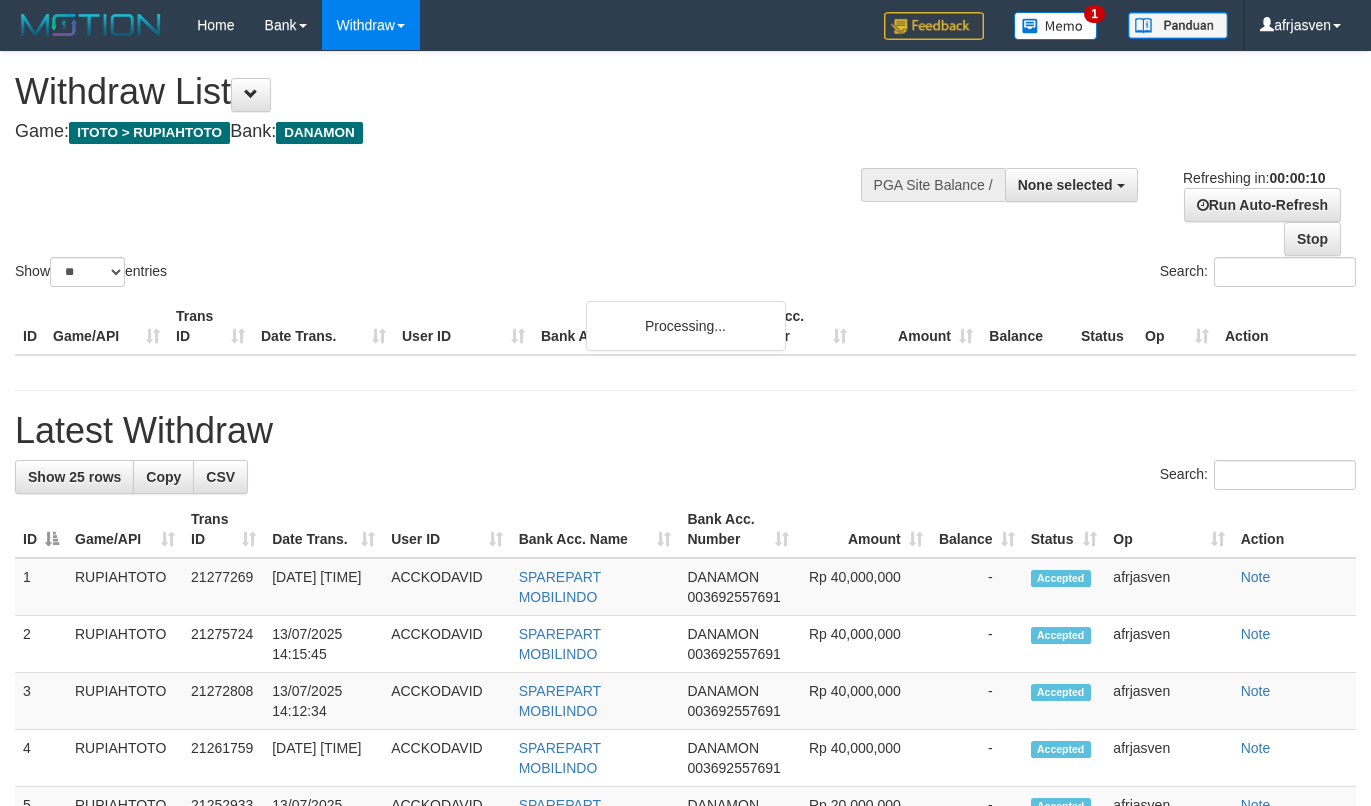 select 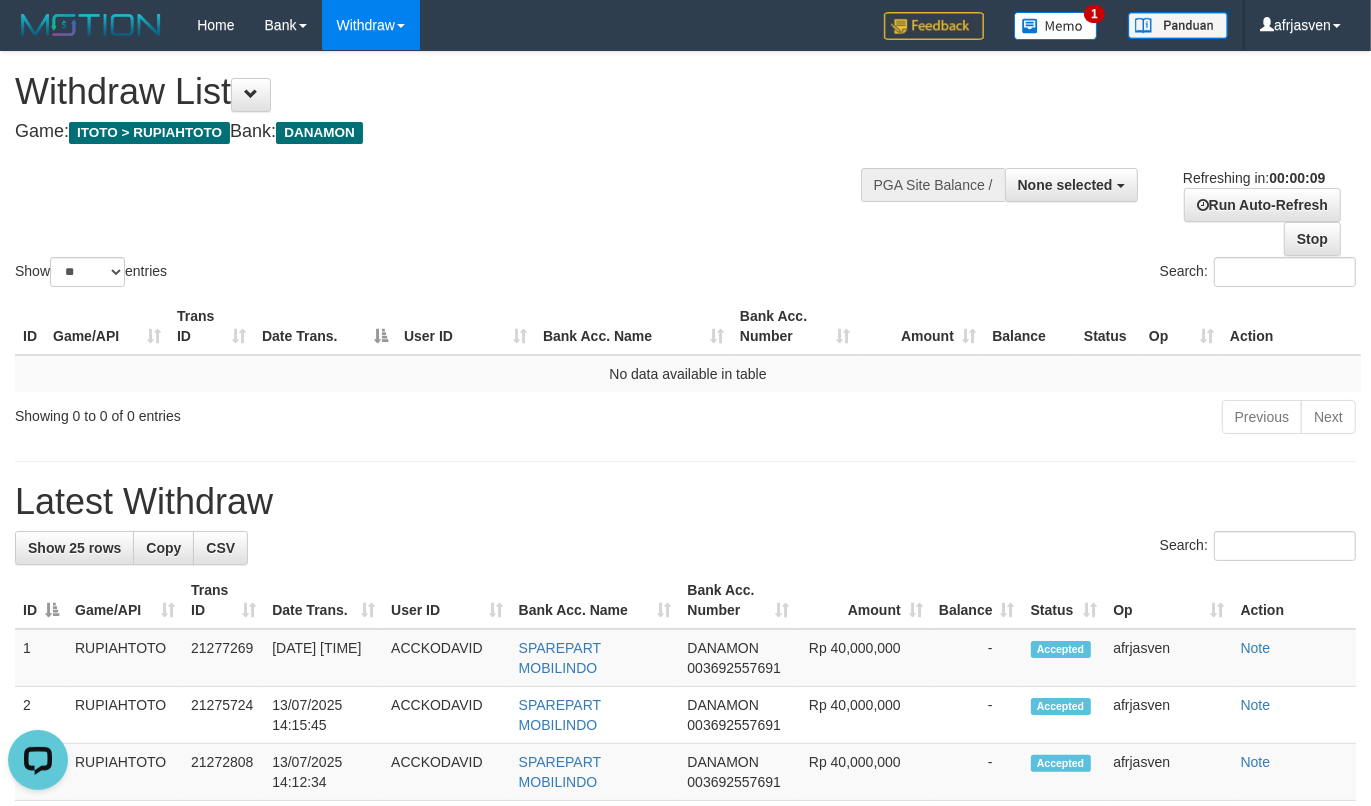 scroll, scrollTop: 0, scrollLeft: 0, axis: both 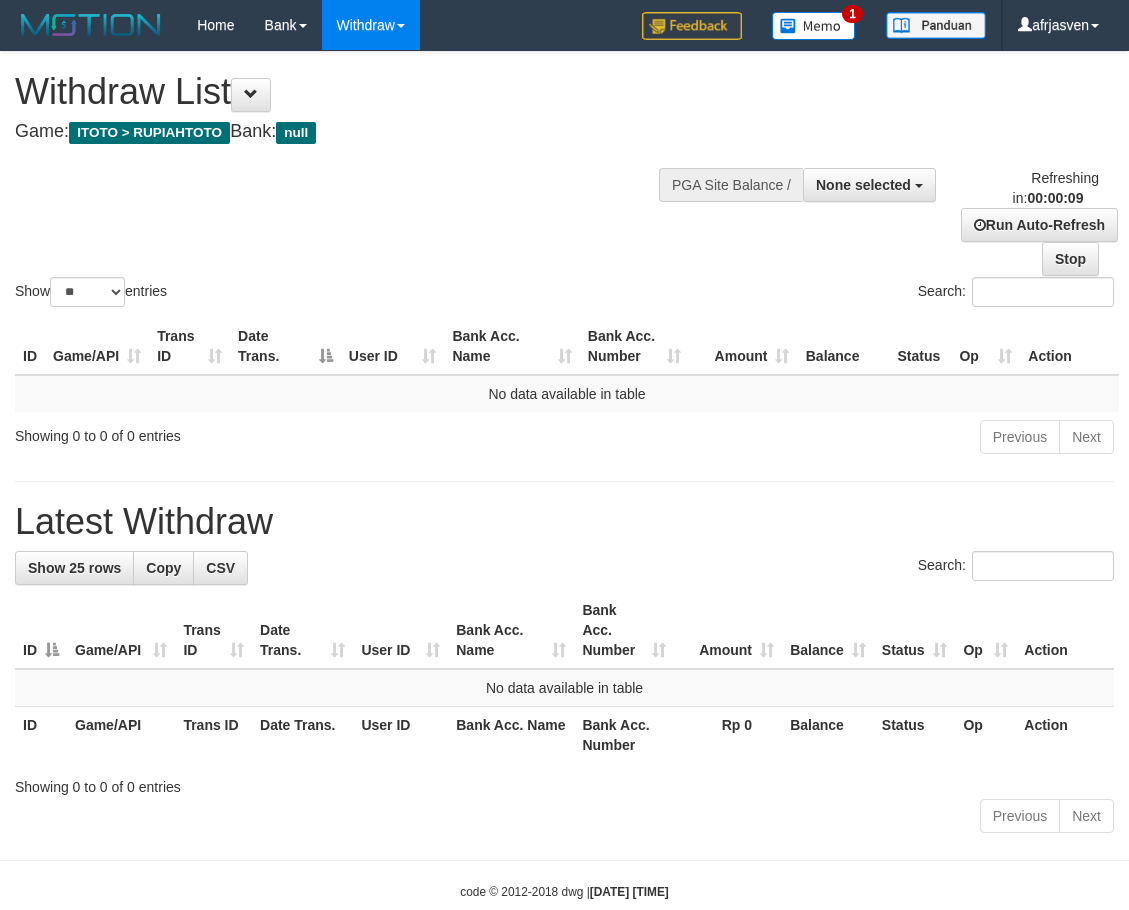 select 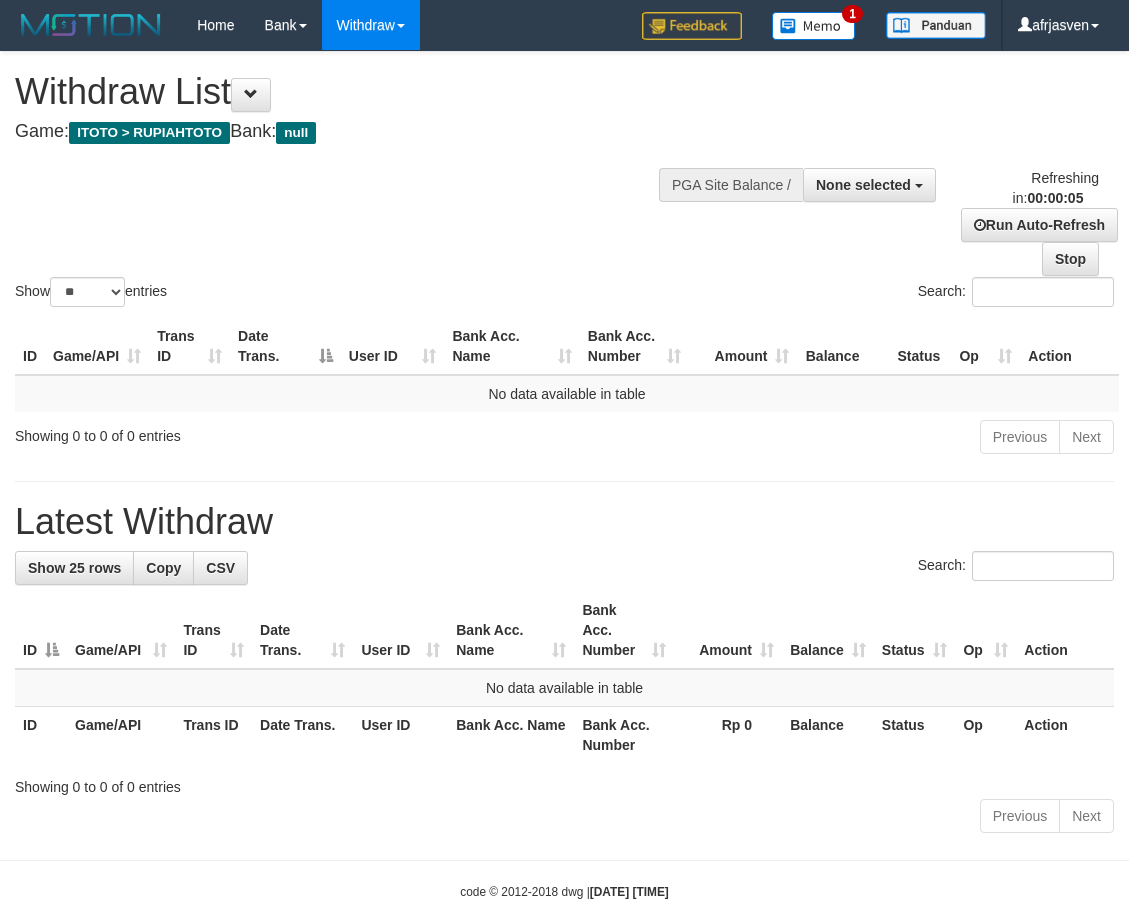 scroll, scrollTop: 0, scrollLeft: 0, axis: both 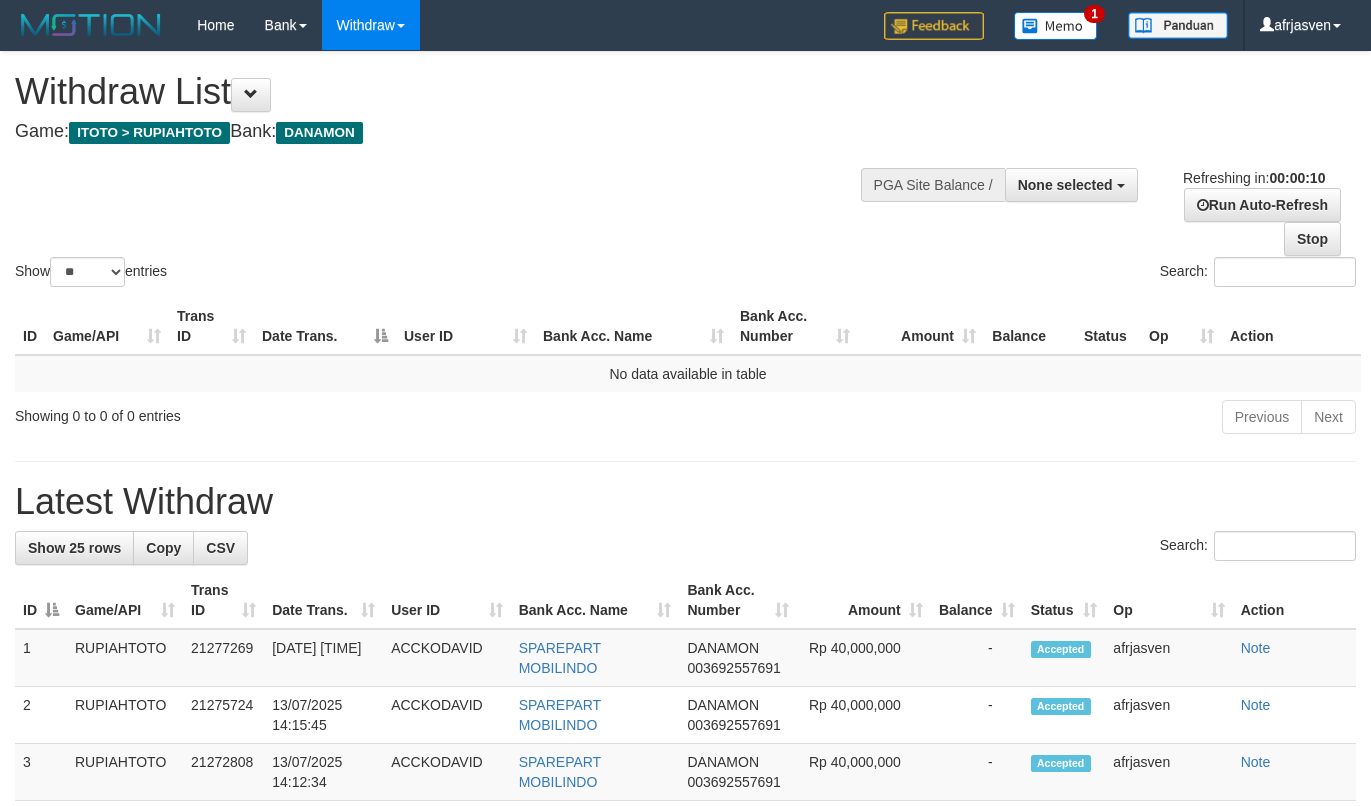 select 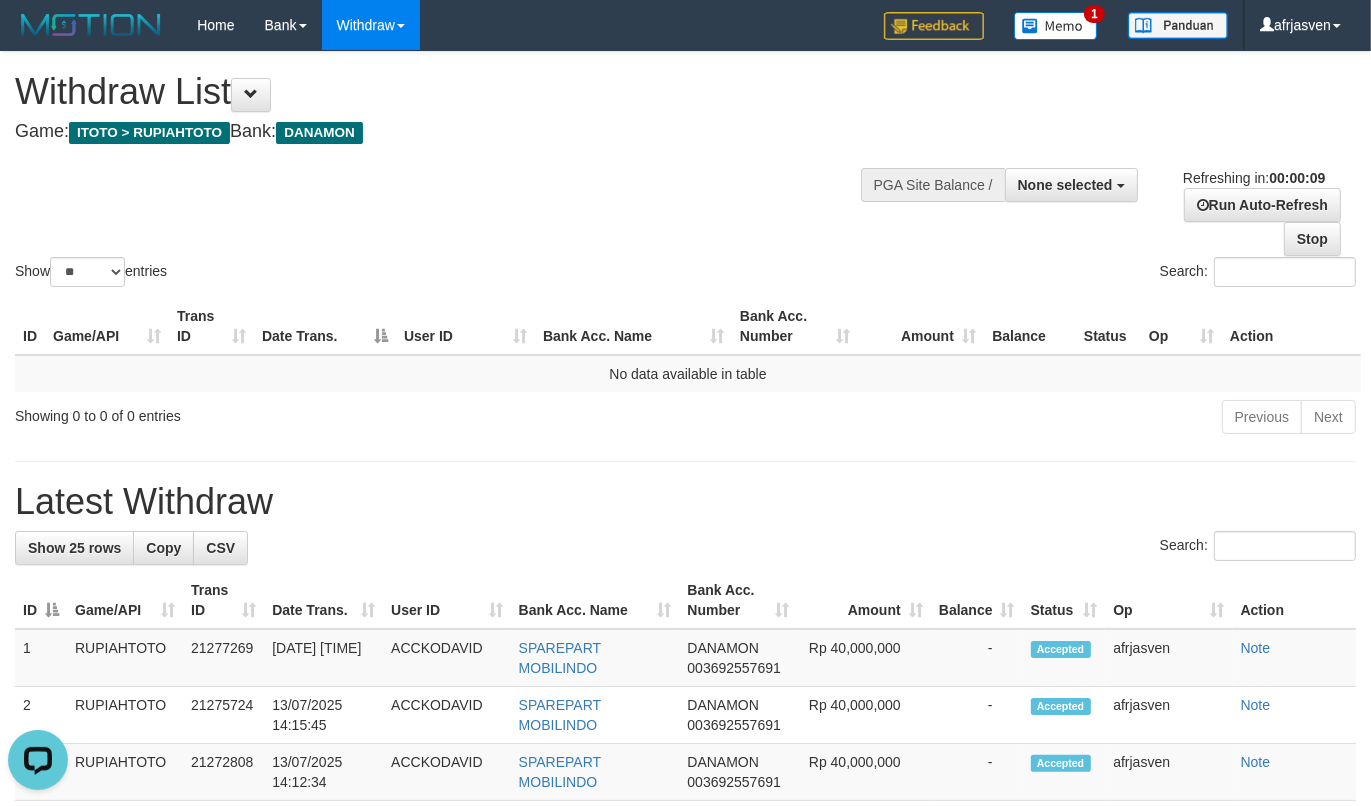 scroll, scrollTop: 0, scrollLeft: 0, axis: both 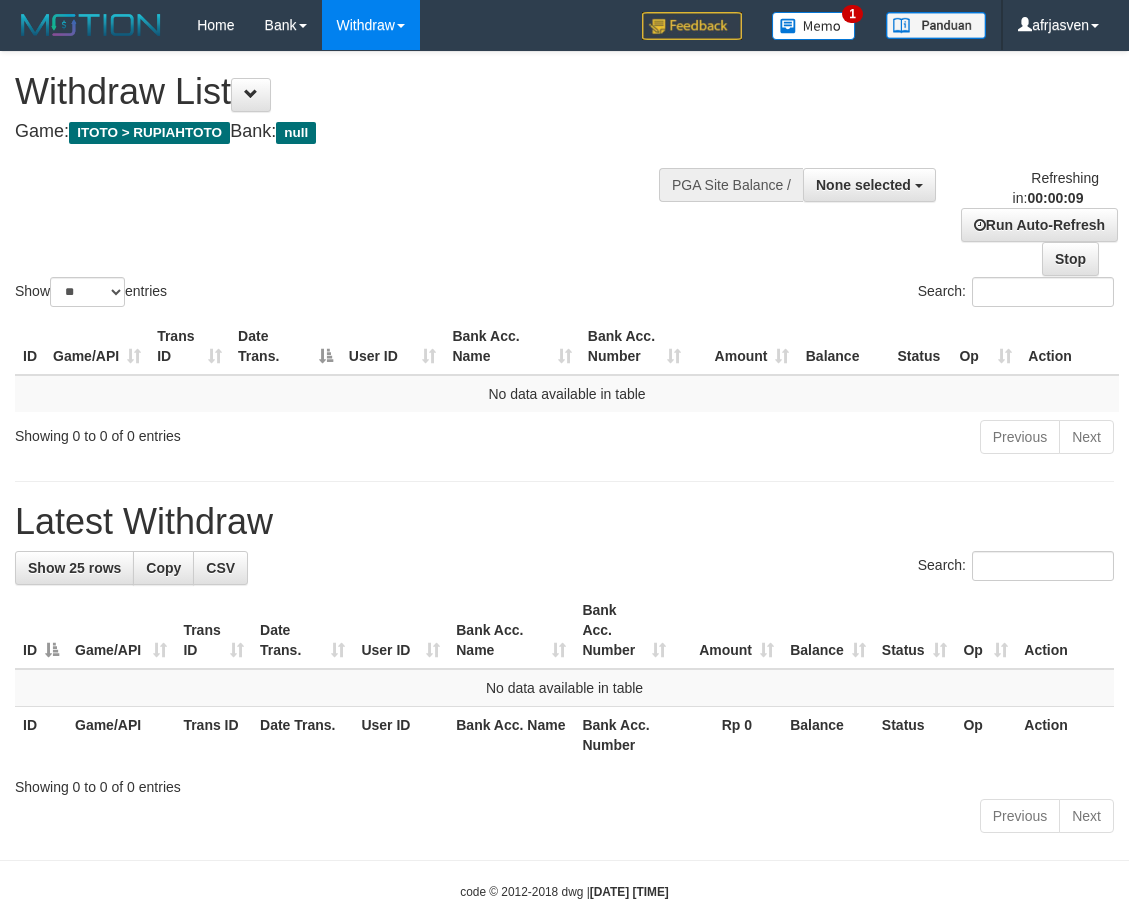 select 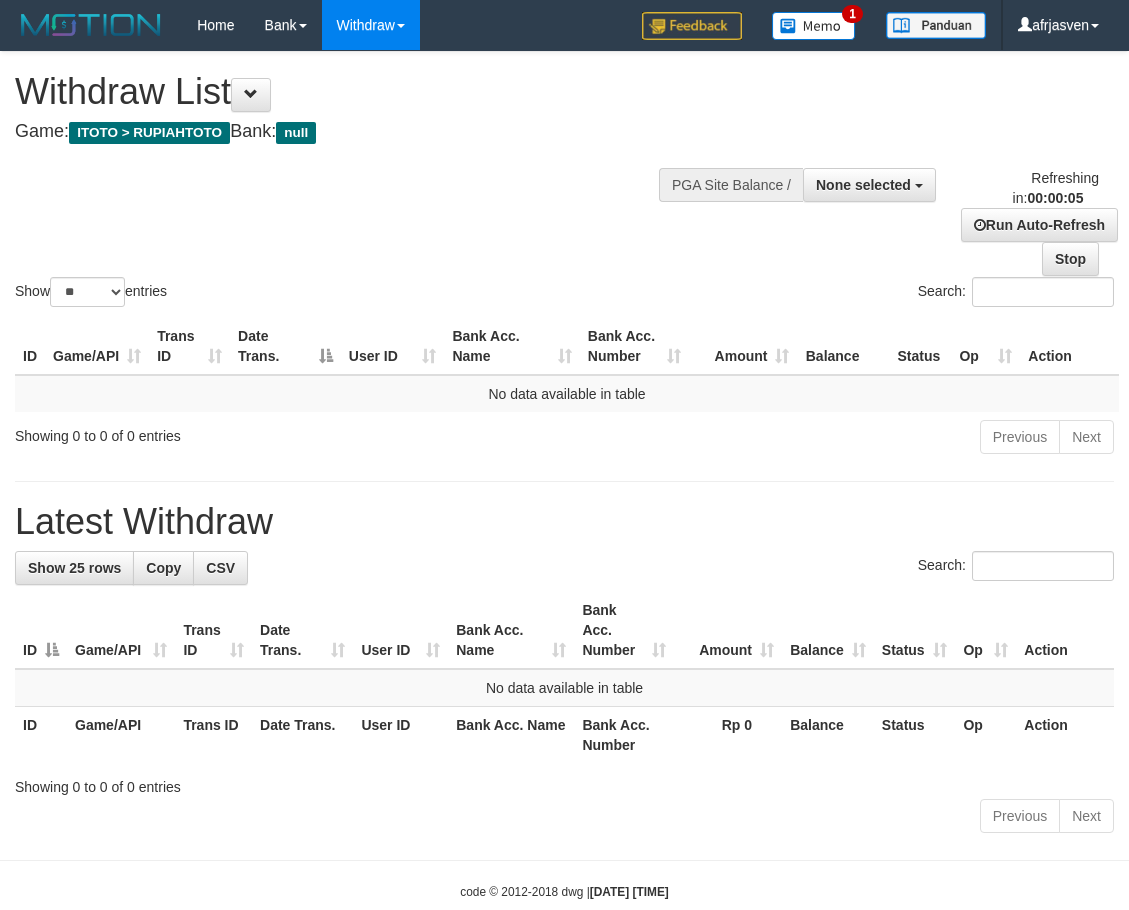 scroll, scrollTop: 0, scrollLeft: 0, axis: both 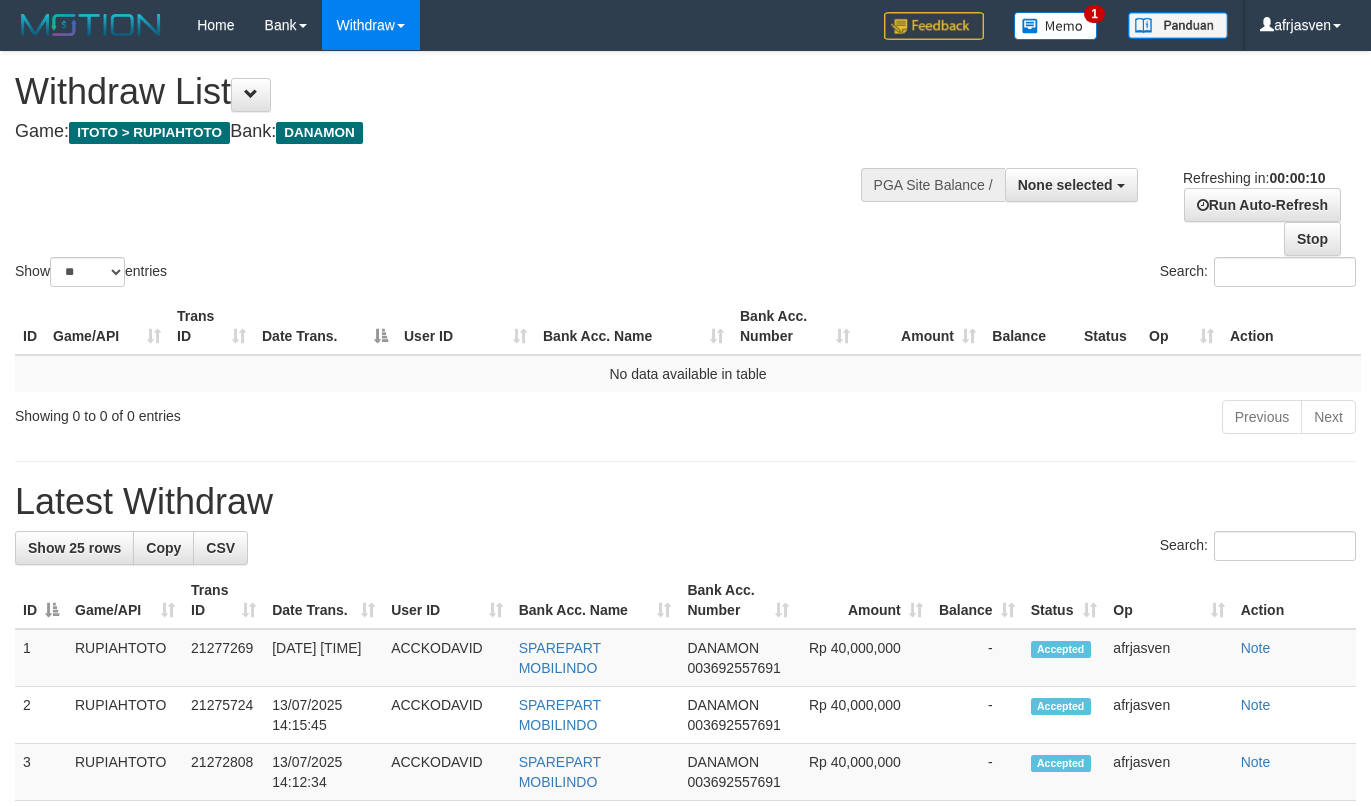 select 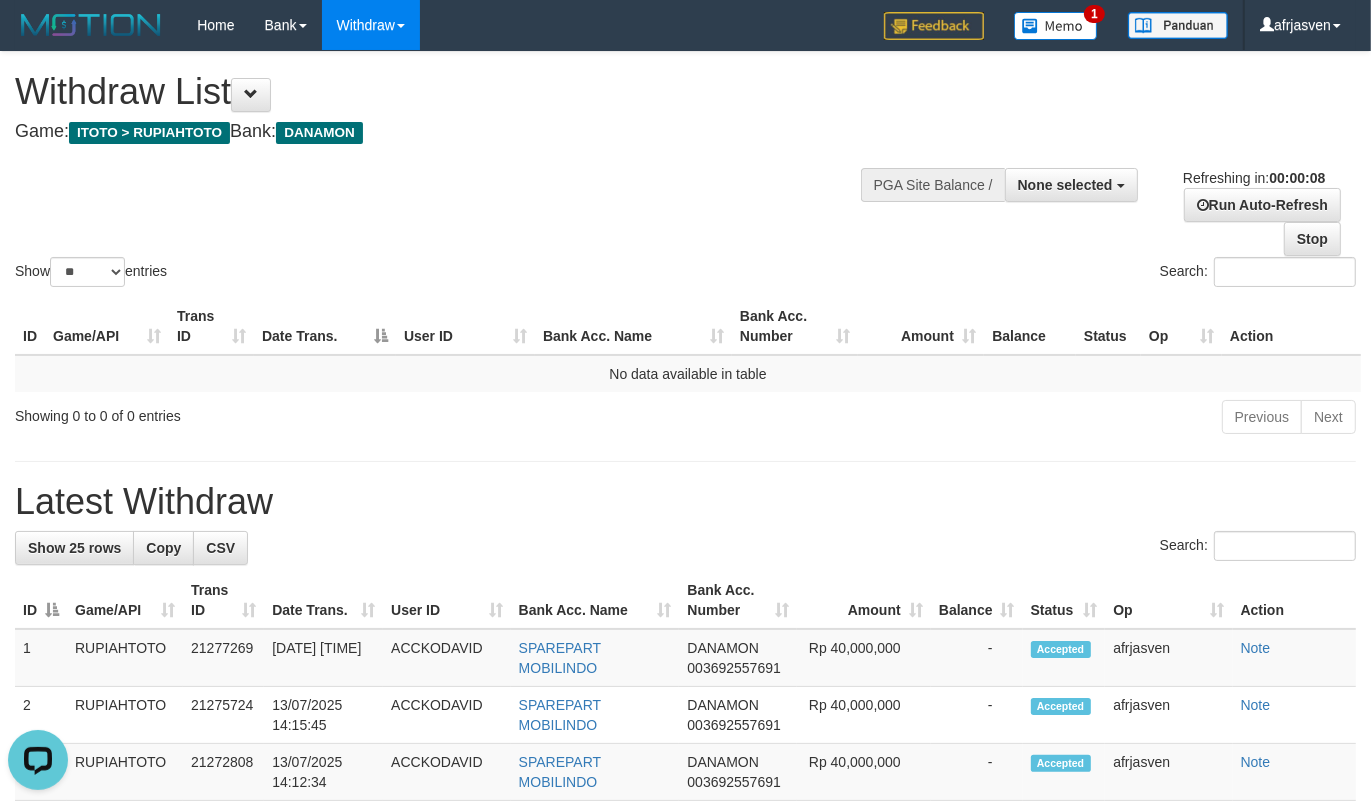 scroll, scrollTop: 0, scrollLeft: 0, axis: both 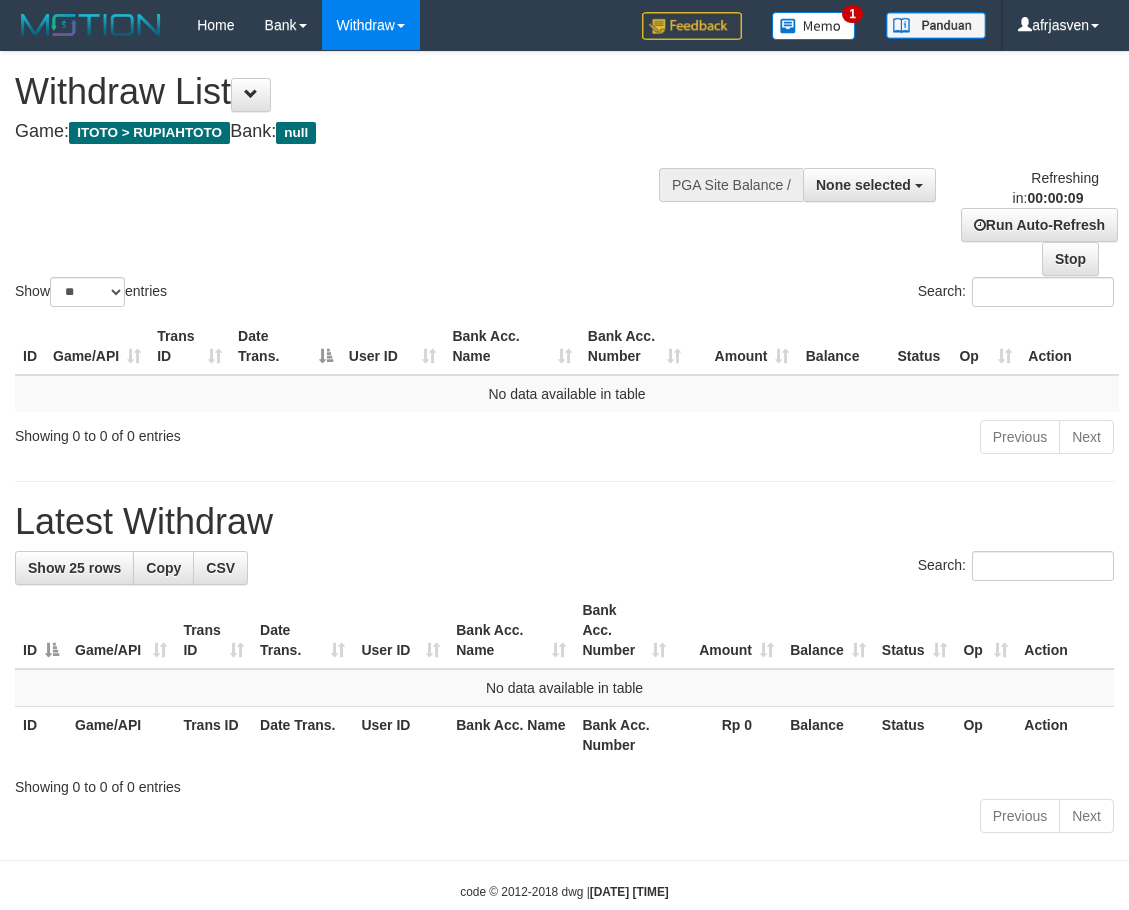 select 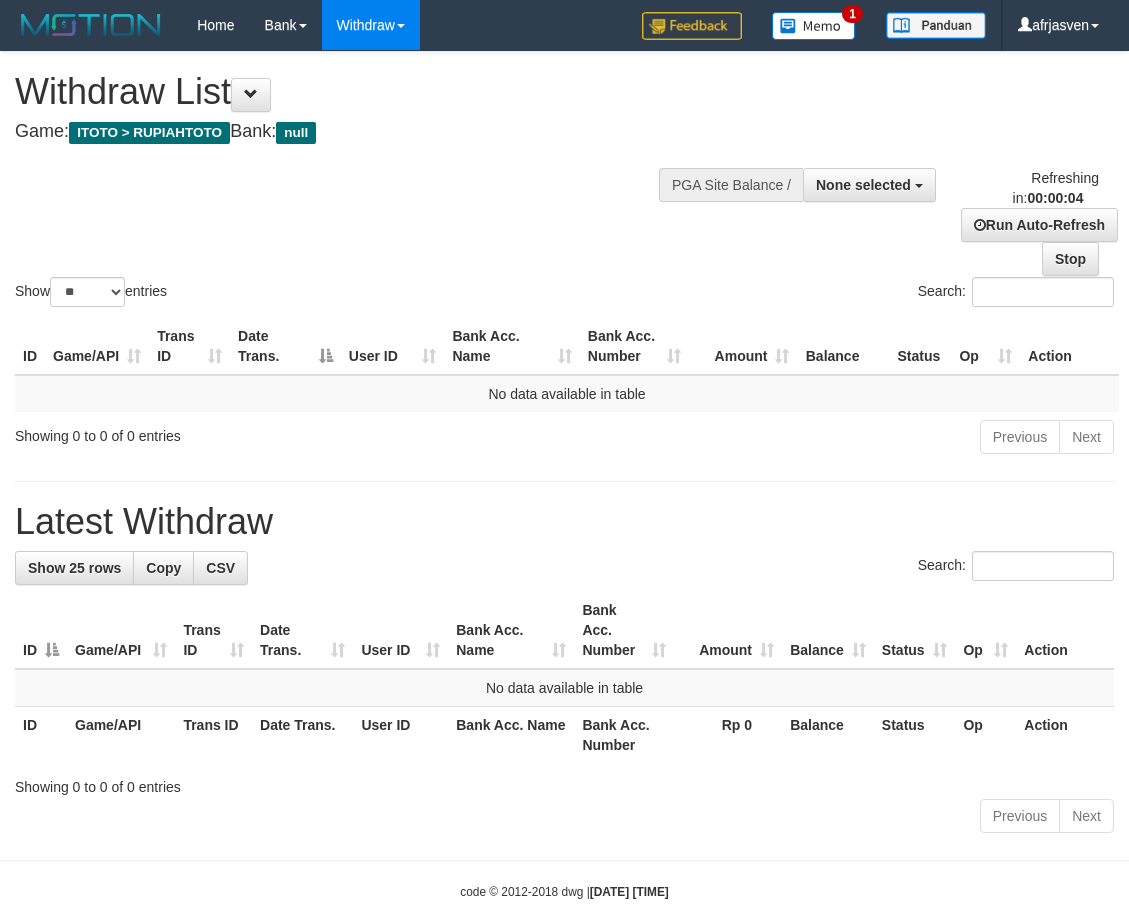 scroll, scrollTop: 0, scrollLeft: 0, axis: both 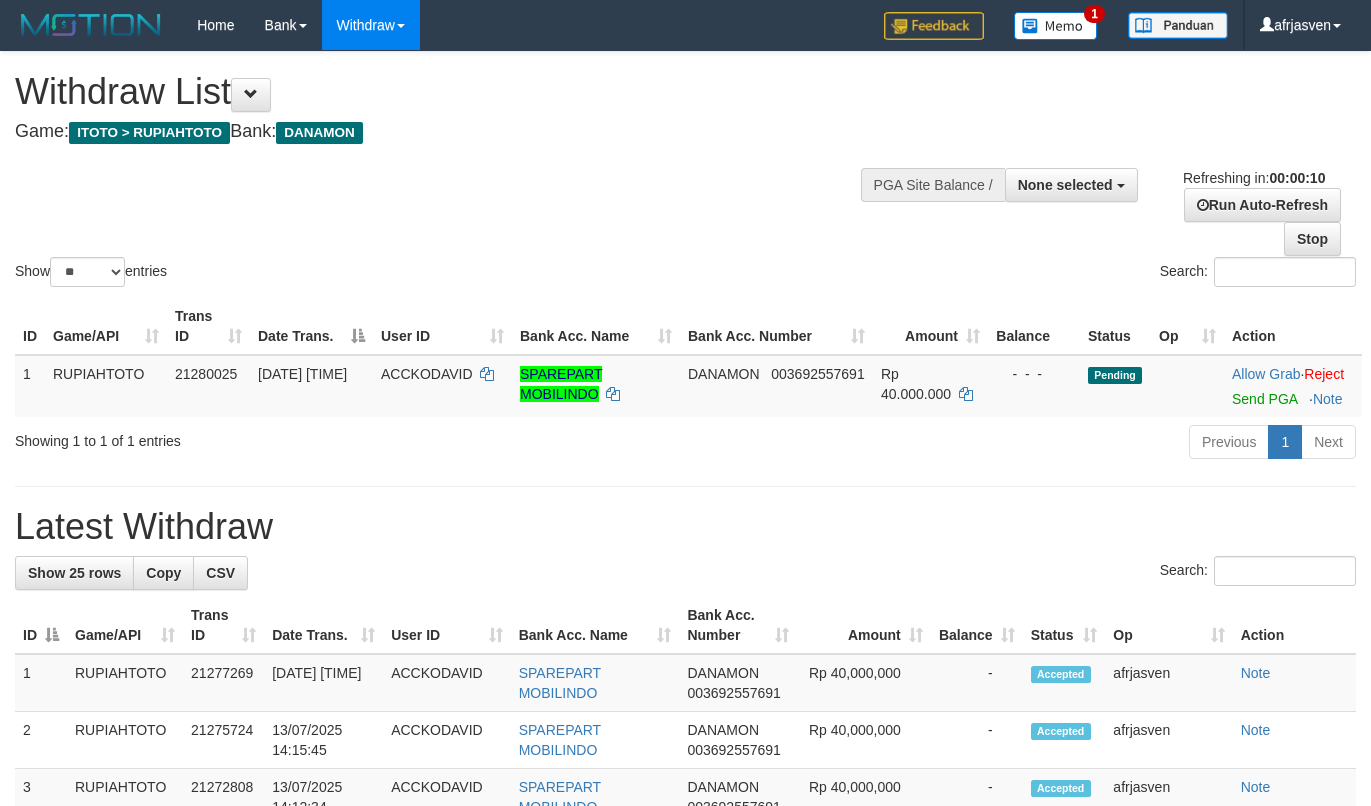 select 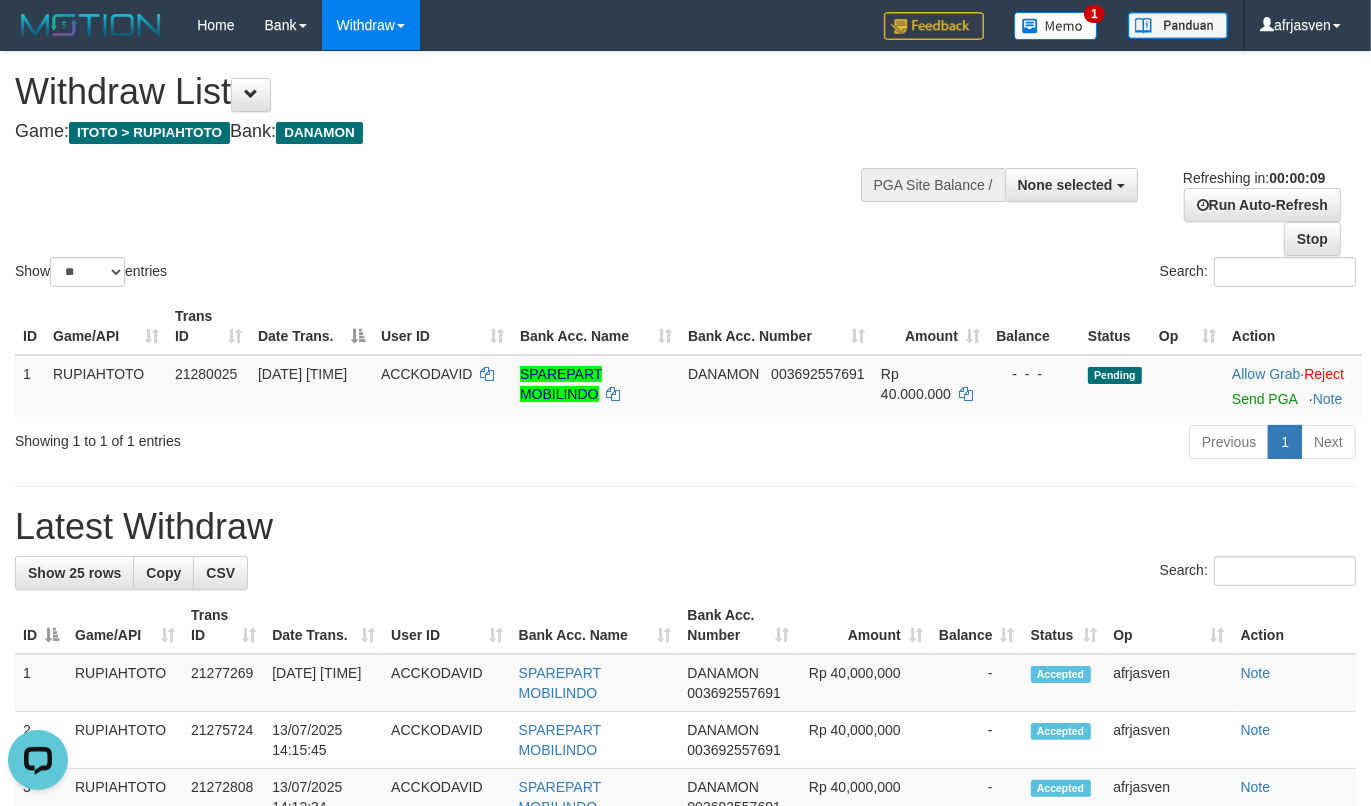 scroll, scrollTop: 0, scrollLeft: 0, axis: both 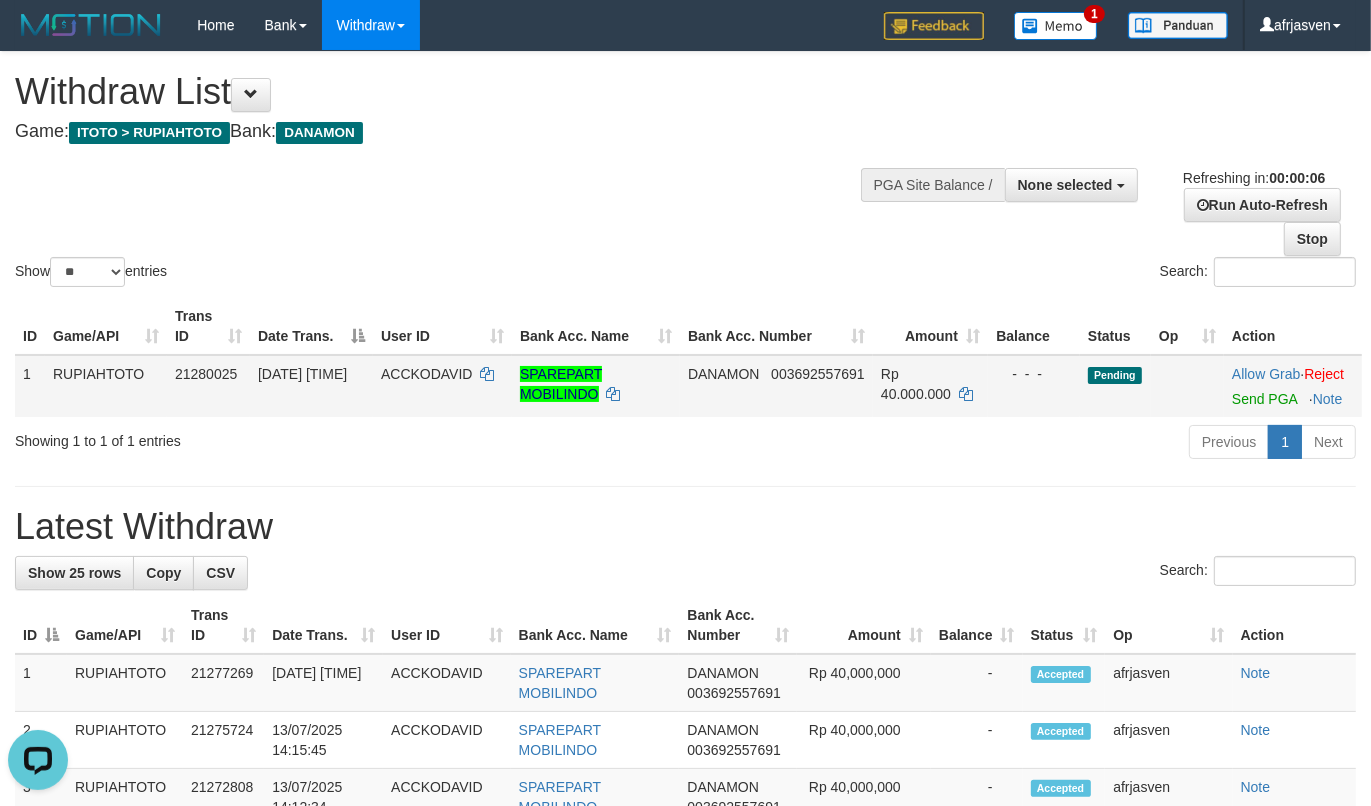 drag, startPoint x: 762, startPoint y: 518, endPoint x: 1137, endPoint y: 439, distance: 383.231 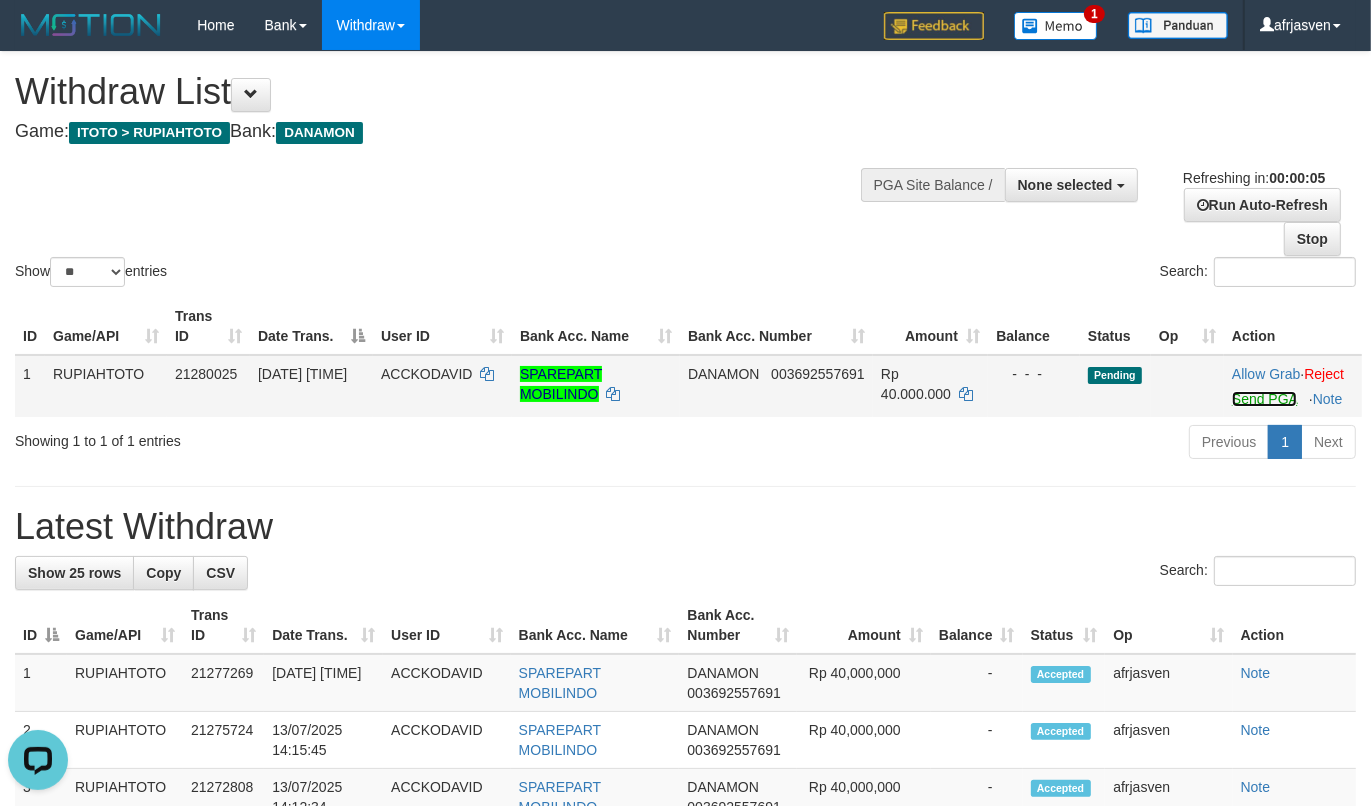 click on "Send PGA" at bounding box center (1264, 399) 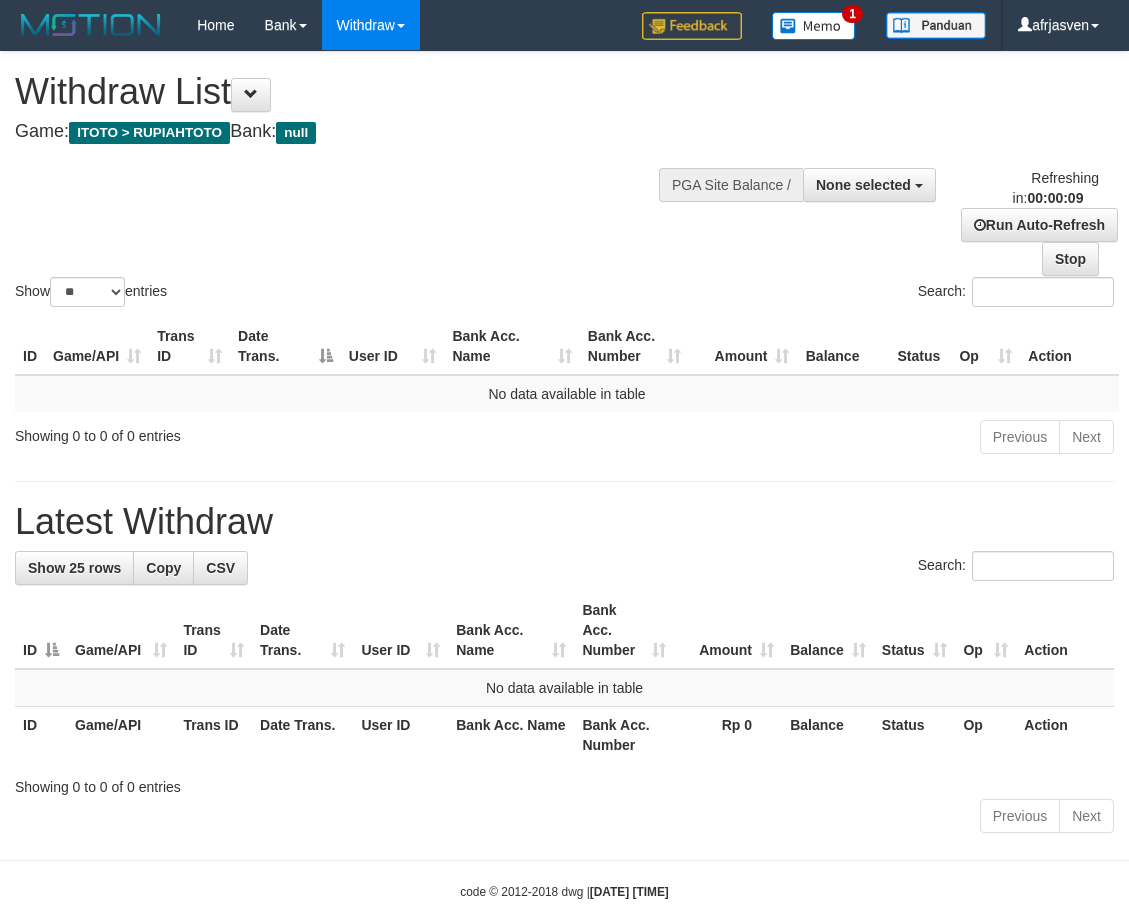 select 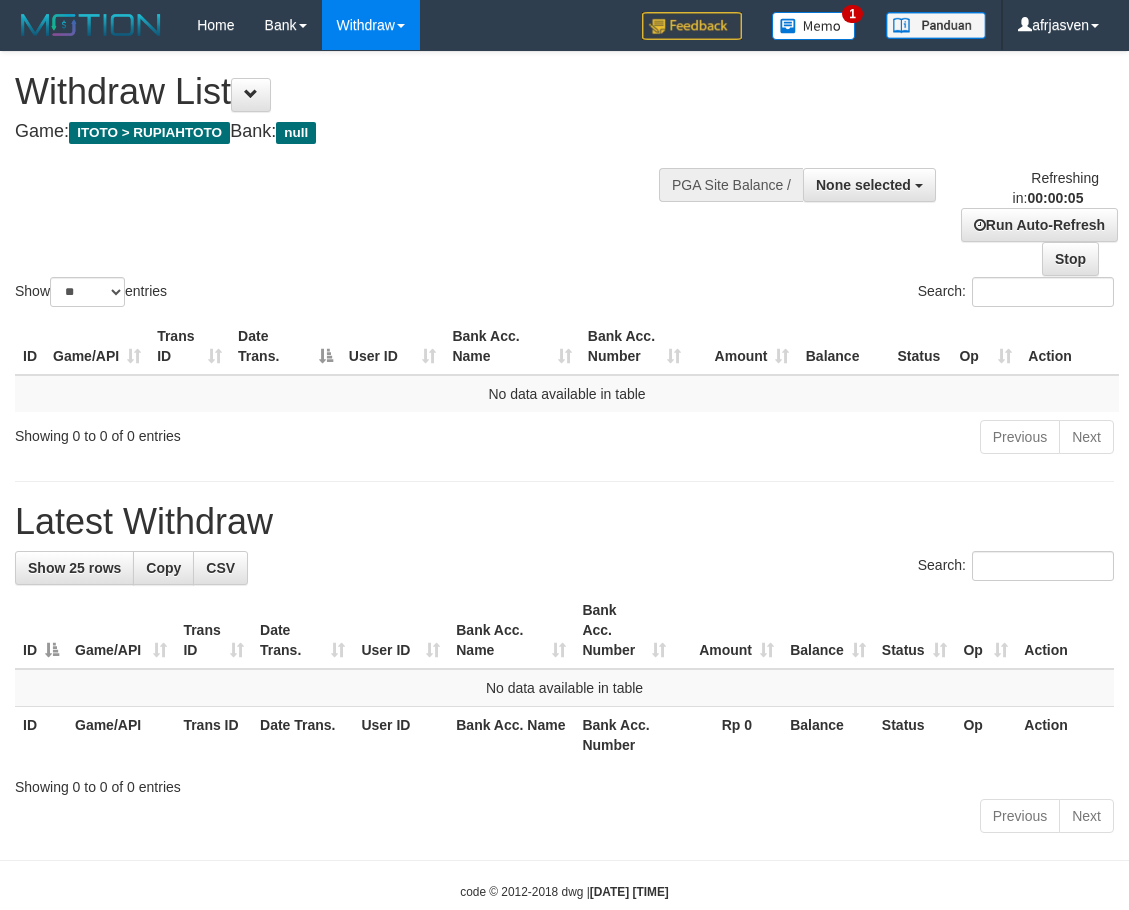 scroll, scrollTop: 0, scrollLeft: 0, axis: both 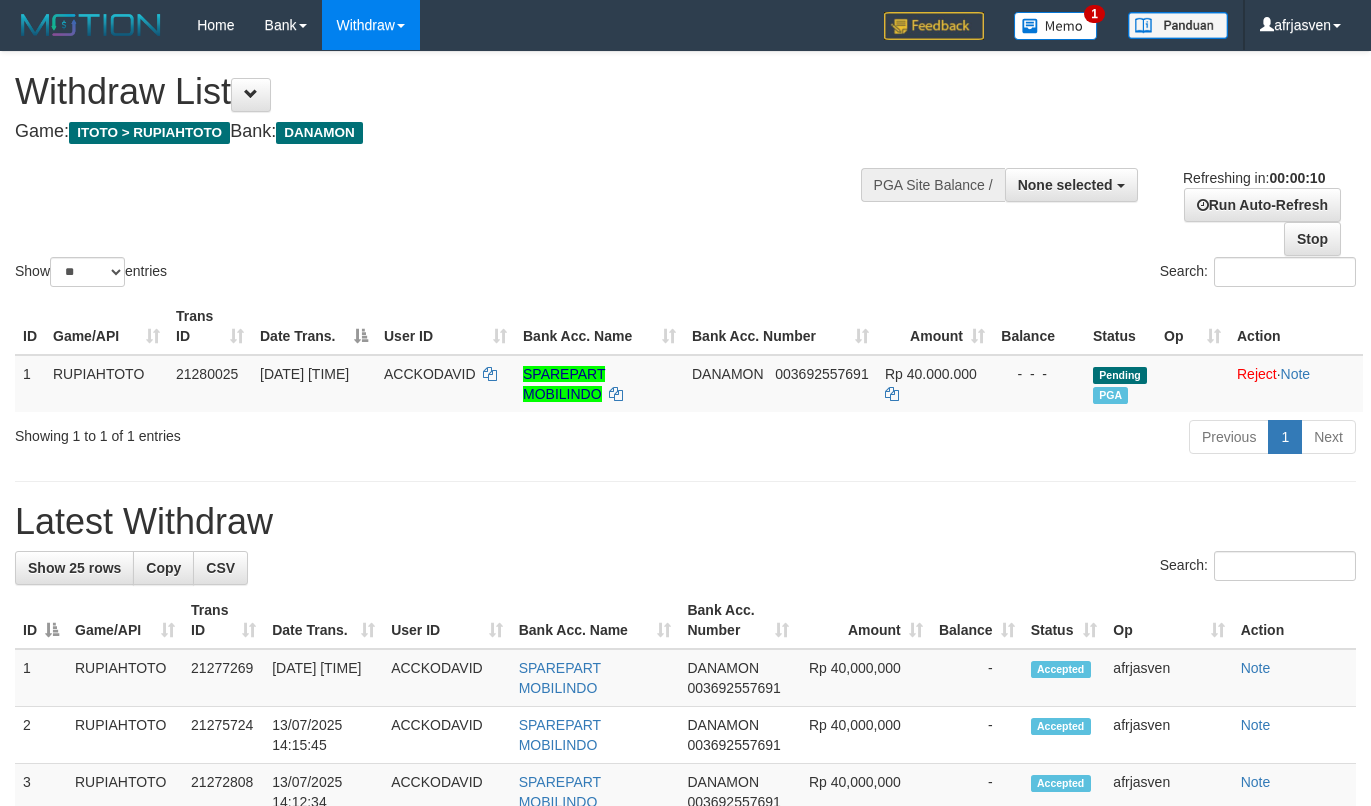 select 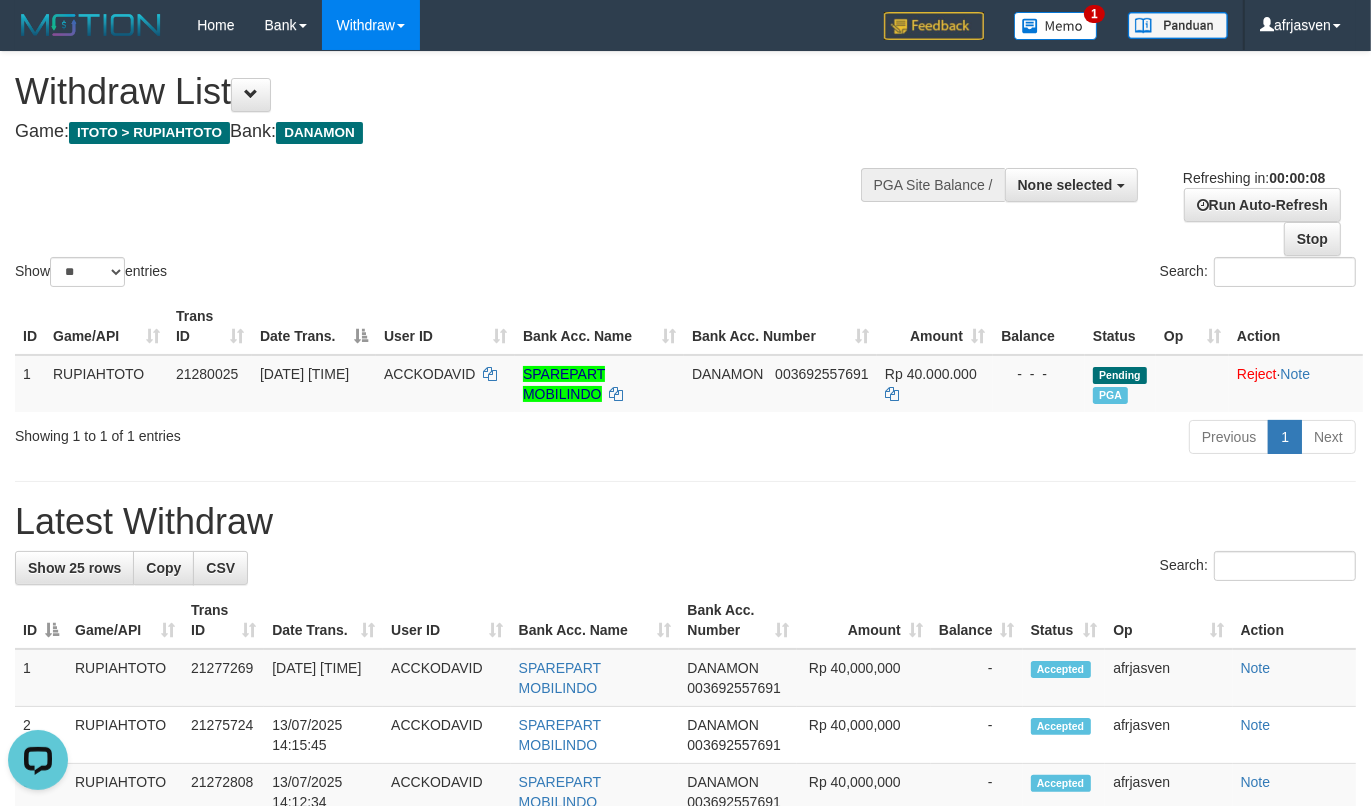 scroll, scrollTop: 0, scrollLeft: 0, axis: both 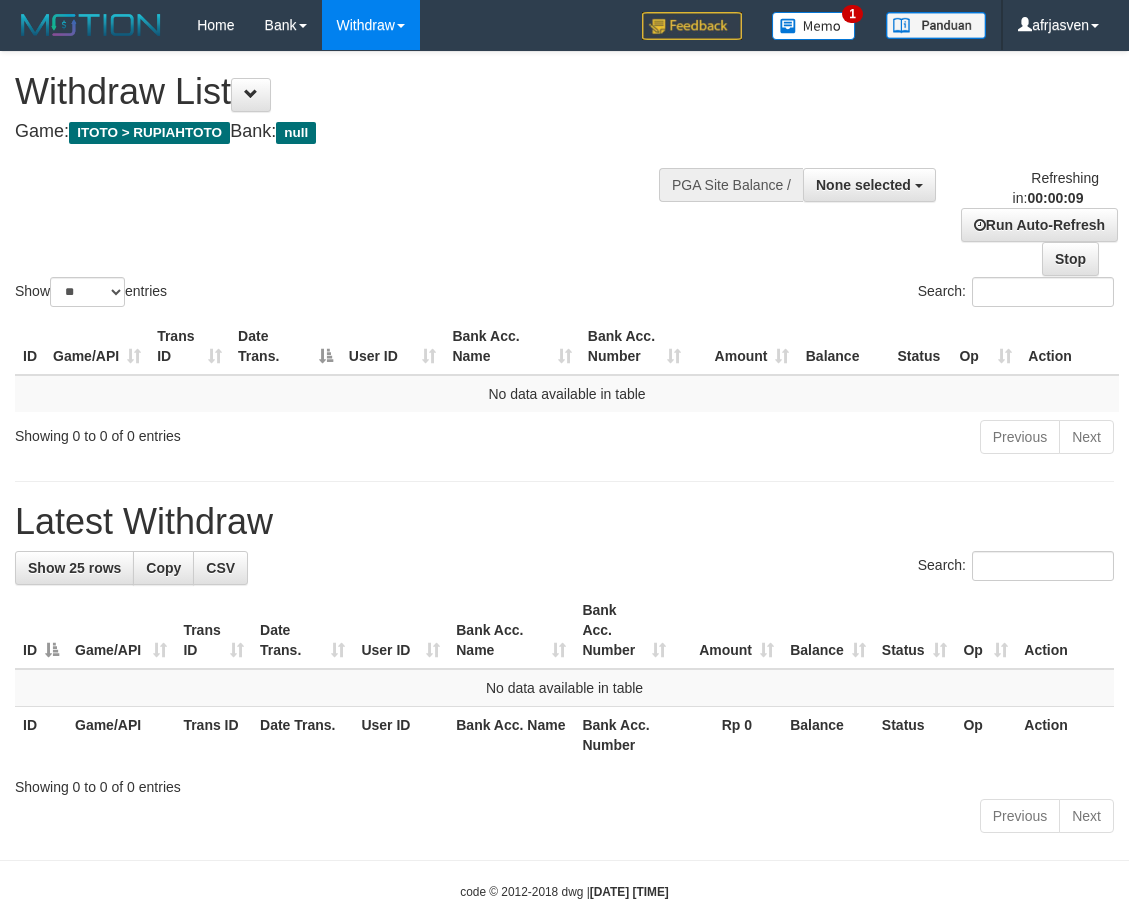 select 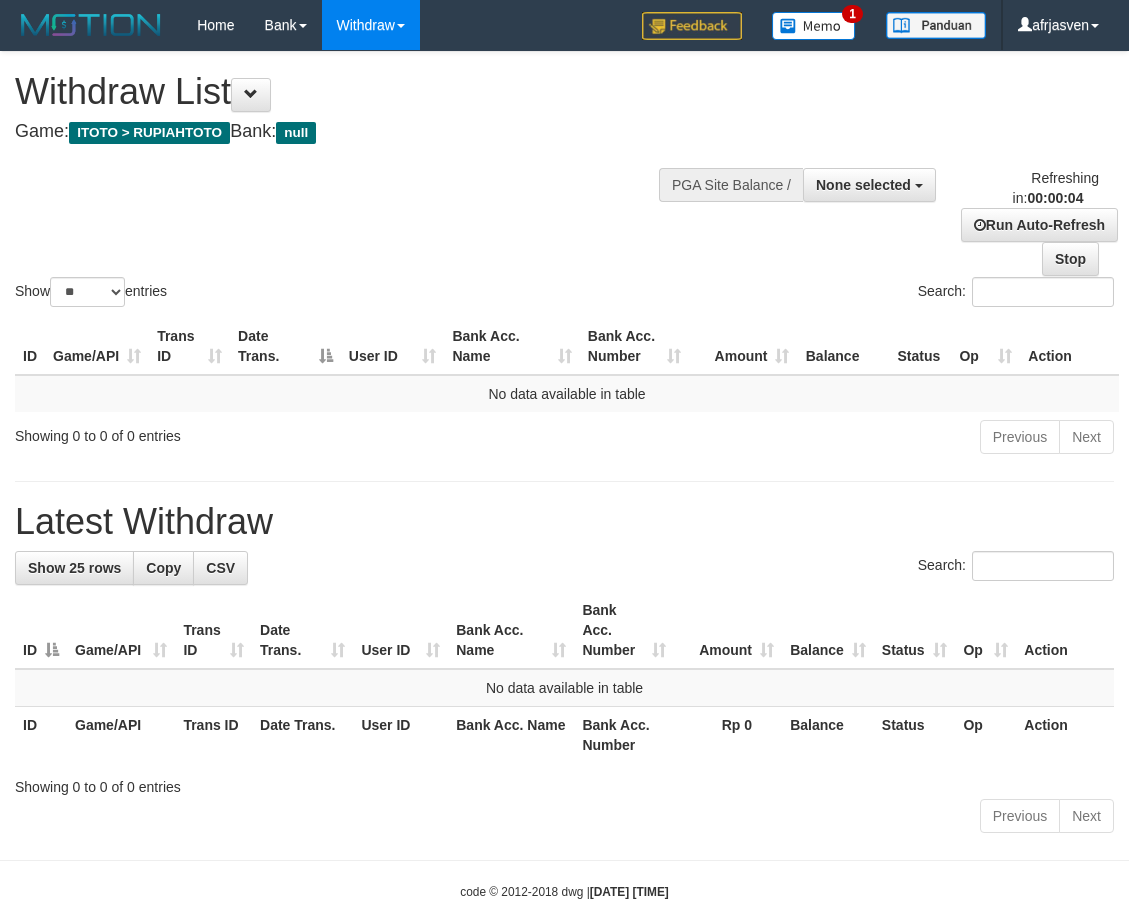 scroll, scrollTop: 0, scrollLeft: 0, axis: both 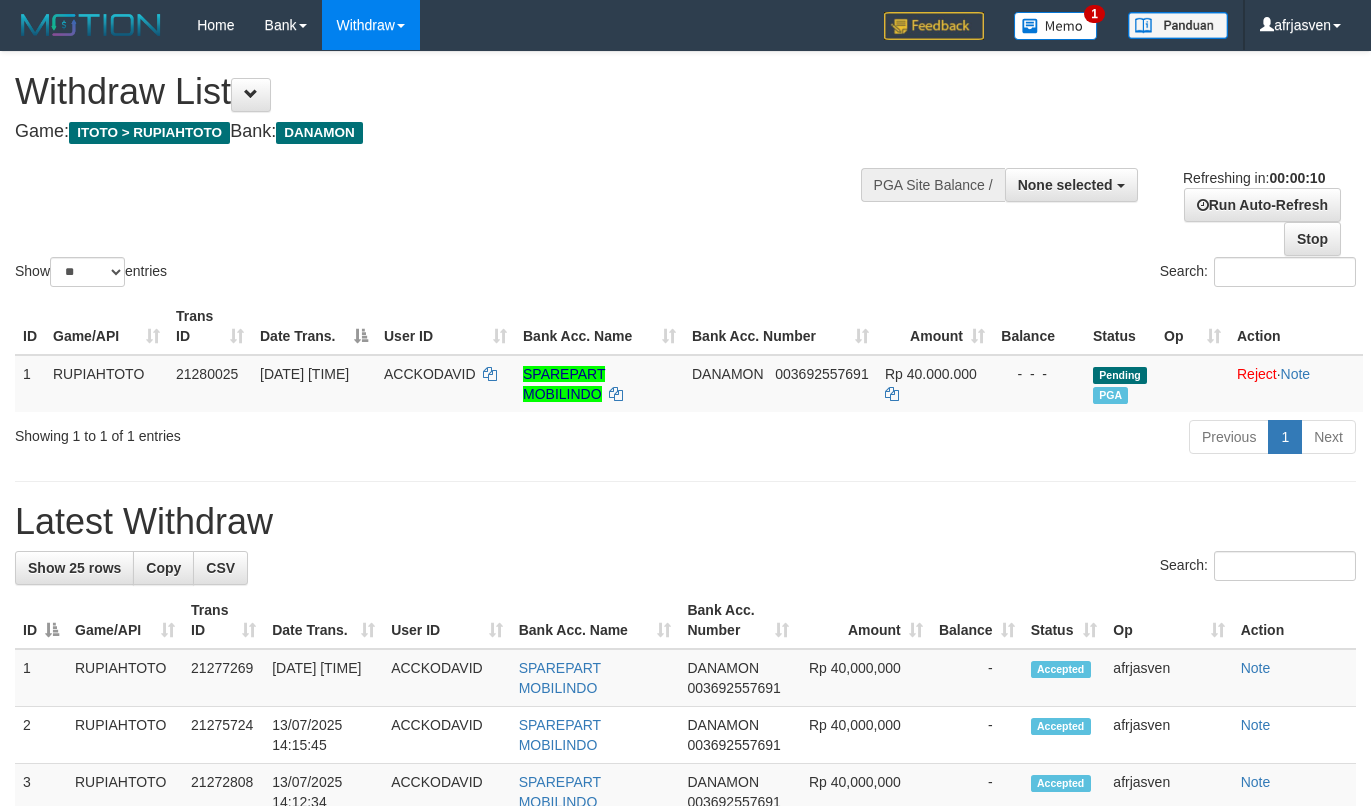 select 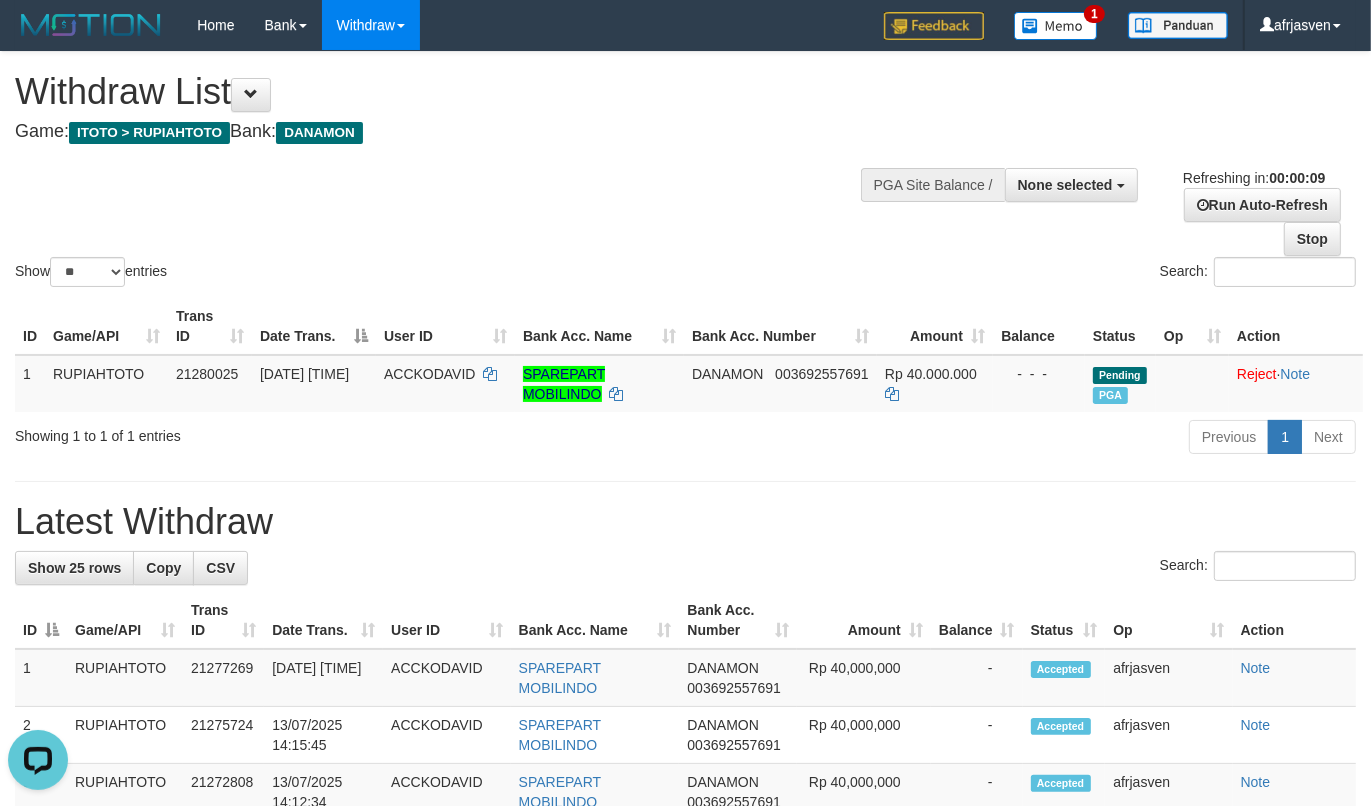 scroll, scrollTop: 0, scrollLeft: 0, axis: both 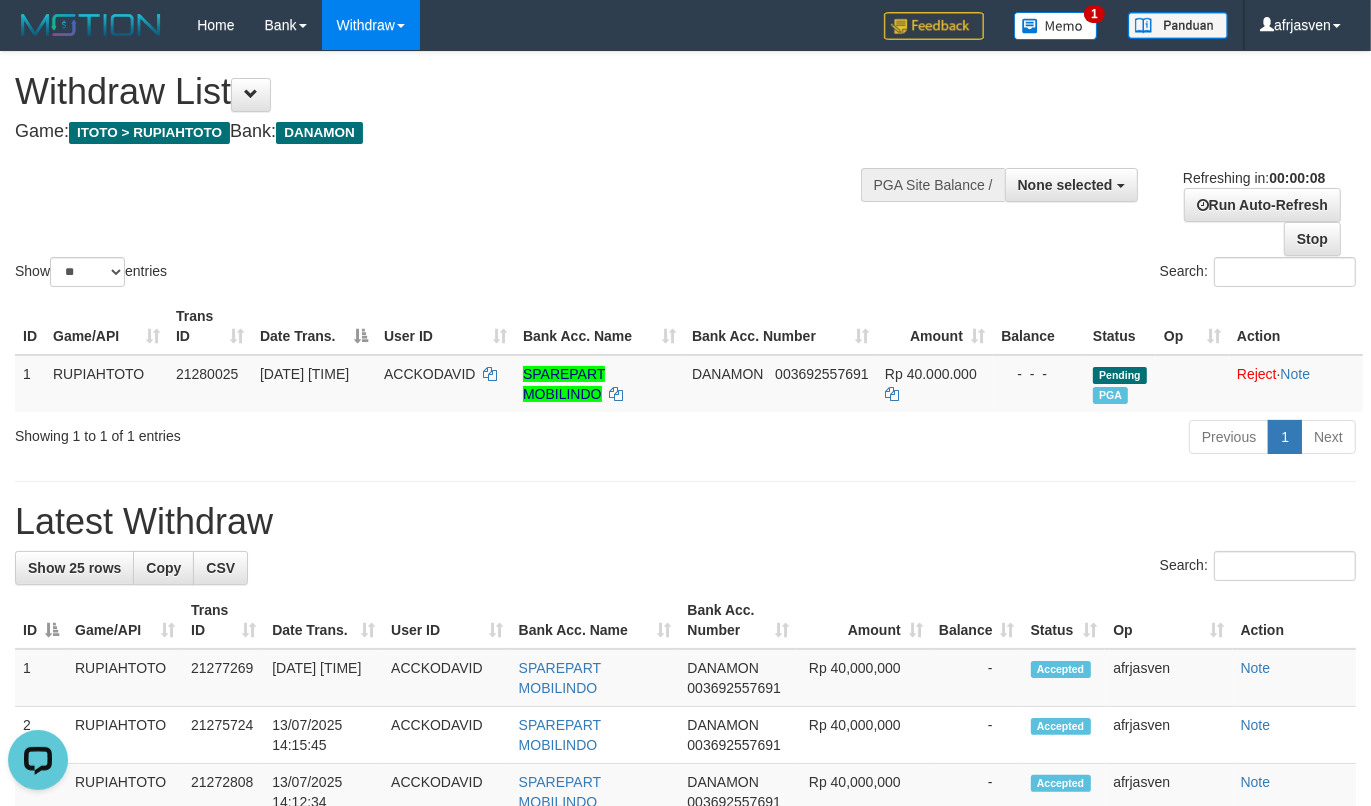 click on "Latest Withdraw" at bounding box center [685, 522] 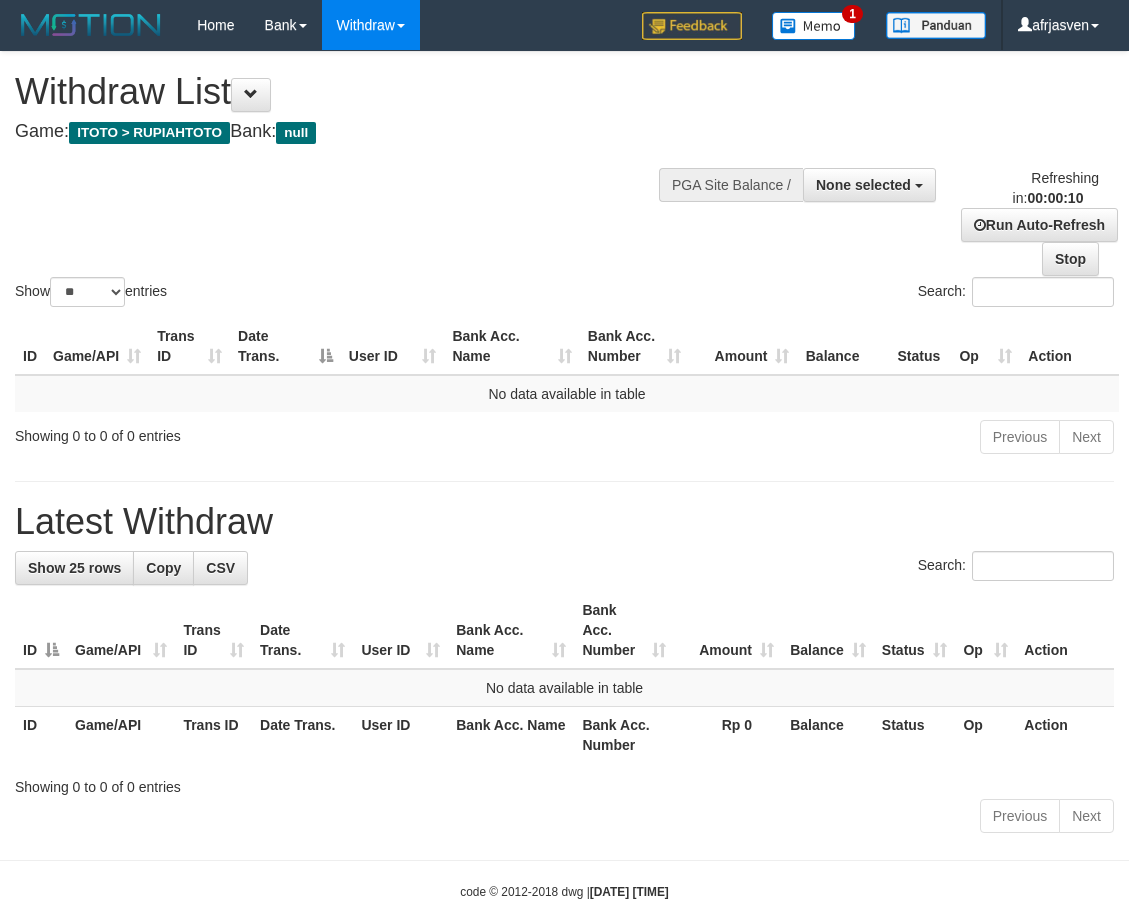select 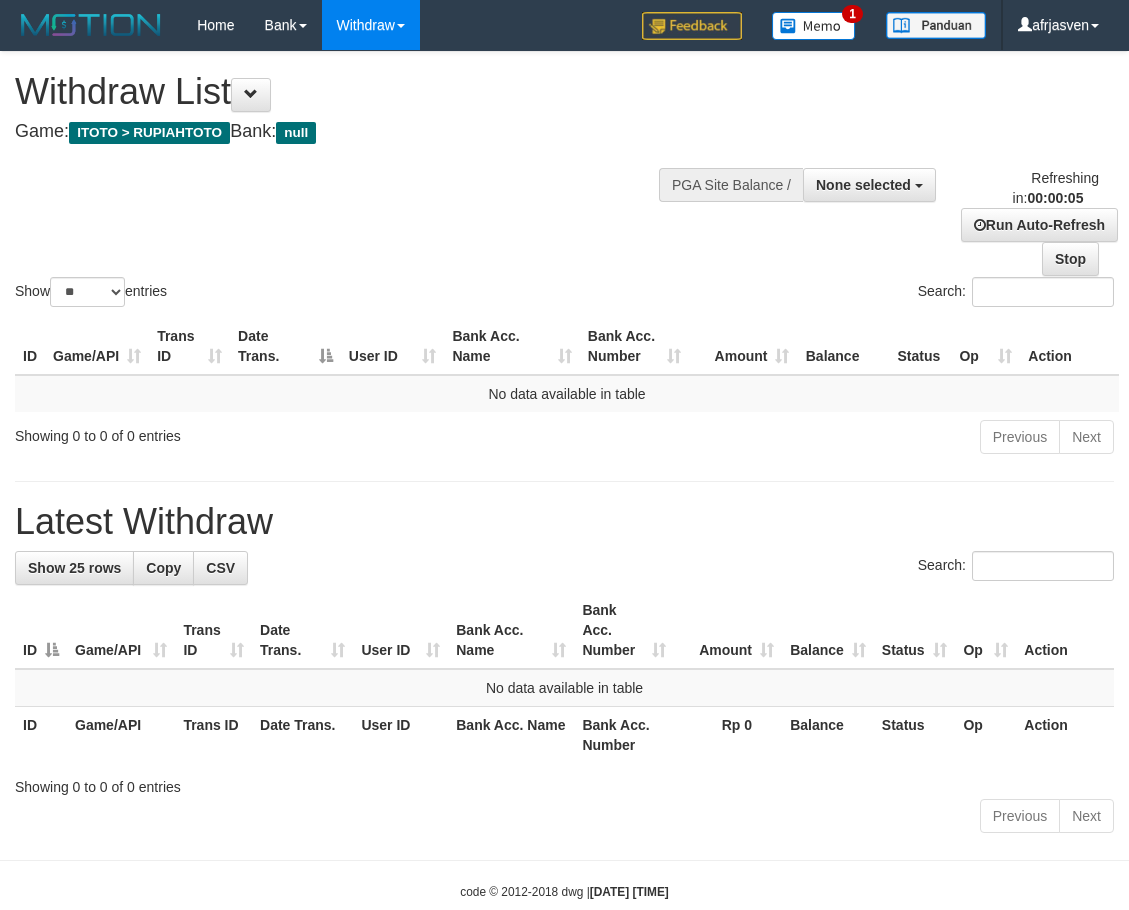 scroll, scrollTop: 0, scrollLeft: 0, axis: both 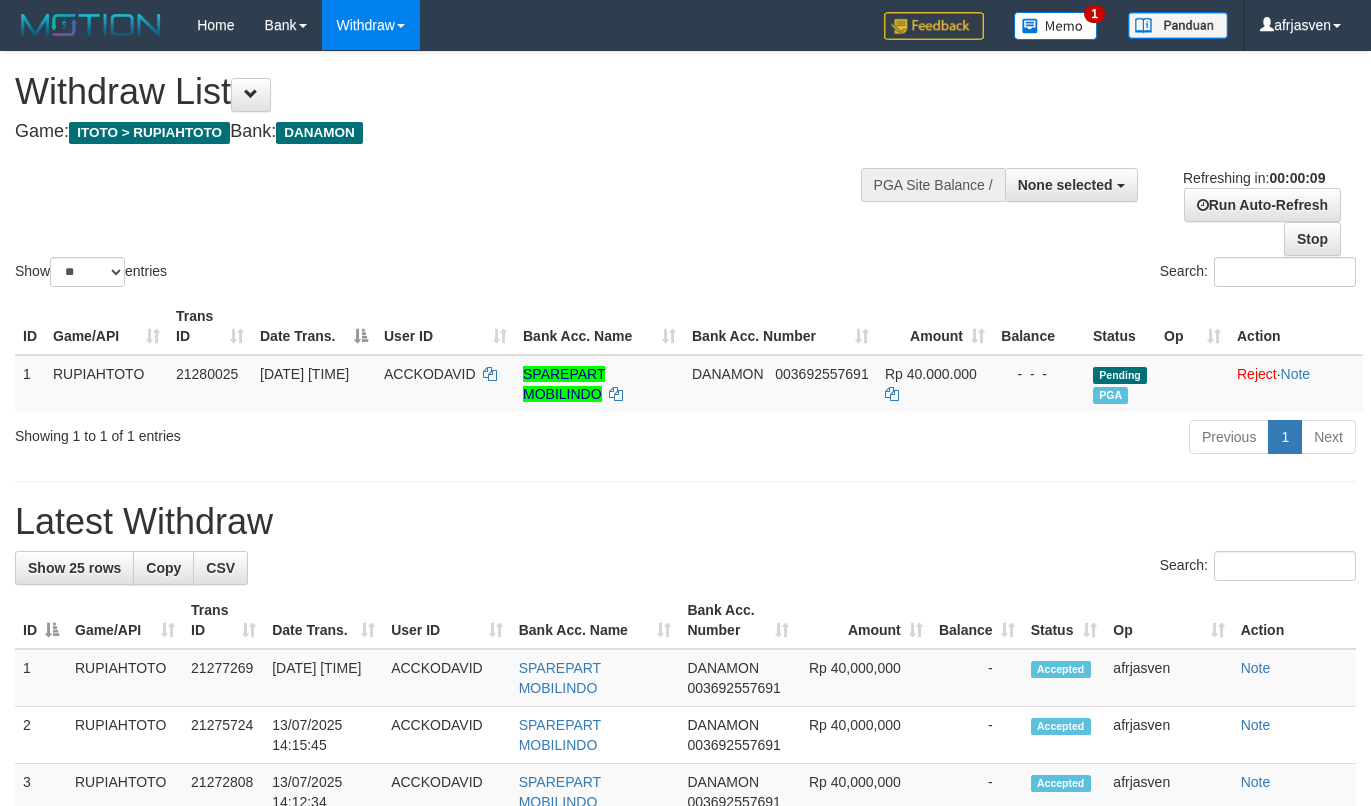 select 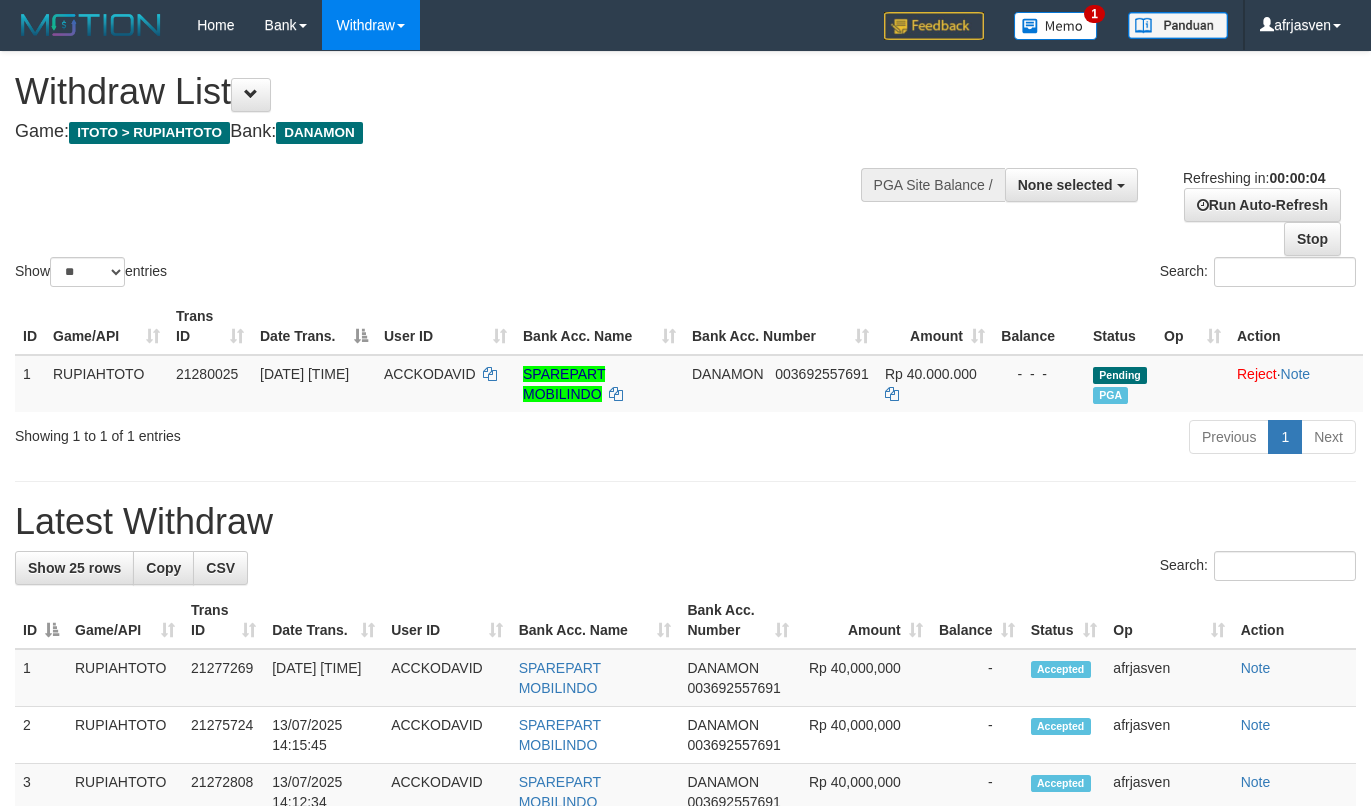 scroll, scrollTop: 0, scrollLeft: 0, axis: both 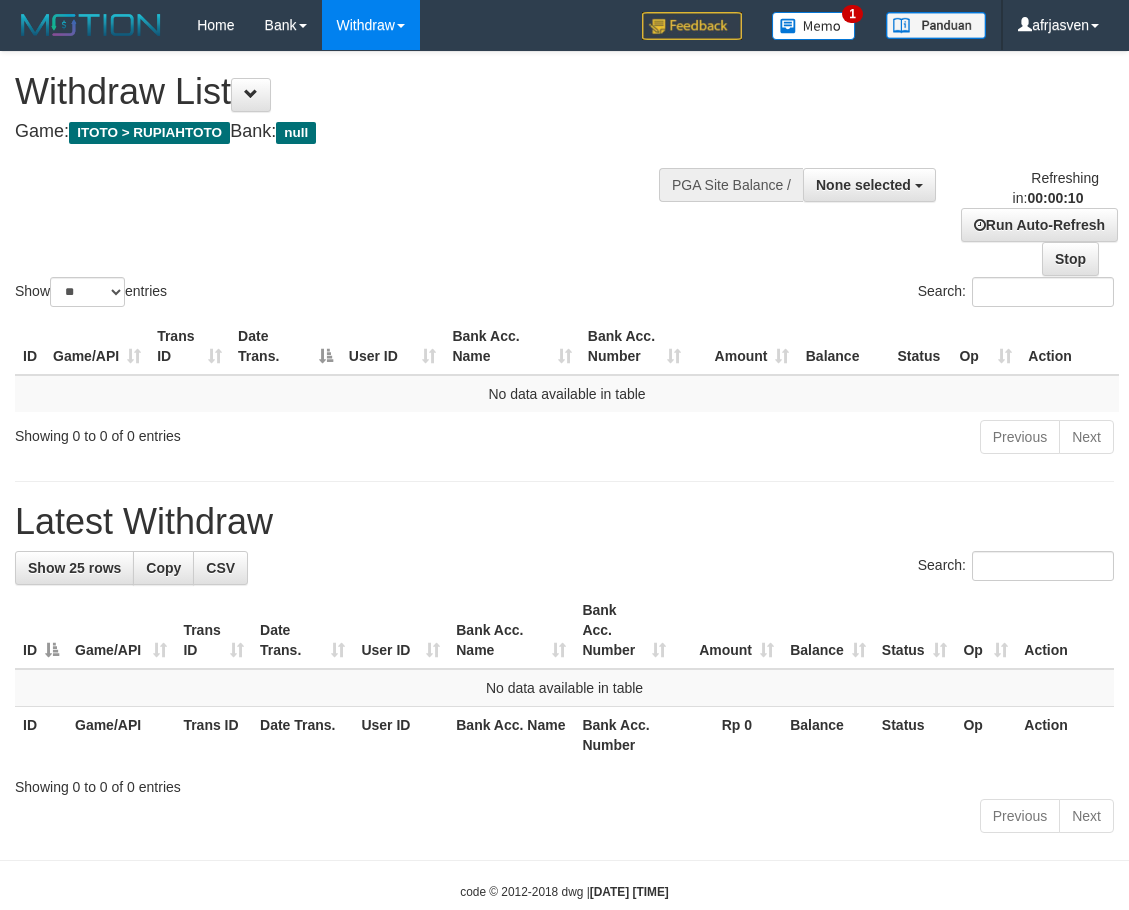 select 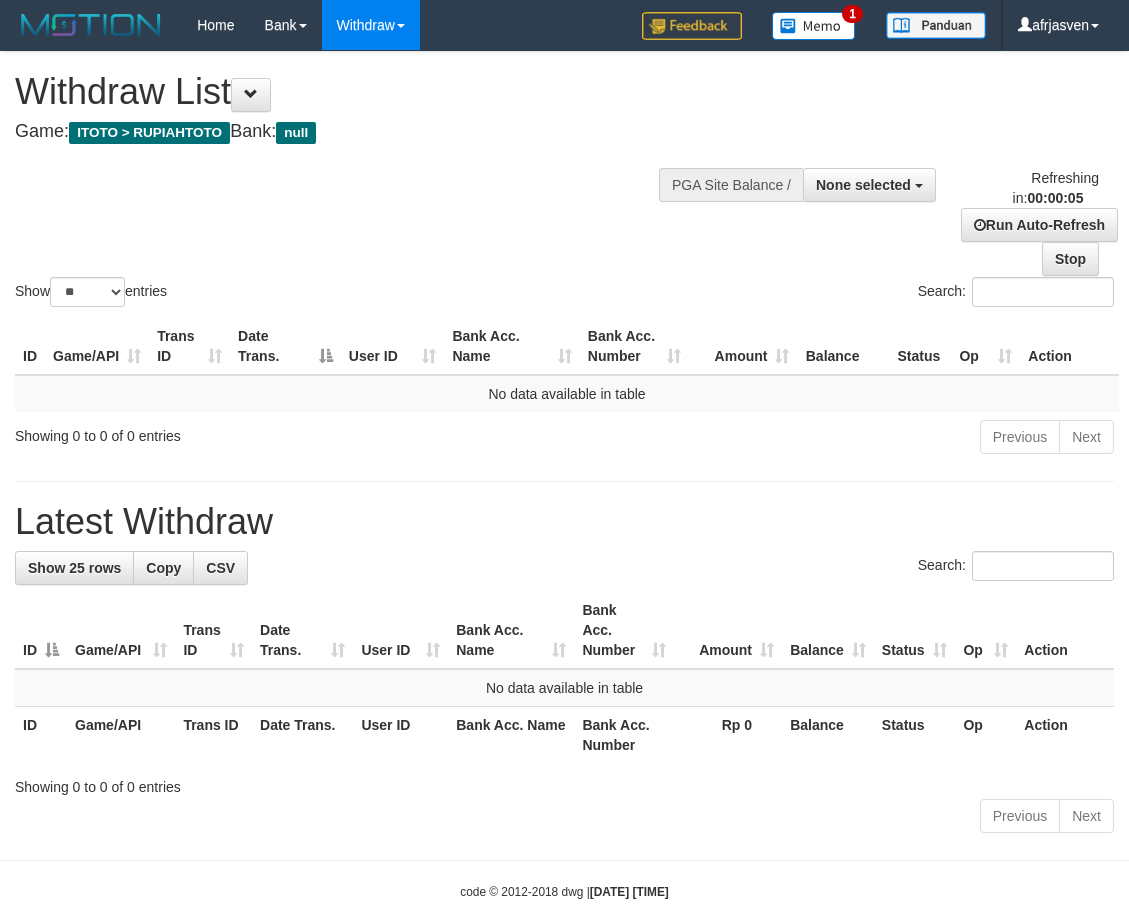 scroll, scrollTop: 0, scrollLeft: 0, axis: both 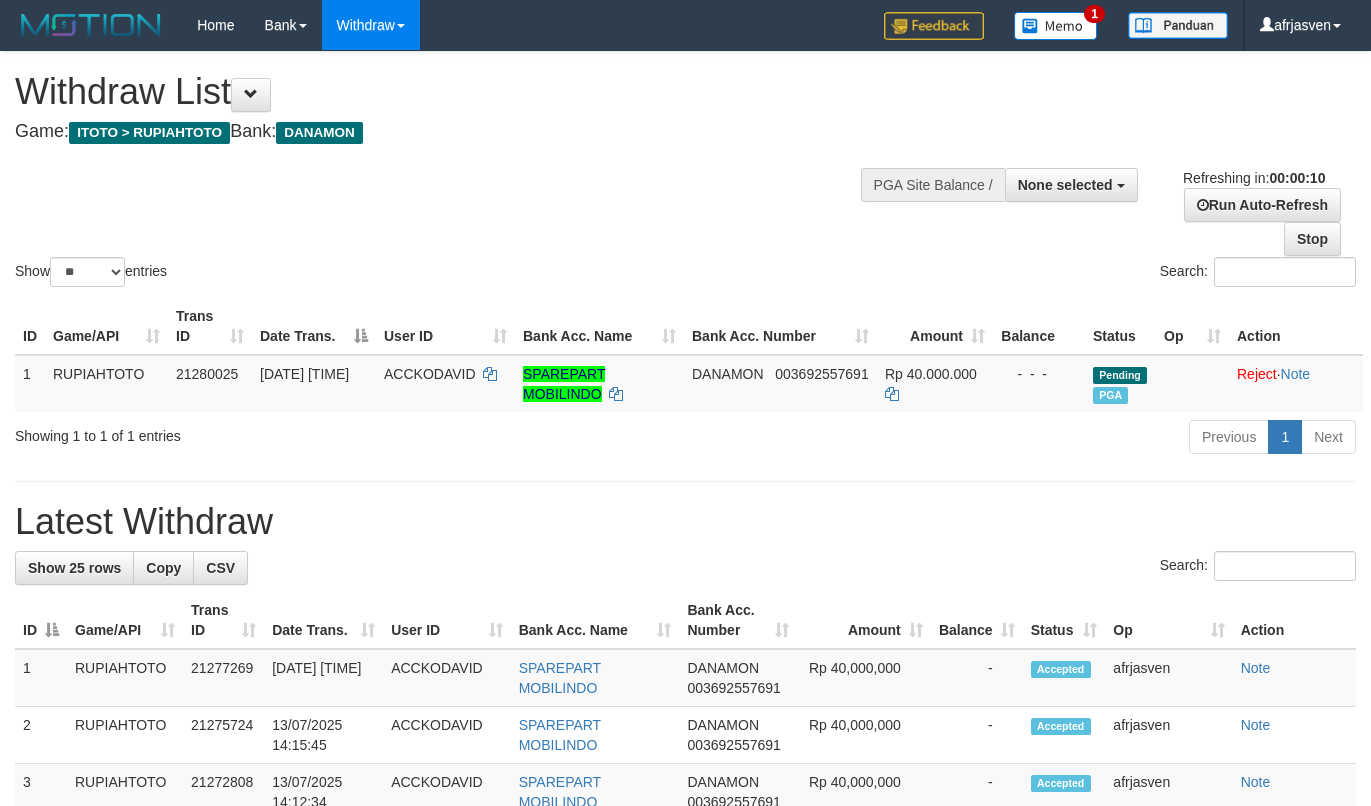 select 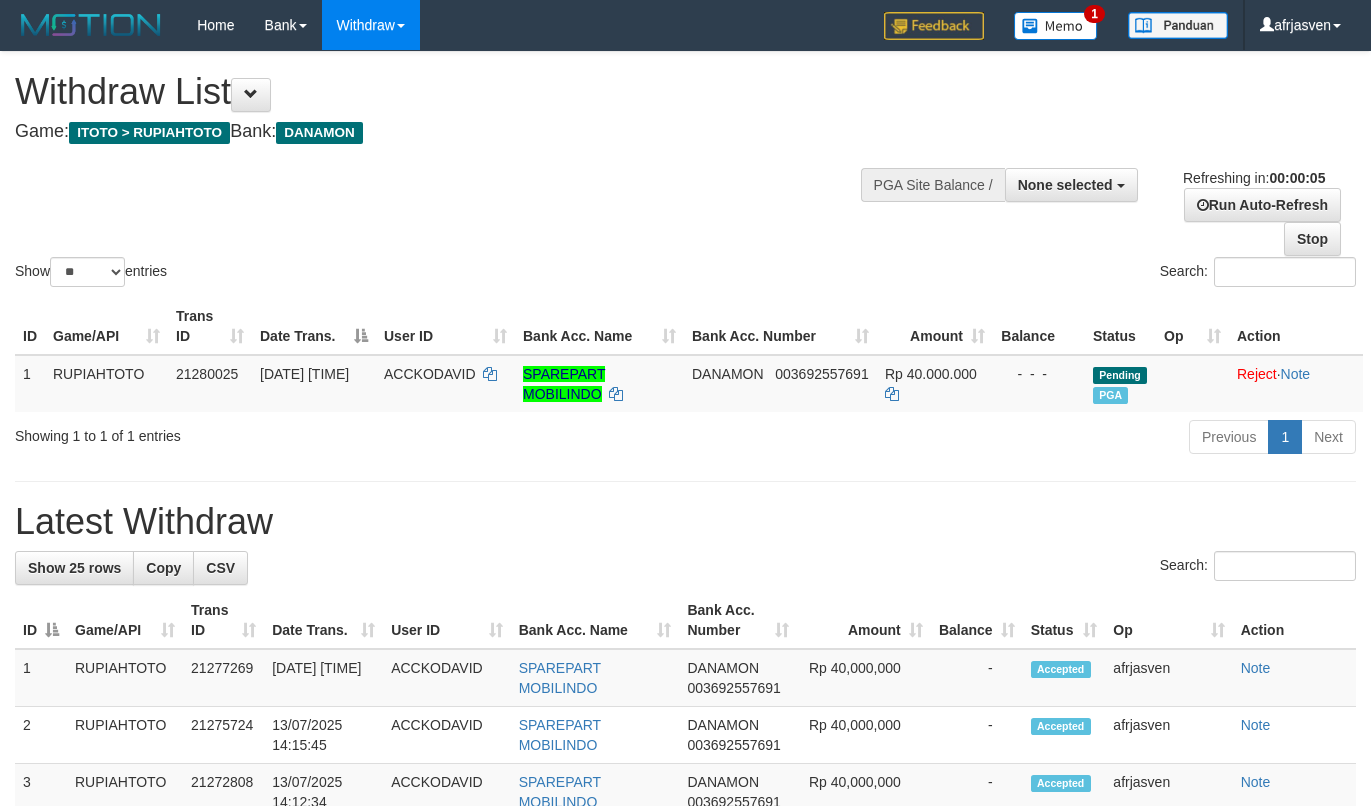 scroll, scrollTop: 0, scrollLeft: 0, axis: both 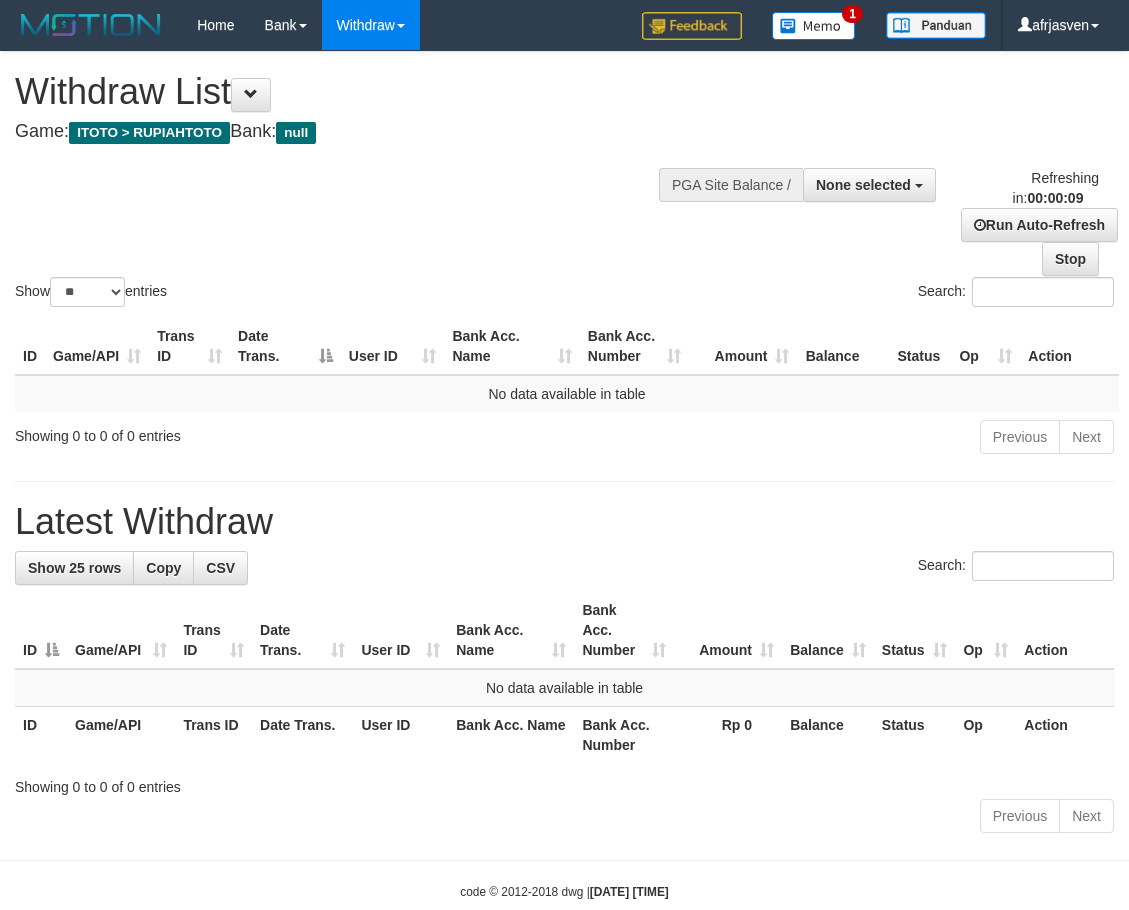 select 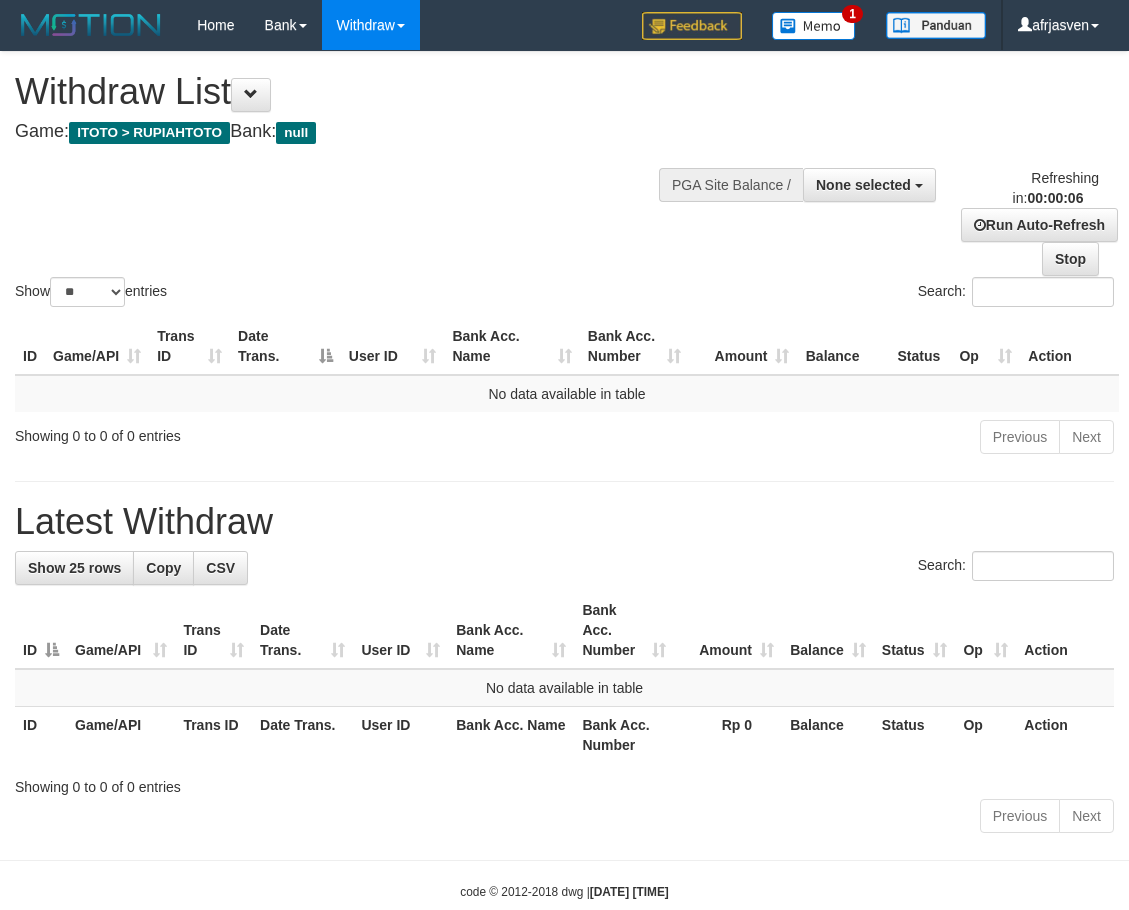 scroll, scrollTop: 0, scrollLeft: 0, axis: both 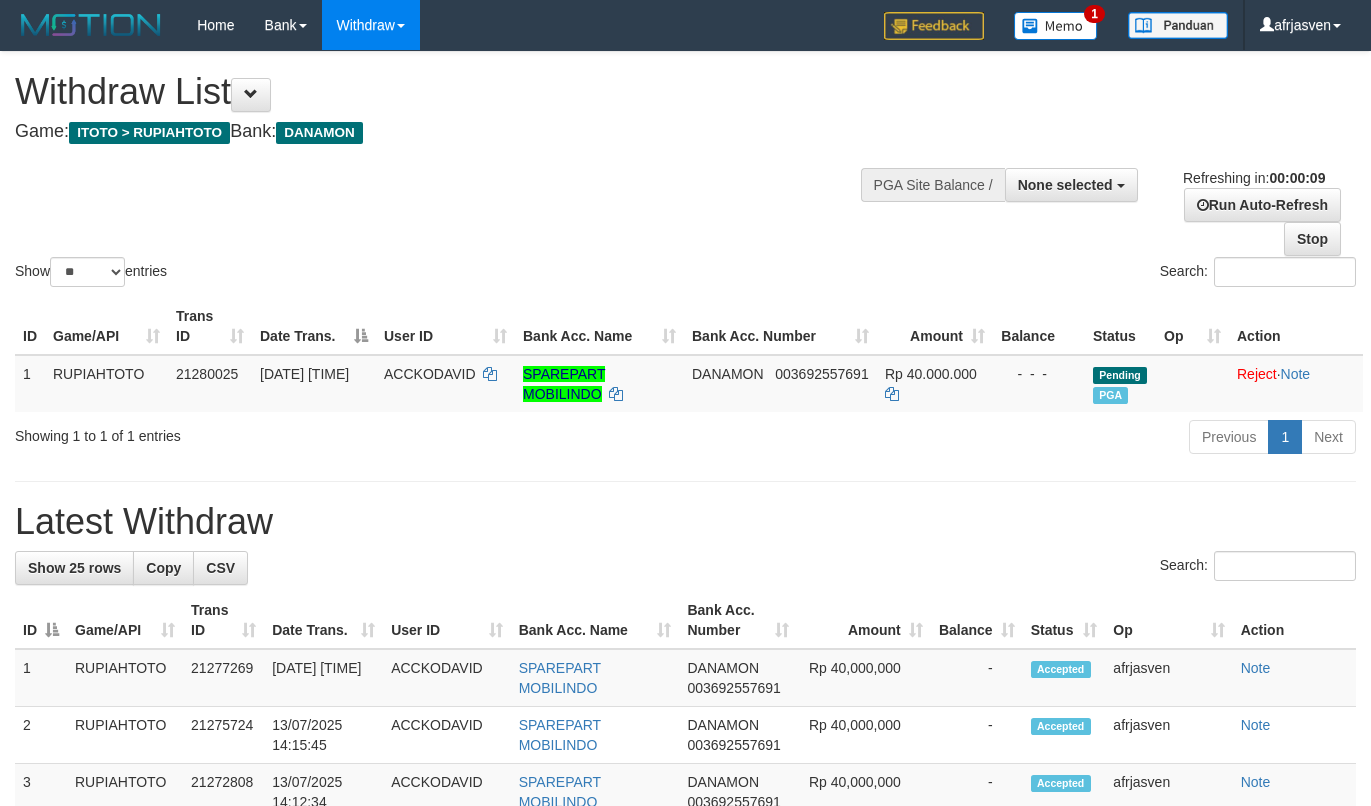 select 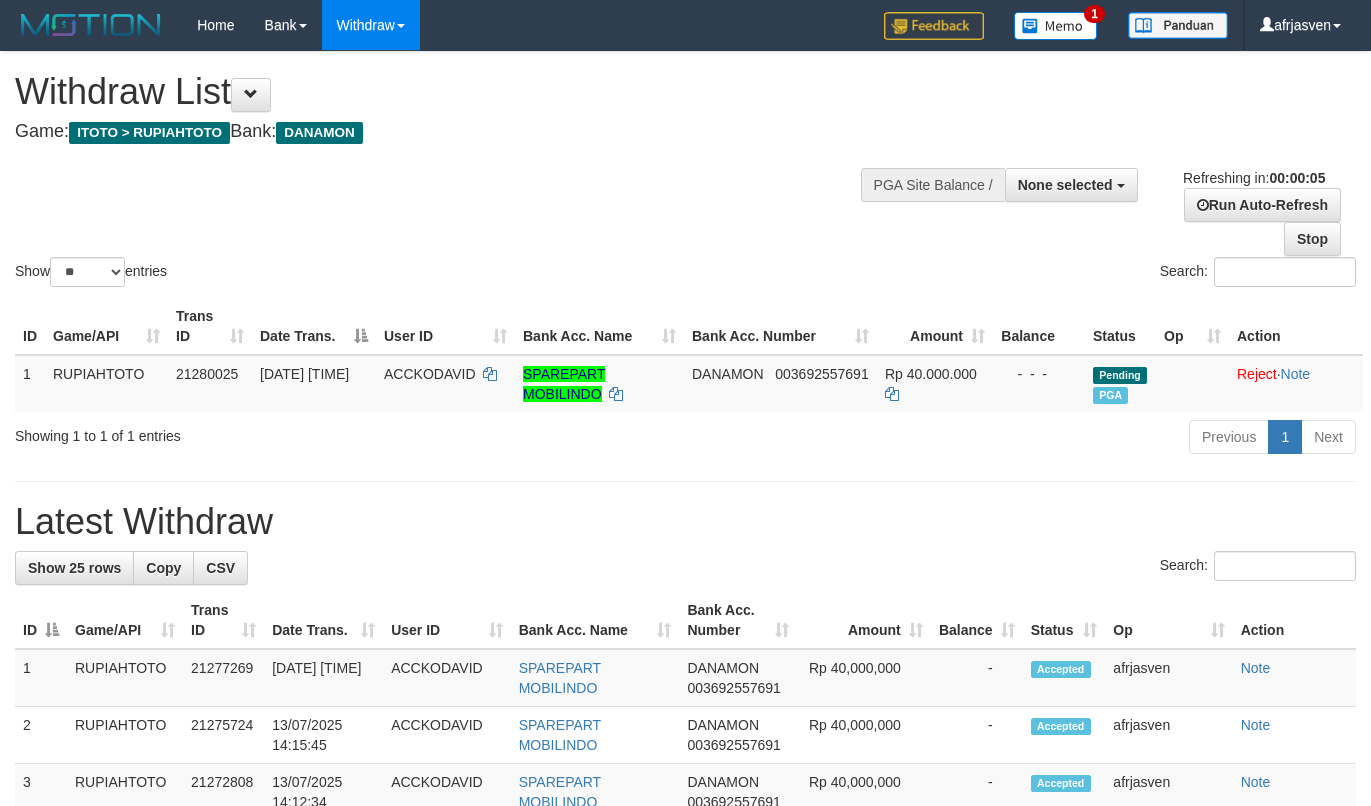 scroll, scrollTop: 0, scrollLeft: 0, axis: both 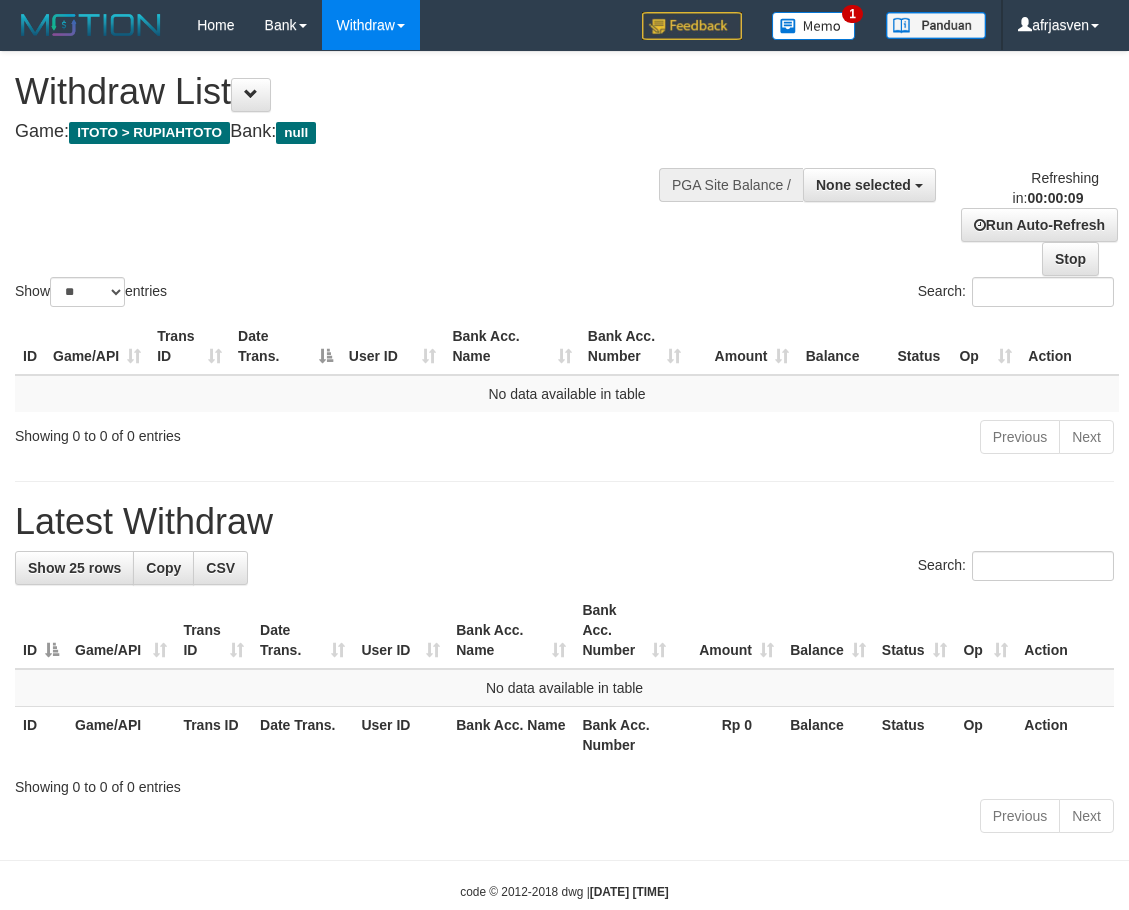select 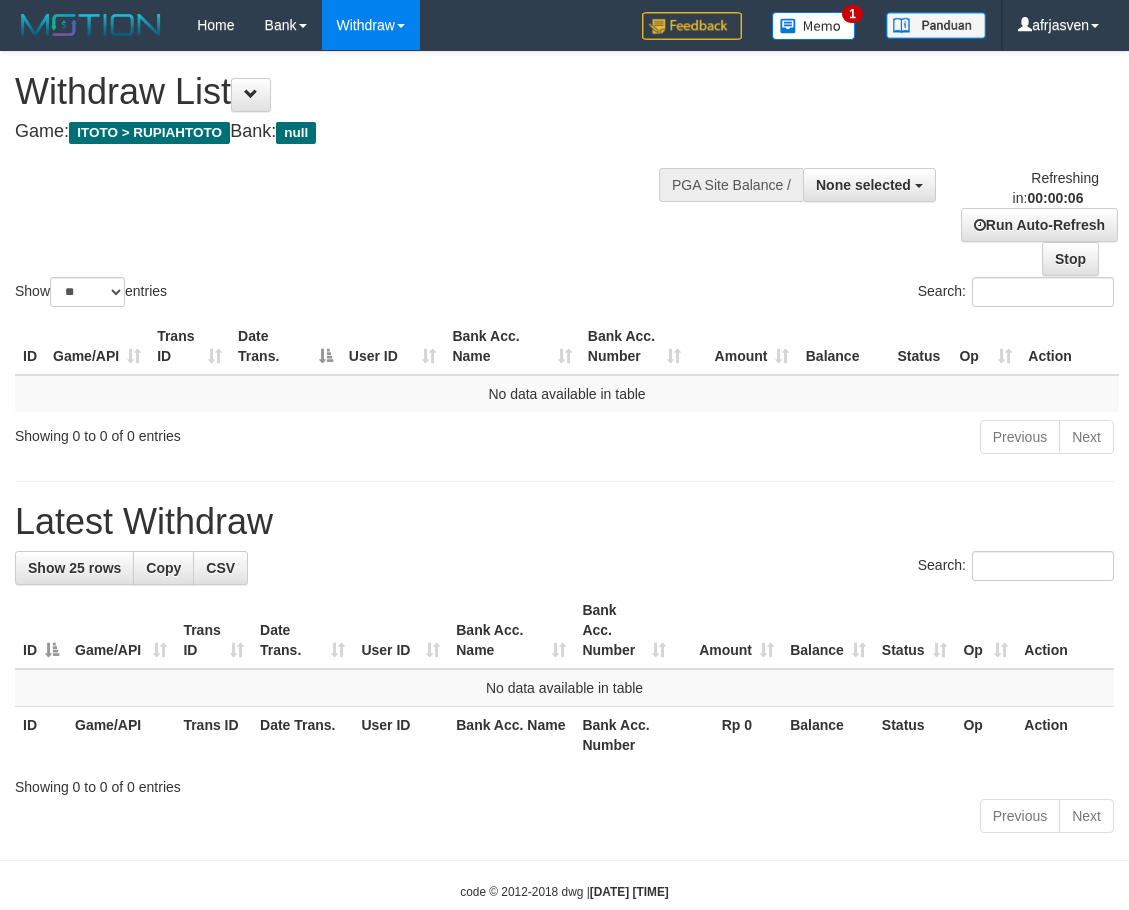 scroll, scrollTop: 0, scrollLeft: 0, axis: both 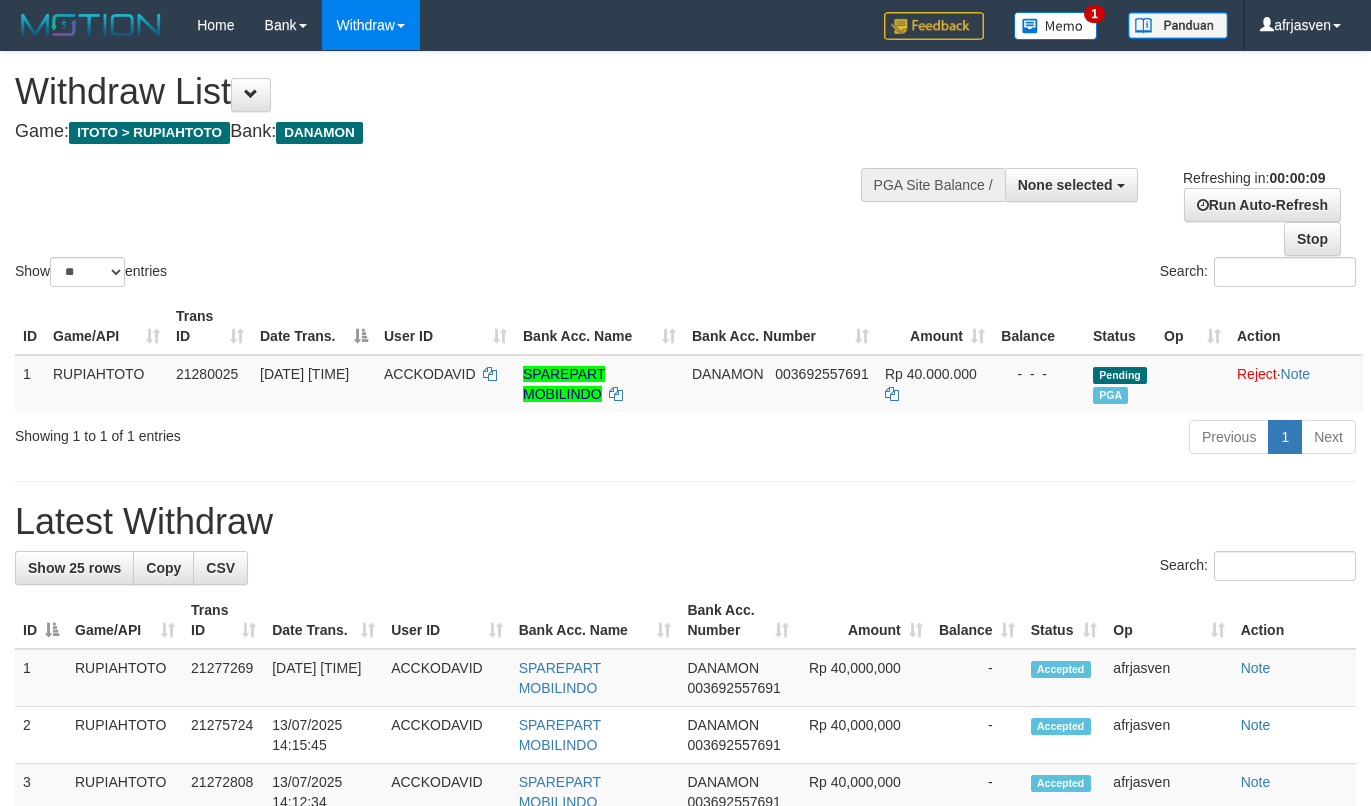 select 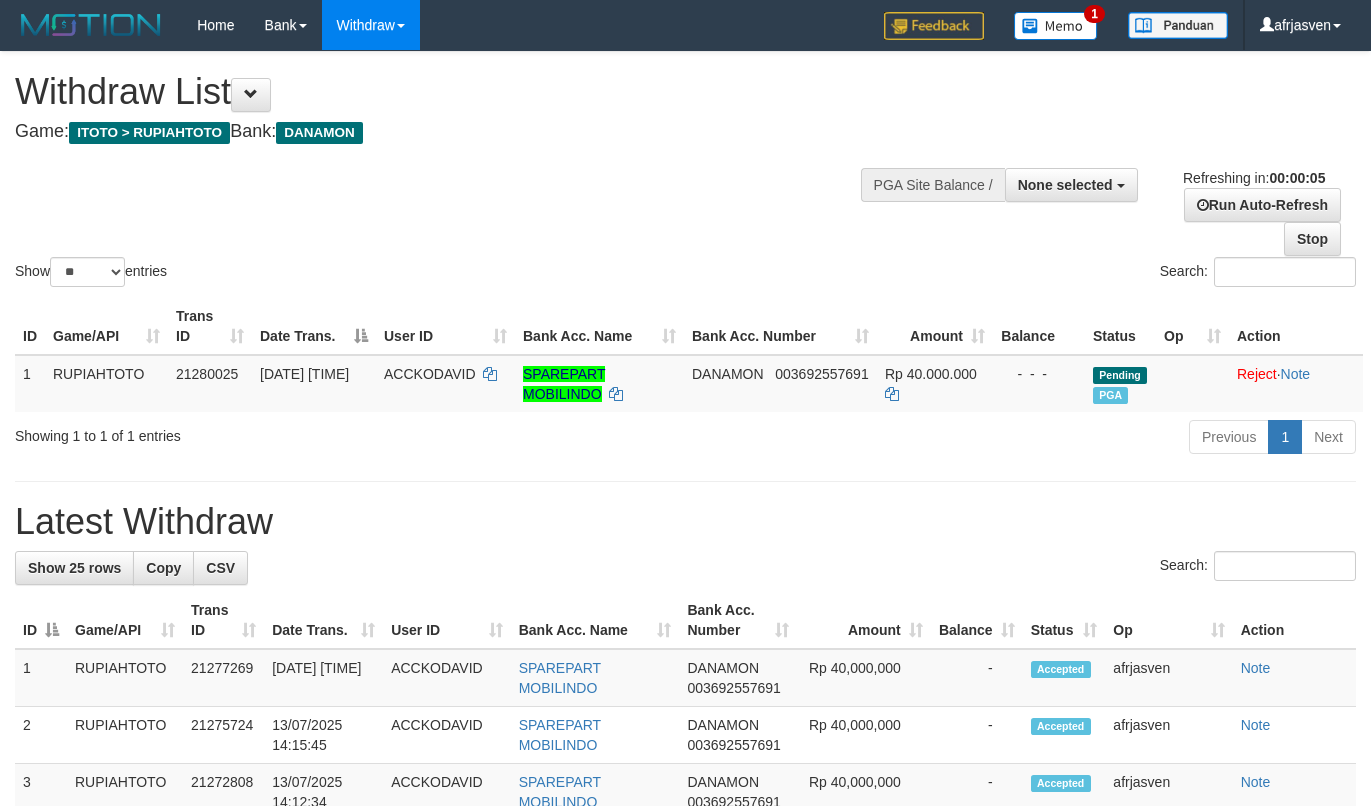 scroll, scrollTop: 0, scrollLeft: 0, axis: both 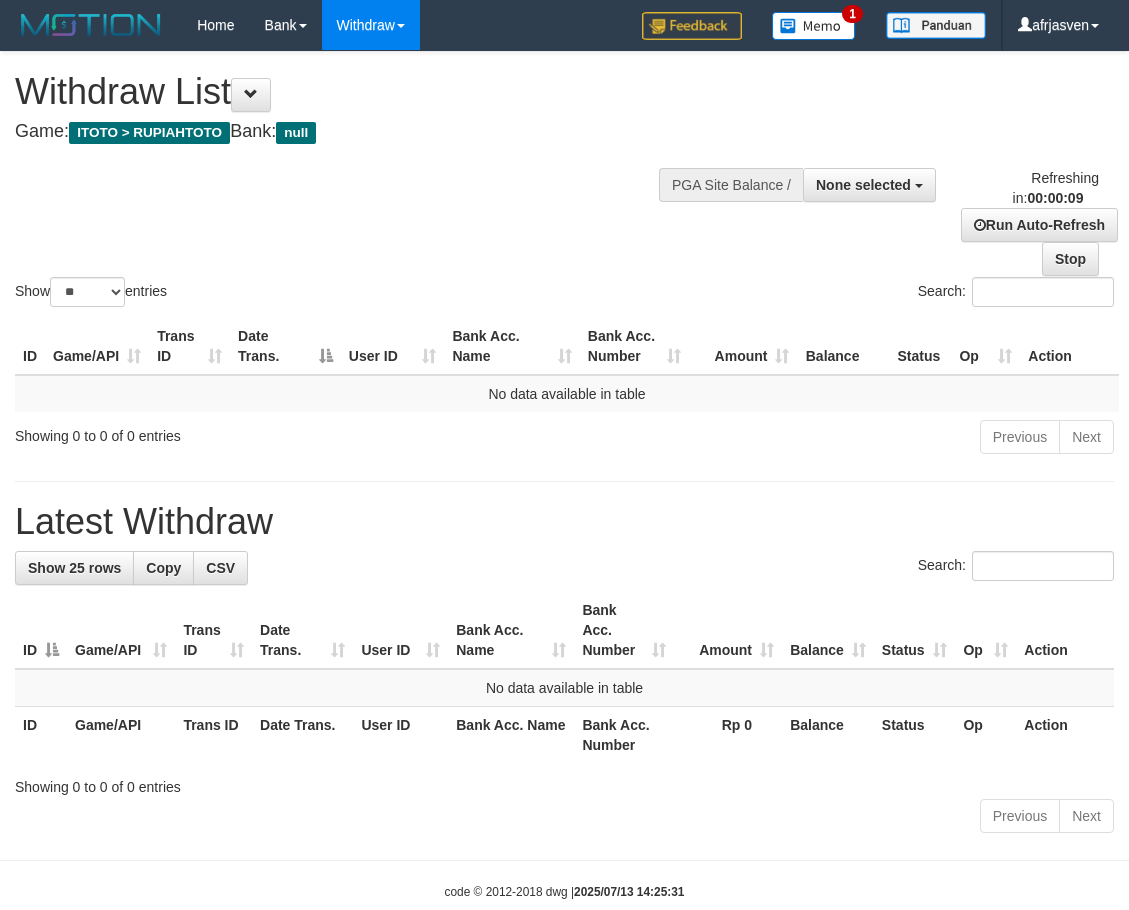 select 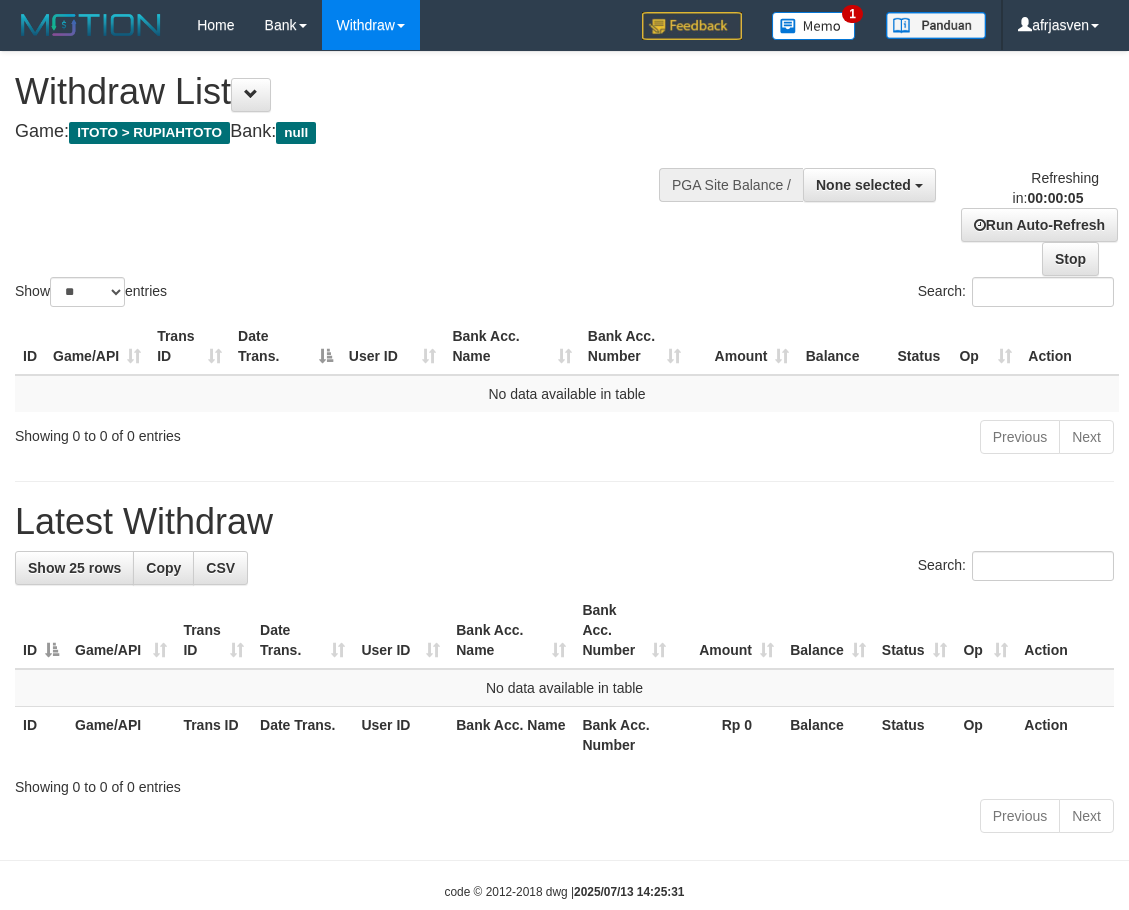 scroll, scrollTop: 0, scrollLeft: 0, axis: both 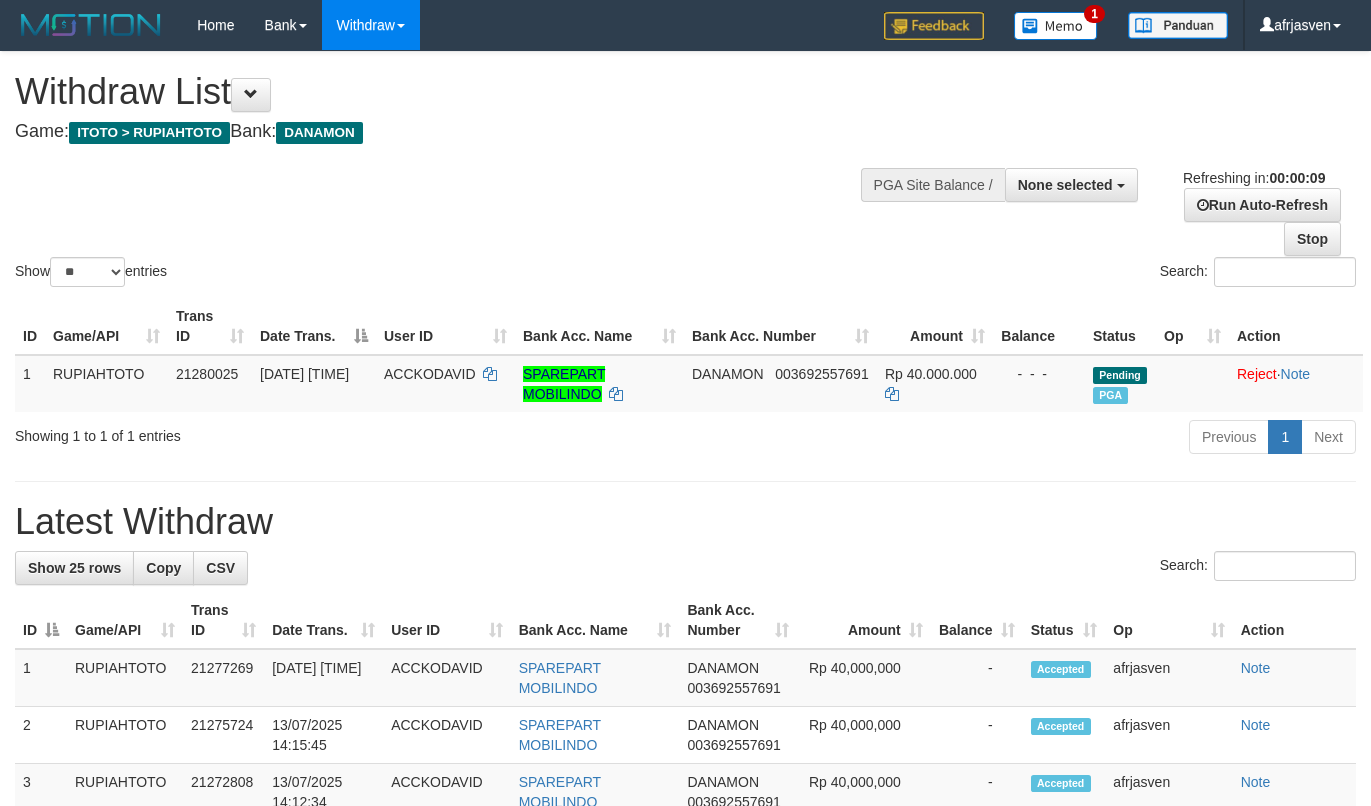 select 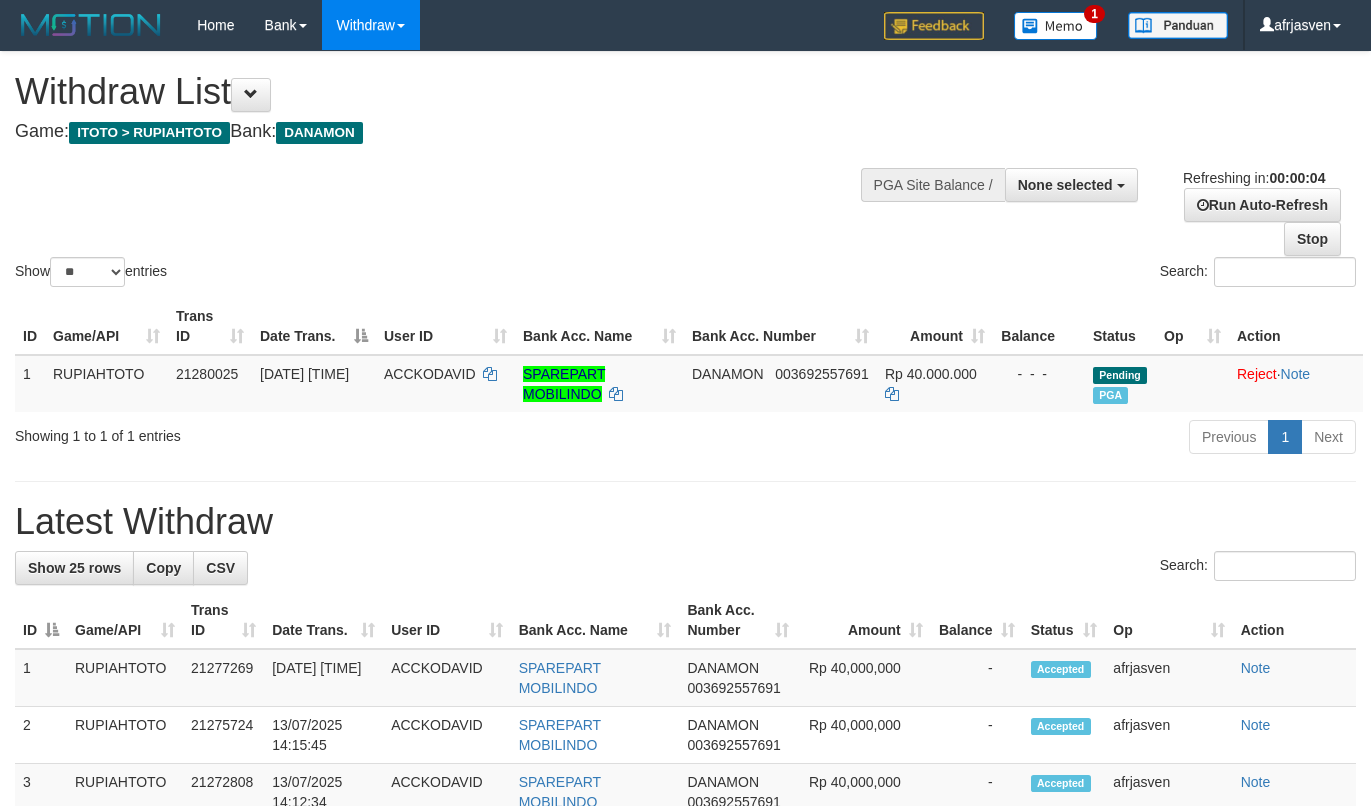 scroll, scrollTop: 0, scrollLeft: 0, axis: both 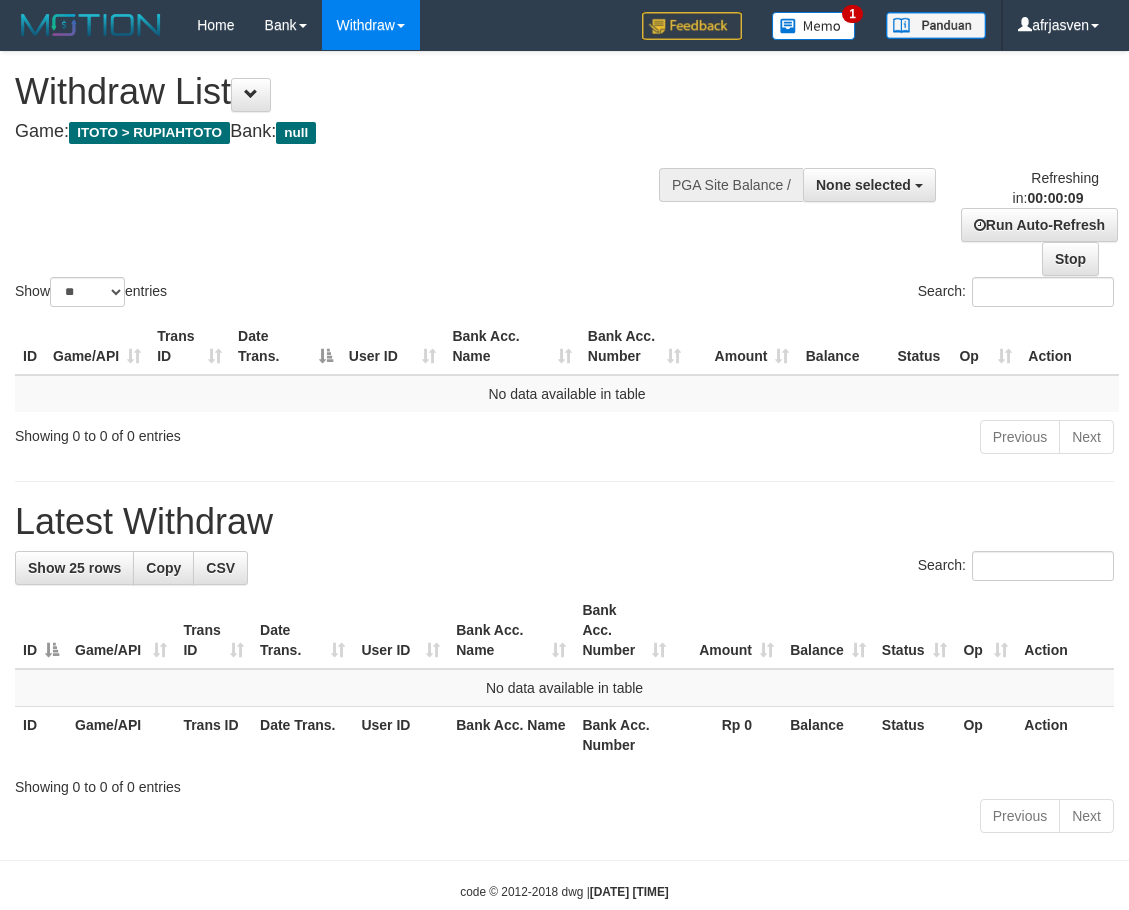 select 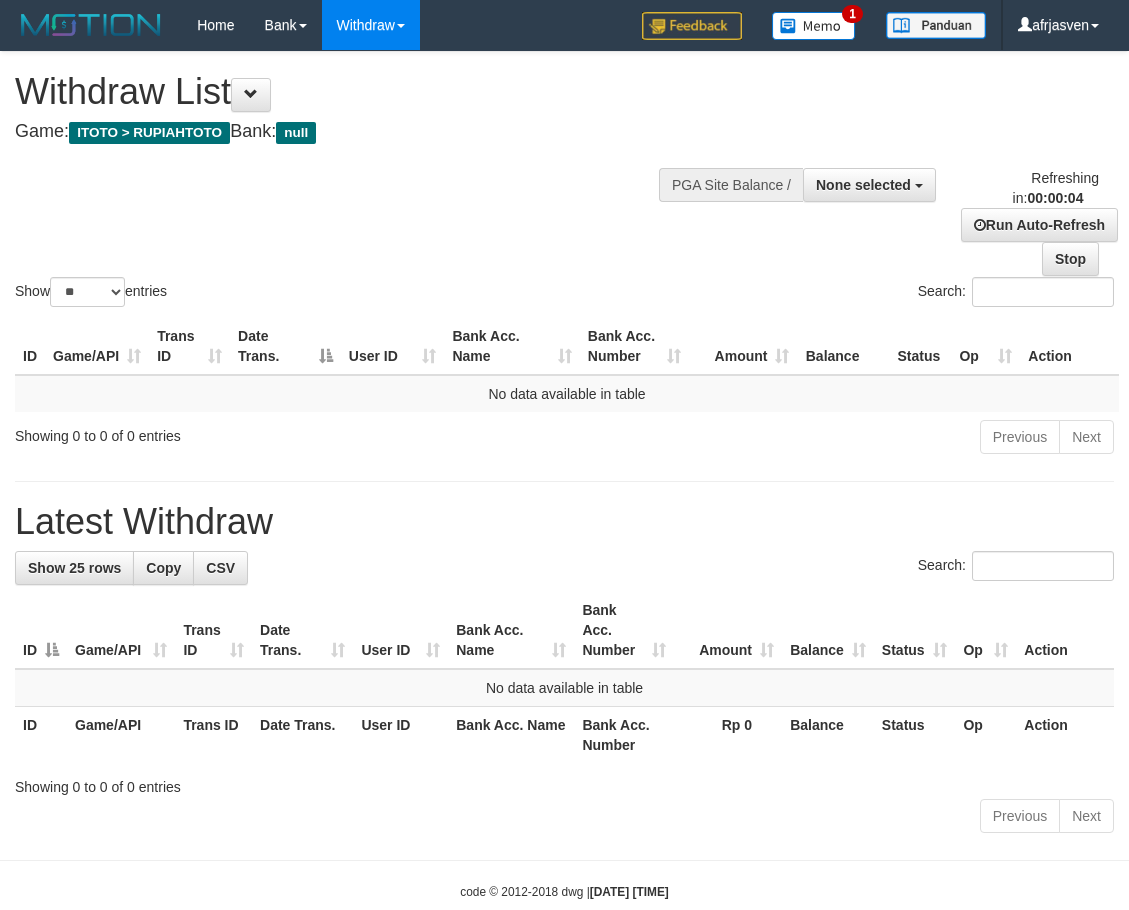 scroll, scrollTop: 0, scrollLeft: 0, axis: both 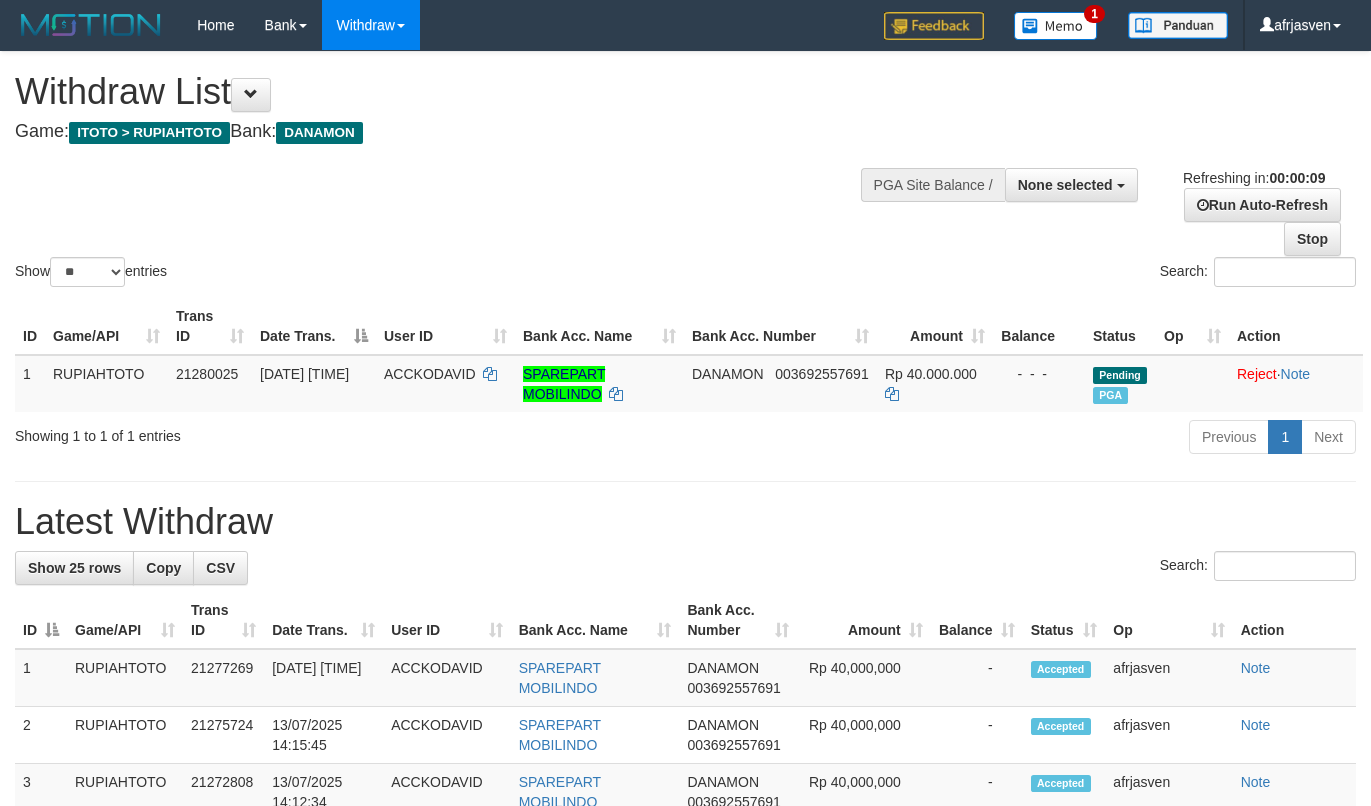 select 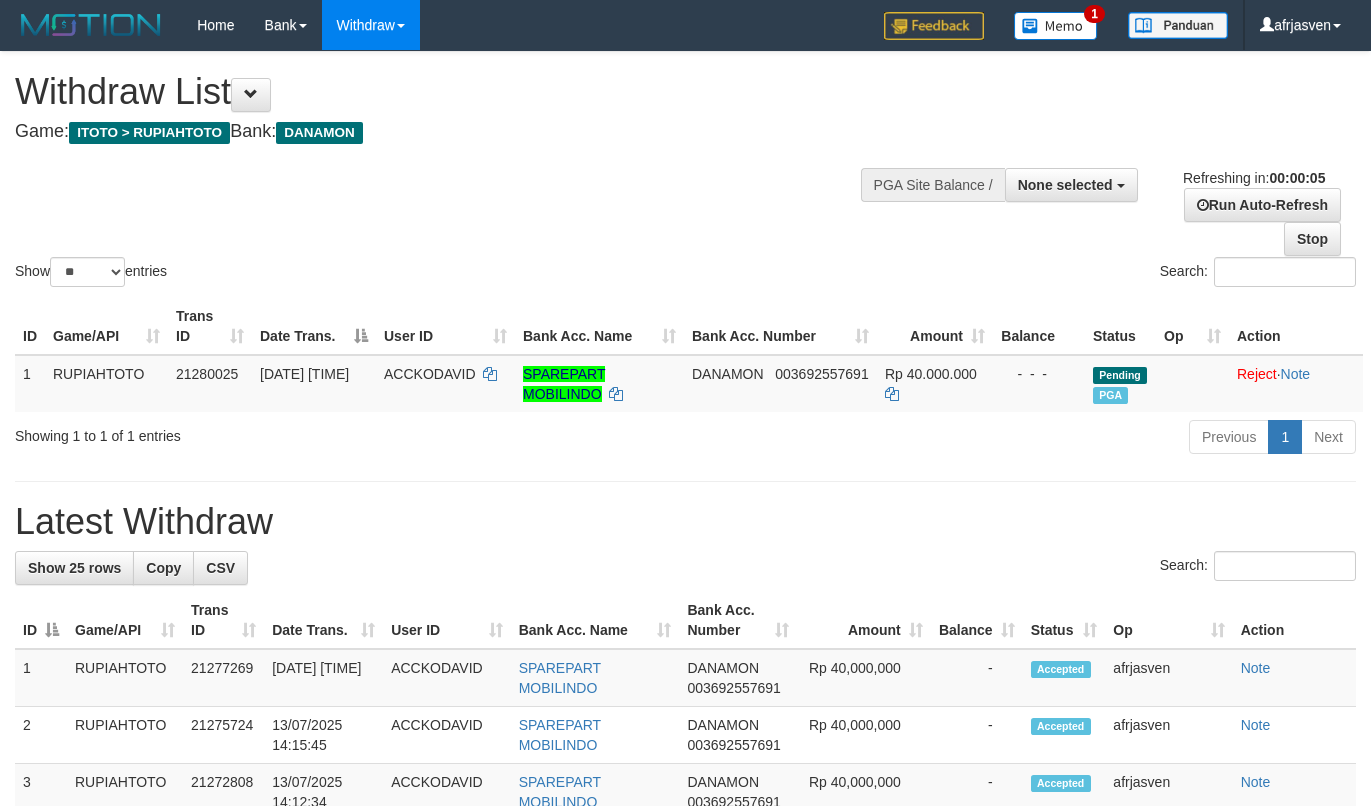 scroll, scrollTop: 0, scrollLeft: 0, axis: both 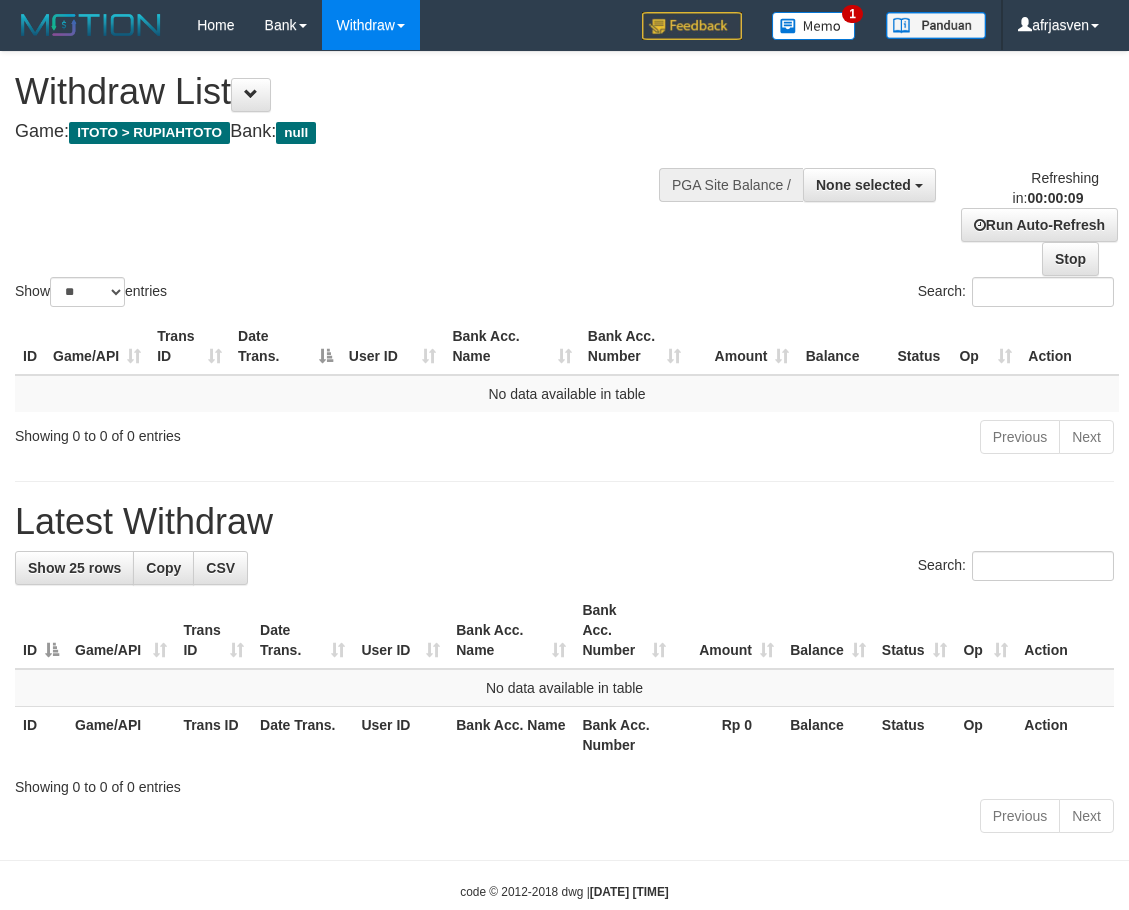 select 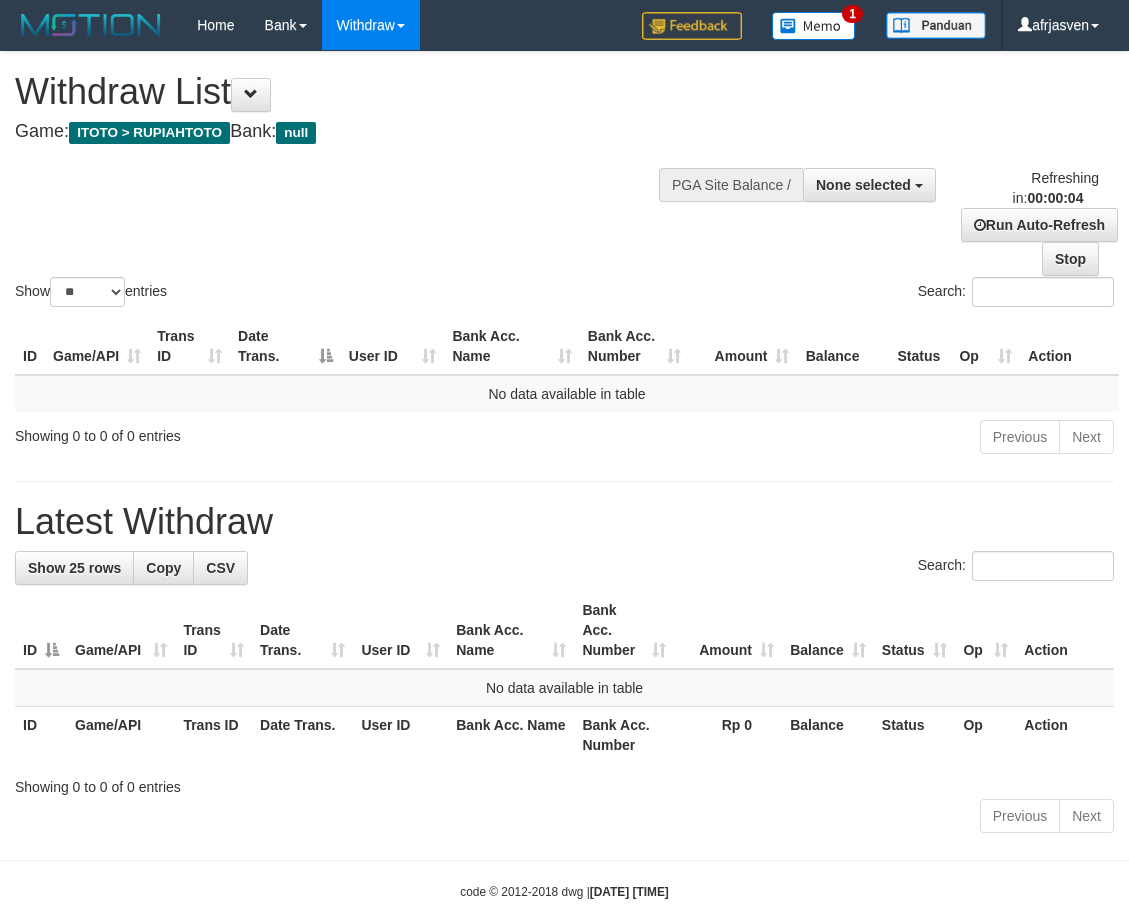 scroll, scrollTop: 0, scrollLeft: 0, axis: both 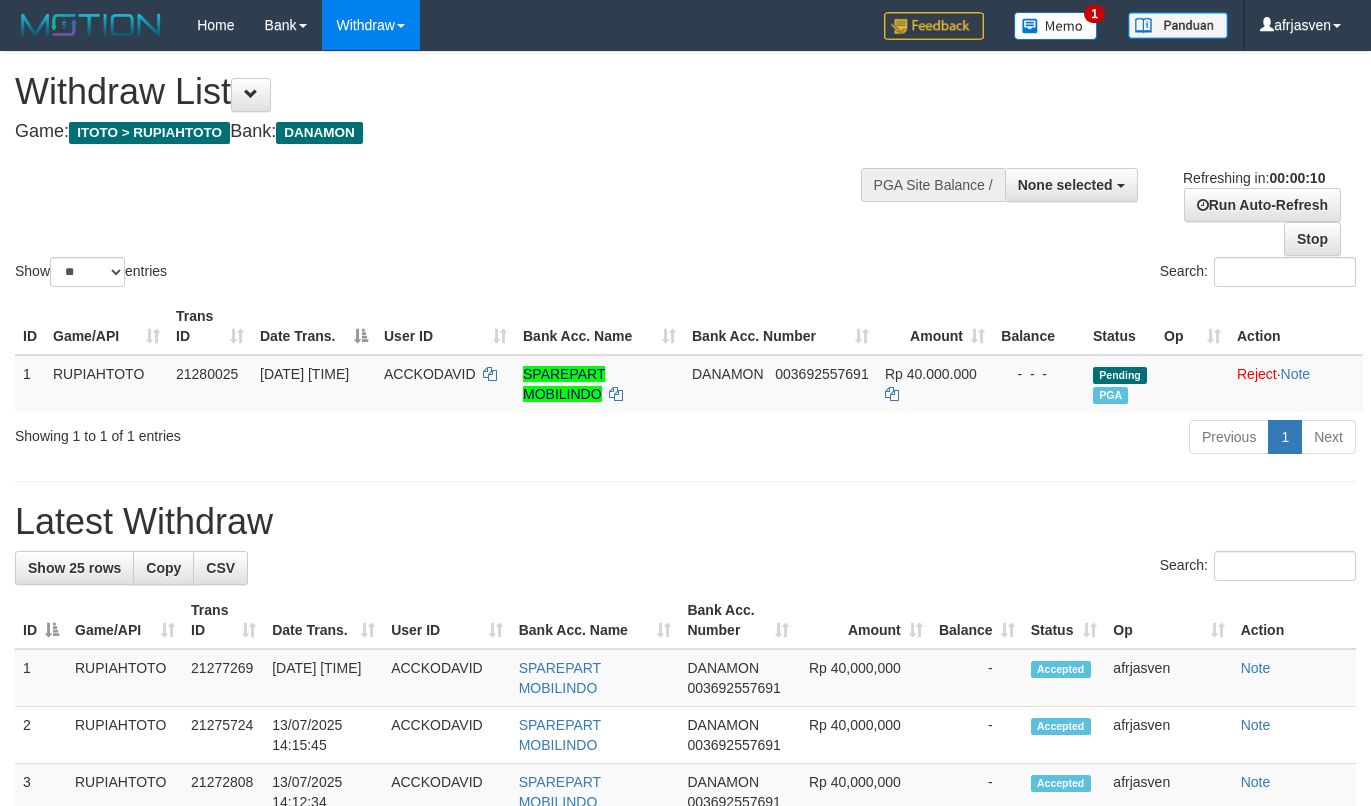 select 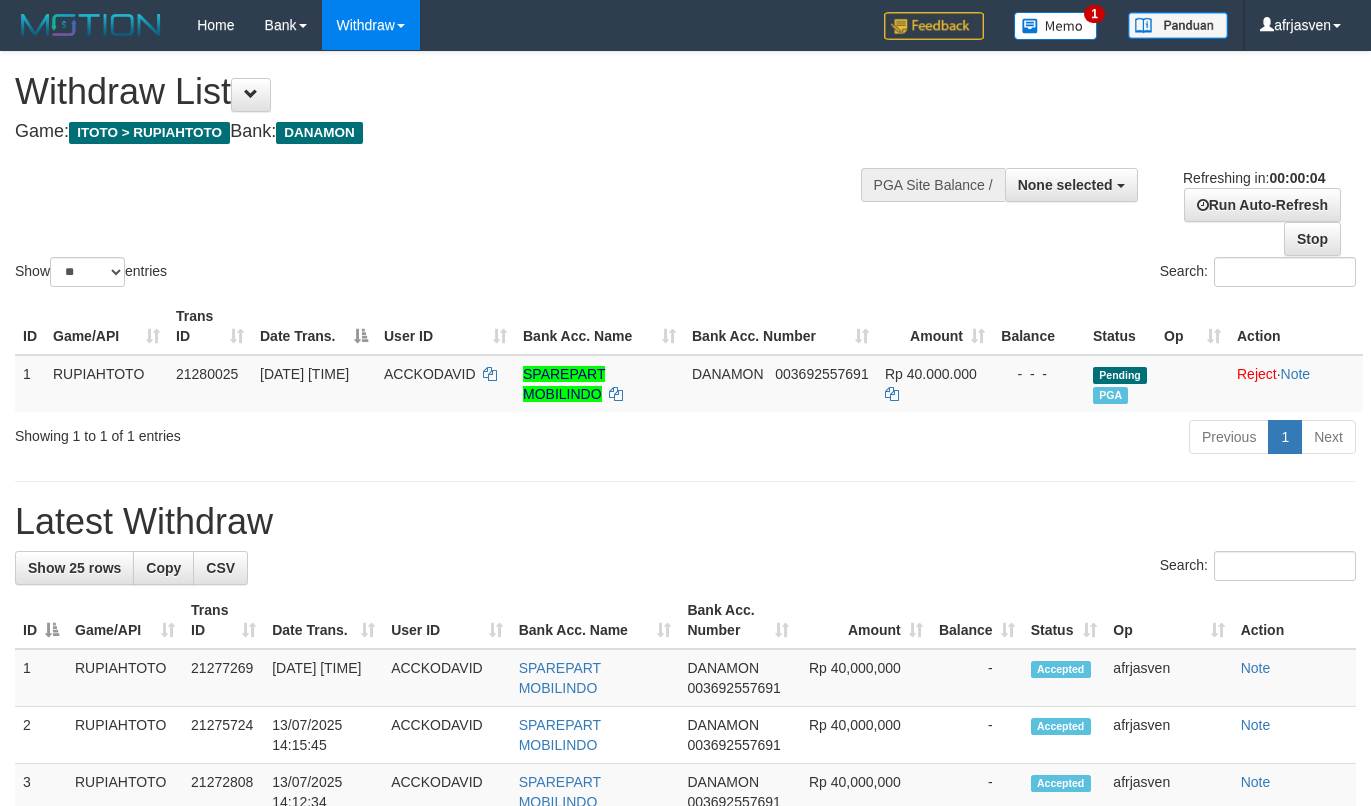 scroll, scrollTop: 0, scrollLeft: 0, axis: both 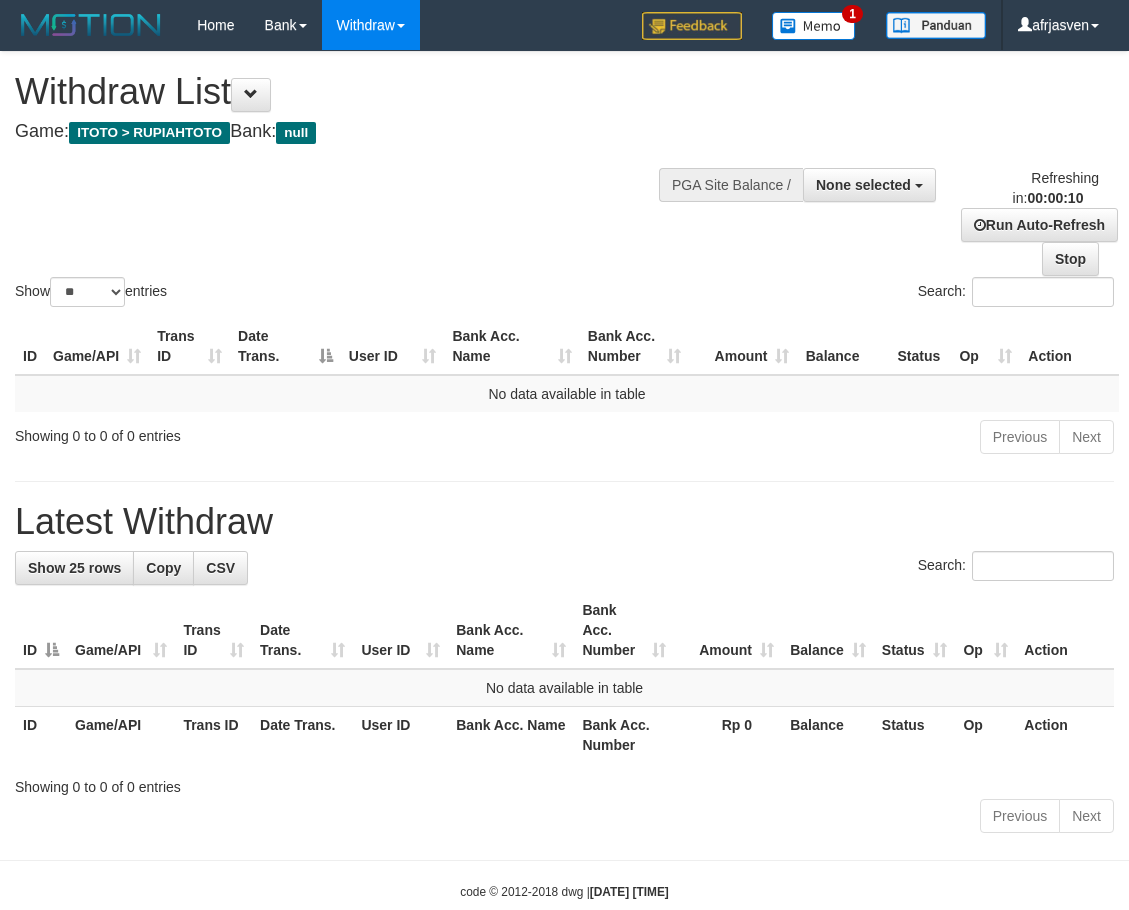 select 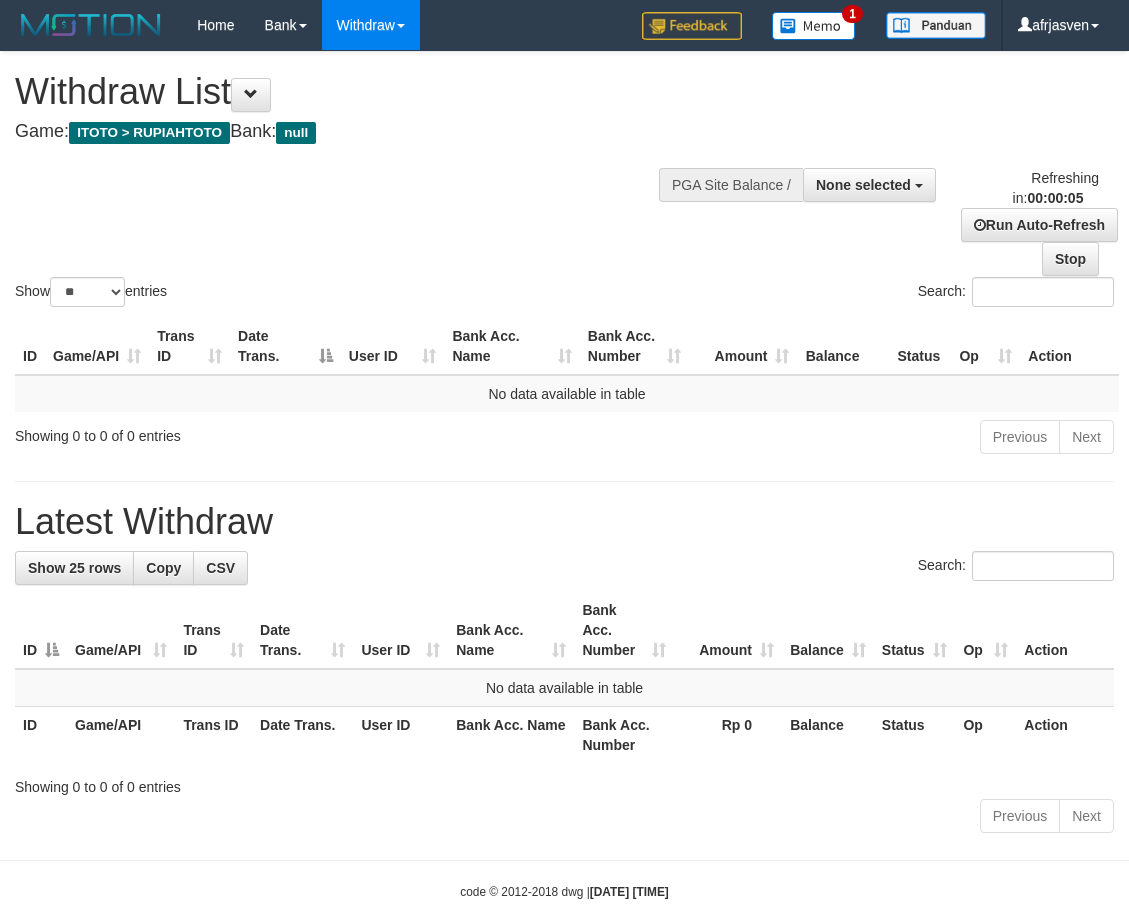 scroll, scrollTop: 0, scrollLeft: 0, axis: both 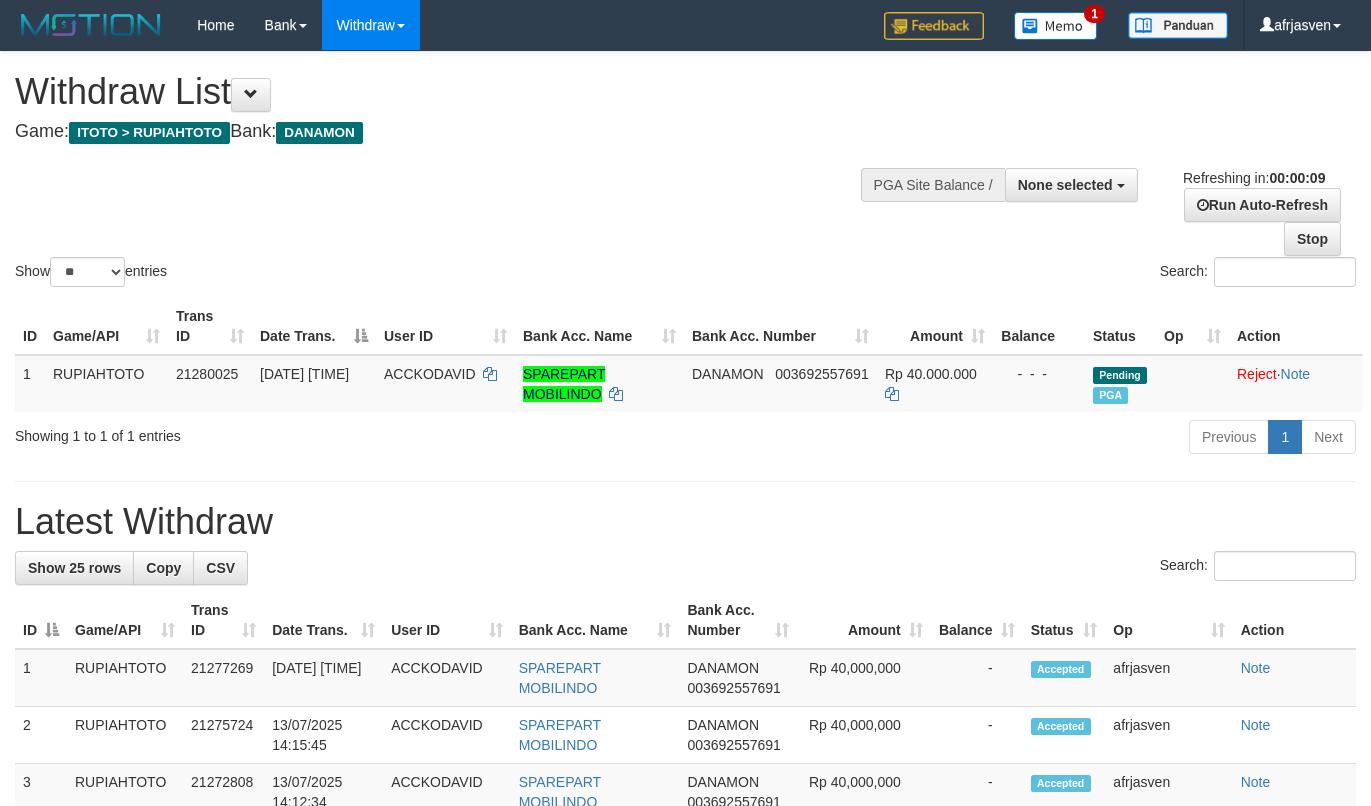 select 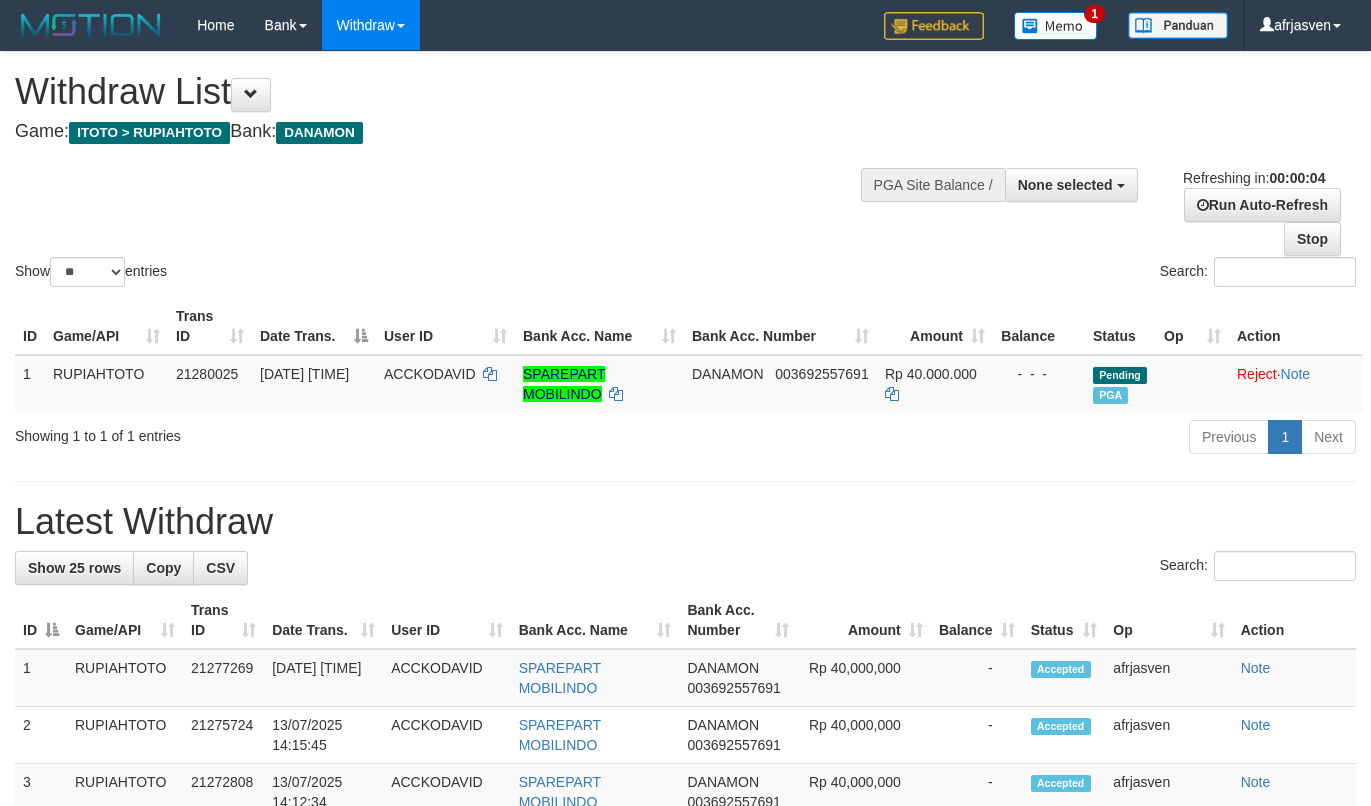 scroll, scrollTop: 0, scrollLeft: 0, axis: both 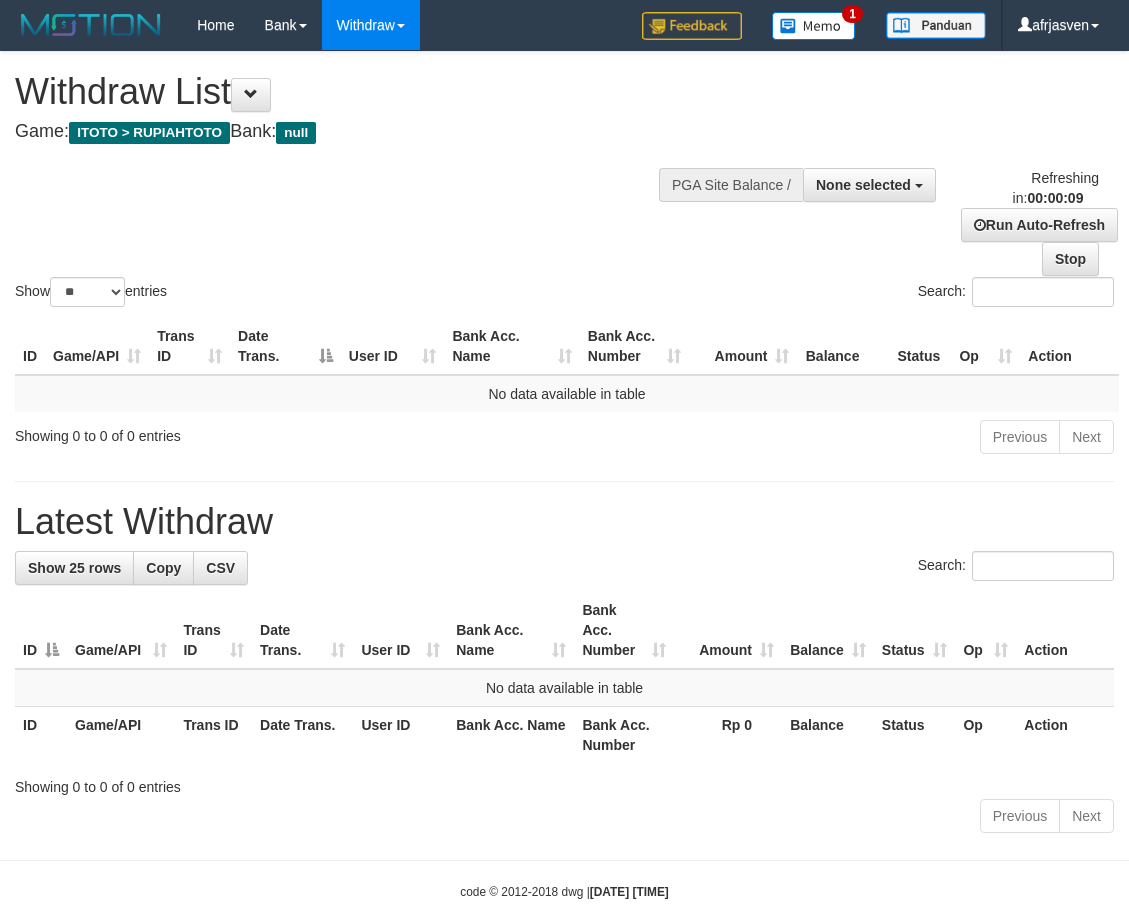 select 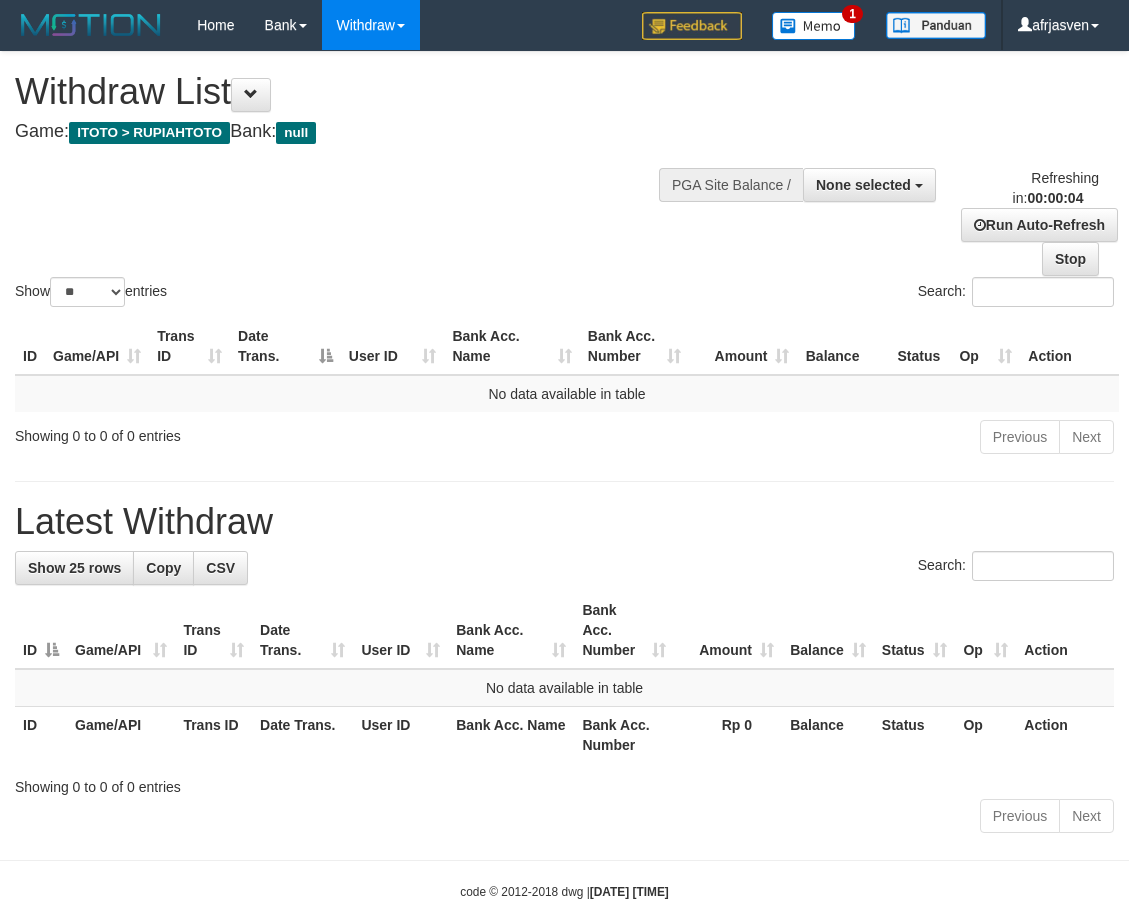 scroll, scrollTop: 0, scrollLeft: 0, axis: both 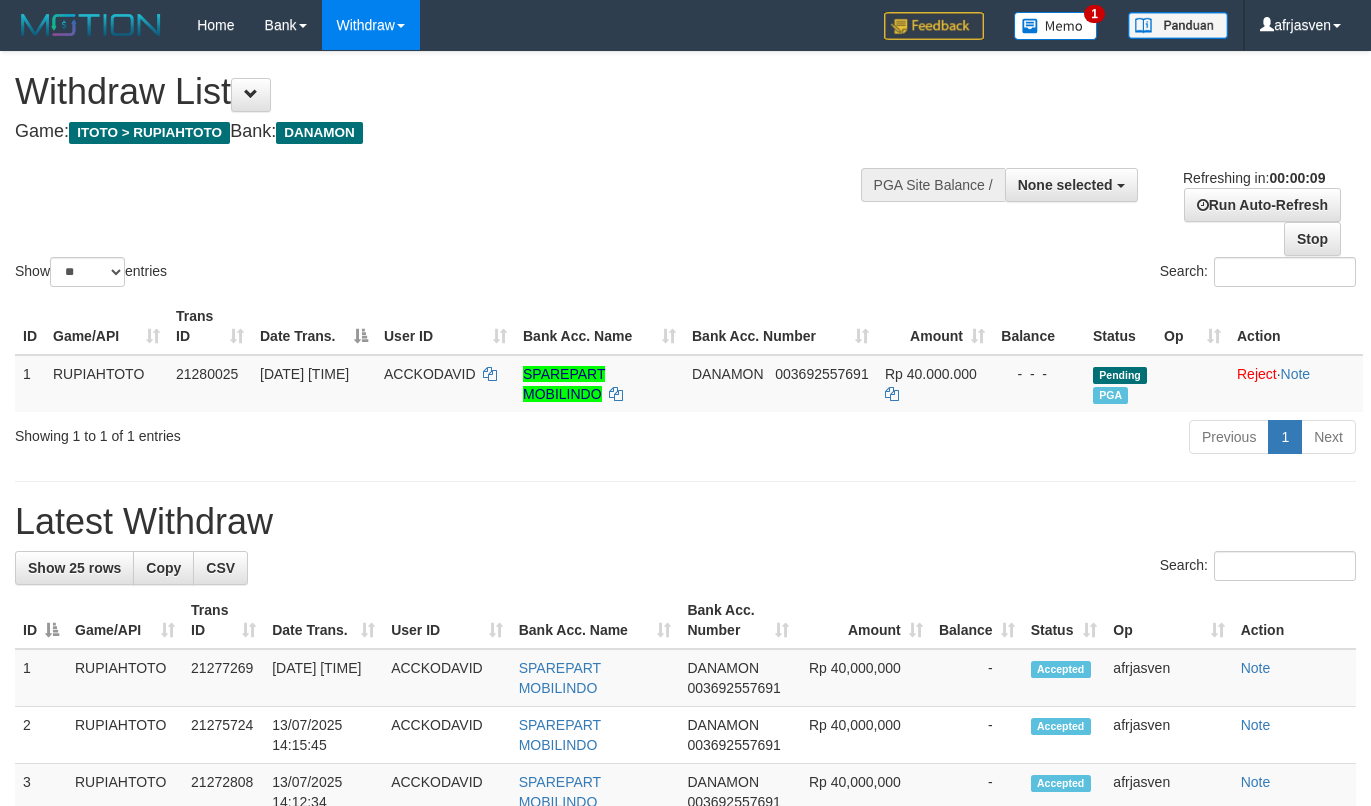 select 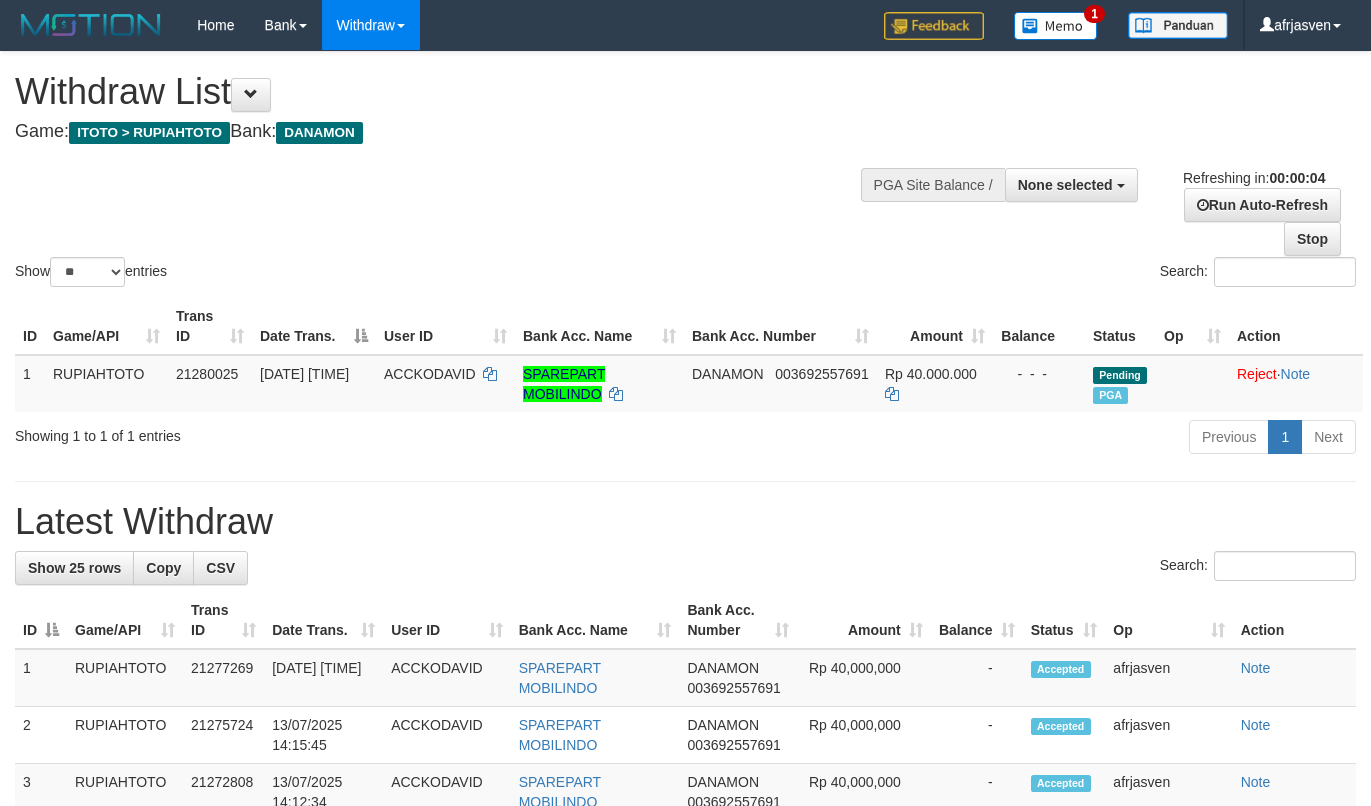 scroll, scrollTop: 0, scrollLeft: 0, axis: both 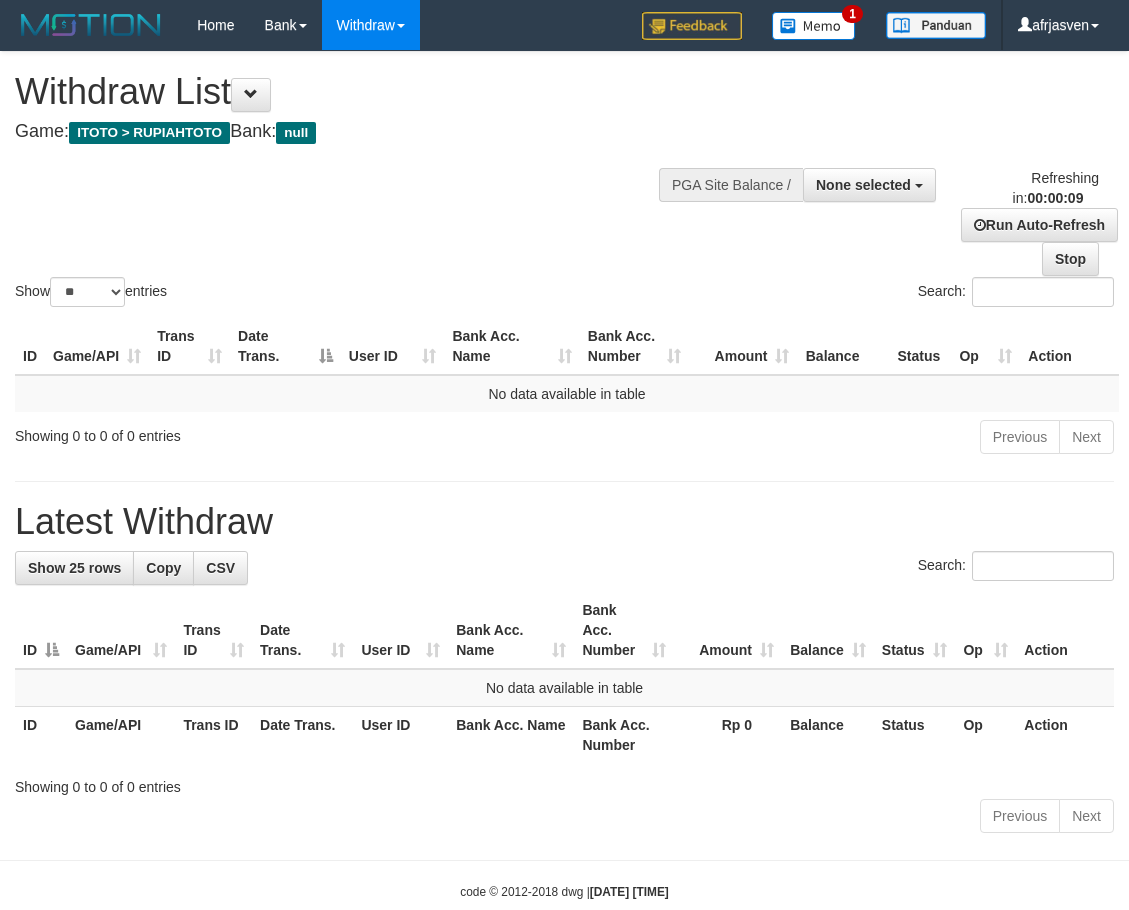 select 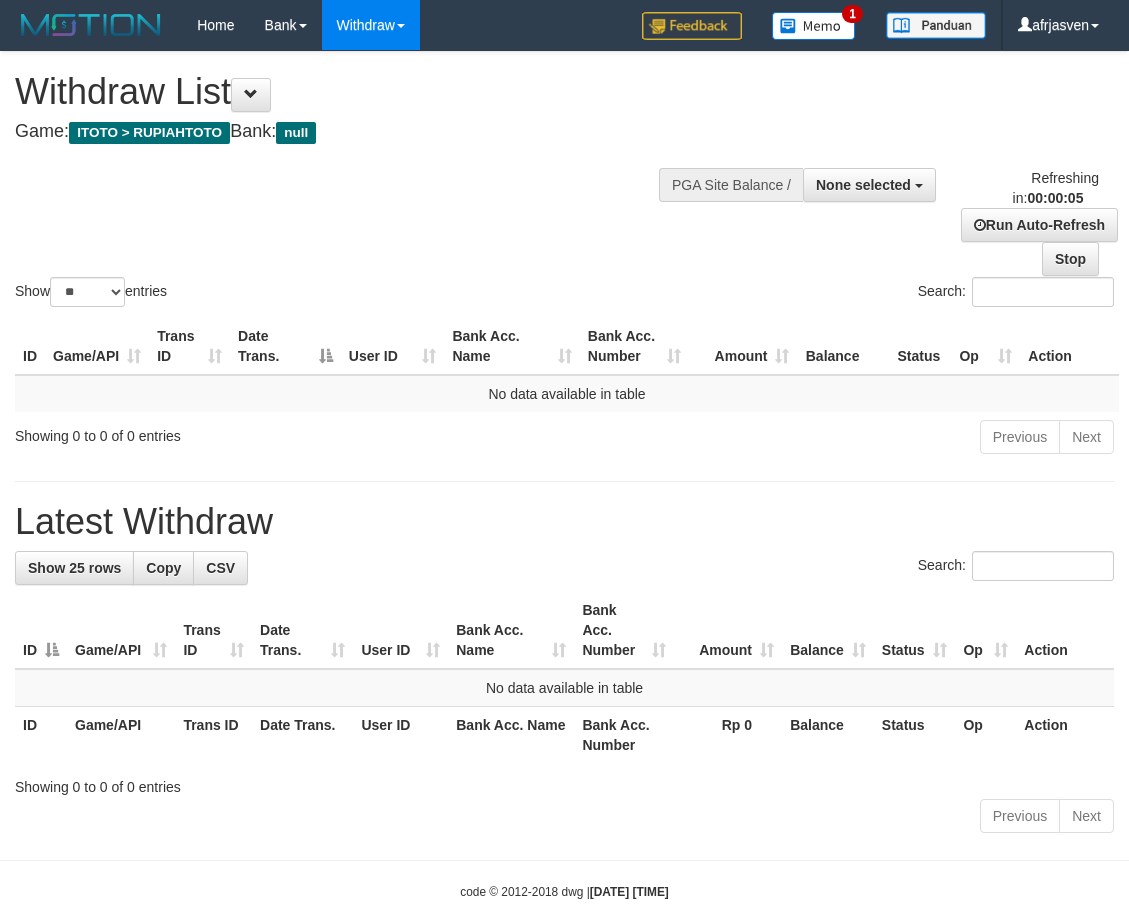 scroll, scrollTop: 0, scrollLeft: 0, axis: both 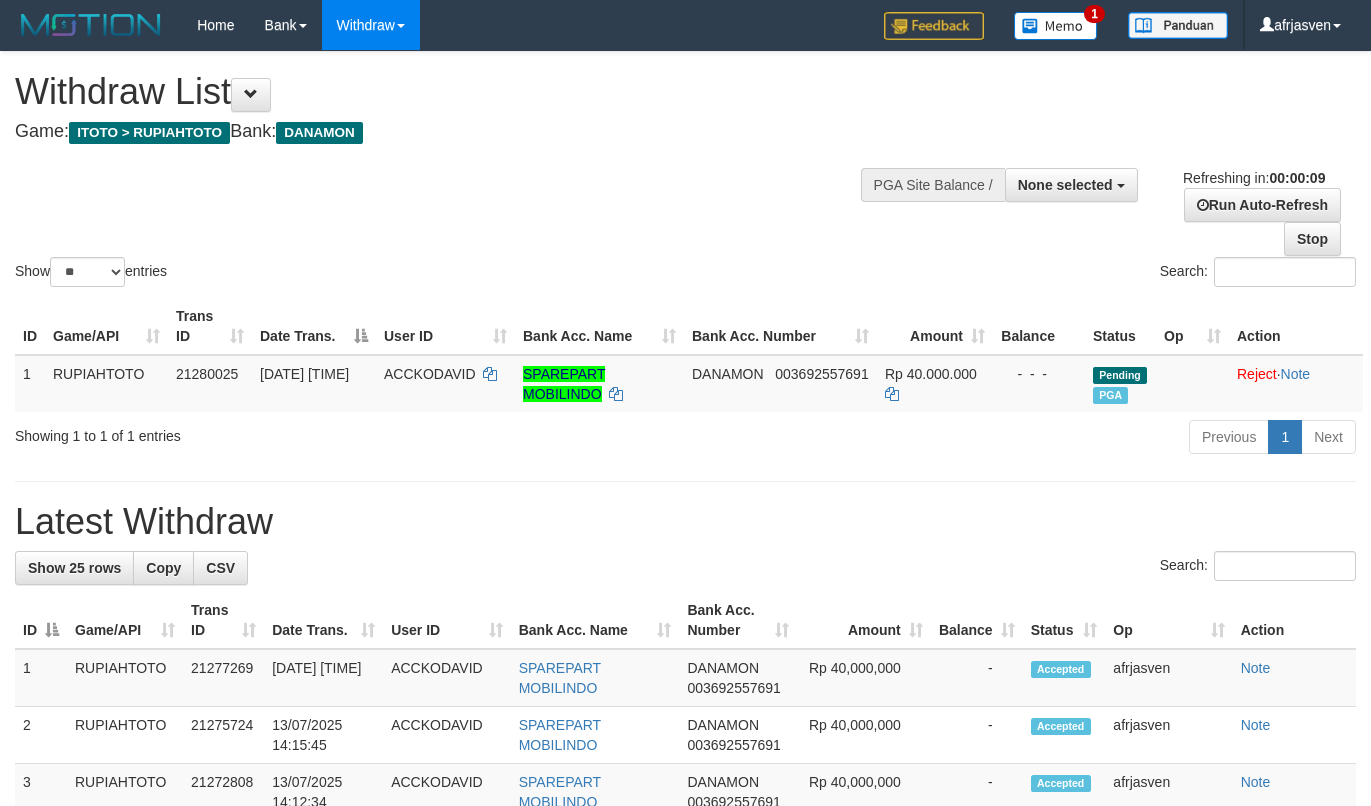 select 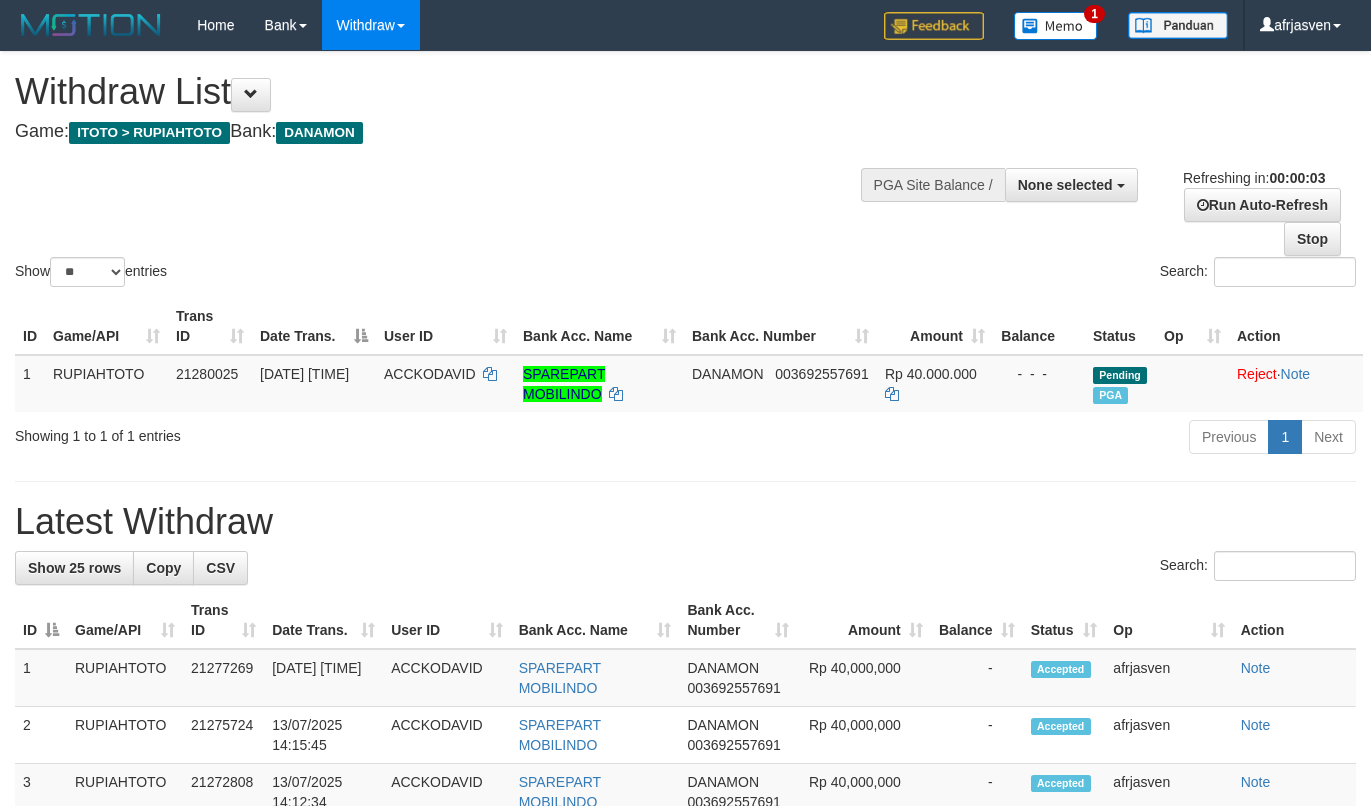 scroll, scrollTop: 0, scrollLeft: 0, axis: both 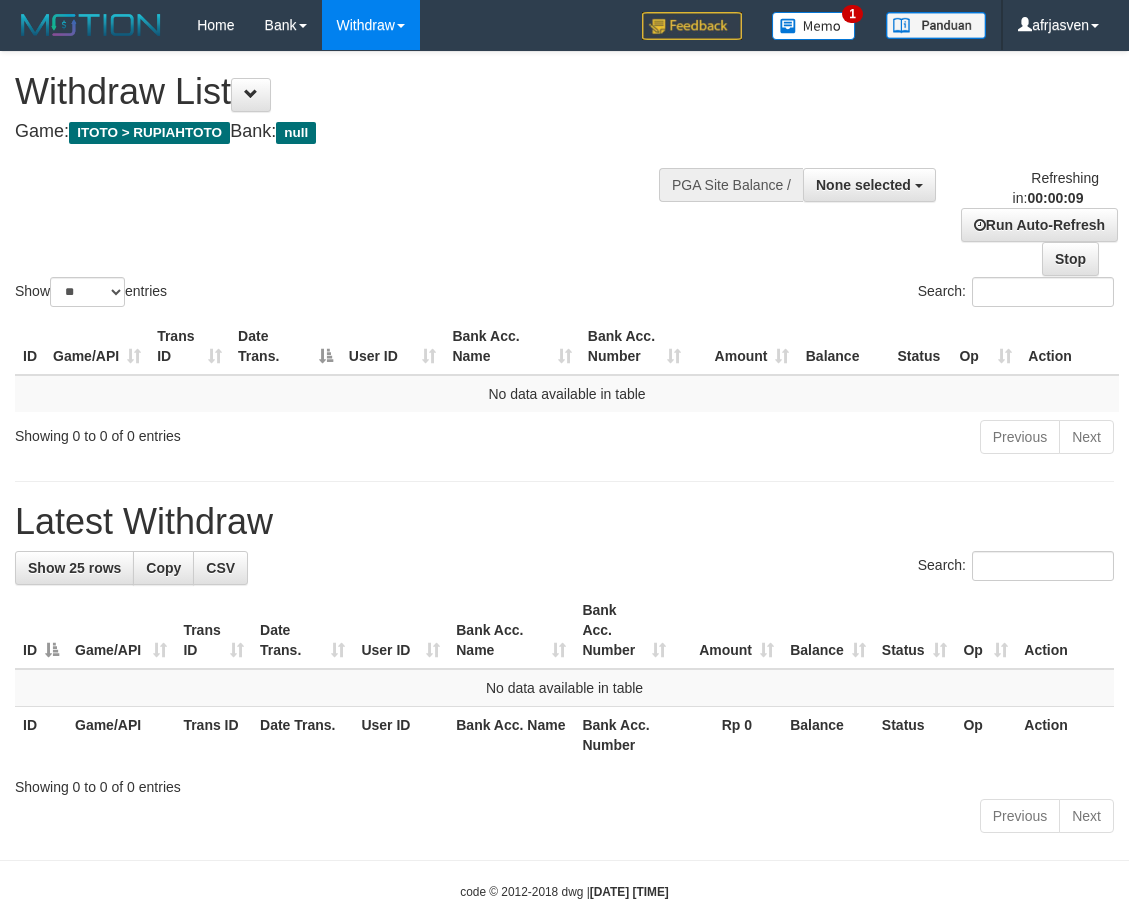select 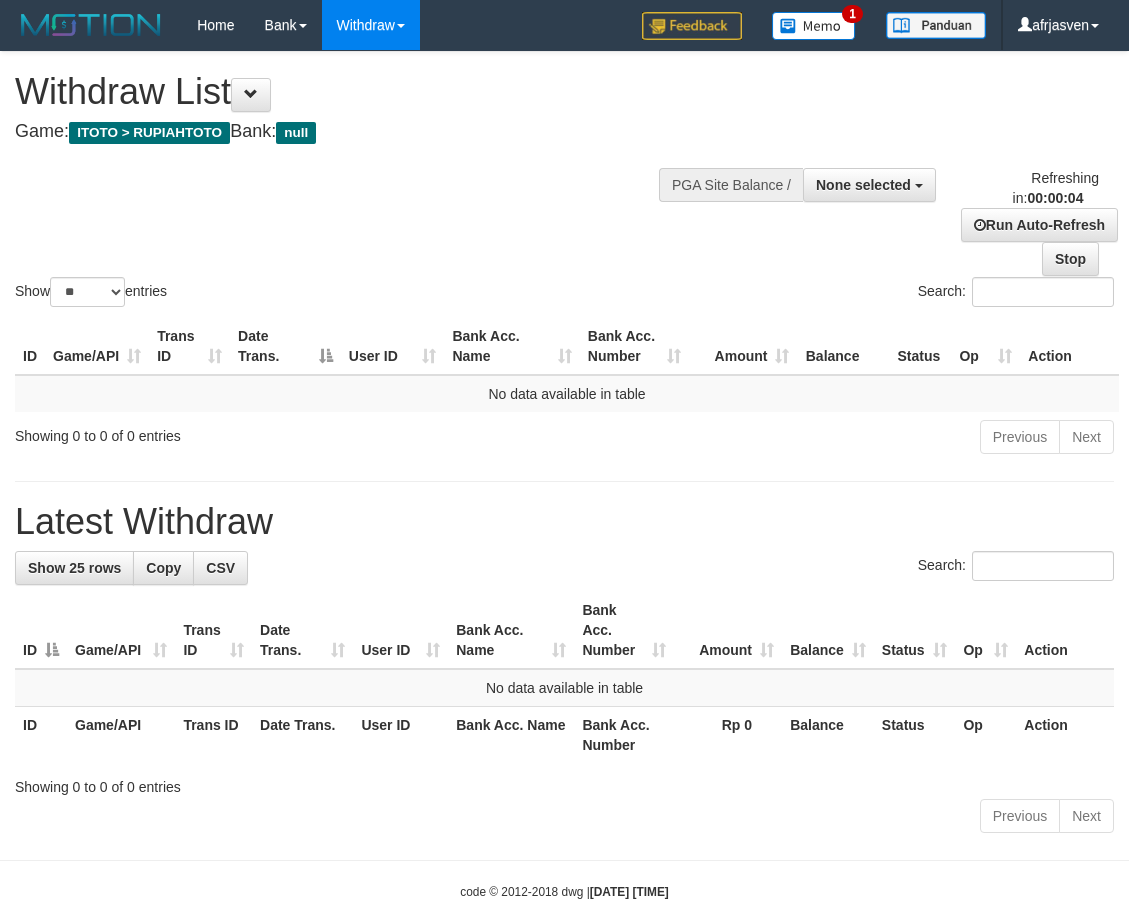 scroll, scrollTop: 0, scrollLeft: 0, axis: both 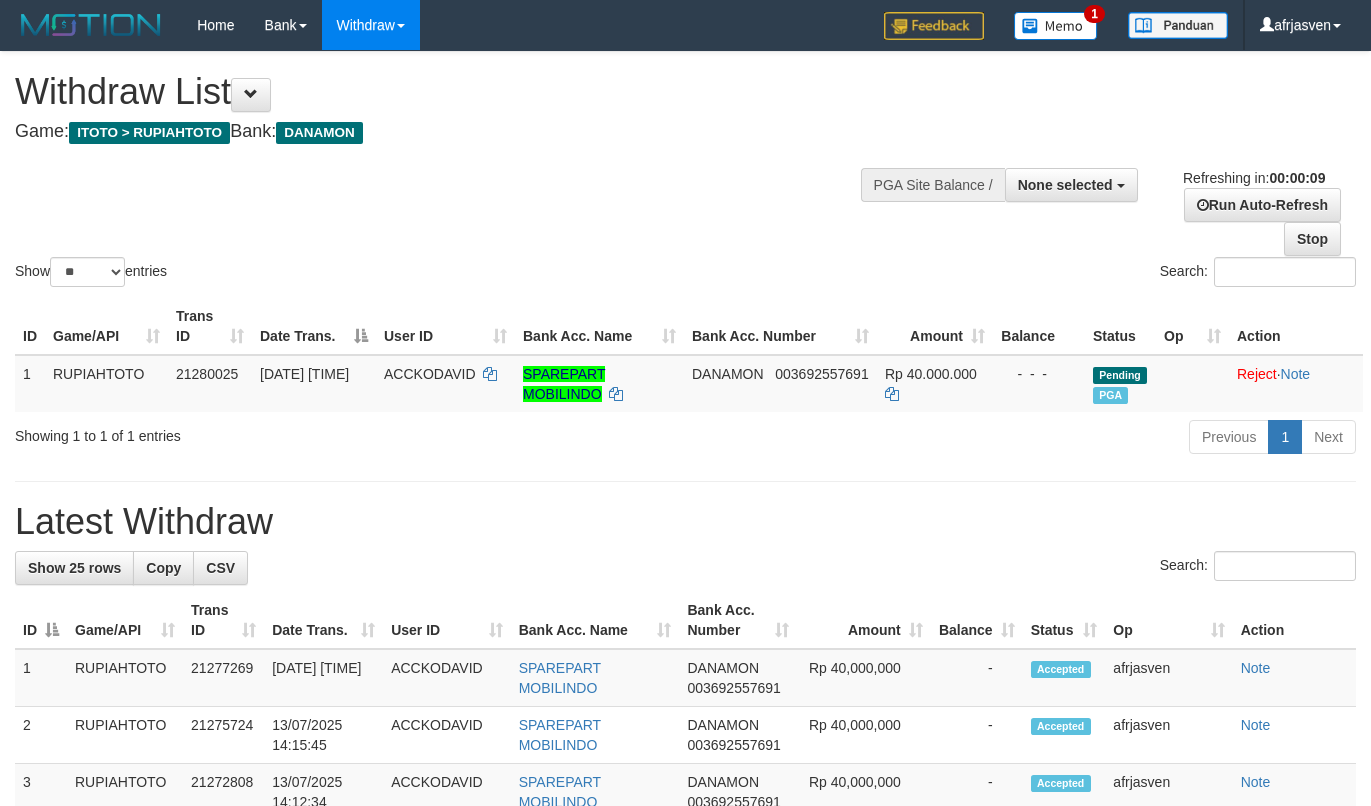 select 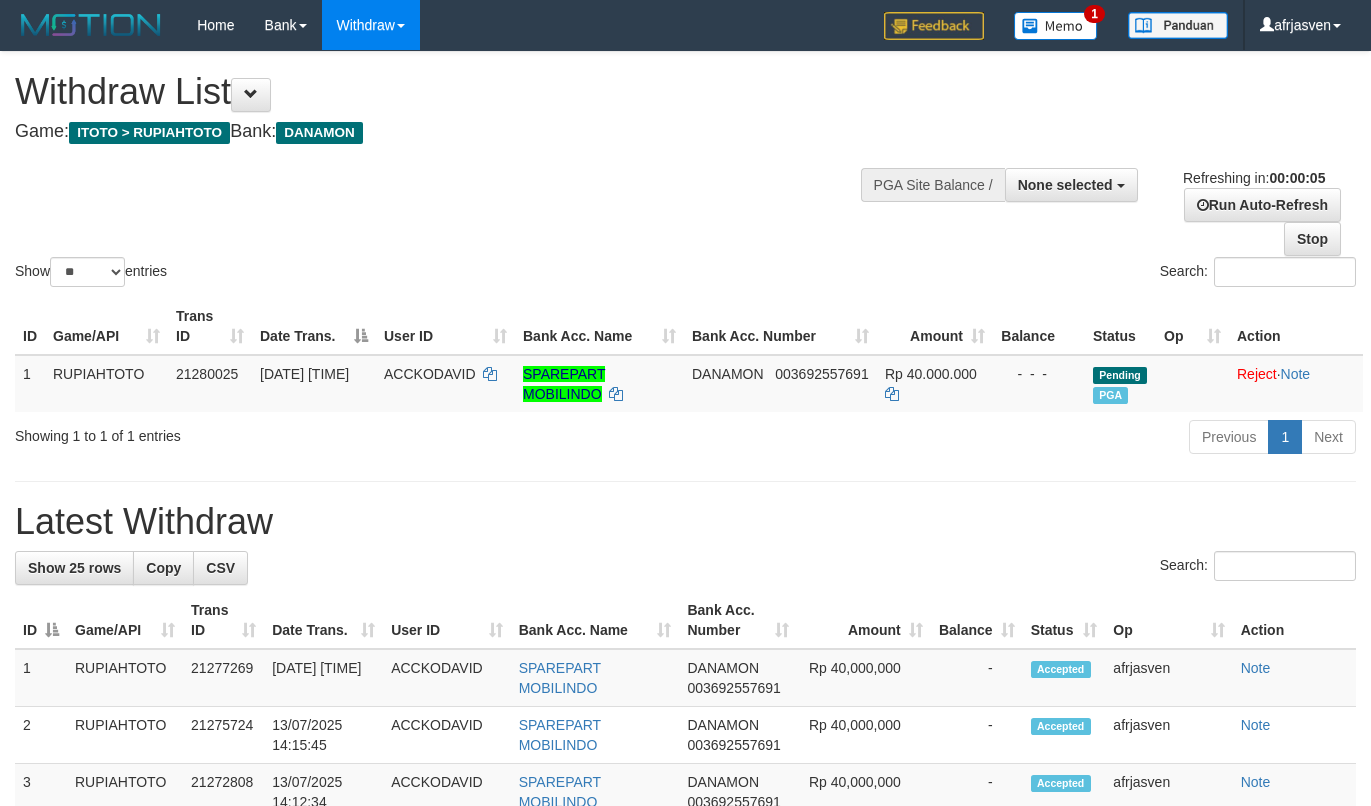 scroll, scrollTop: 0, scrollLeft: 0, axis: both 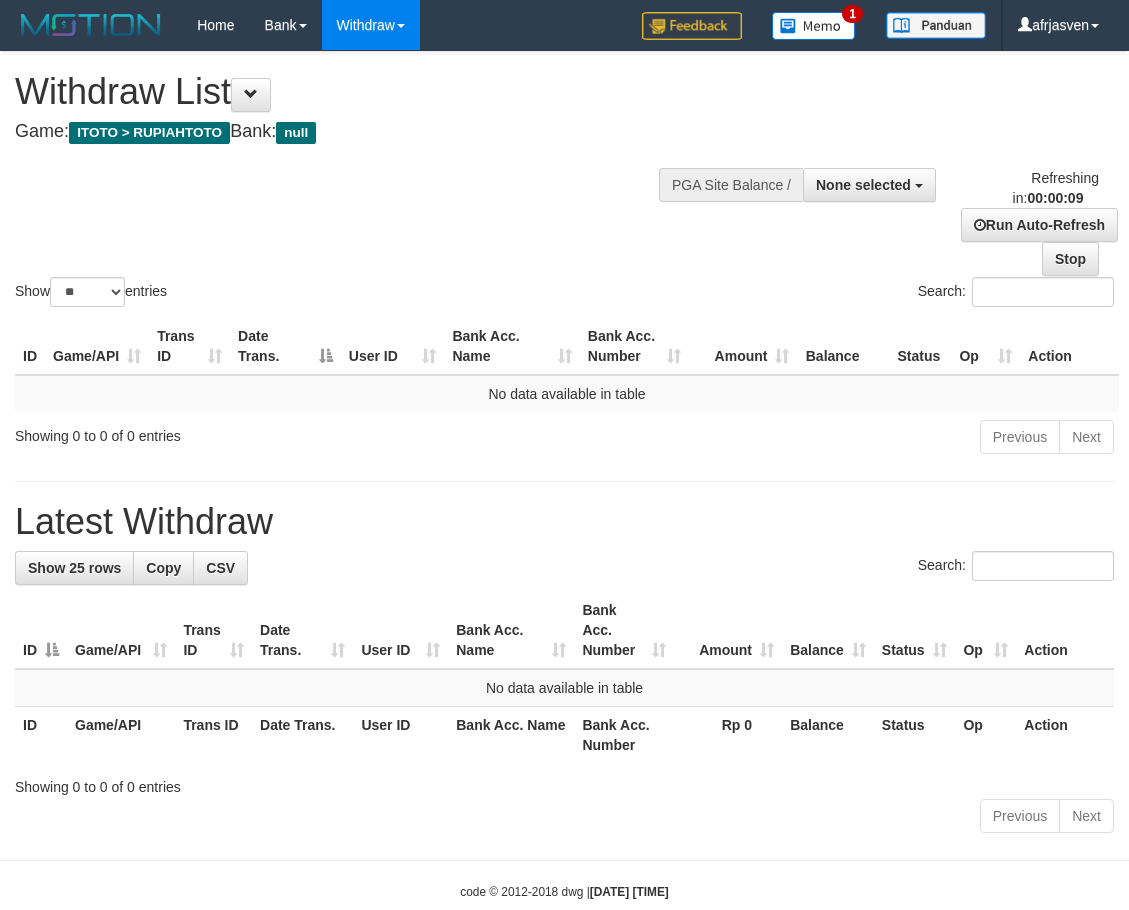 select 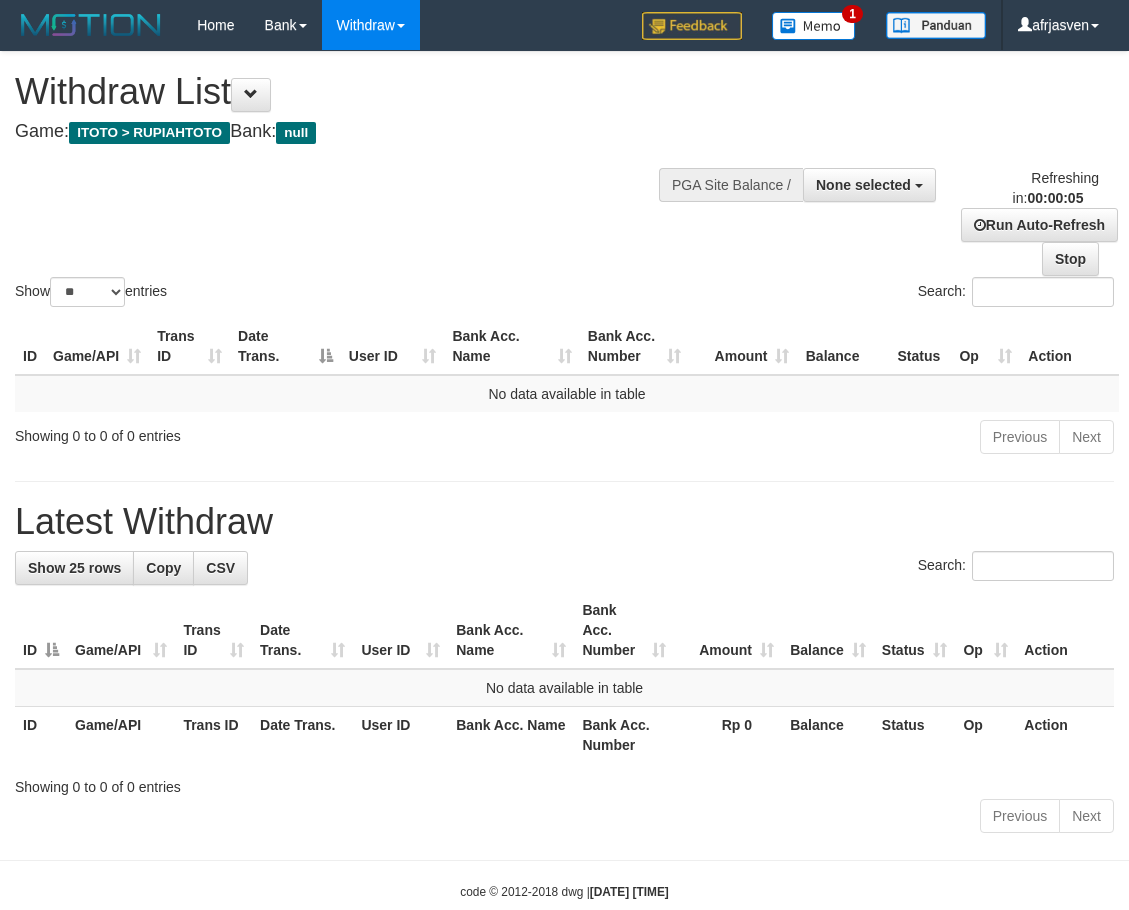 scroll, scrollTop: 0, scrollLeft: 0, axis: both 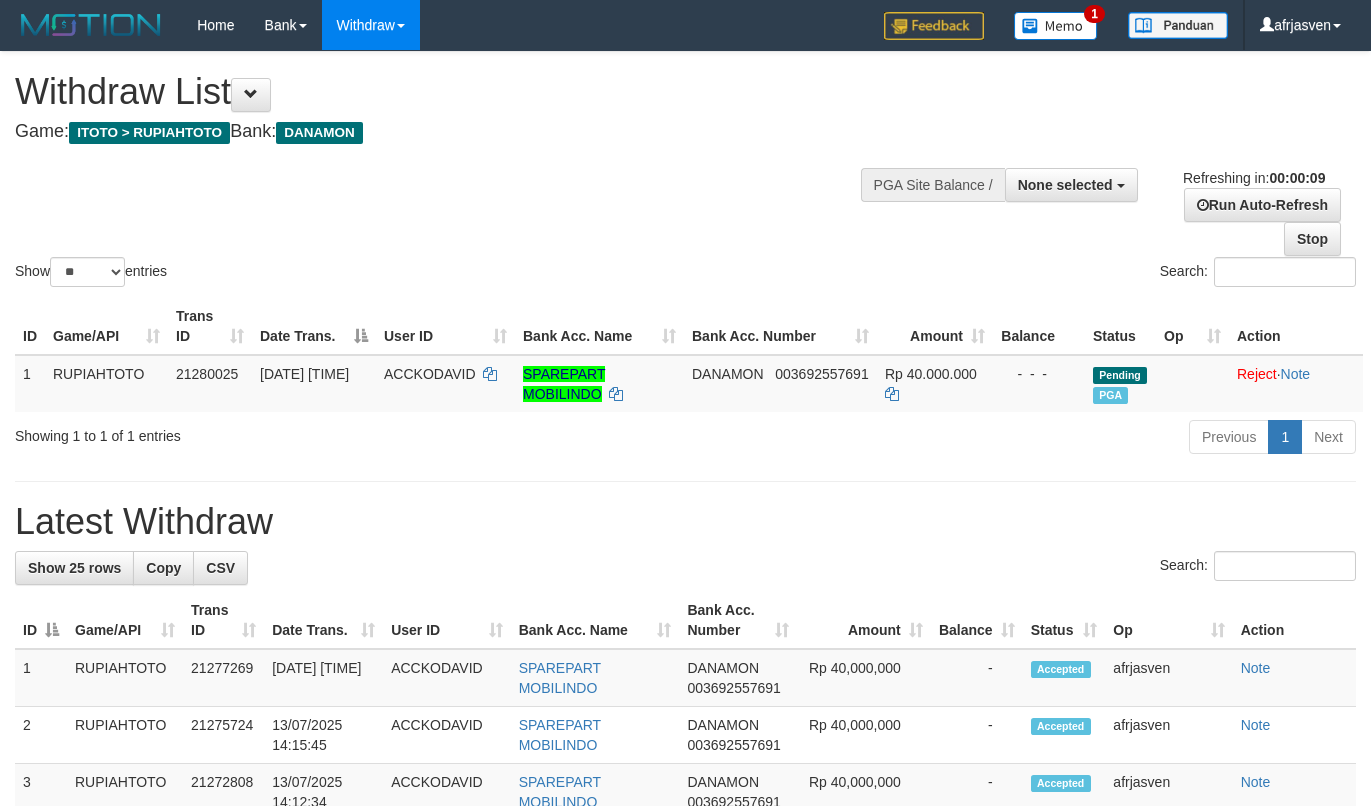 select 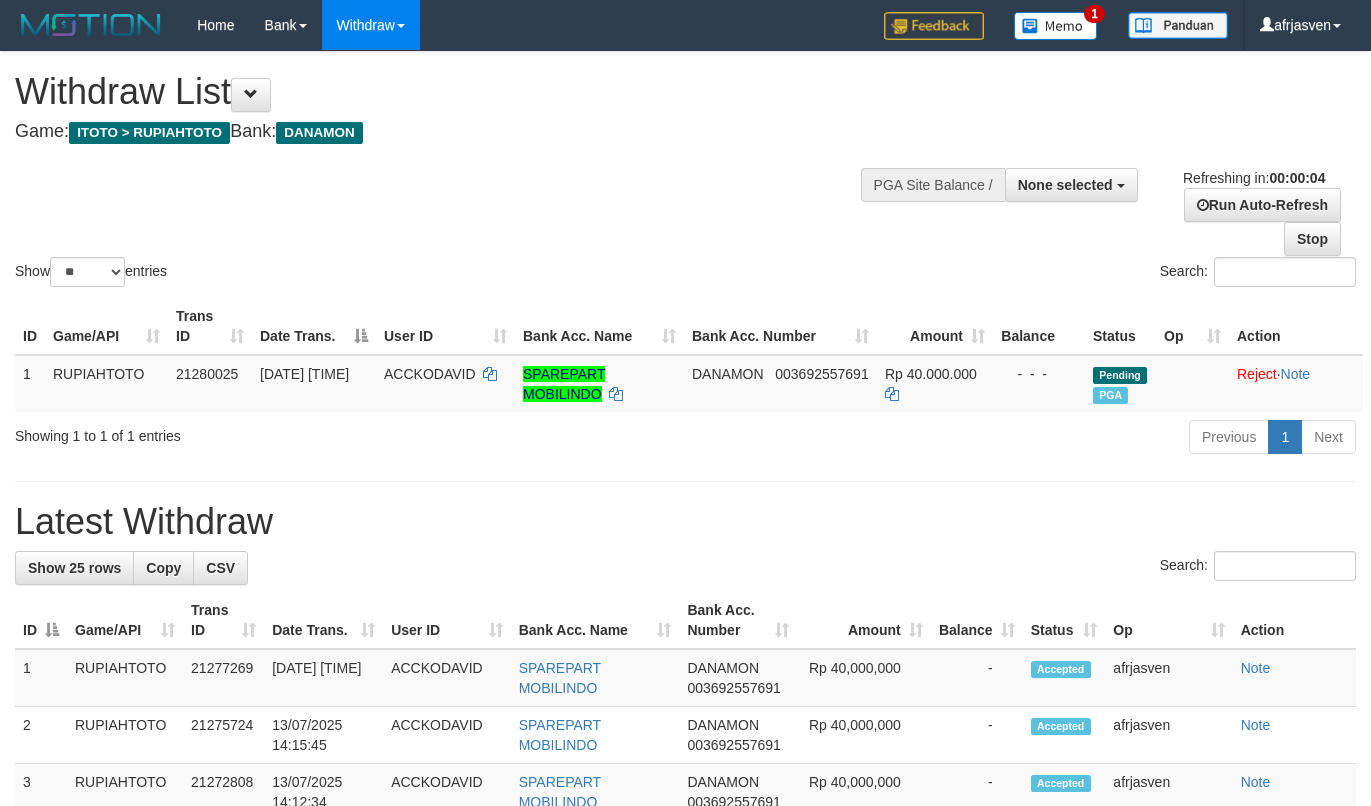 scroll, scrollTop: 0, scrollLeft: 0, axis: both 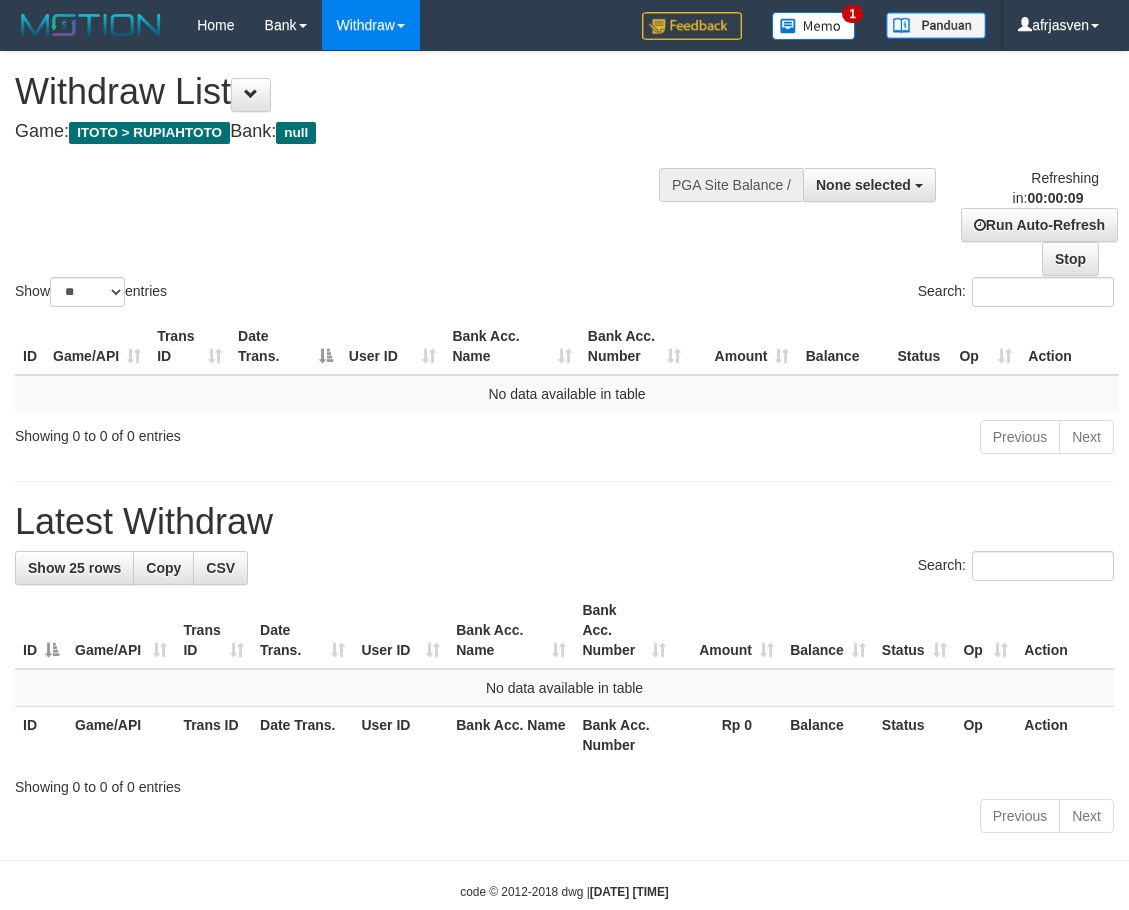 select 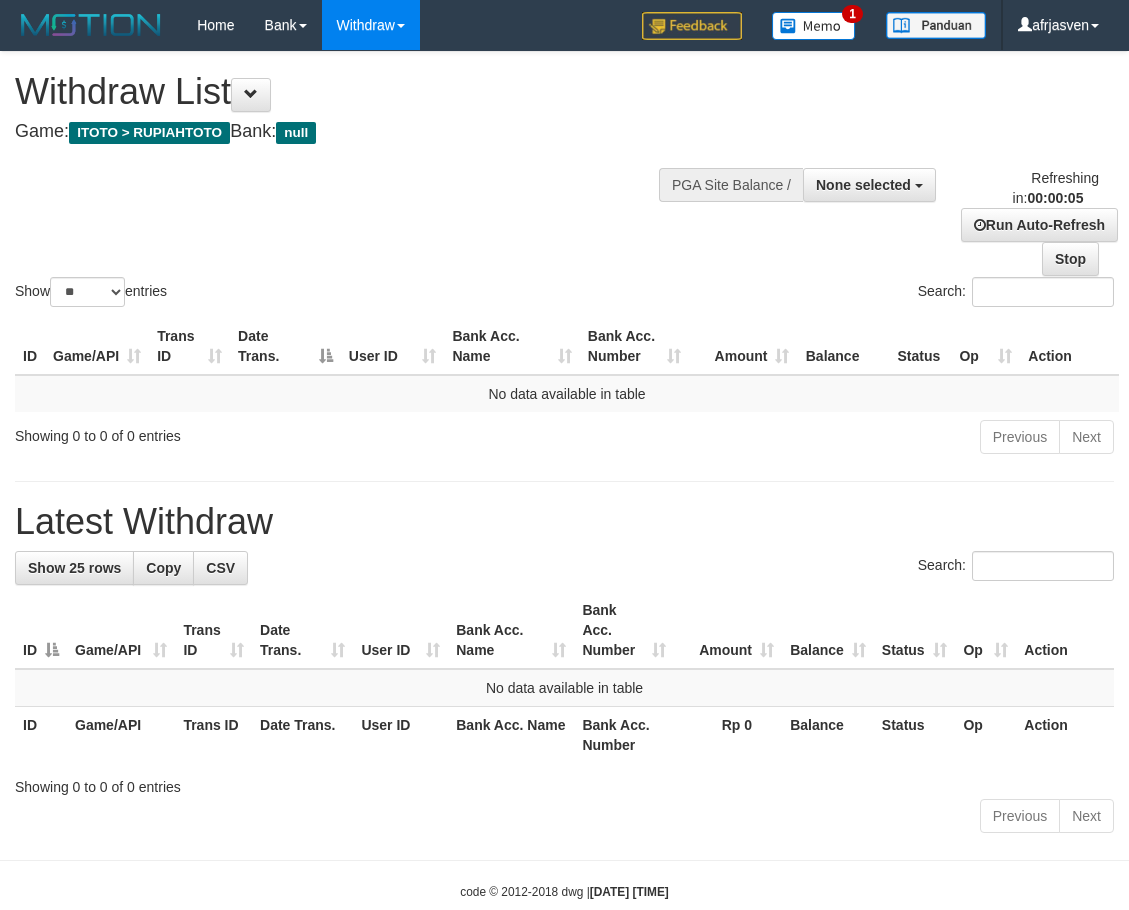 scroll, scrollTop: 0, scrollLeft: 0, axis: both 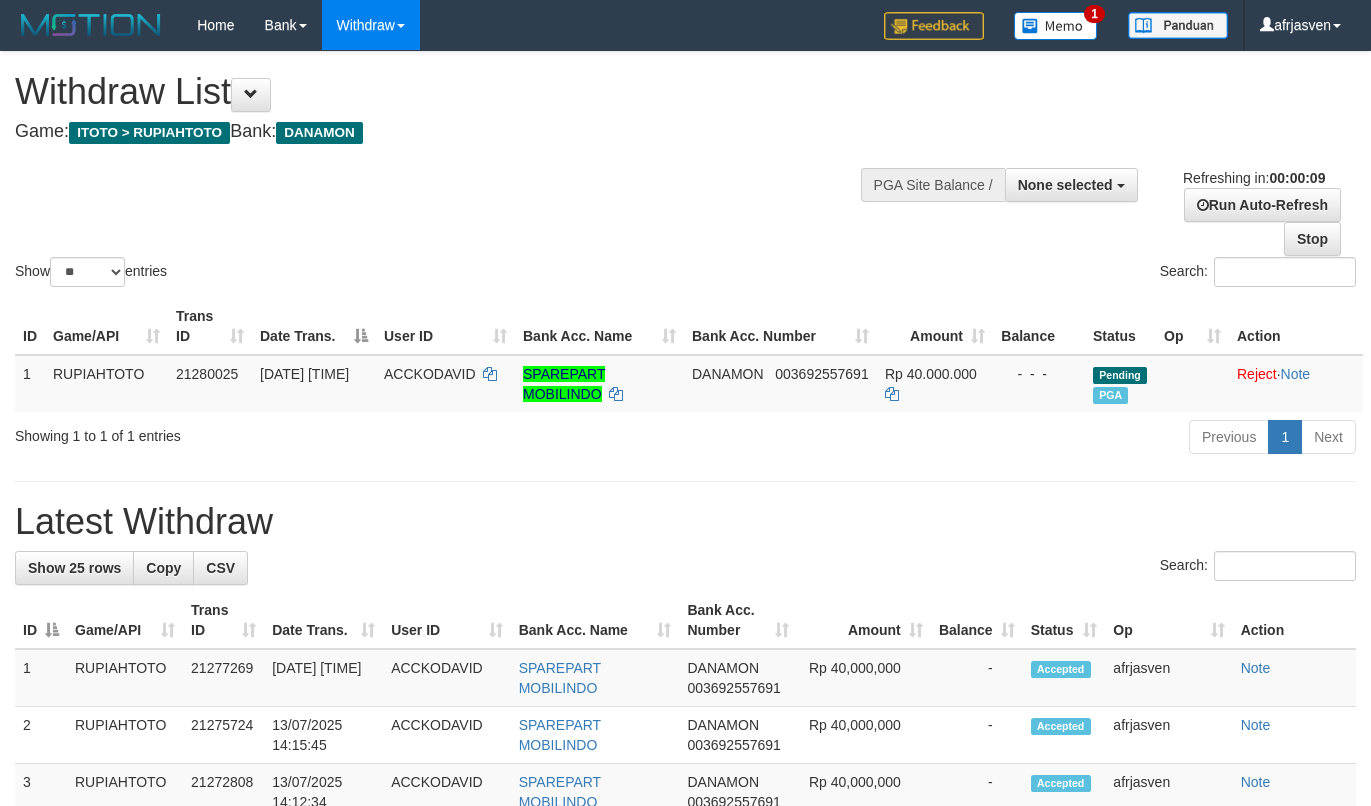 select 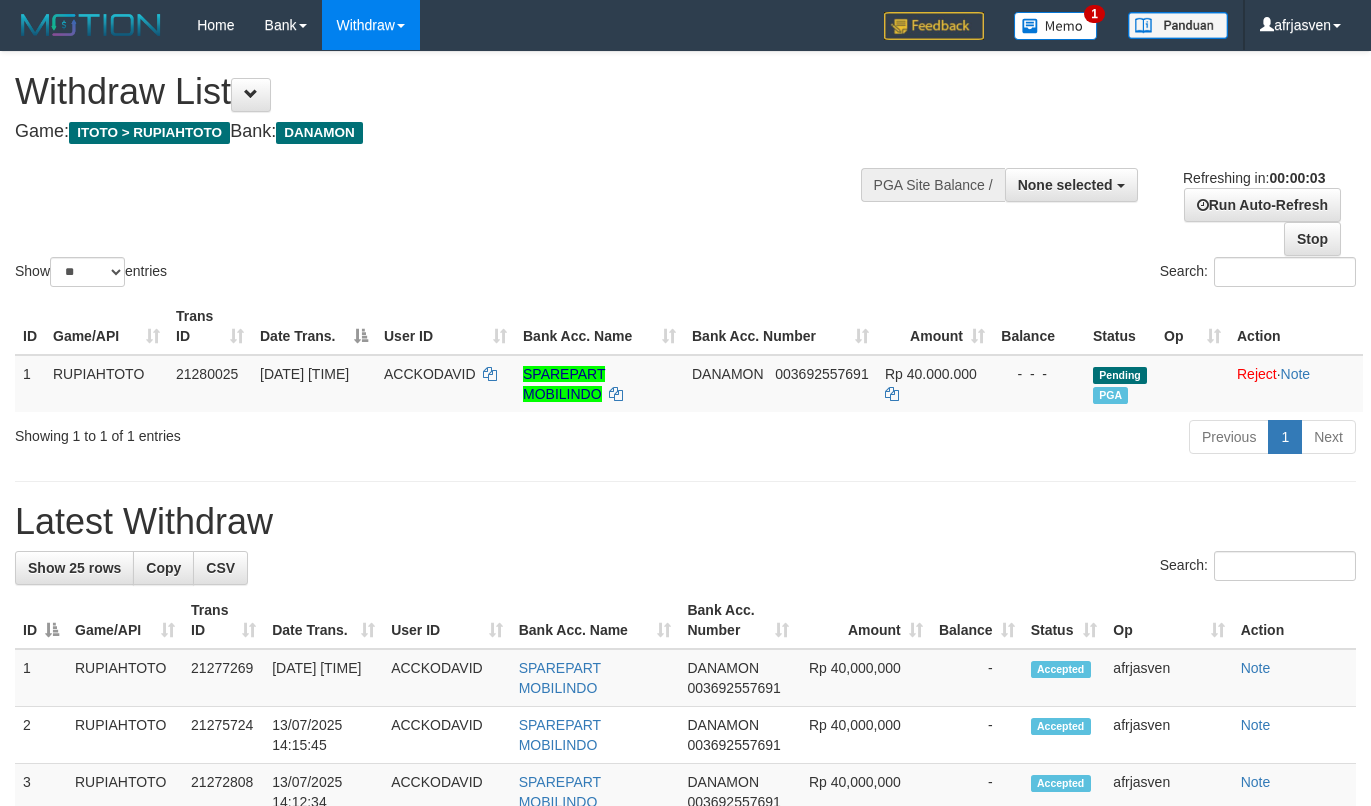 scroll, scrollTop: 0, scrollLeft: 0, axis: both 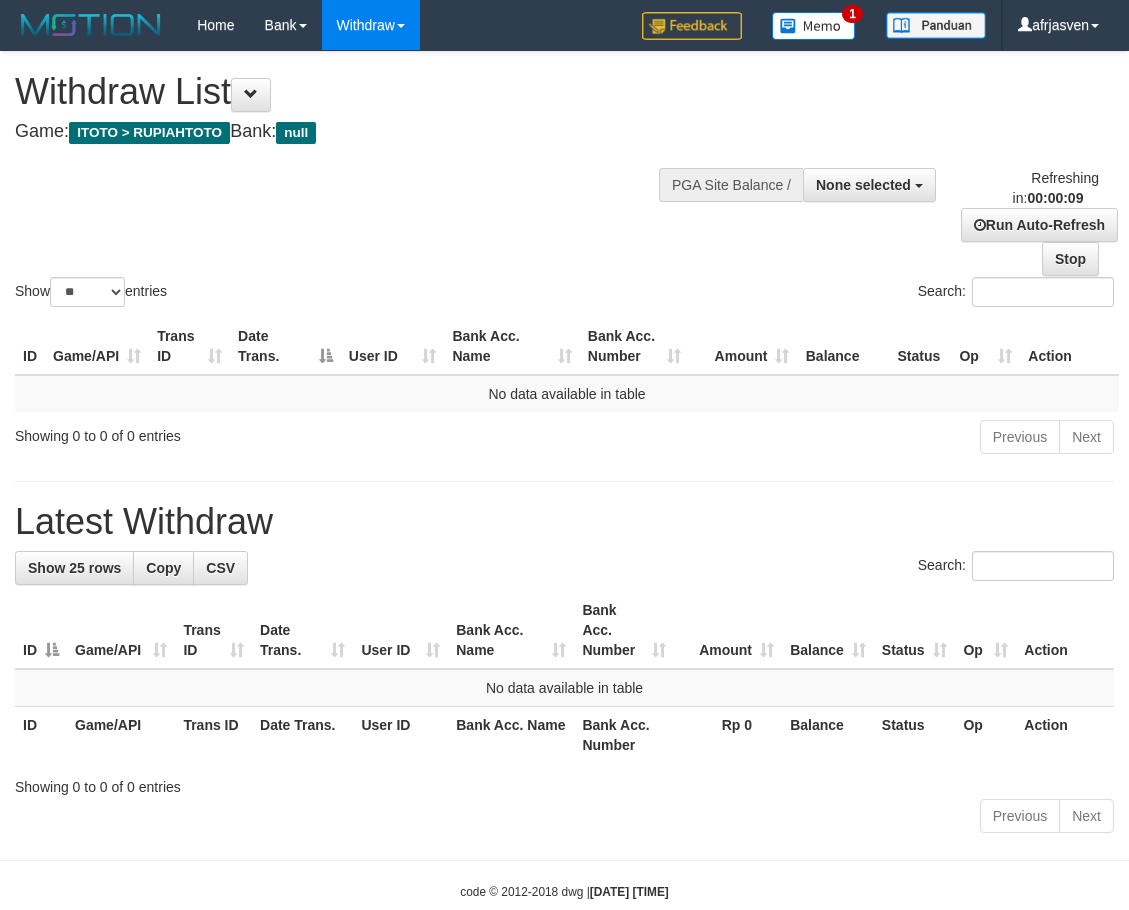 select 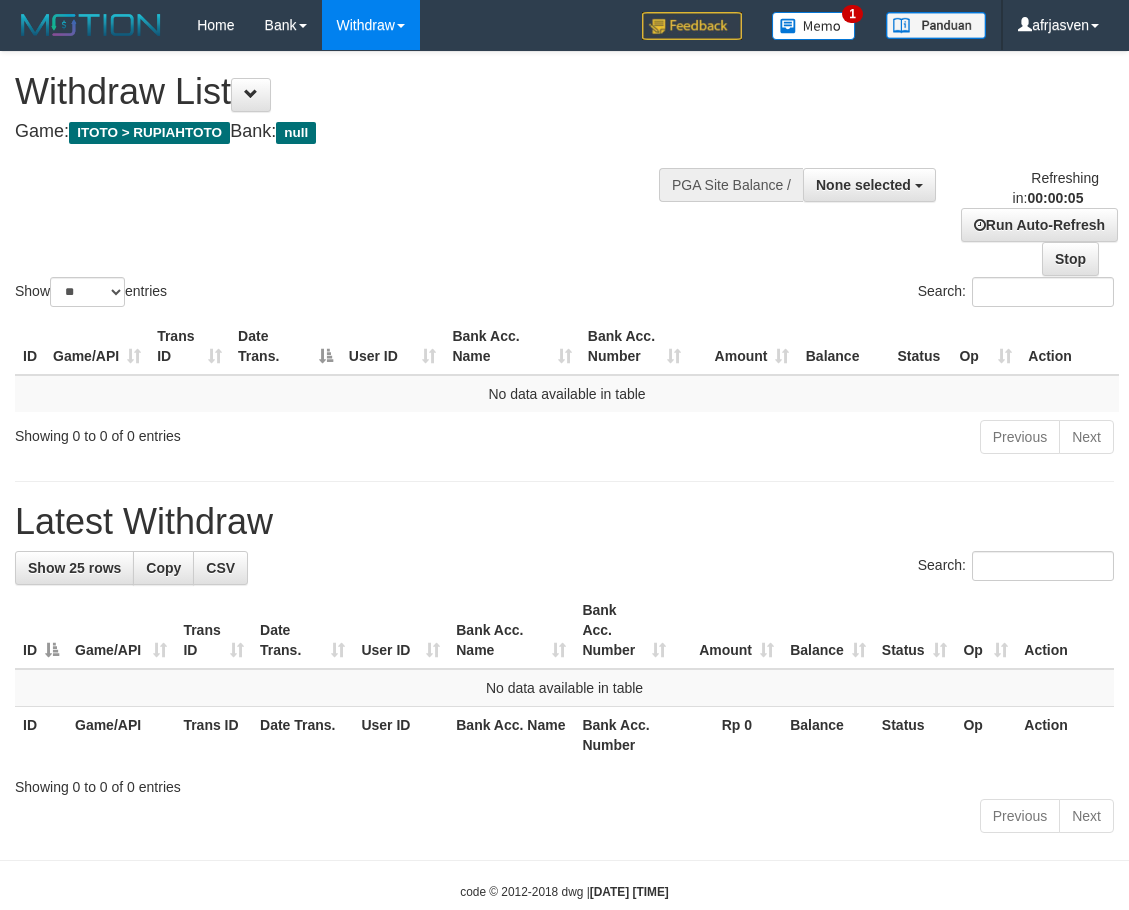 scroll, scrollTop: 0, scrollLeft: 0, axis: both 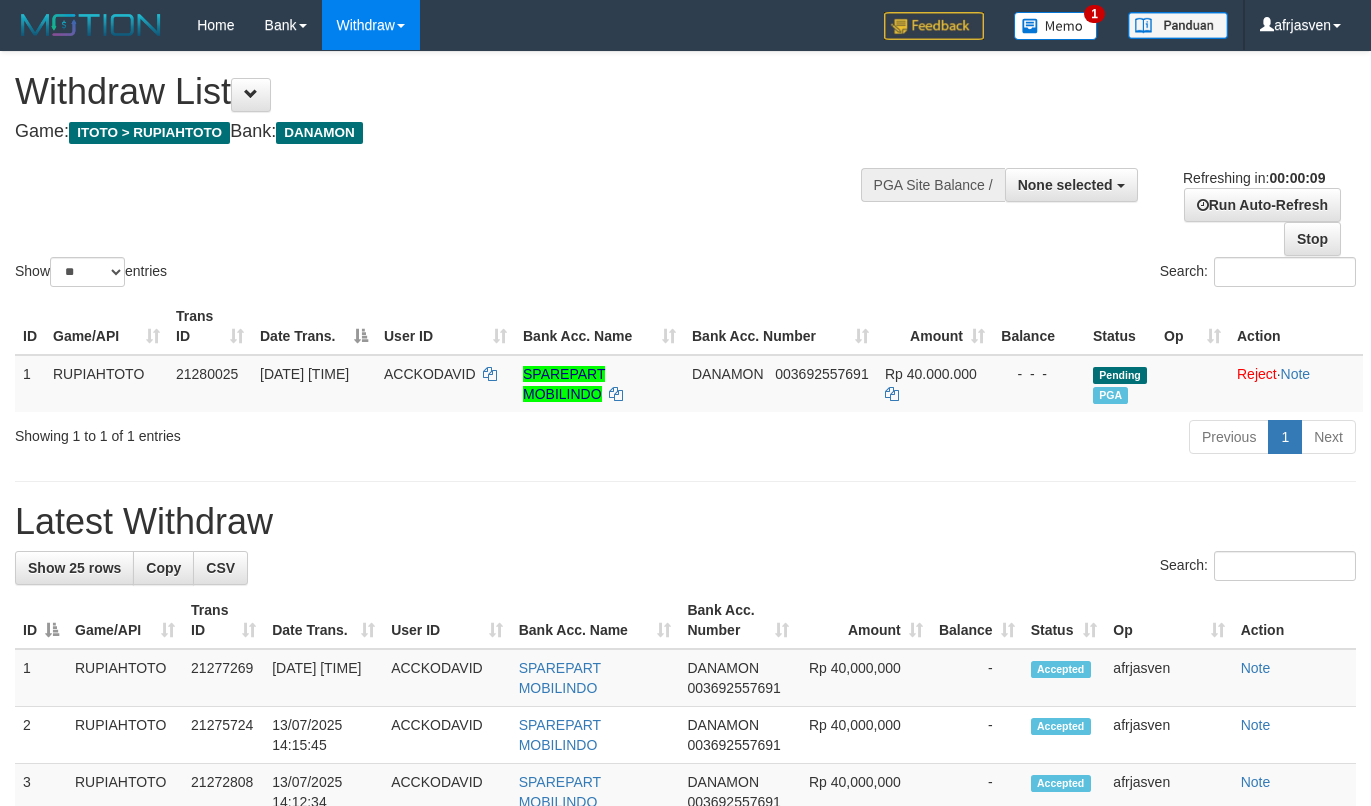 select 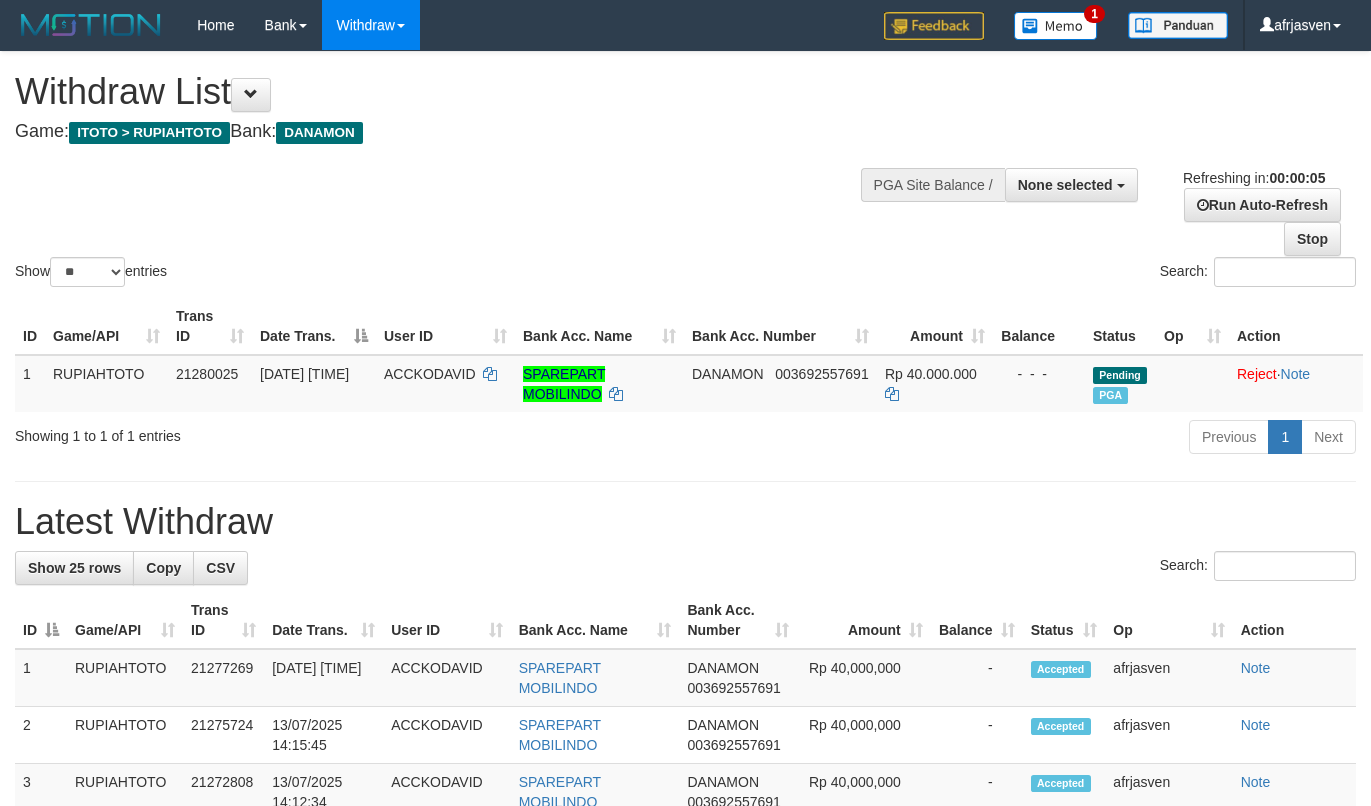 scroll, scrollTop: 0, scrollLeft: 0, axis: both 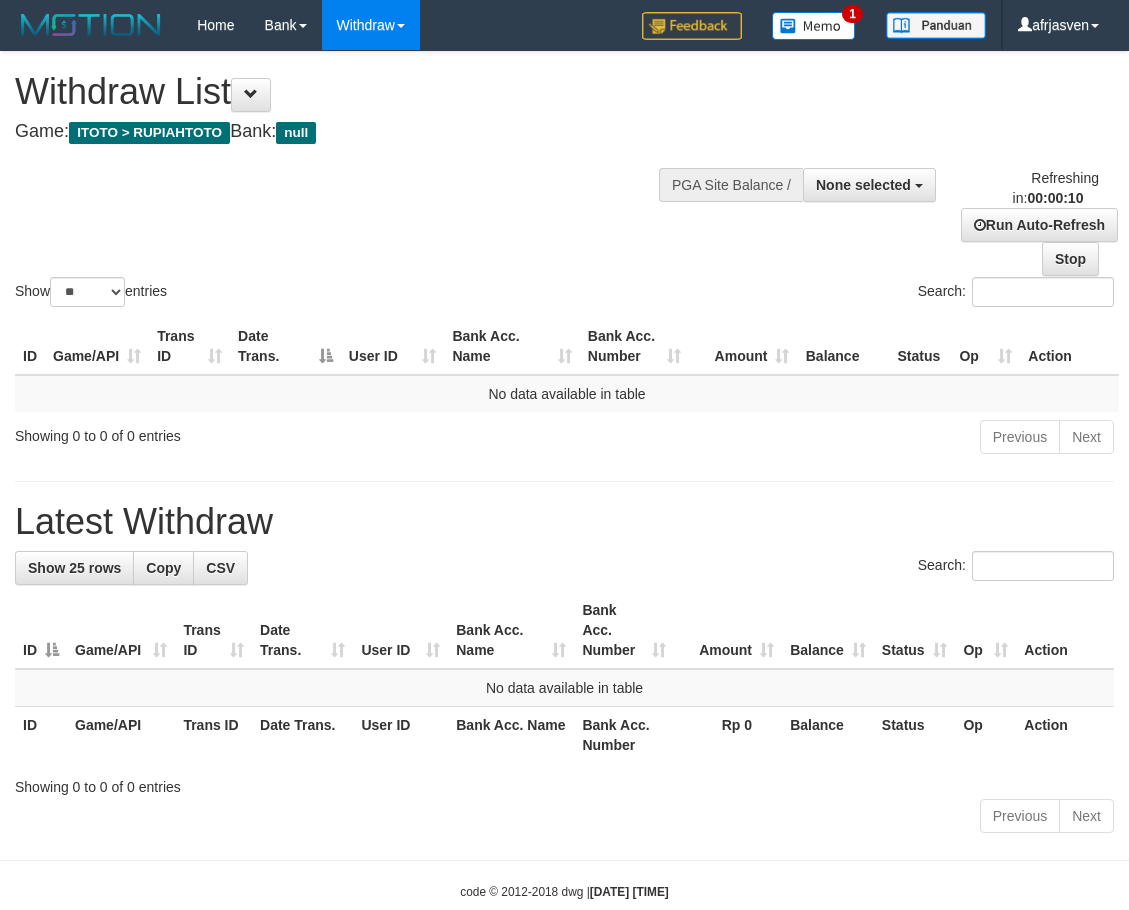 select 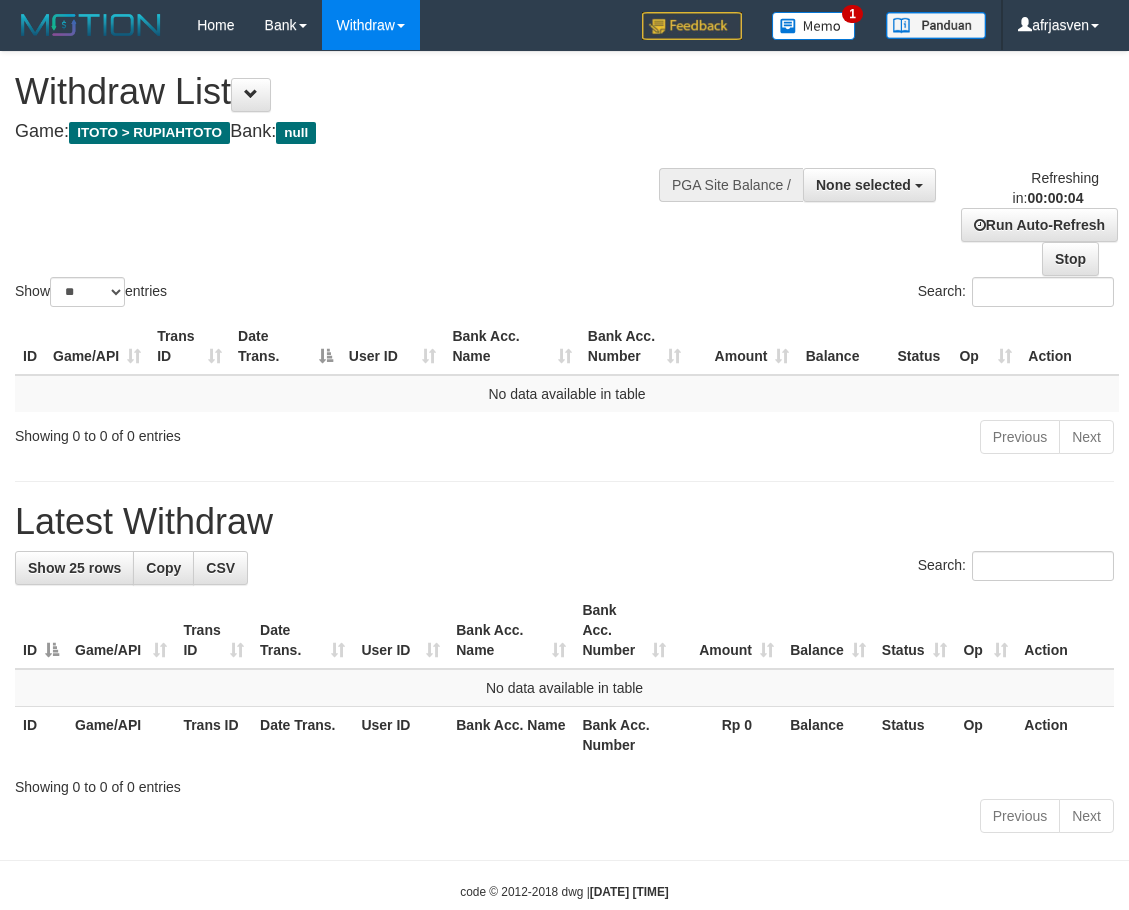 scroll, scrollTop: 0, scrollLeft: 0, axis: both 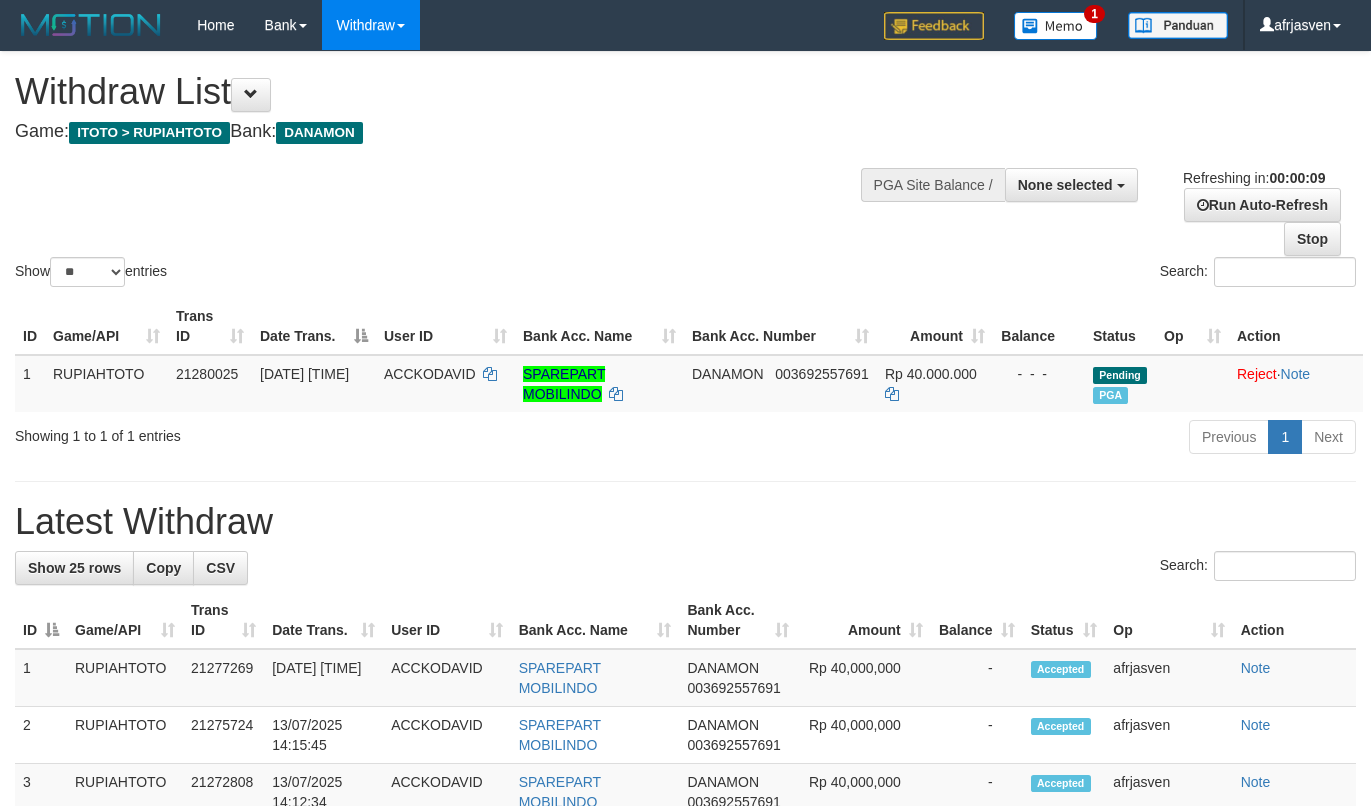 select 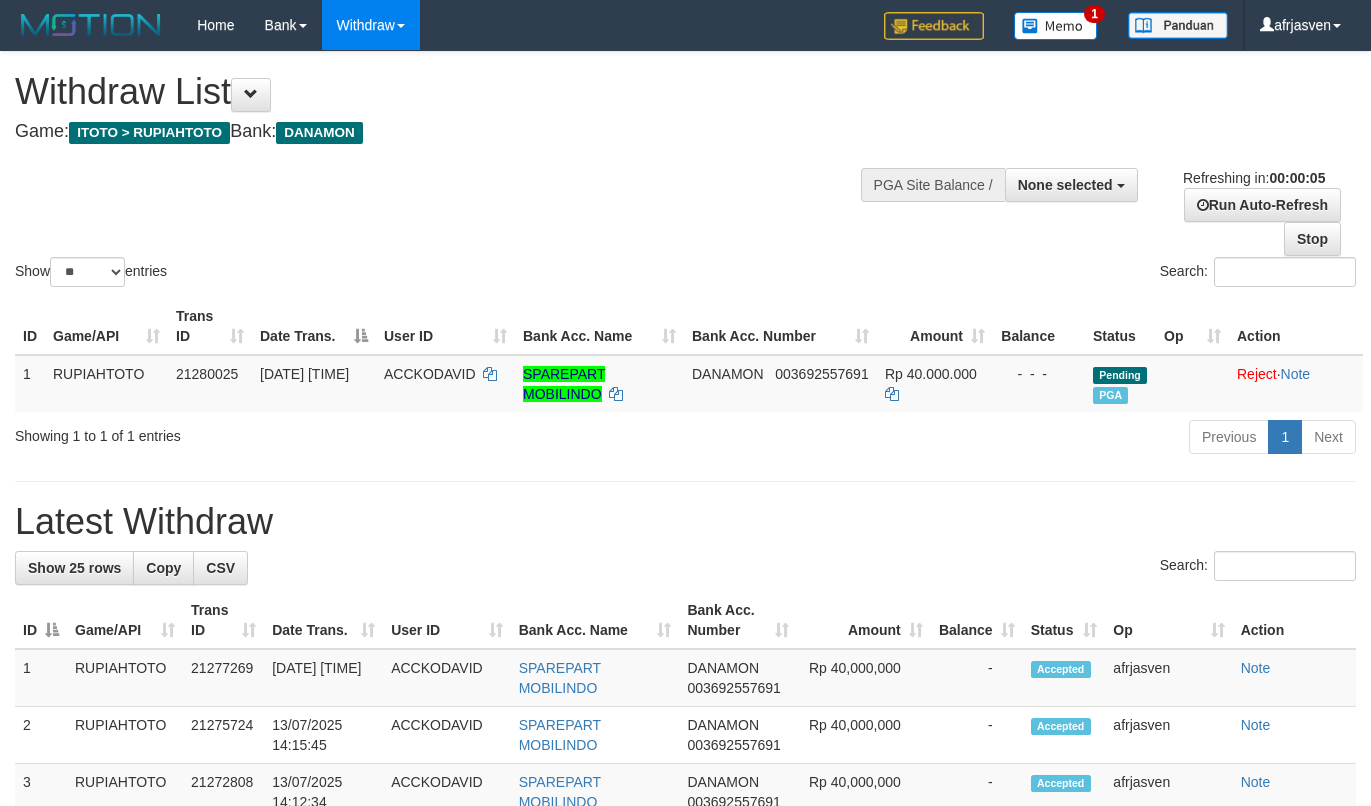 scroll, scrollTop: 0, scrollLeft: 0, axis: both 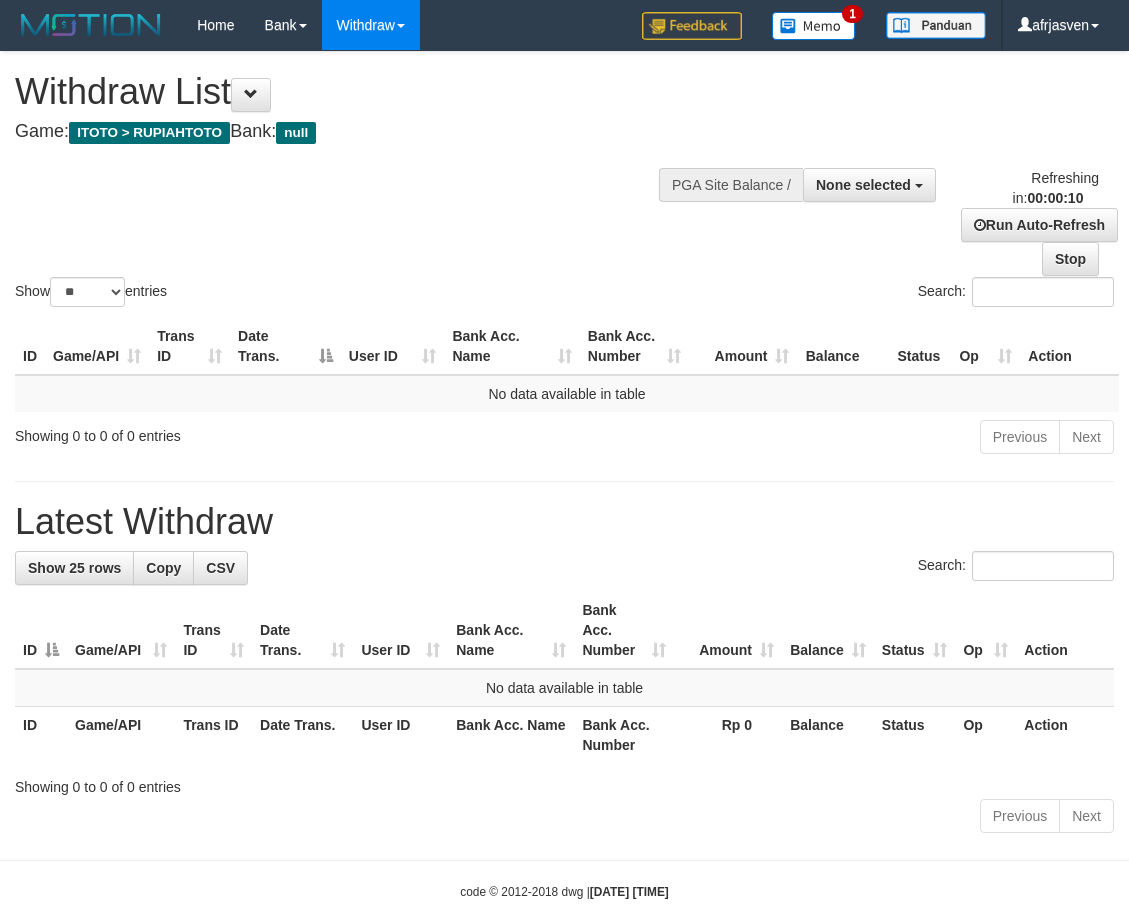 select 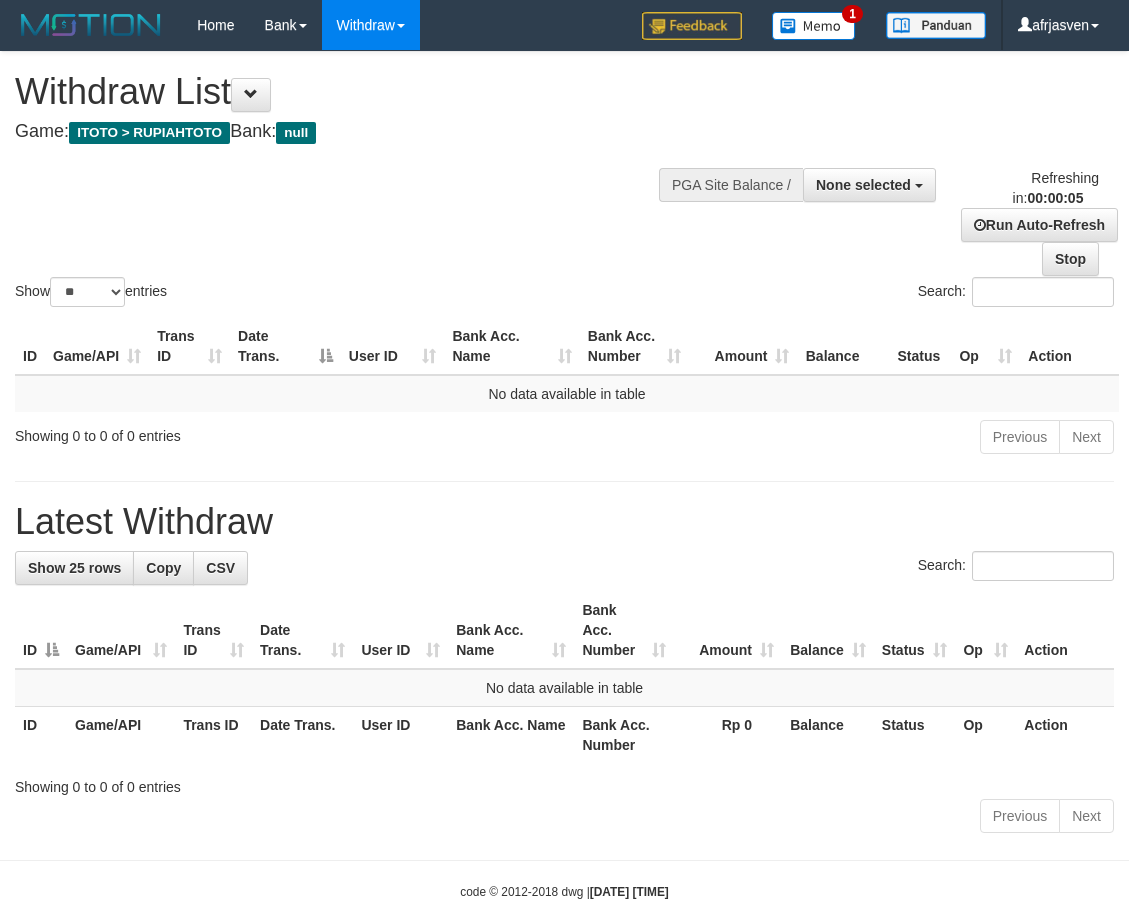 scroll, scrollTop: 0, scrollLeft: 0, axis: both 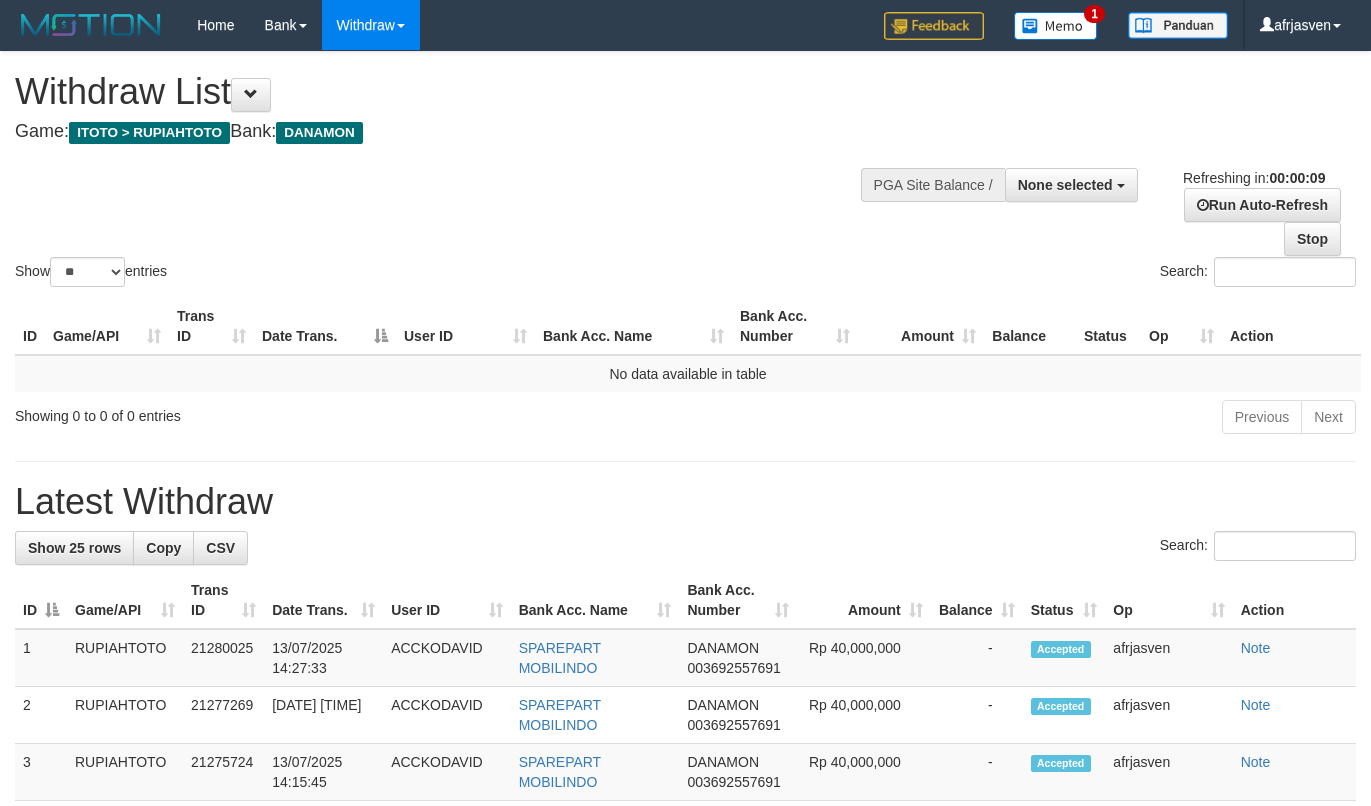 select 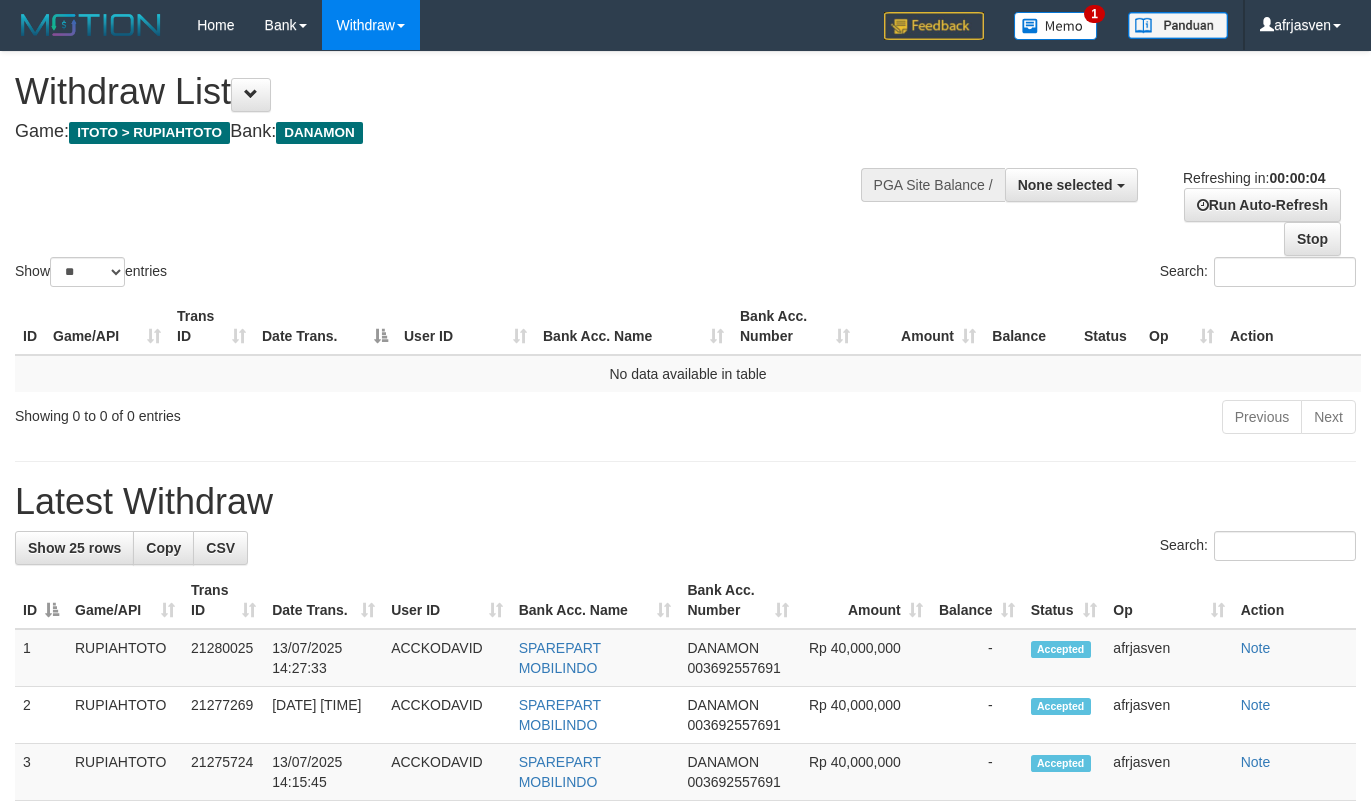 scroll, scrollTop: 0, scrollLeft: 0, axis: both 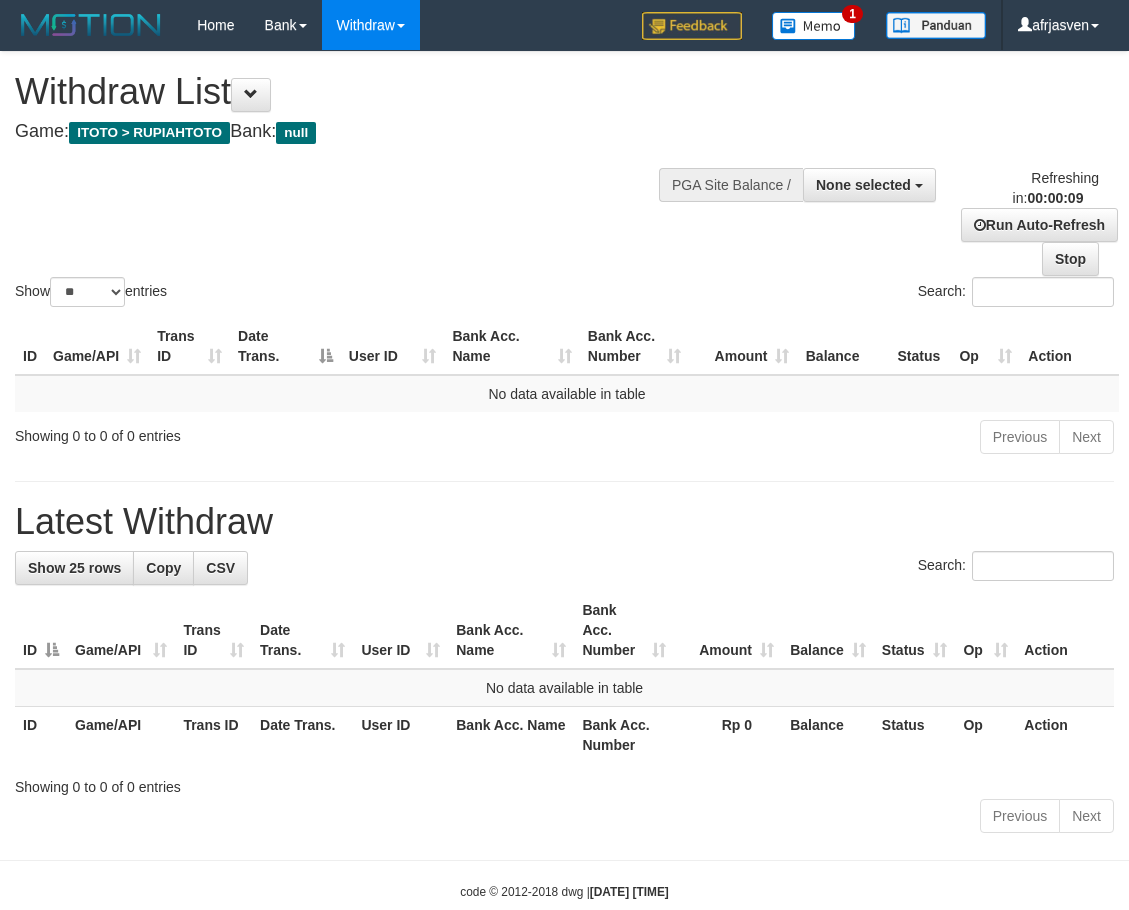 select 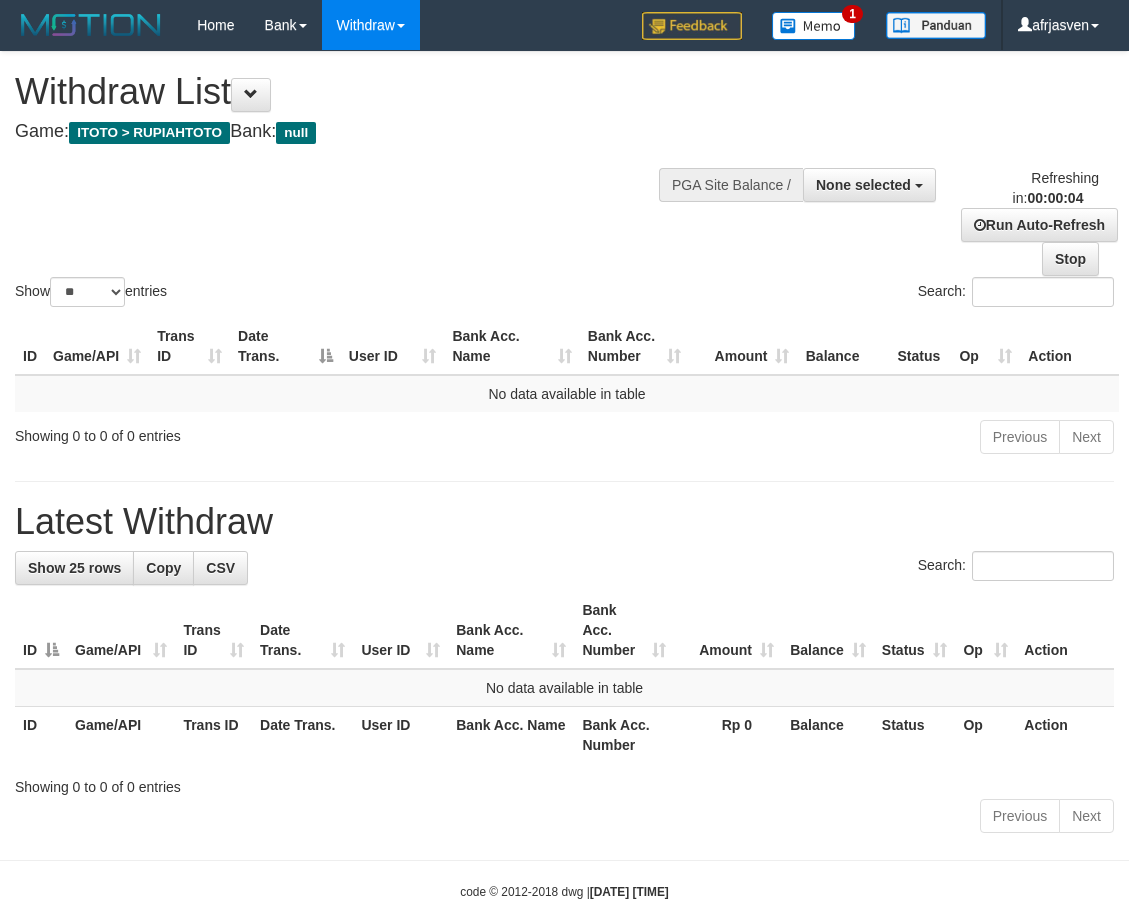 scroll, scrollTop: 0, scrollLeft: 0, axis: both 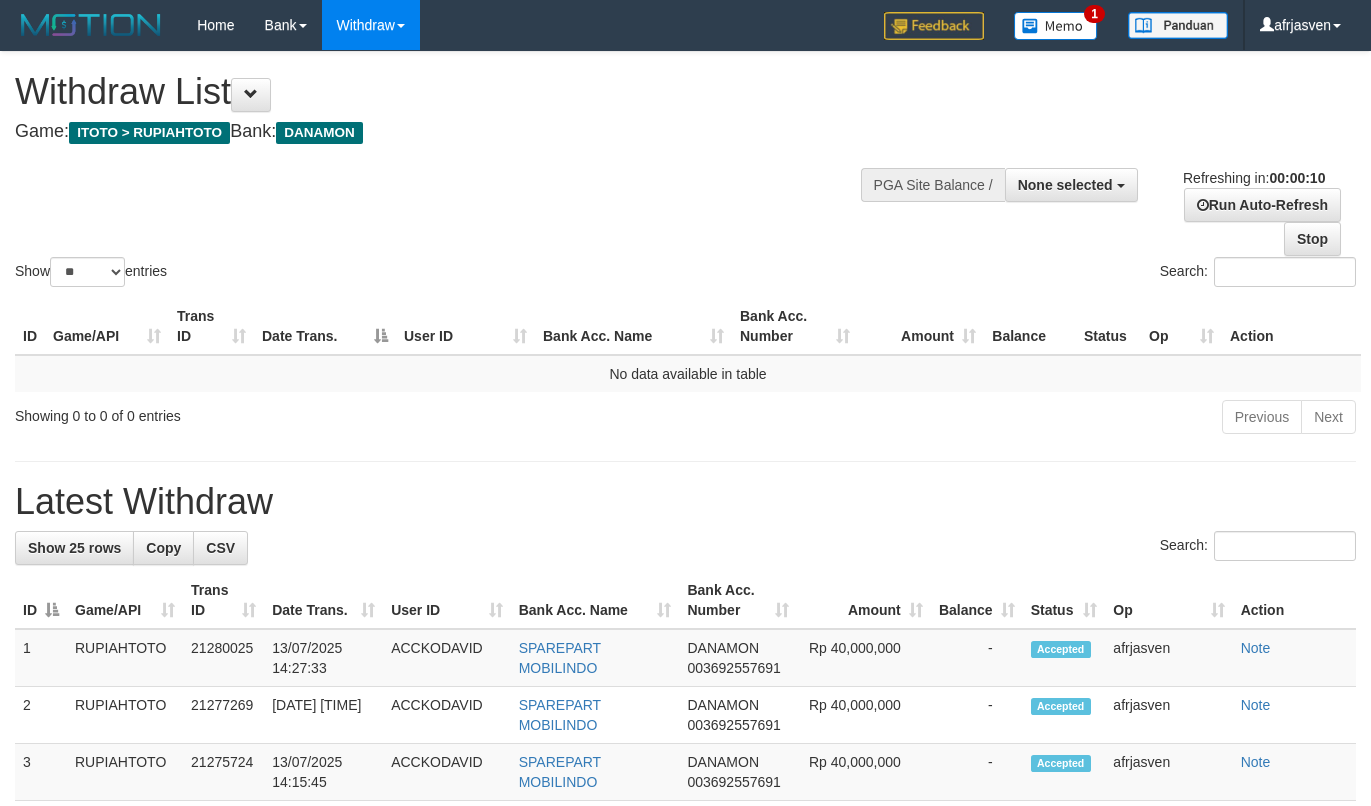 select 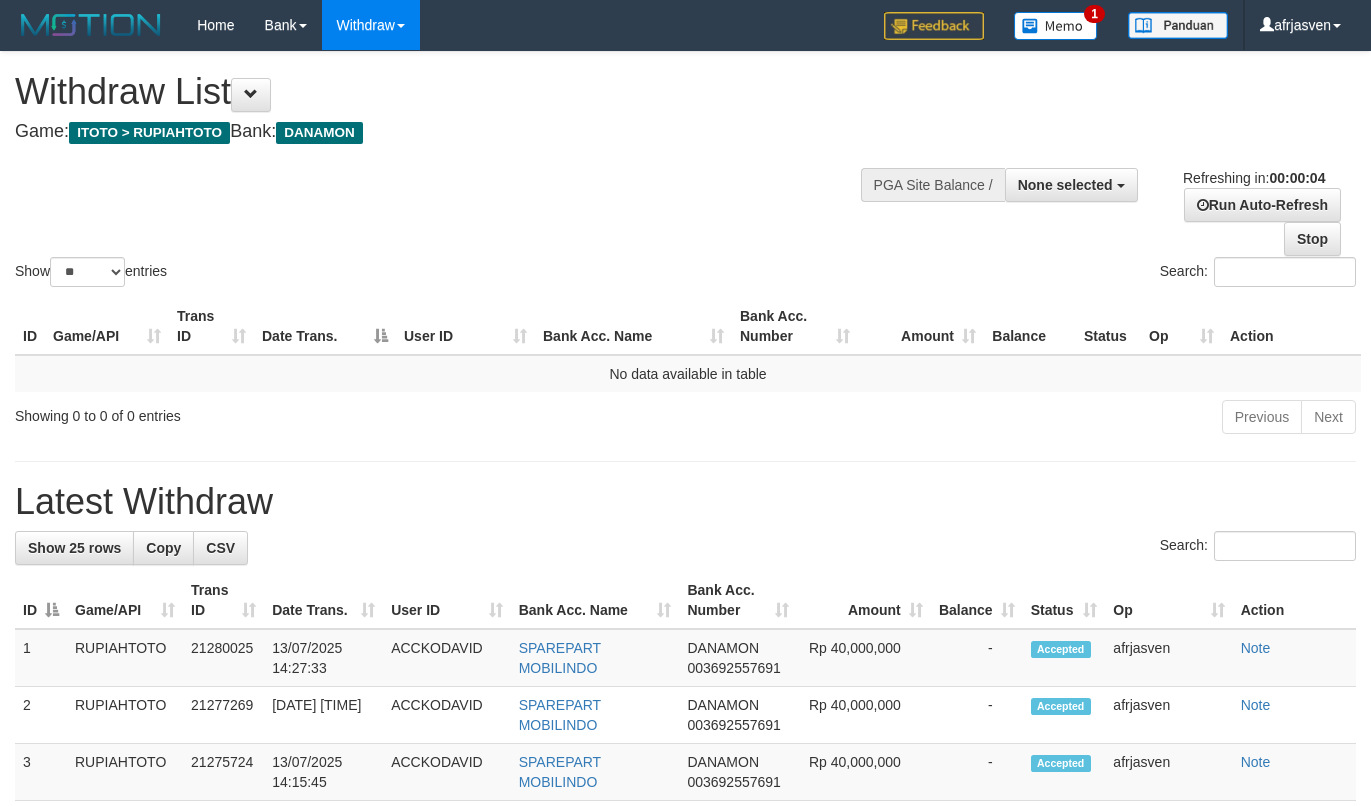 scroll, scrollTop: 0, scrollLeft: 0, axis: both 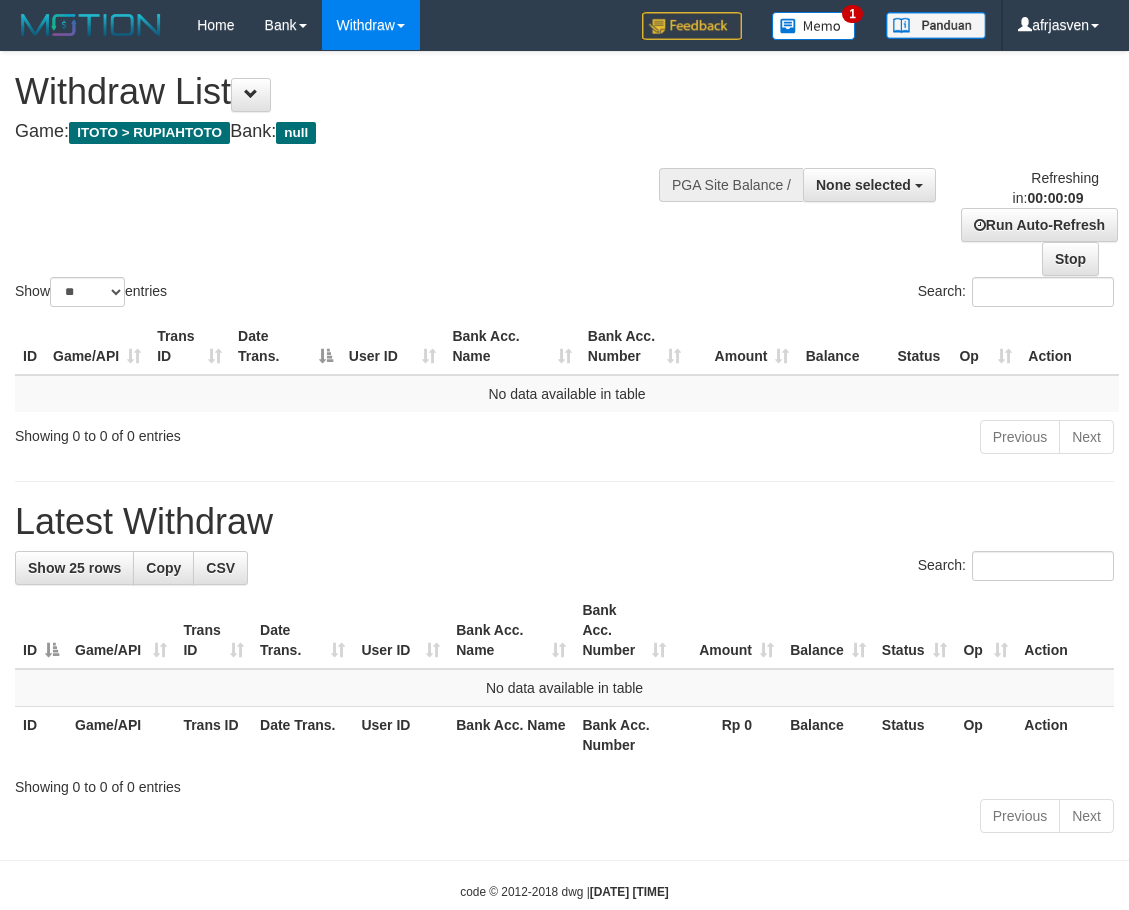 select 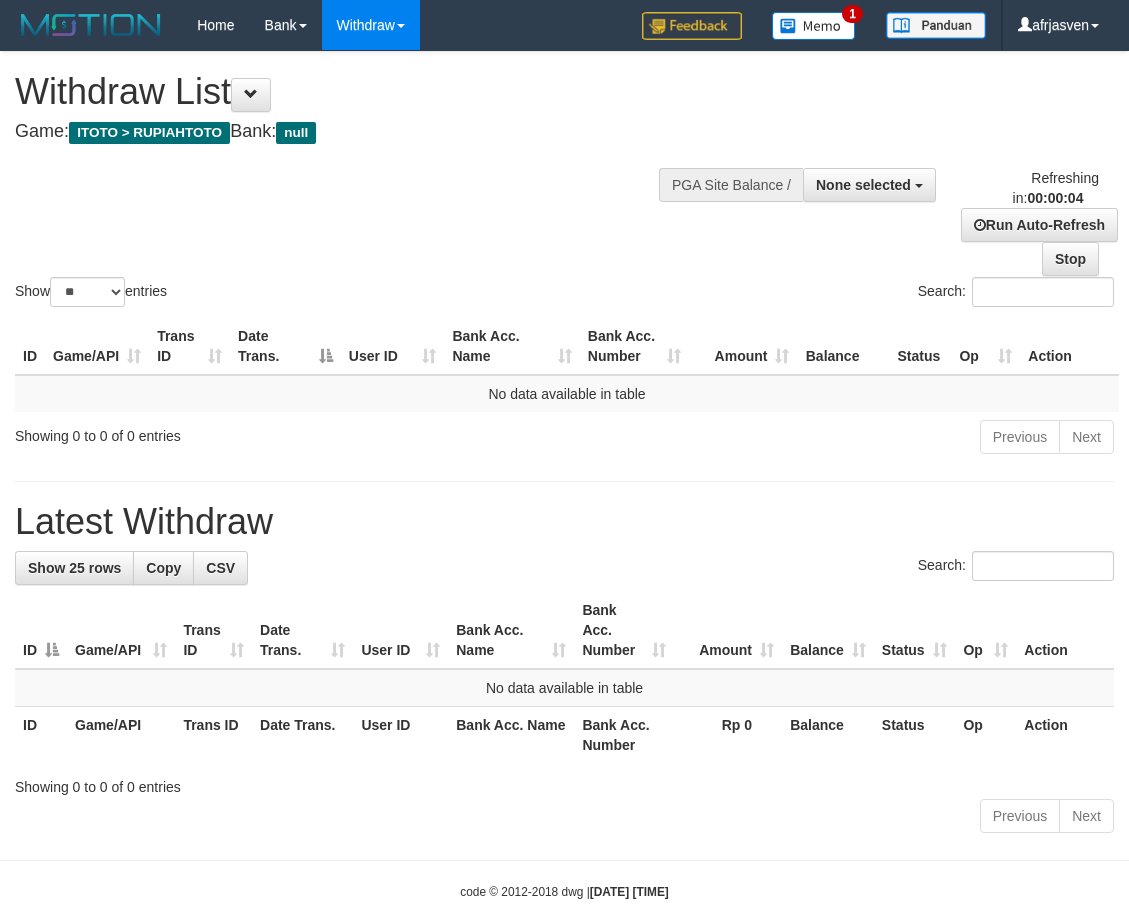 scroll, scrollTop: 0, scrollLeft: 0, axis: both 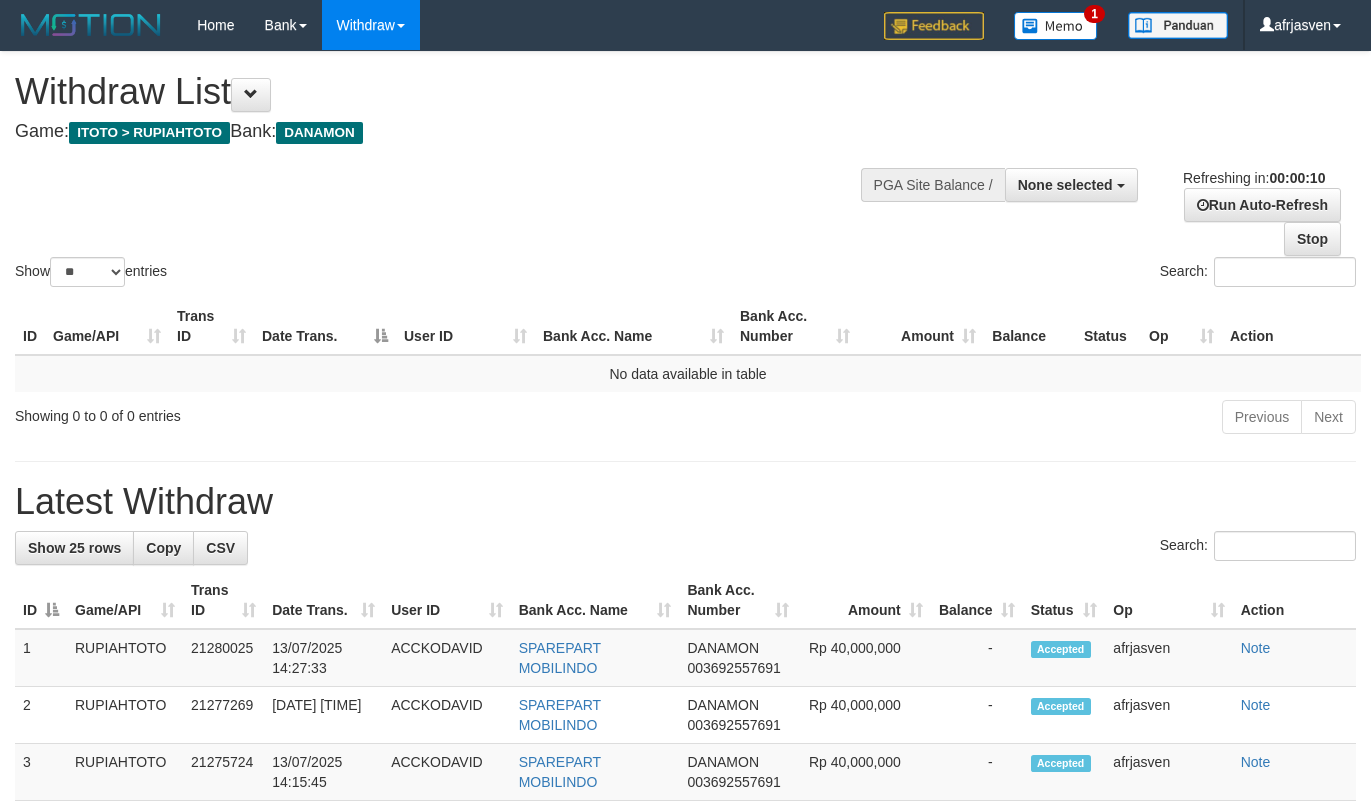 select 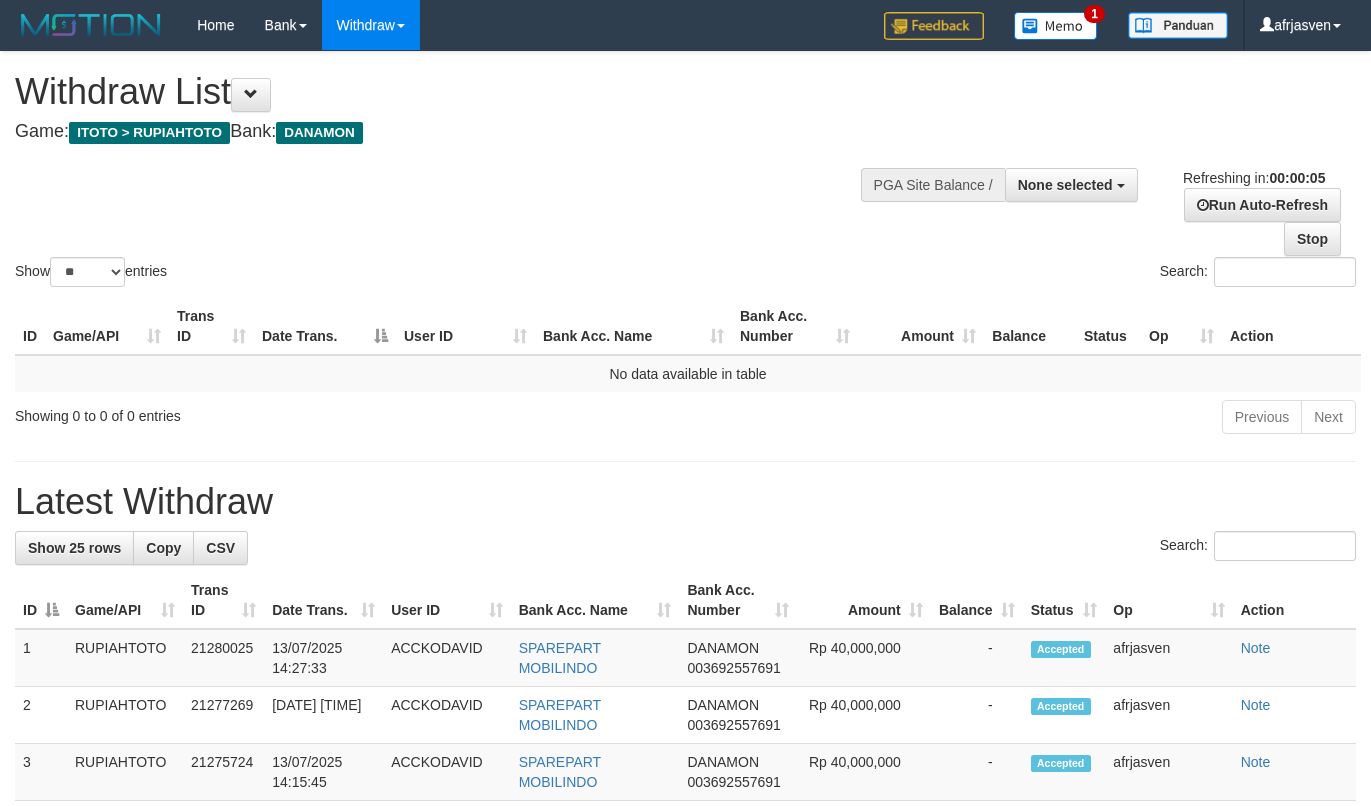 scroll, scrollTop: 0, scrollLeft: 0, axis: both 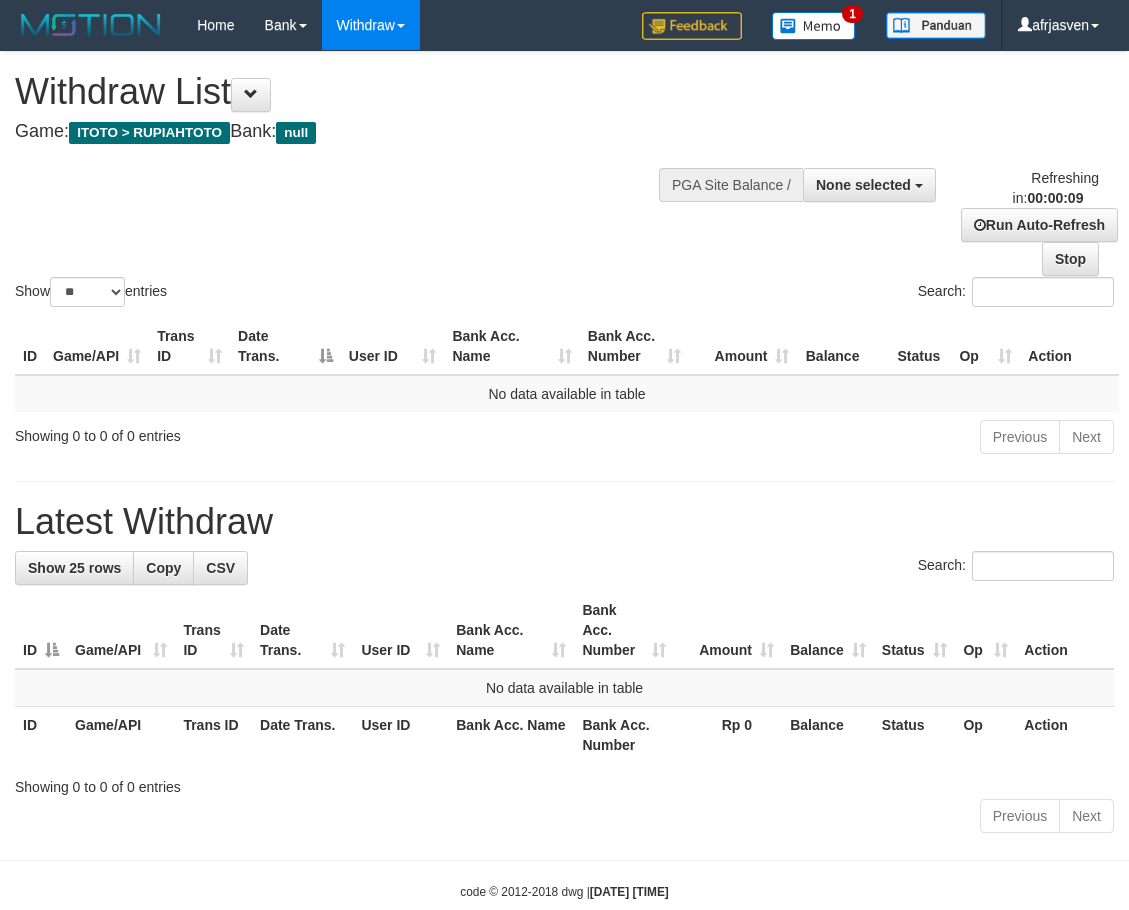 select 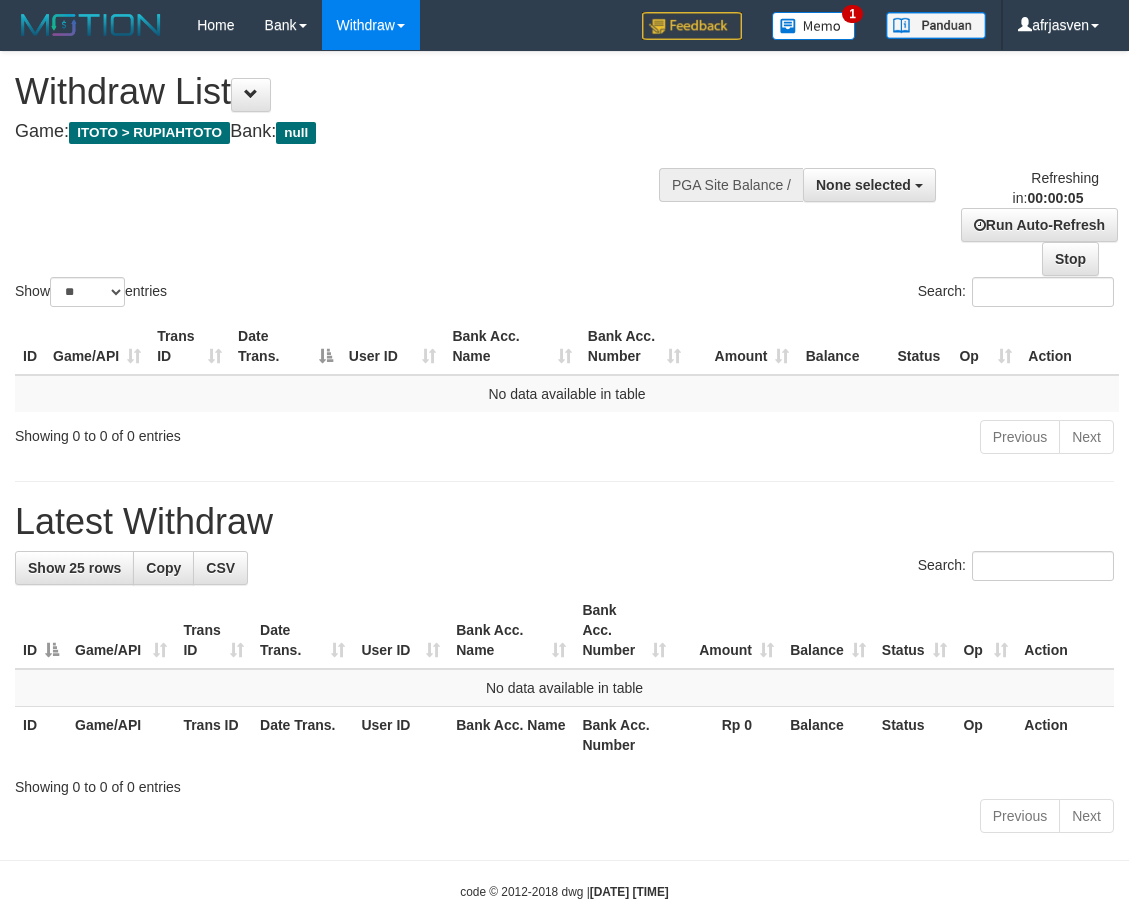 scroll, scrollTop: 0, scrollLeft: 0, axis: both 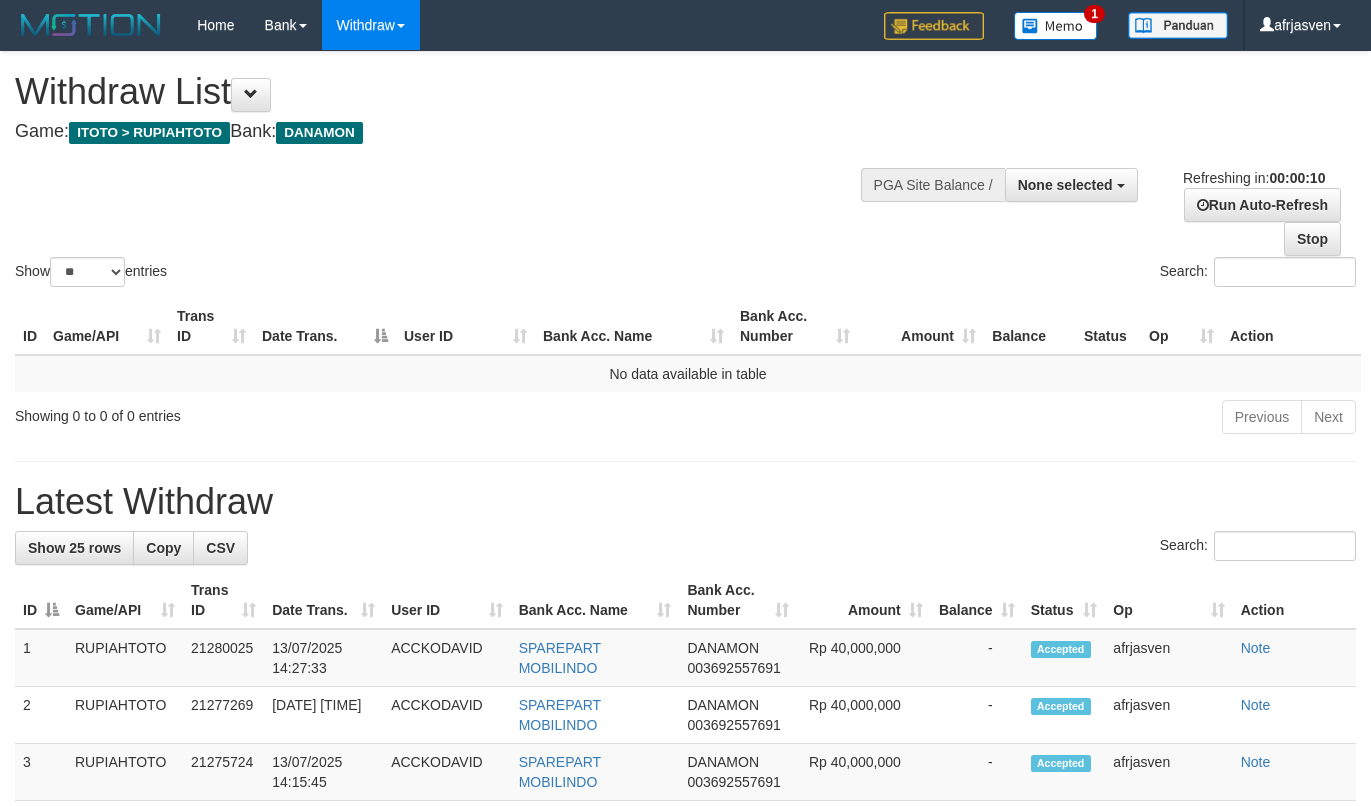 select 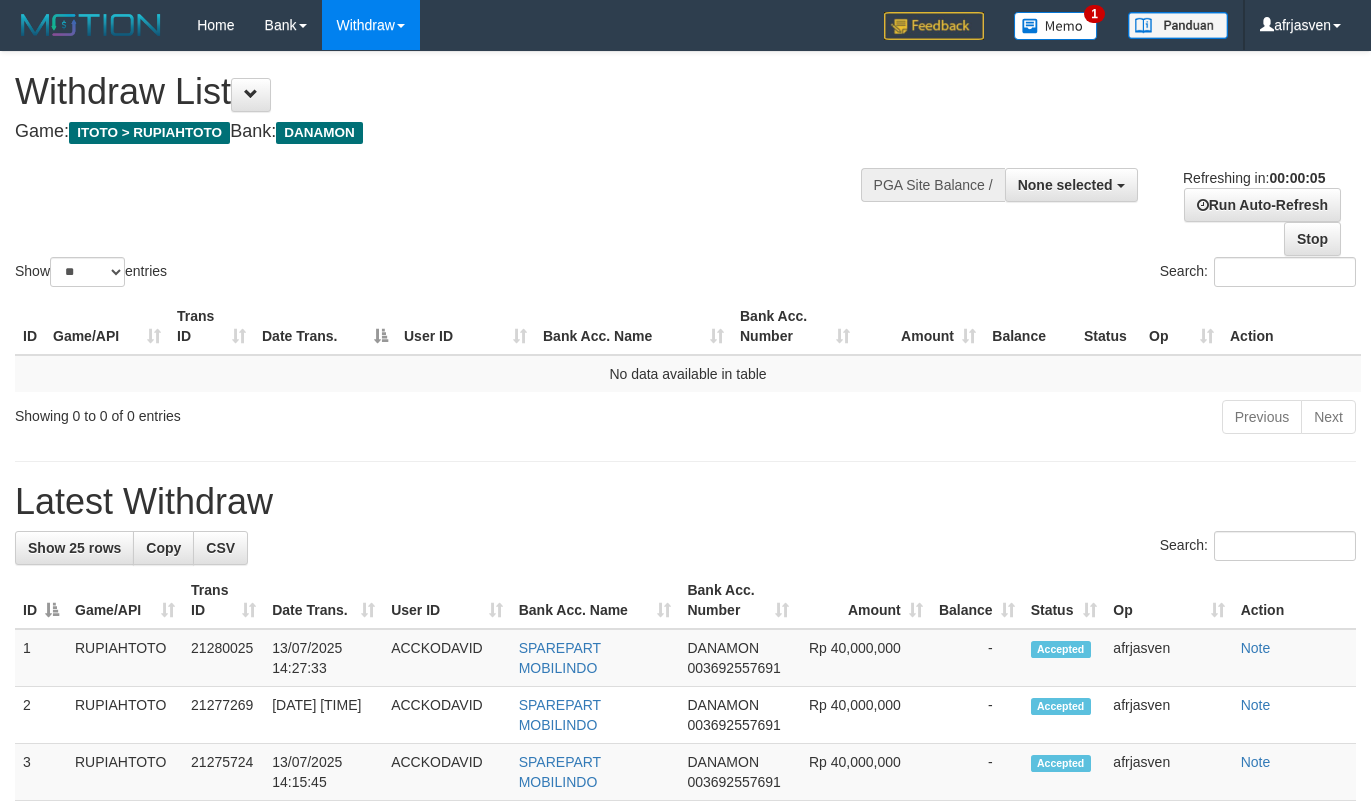 scroll, scrollTop: 0, scrollLeft: 0, axis: both 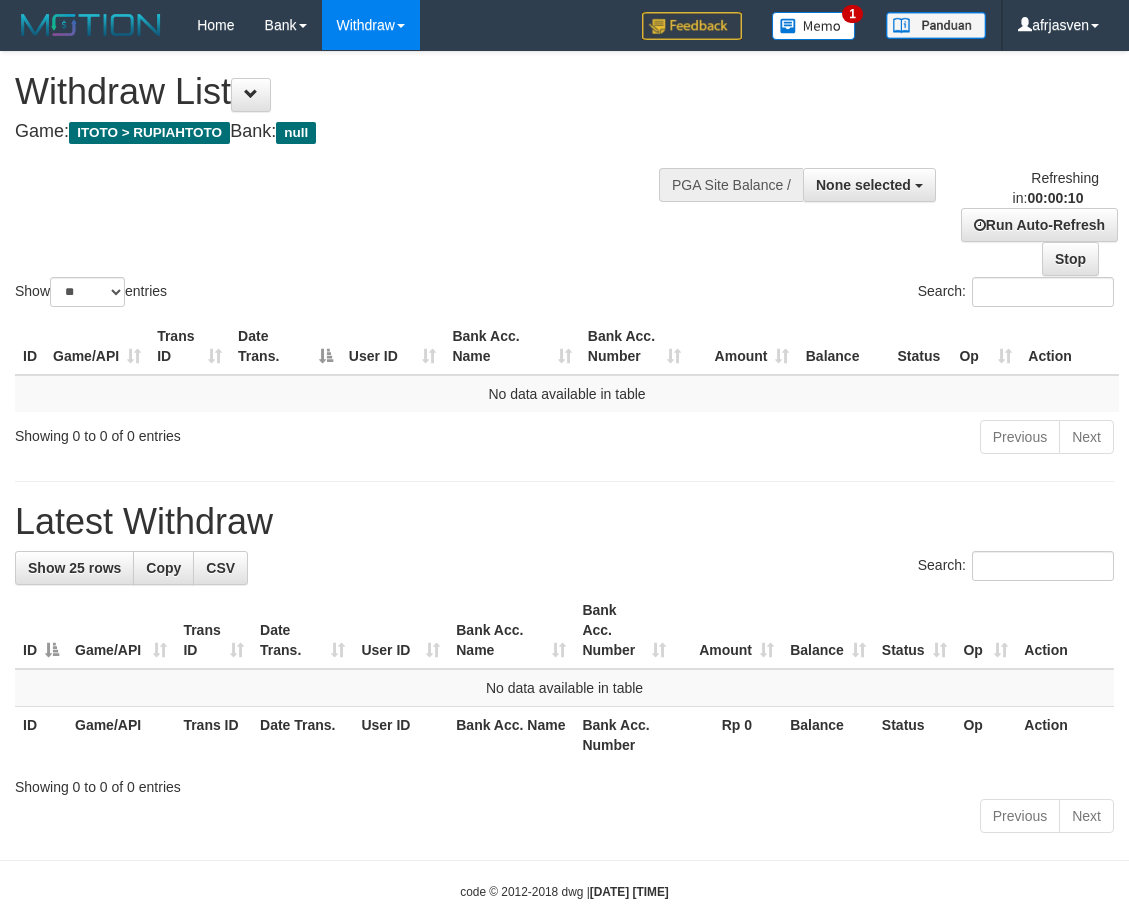 select 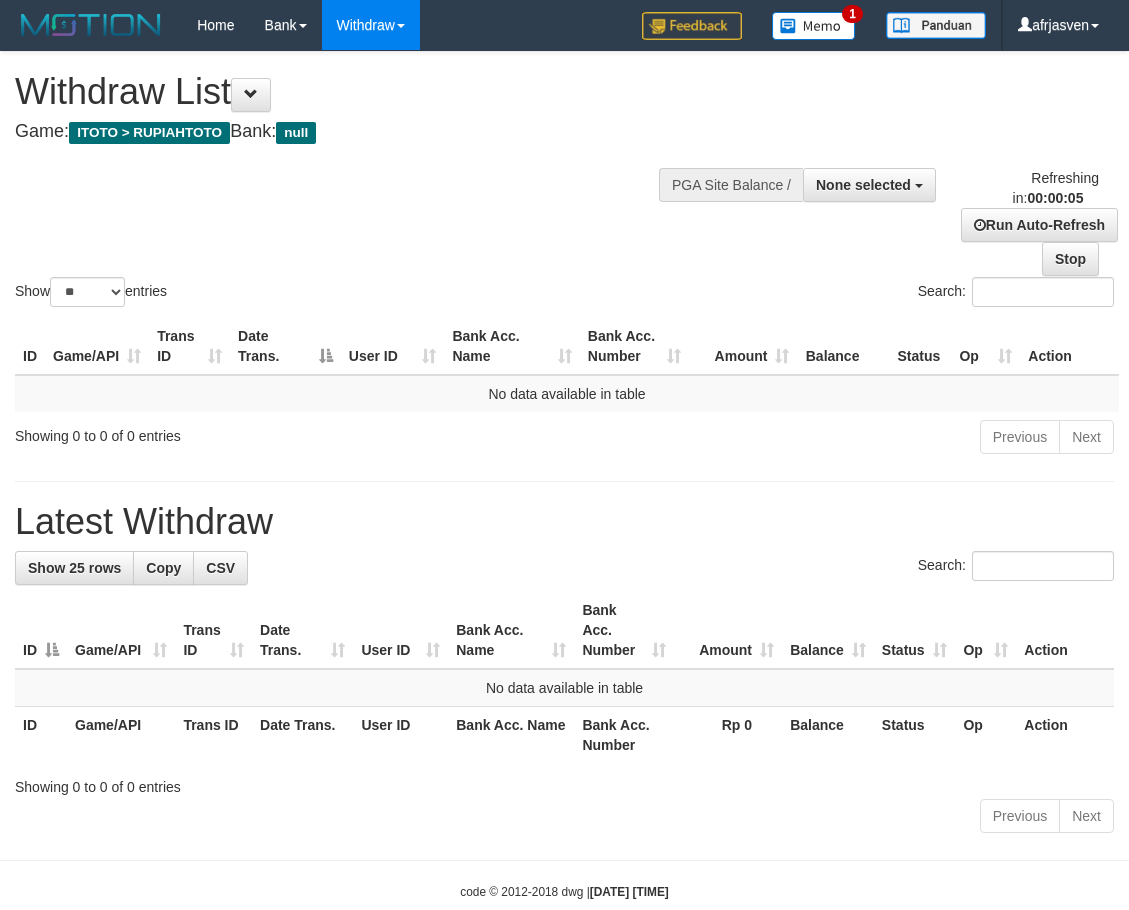 scroll, scrollTop: 0, scrollLeft: 0, axis: both 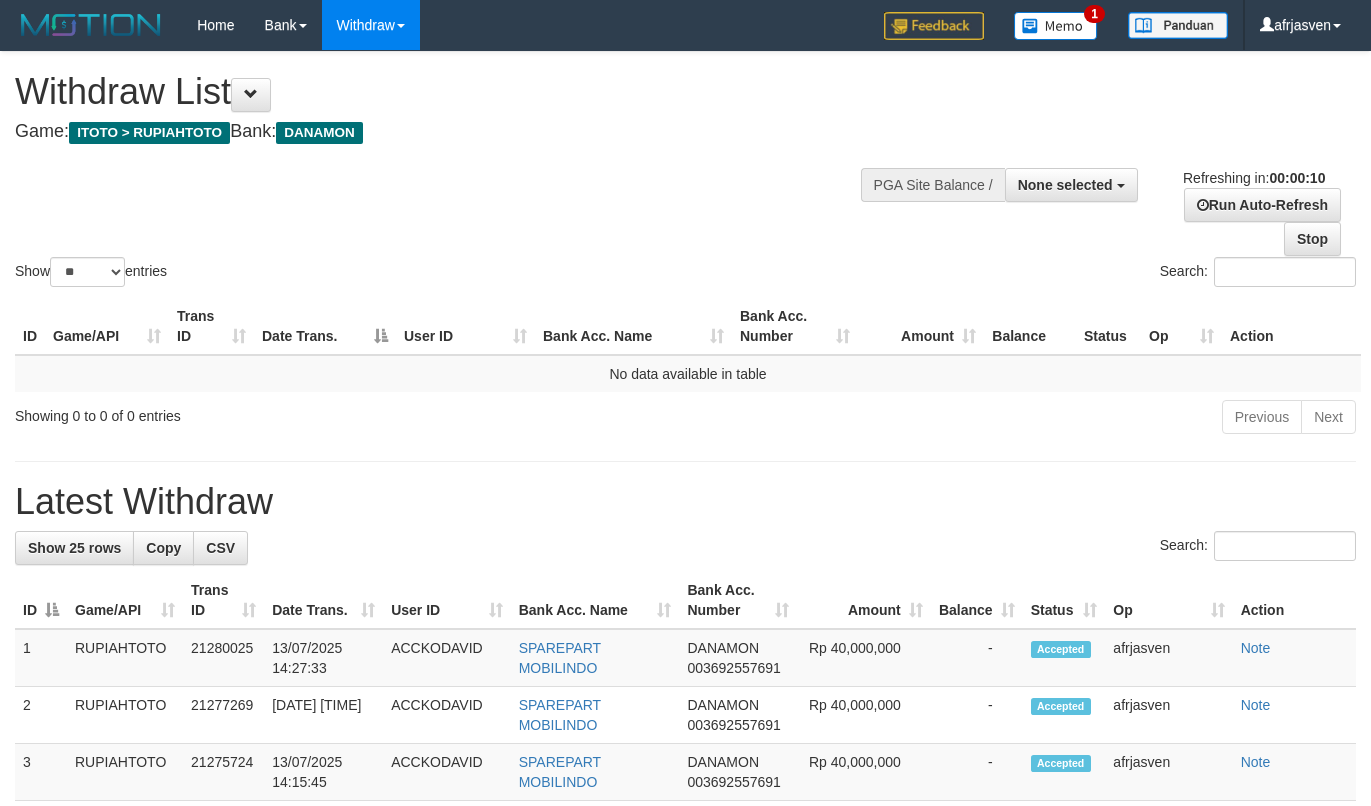 select 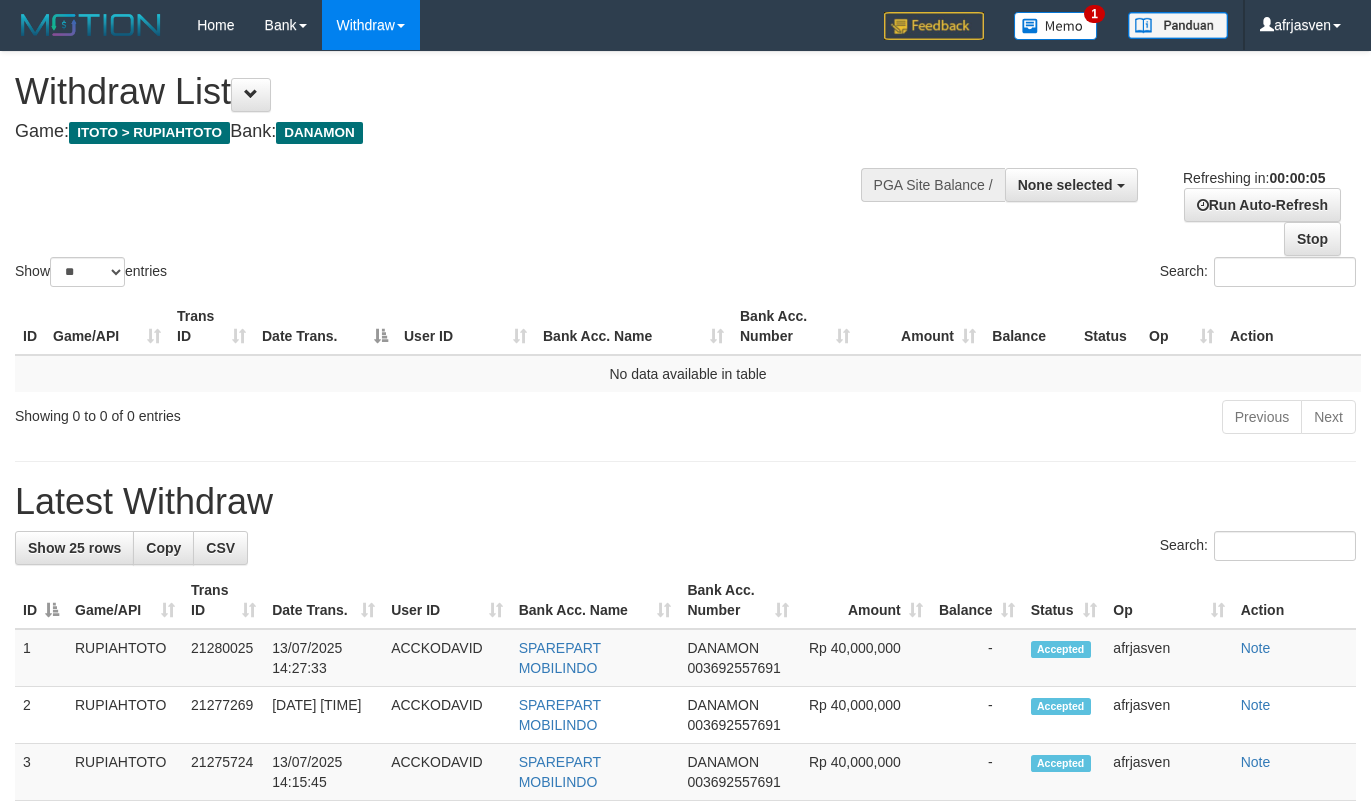 scroll, scrollTop: 0, scrollLeft: 0, axis: both 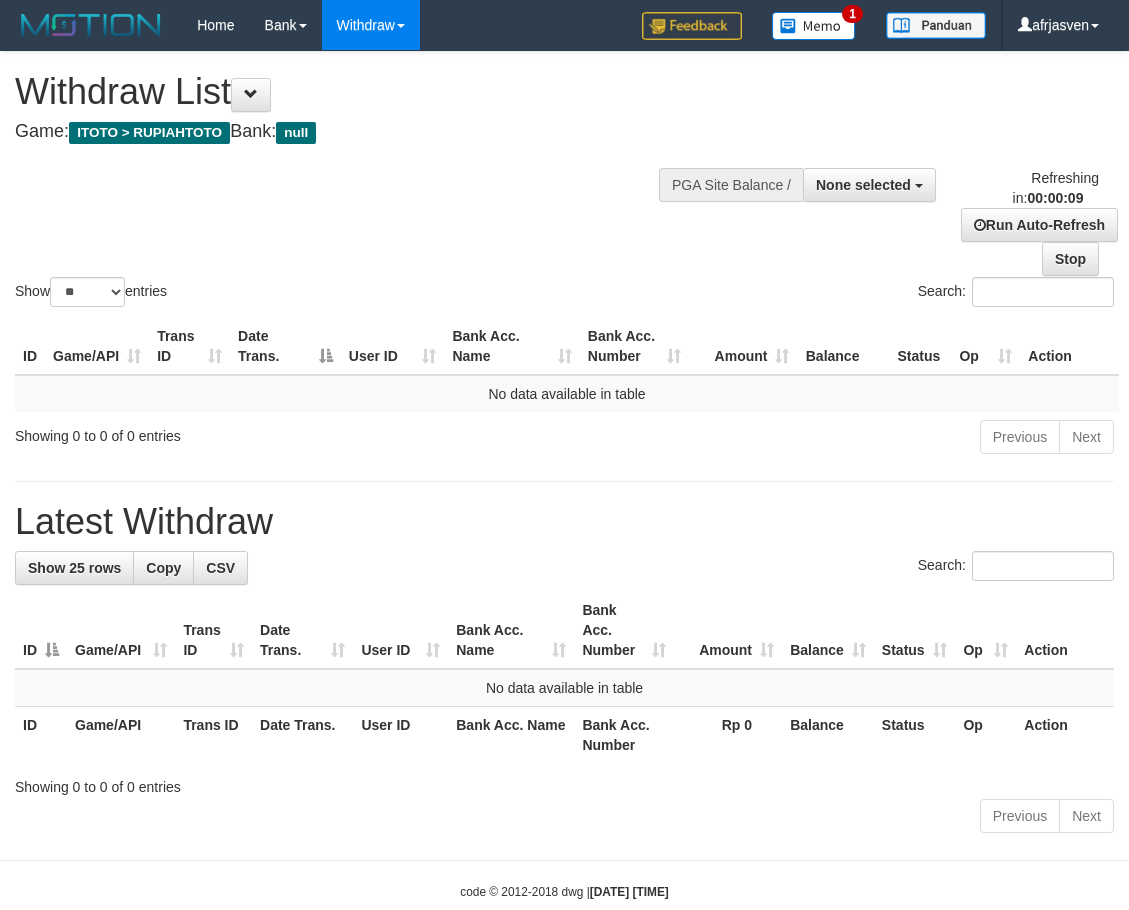 select 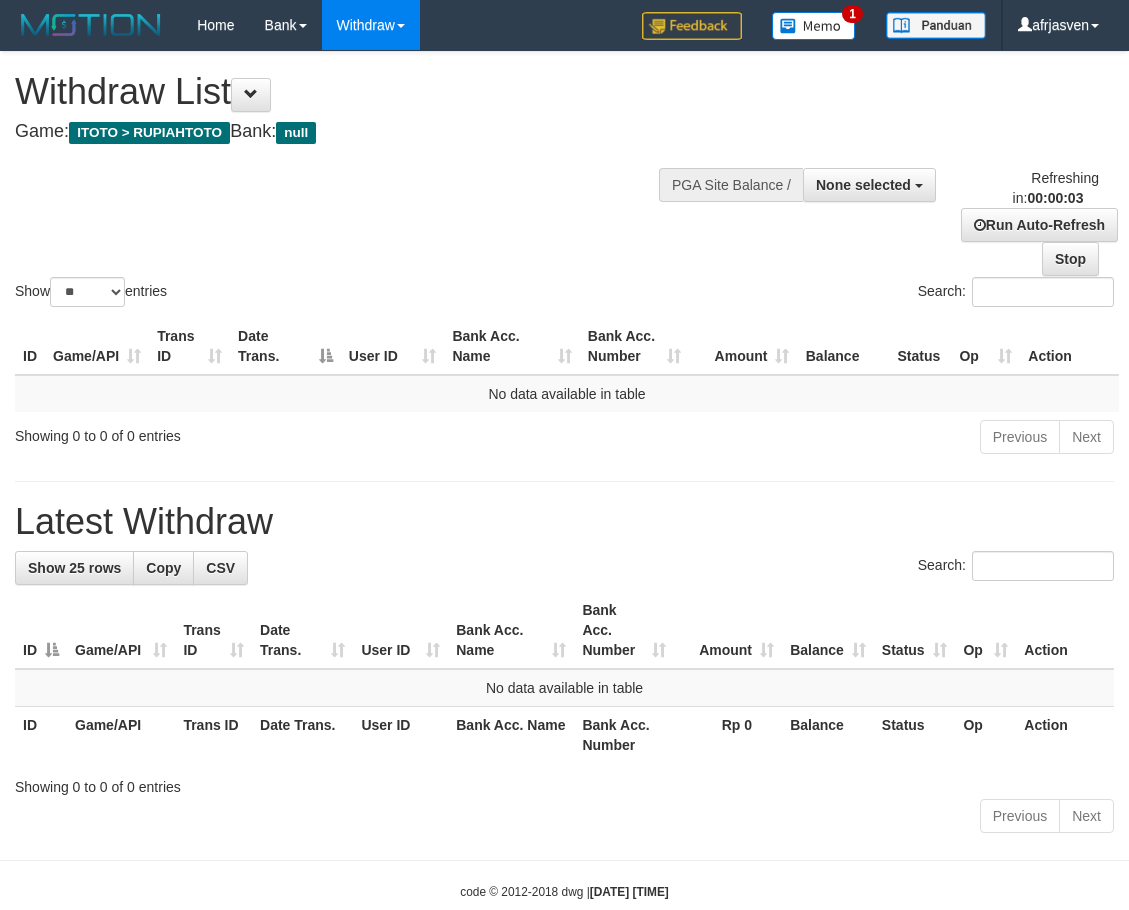 scroll, scrollTop: 0, scrollLeft: 0, axis: both 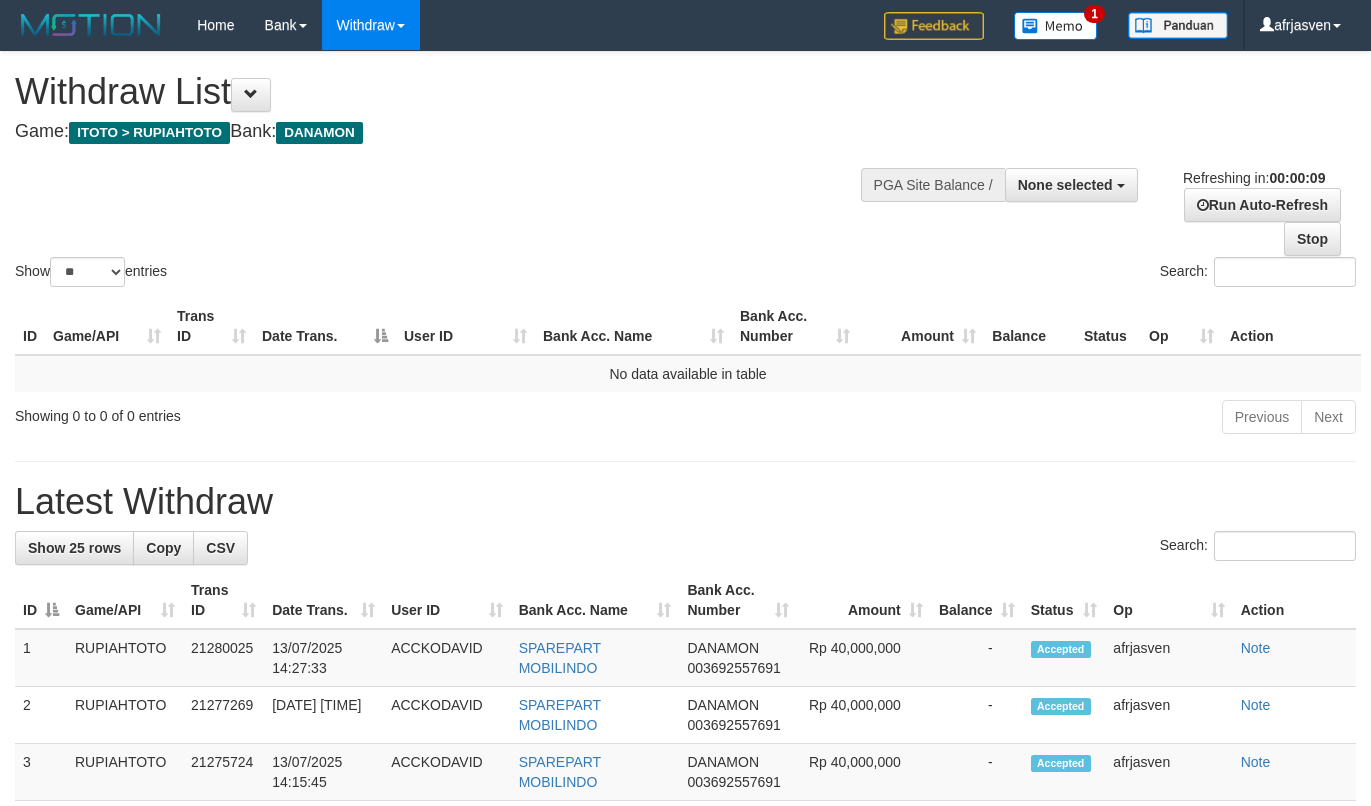 select 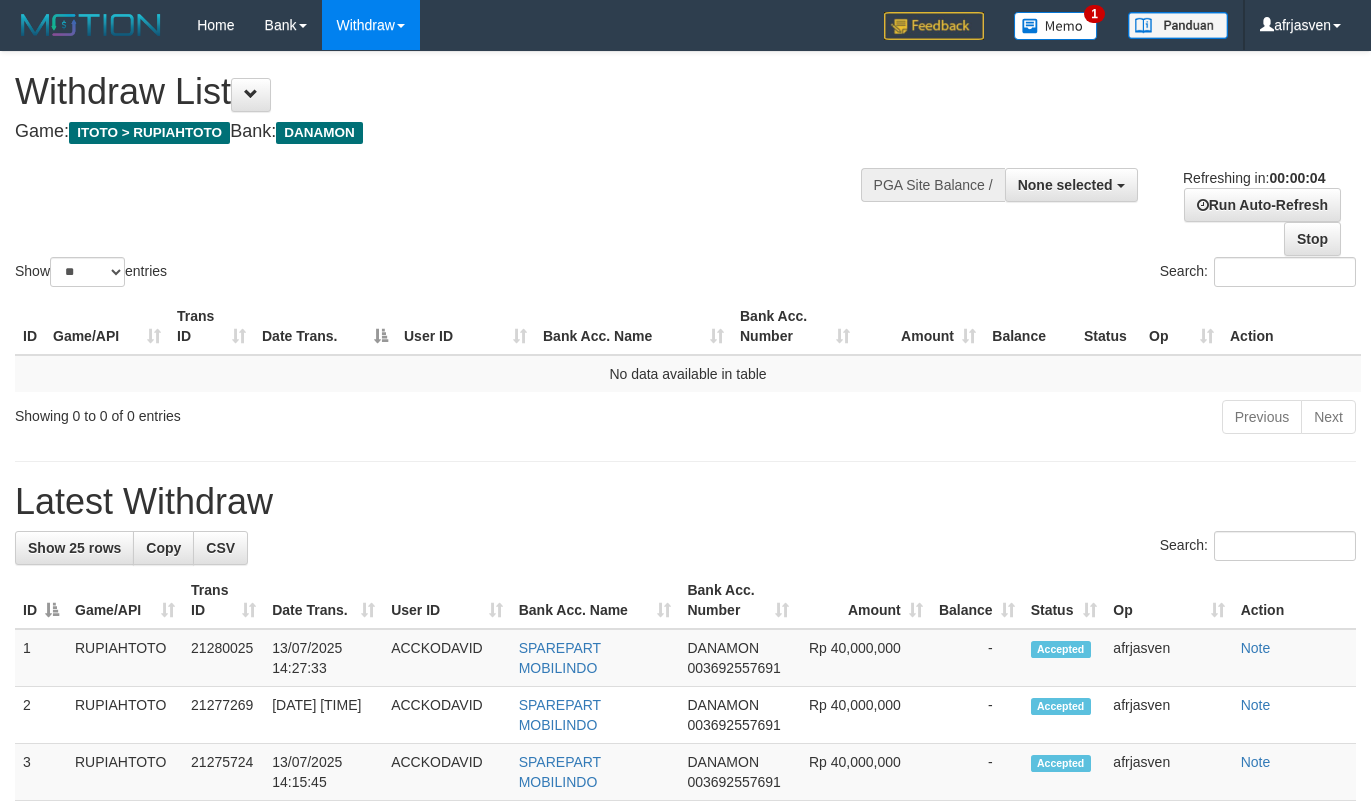 scroll, scrollTop: 0, scrollLeft: 0, axis: both 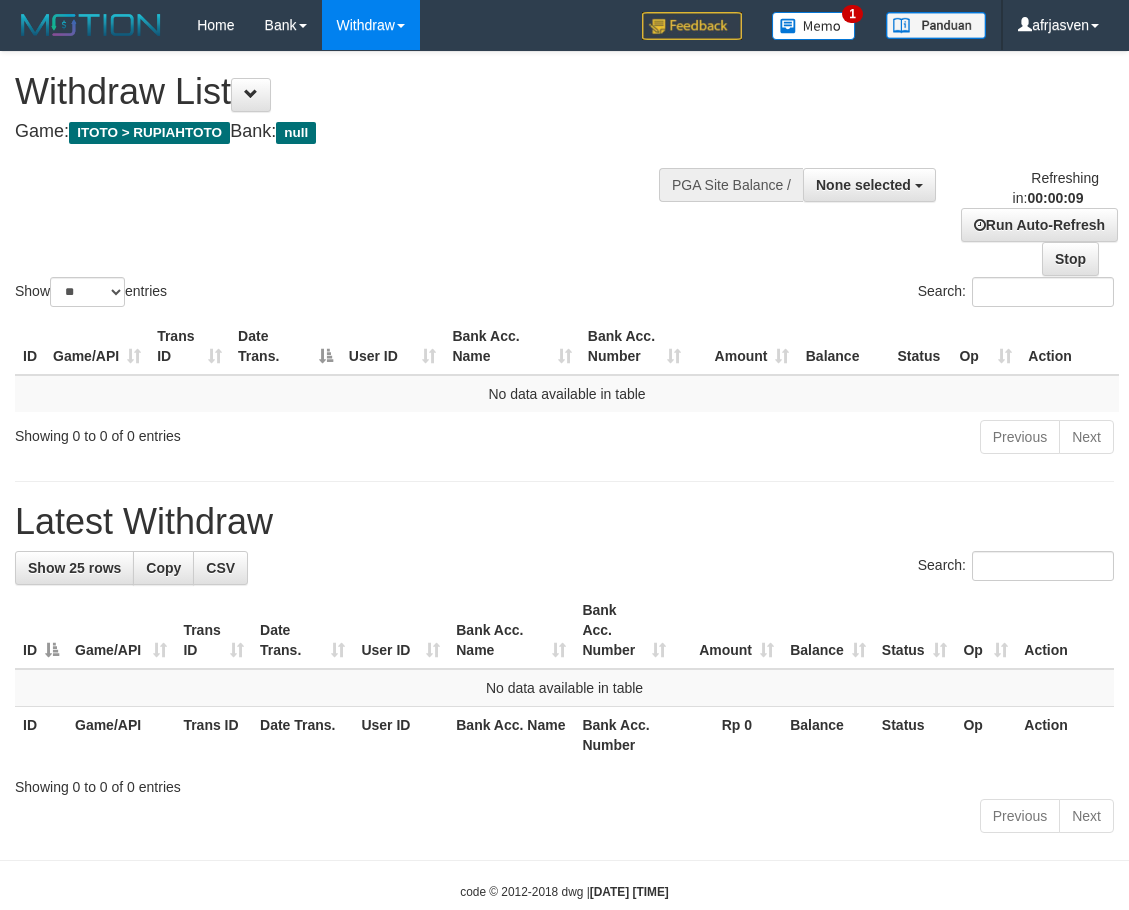 select 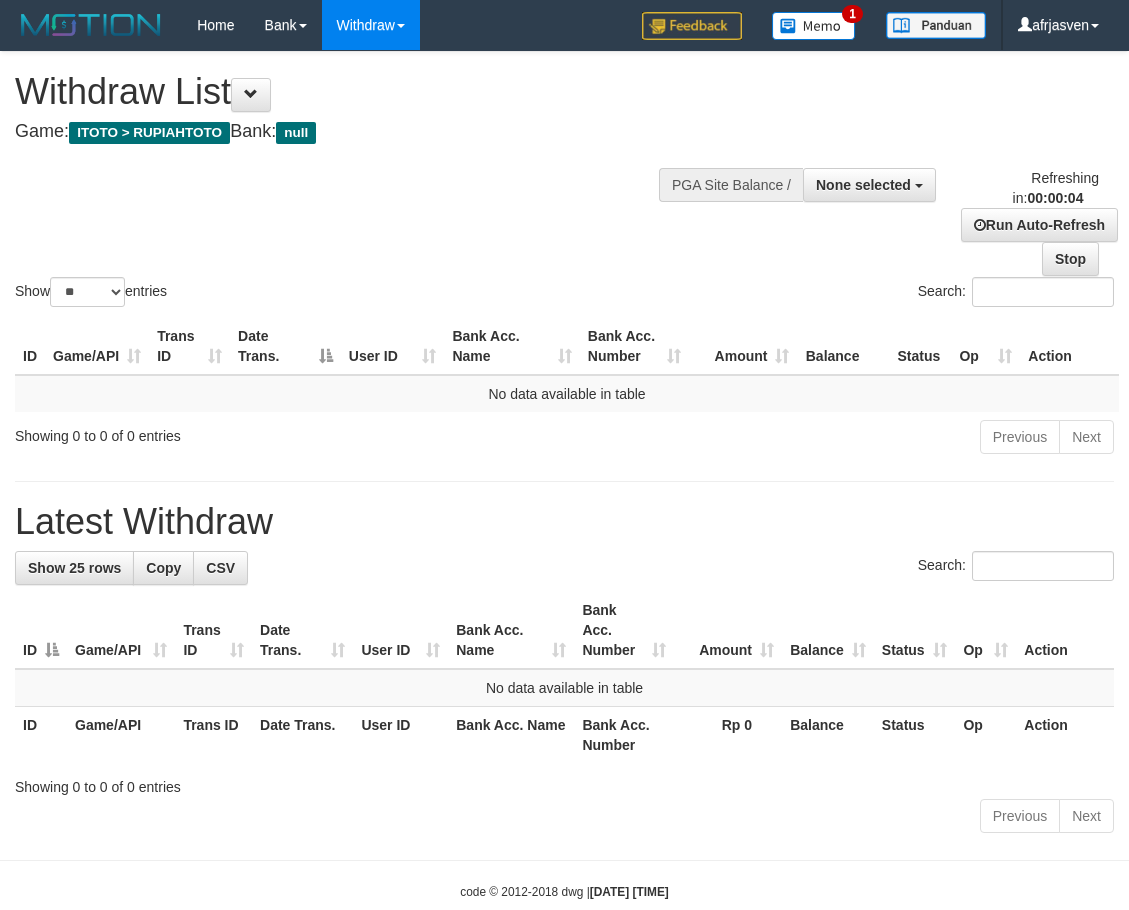scroll, scrollTop: 0, scrollLeft: 0, axis: both 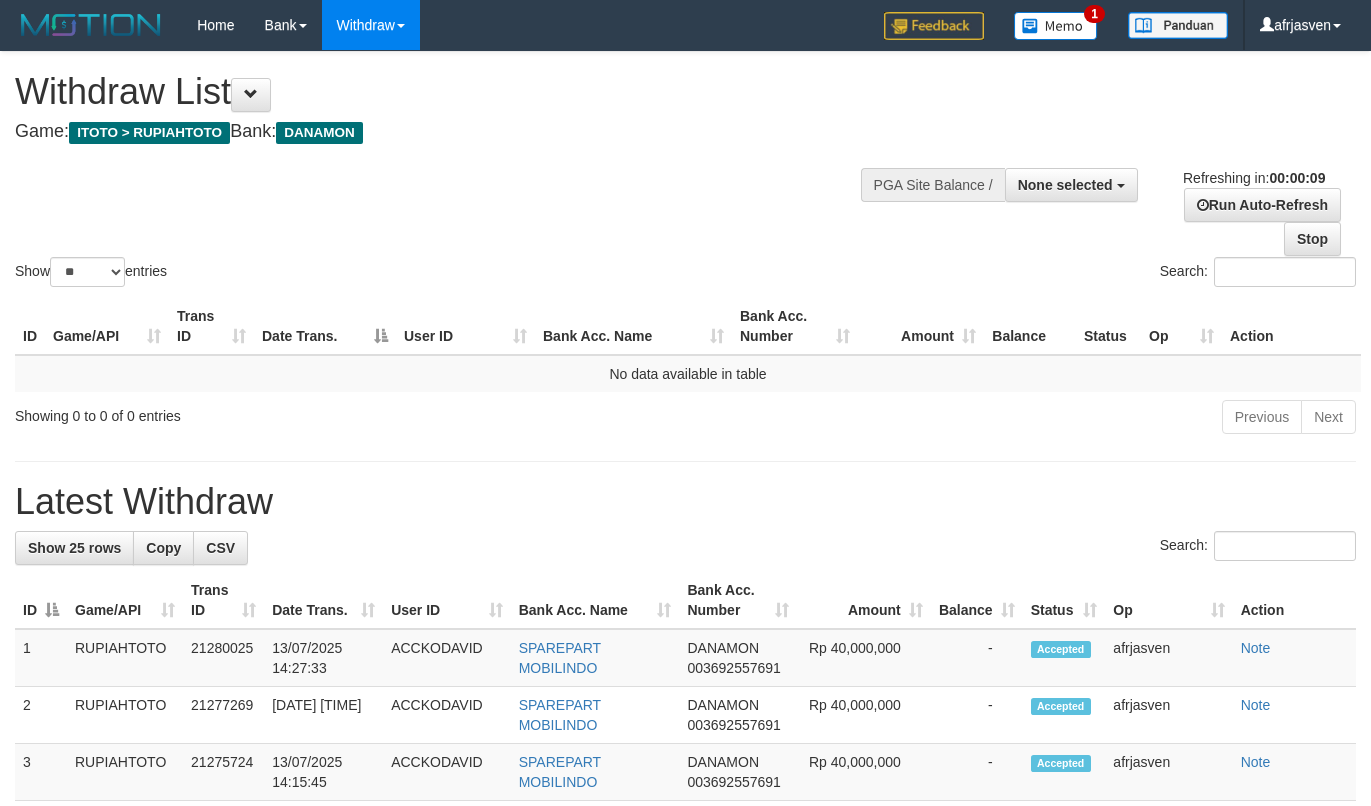 select 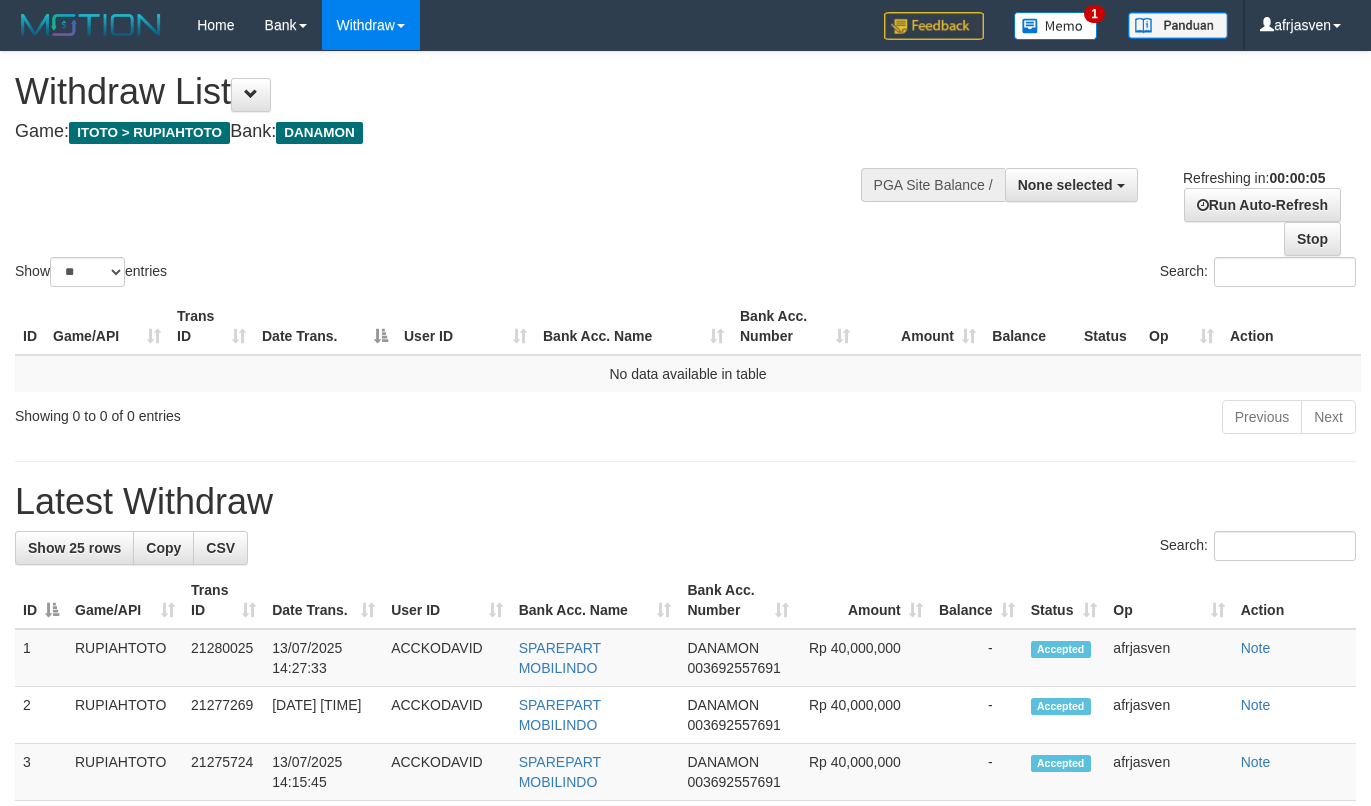 scroll, scrollTop: 0, scrollLeft: 0, axis: both 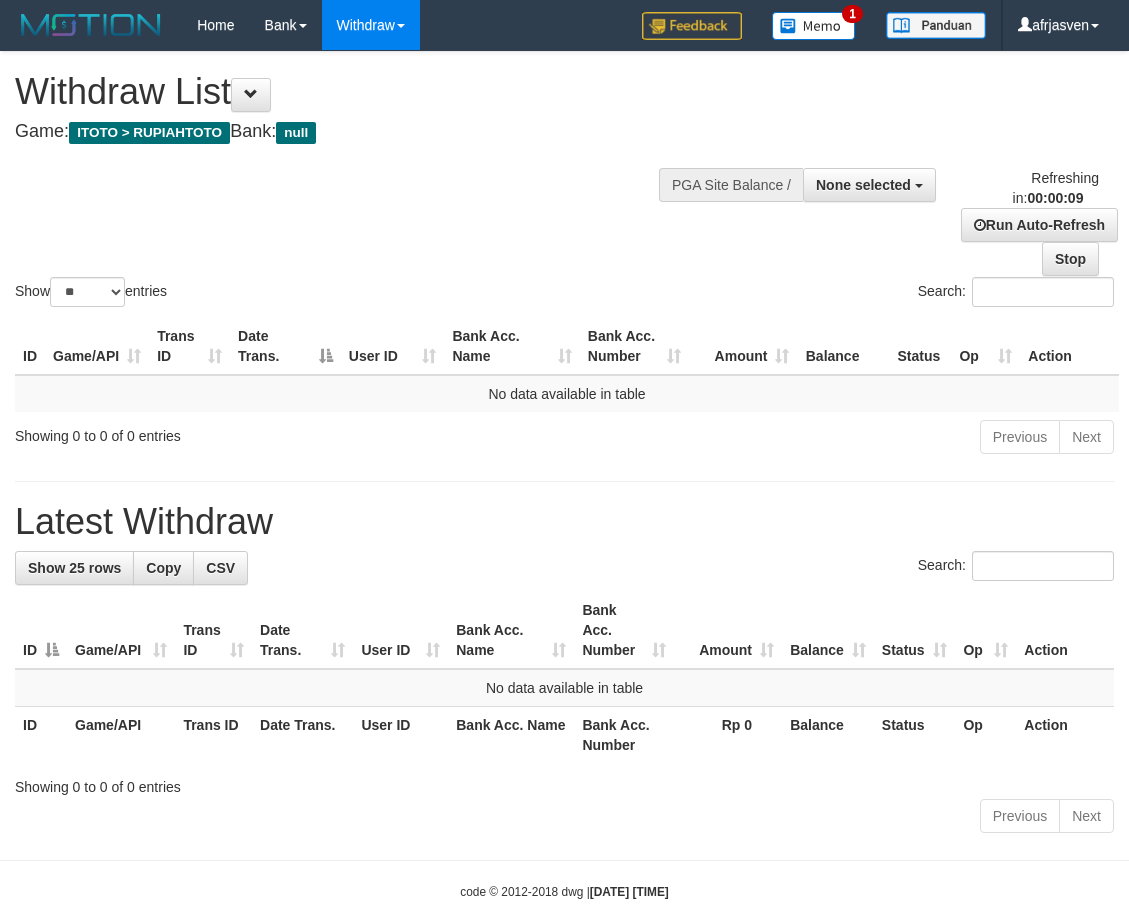 select 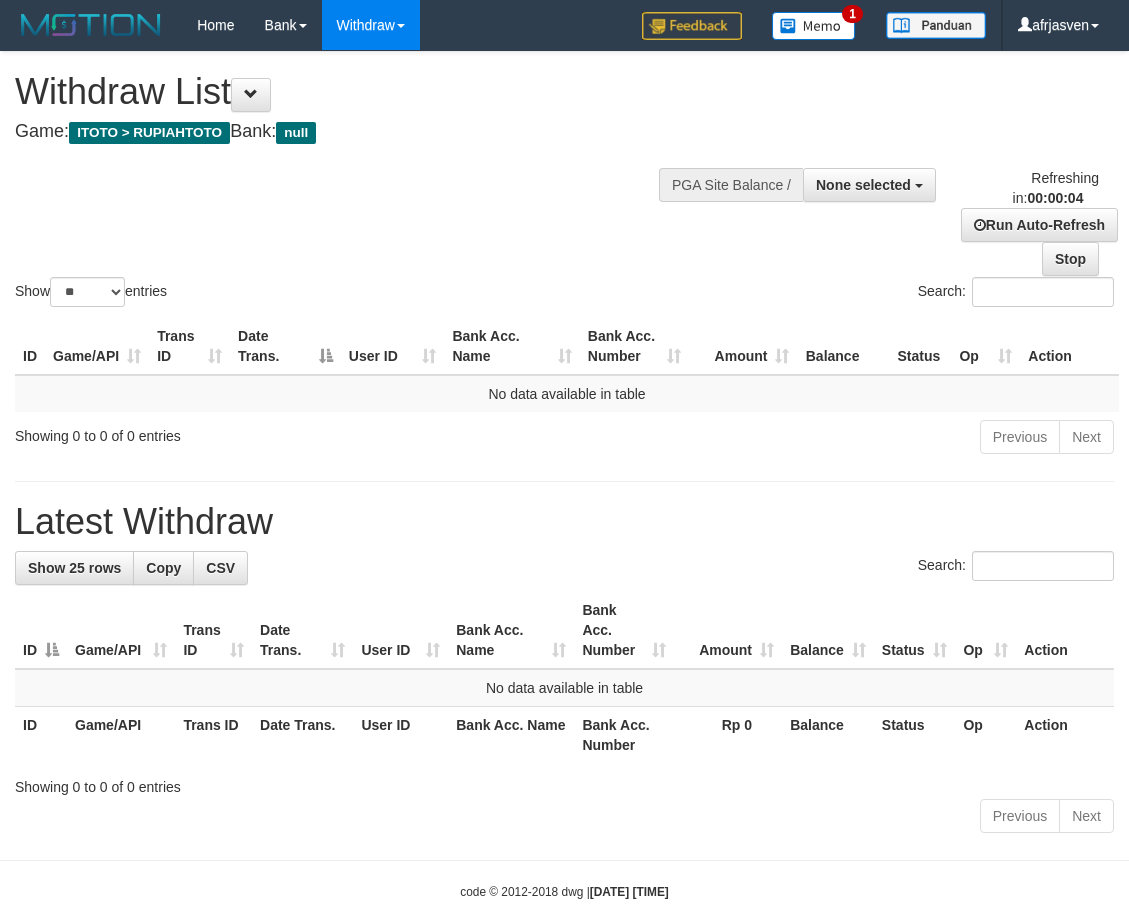 scroll, scrollTop: 0, scrollLeft: 0, axis: both 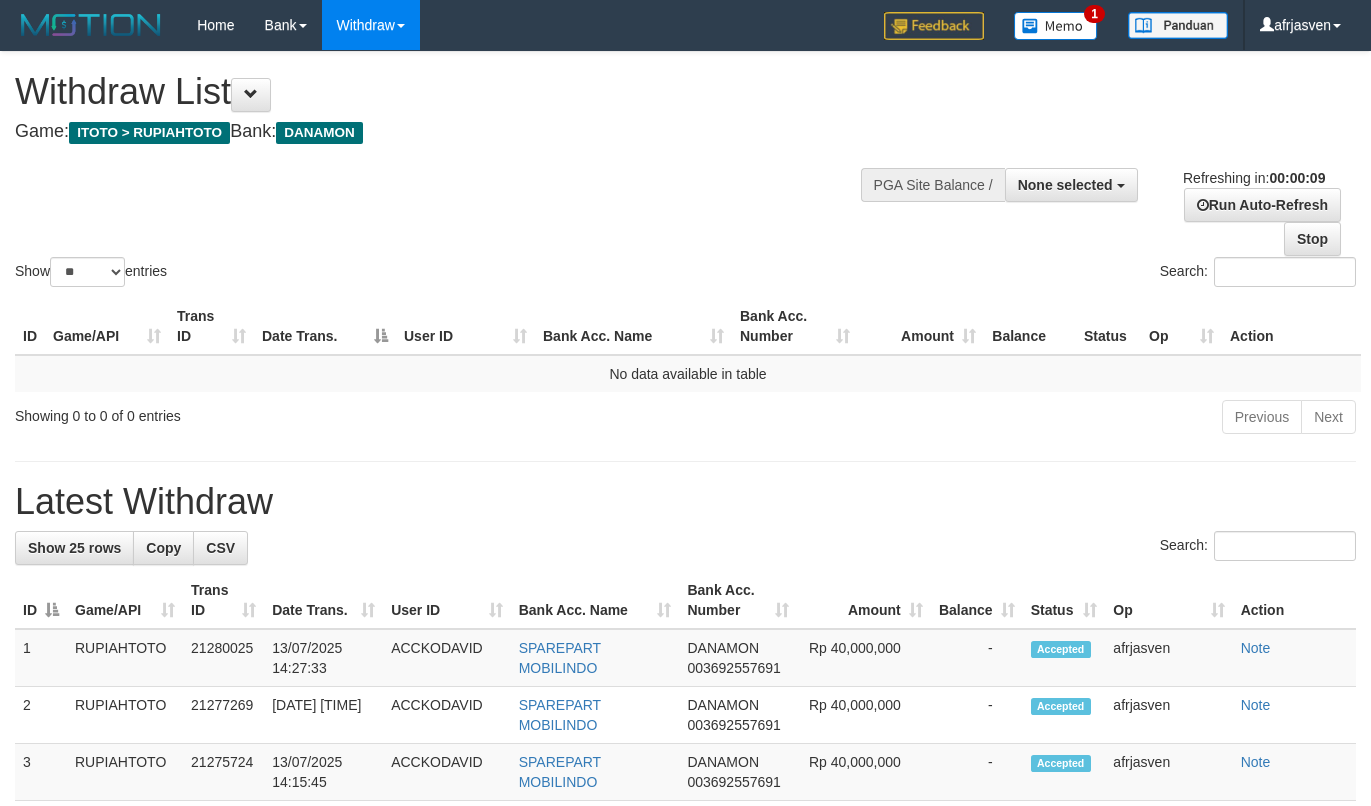 select 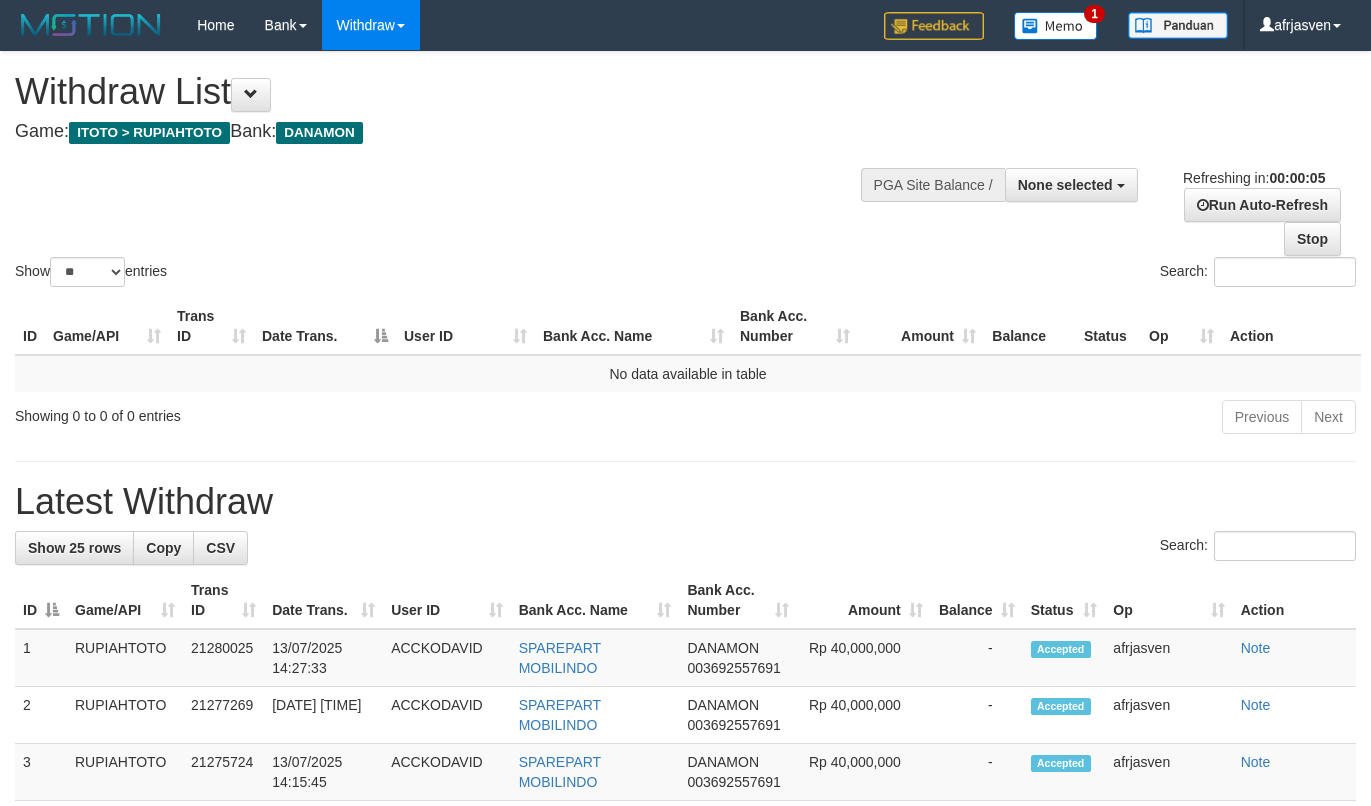 scroll, scrollTop: 0, scrollLeft: 0, axis: both 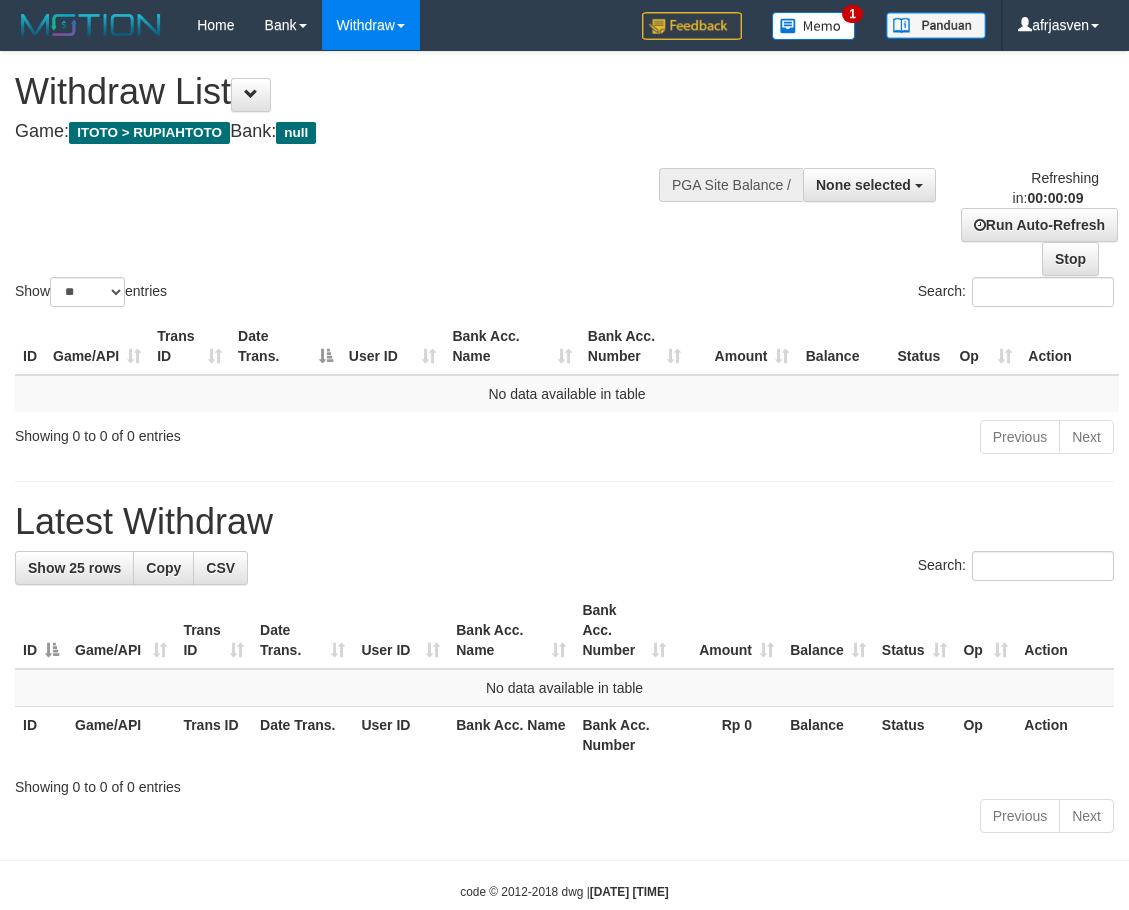 select 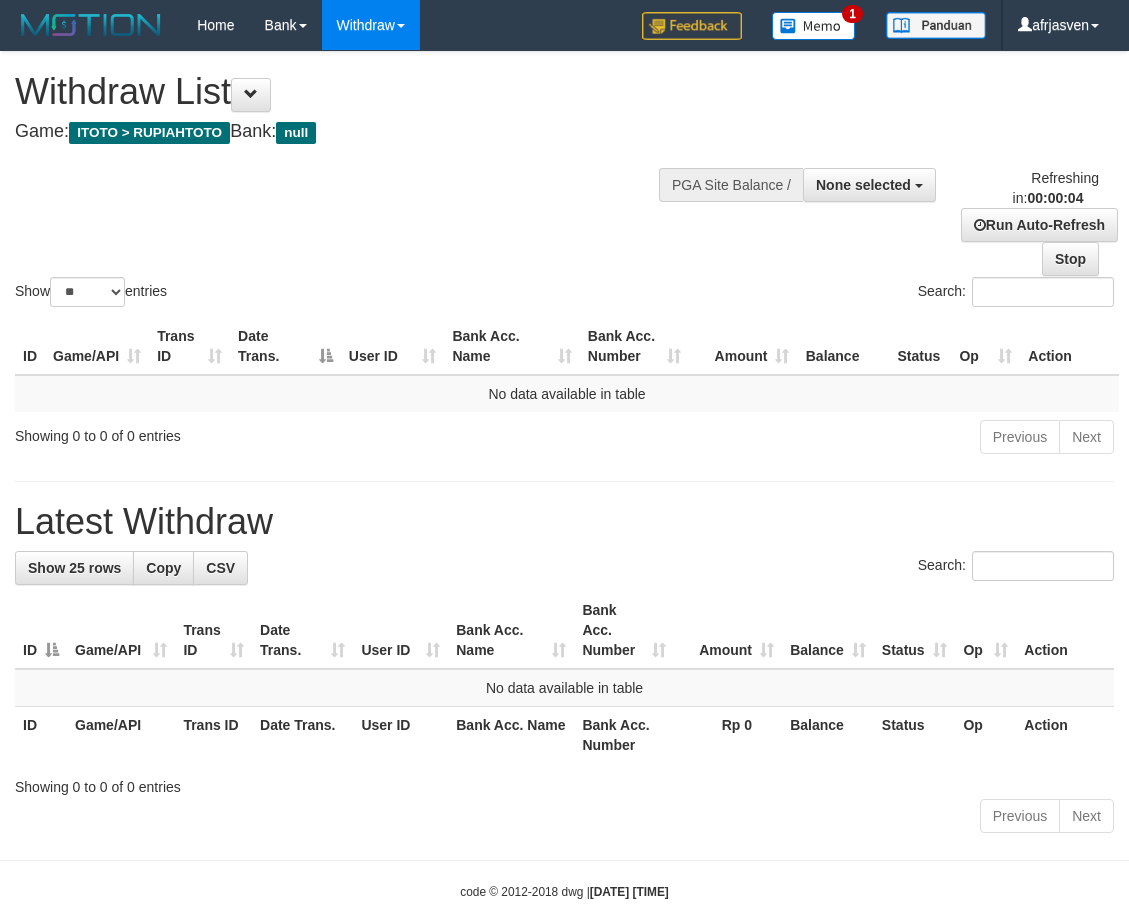 scroll, scrollTop: 0, scrollLeft: 0, axis: both 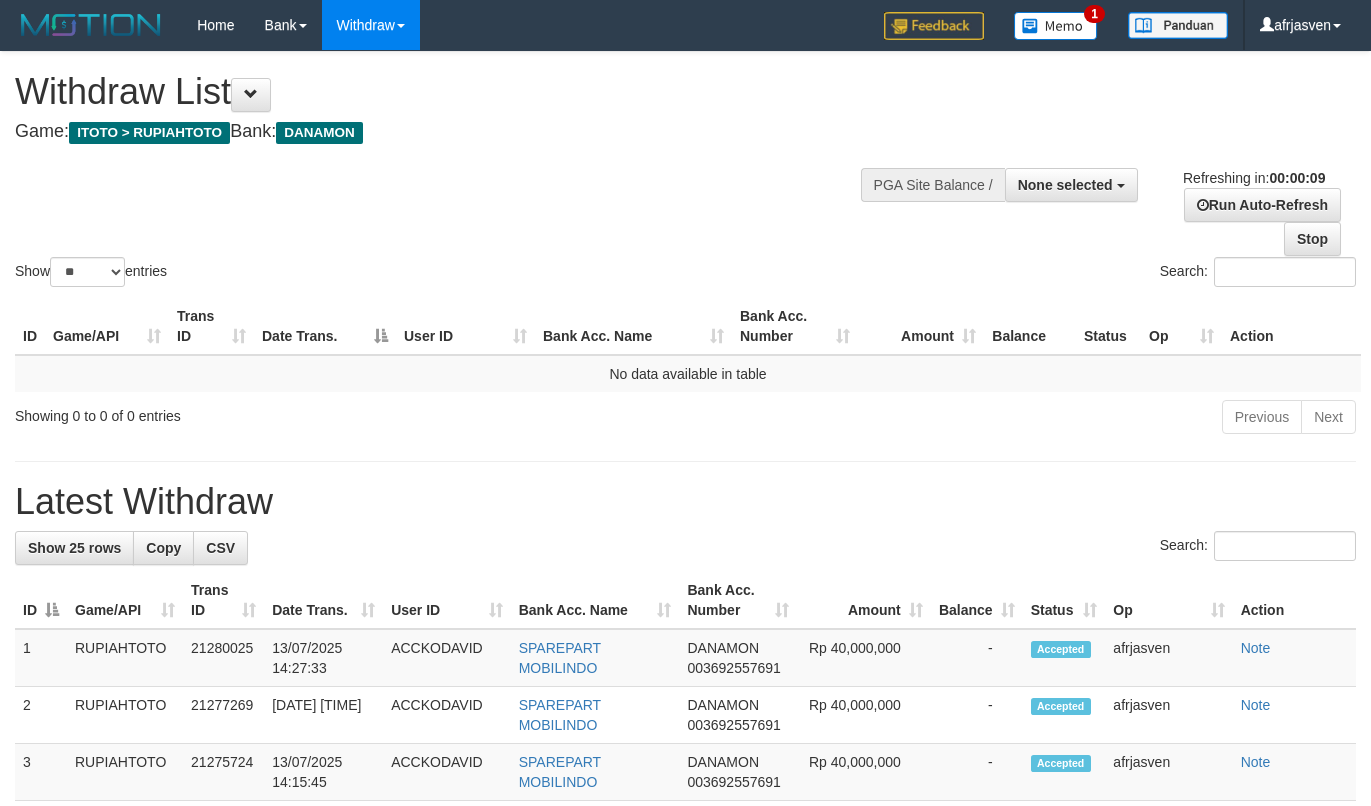 select 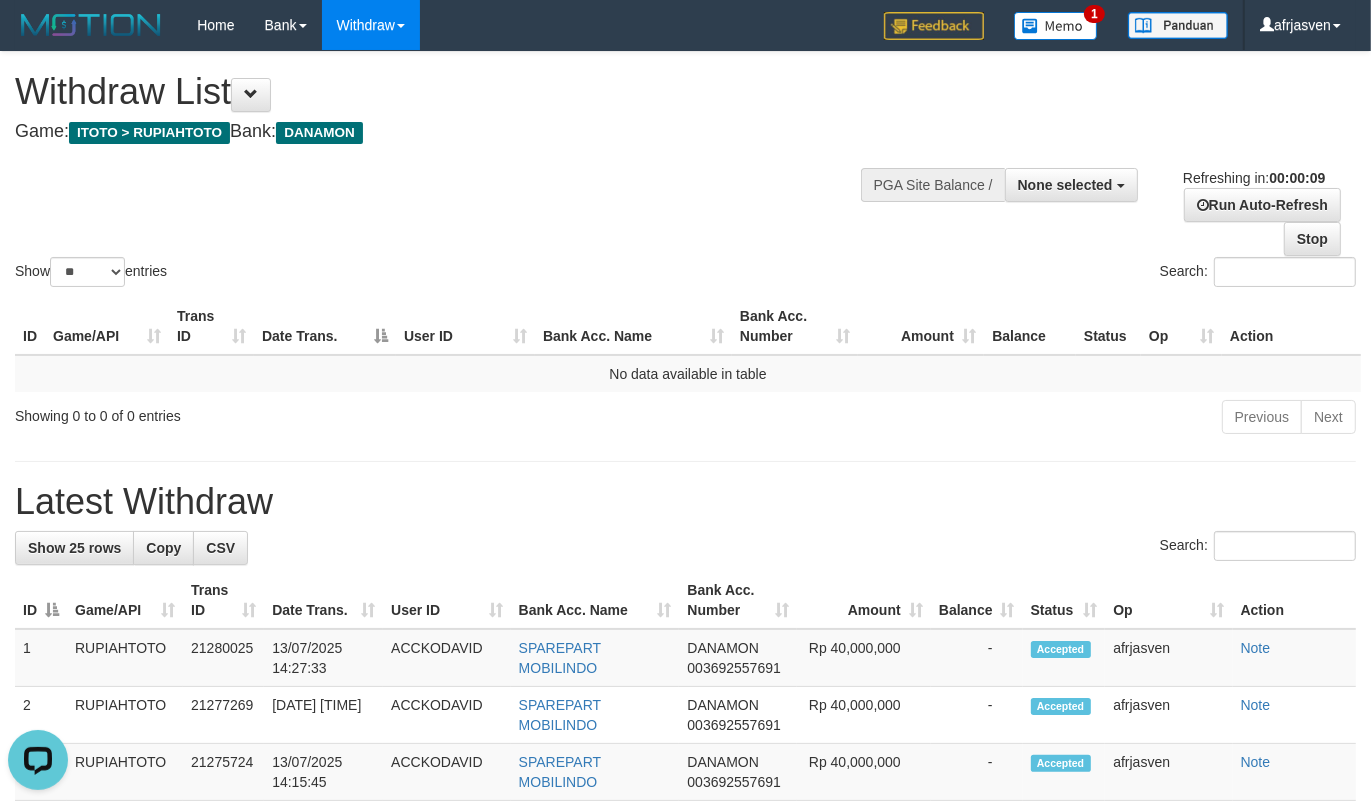 scroll, scrollTop: 0, scrollLeft: 0, axis: both 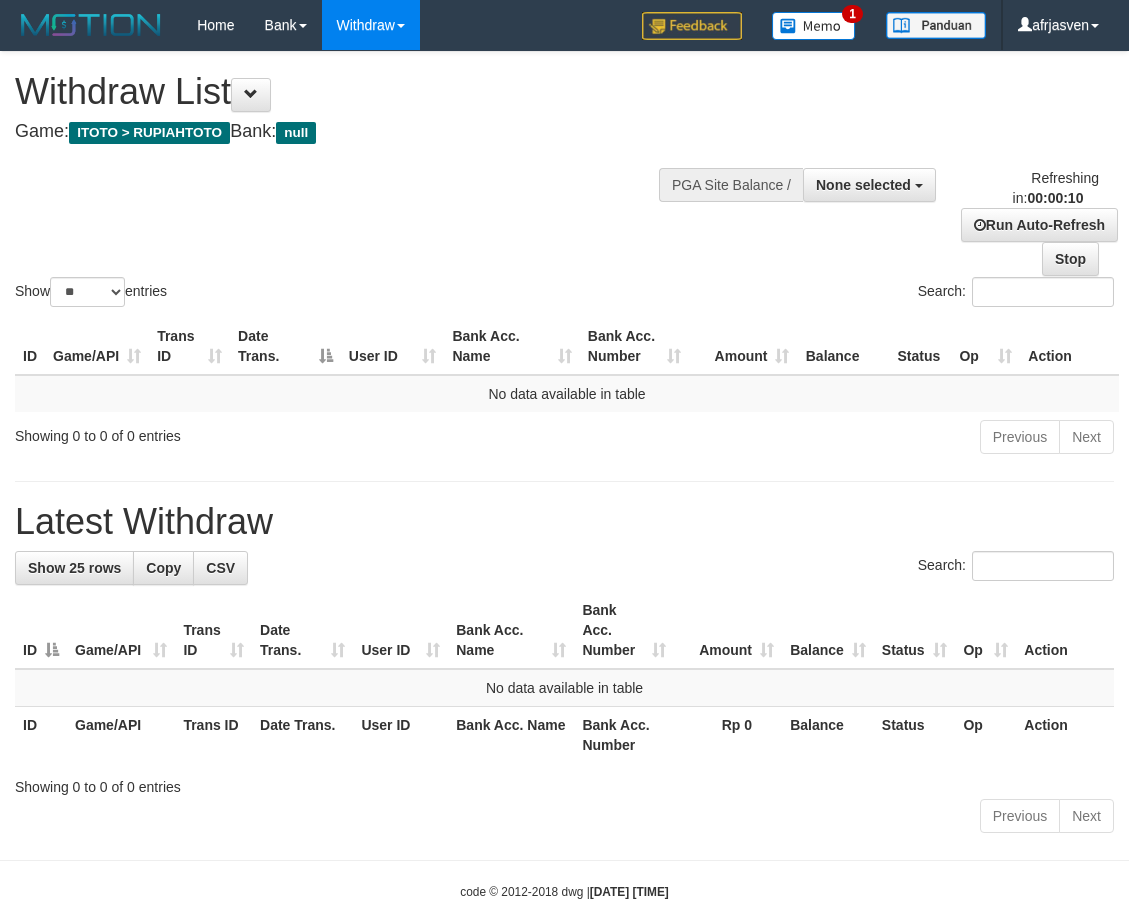 select 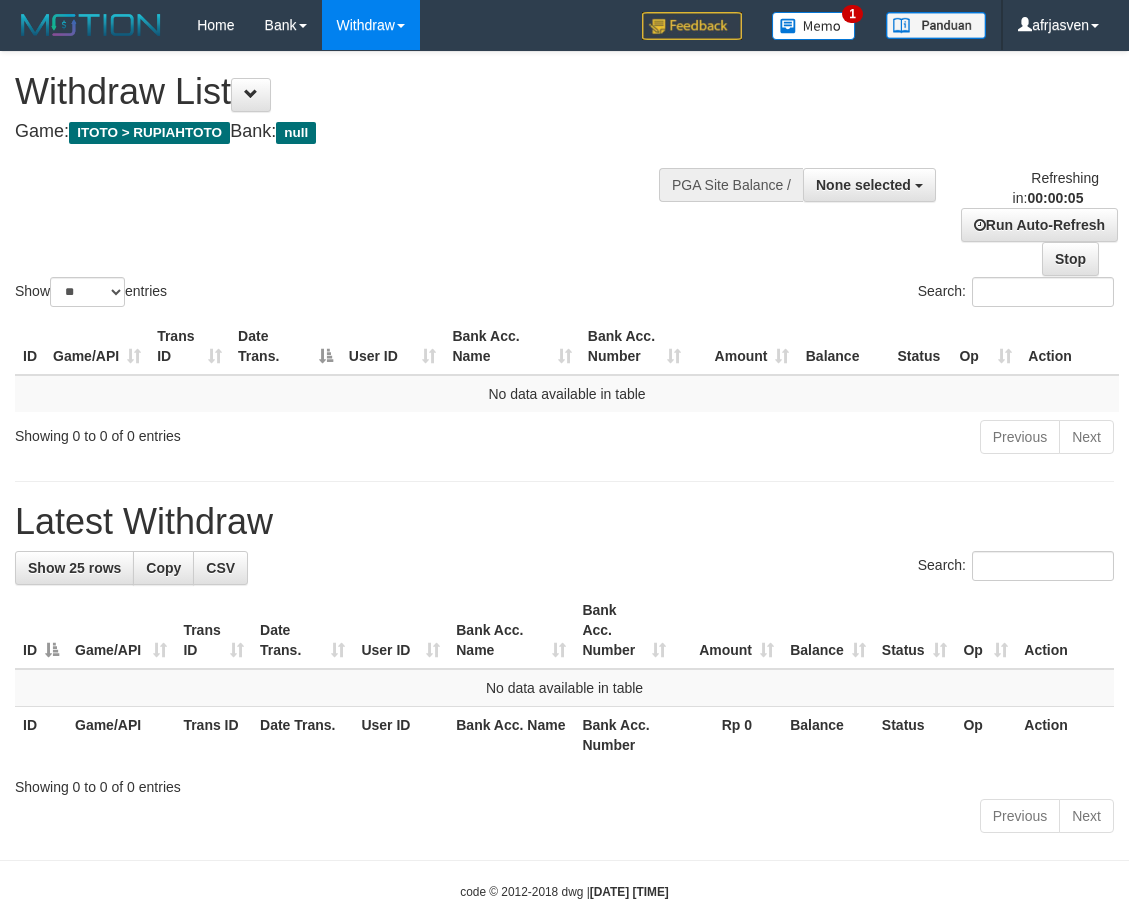 scroll, scrollTop: 0, scrollLeft: 0, axis: both 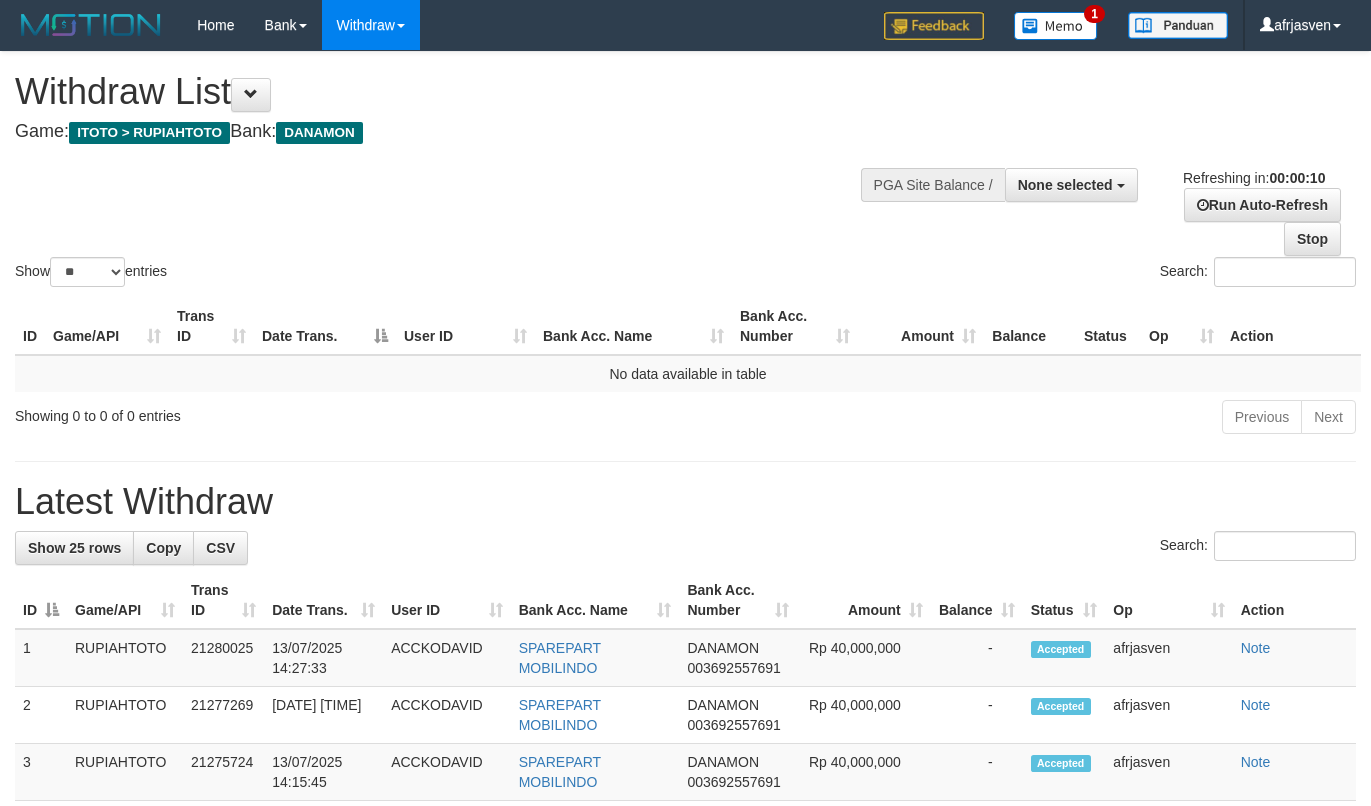 select 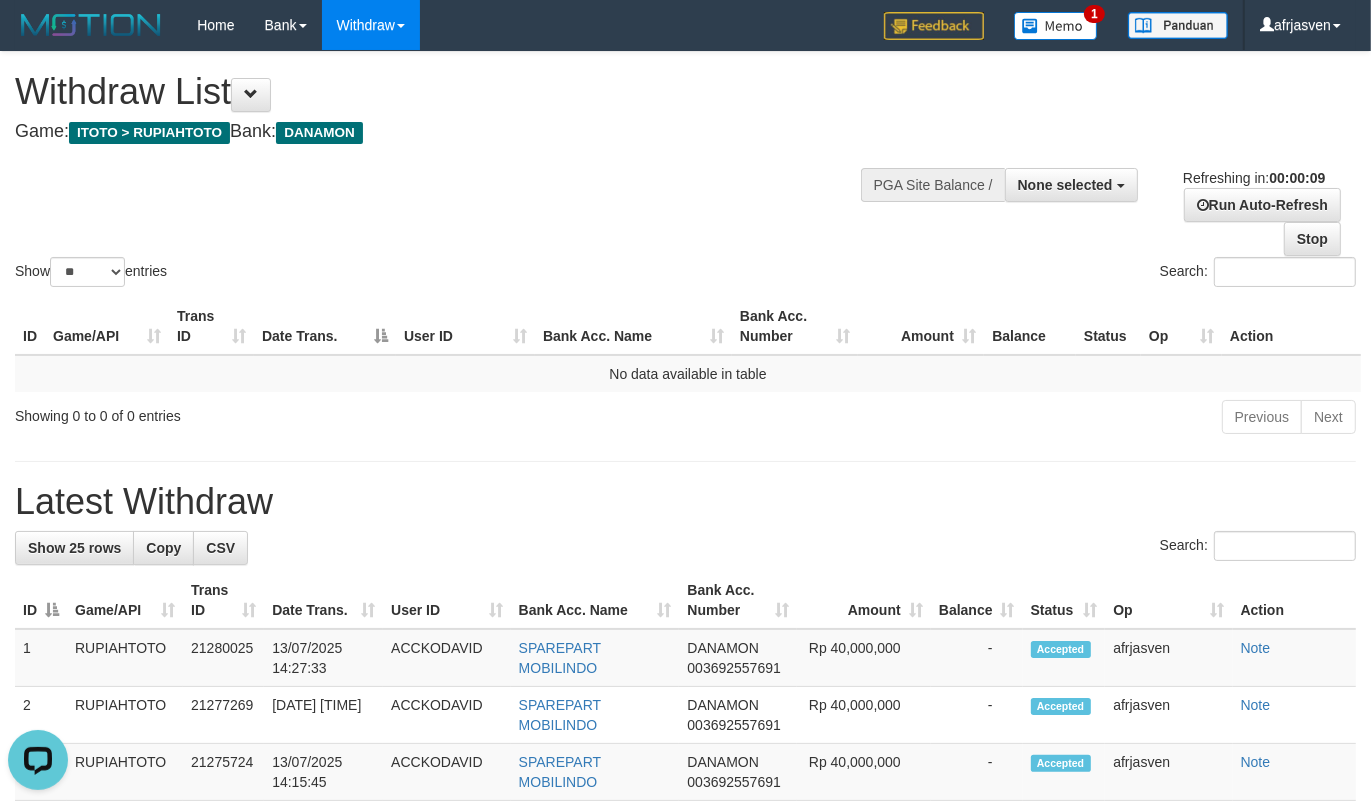 scroll, scrollTop: 0, scrollLeft: 0, axis: both 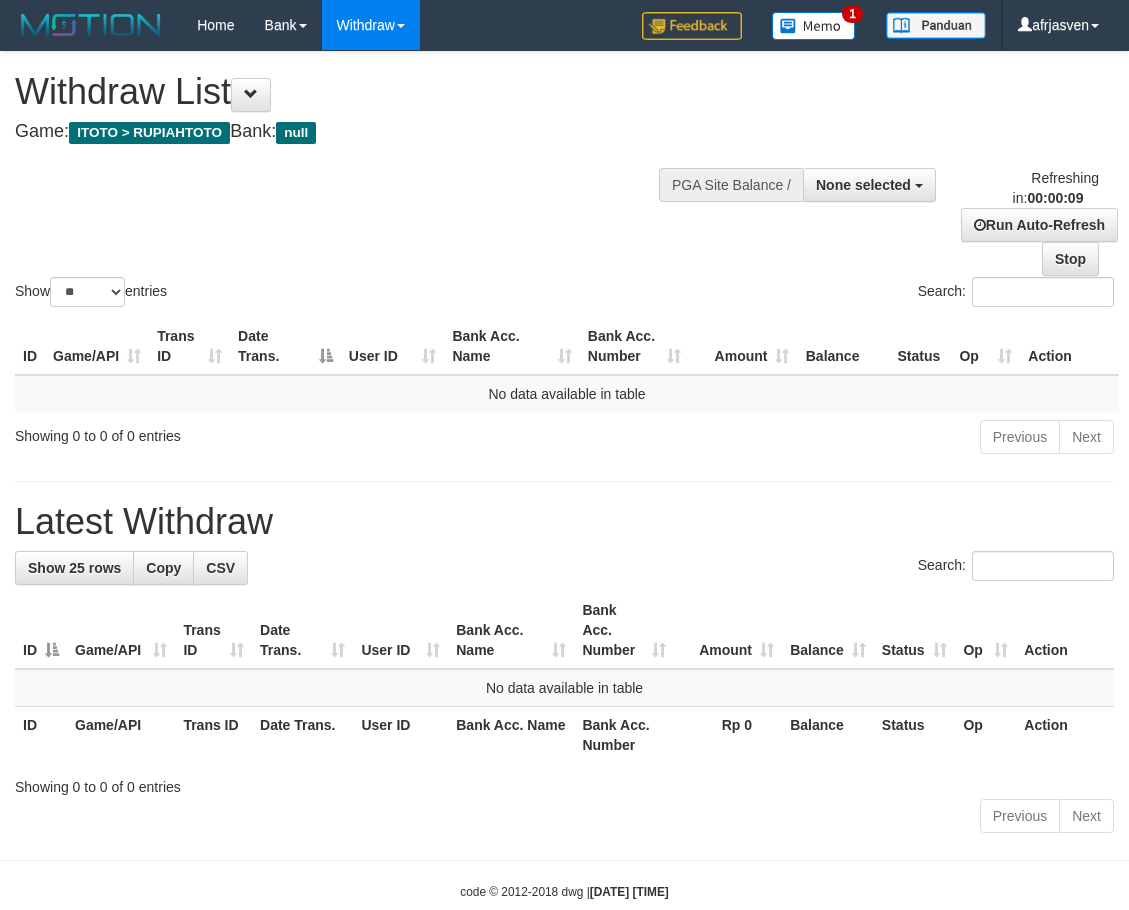 select 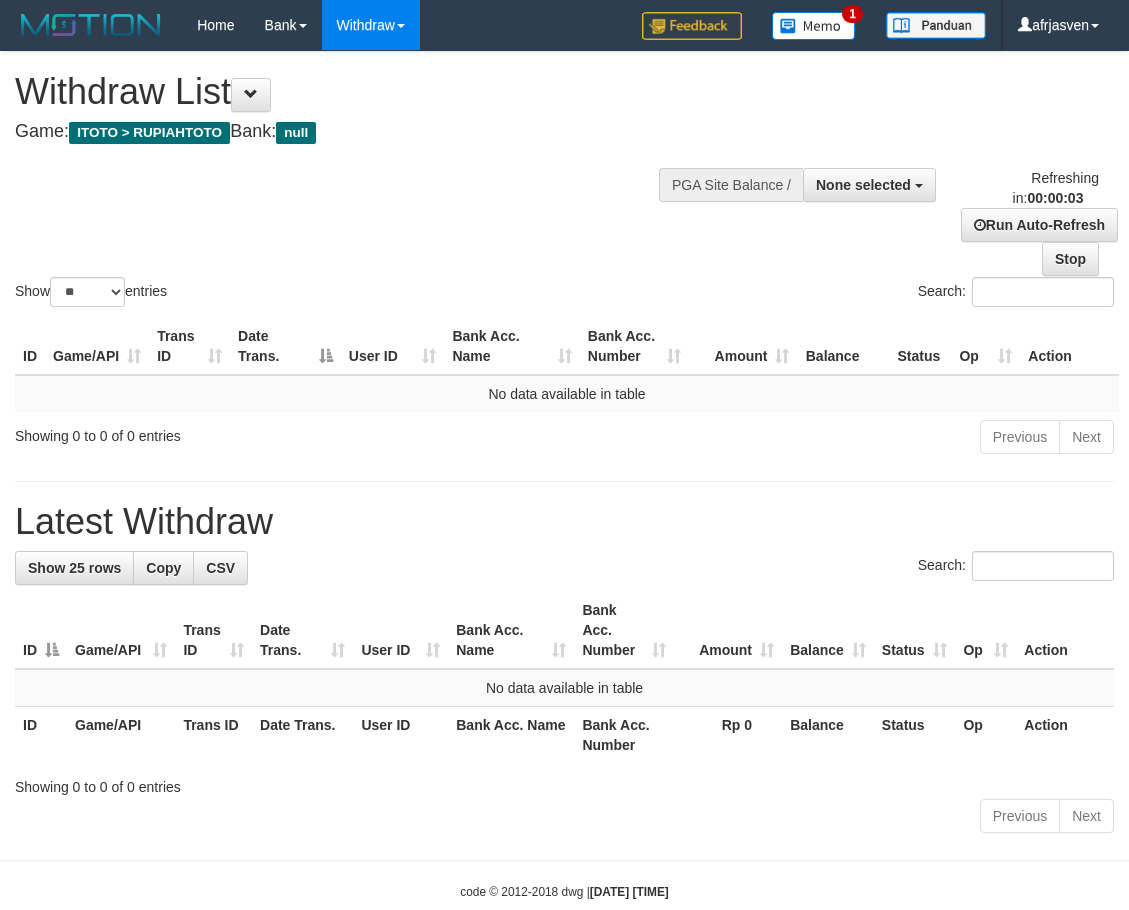scroll, scrollTop: 0, scrollLeft: 0, axis: both 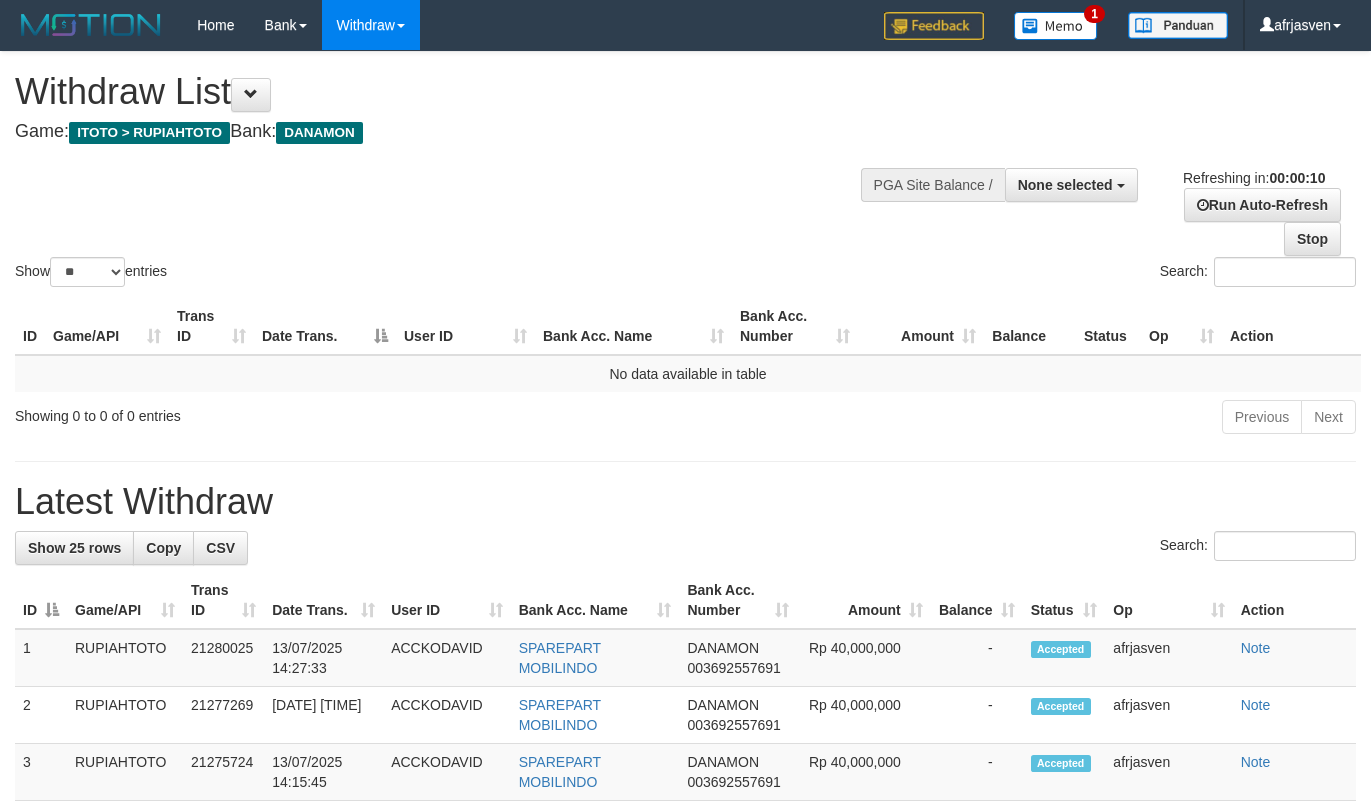 select 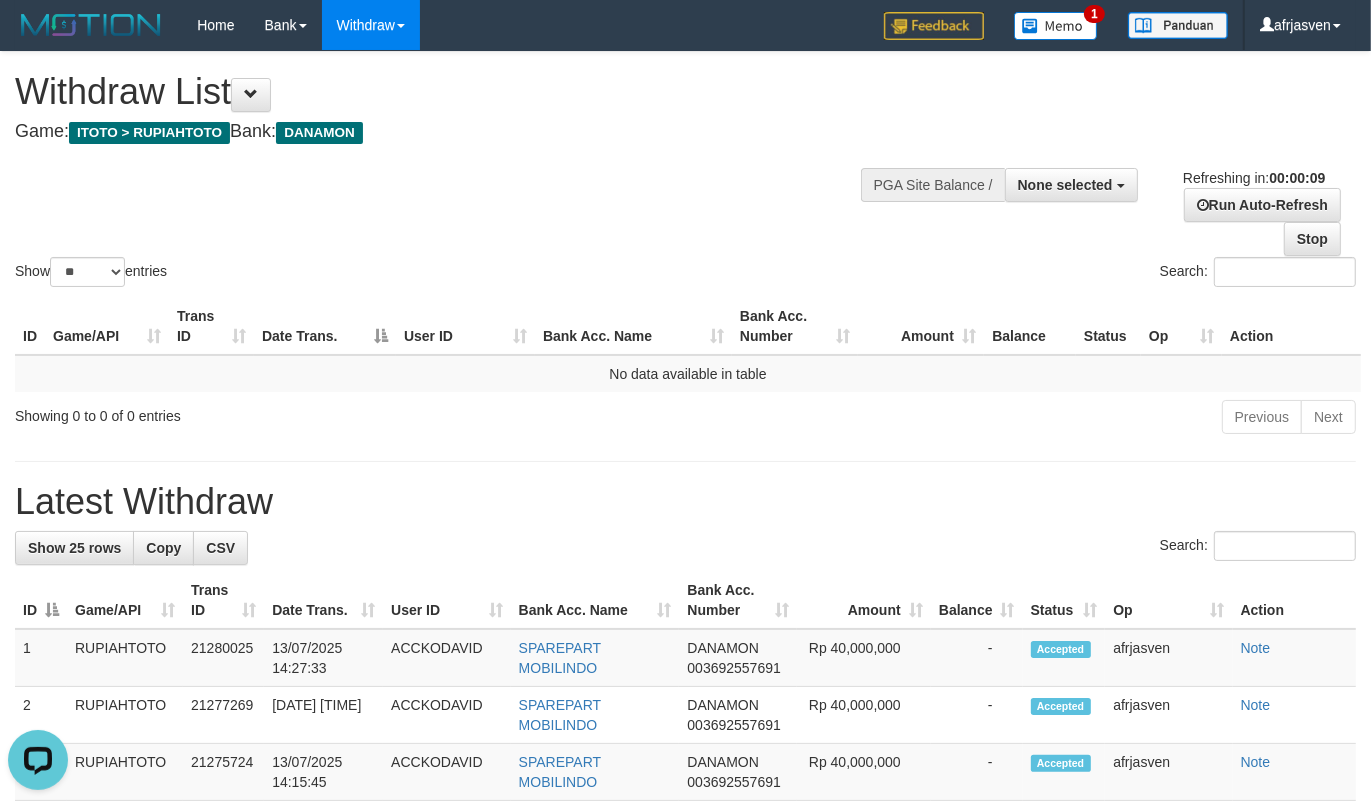 scroll, scrollTop: 0, scrollLeft: 0, axis: both 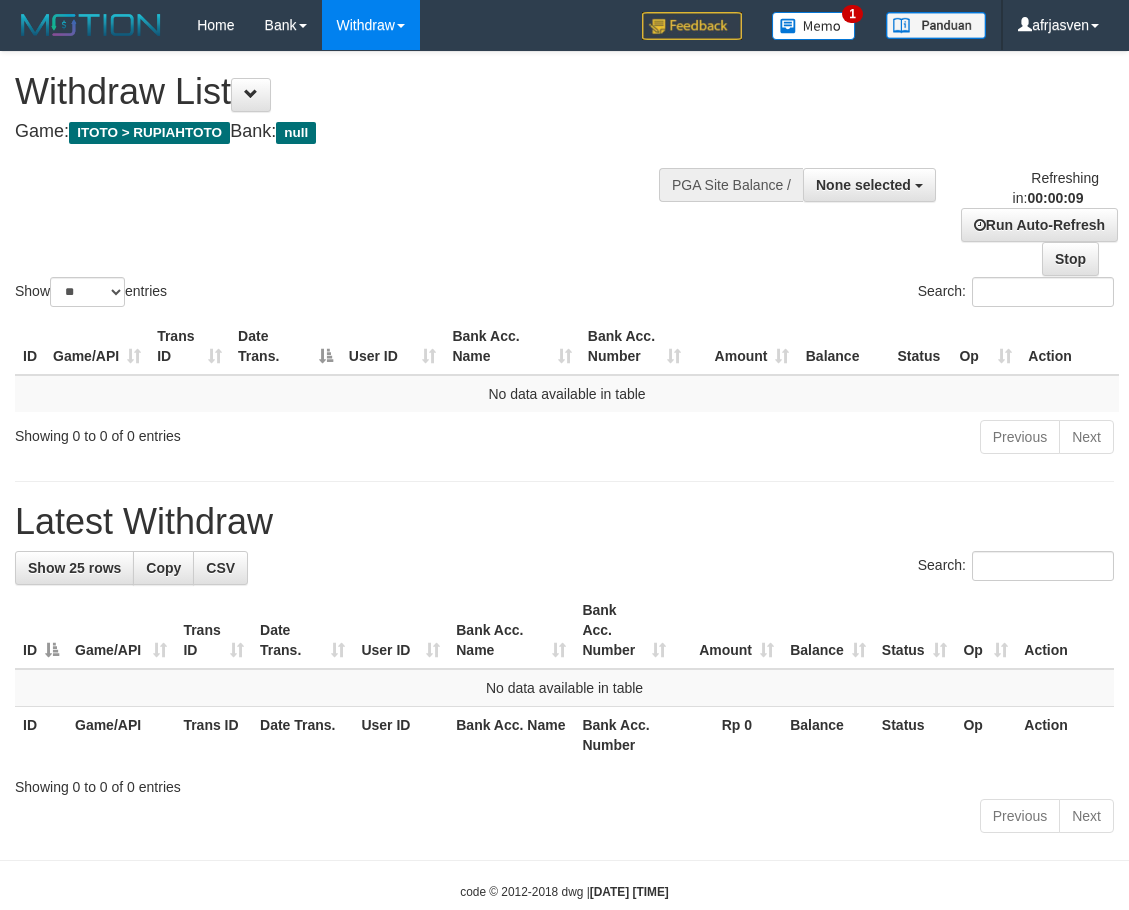 select 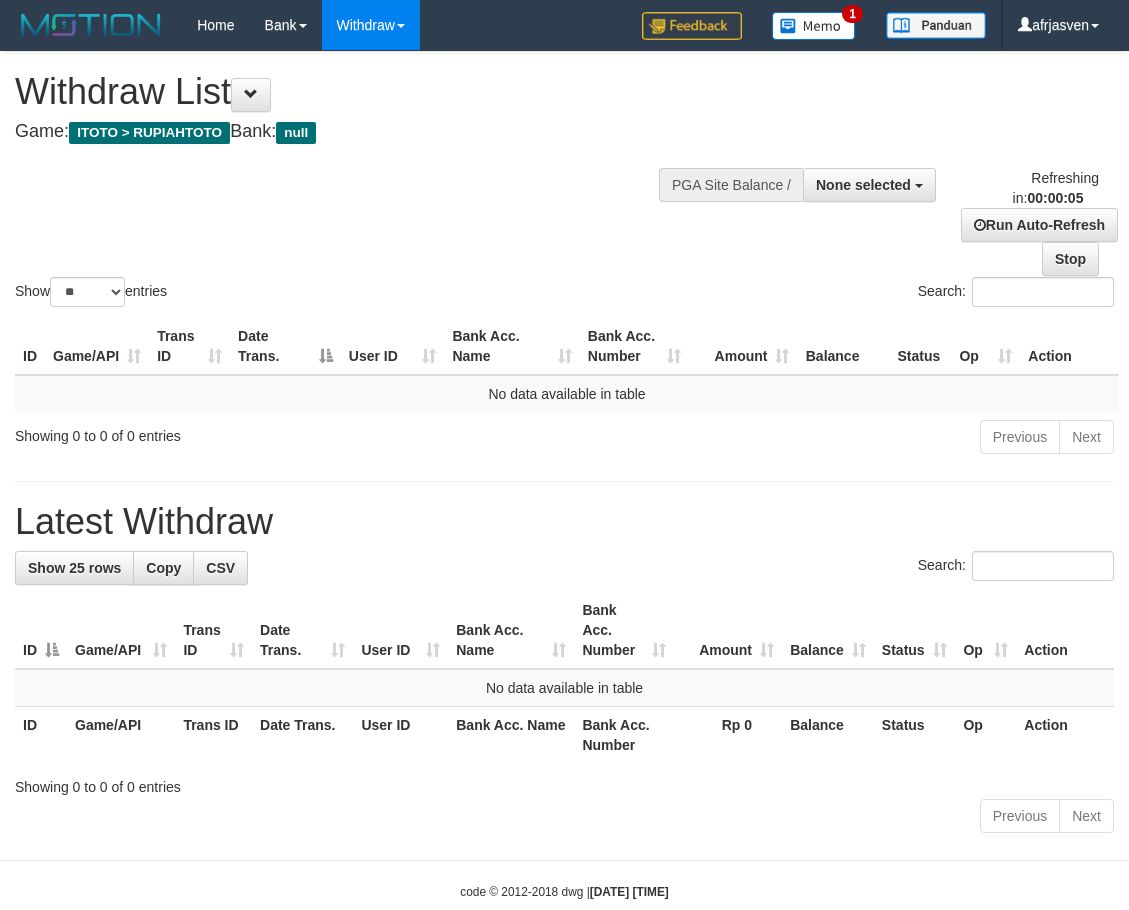 scroll, scrollTop: 0, scrollLeft: 0, axis: both 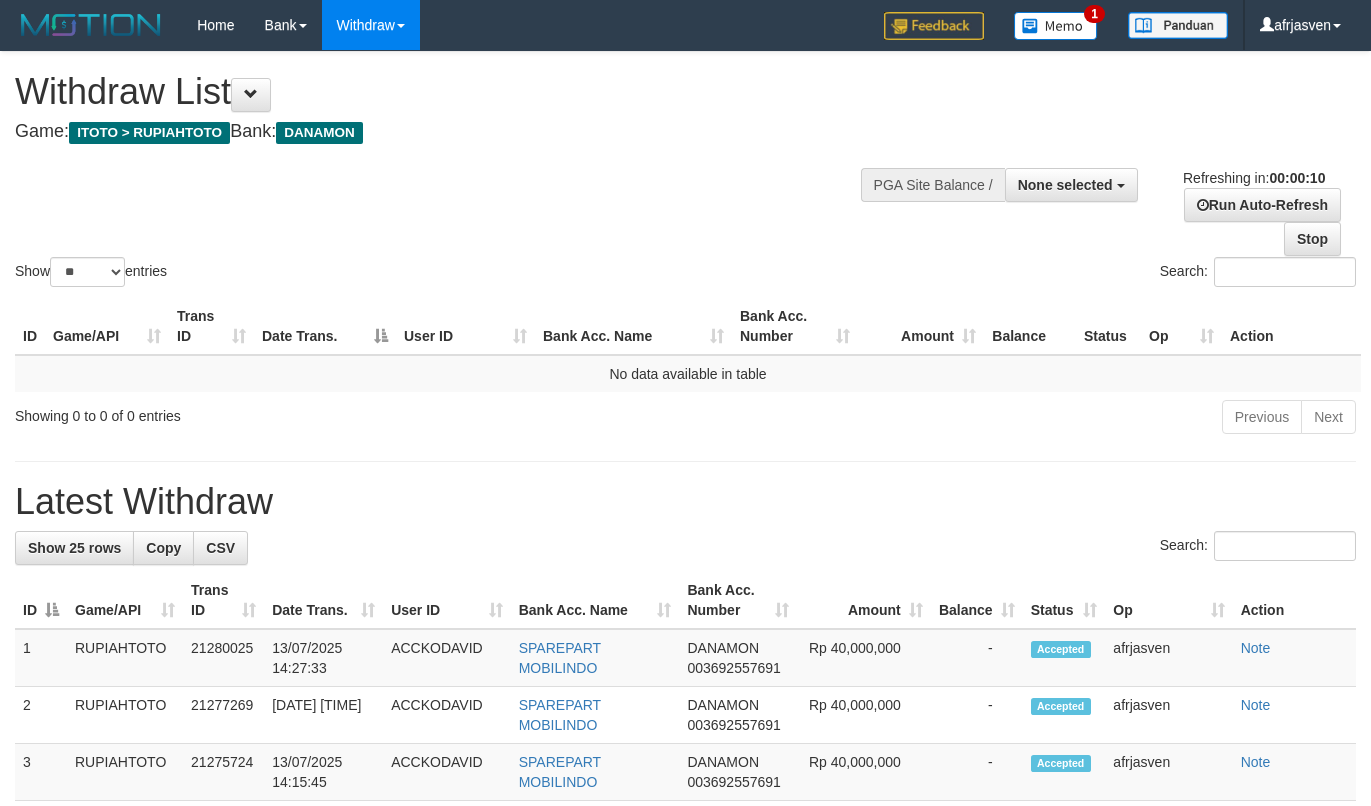 select 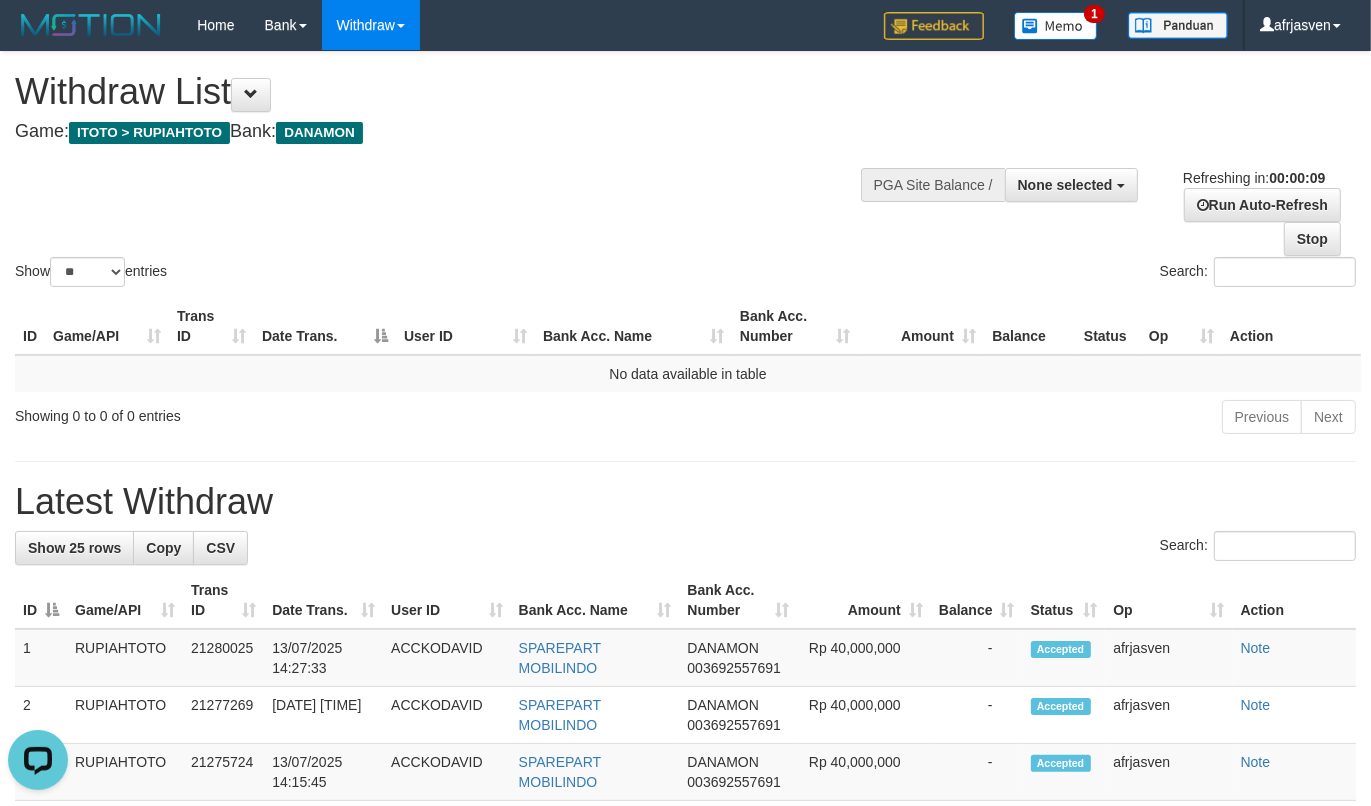 scroll, scrollTop: 0, scrollLeft: 0, axis: both 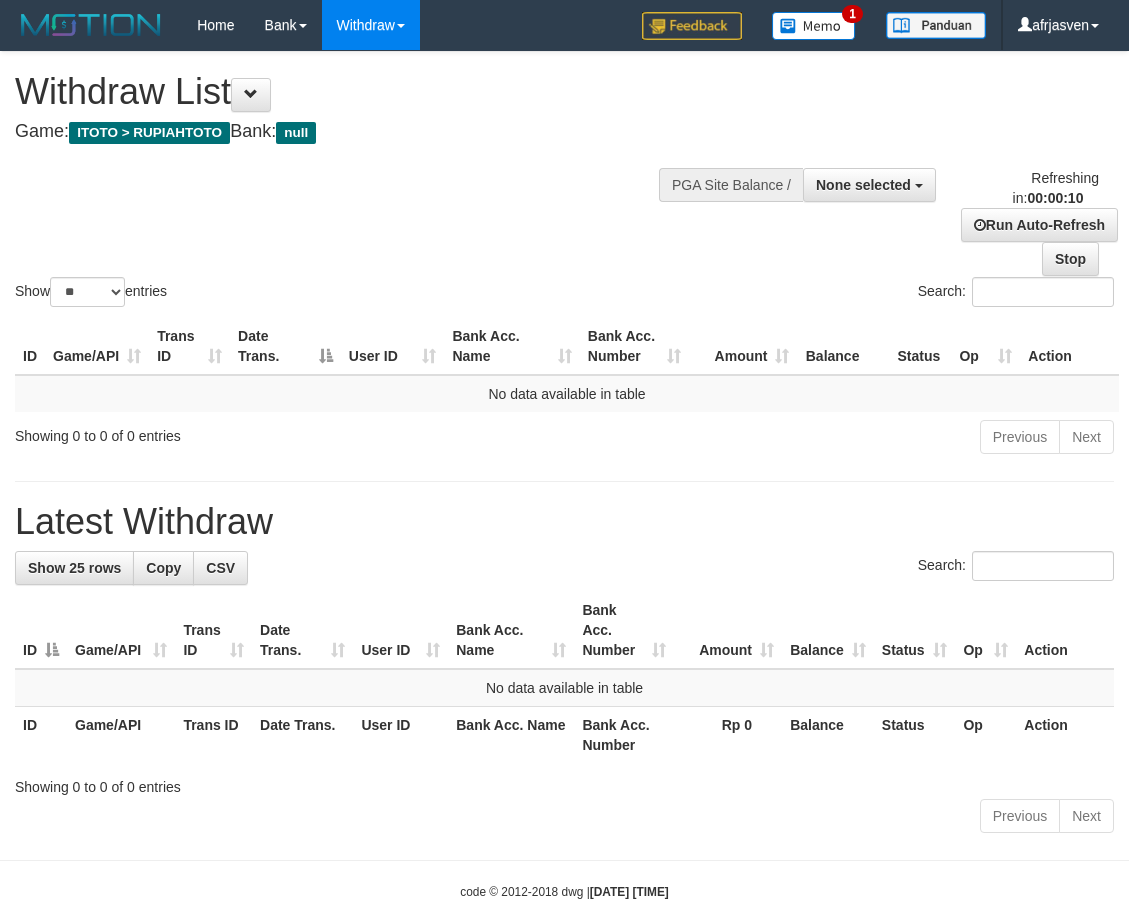 select 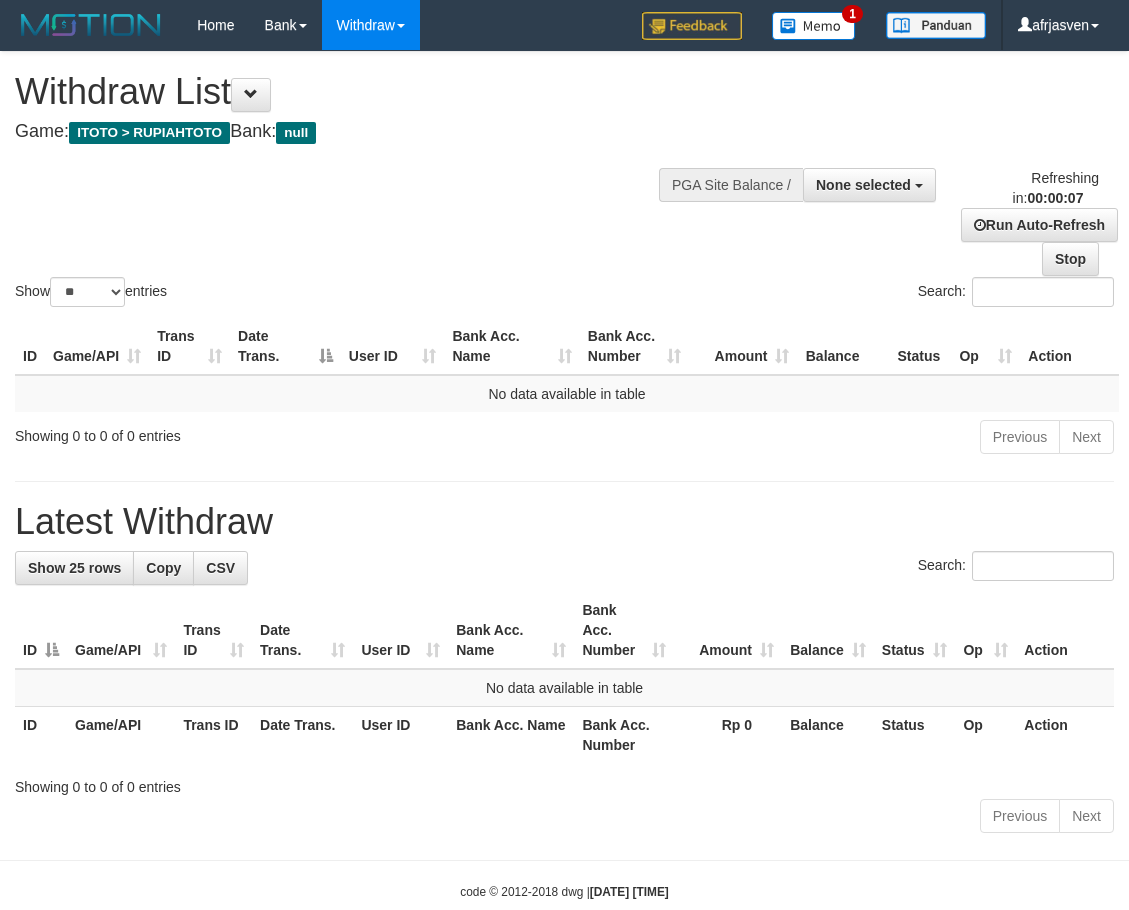 scroll, scrollTop: 0, scrollLeft: 0, axis: both 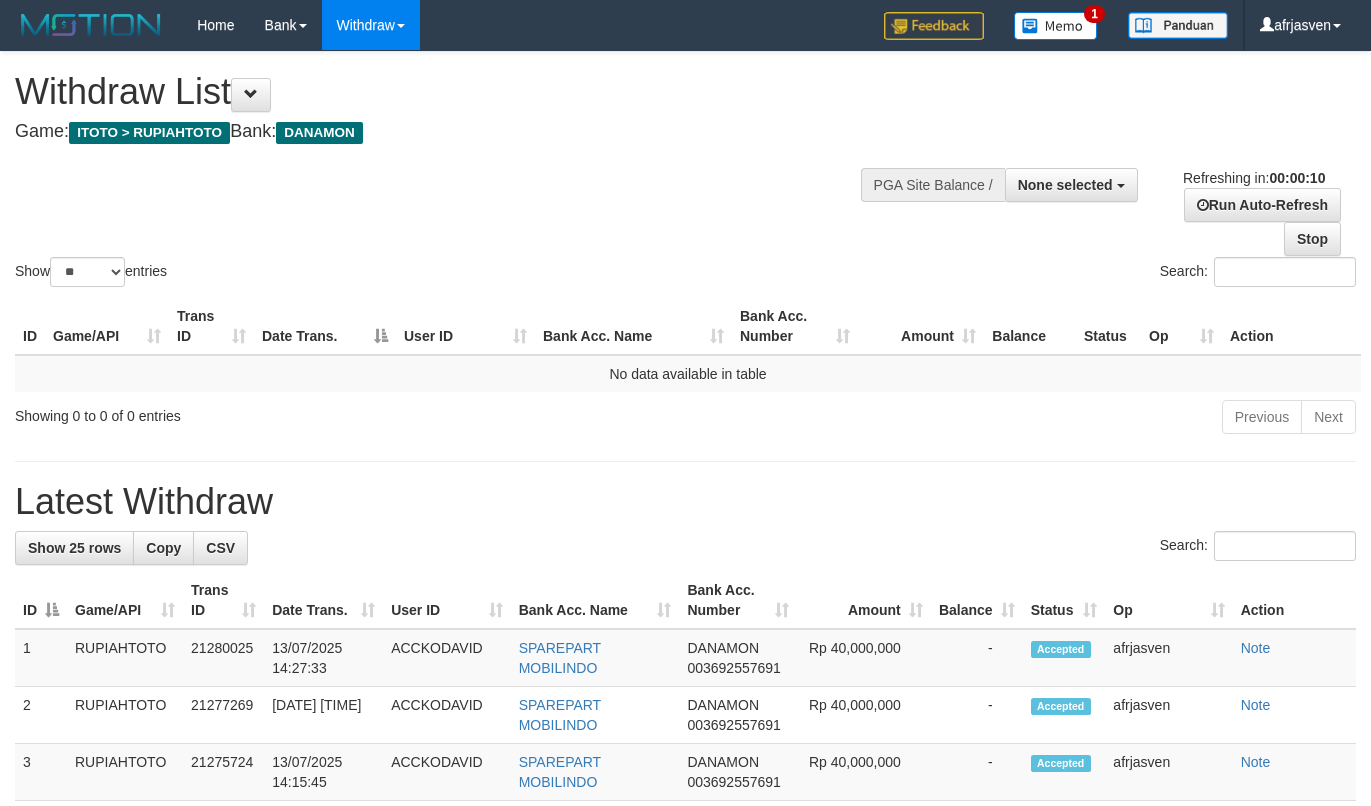 select 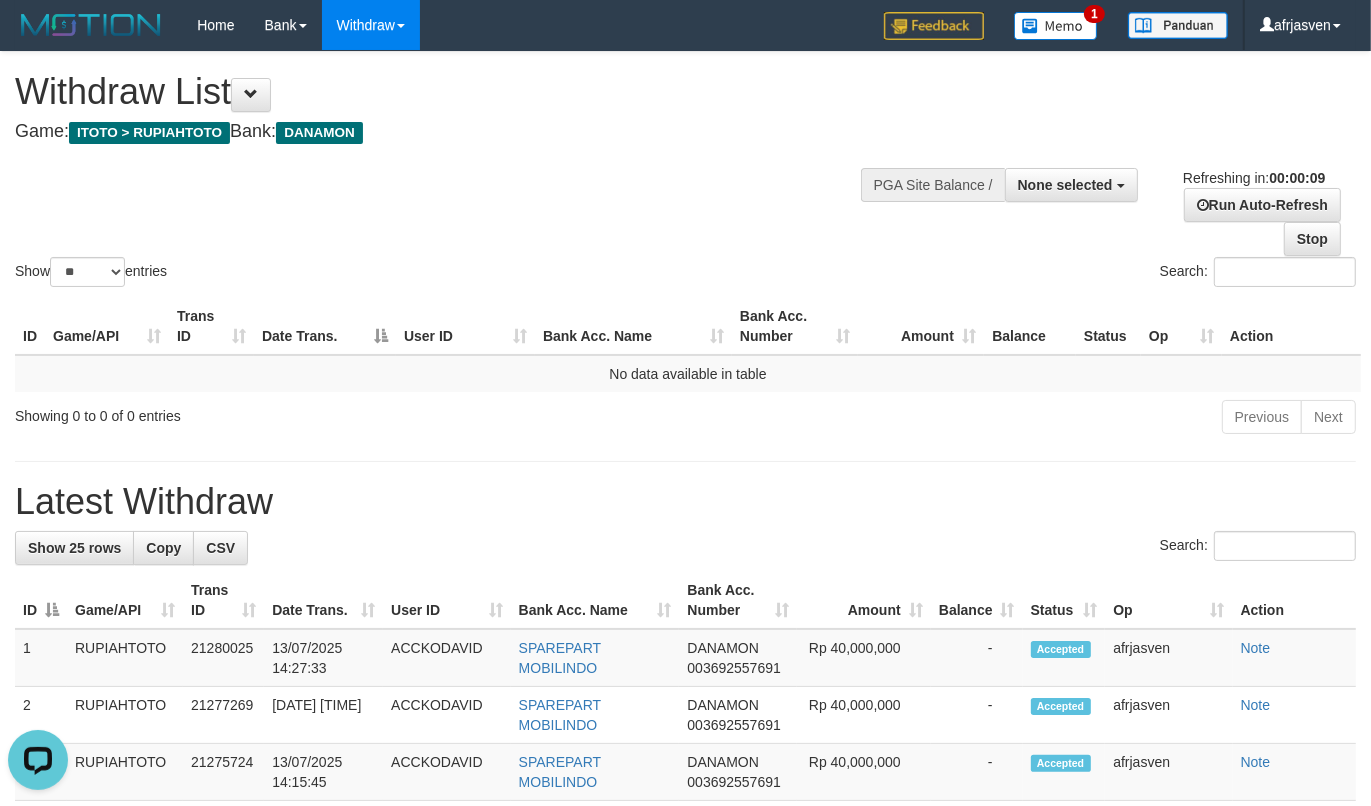 scroll, scrollTop: 0, scrollLeft: 0, axis: both 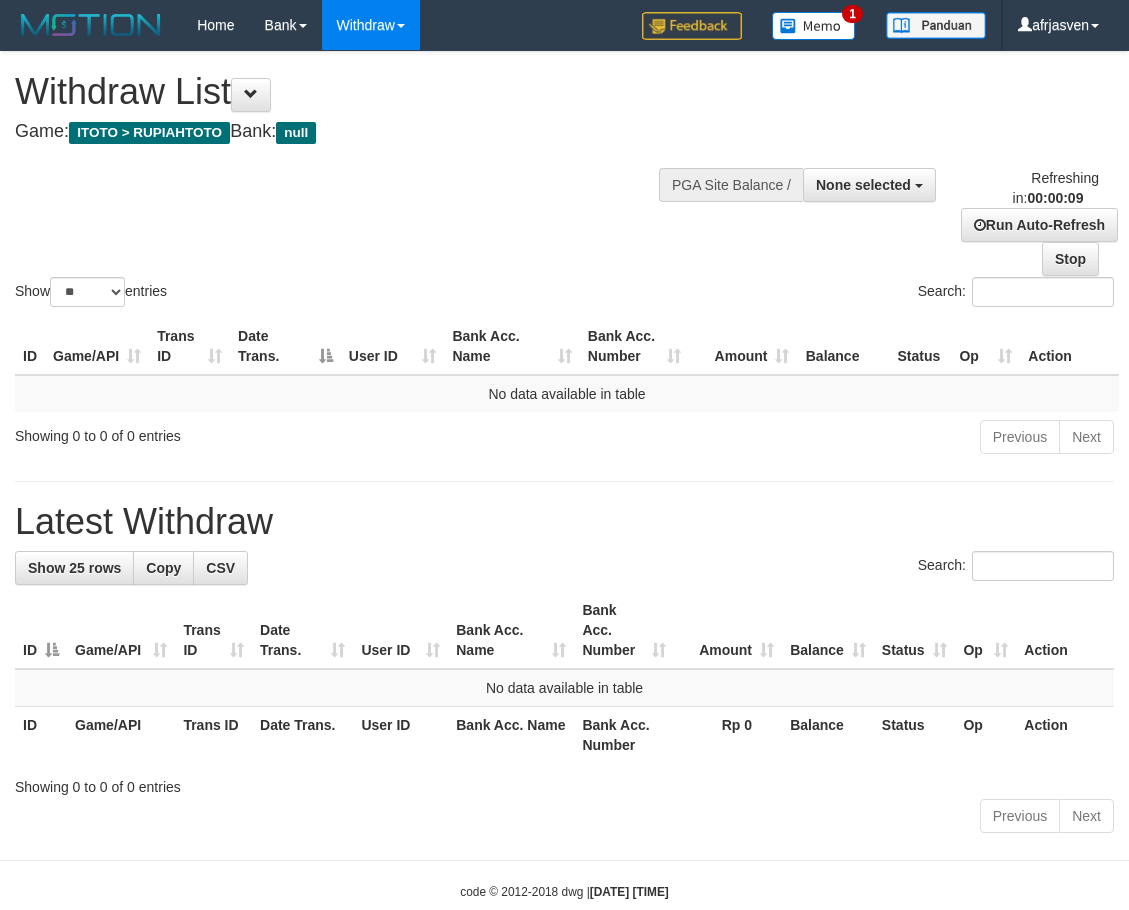 select 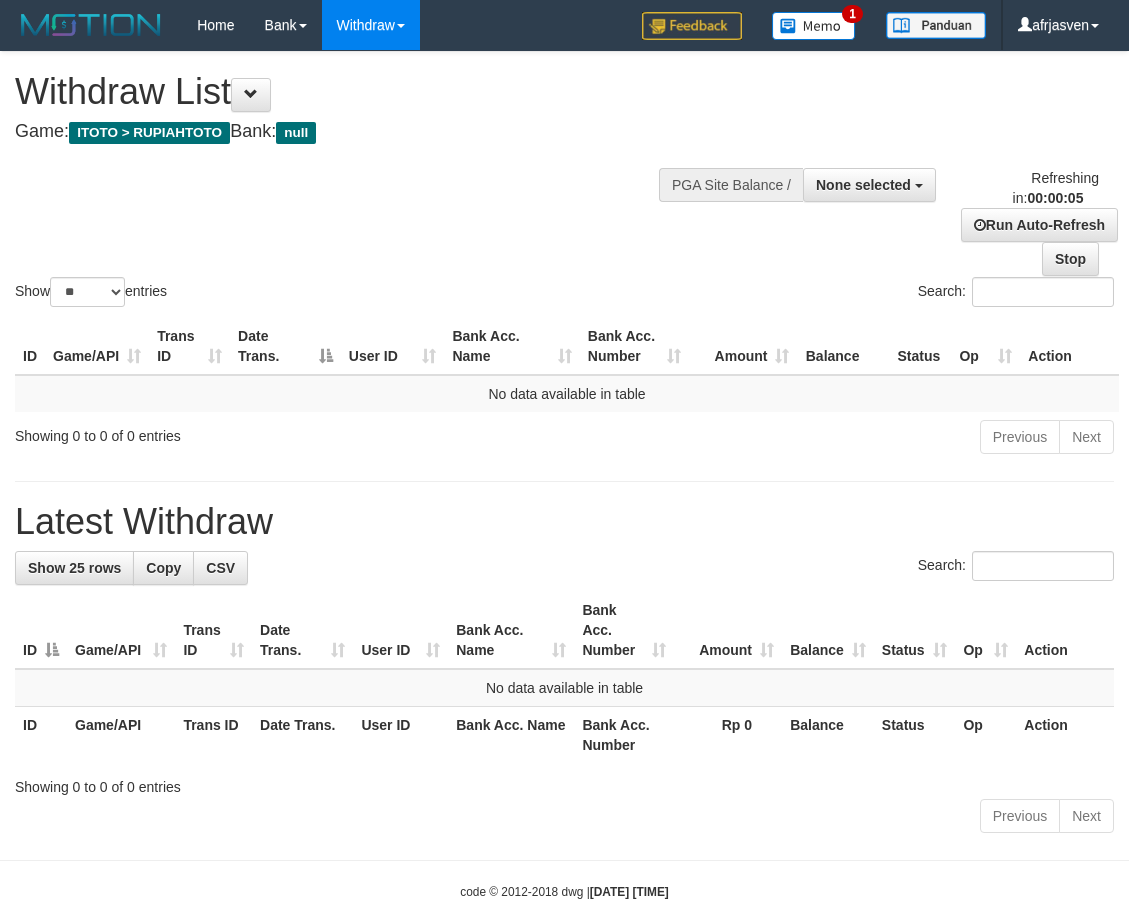 scroll, scrollTop: 0, scrollLeft: 0, axis: both 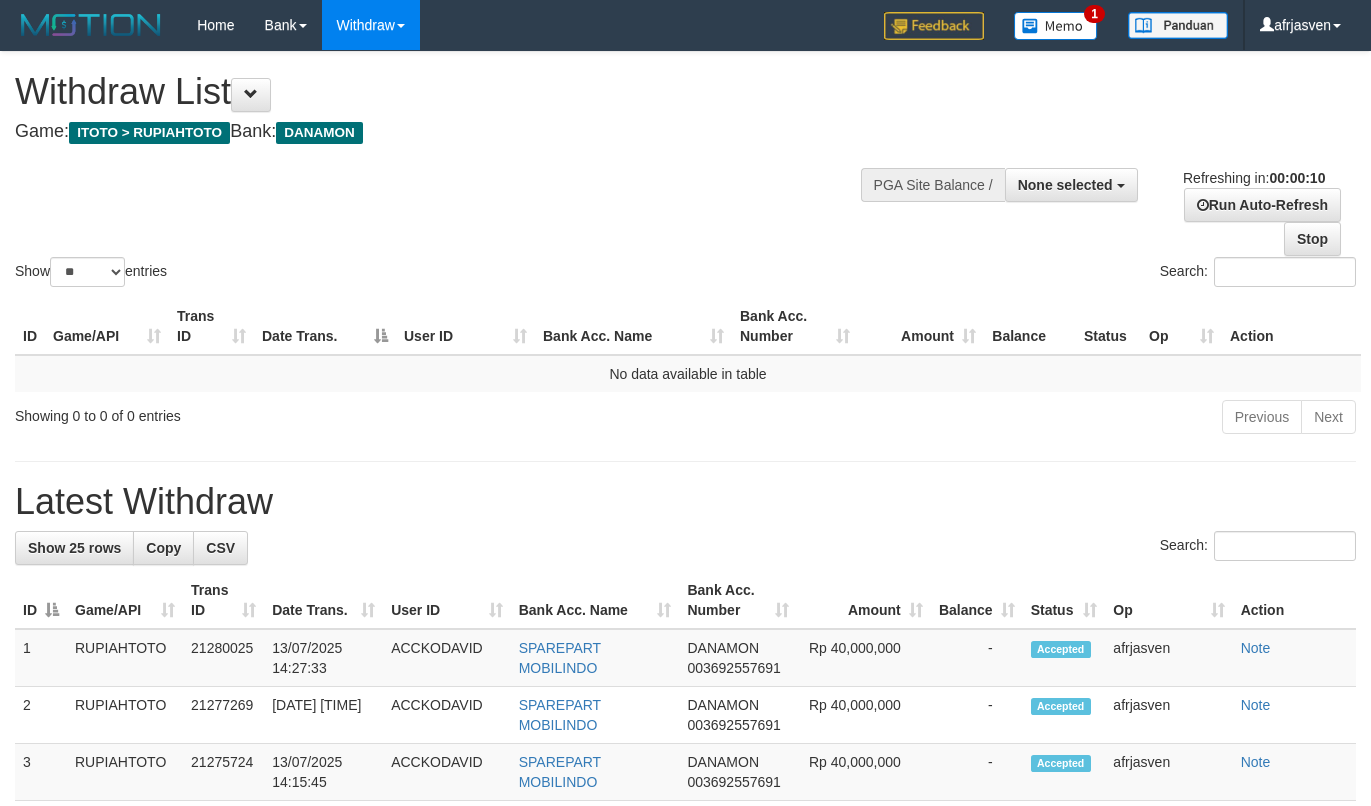 select 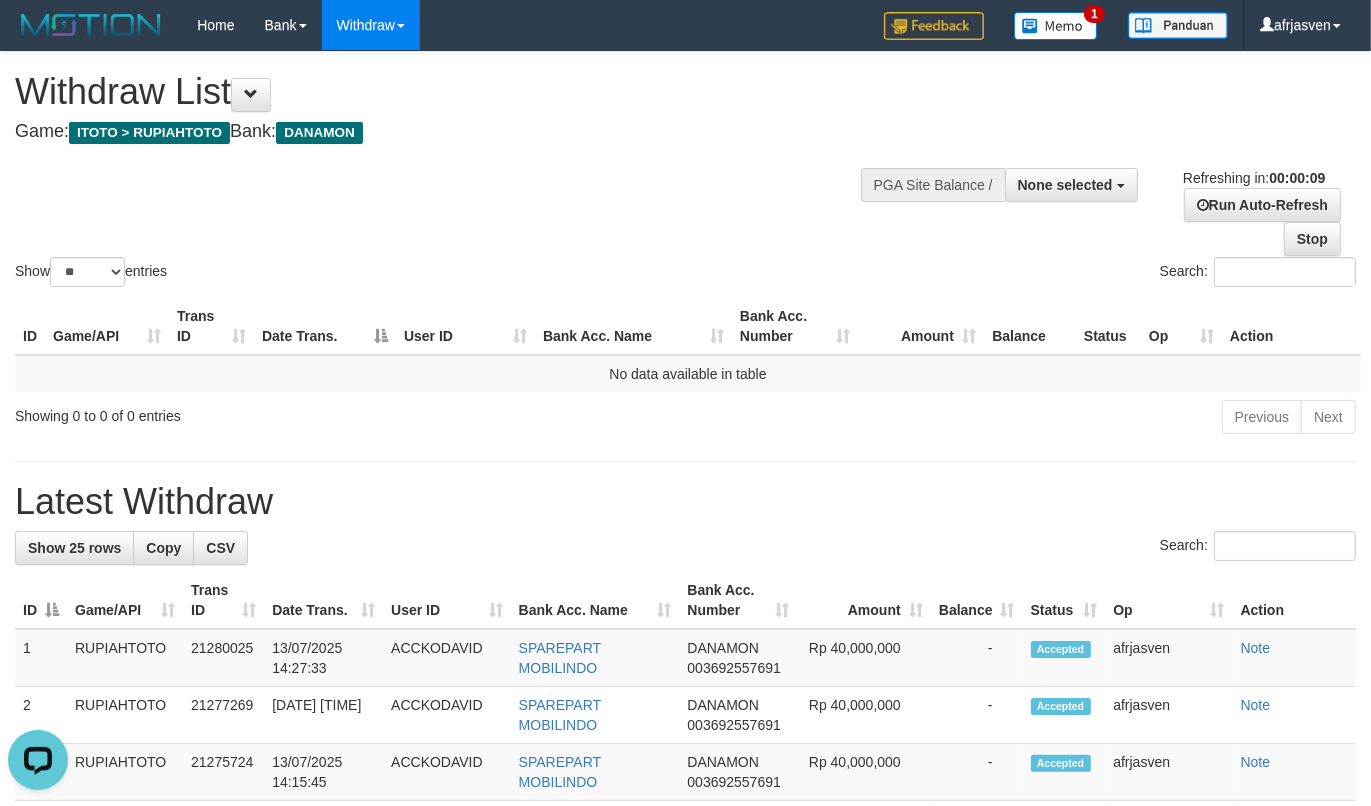 scroll, scrollTop: 0, scrollLeft: 0, axis: both 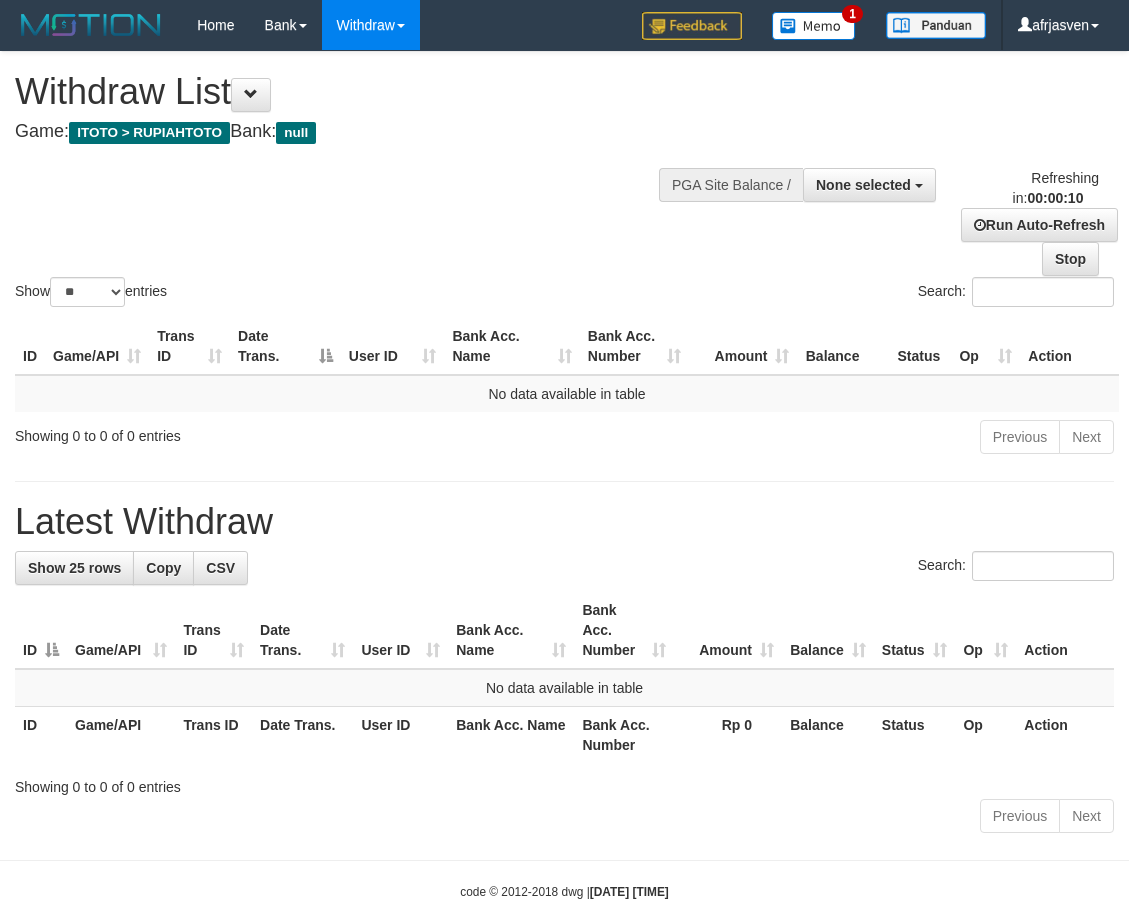 select 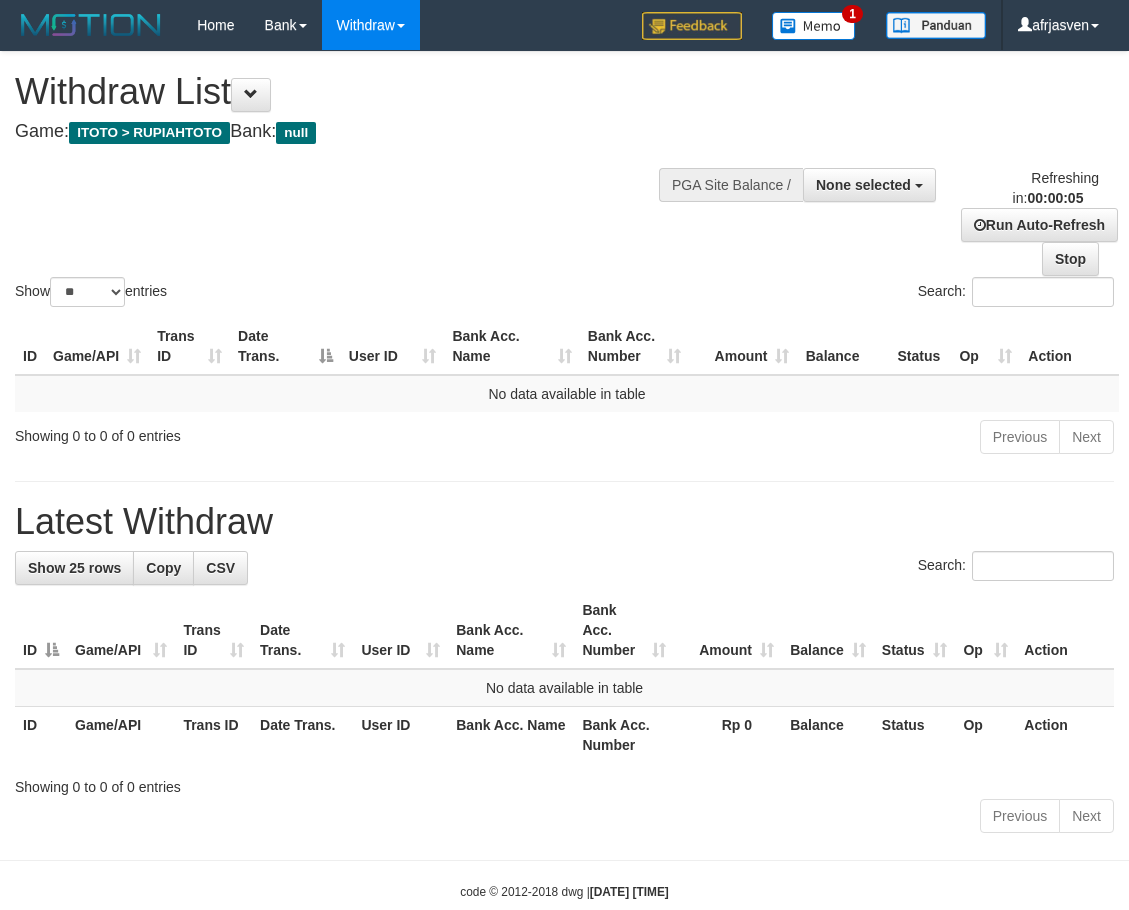 scroll, scrollTop: 0, scrollLeft: 0, axis: both 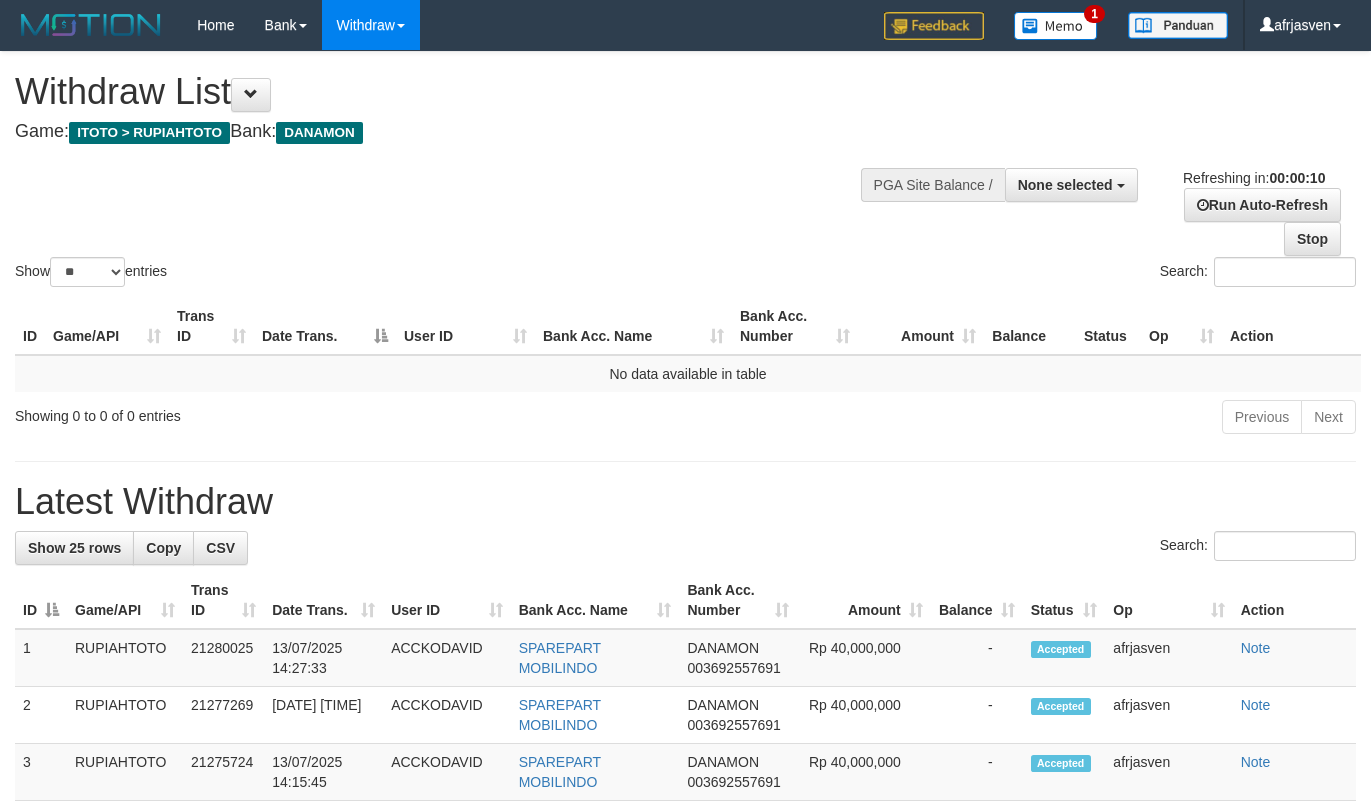 select 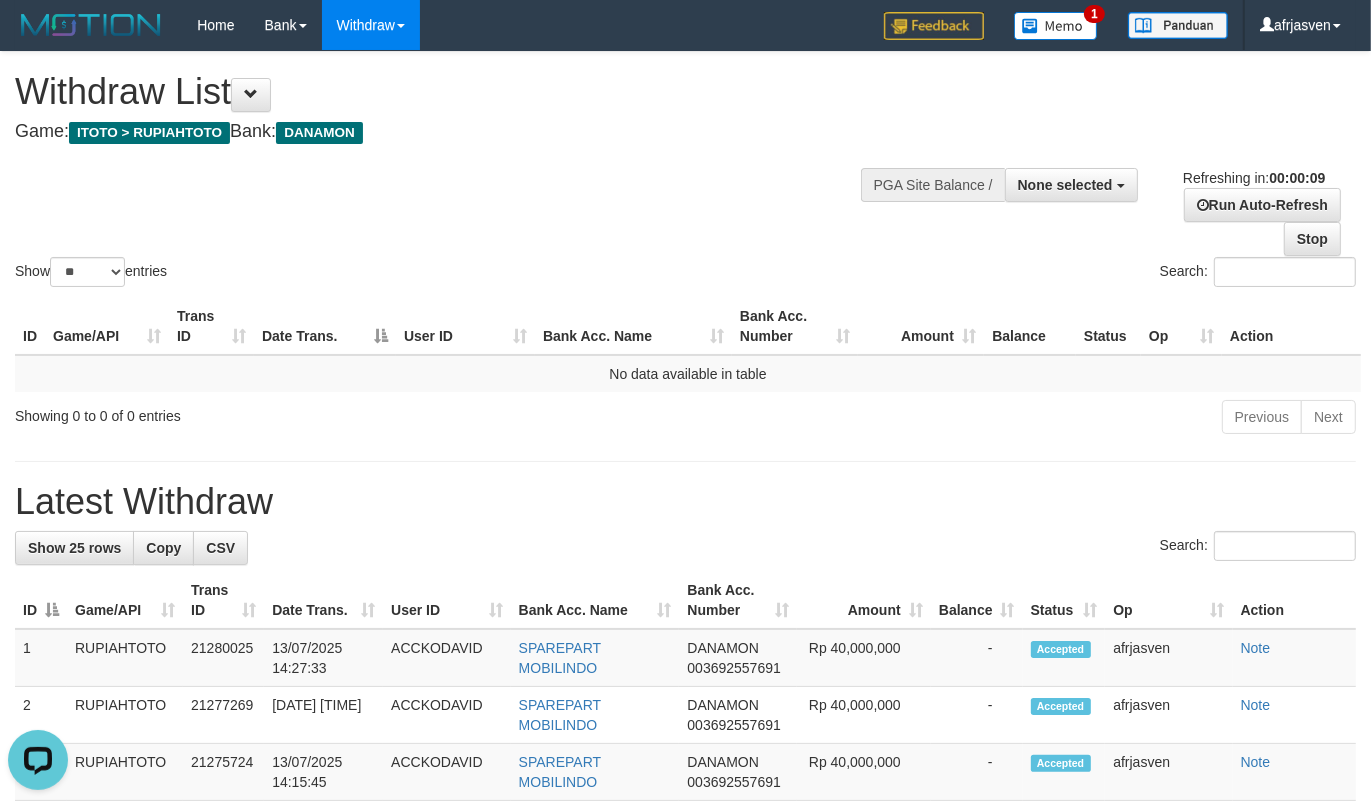 scroll, scrollTop: 0, scrollLeft: 0, axis: both 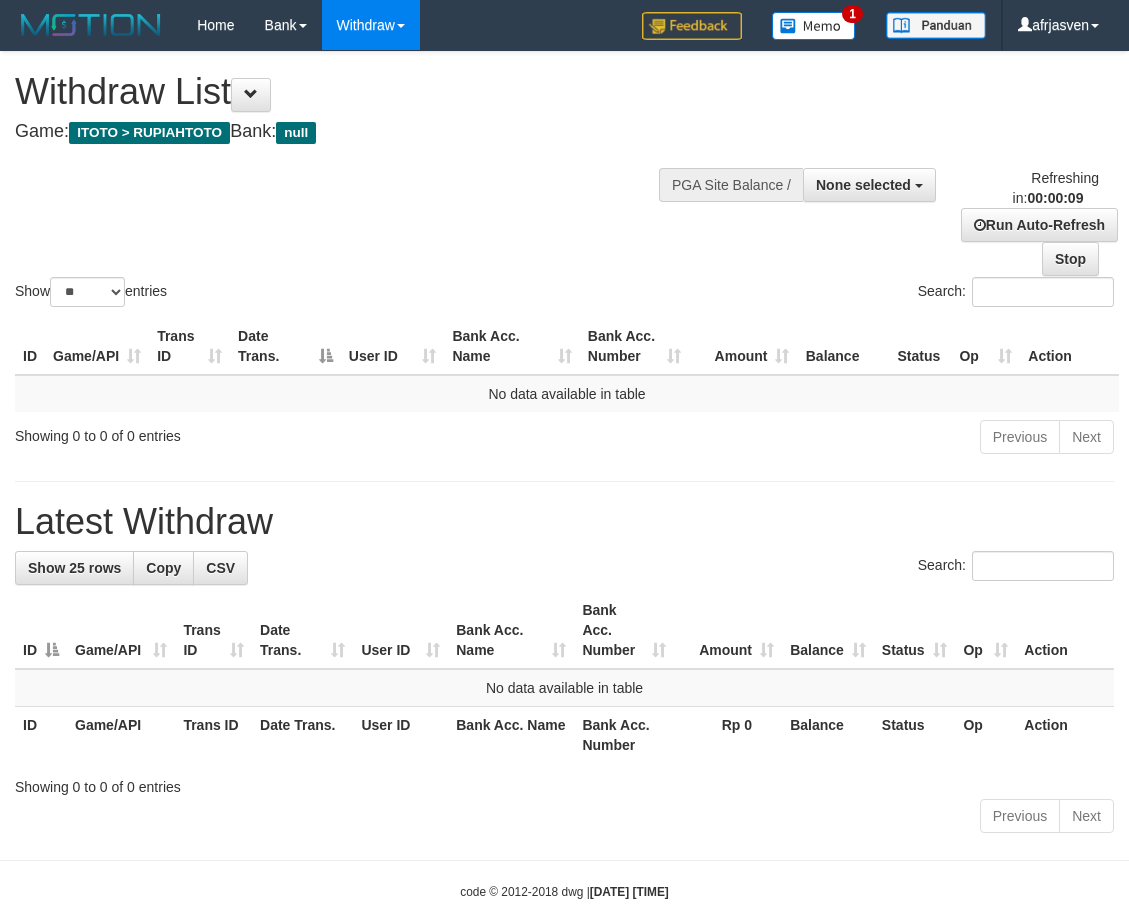 select 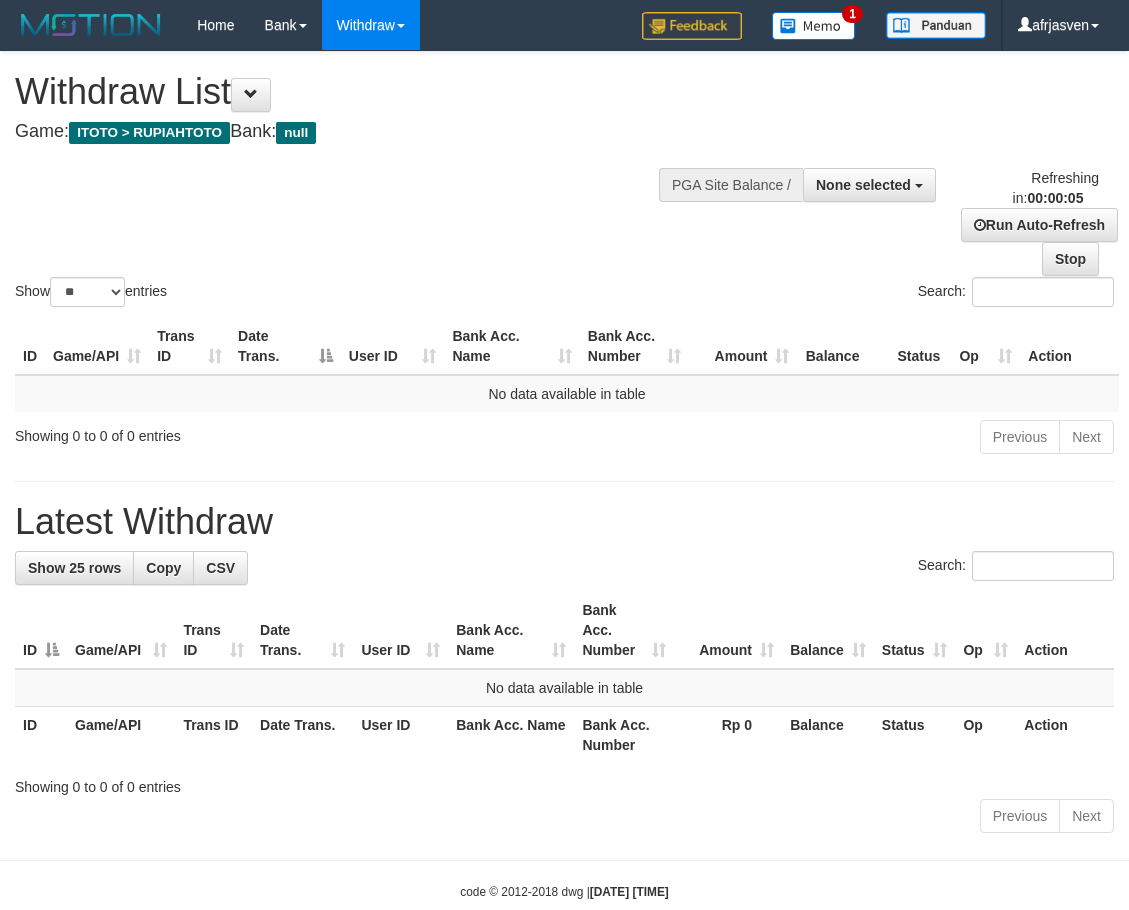 scroll, scrollTop: 0, scrollLeft: 0, axis: both 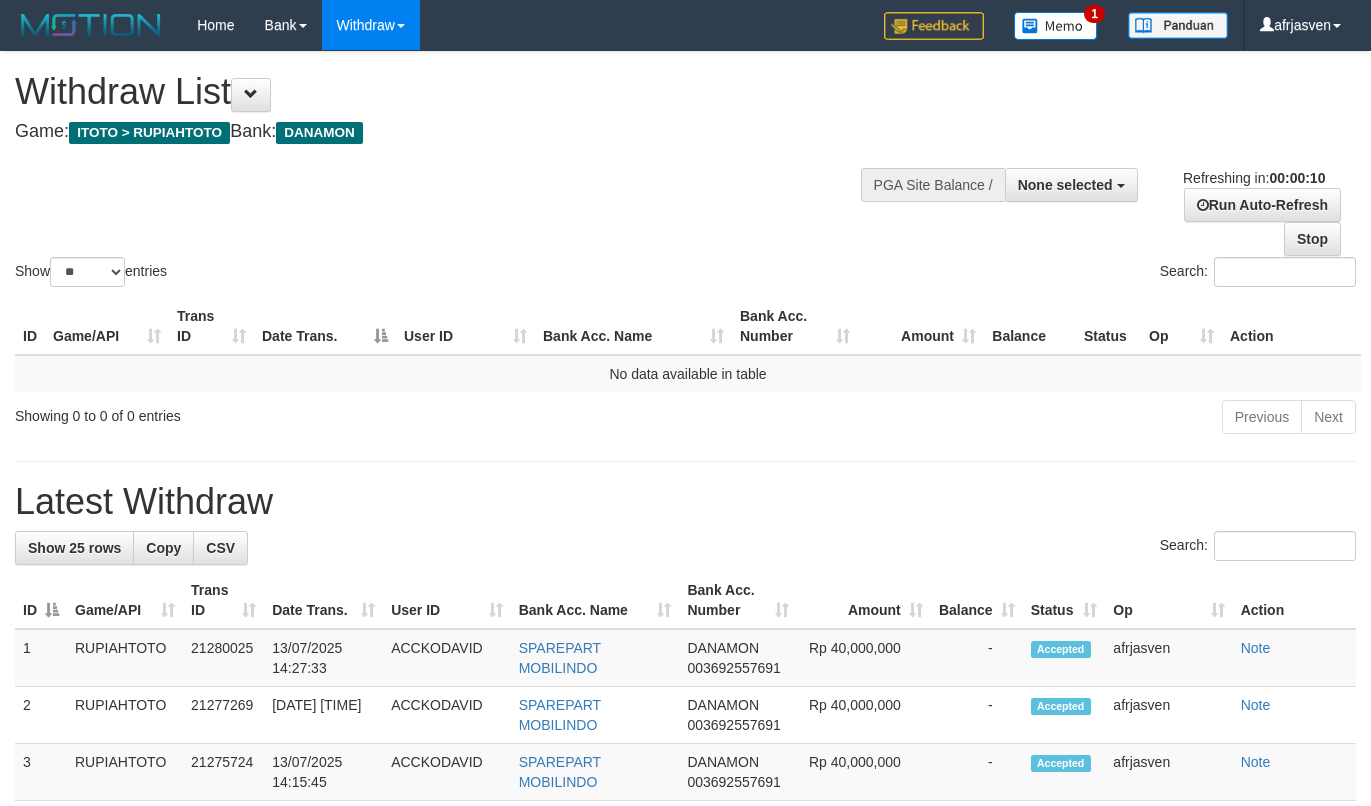 select 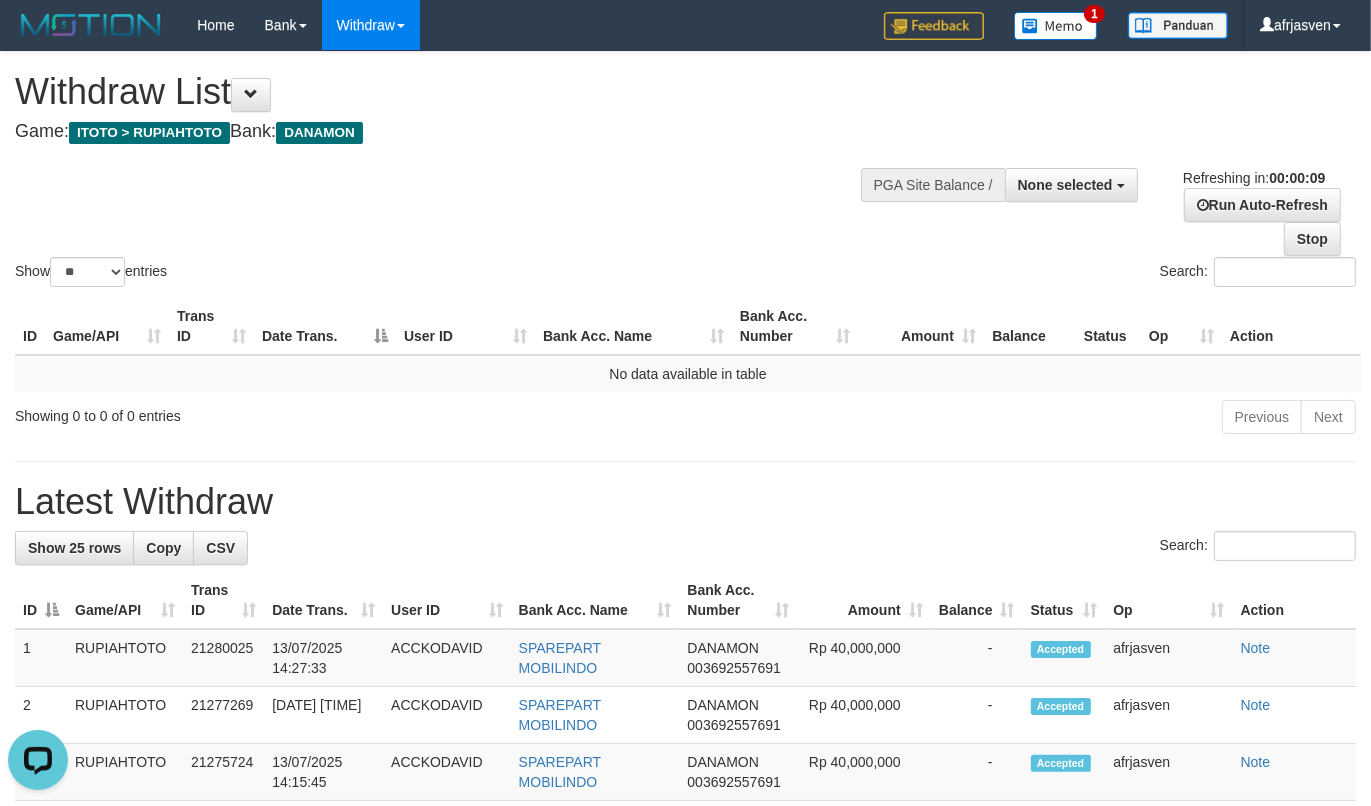 scroll, scrollTop: 0, scrollLeft: 0, axis: both 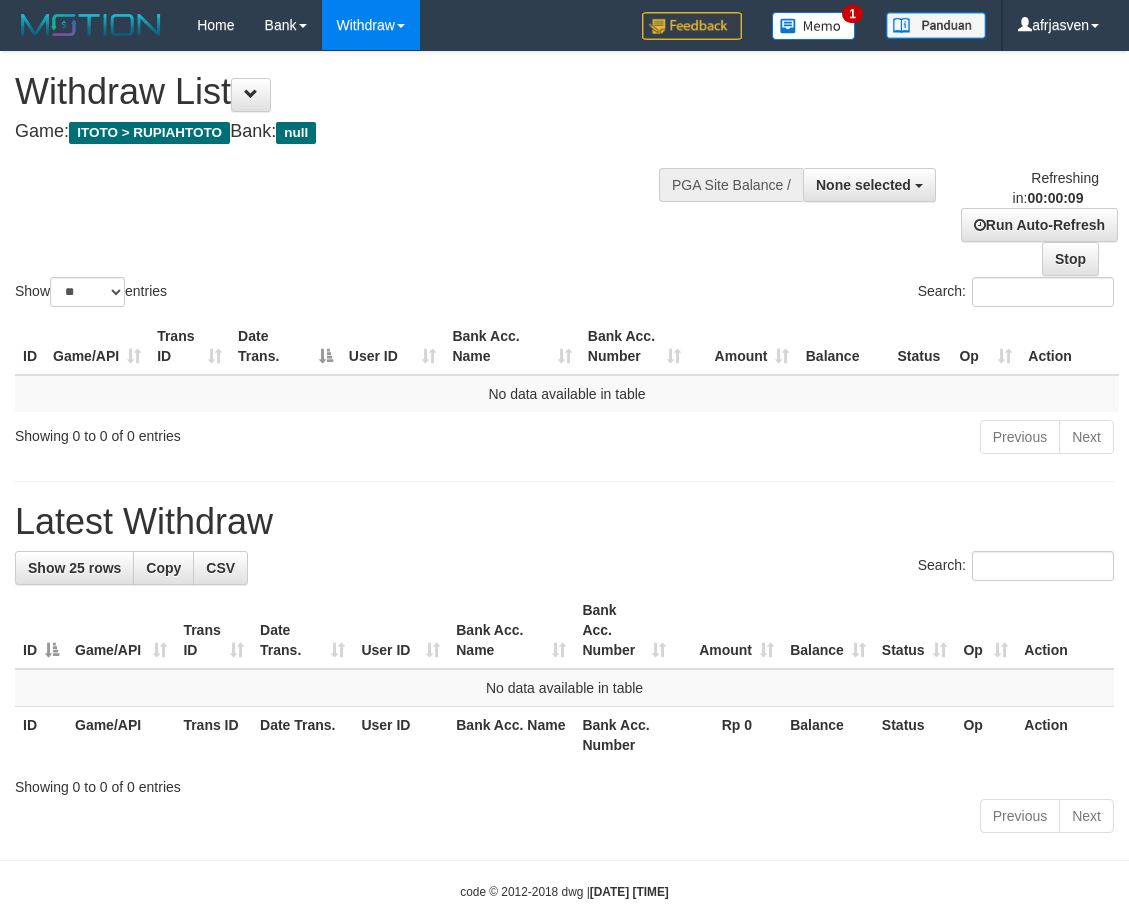 select 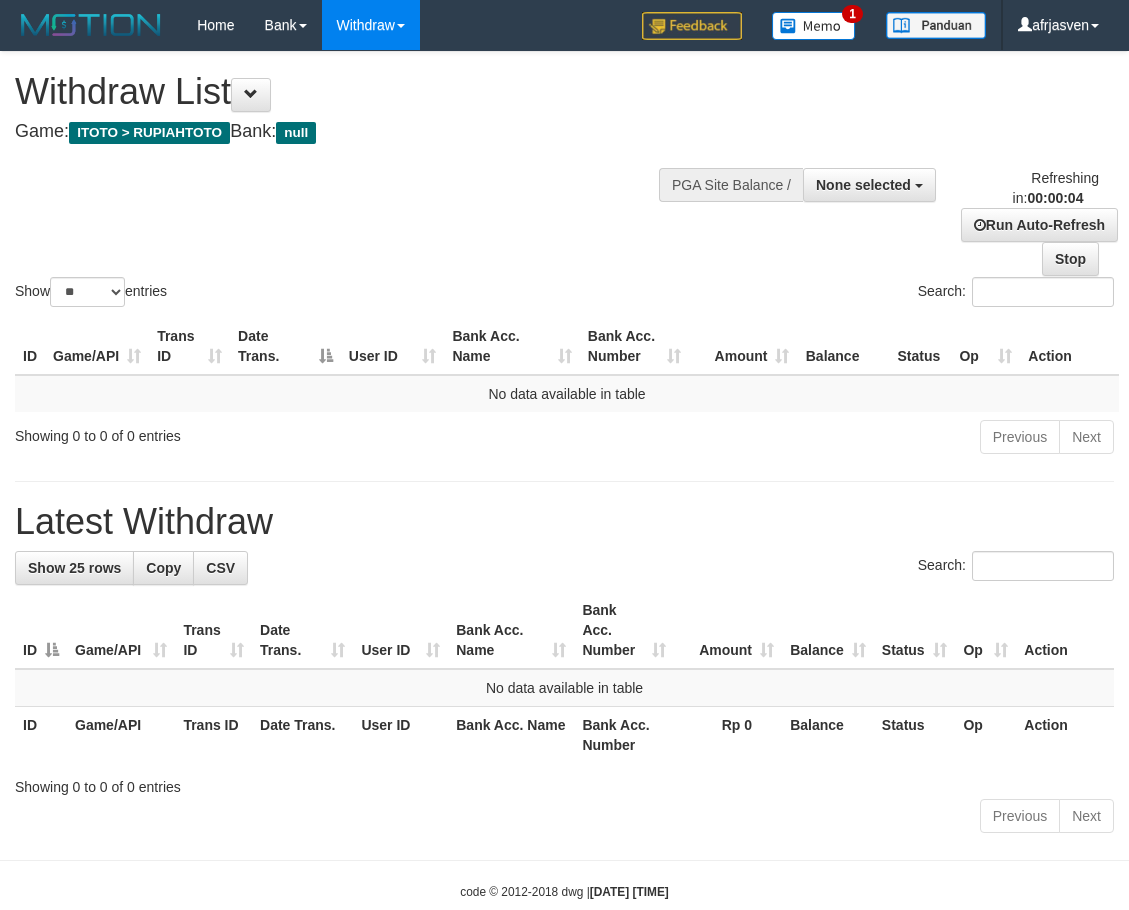 scroll, scrollTop: 0, scrollLeft: 0, axis: both 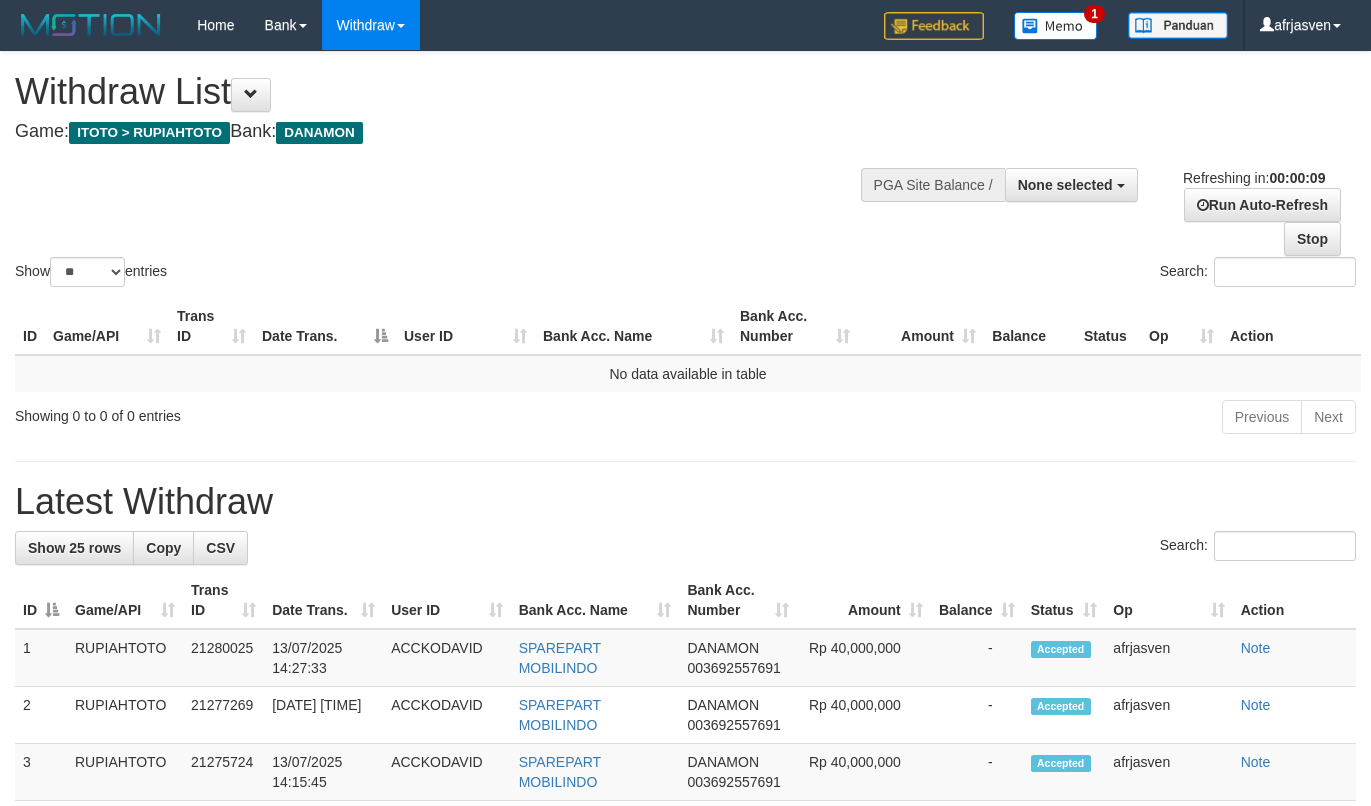 select 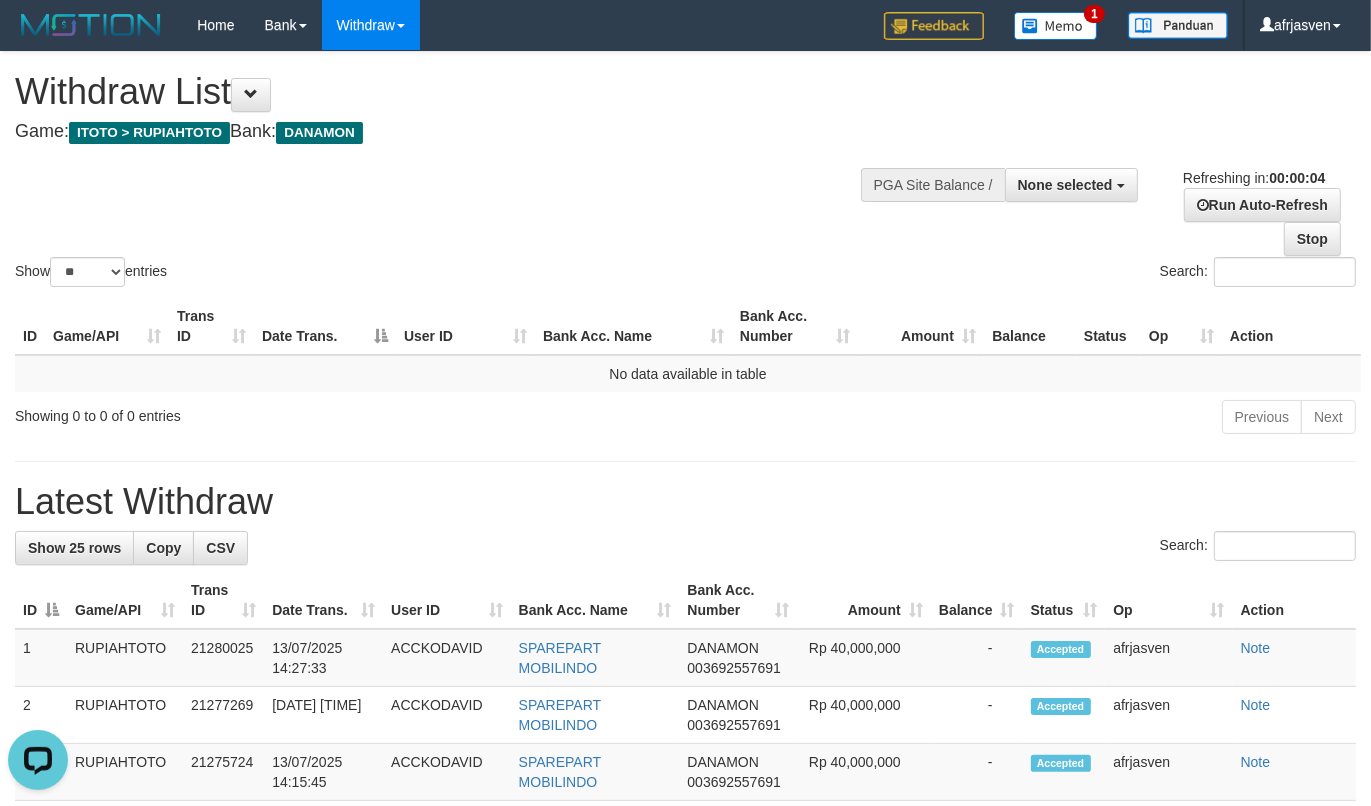 scroll, scrollTop: 0, scrollLeft: 0, axis: both 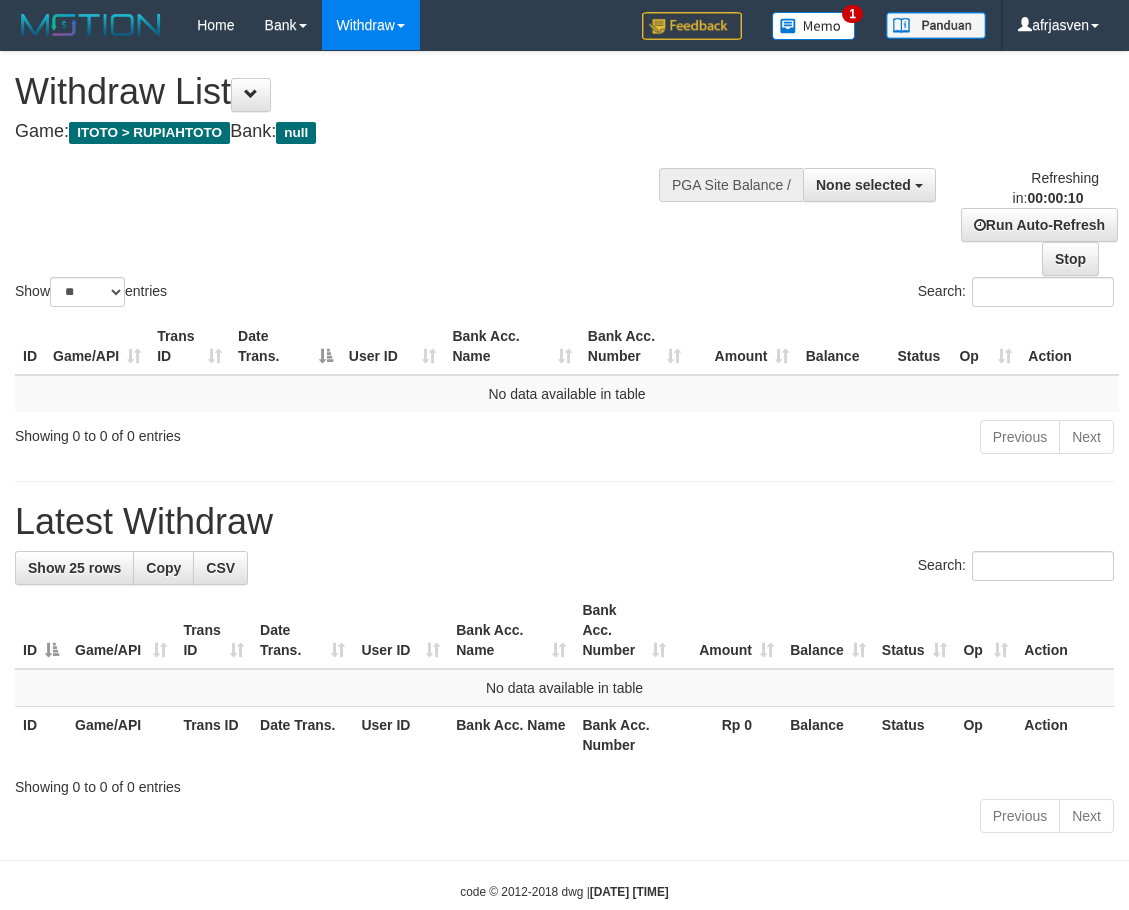 select 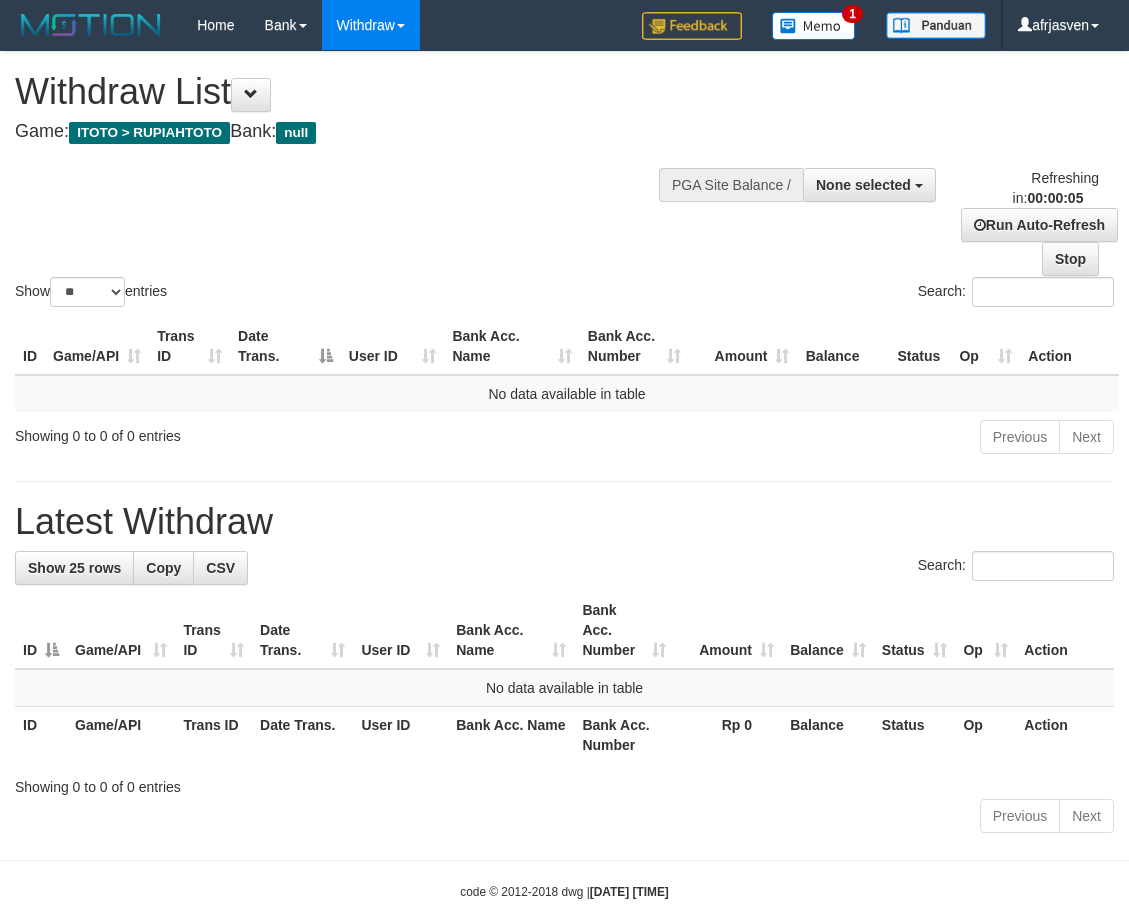 scroll, scrollTop: 0, scrollLeft: 0, axis: both 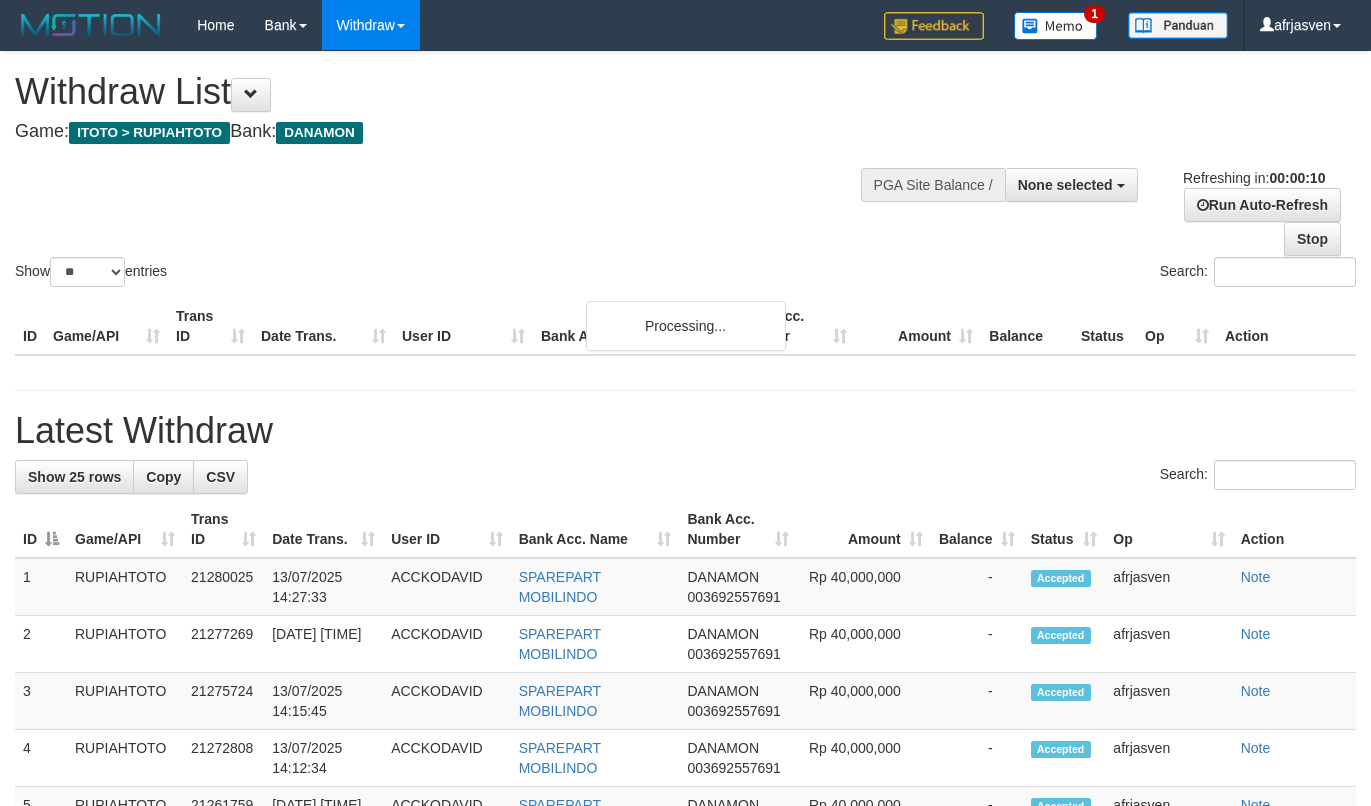select 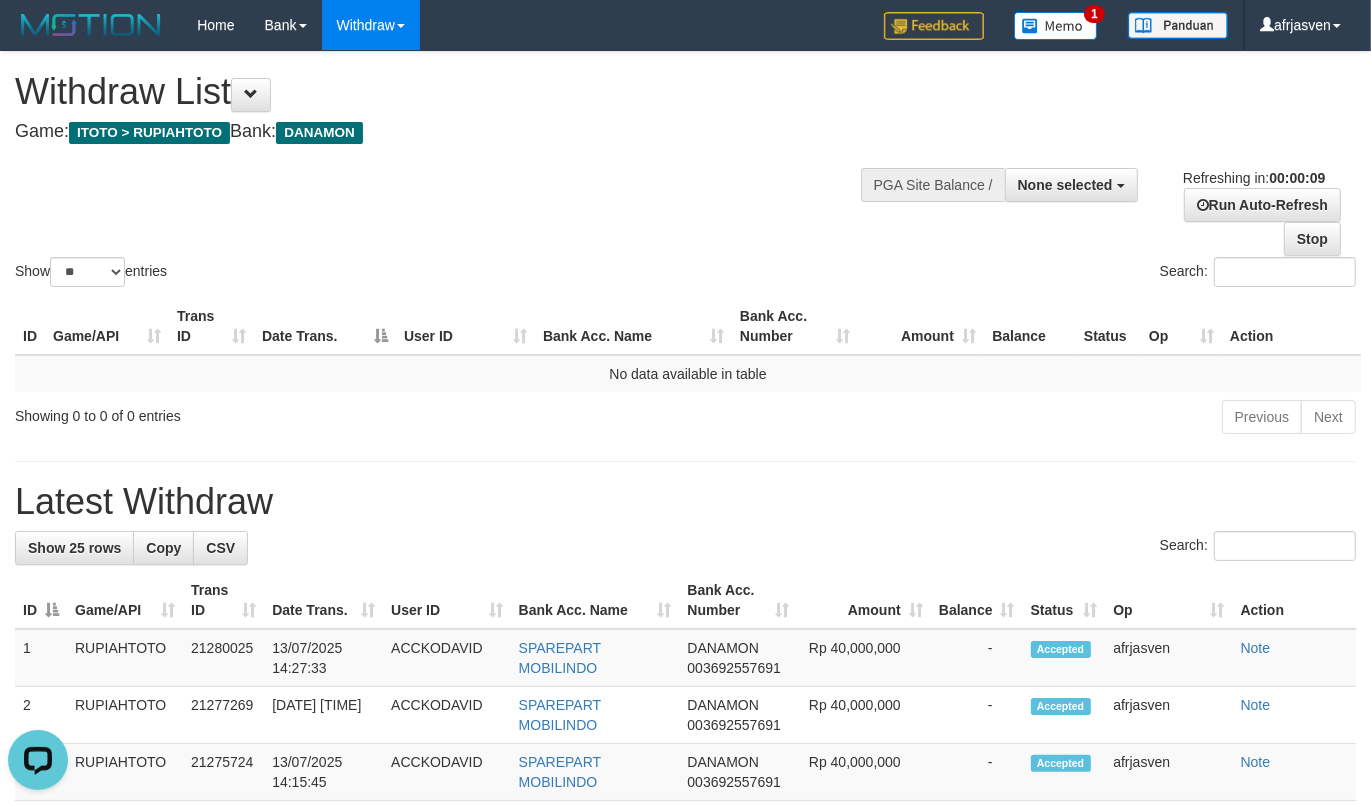 scroll, scrollTop: 0, scrollLeft: 0, axis: both 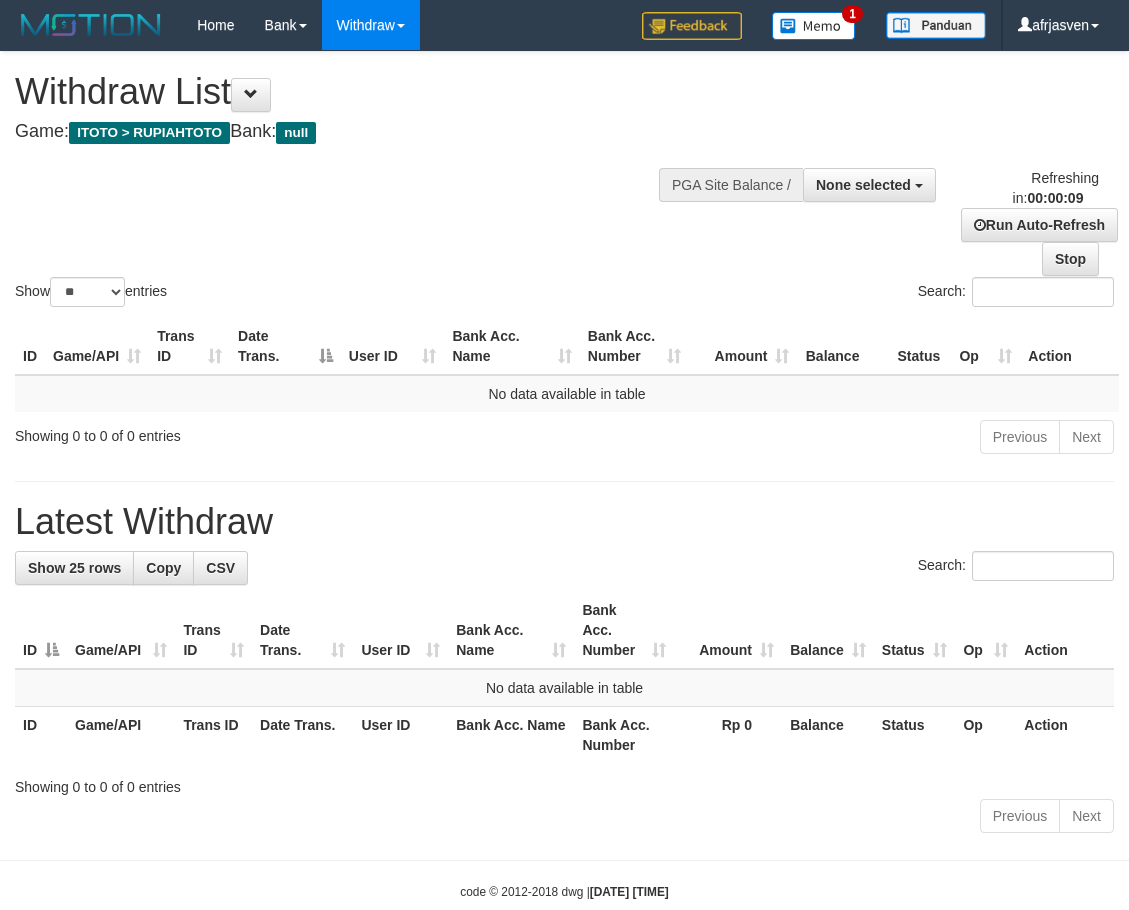 select 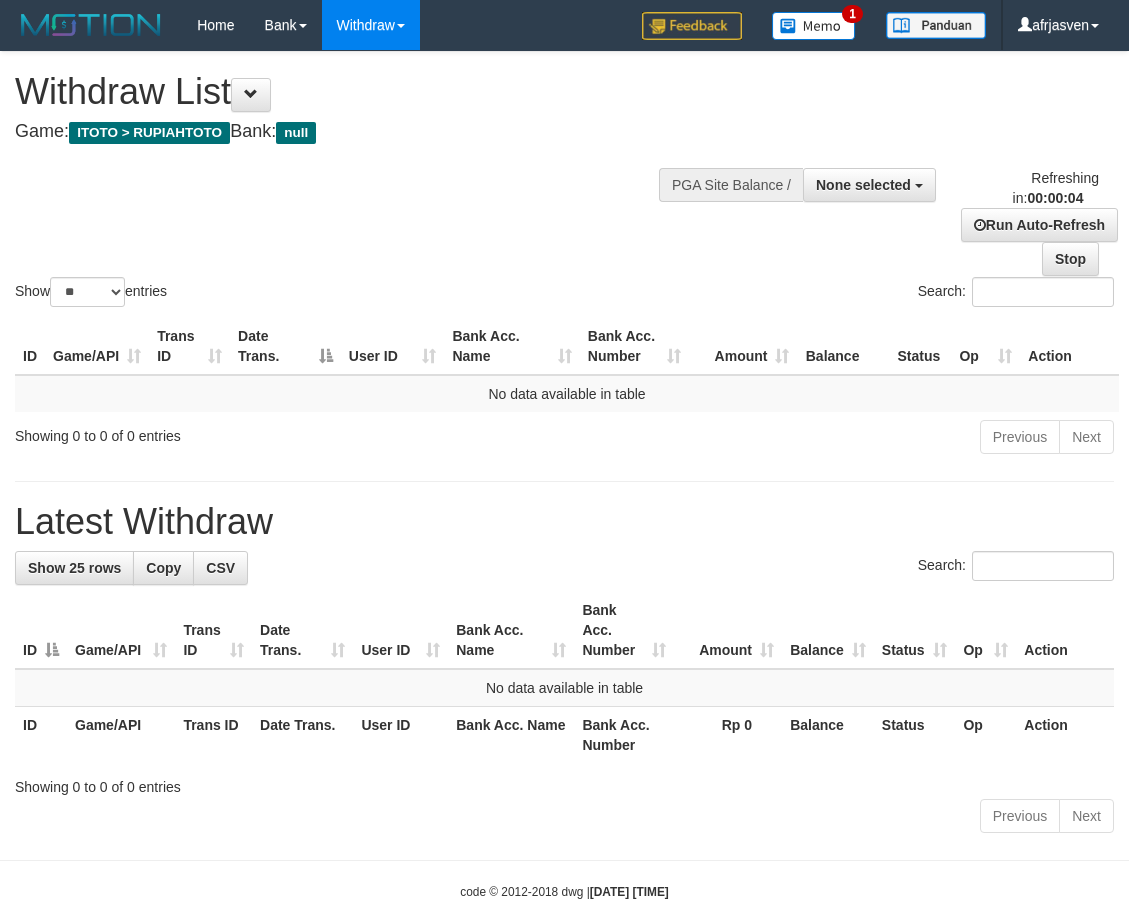 scroll, scrollTop: 0, scrollLeft: 0, axis: both 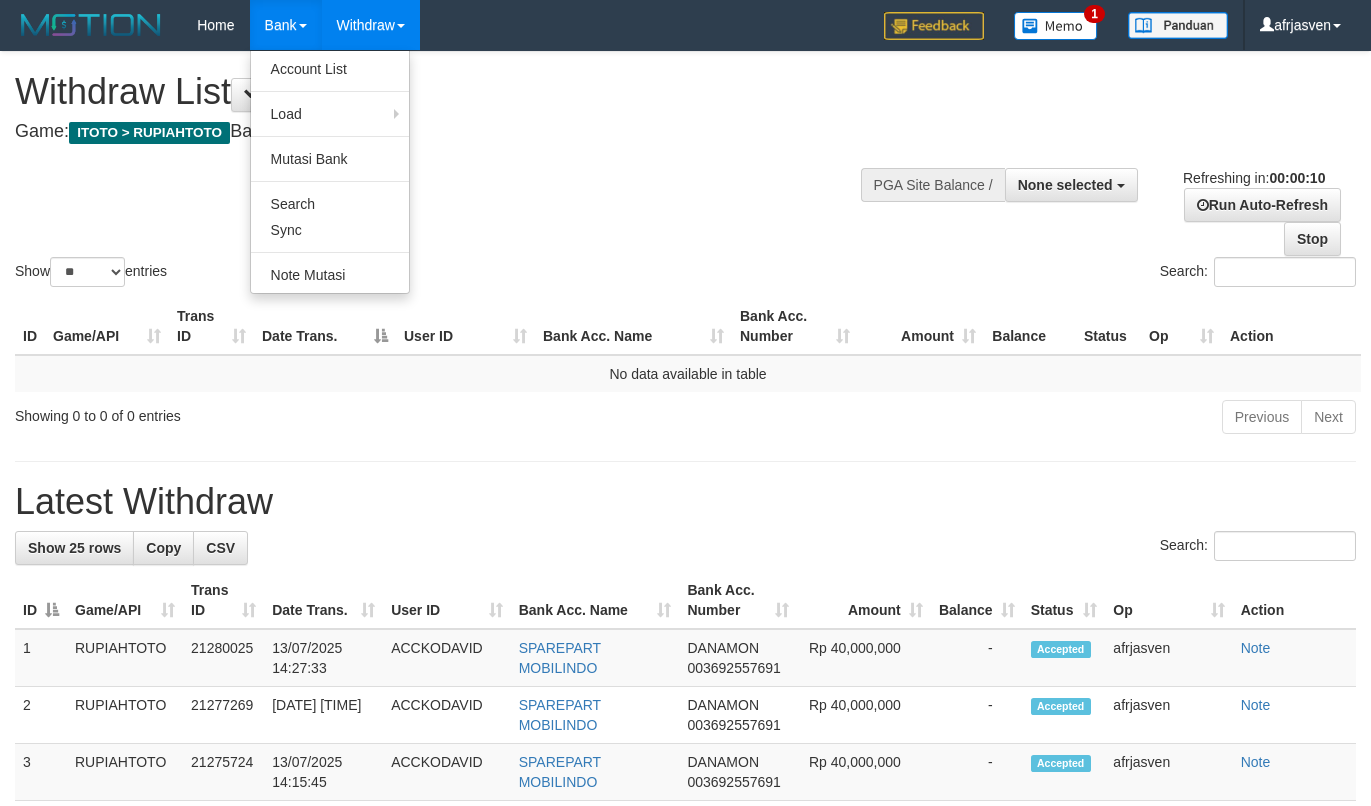 select 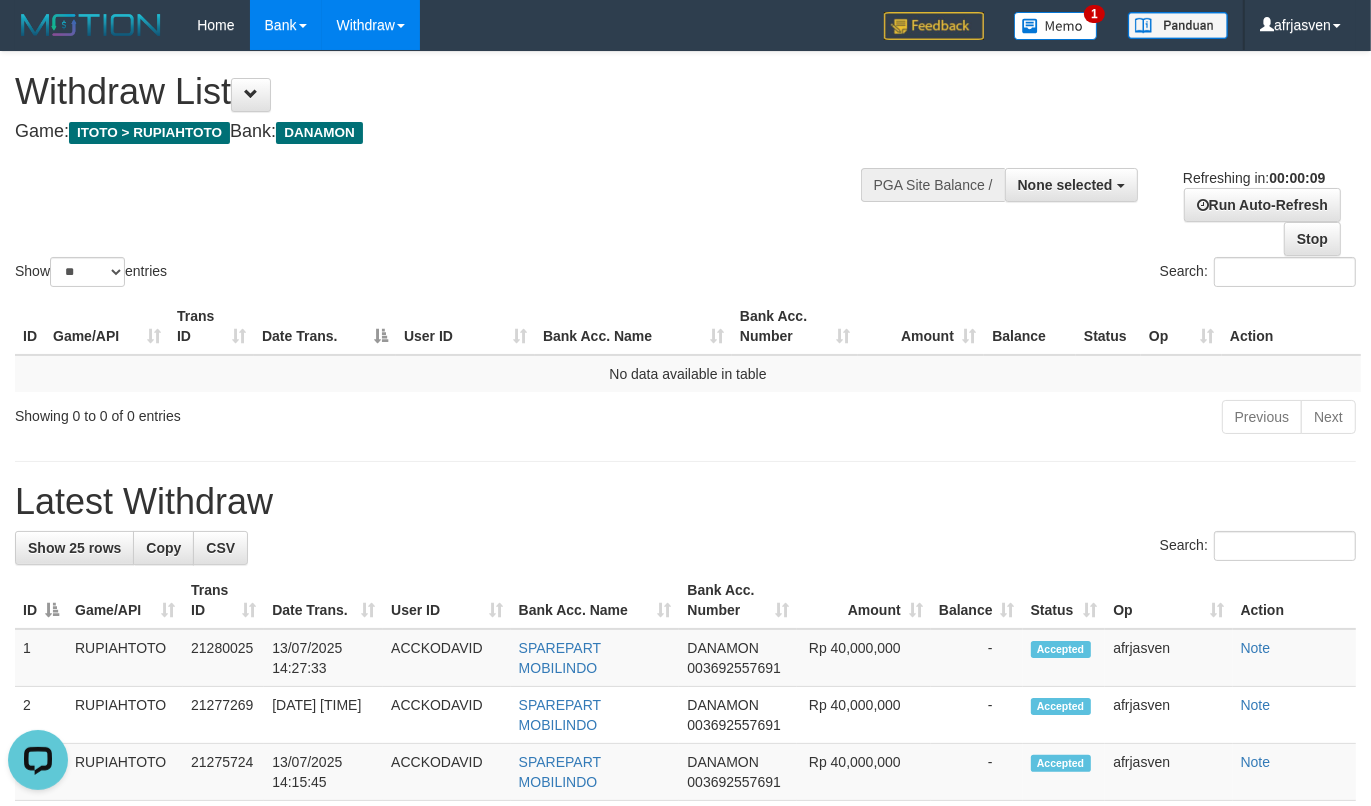 scroll, scrollTop: 0, scrollLeft: 0, axis: both 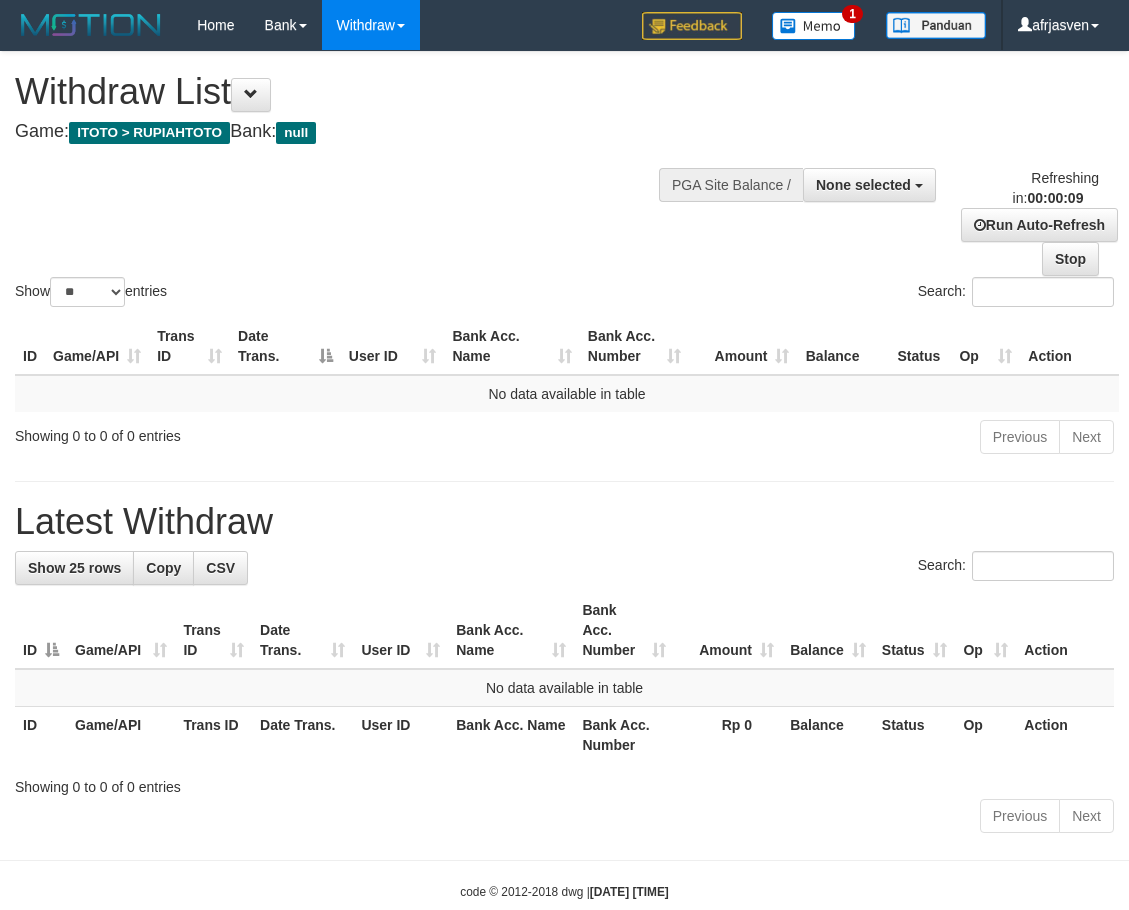 select 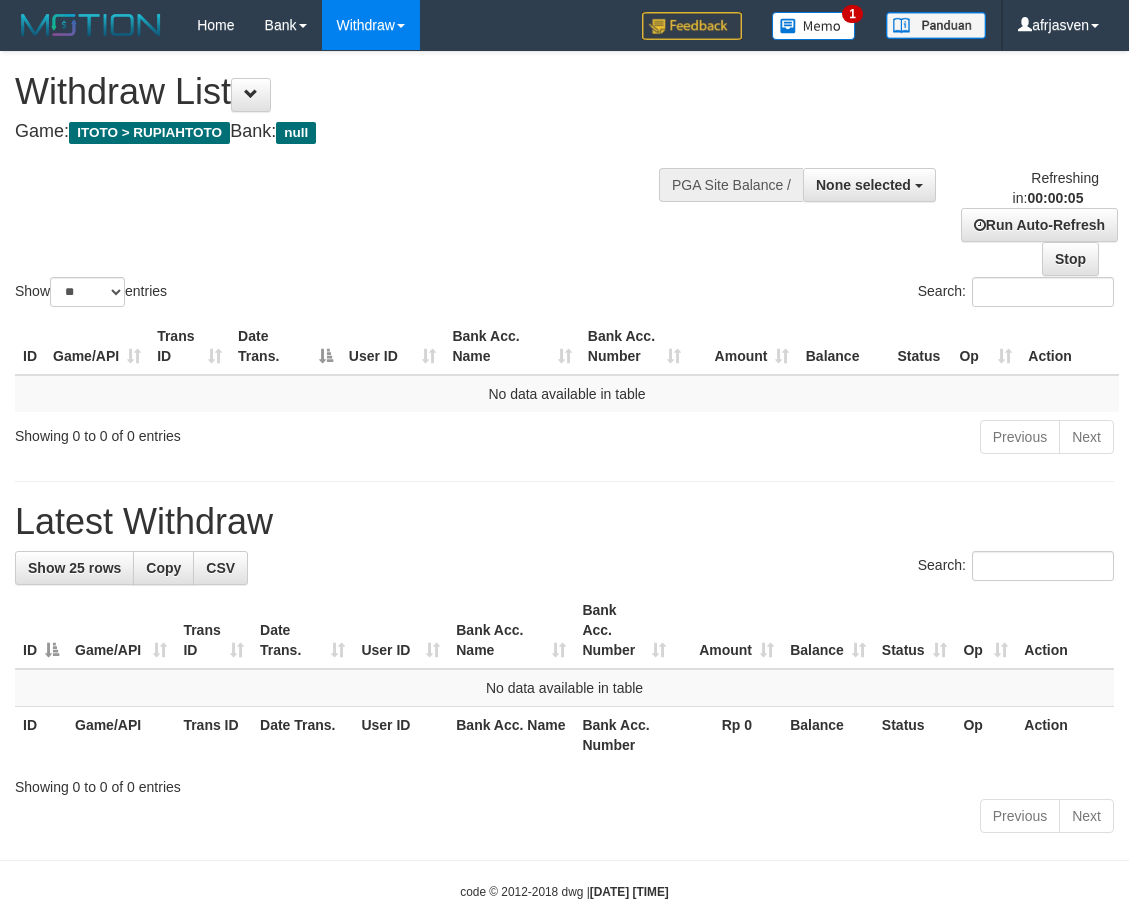 scroll, scrollTop: 0, scrollLeft: 0, axis: both 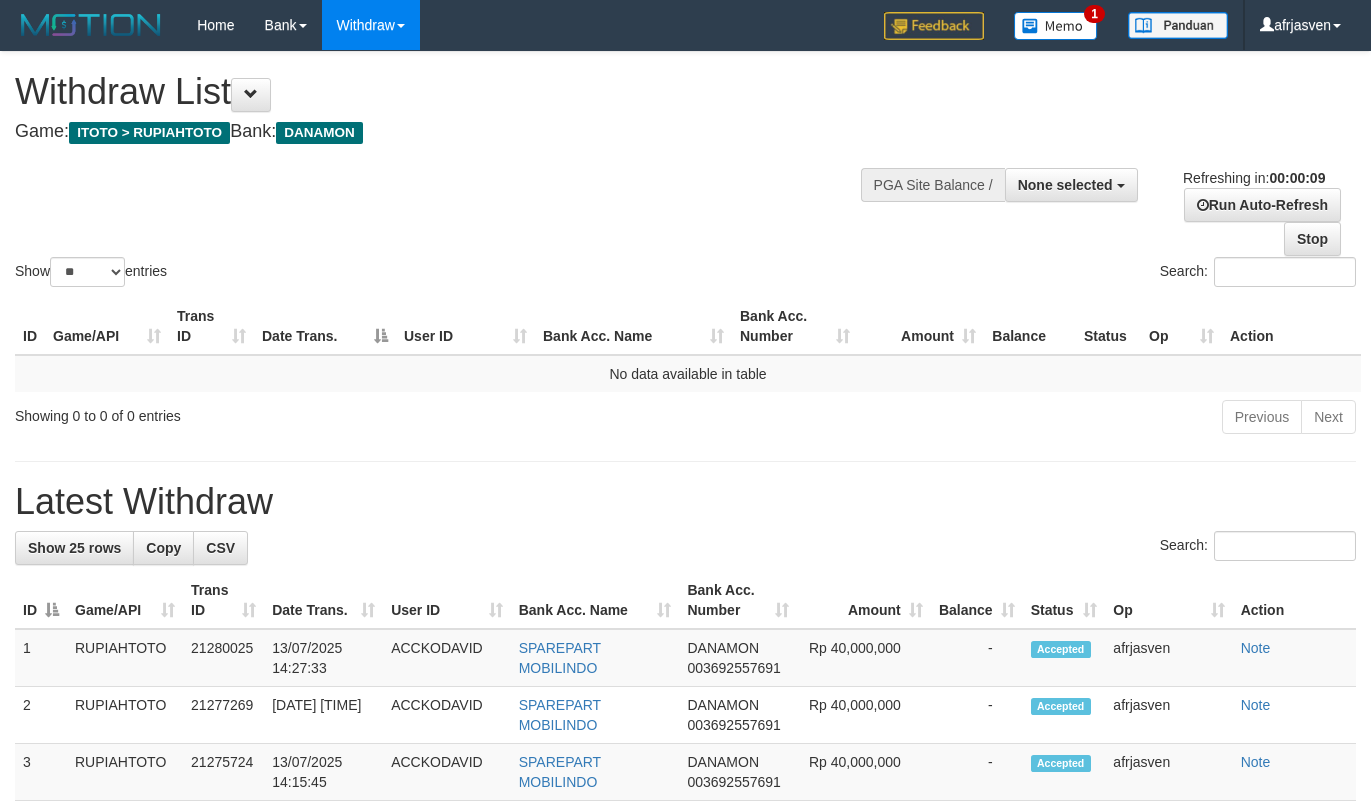select 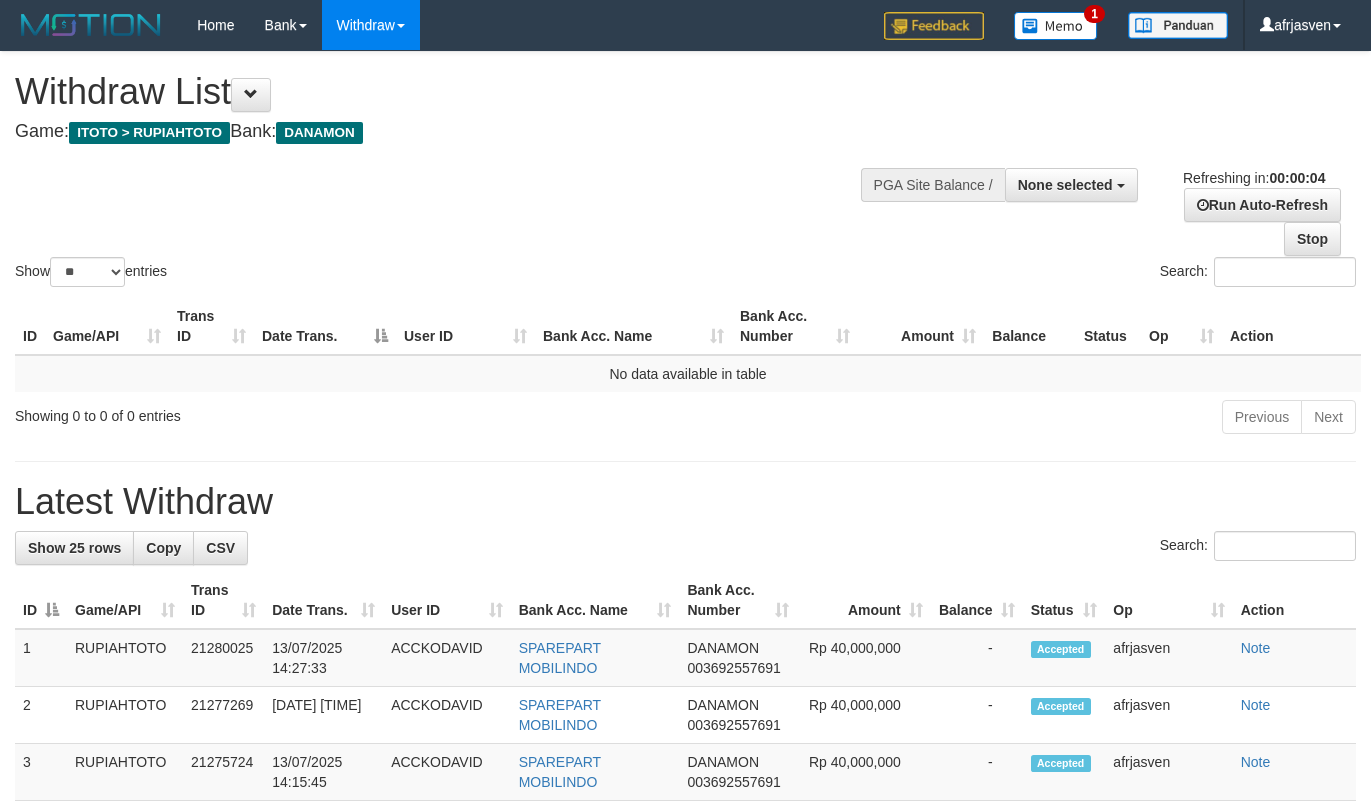 scroll, scrollTop: 0, scrollLeft: 0, axis: both 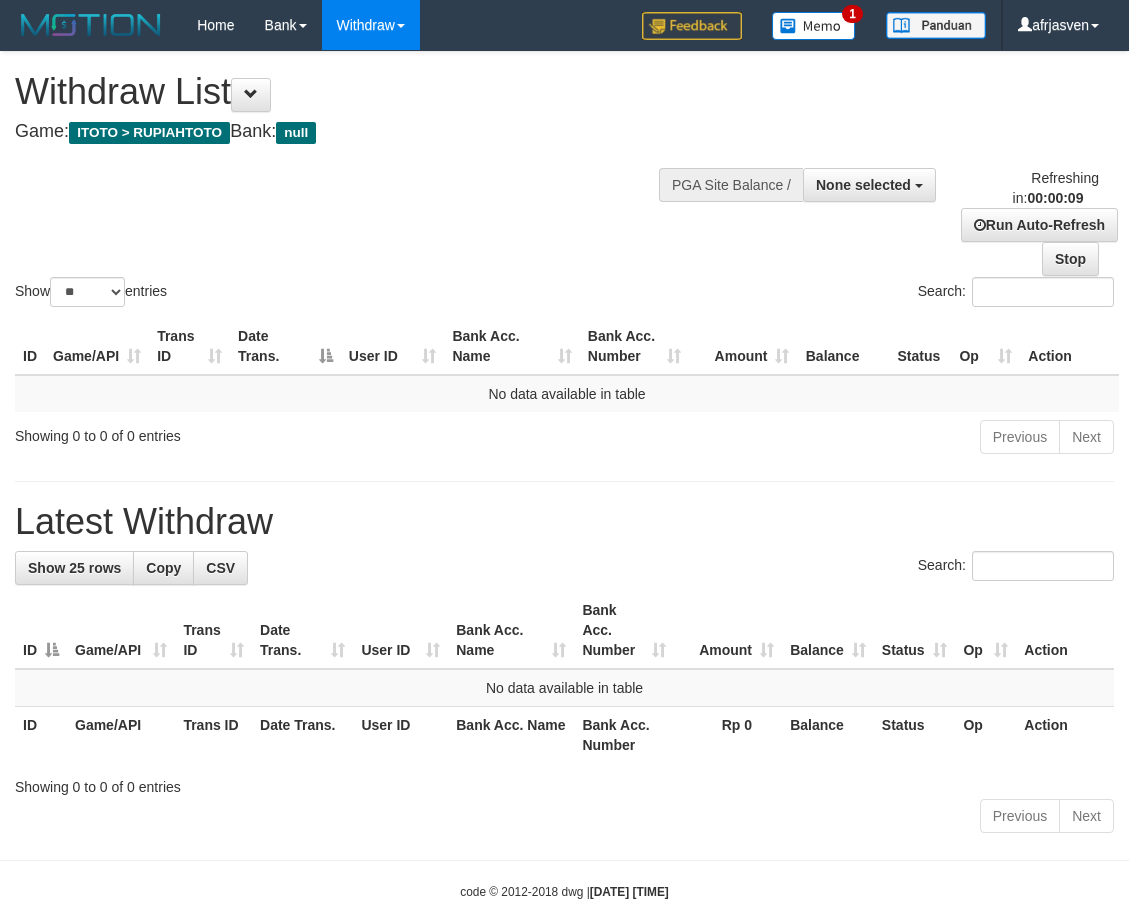 select 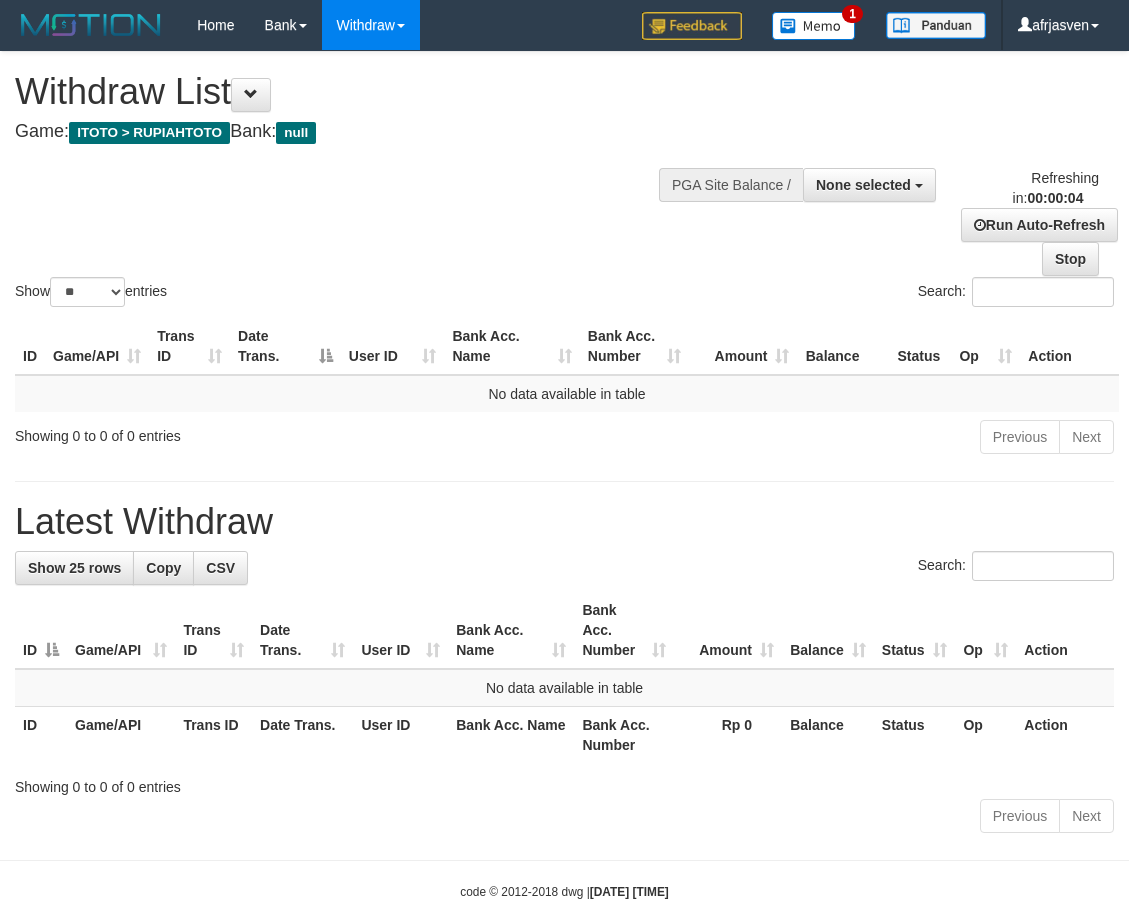 scroll, scrollTop: 0, scrollLeft: 0, axis: both 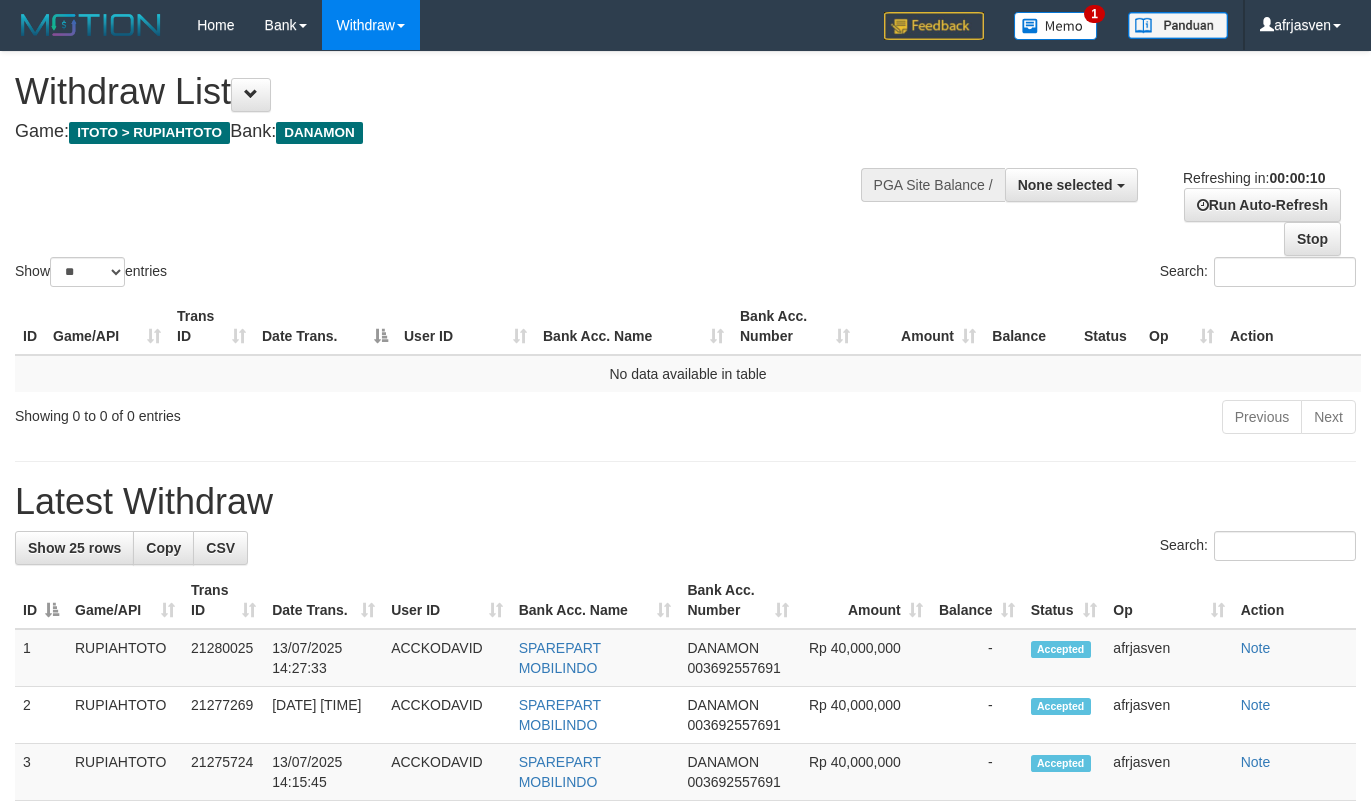 select 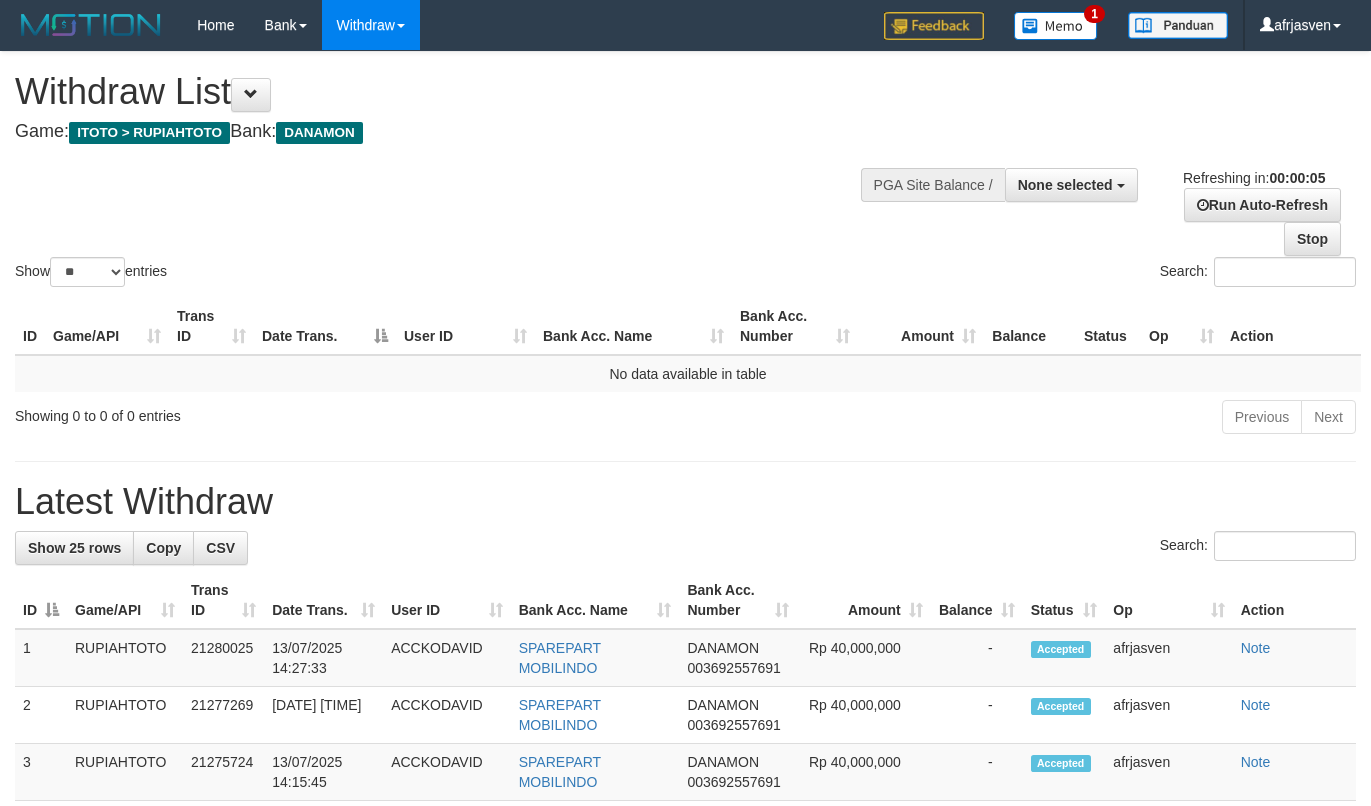 scroll, scrollTop: 0, scrollLeft: 0, axis: both 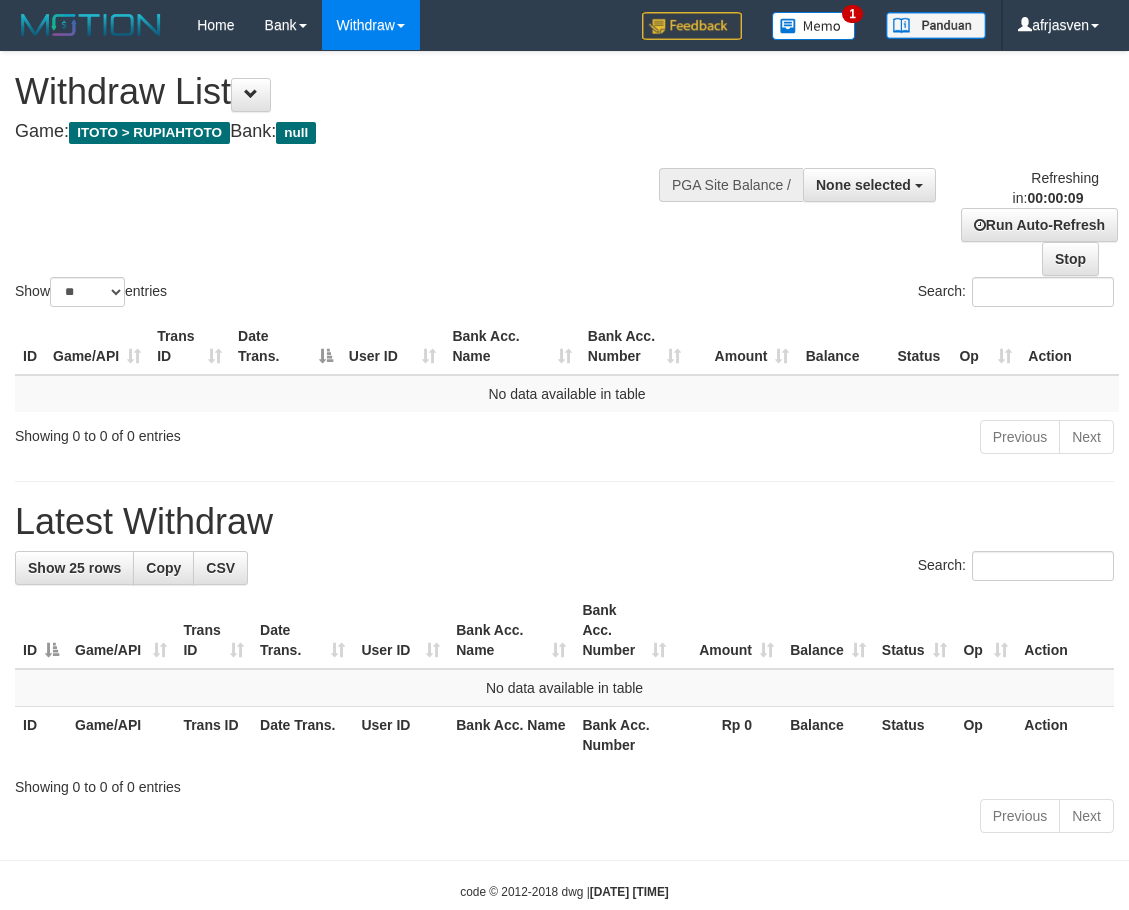 select 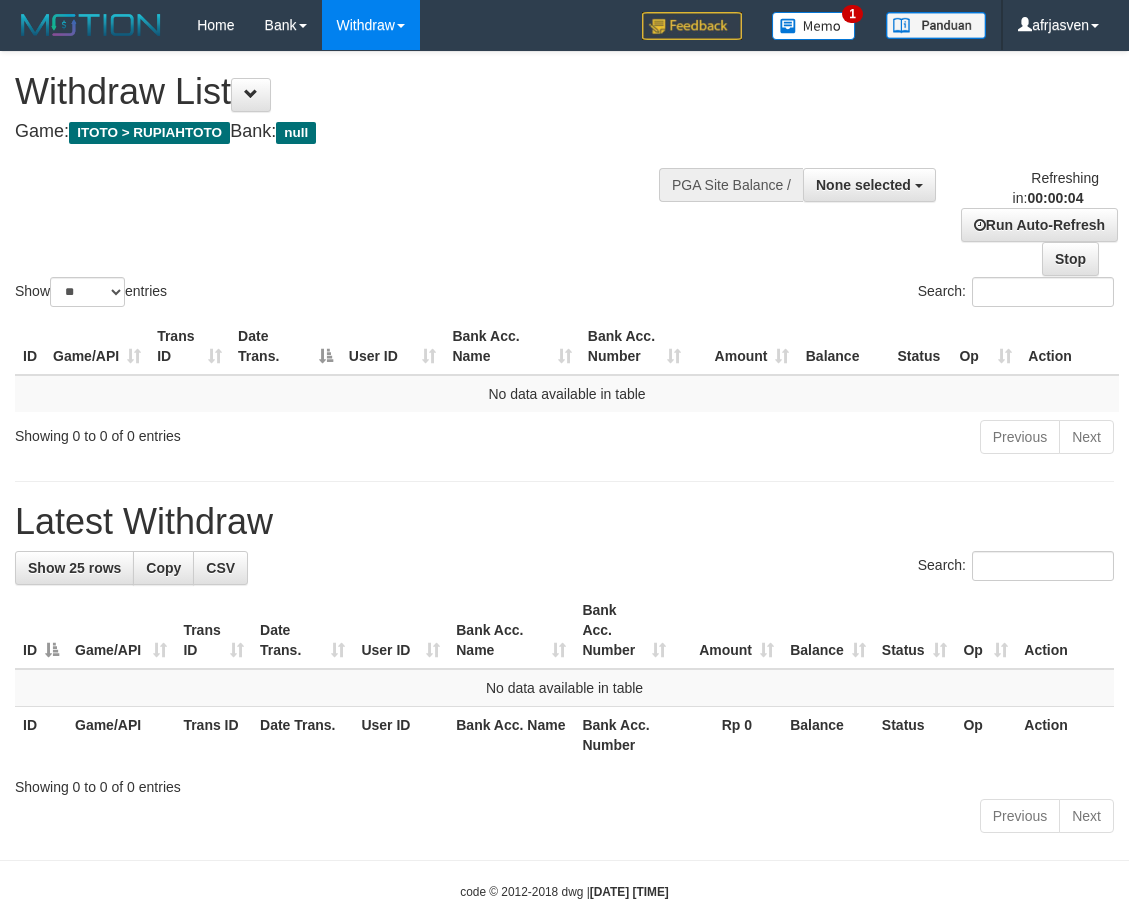 scroll, scrollTop: 0, scrollLeft: 0, axis: both 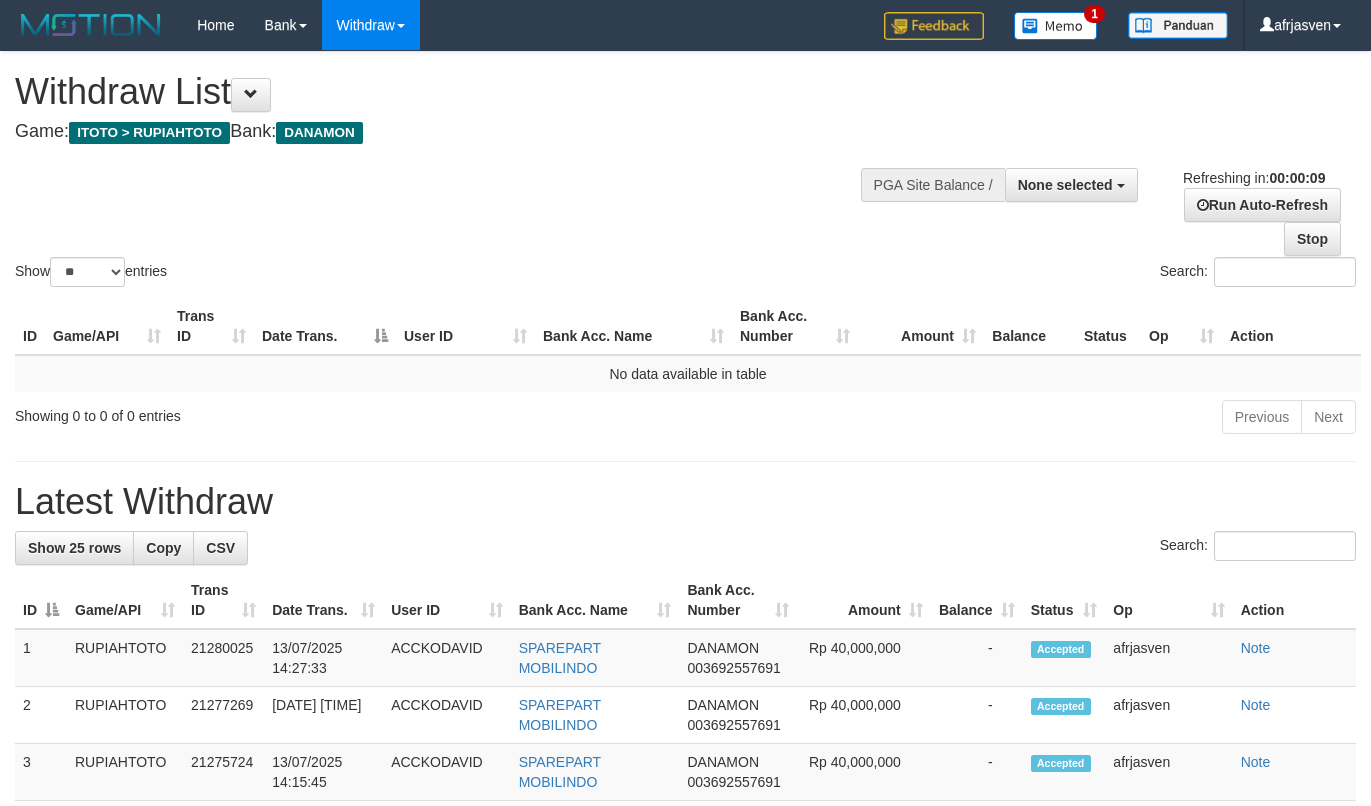 select 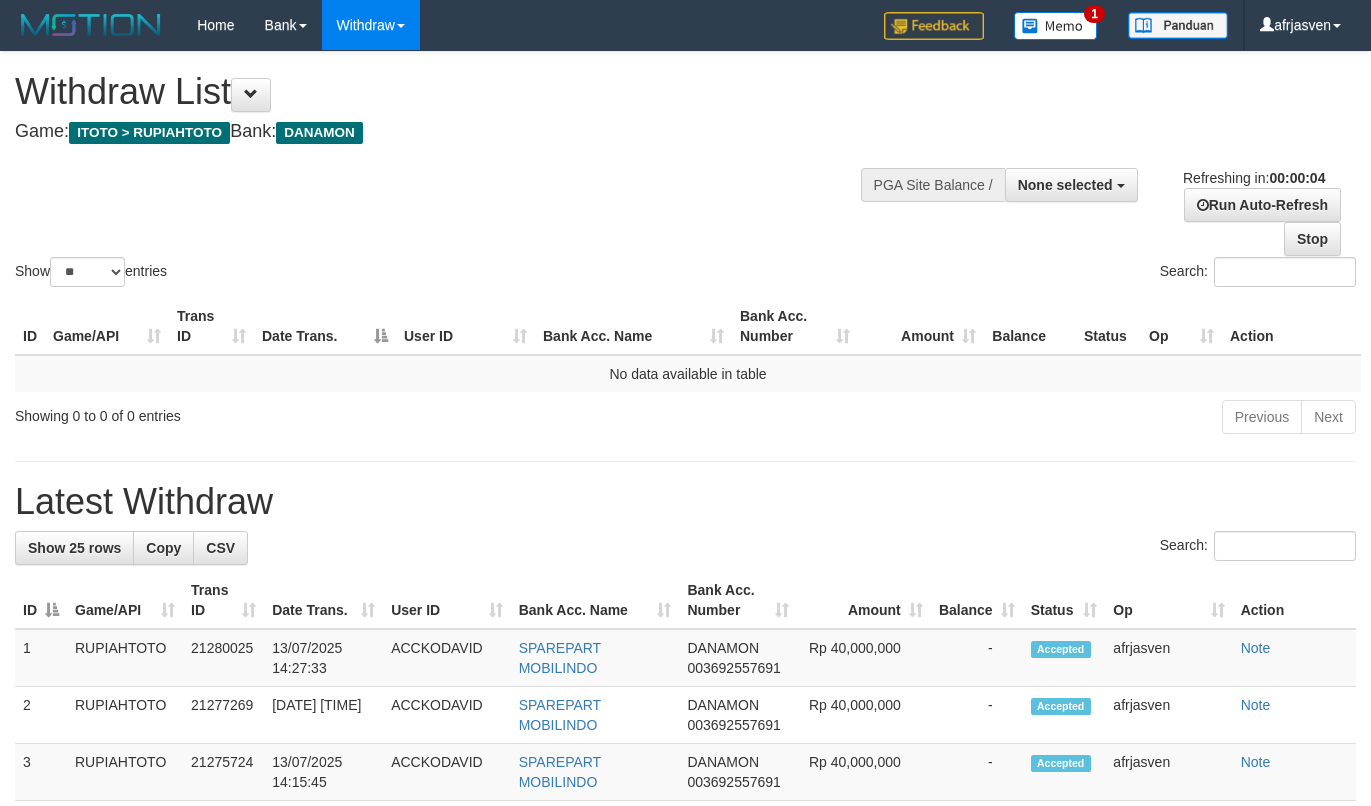 scroll, scrollTop: 0, scrollLeft: 0, axis: both 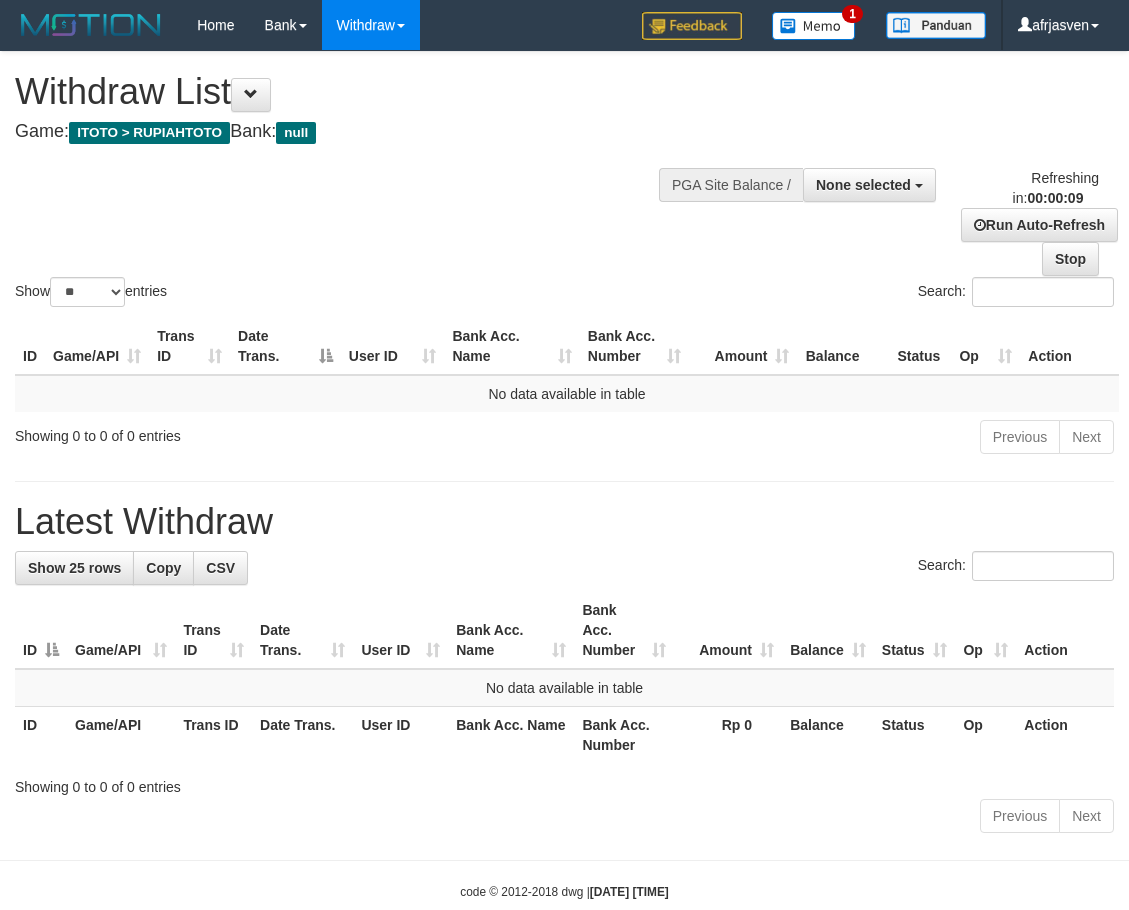 select 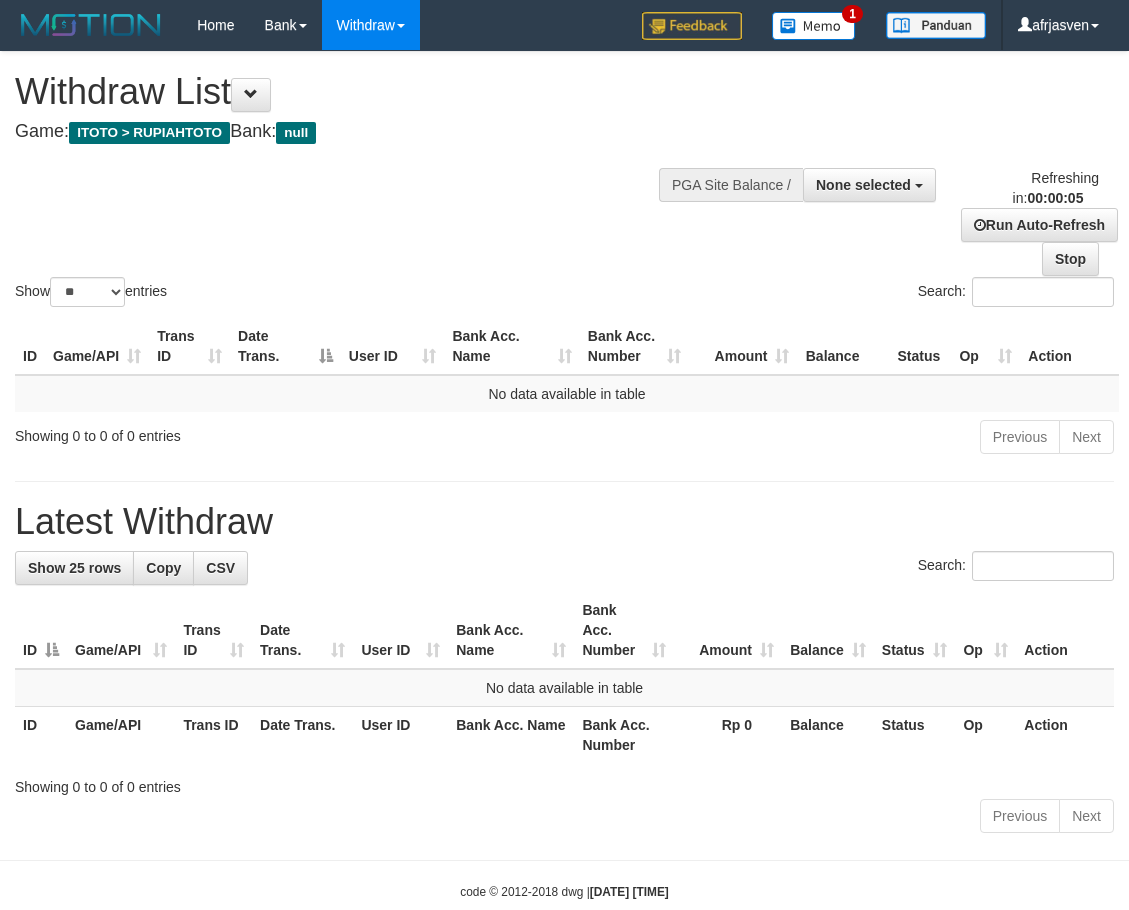 scroll, scrollTop: 0, scrollLeft: 0, axis: both 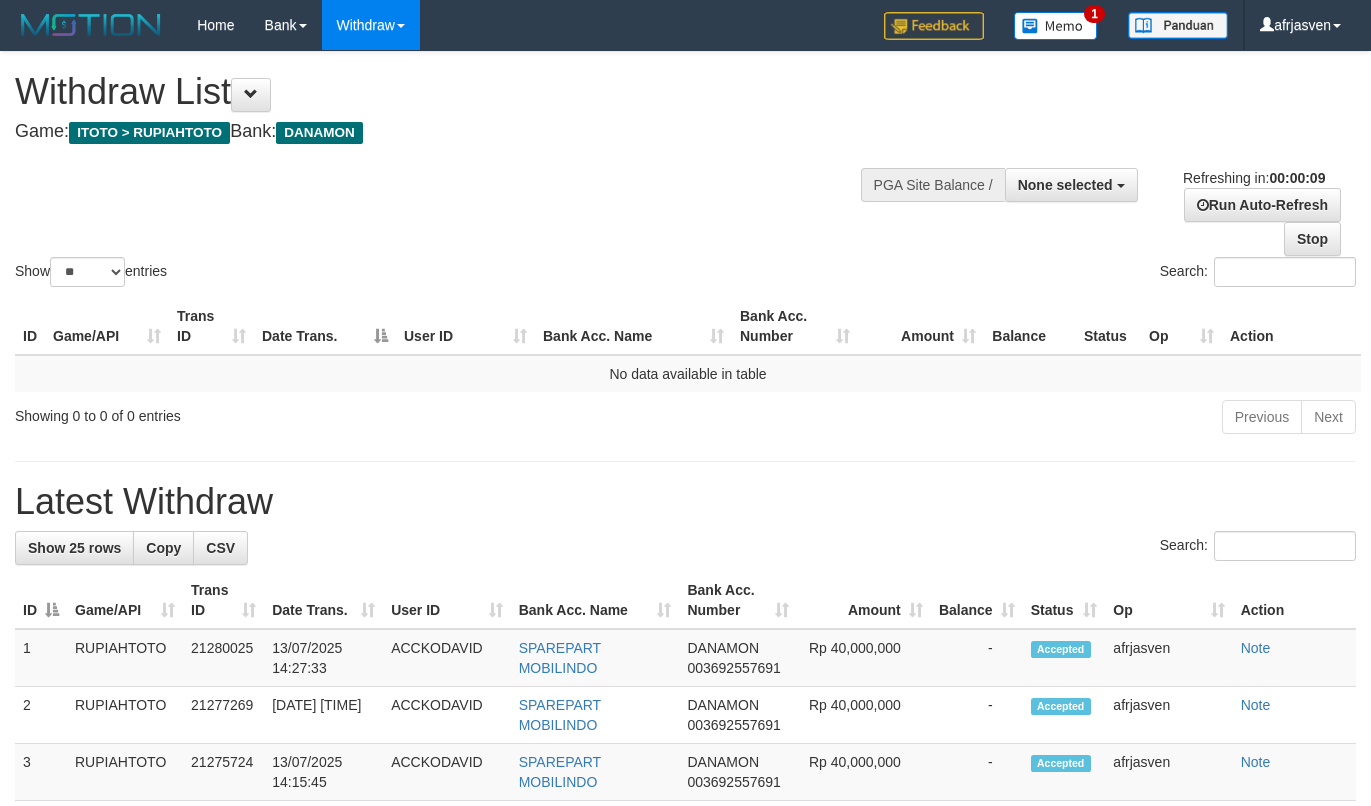 select 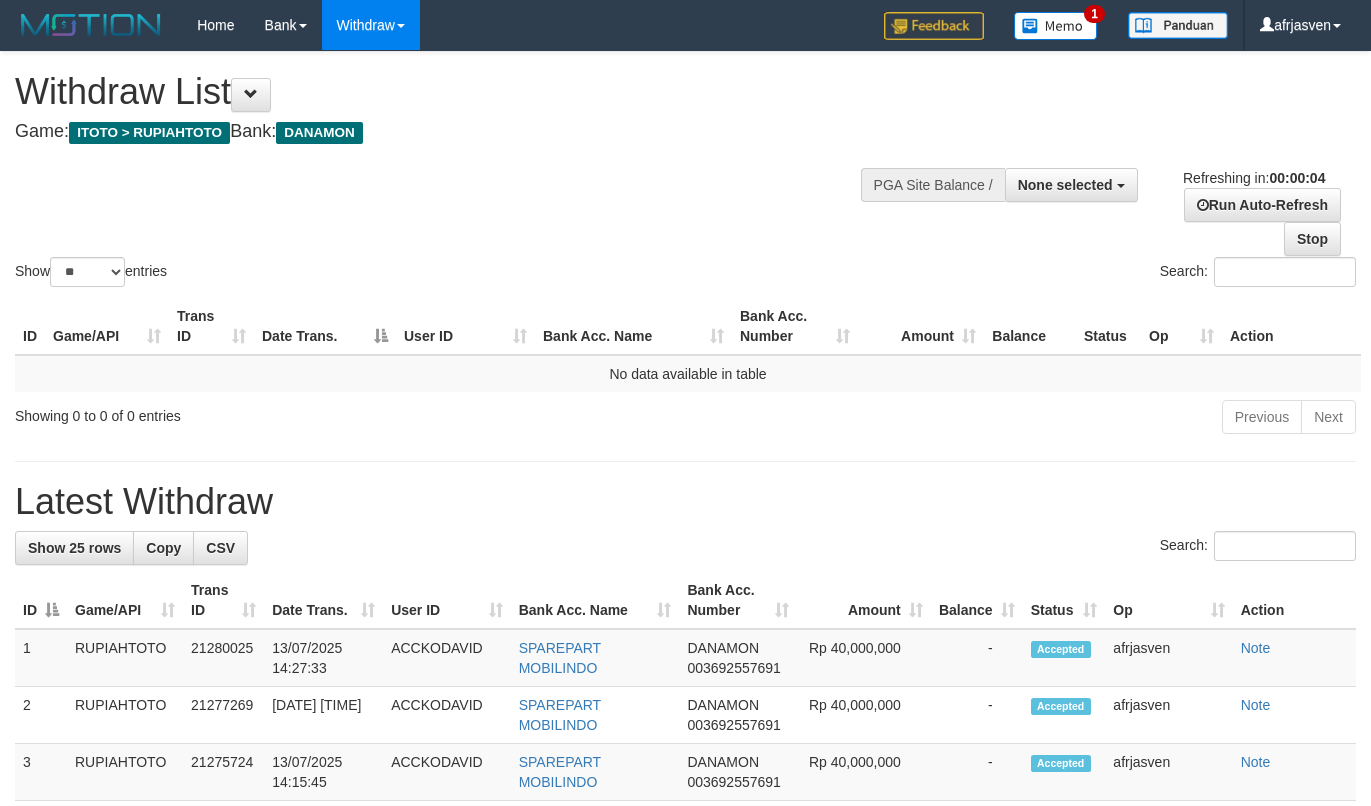 scroll, scrollTop: 0, scrollLeft: 0, axis: both 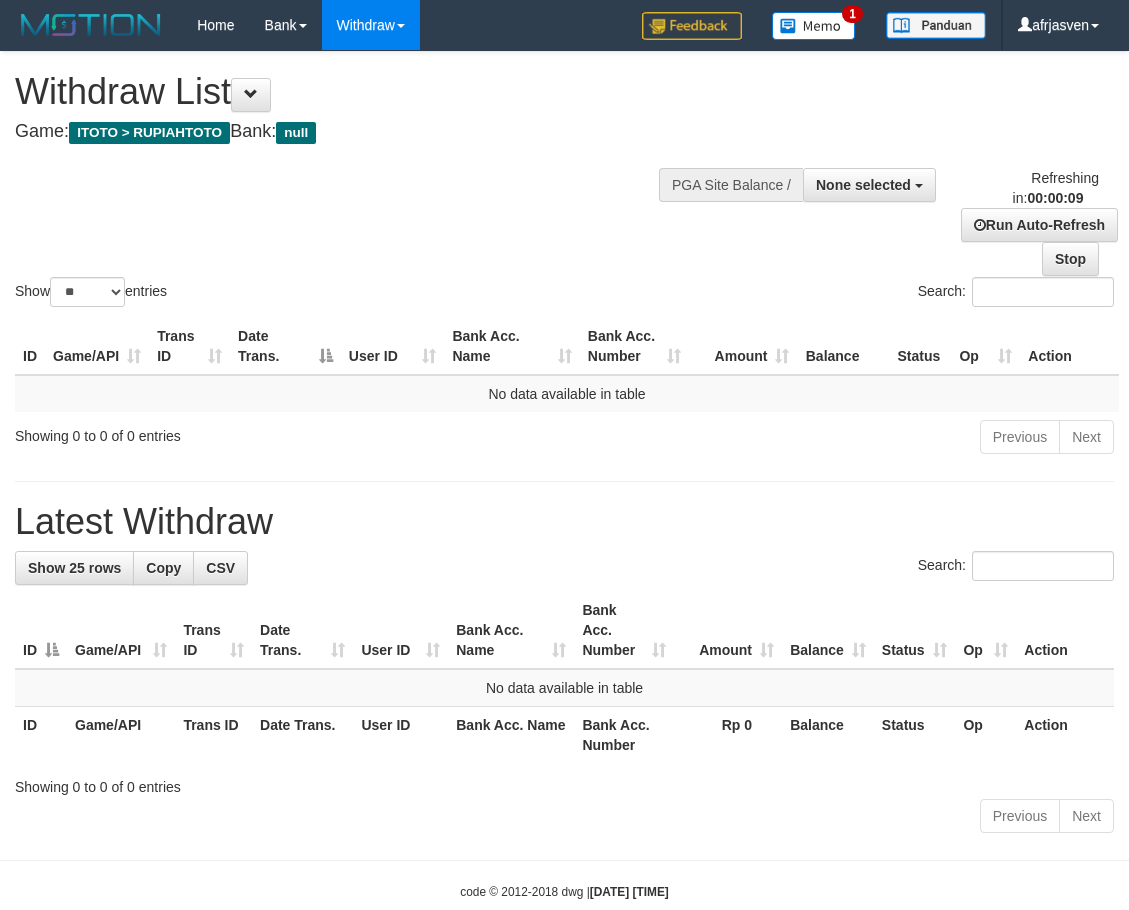 select 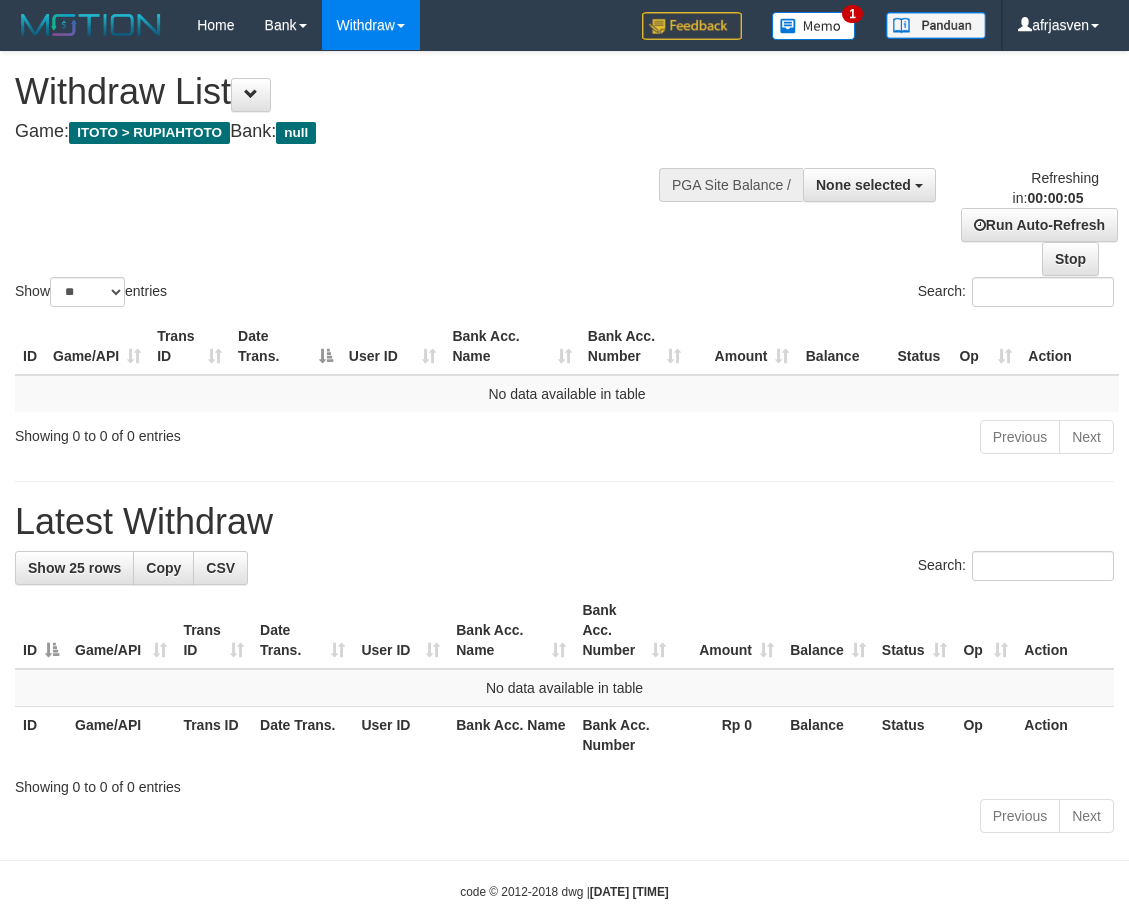 scroll, scrollTop: 0, scrollLeft: 0, axis: both 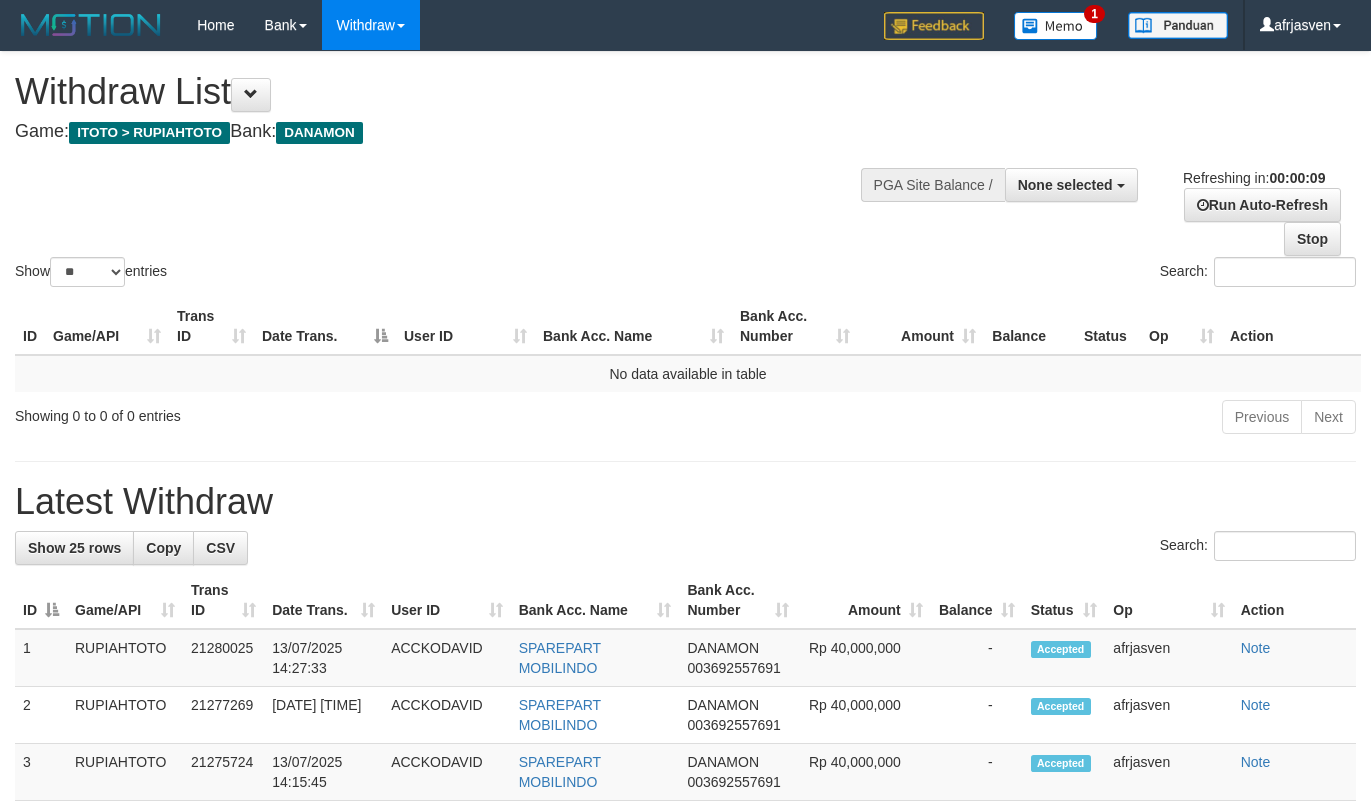 select 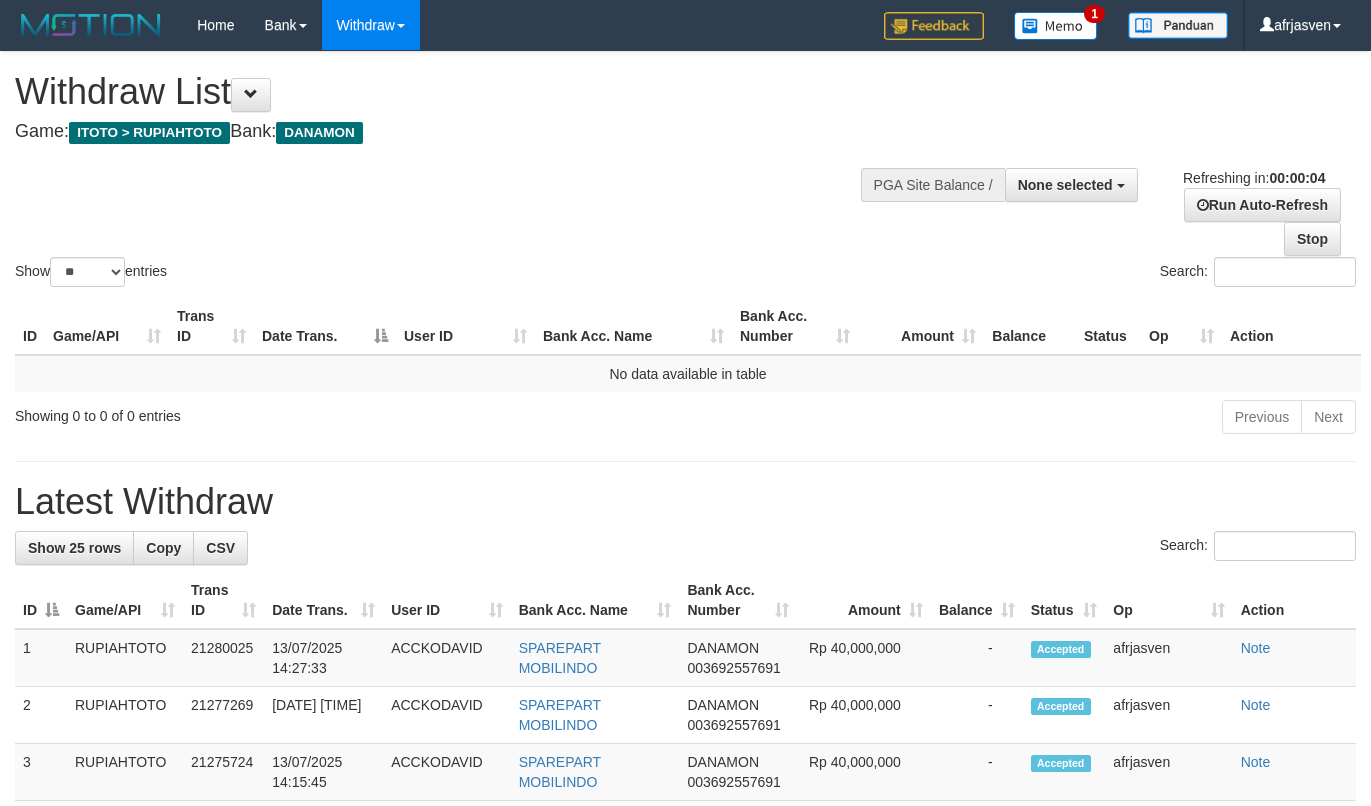 scroll, scrollTop: 0, scrollLeft: 0, axis: both 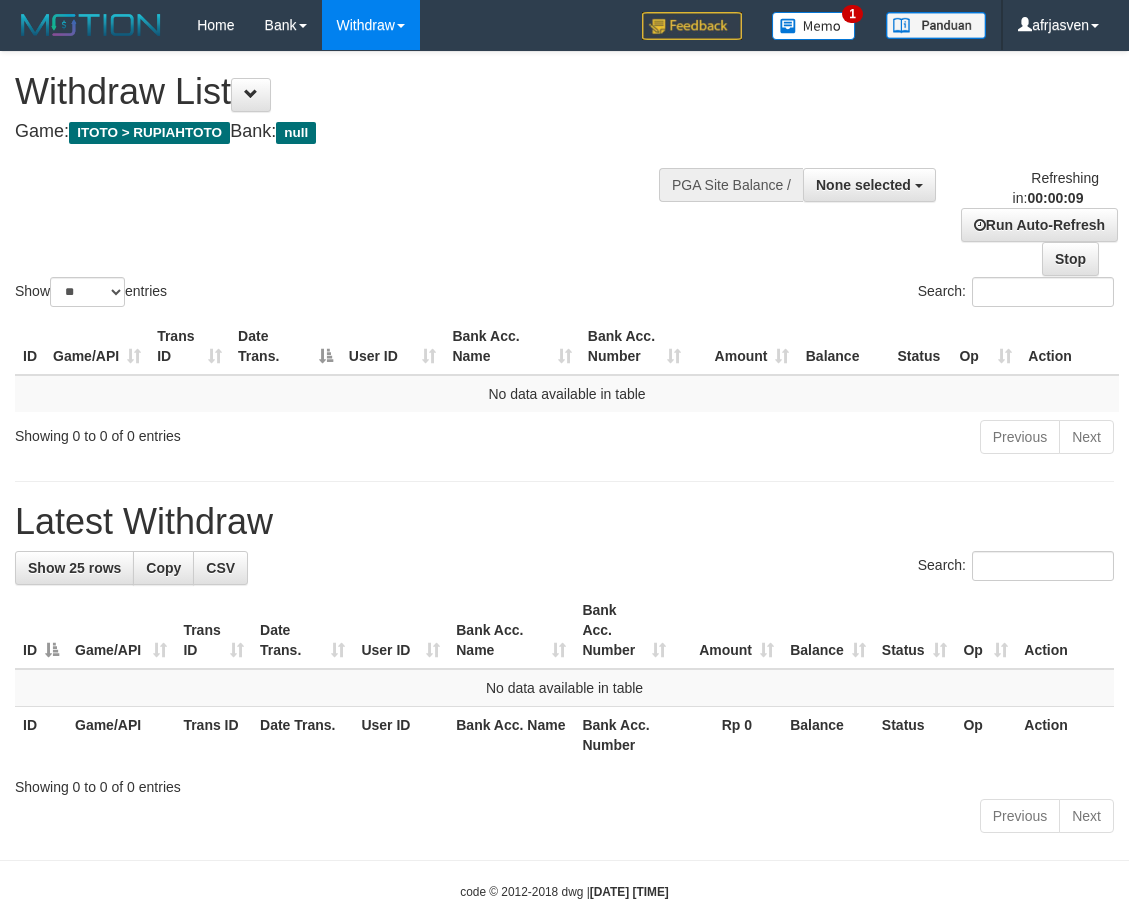 select 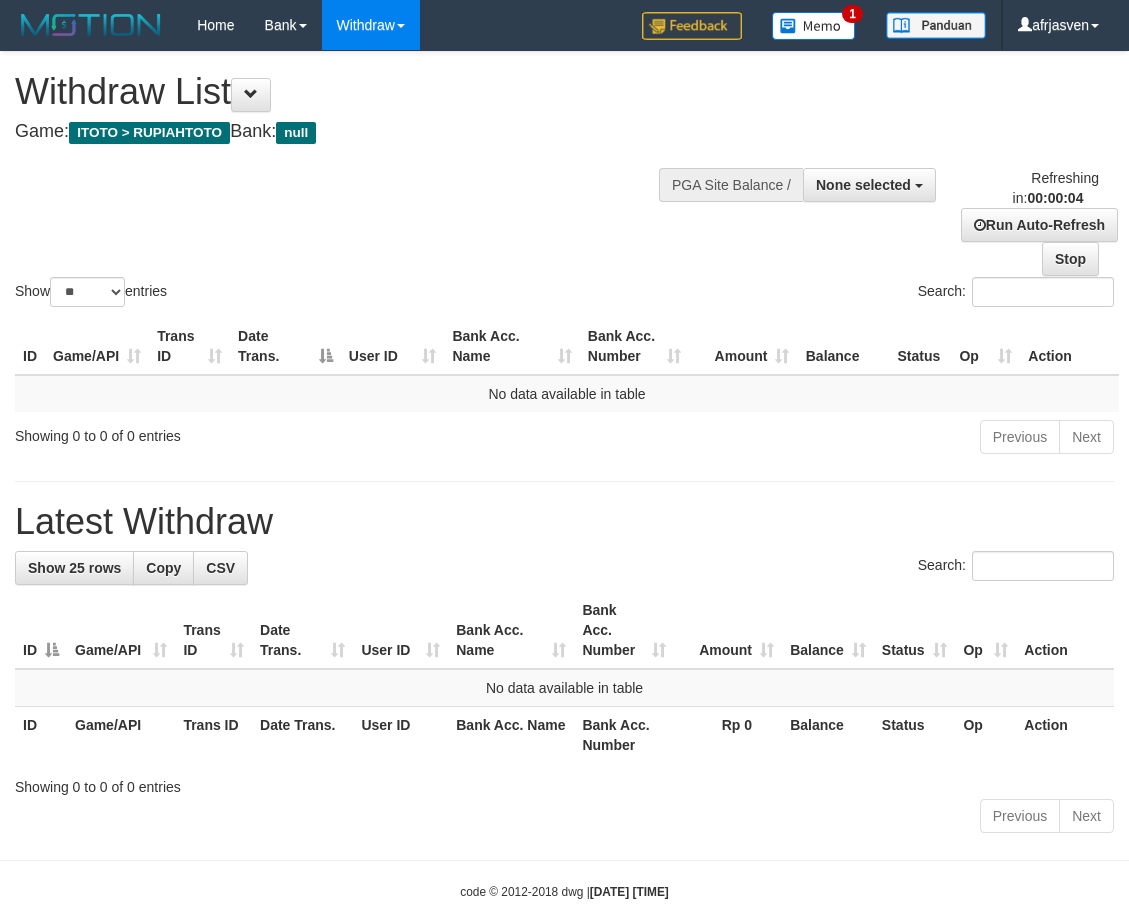 scroll, scrollTop: 0, scrollLeft: 0, axis: both 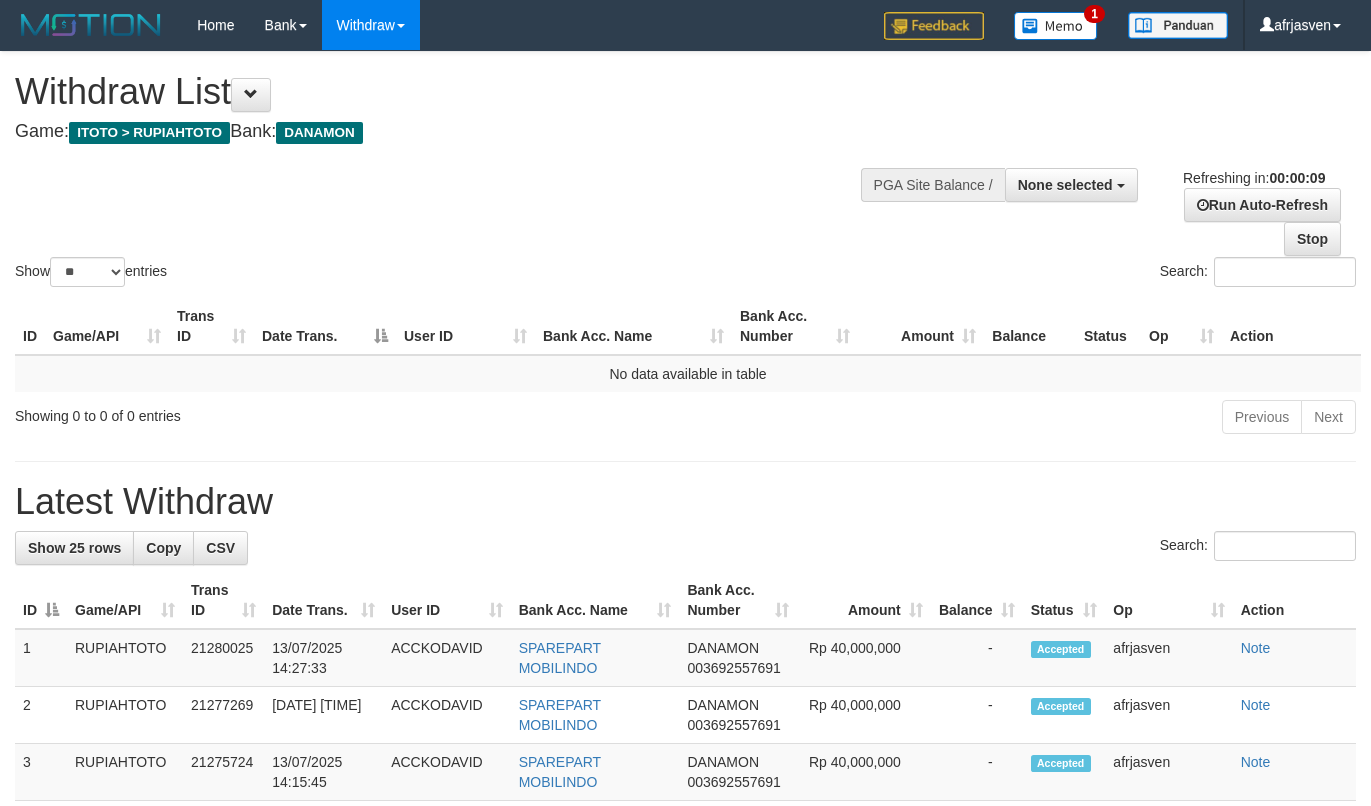 select 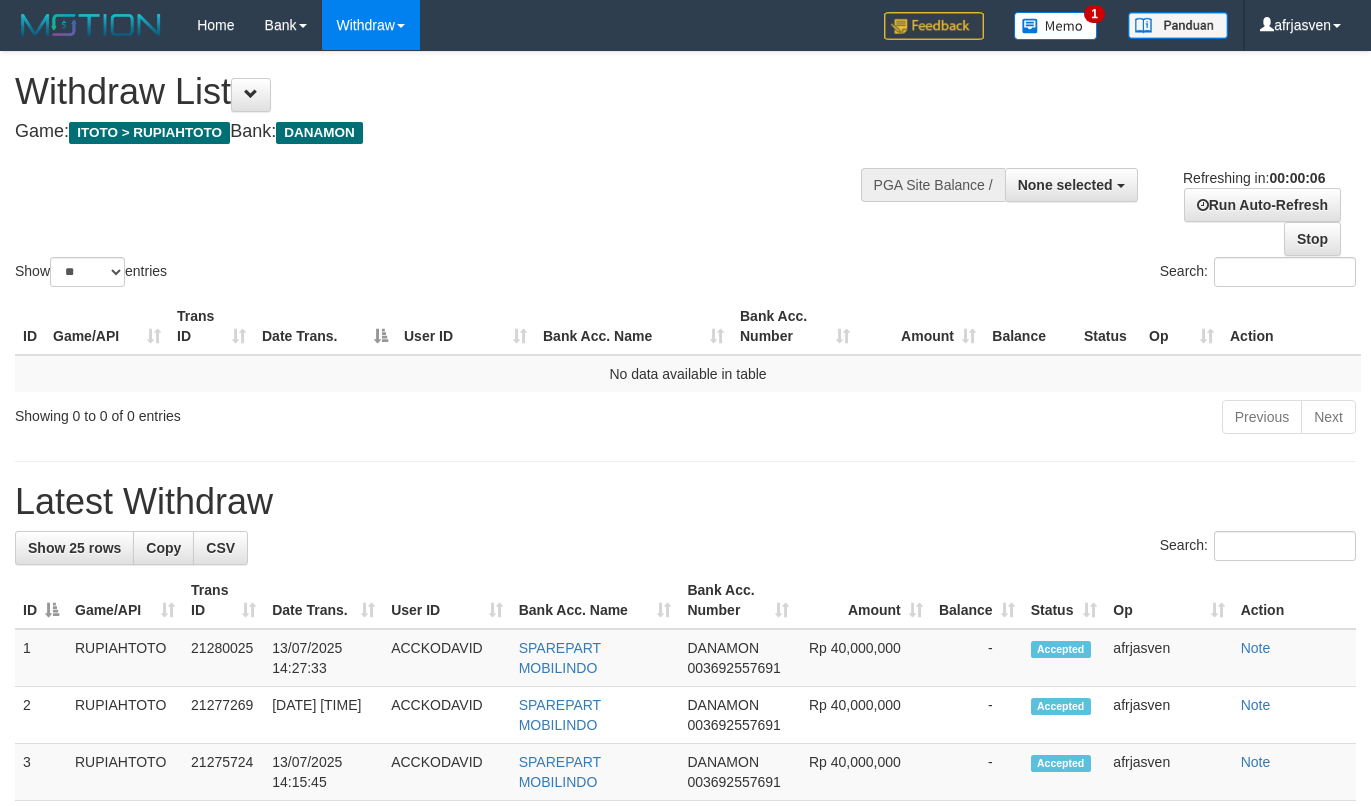 scroll, scrollTop: 0, scrollLeft: 0, axis: both 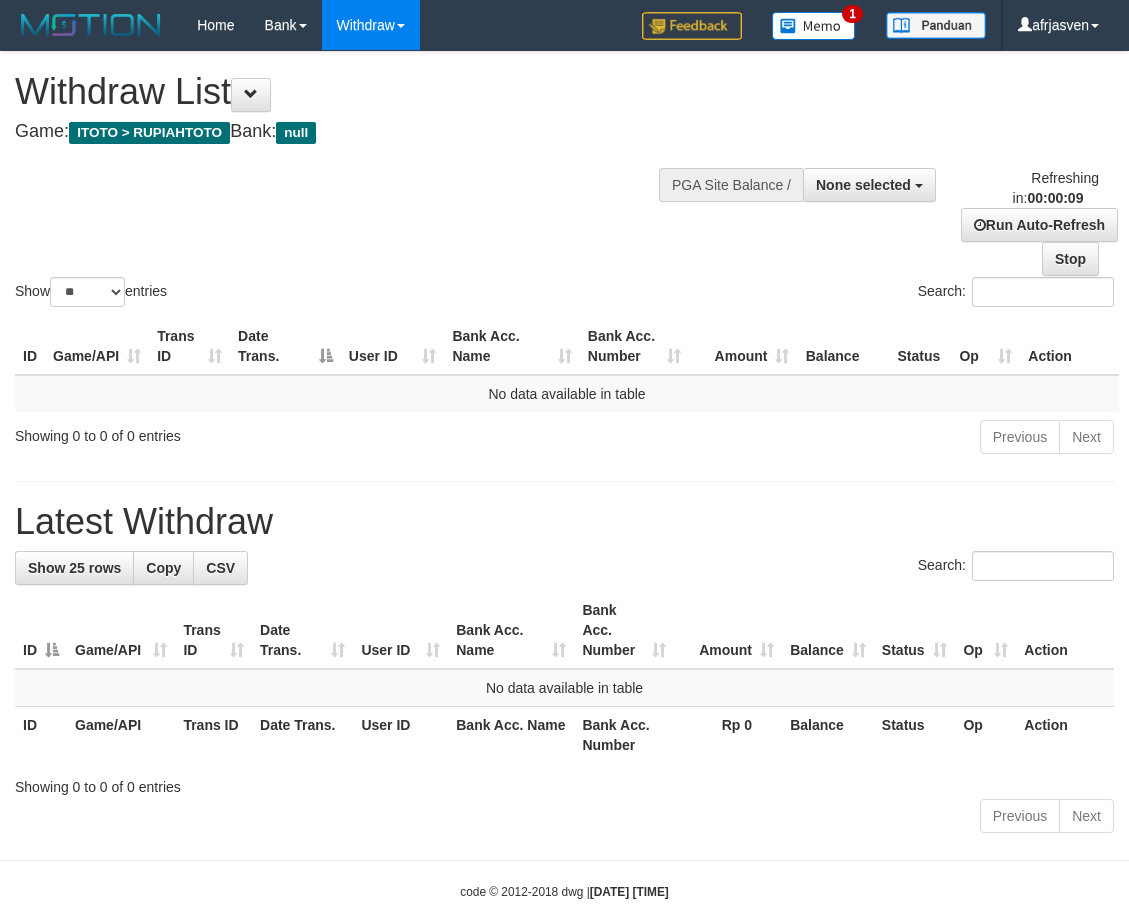 select 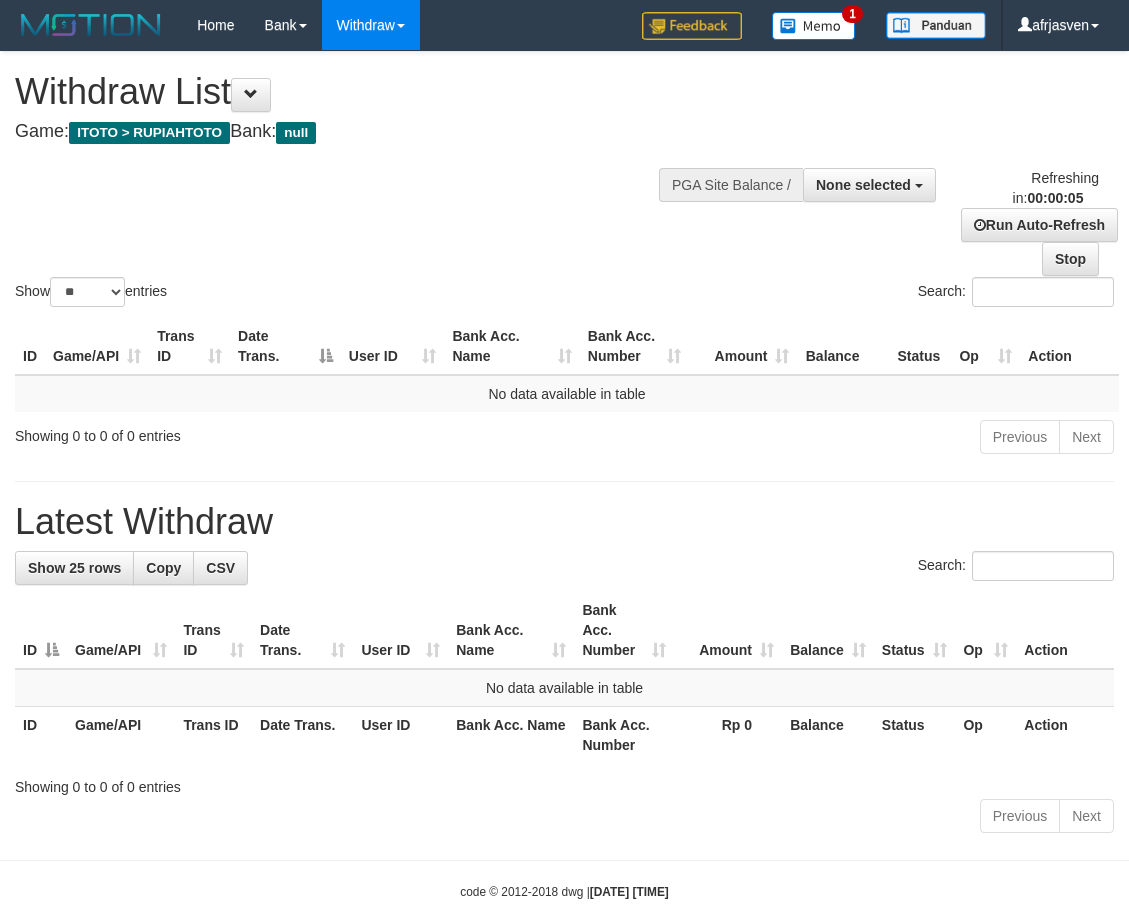 scroll, scrollTop: 0, scrollLeft: 0, axis: both 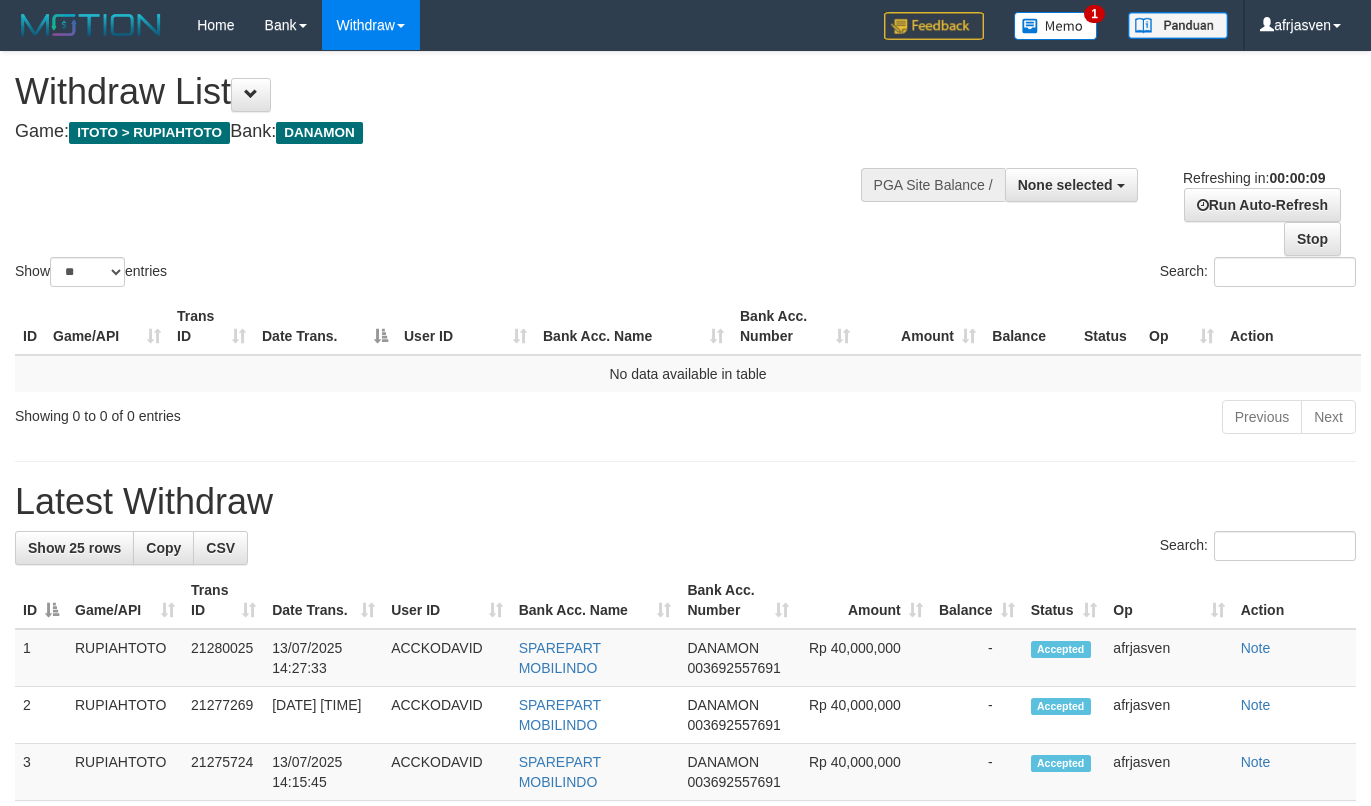 select 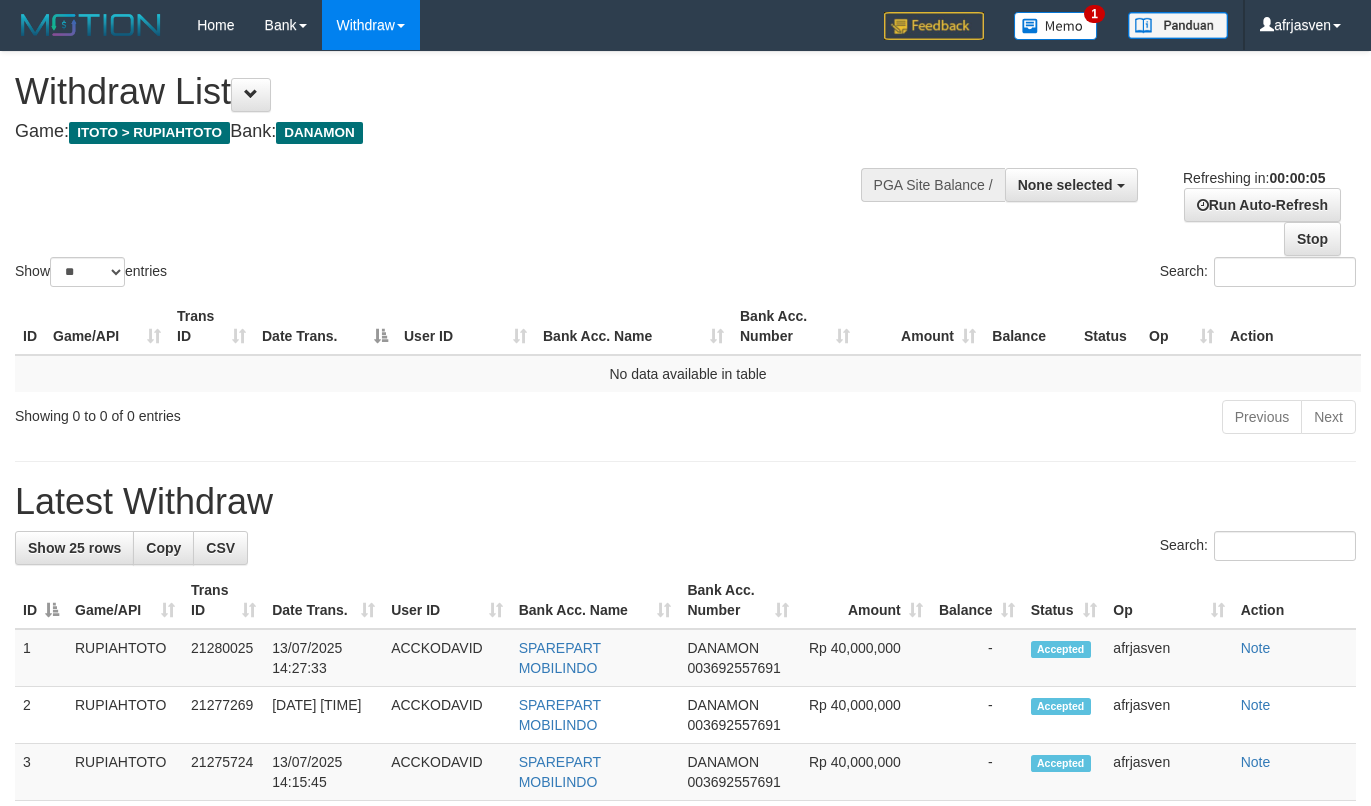 scroll, scrollTop: 0, scrollLeft: 0, axis: both 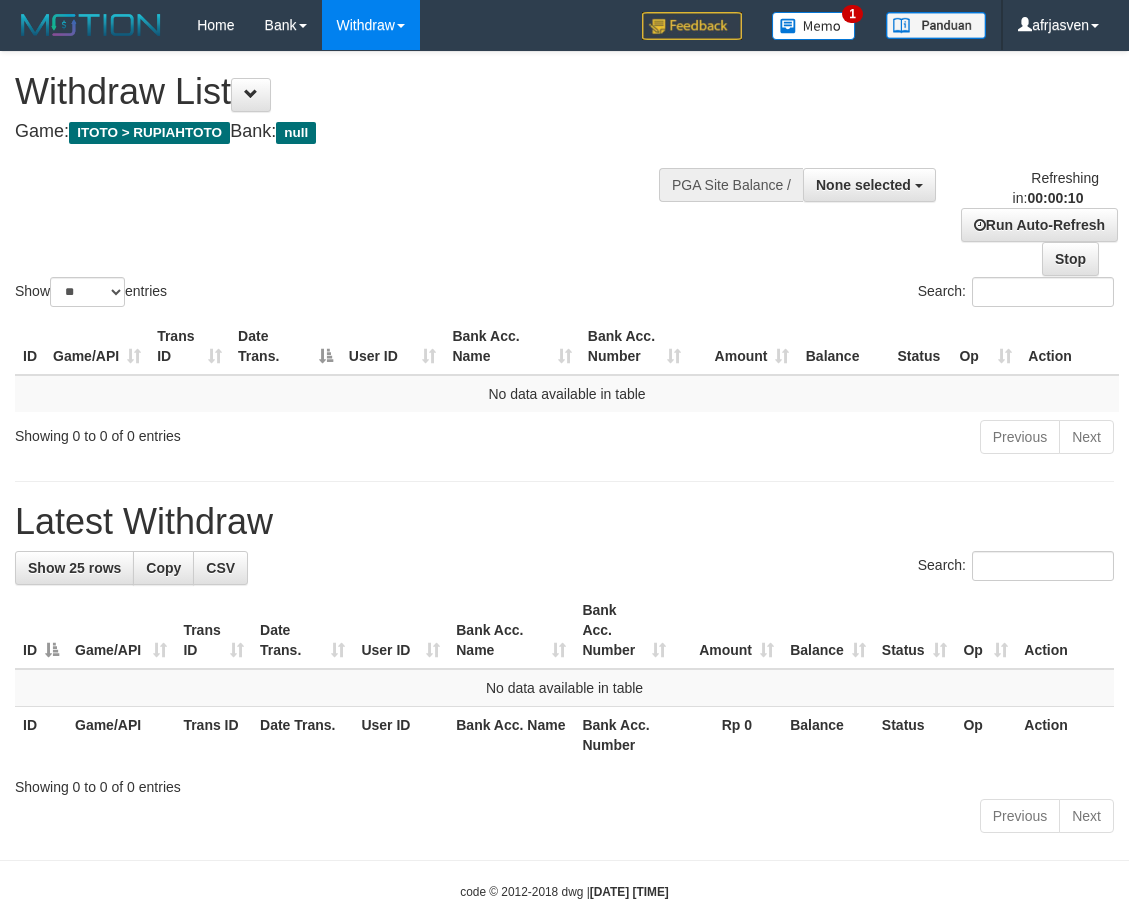 select 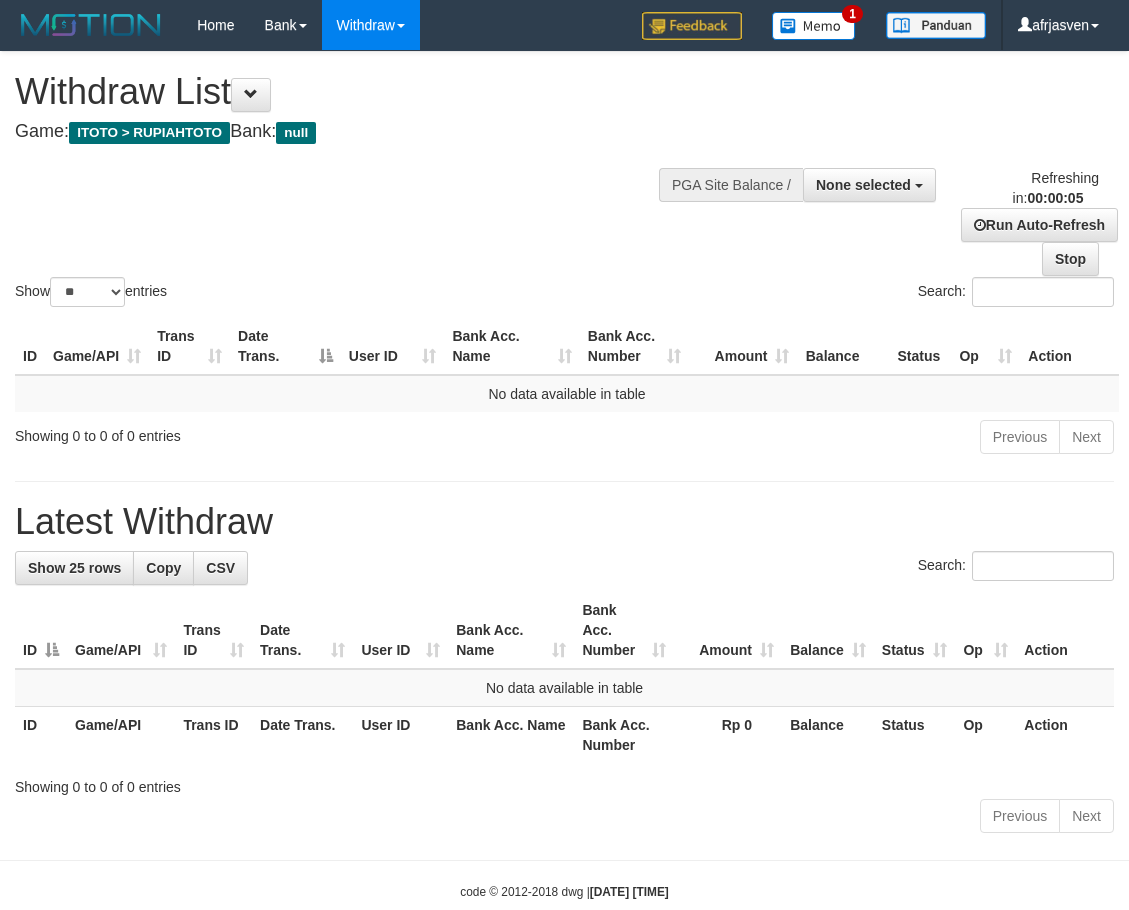 scroll, scrollTop: 0, scrollLeft: 0, axis: both 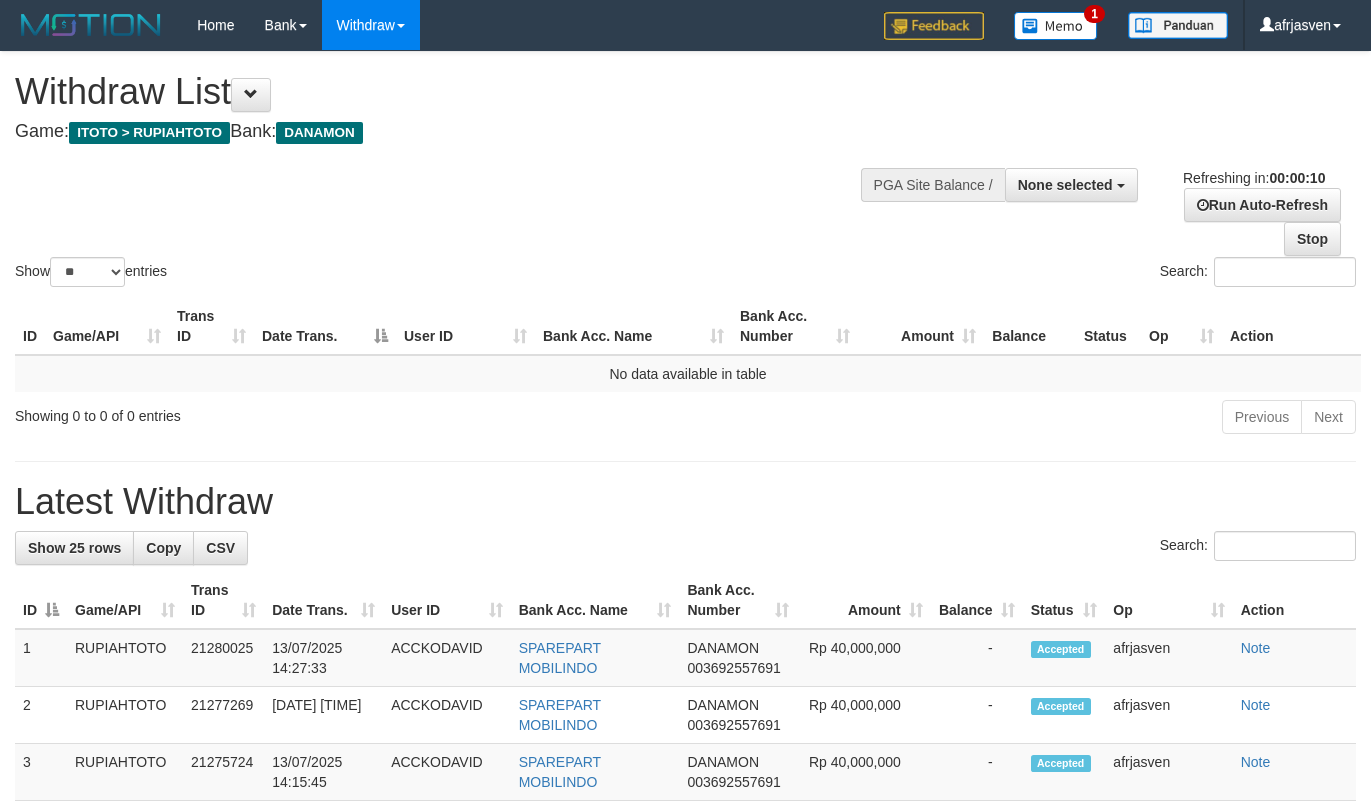 select 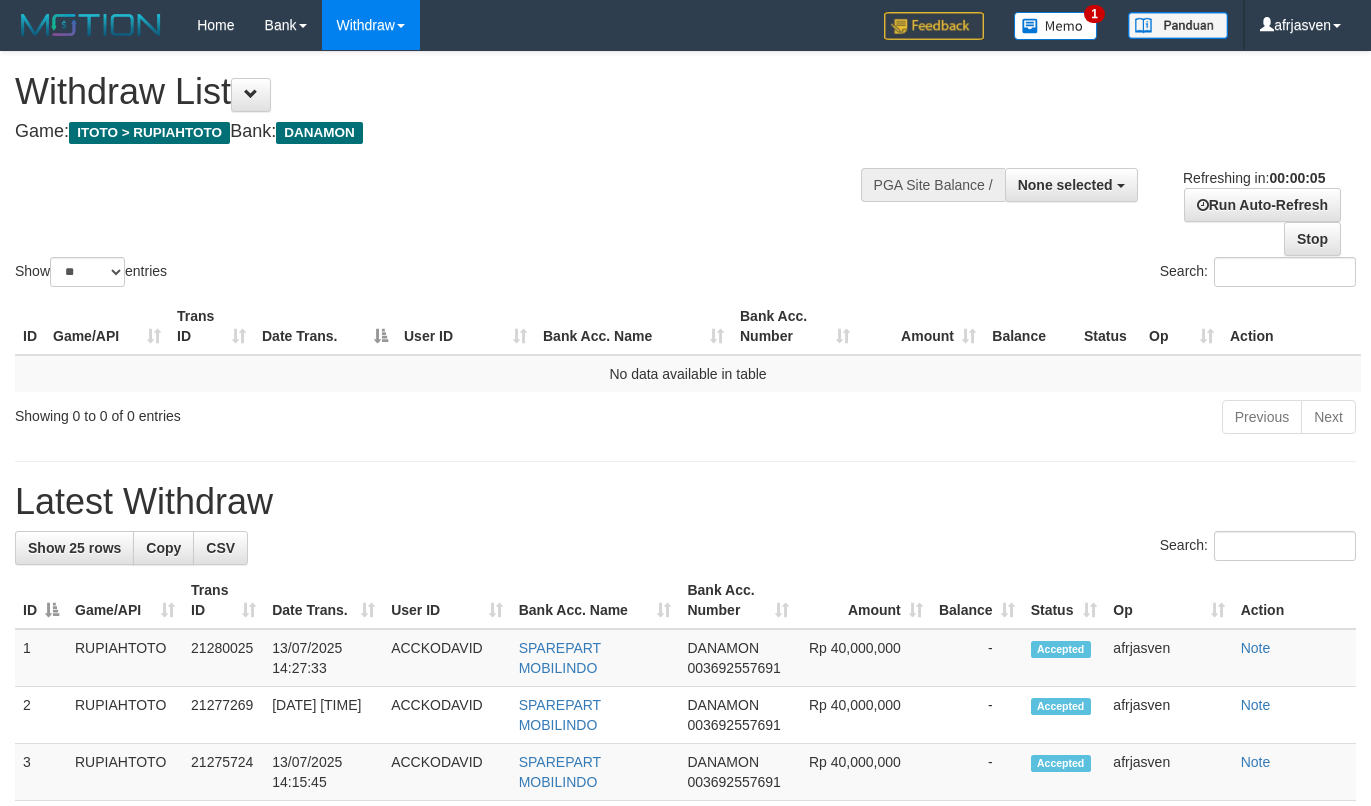 scroll, scrollTop: 0, scrollLeft: 0, axis: both 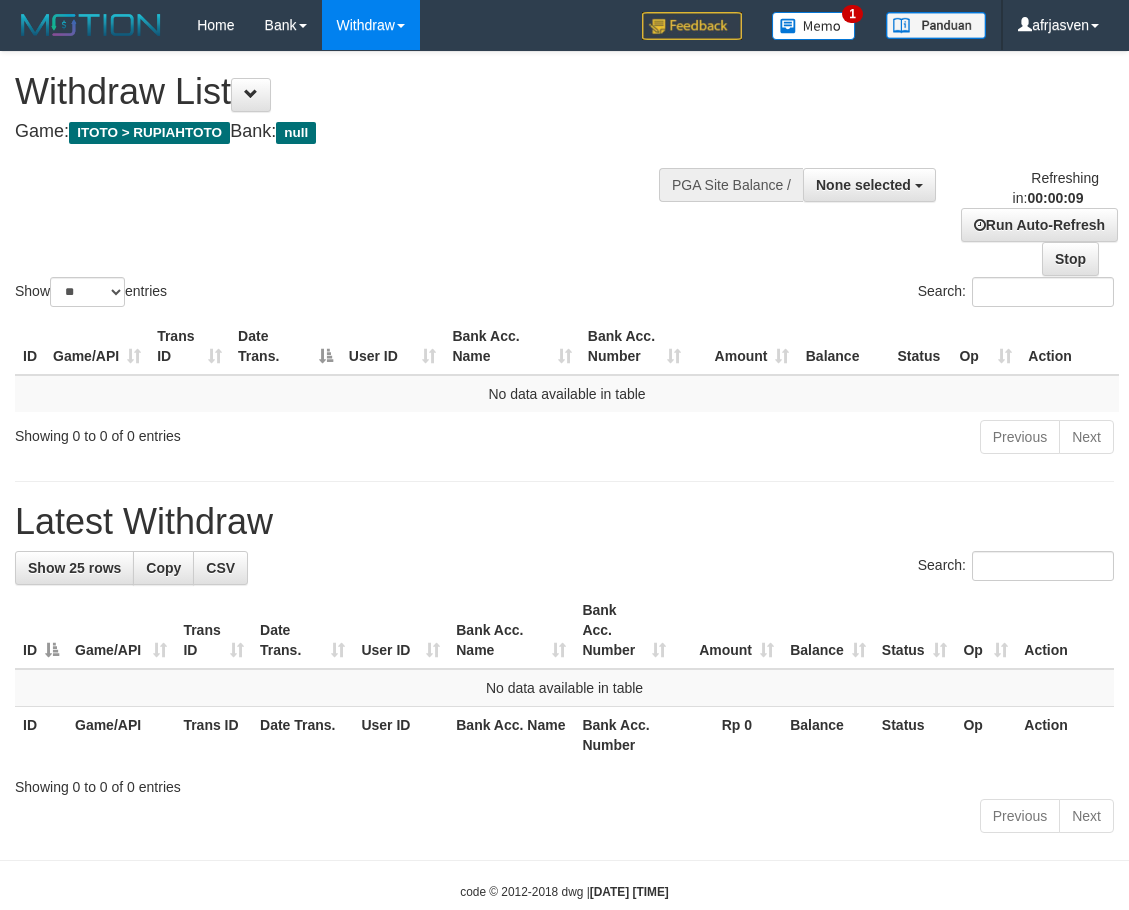 select 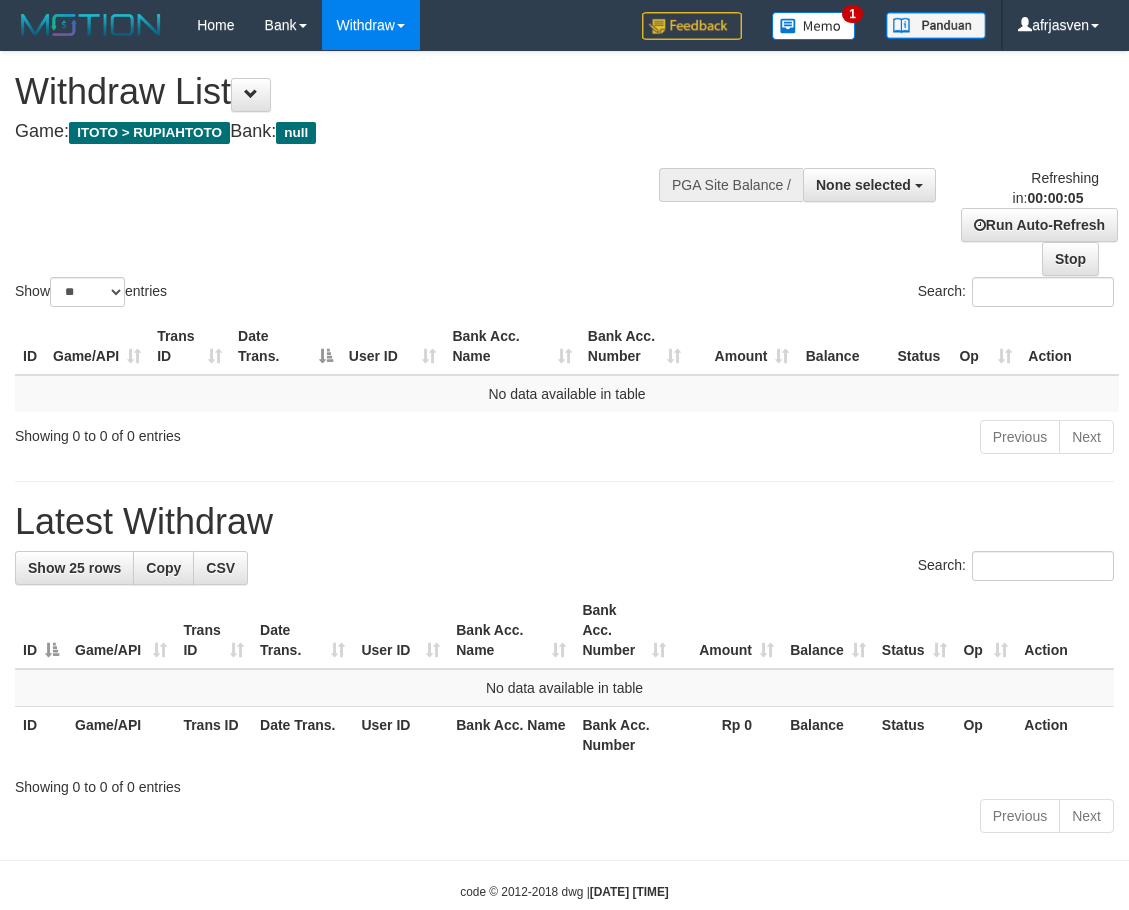 scroll, scrollTop: 0, scrollLeft: 0, axis: both 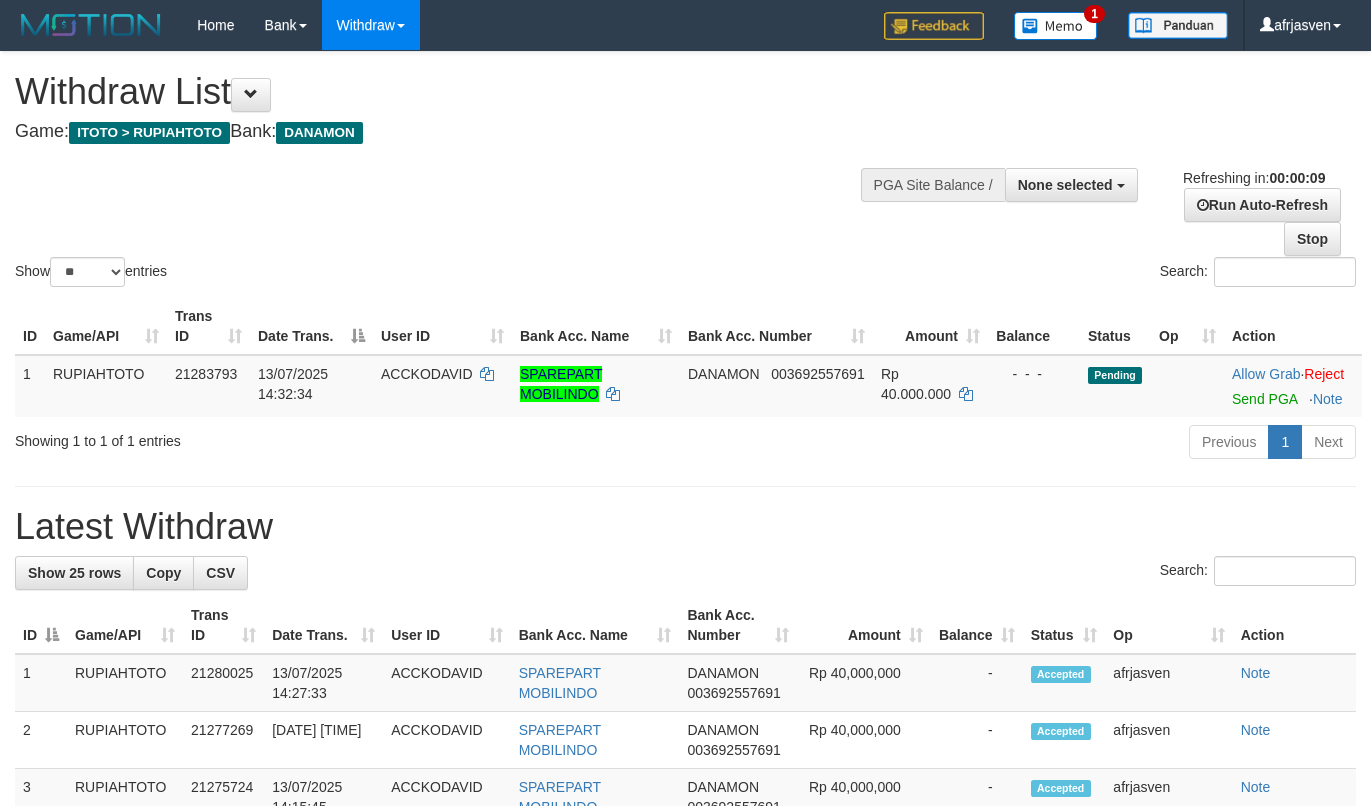 select 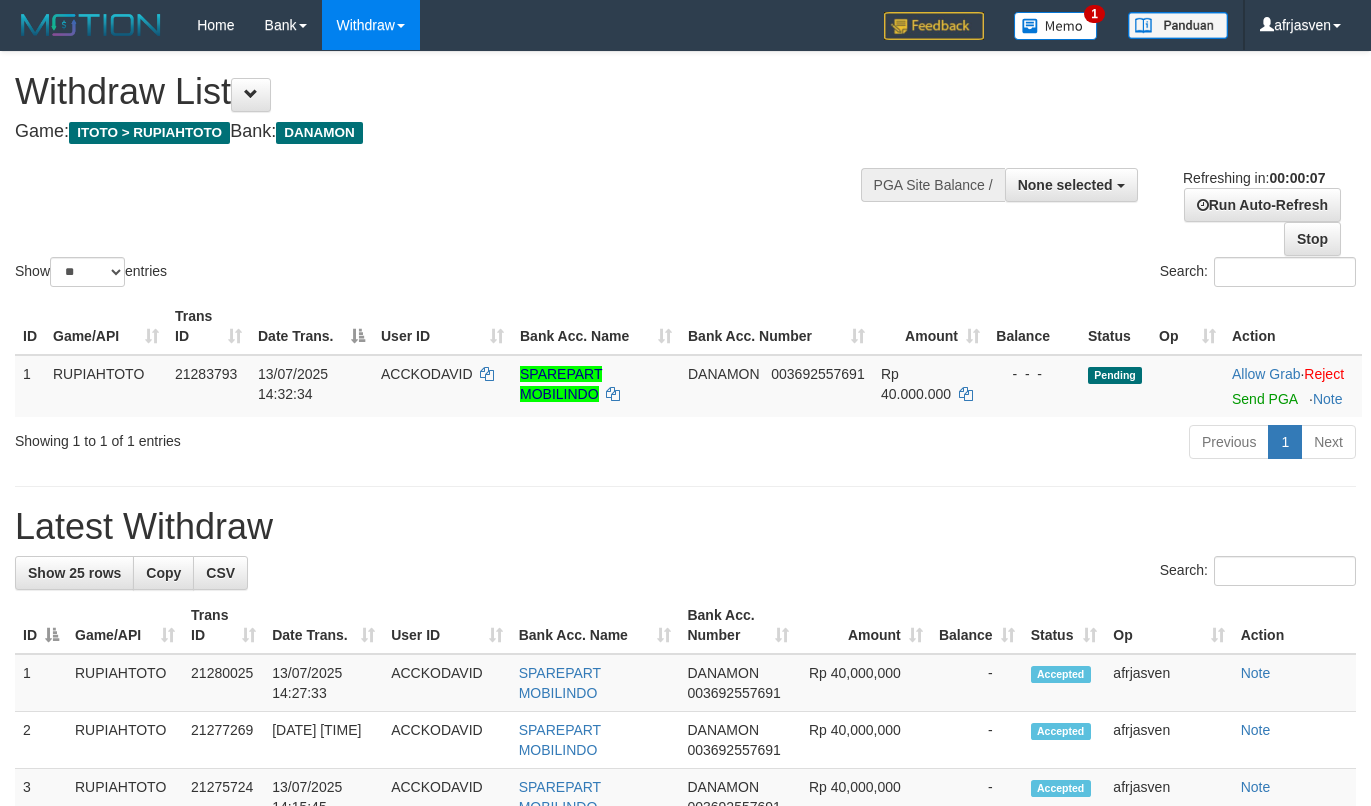 scroll, scrollTop: 0, scrollLeft: 0, axis: both 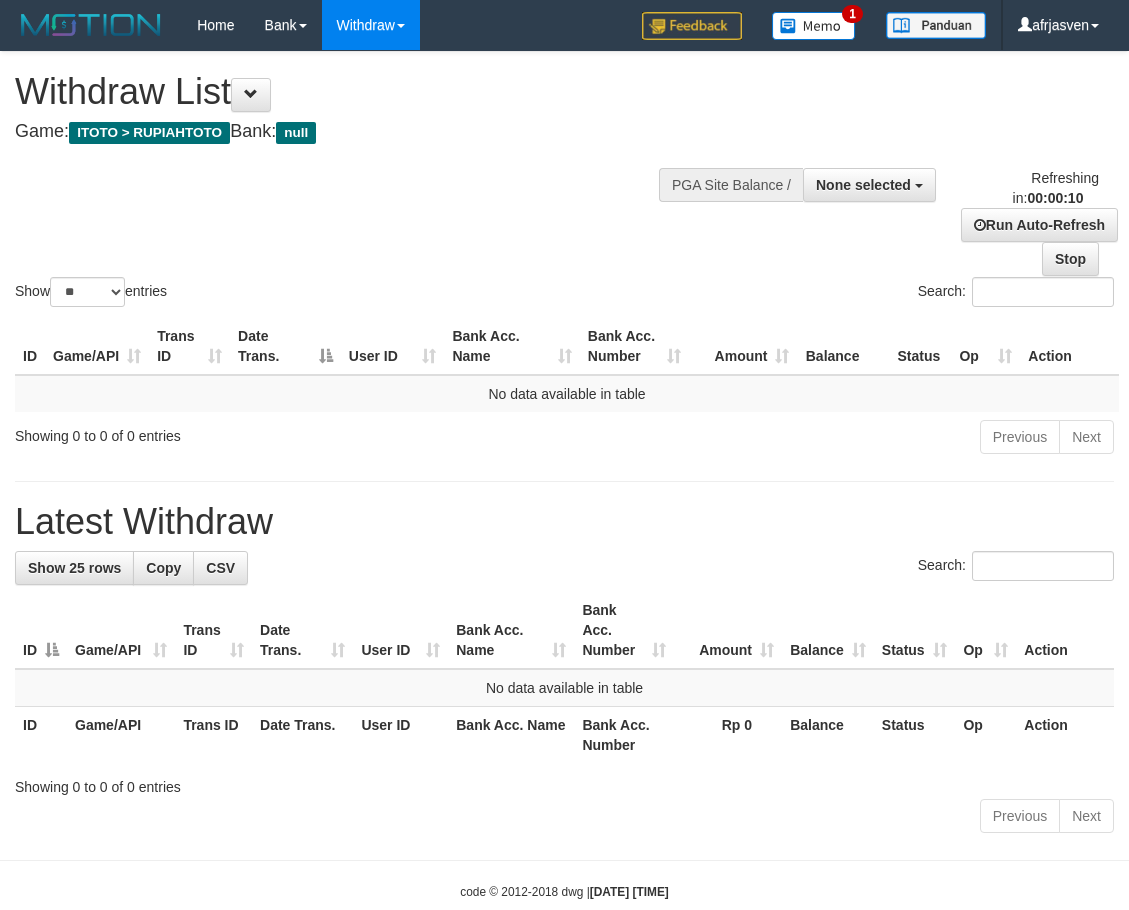 select 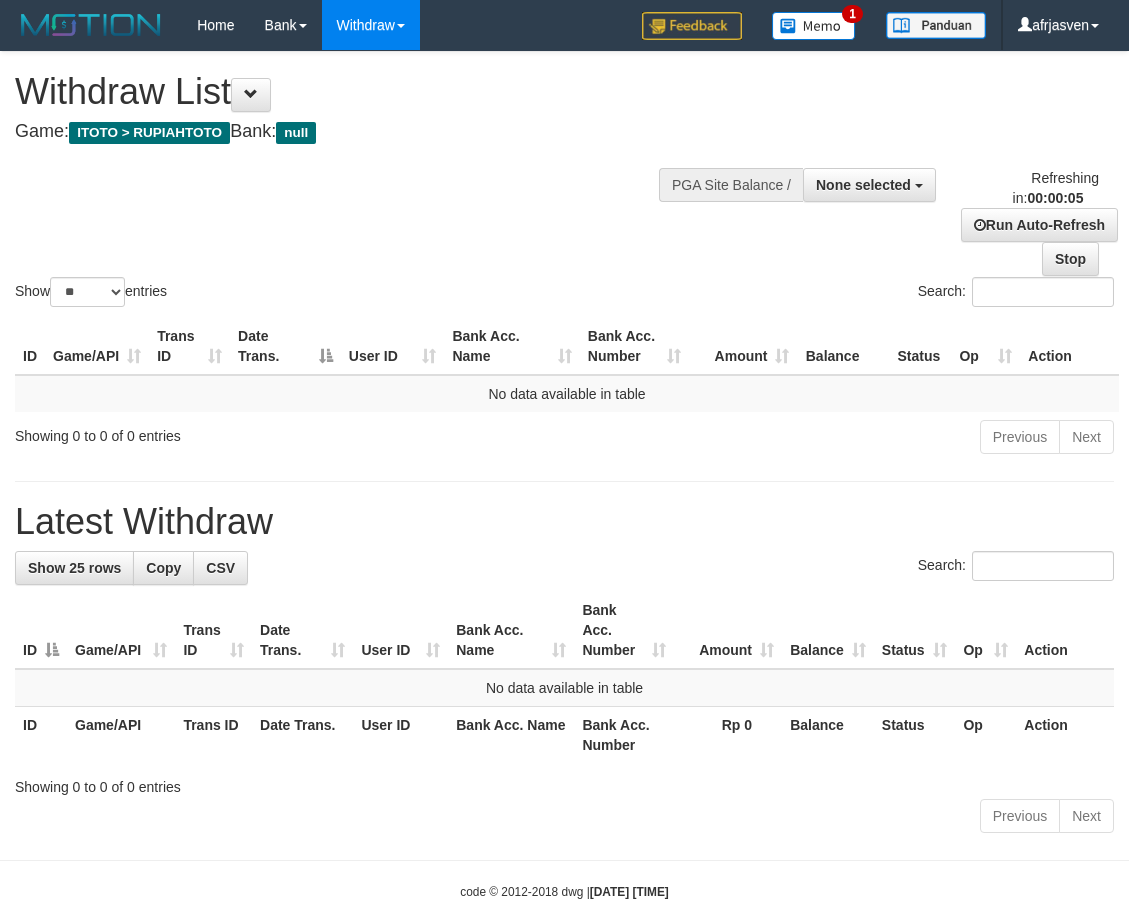 scroll, scrollTop: 0, scrollLeft: 0, axis: both 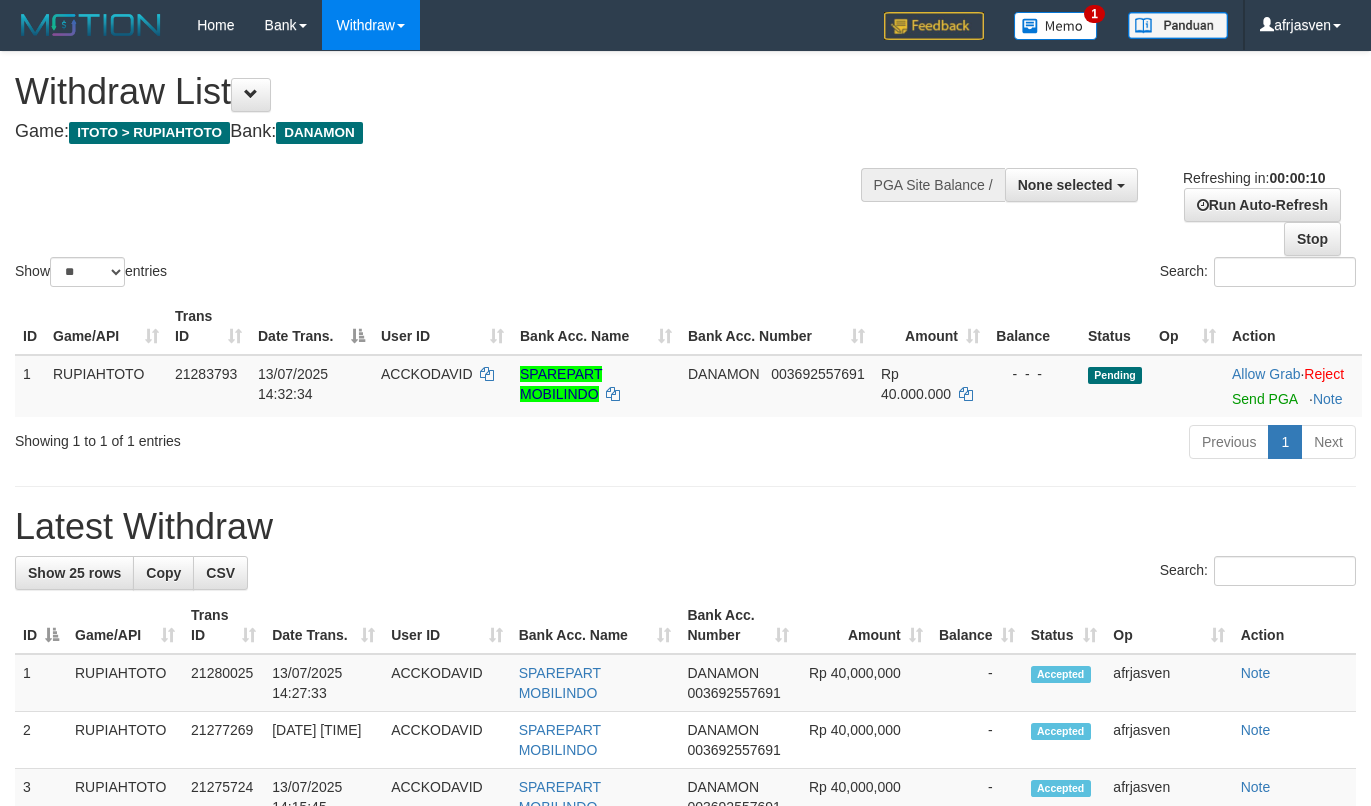 select 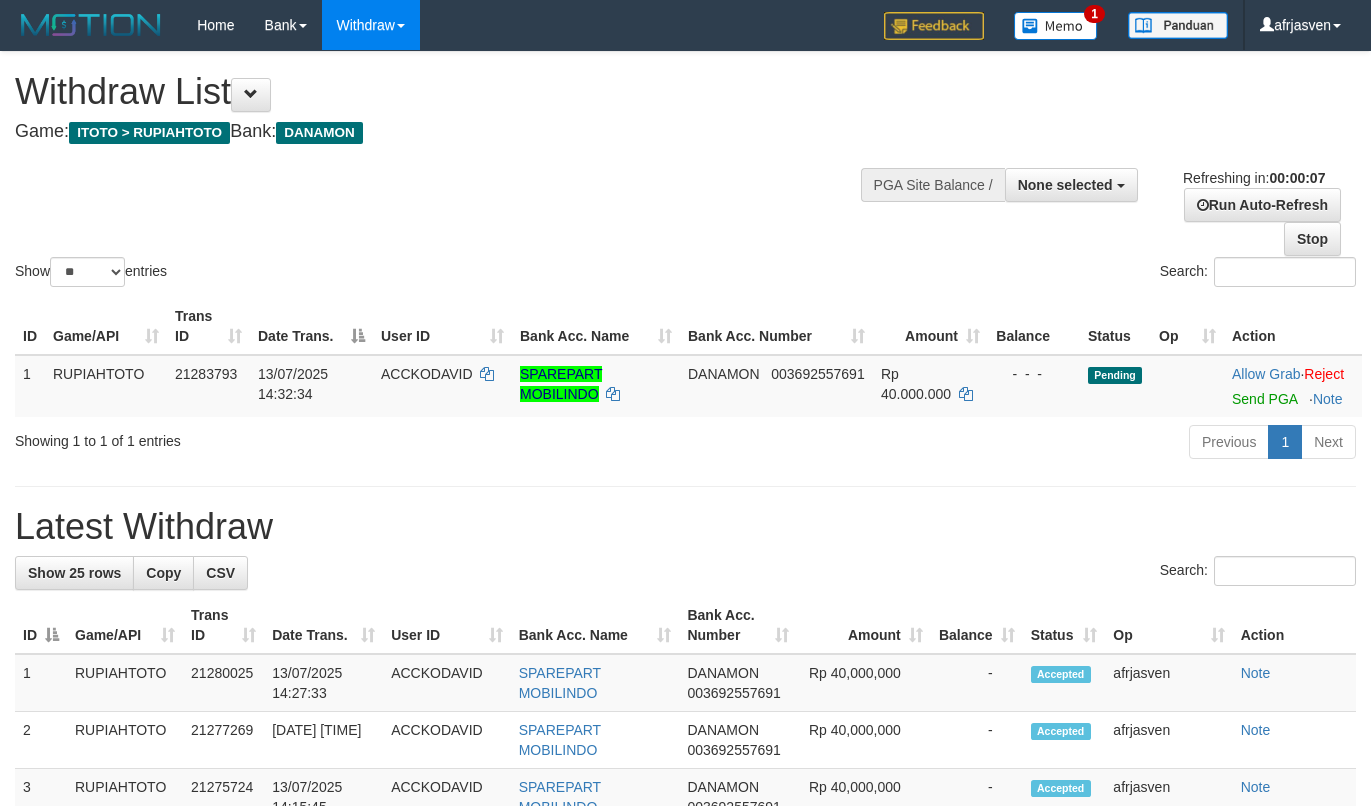 scroll, scrollTop: 0, scrollLeft: 0, axis: both 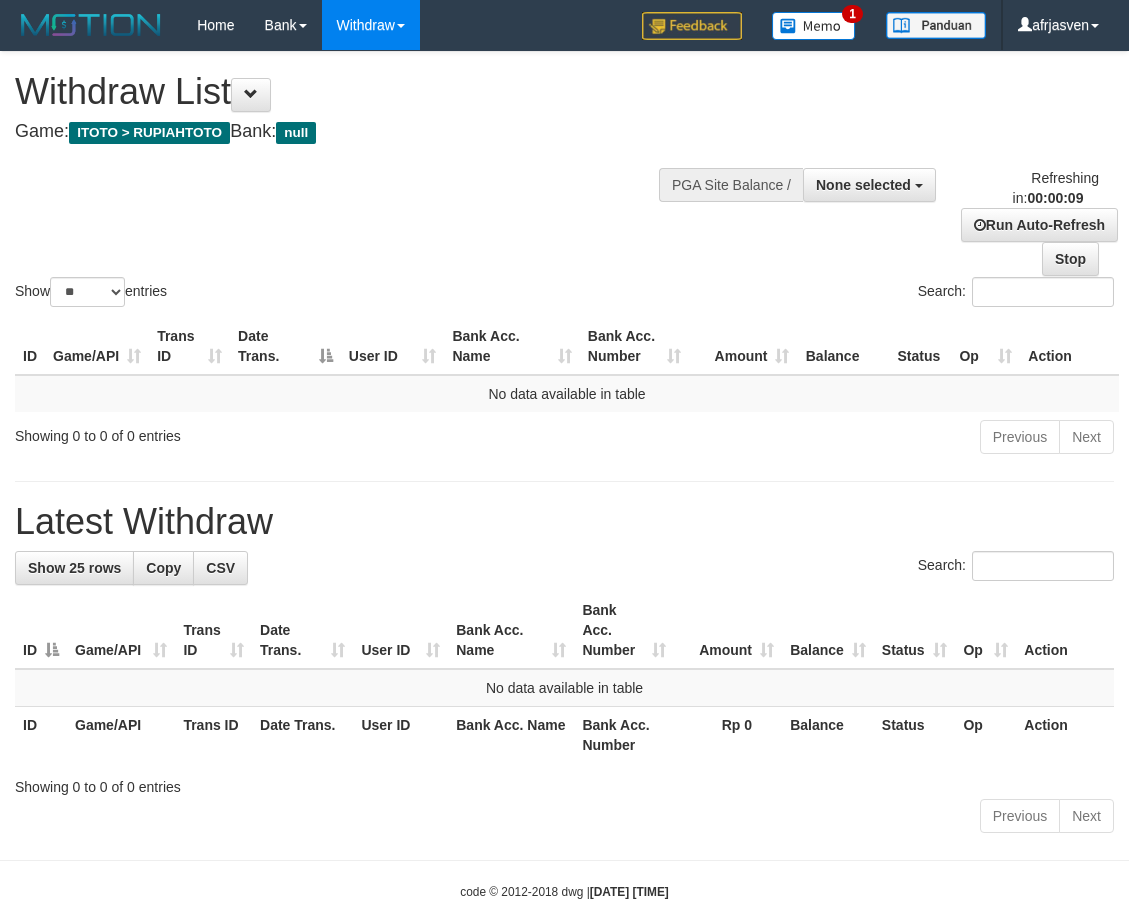 select 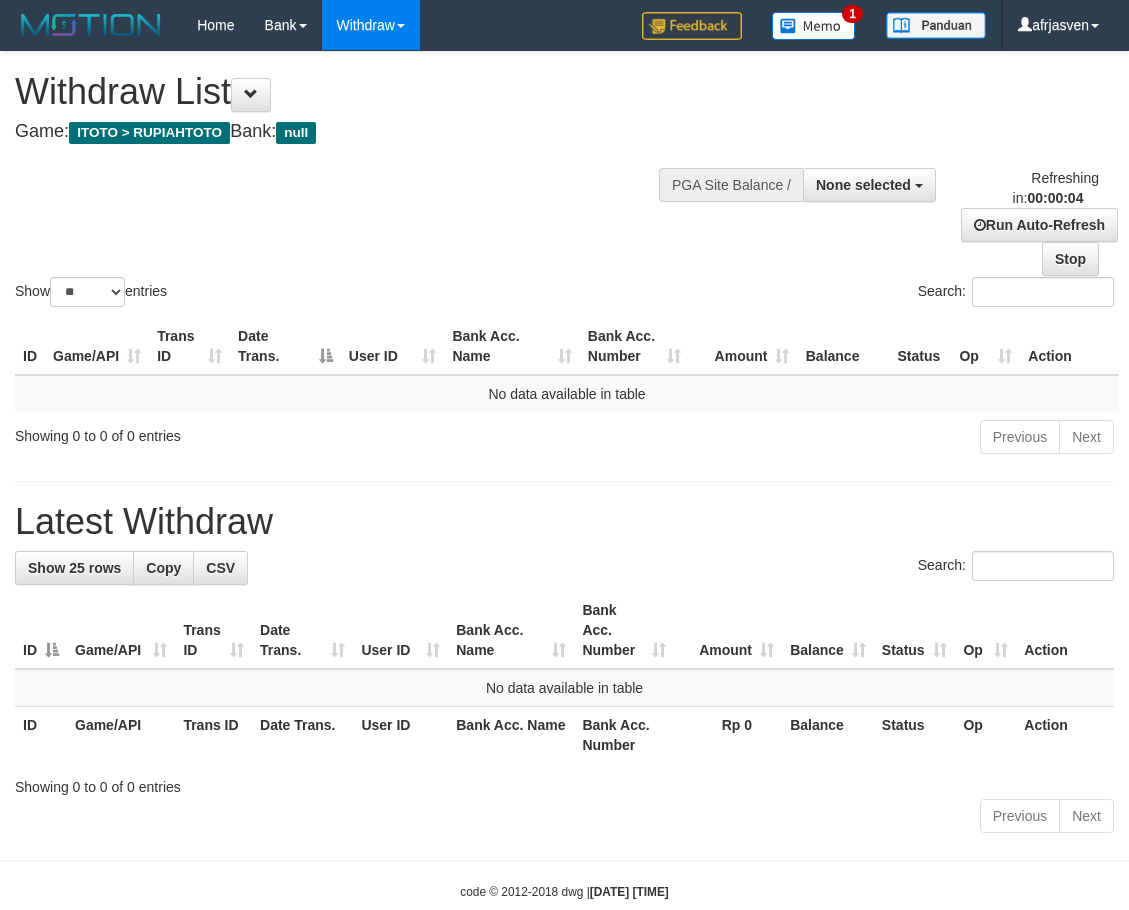 scroll, scrollTop: 0, scrollLeft: 0, axis: both 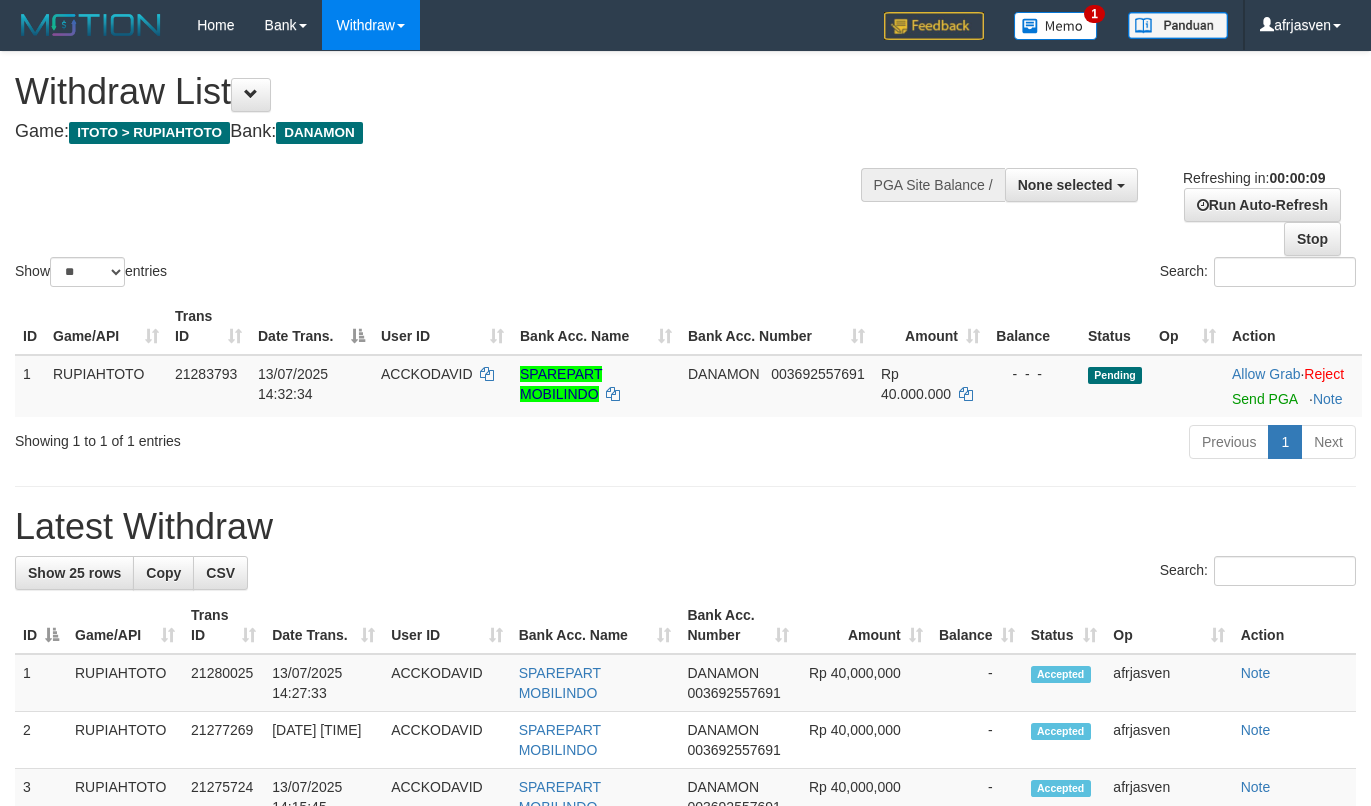 select 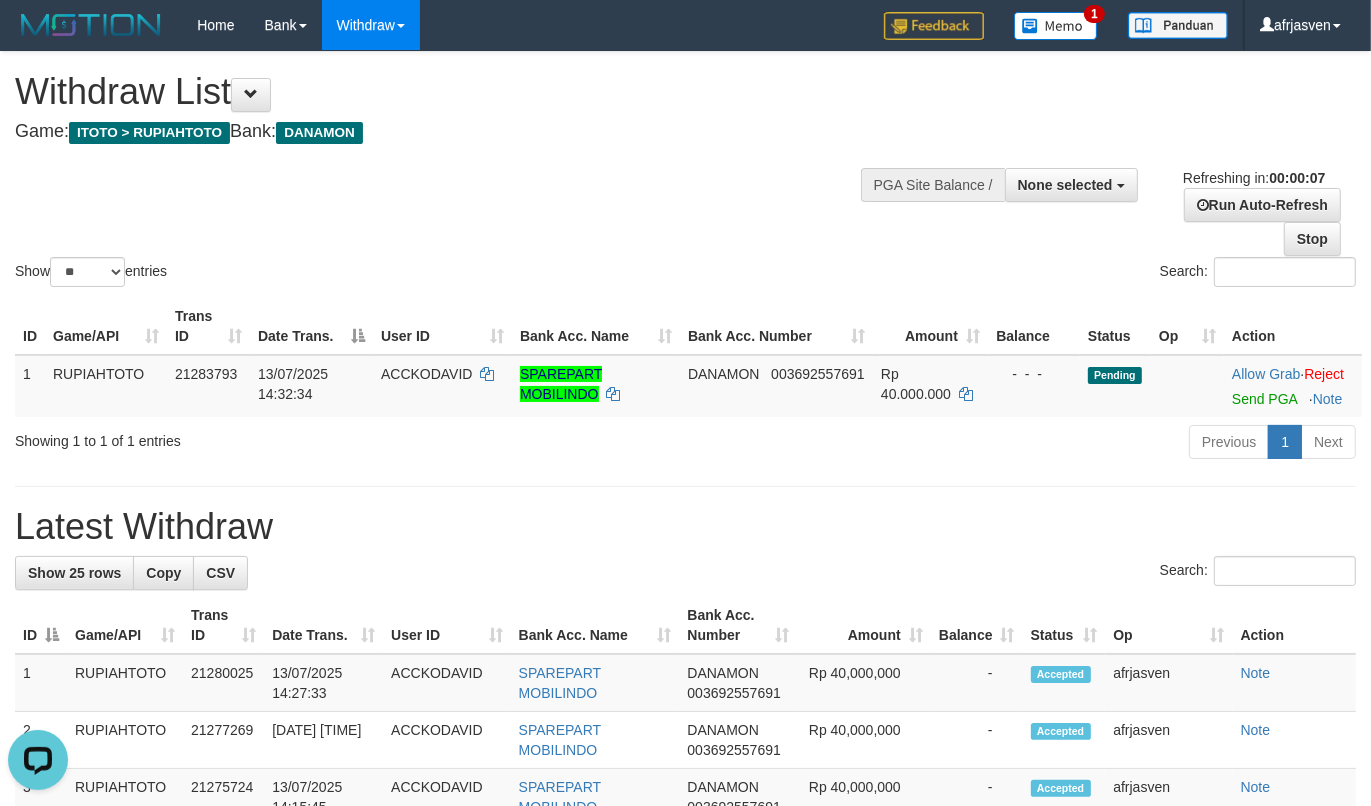 scroll, scrollTop: 0, scrollLeft: 0, axis: both 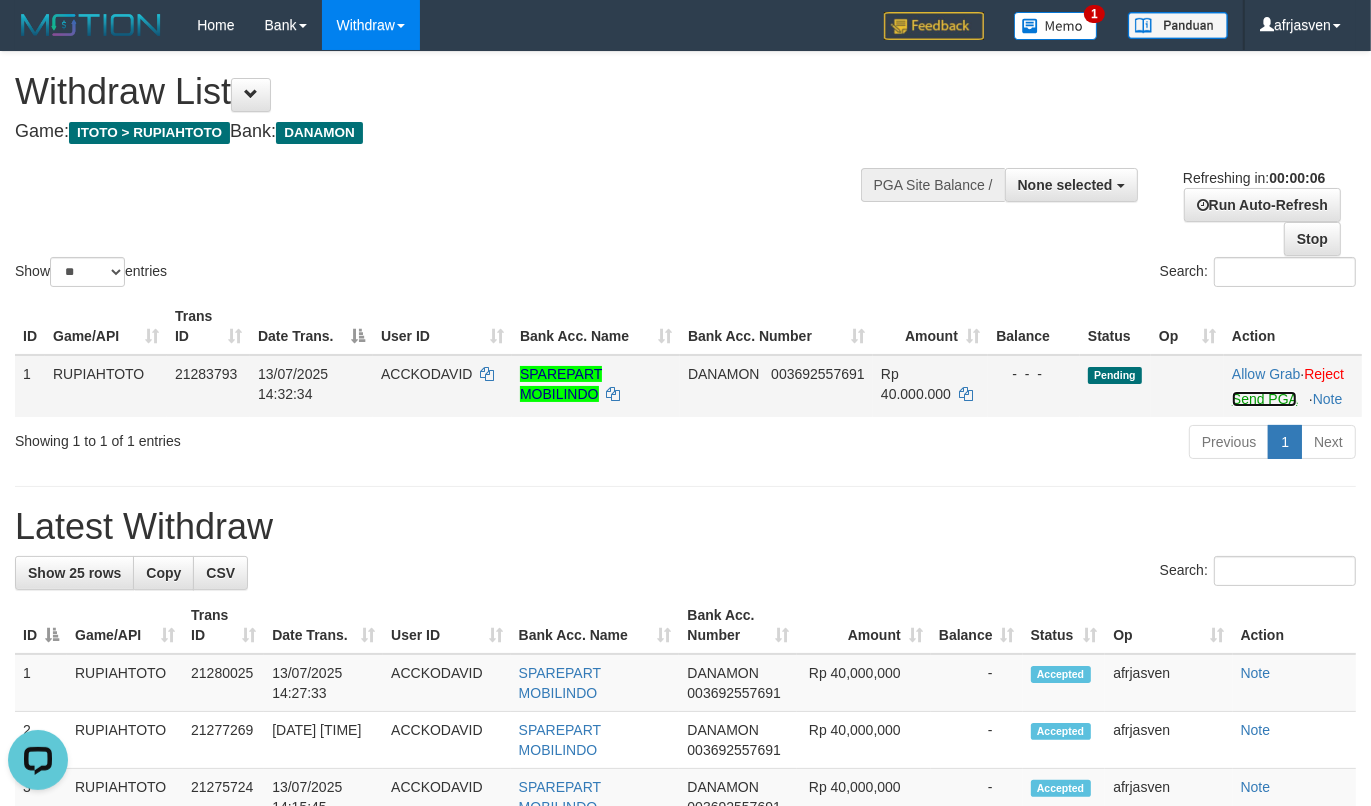 click on "Send PGA" at bounding box center (1264, 399) 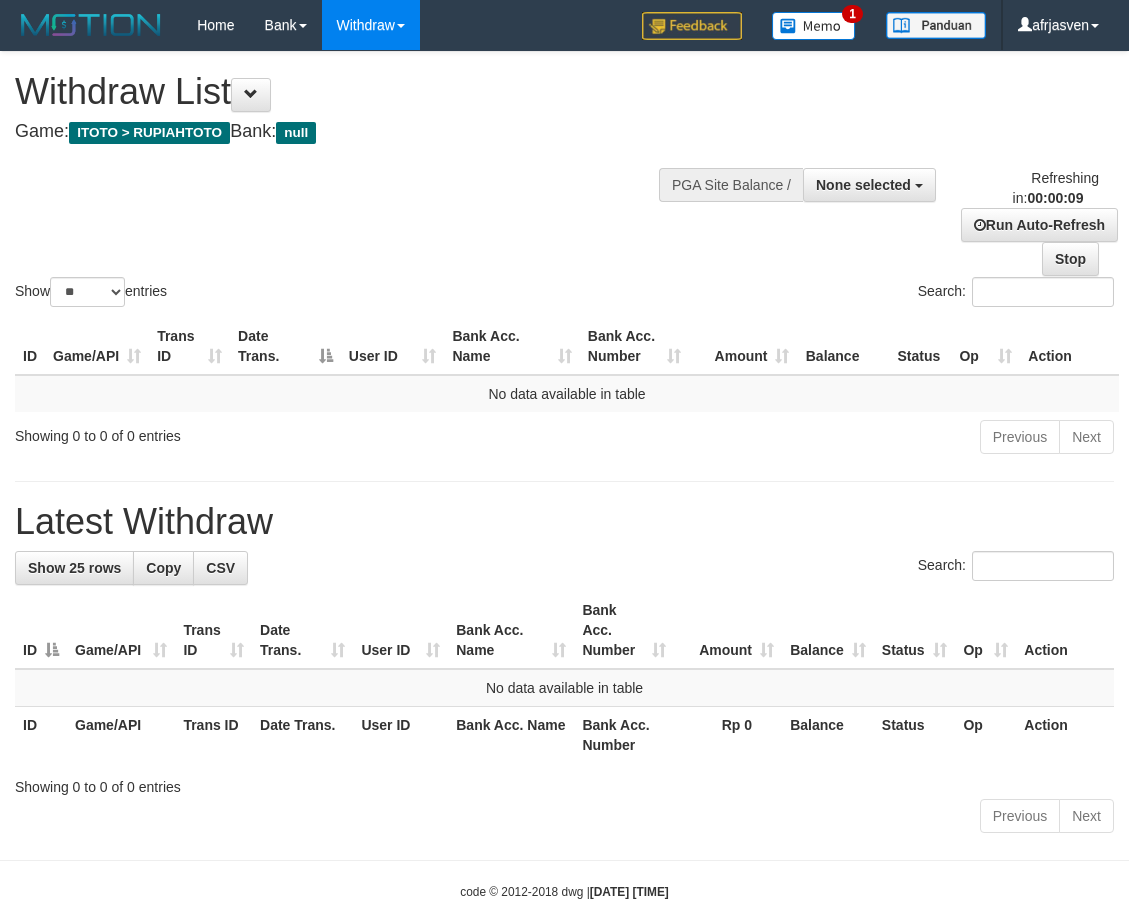 select 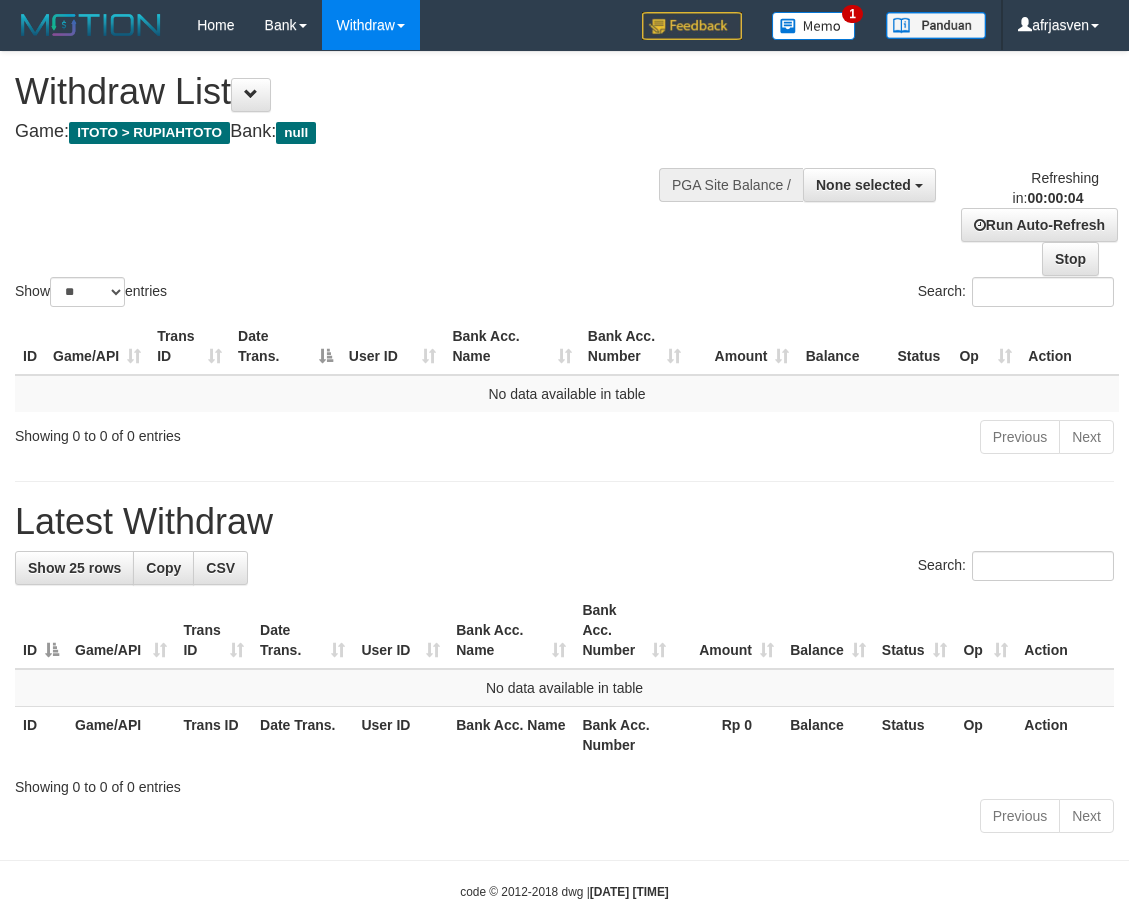 scroll, scrollTop: 0, scrollLeft: 0, axis: both 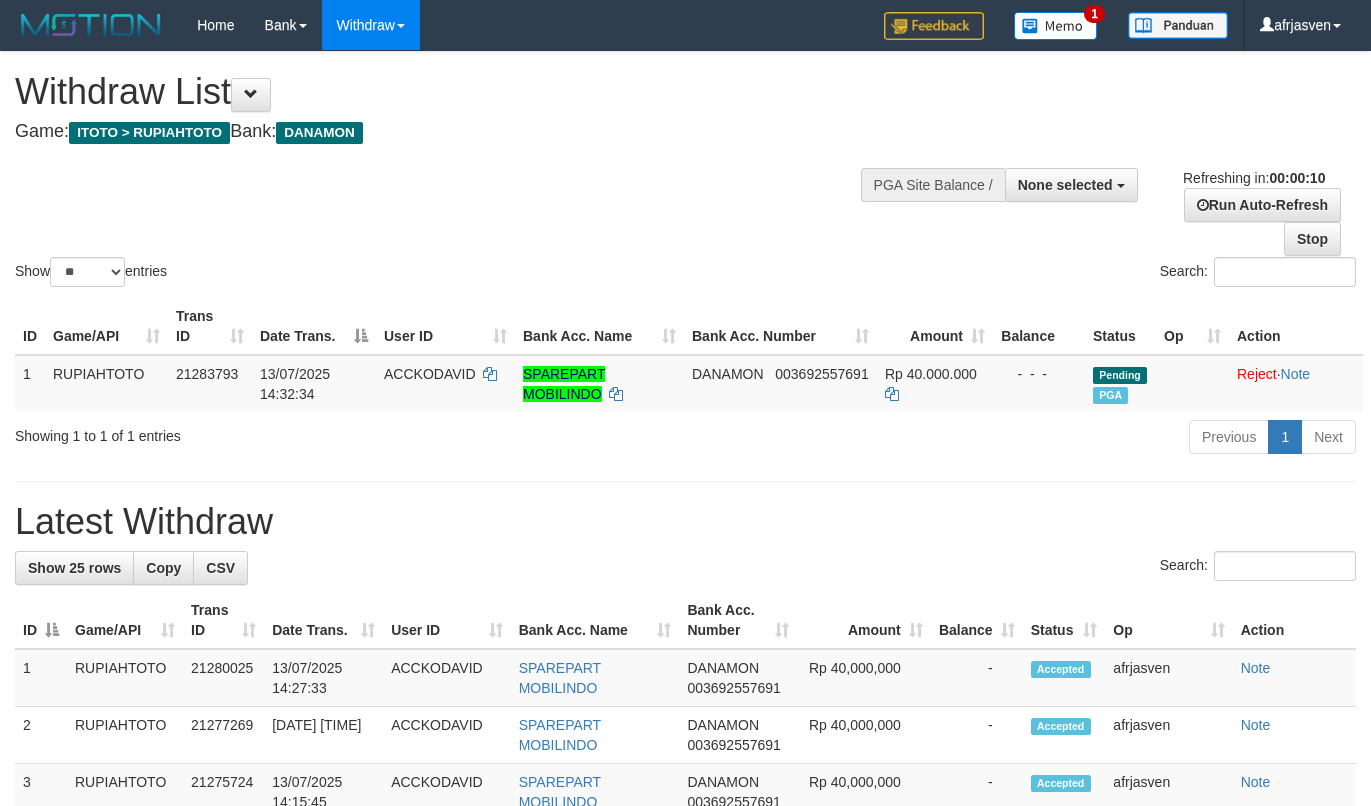 select 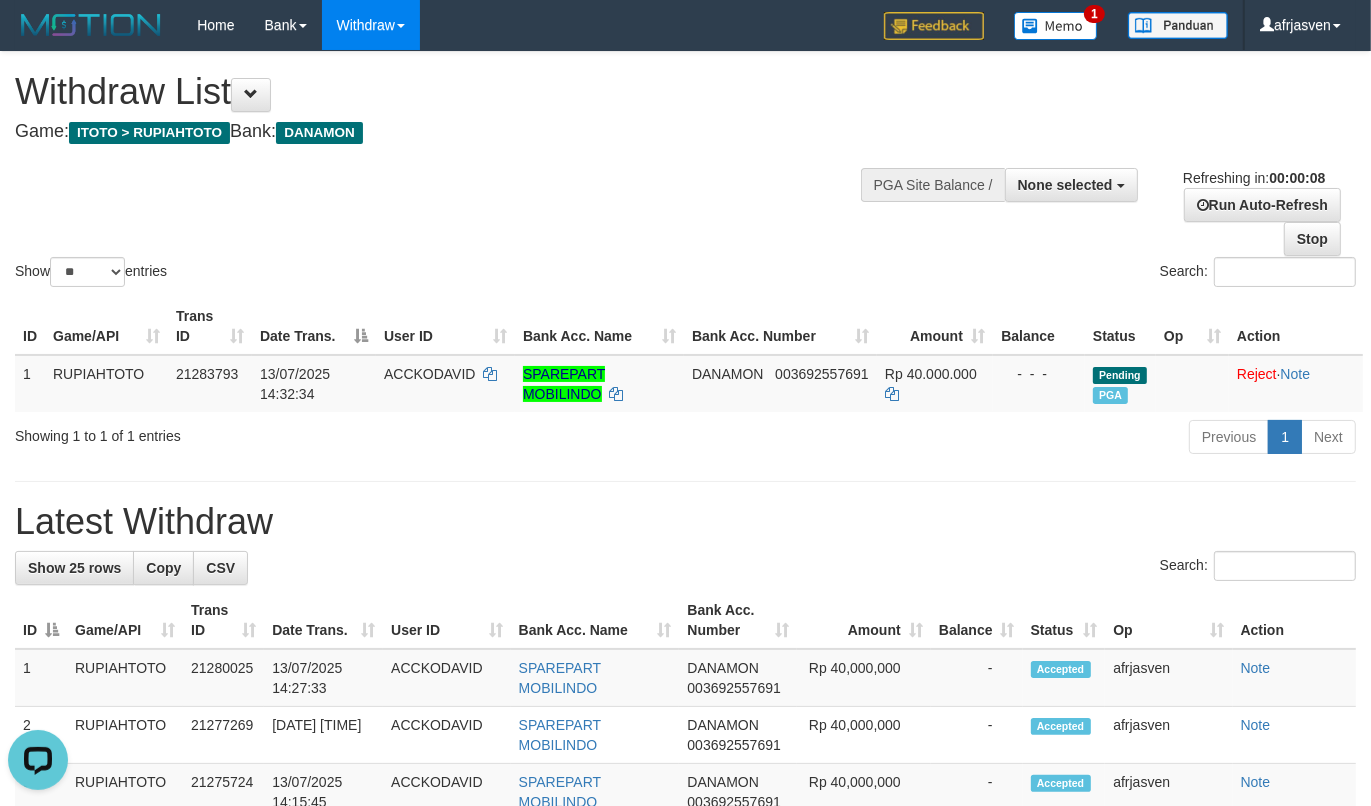 scroll, scrollTop: 0, scrollLeft: 0, axis: both 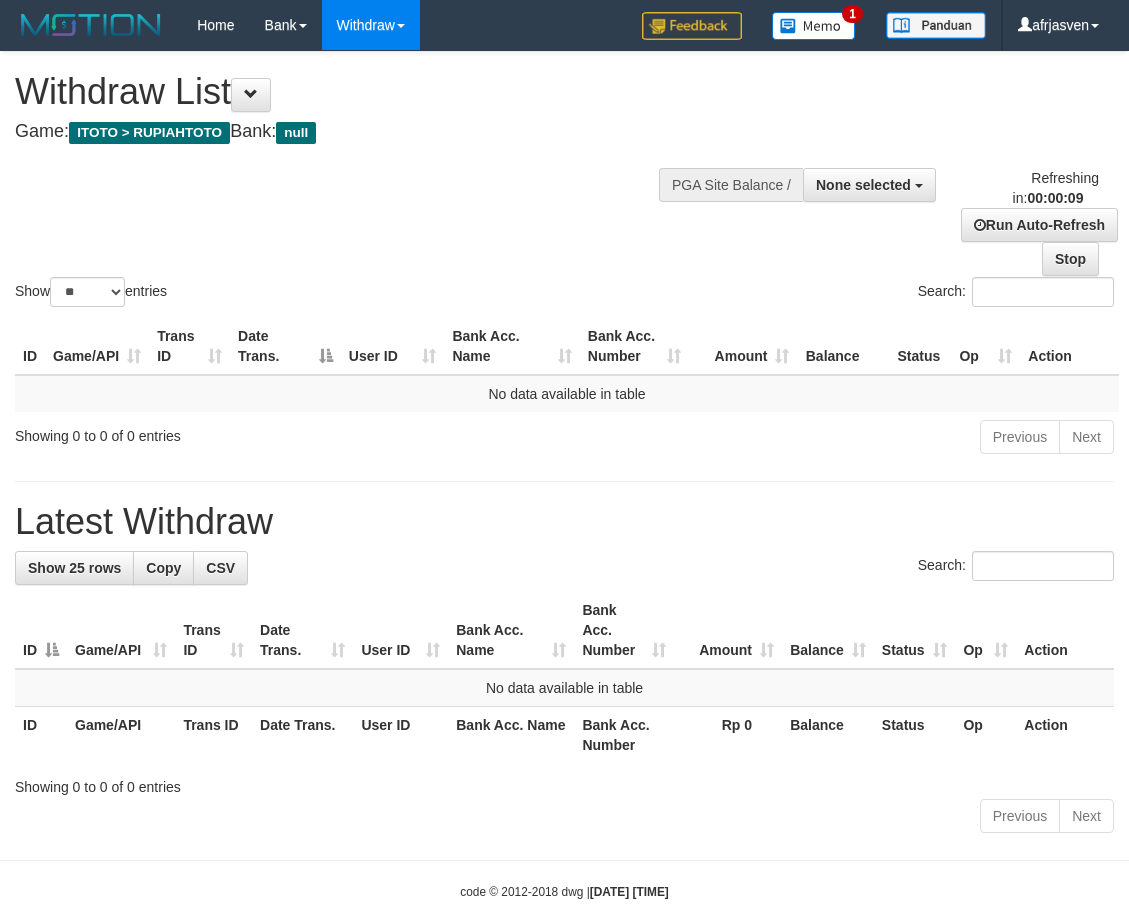 select 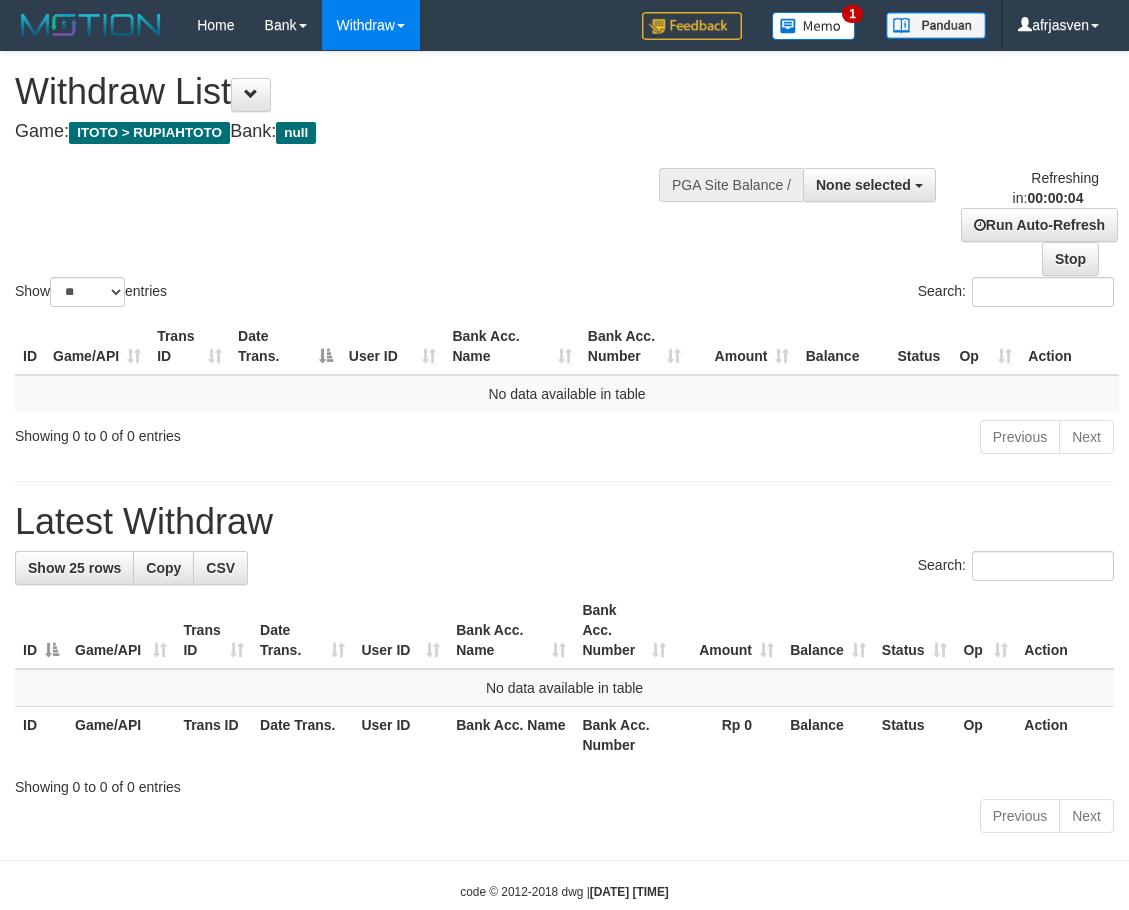 scroll, scrollTop: 0, scrollLeft: 0, axis: both 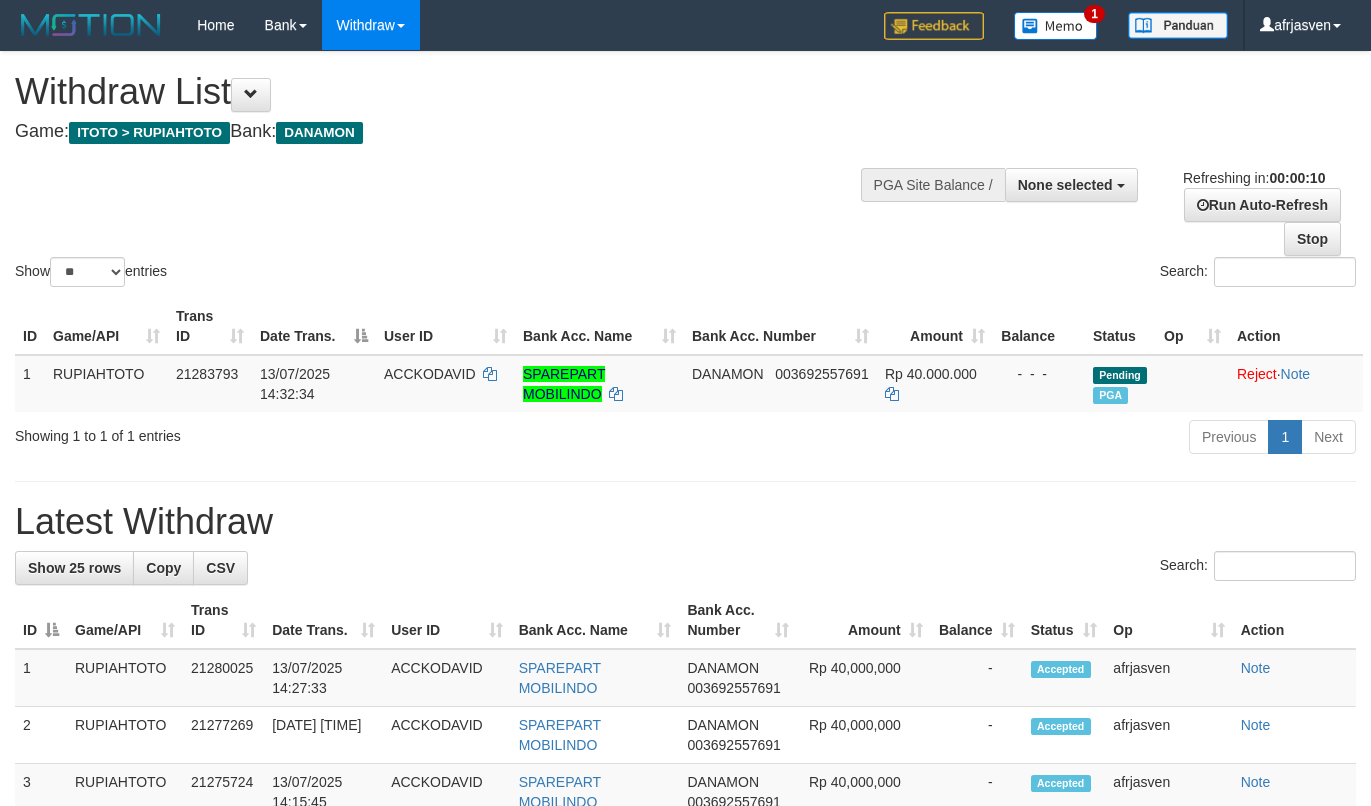 select 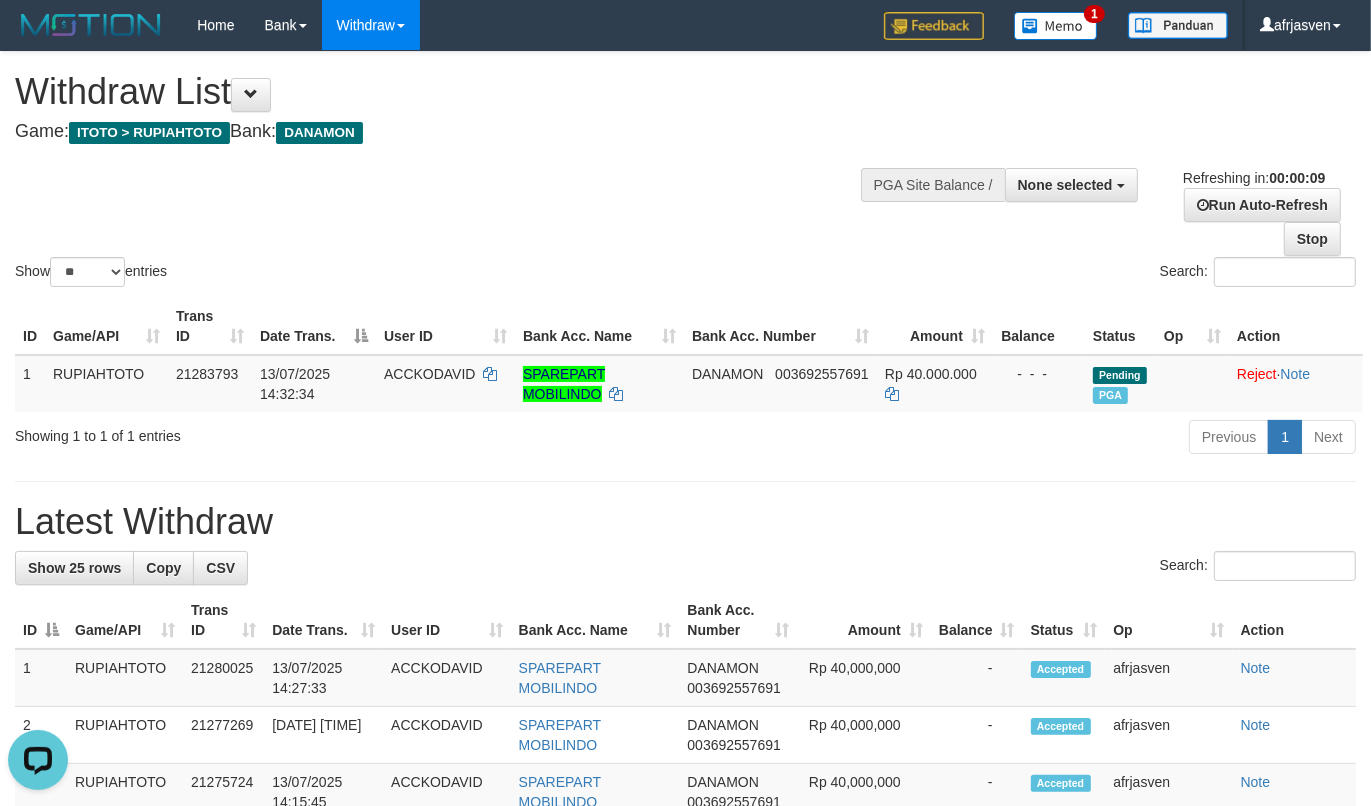 scroll, scrollTop: 0, scrollLeft: 0, axis: both 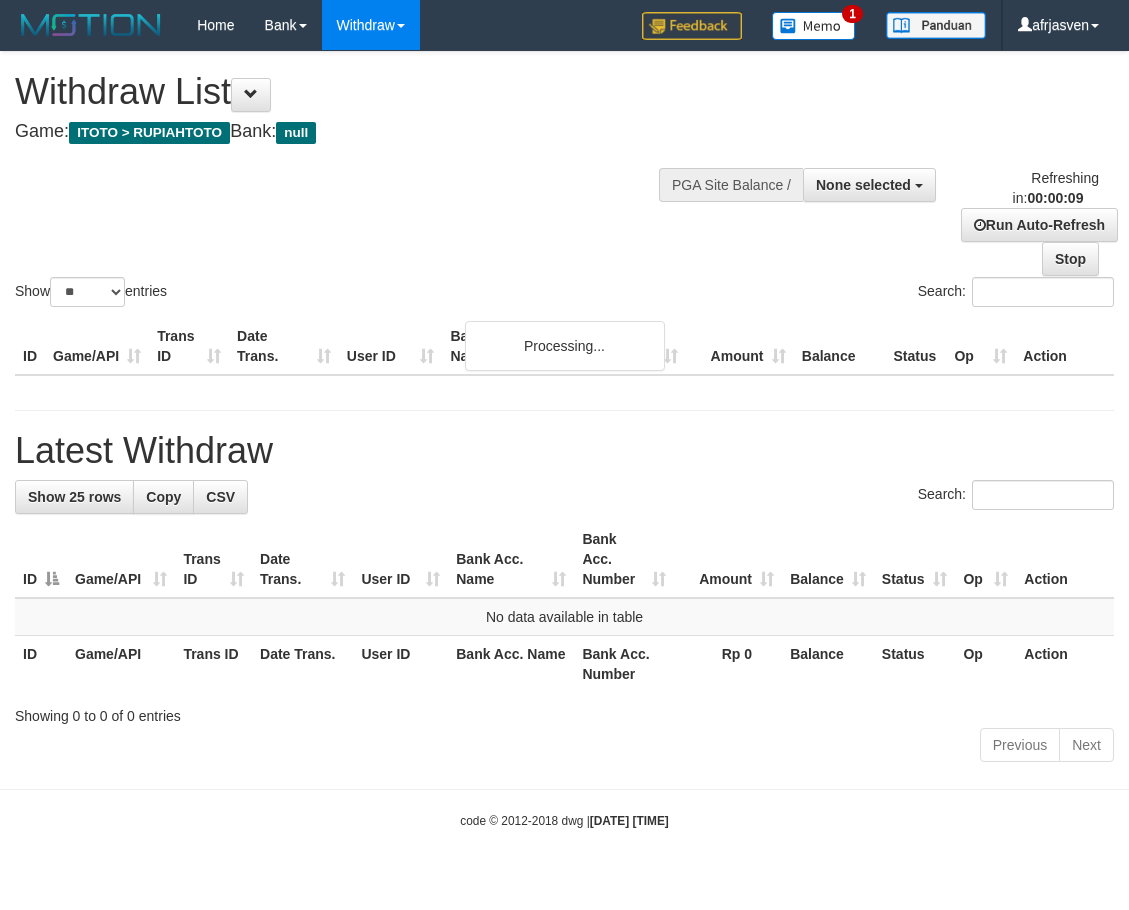 select 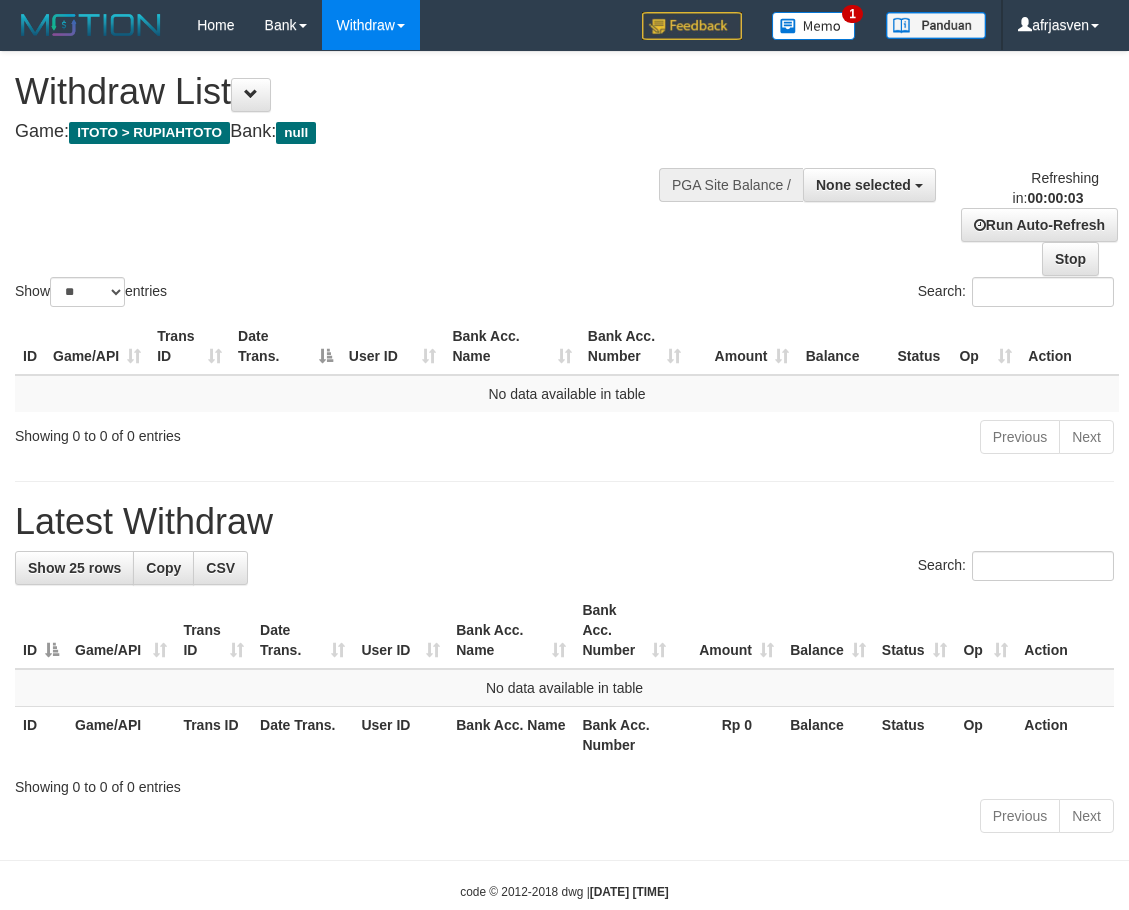 scroll, scrollTop: 0, scrollLeft: 0, axis: both 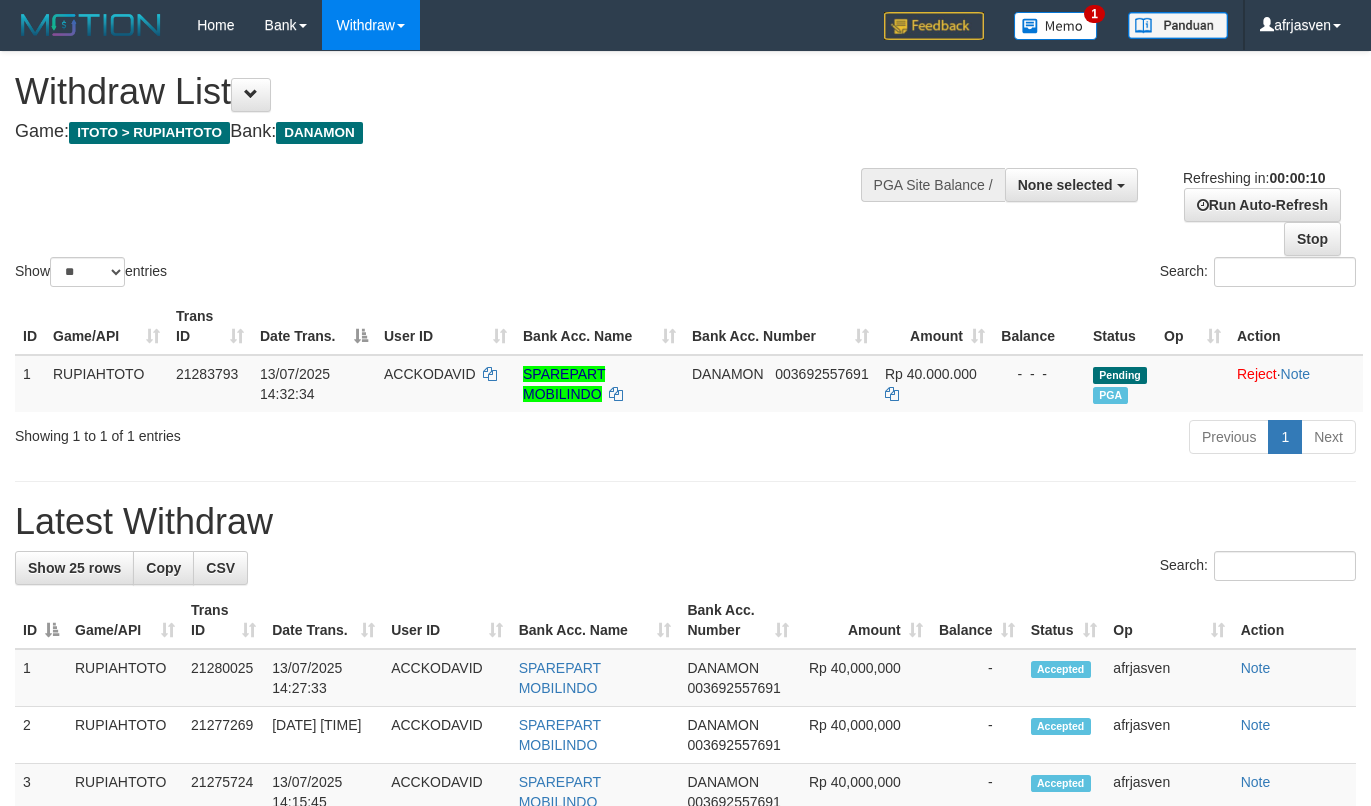 select 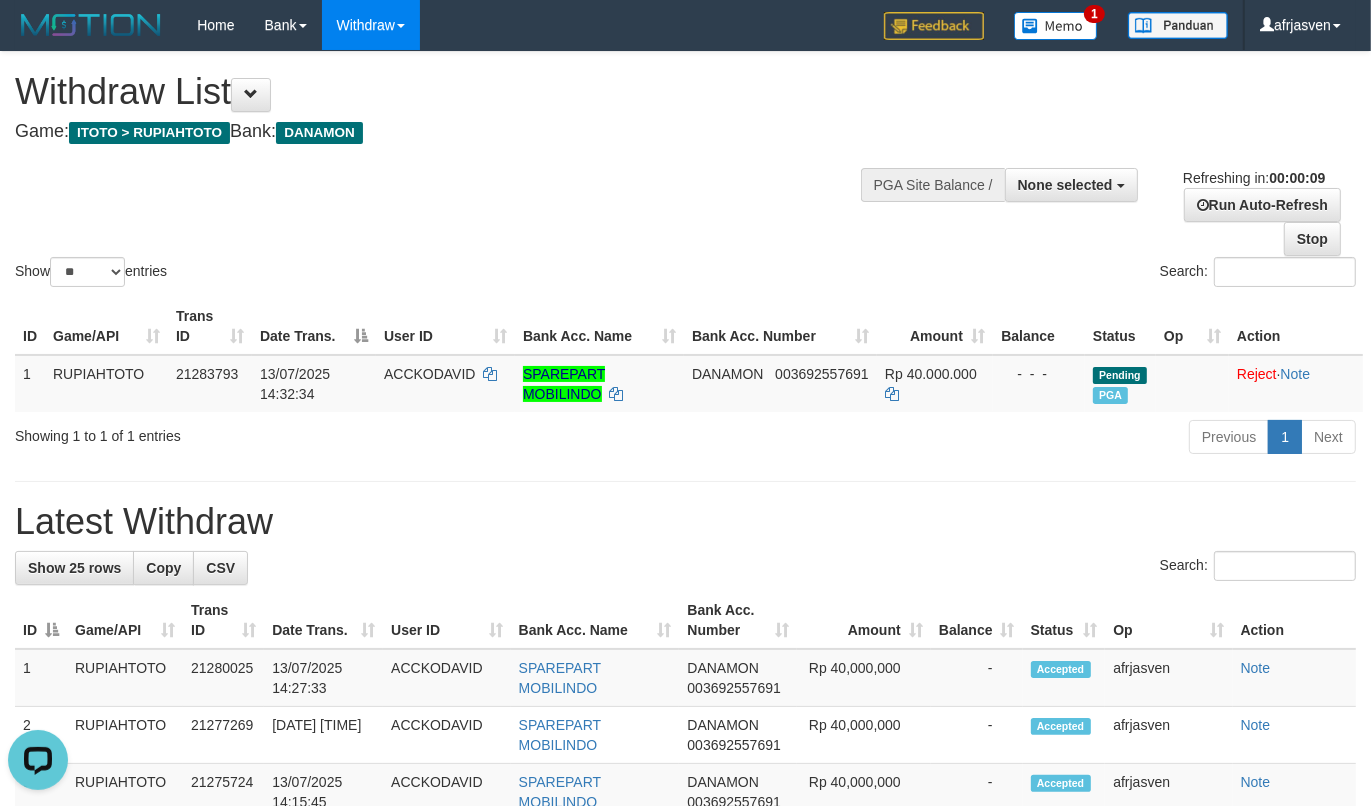 scroll, scrollTop: 0, scrollLeft: 0, axis: both 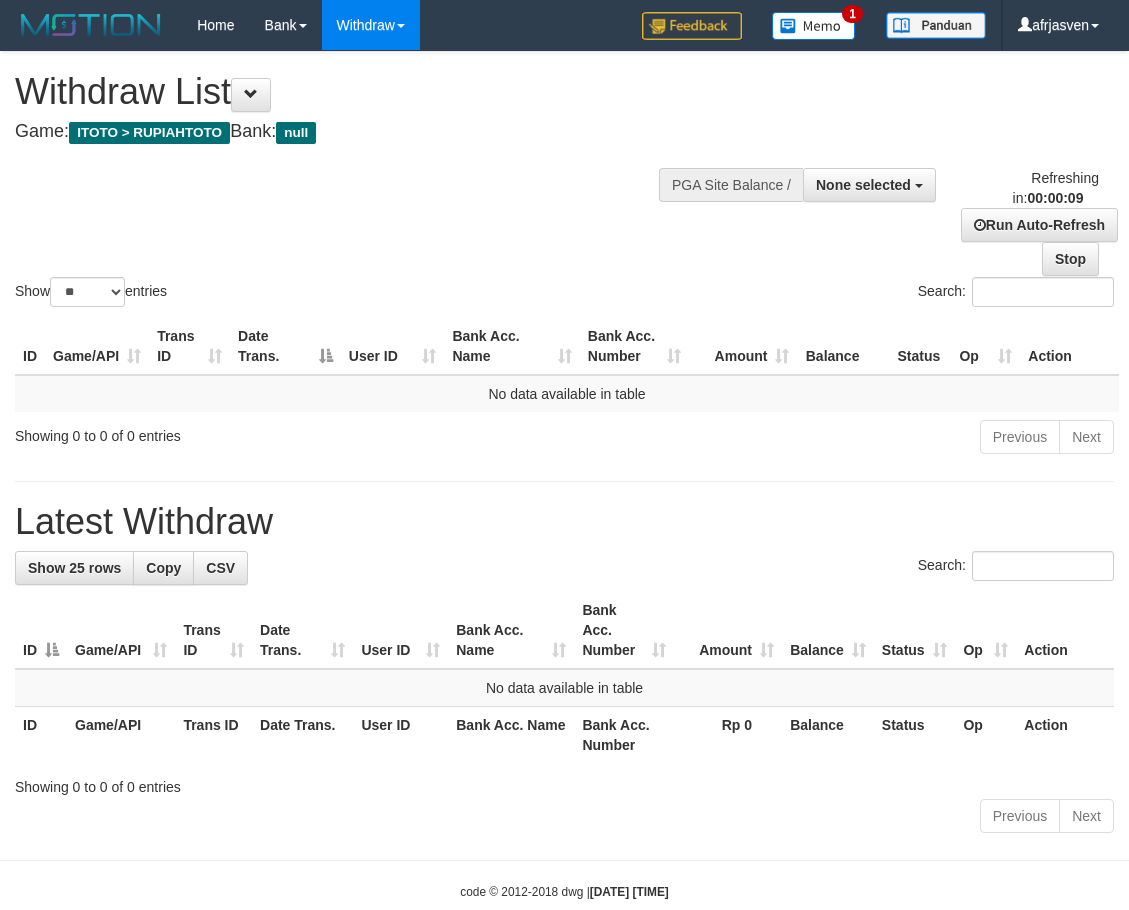 select 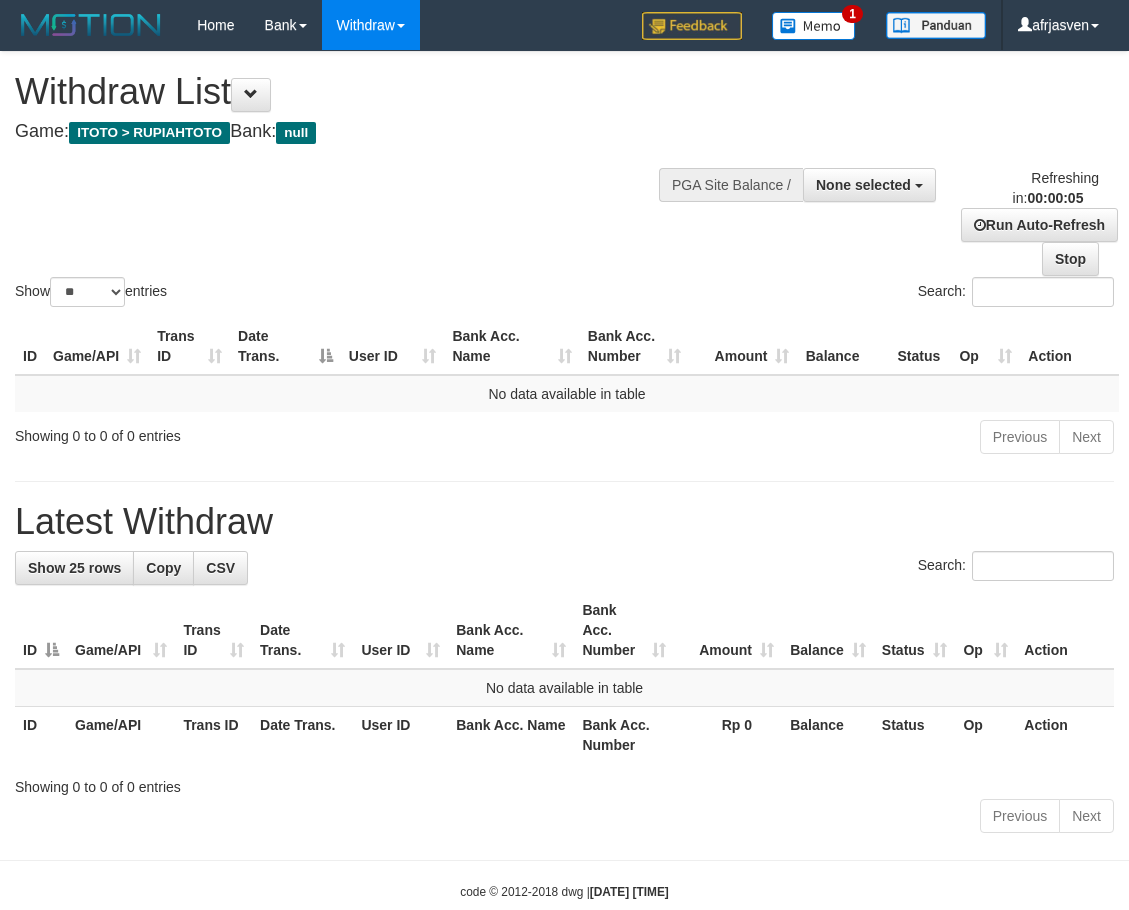 scroll, scrollTop: 0, scrollLeft: 0, axis: both 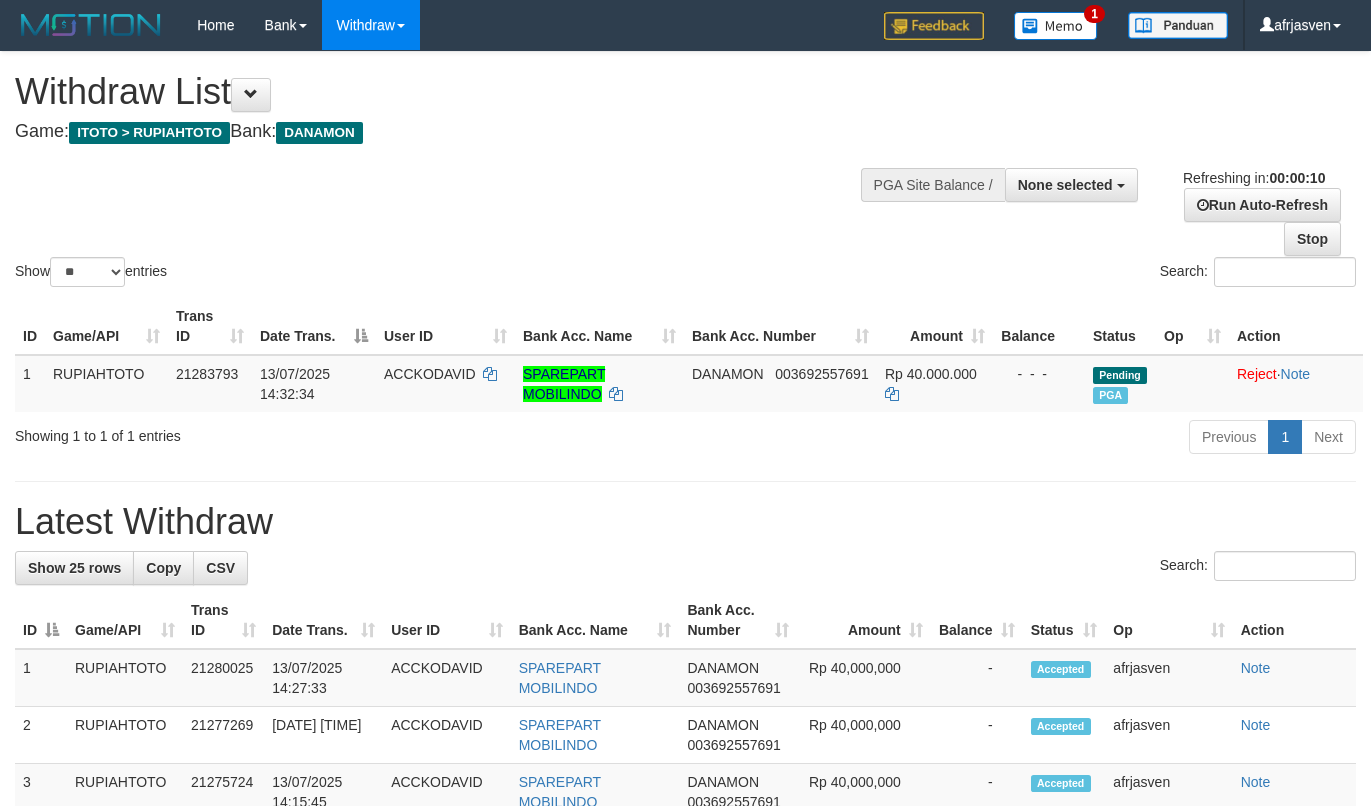 select 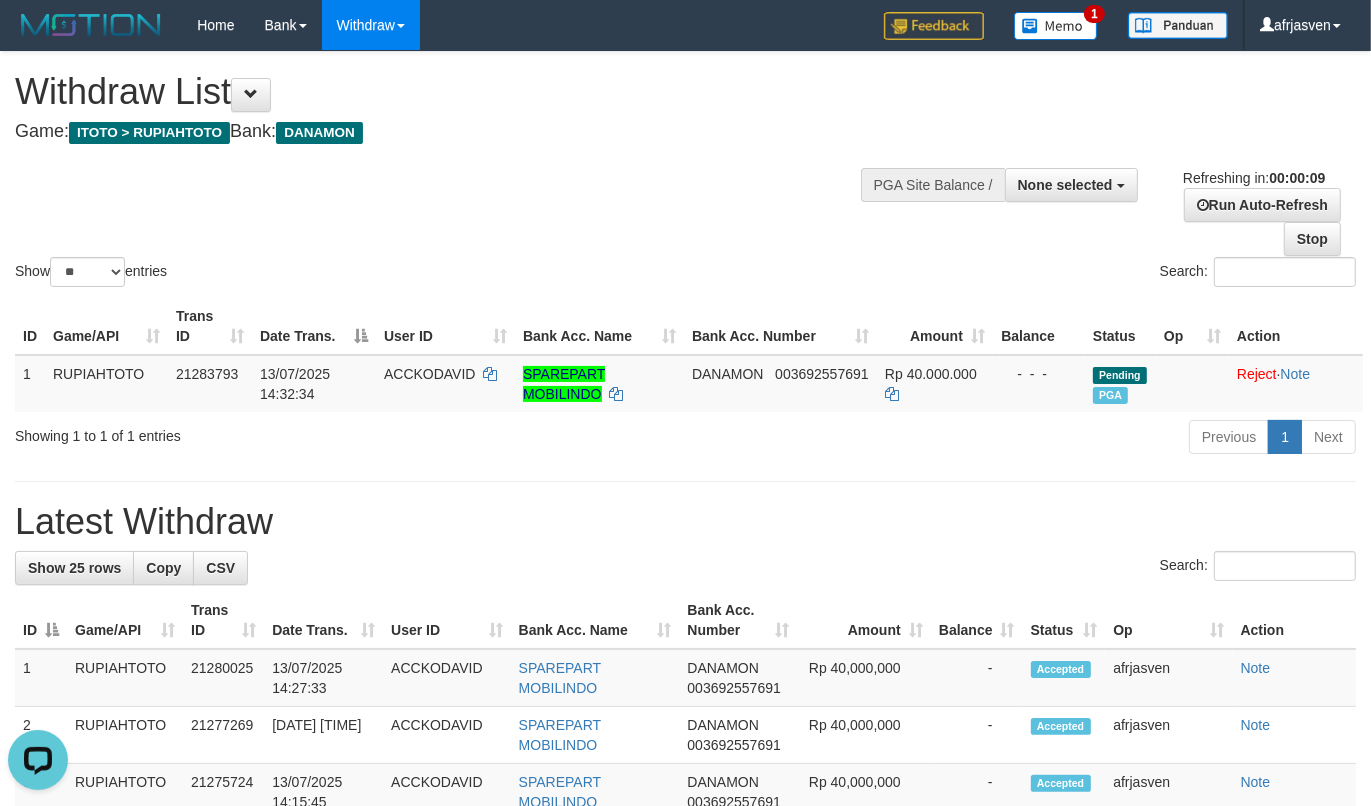 scroll, scrollTop: 0, scrollLeft: 0, axis: both 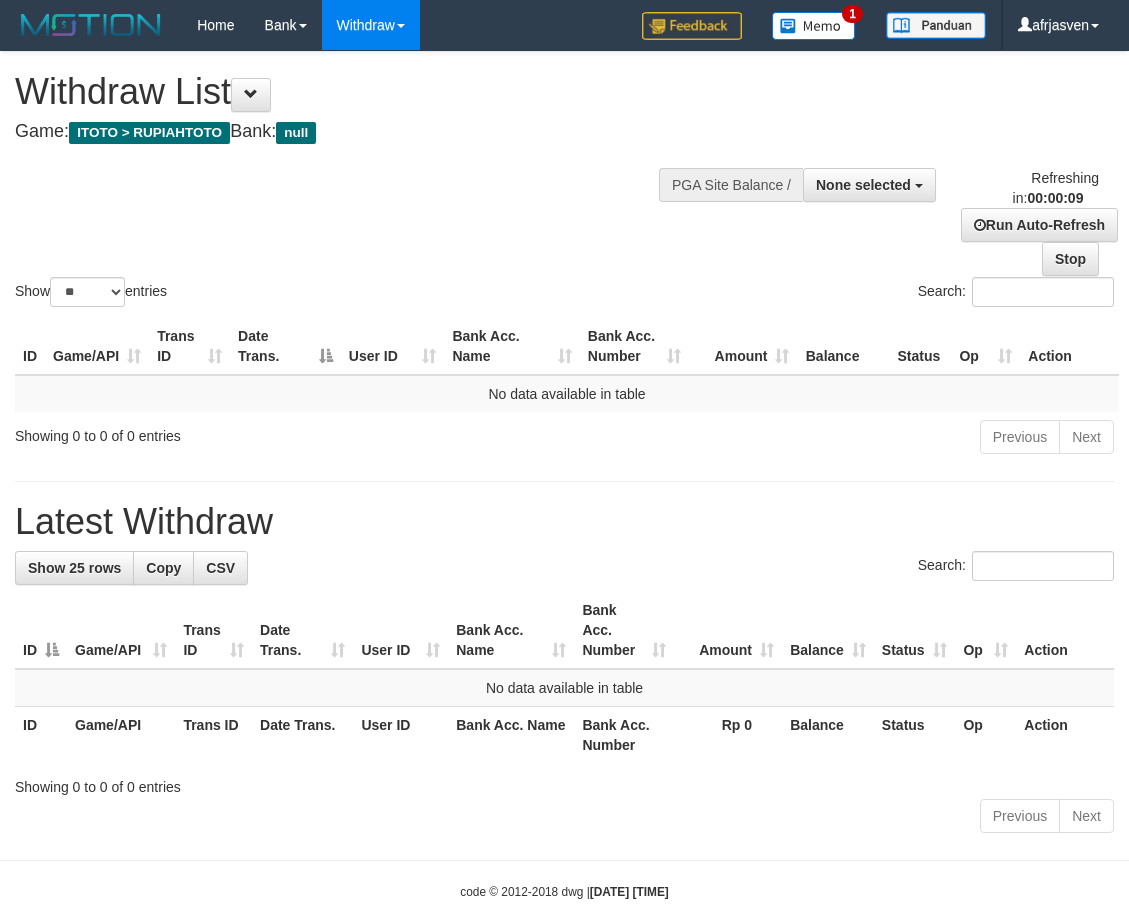 select 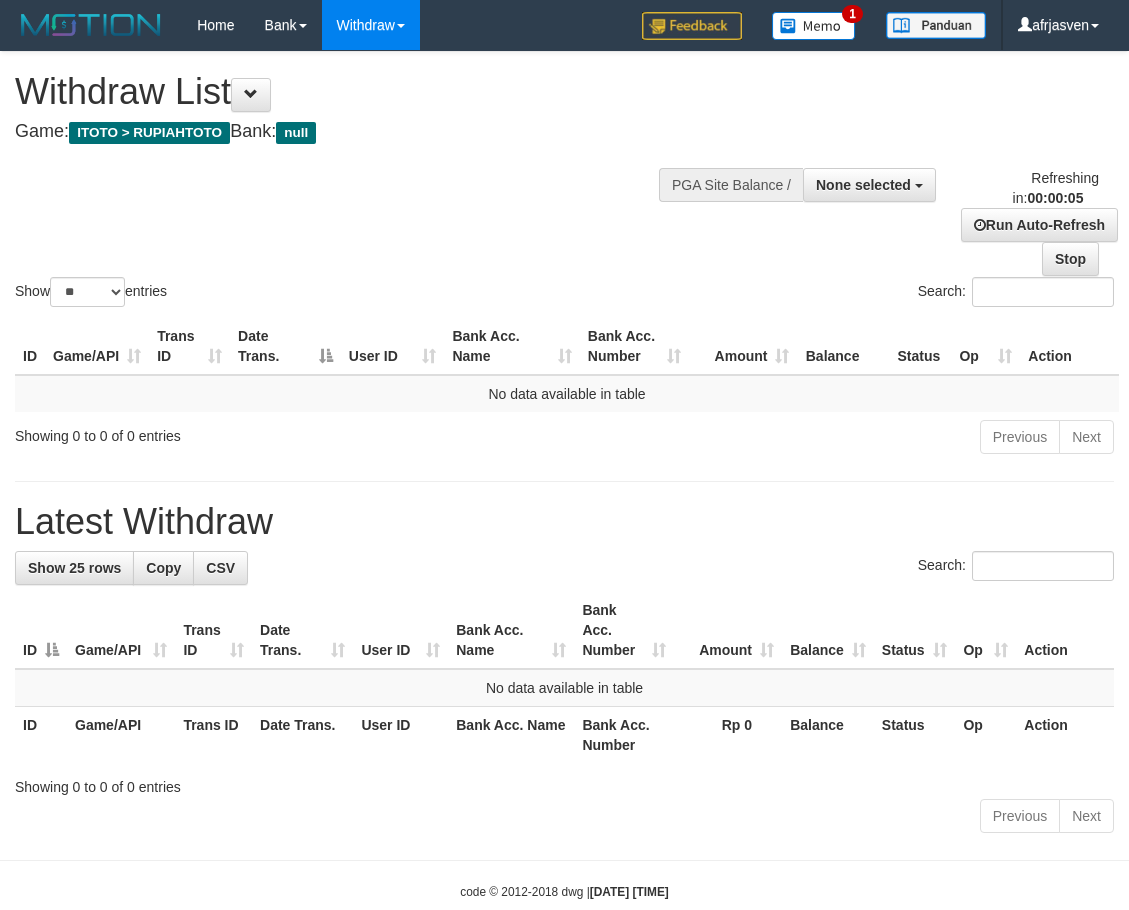 scroll, scrollTop: 0, scrollLeft: 0, axis: both 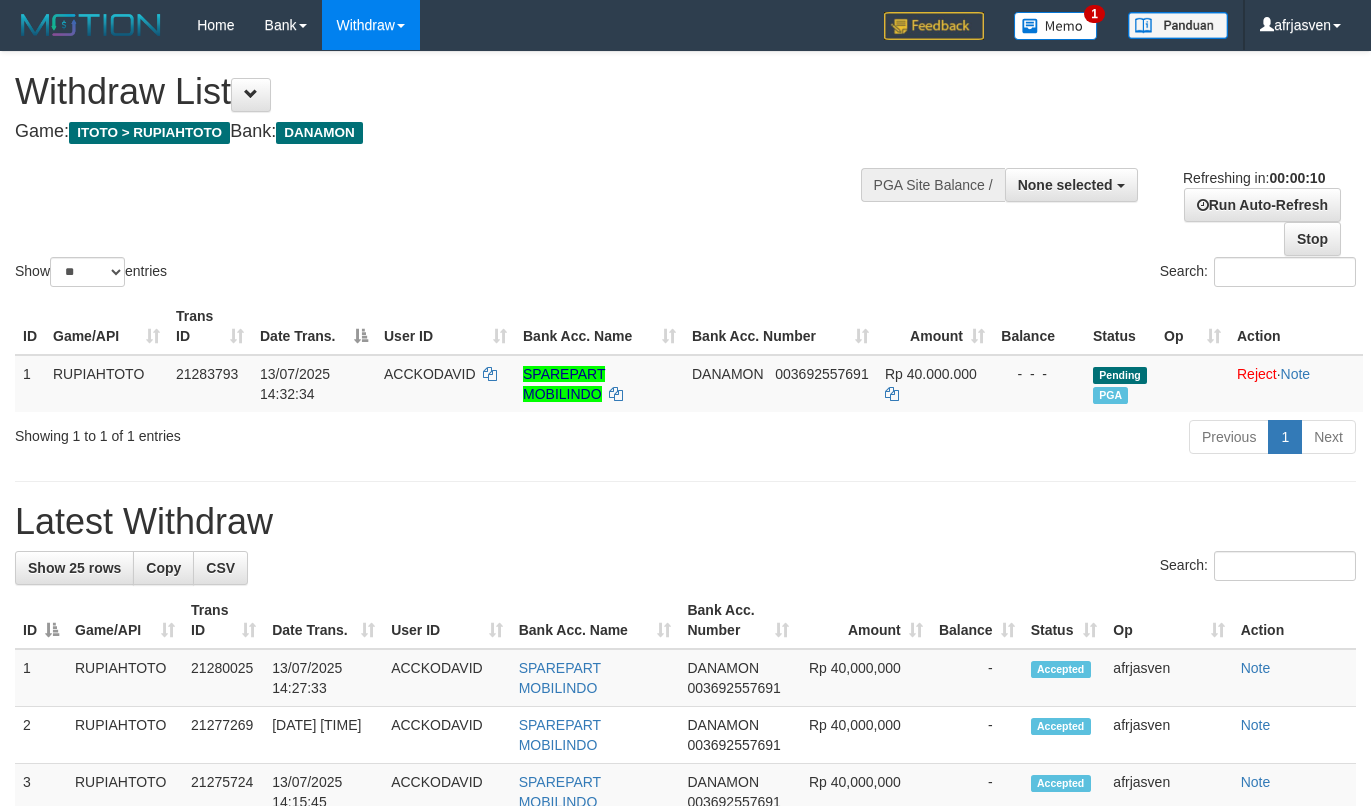 select 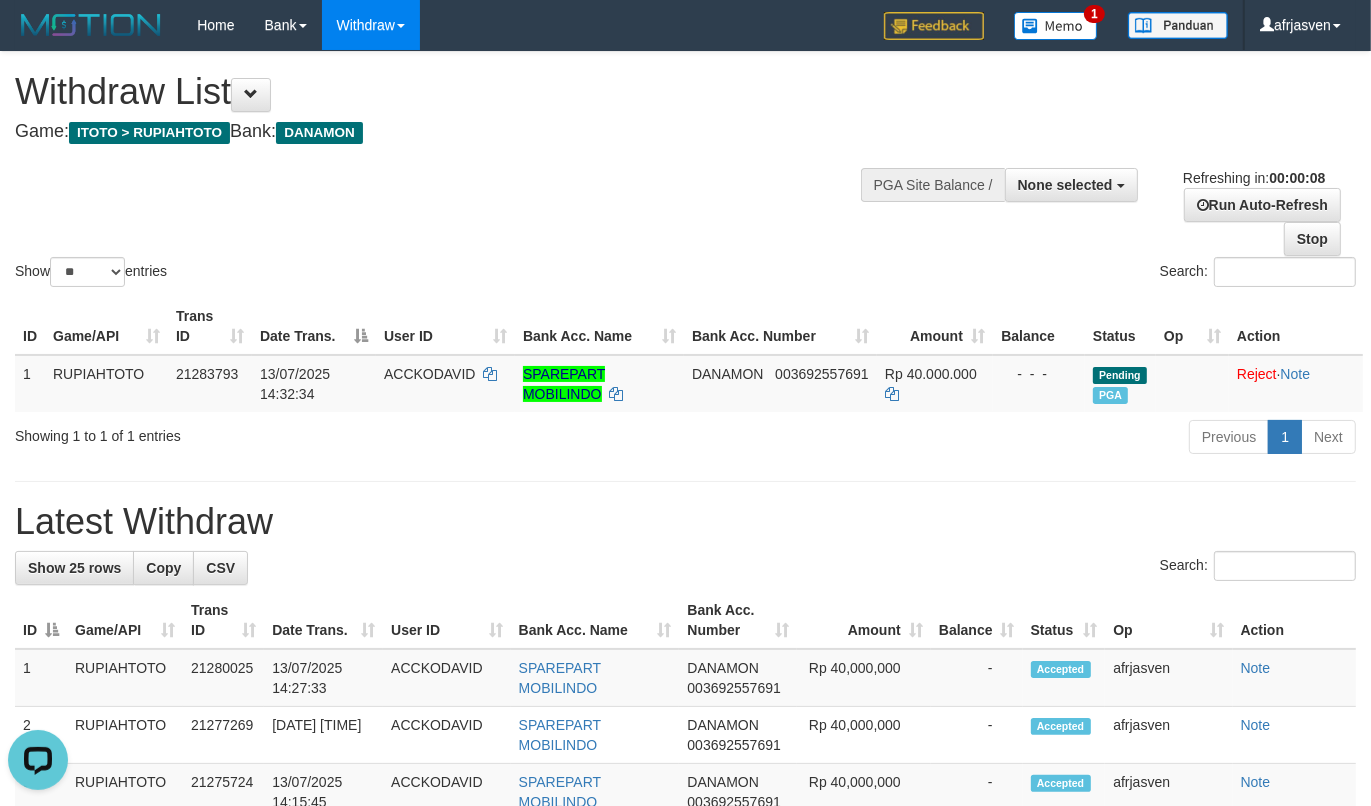 scroll, scrollTop: 0, scrollLeft: 0, axis: both 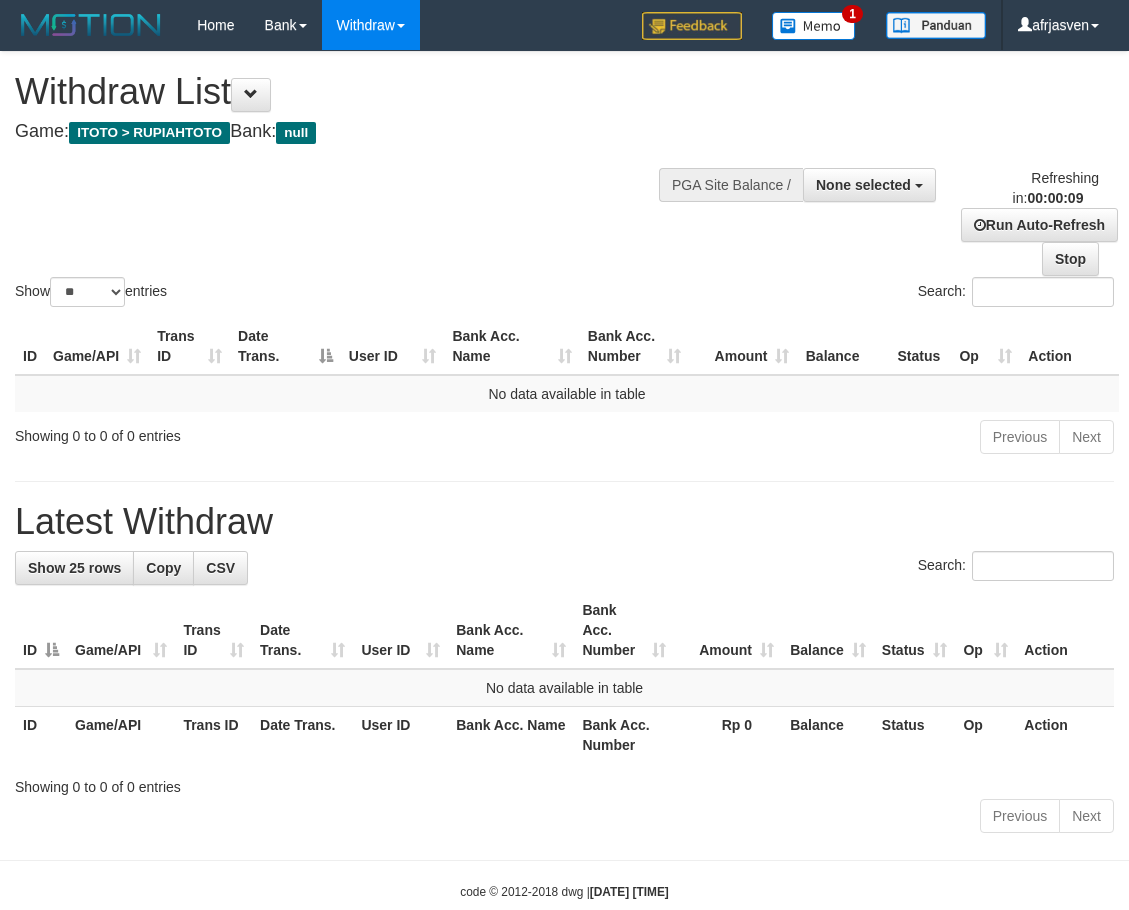 select 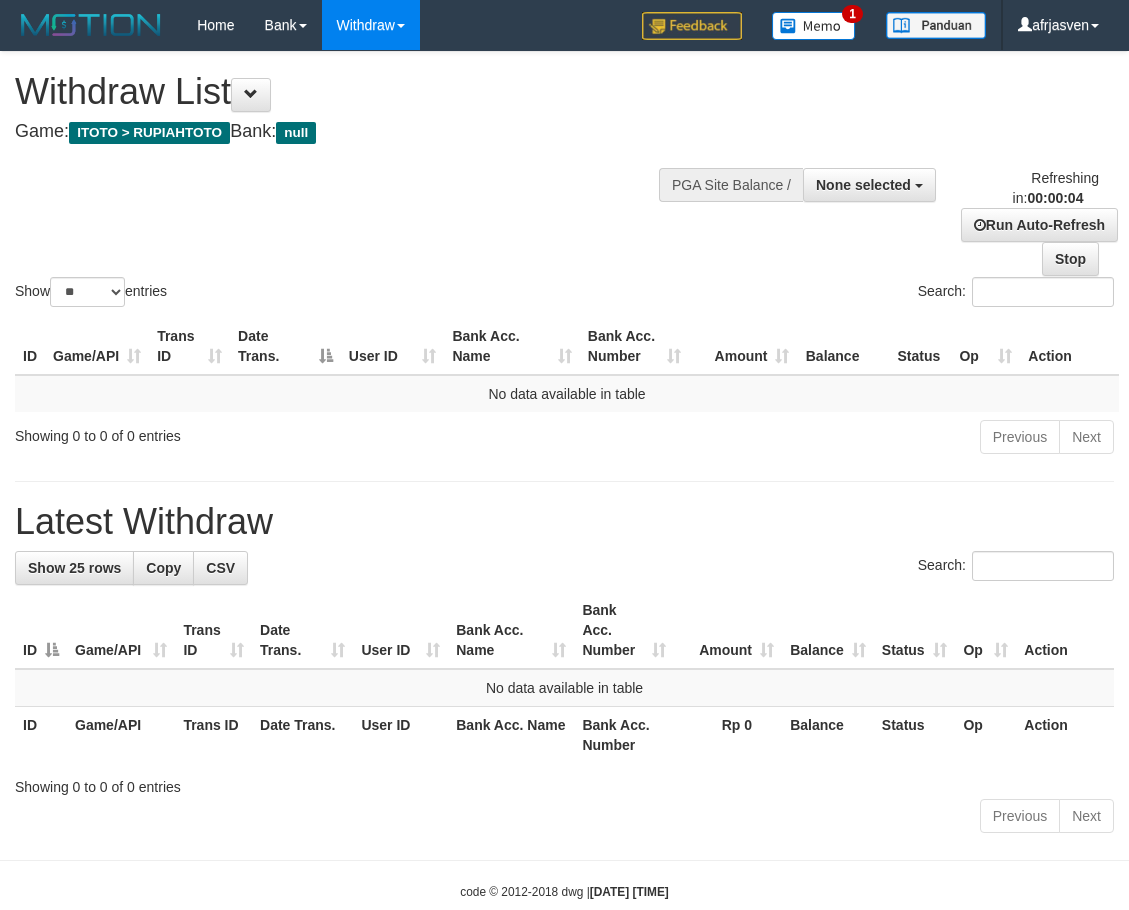 scroll, scrollTop: 0, scrollLeft: 0, axis: both 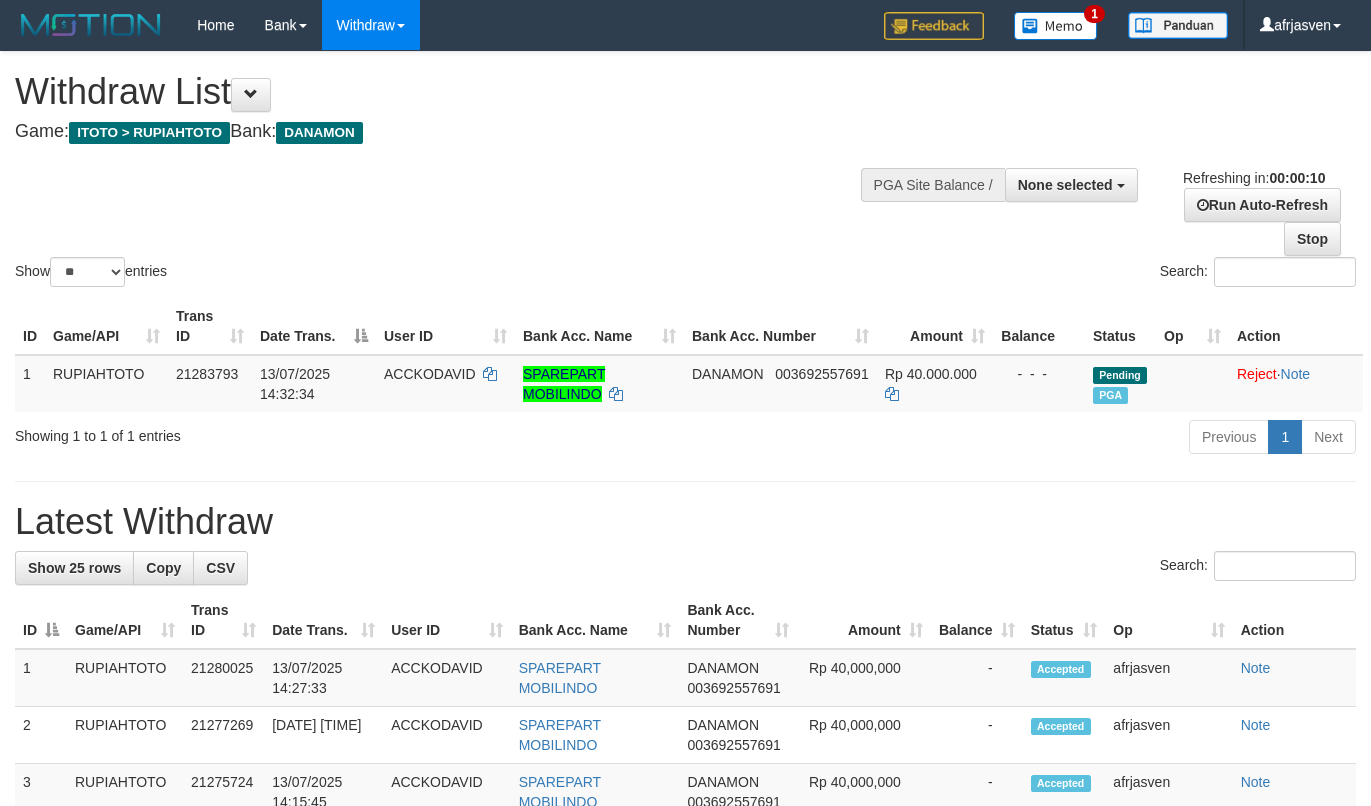 select 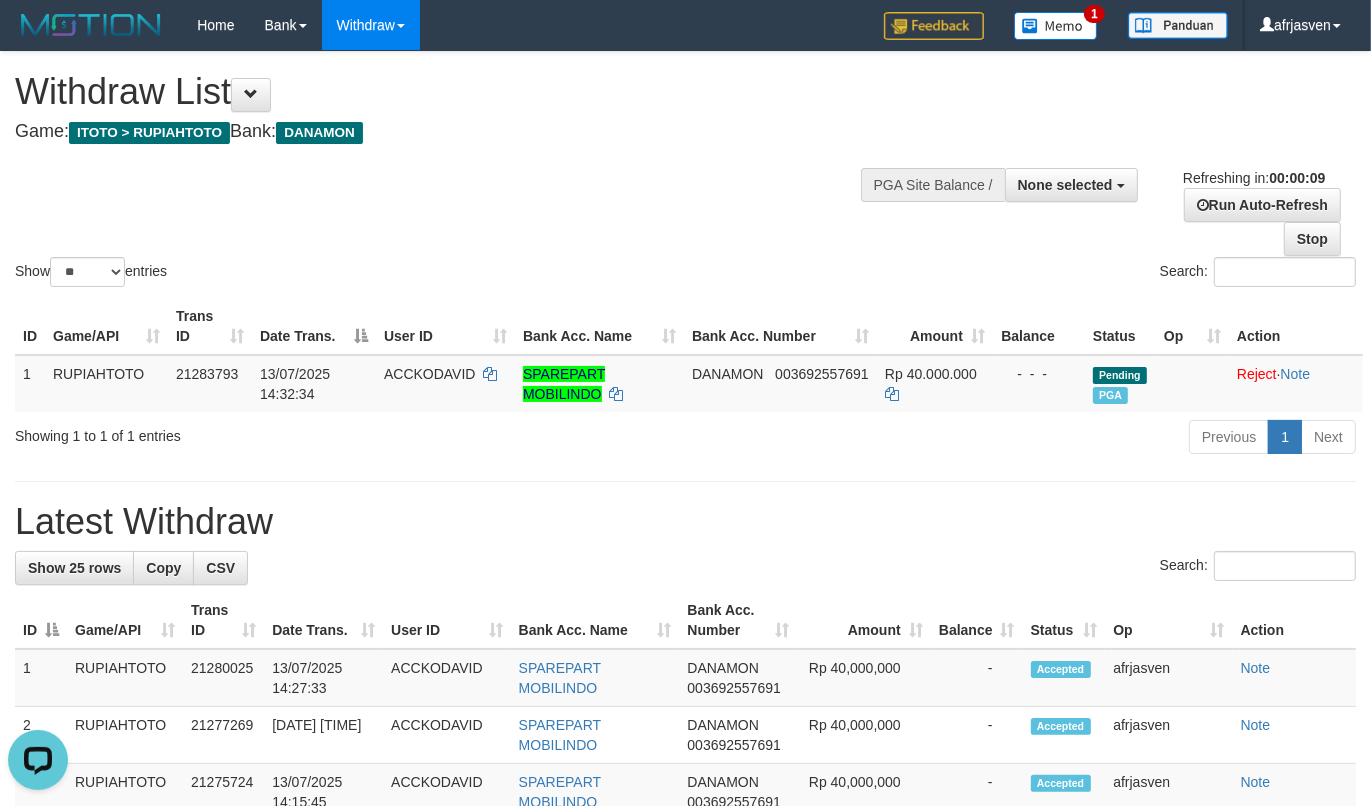scroll, scrollTop: 0, scrollLeft: 0, axis: both 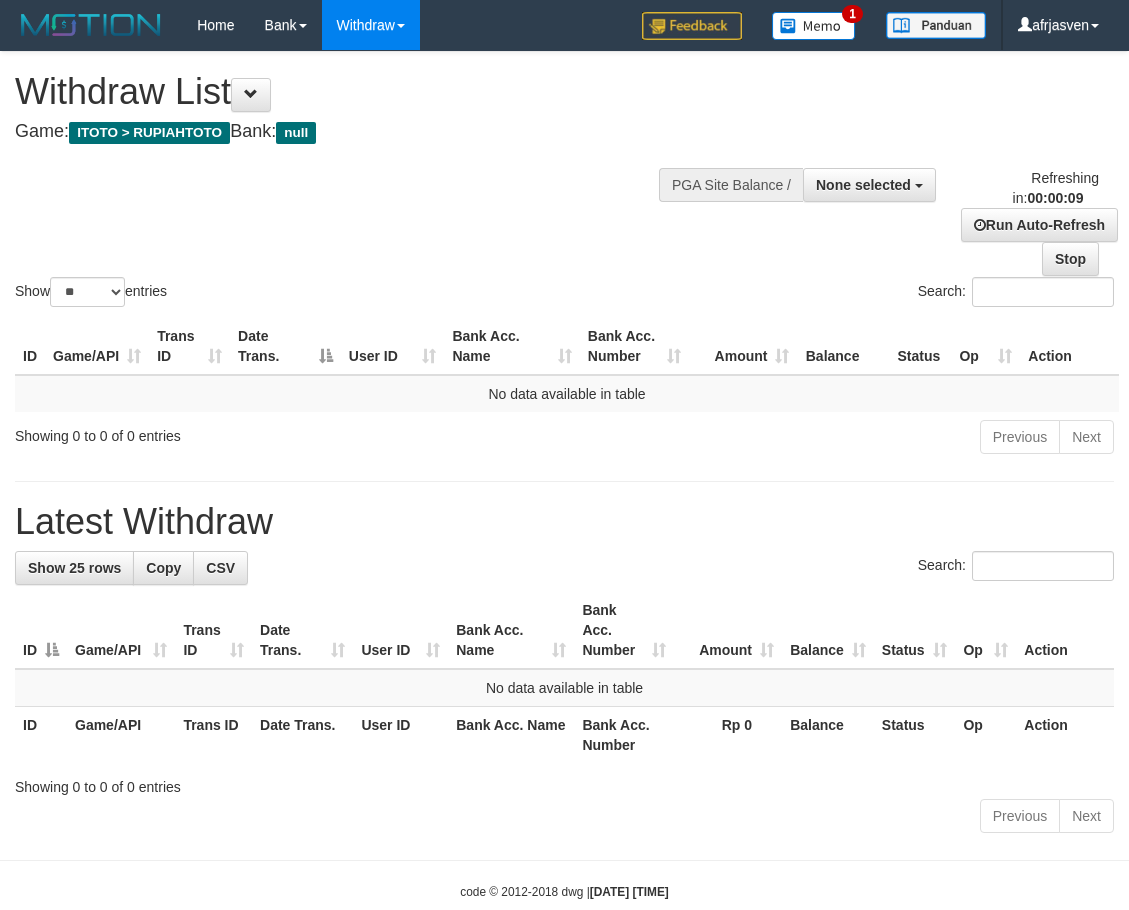 select 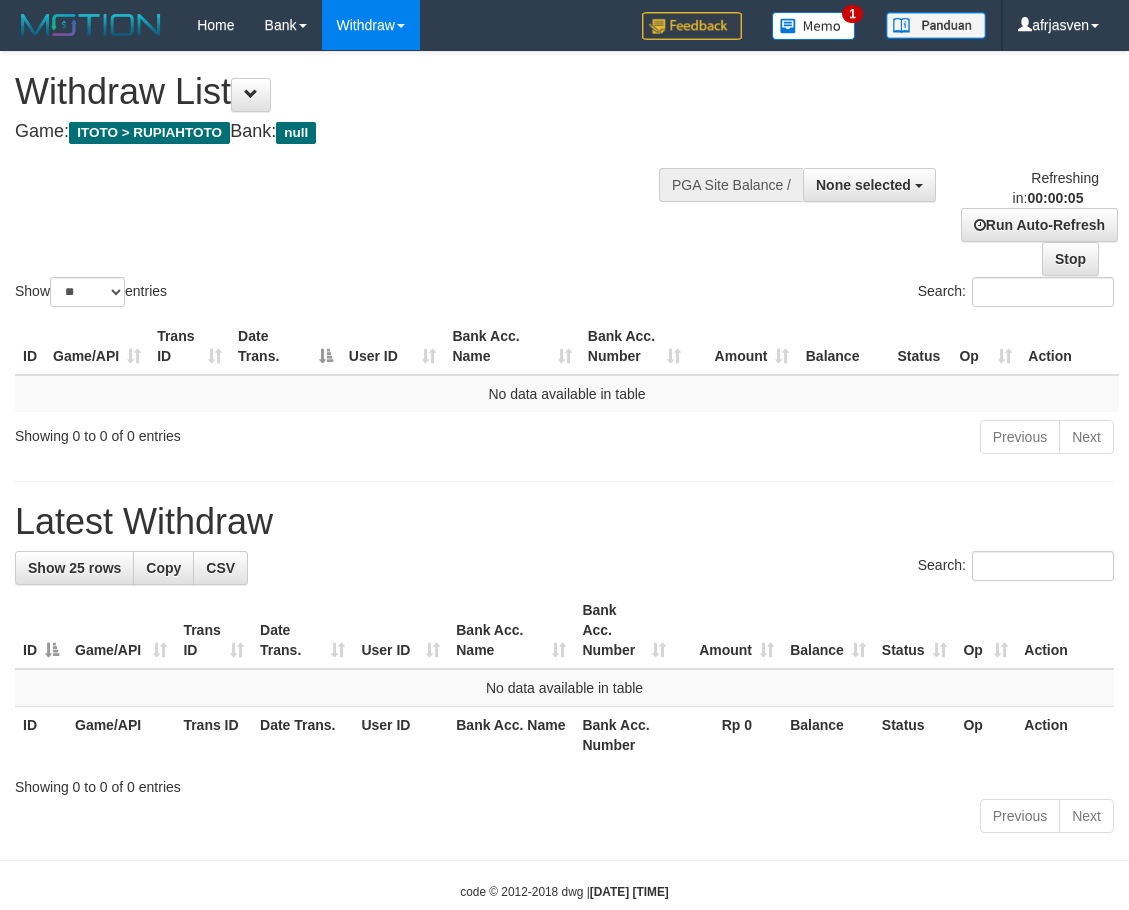 scroll, scrollTop: 0, scrollLeft: 0, axis: both 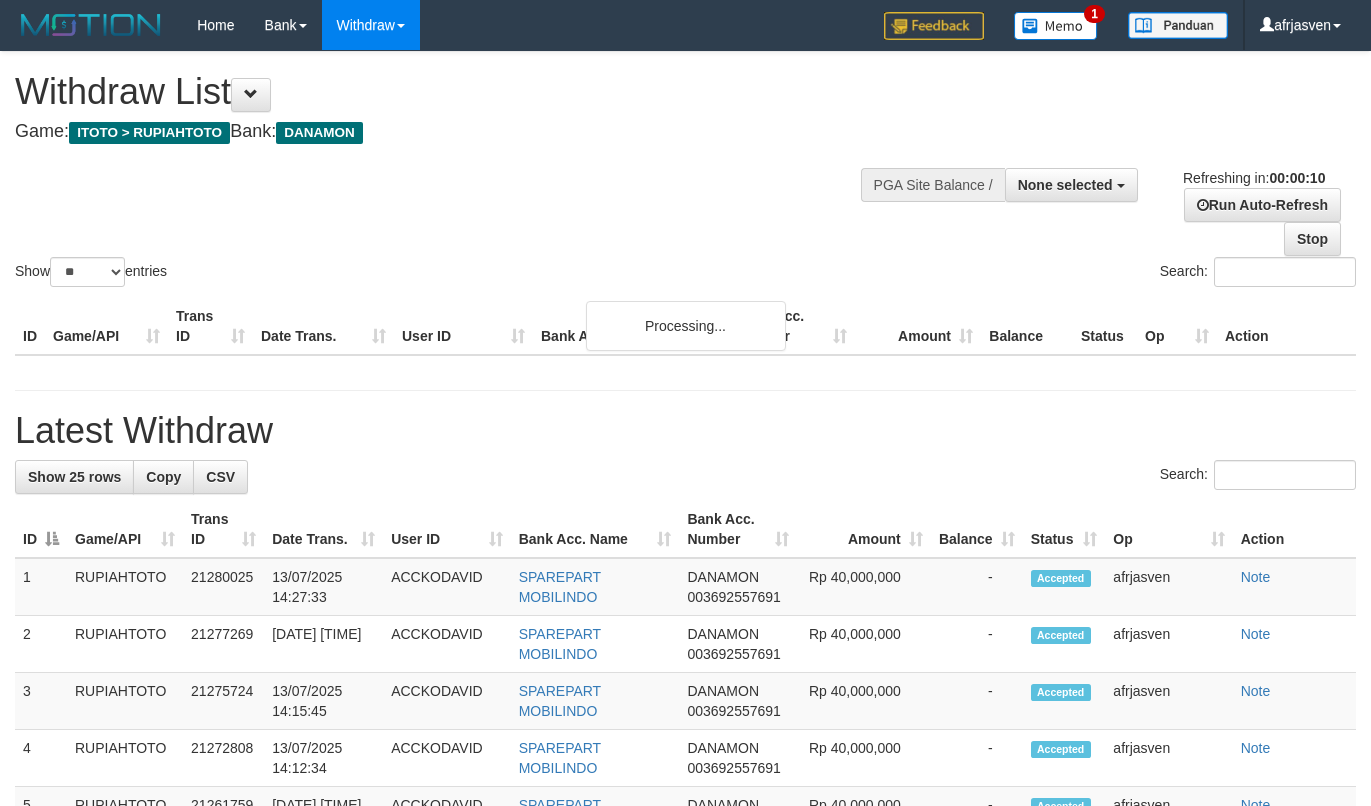 select 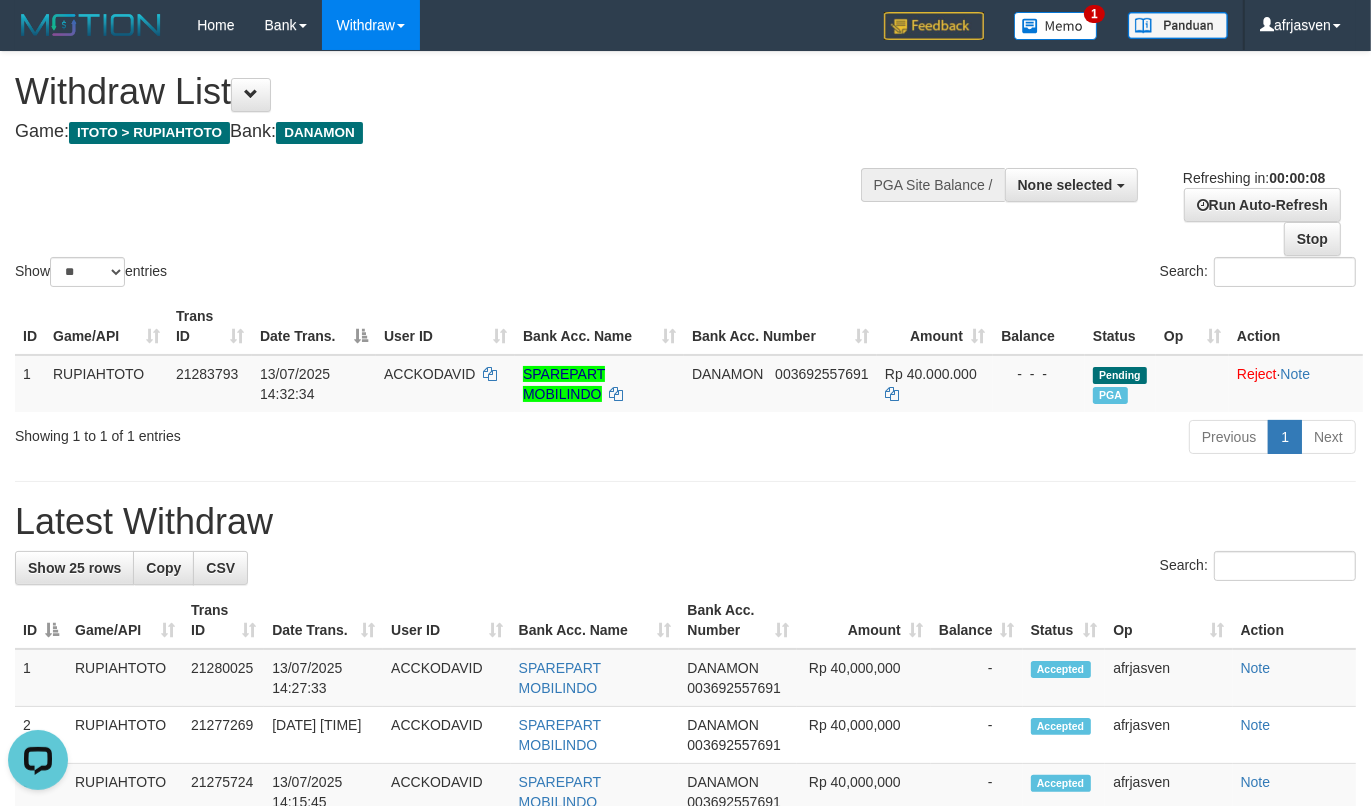 scroll, scrollTop: 0, scrollLeft: 0, axis: both 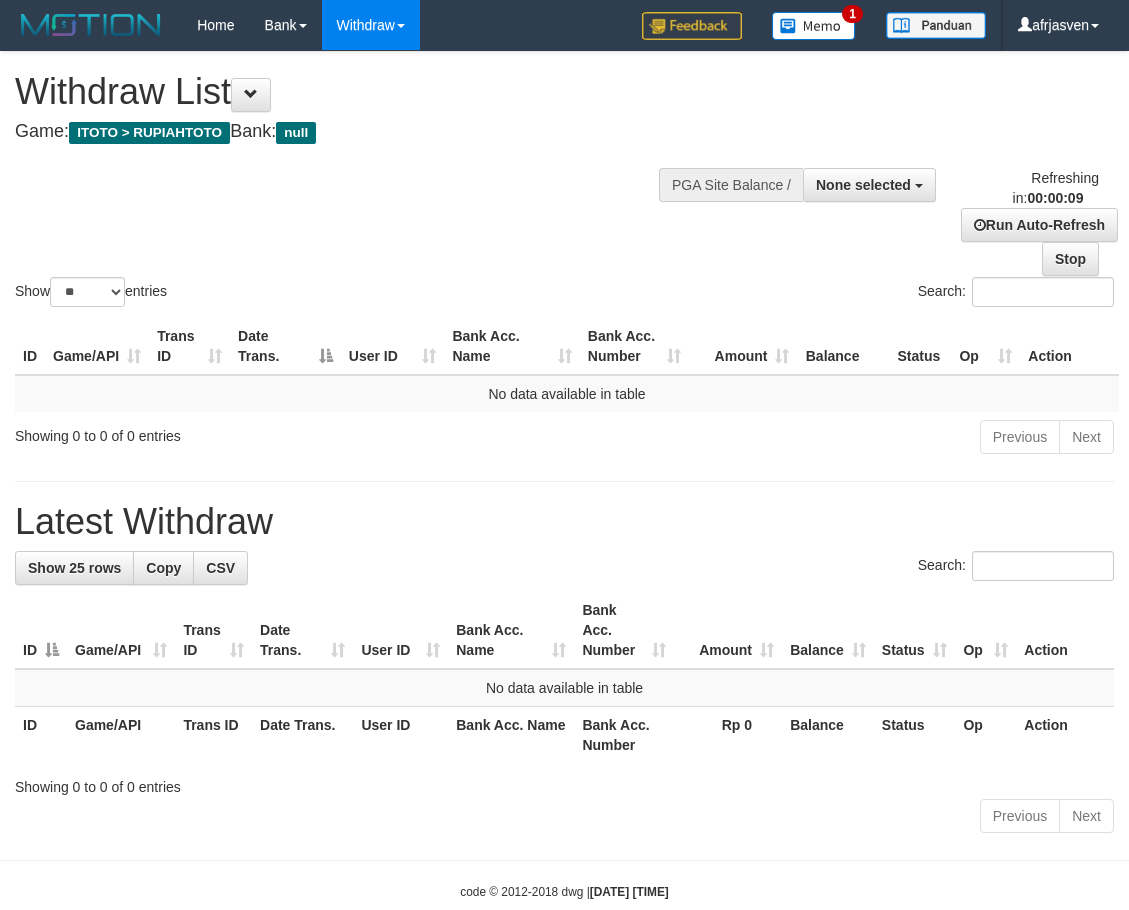 select 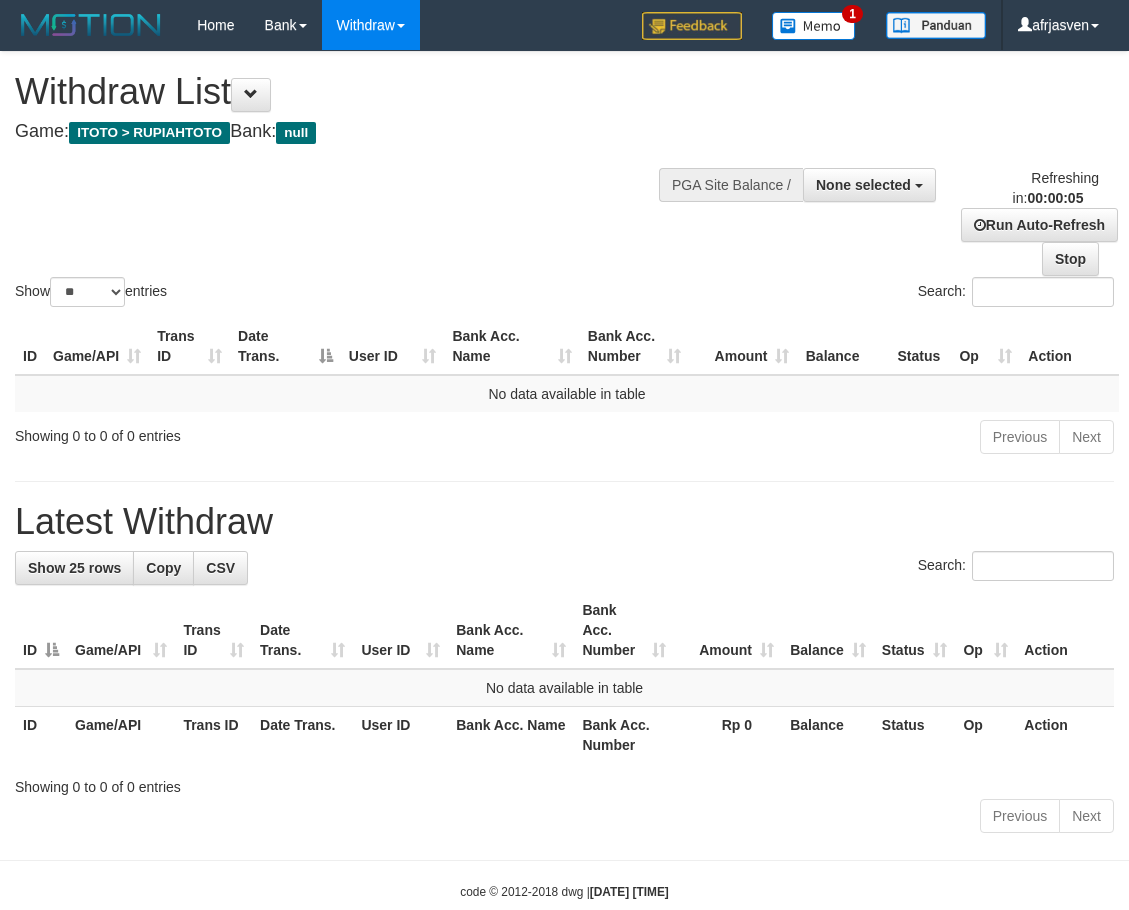 scroll, scrollTop: 0, scrollLeft: 0, axis: both 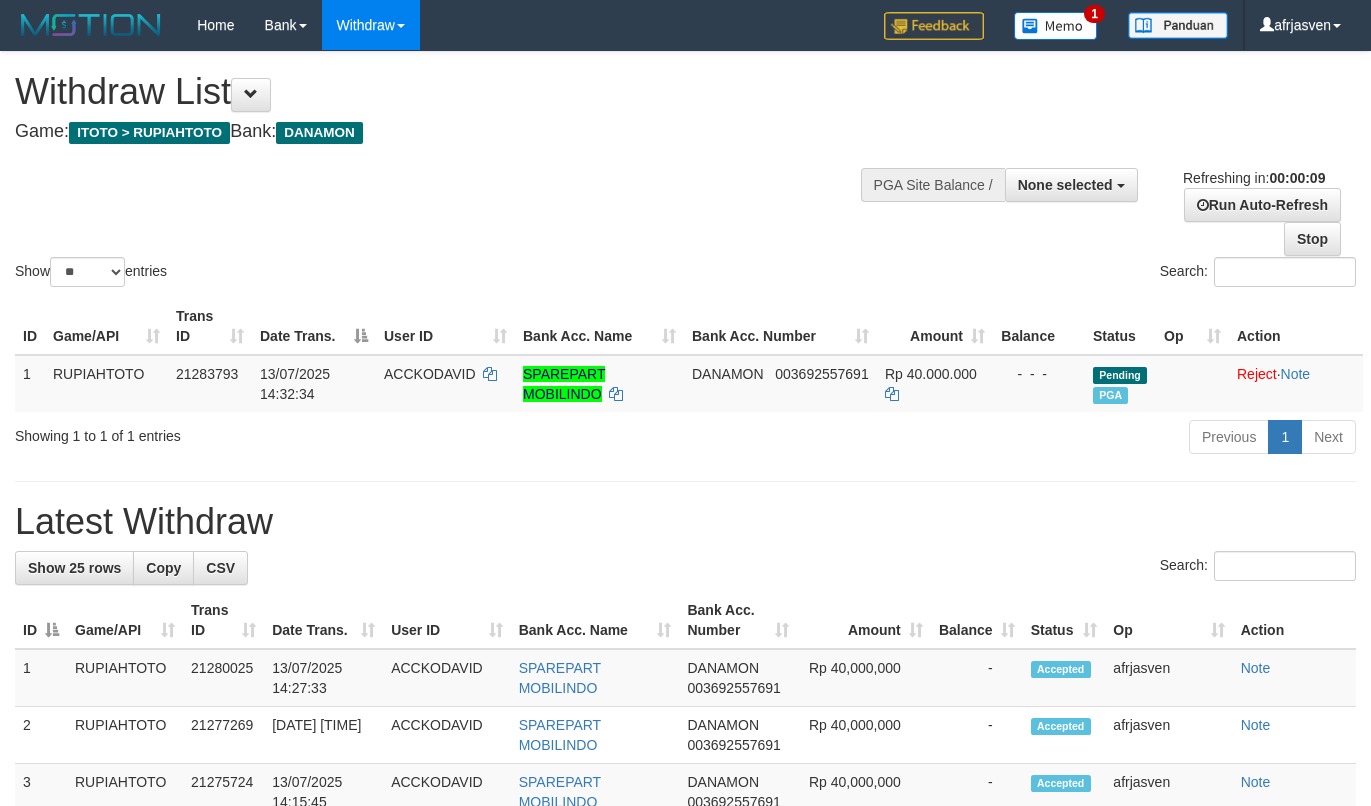 select 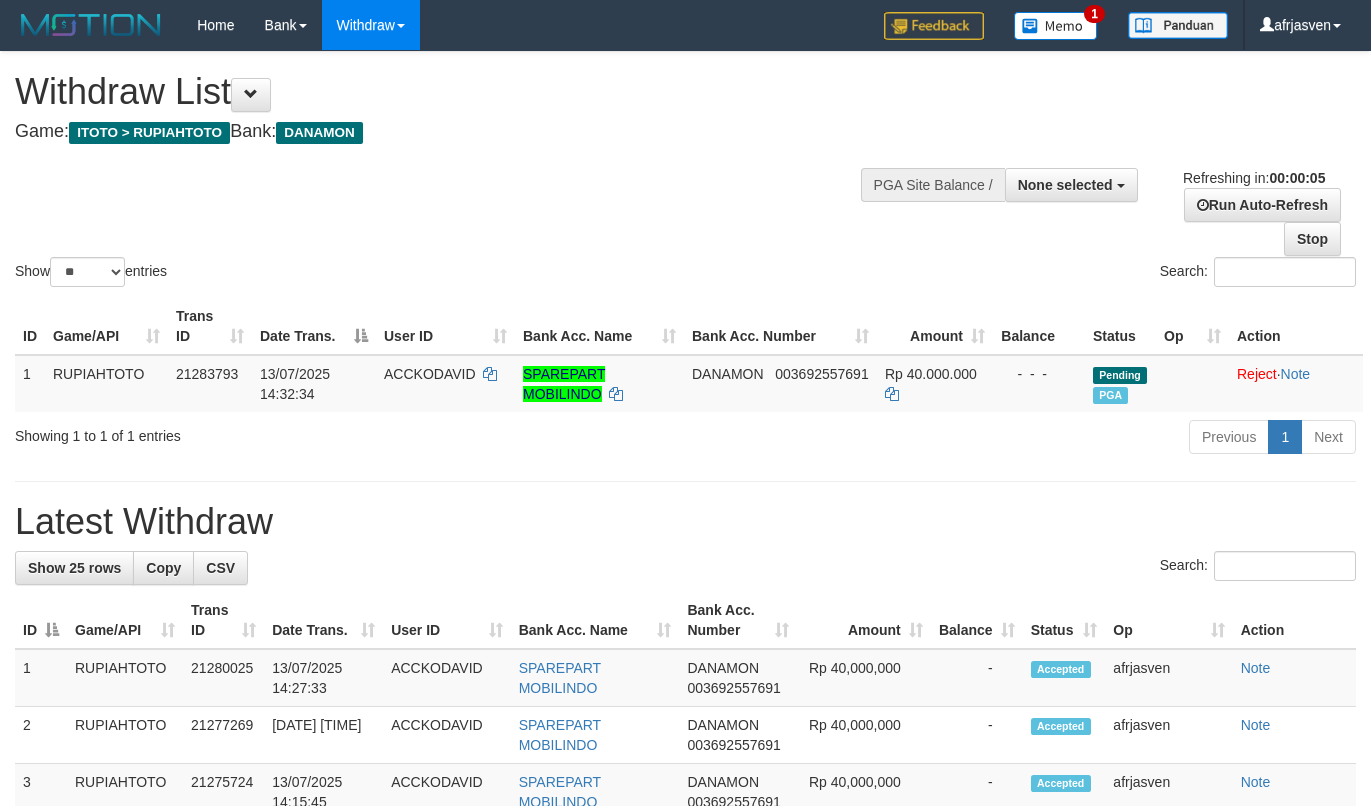 scroll, scrollTop: 0, scrollLeft: 0, axis: both 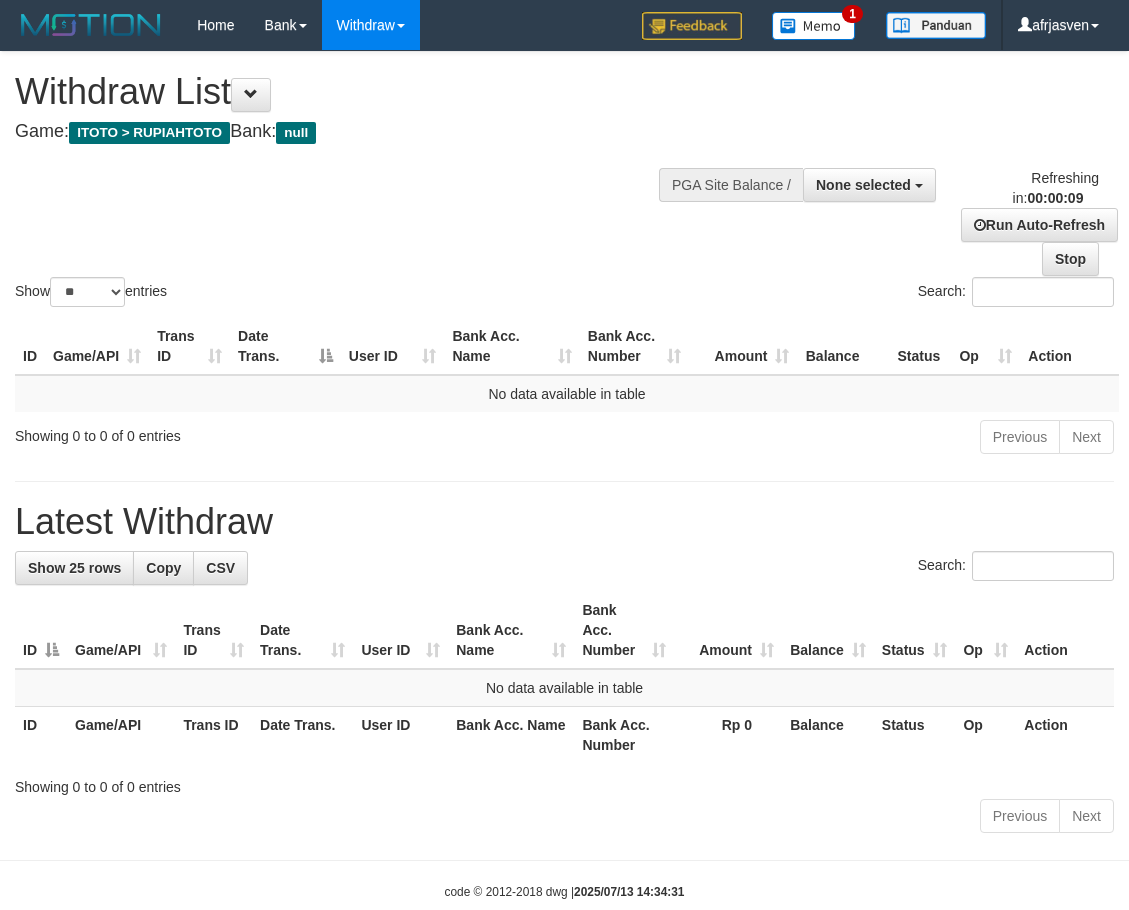 select 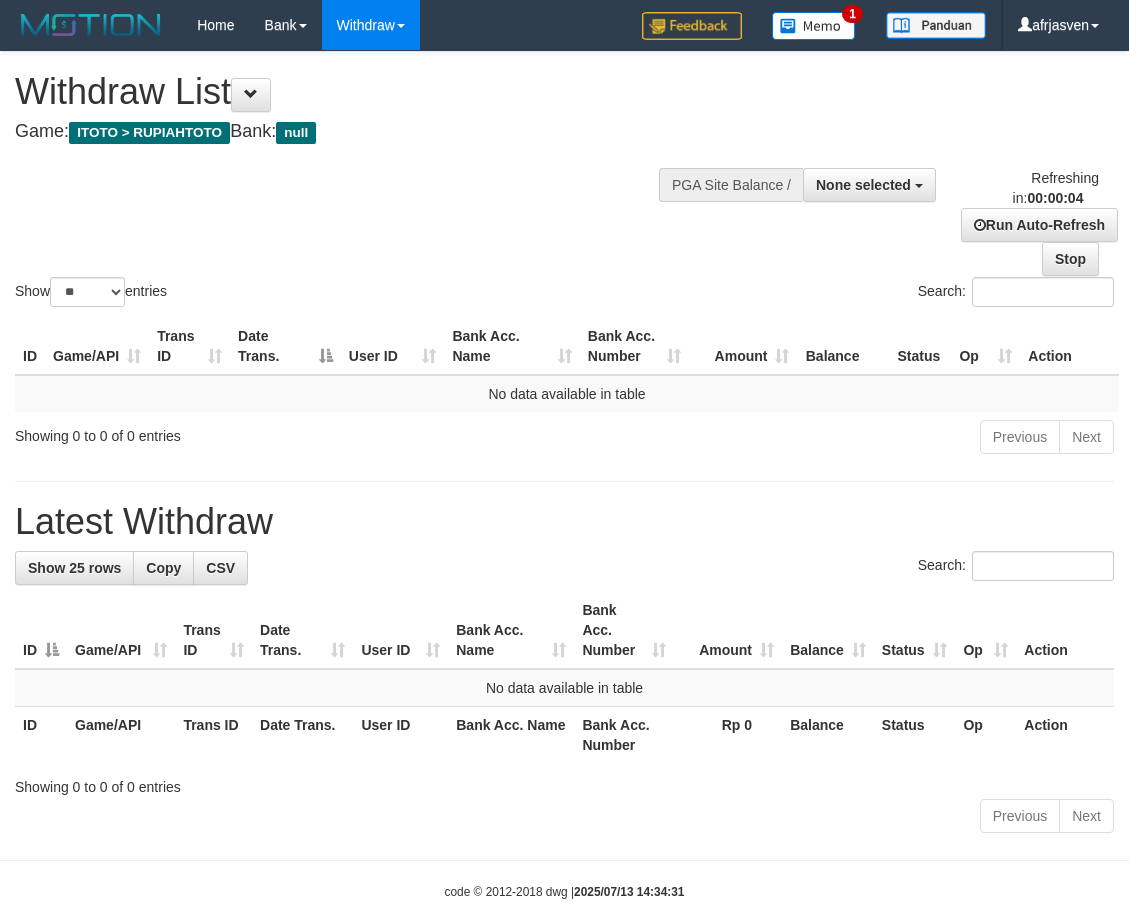scroll, scrollTop: 0, scrollLeft: 0, axis: both 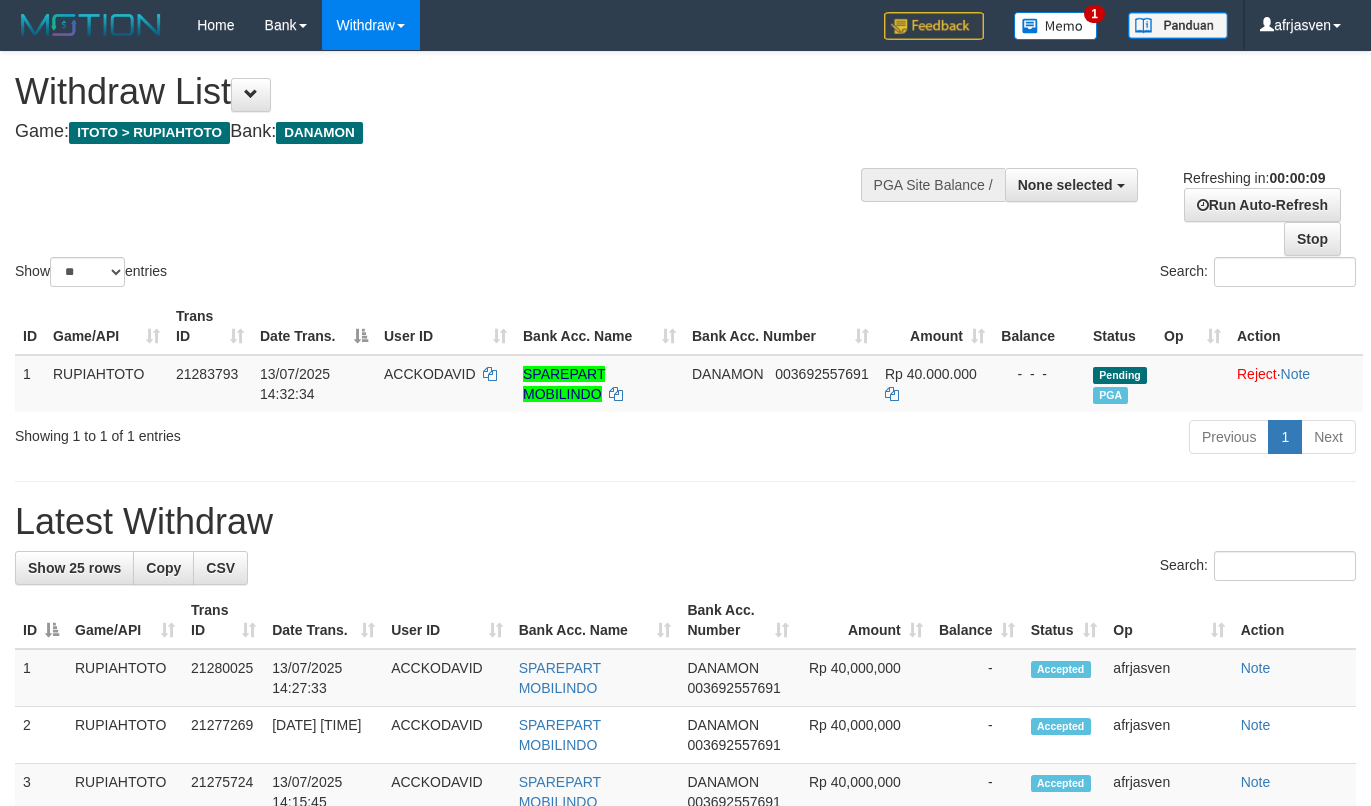 select 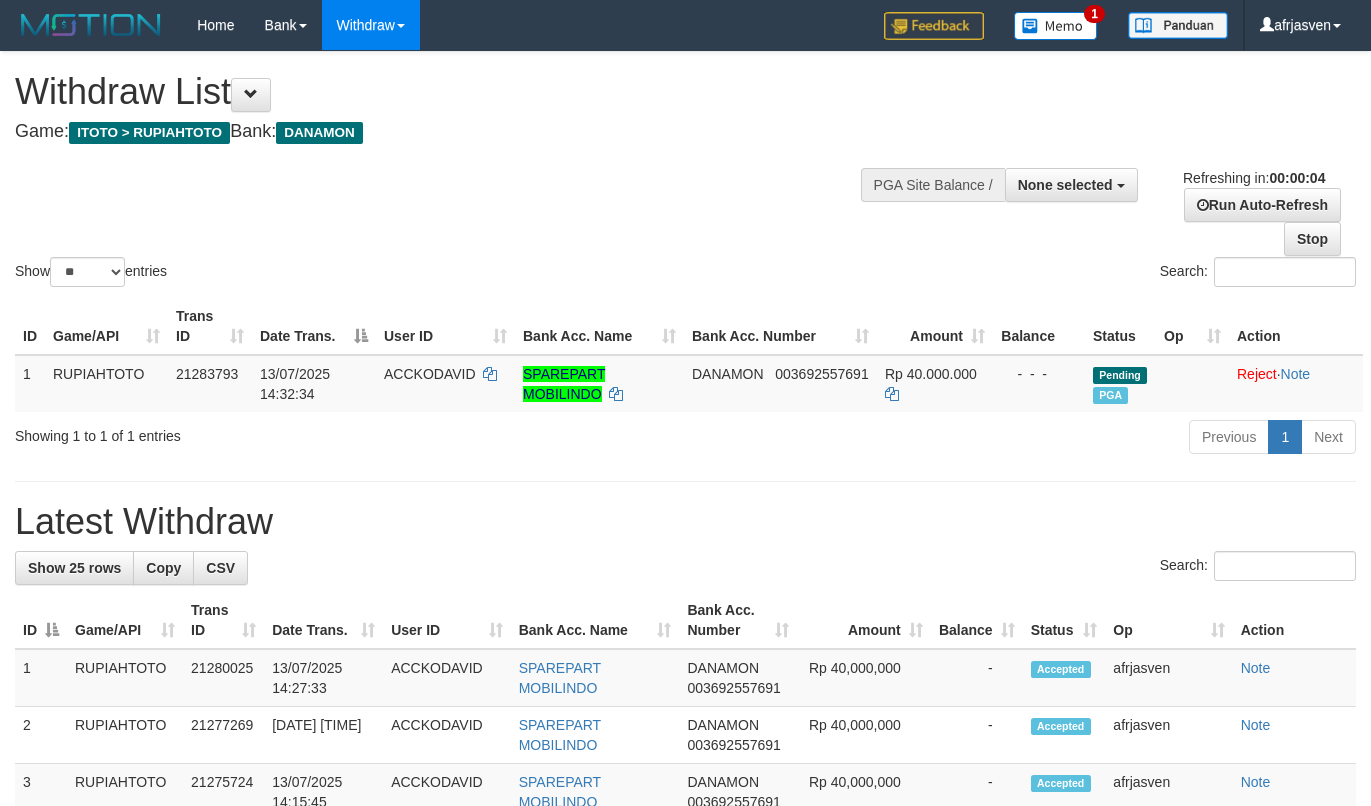 scroll, scrollTop: 0, scrollLeft: 0, axis: both 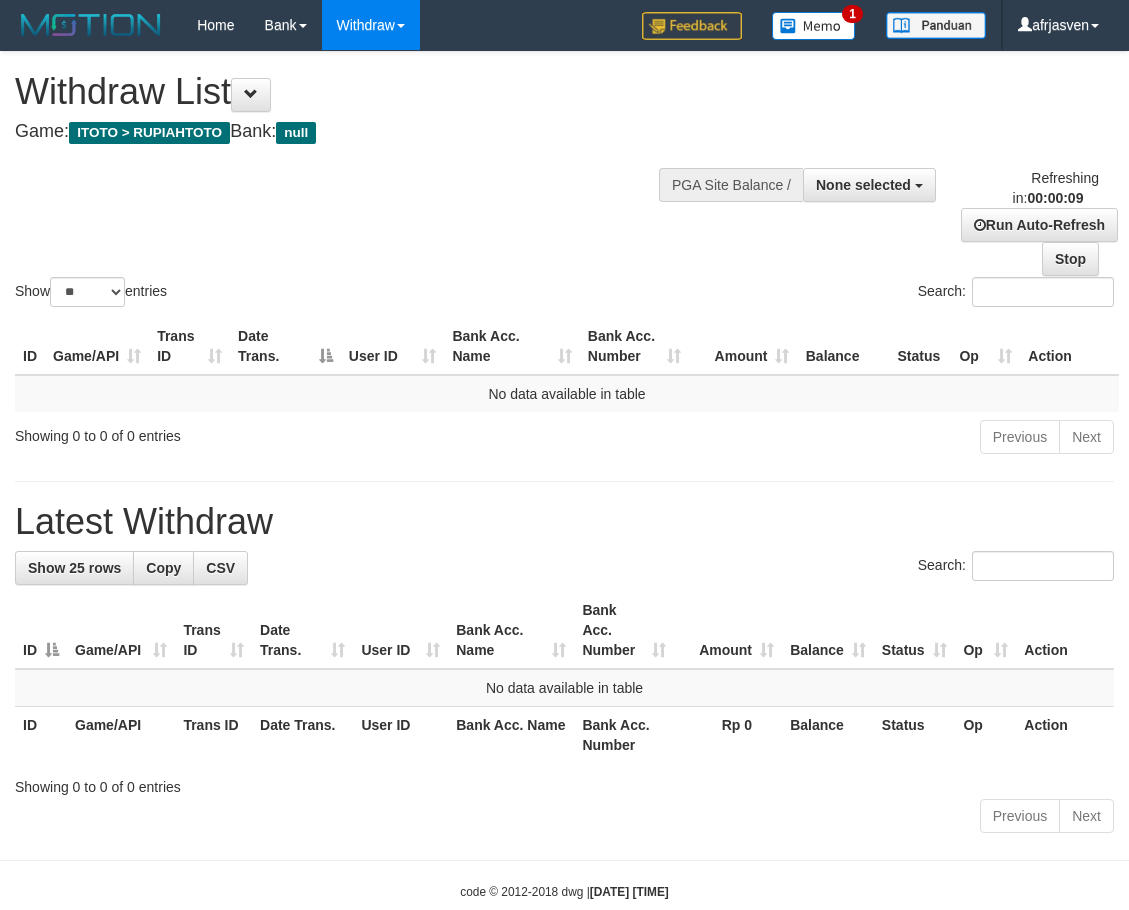 select 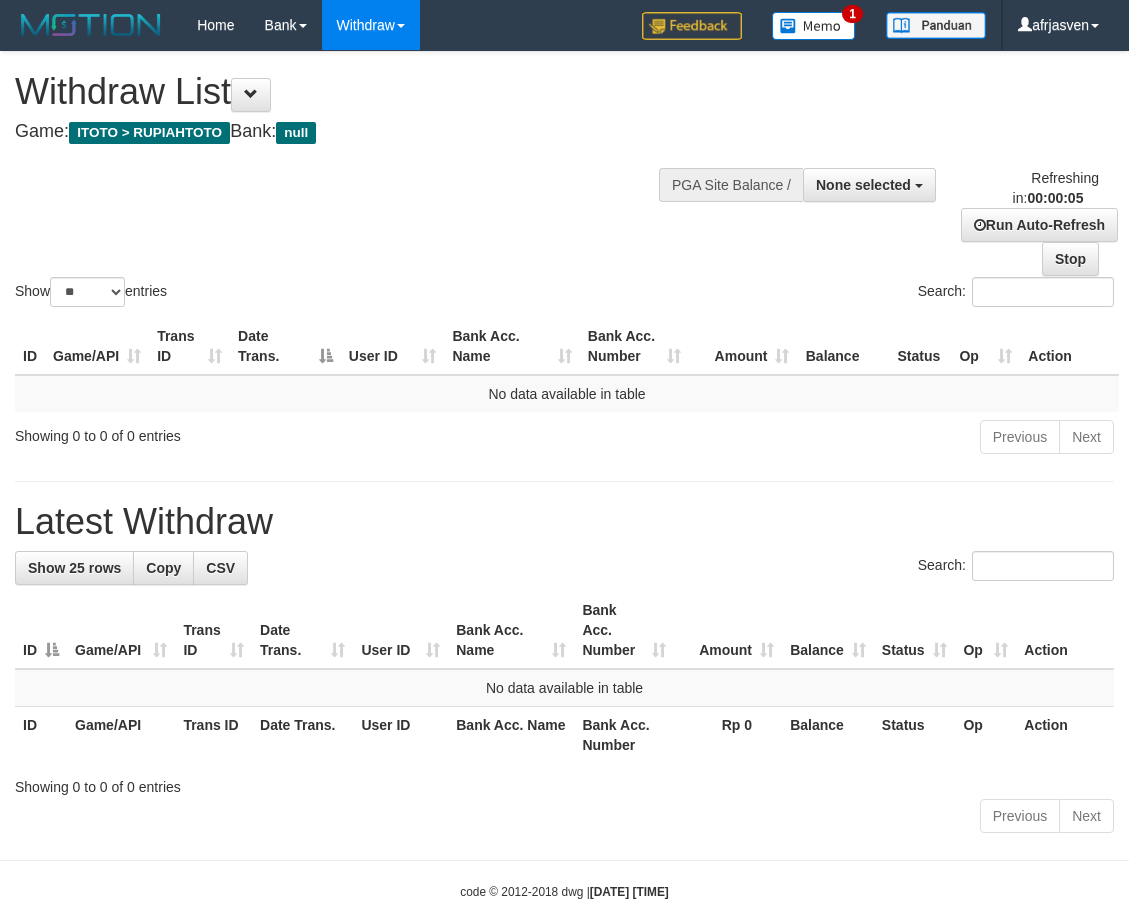 scroll, scrollTop: 0, scrollLeft: 0, axis: both 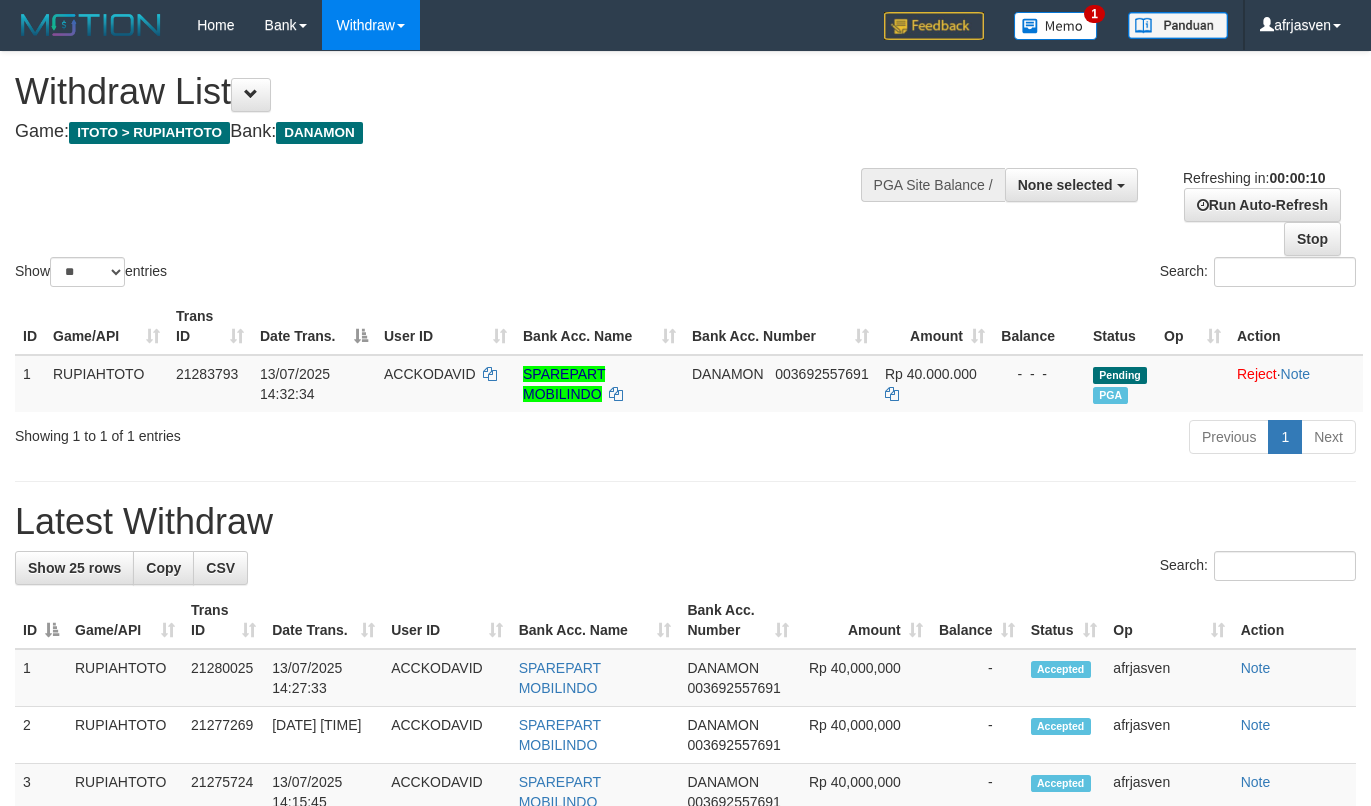 select 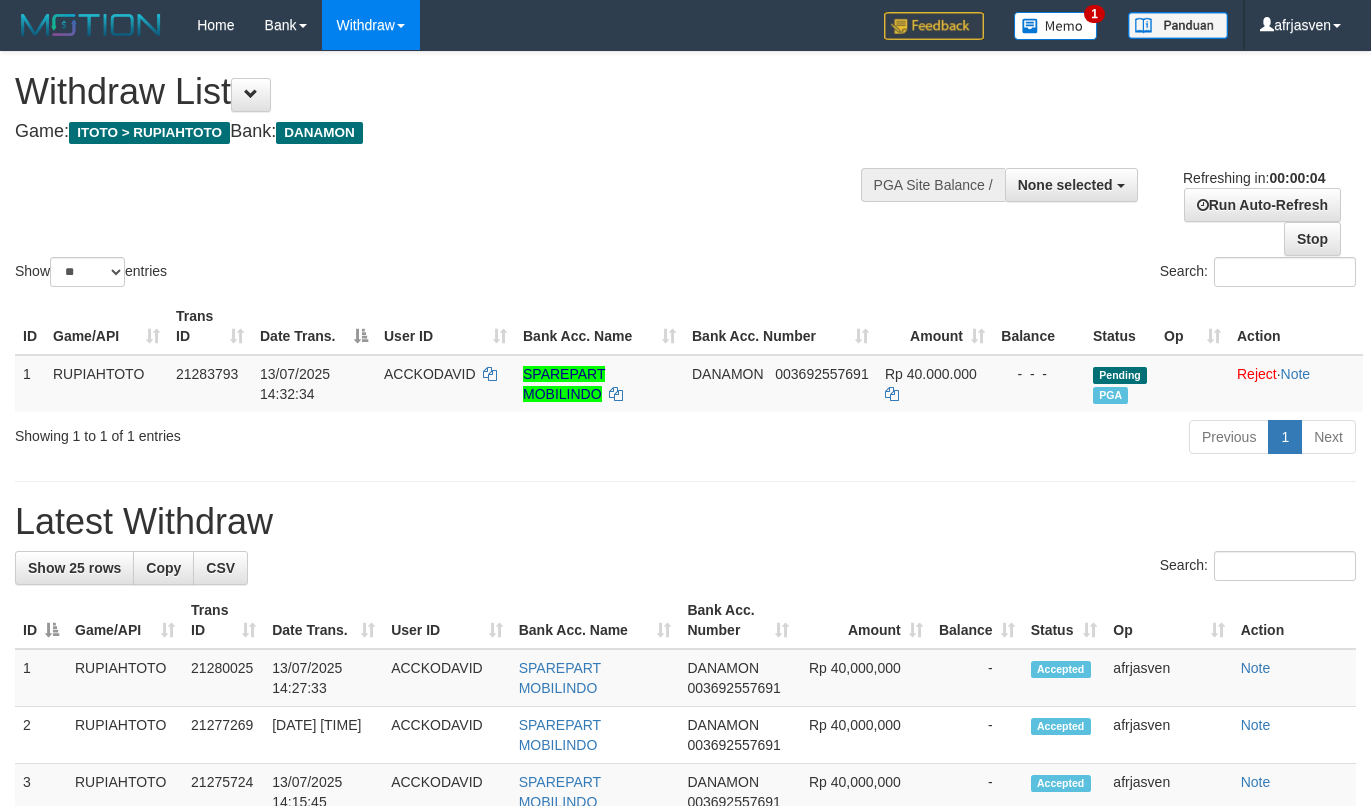 scroll, scrollTop: 0, scrollLeft: 0, axis: both 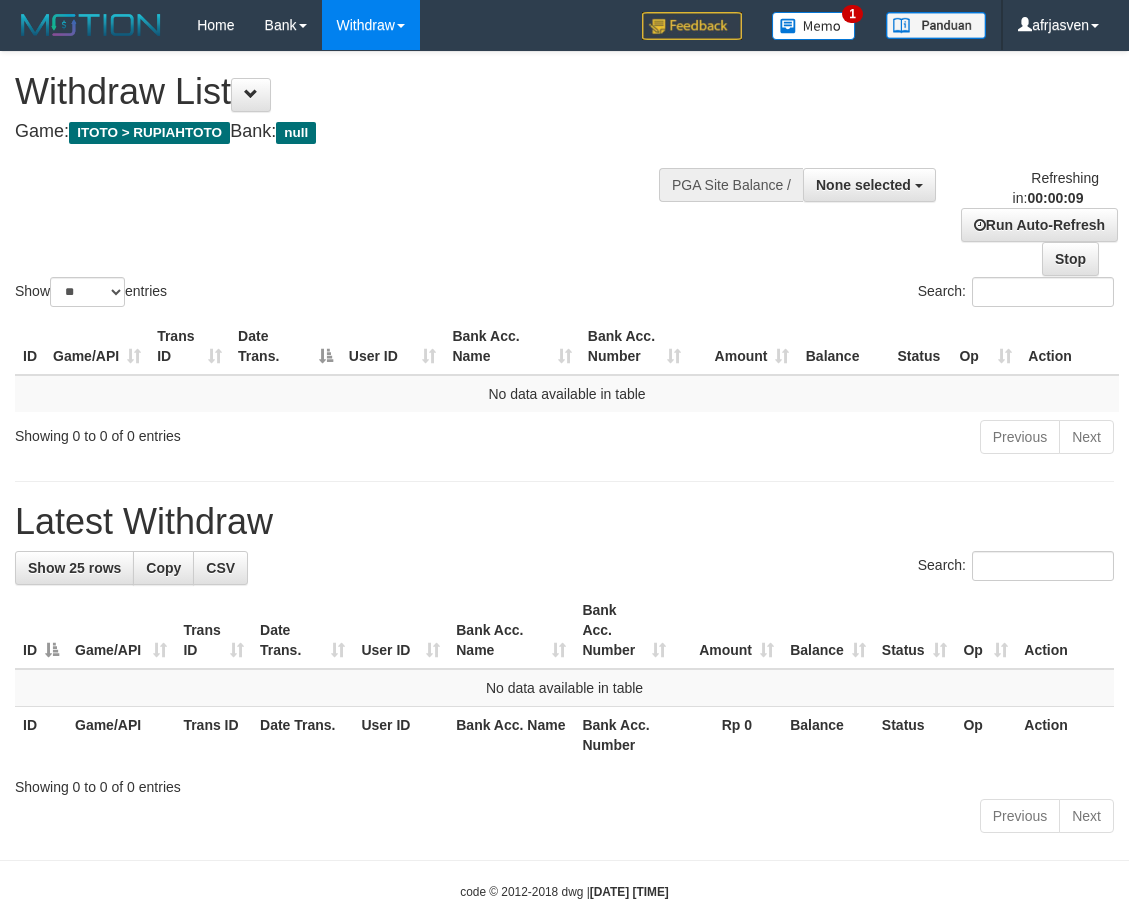 select 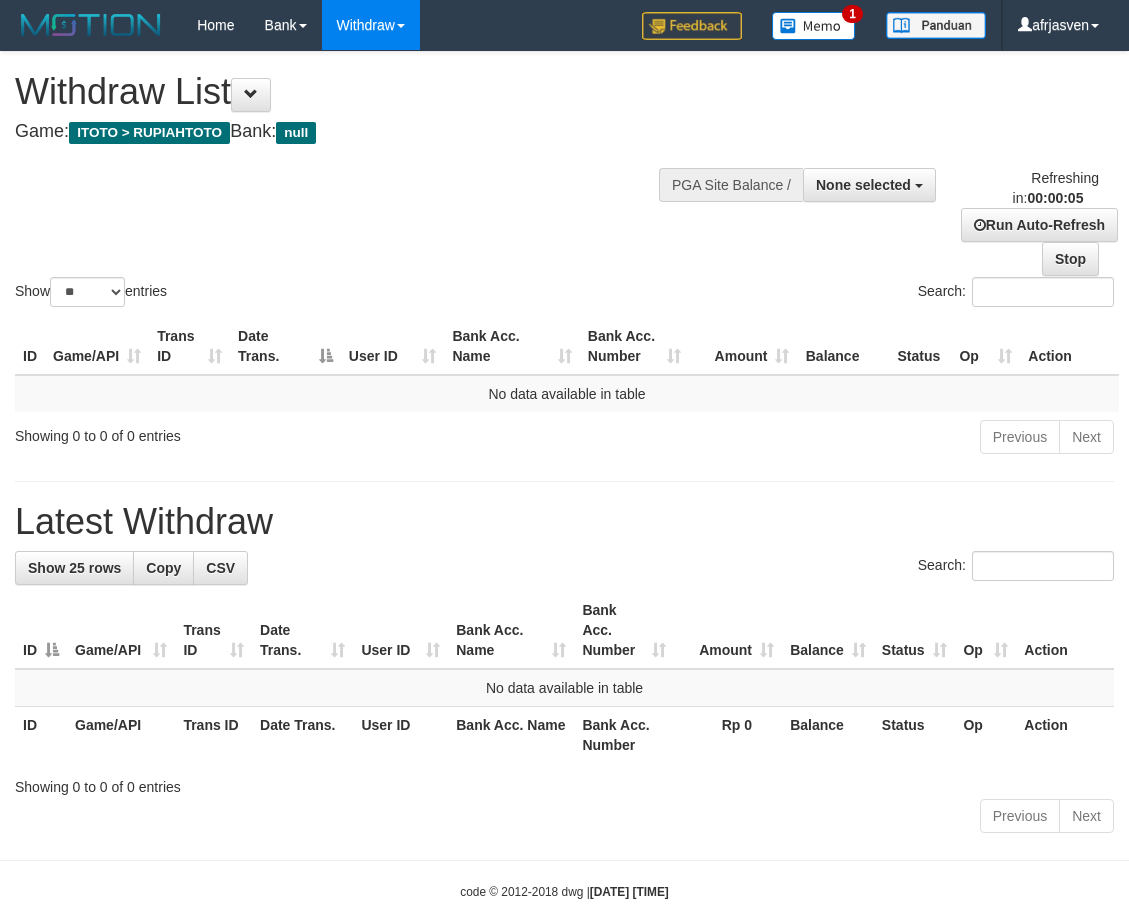 scroll, scrollTop: 0, scrollLeft: 0, axis: both 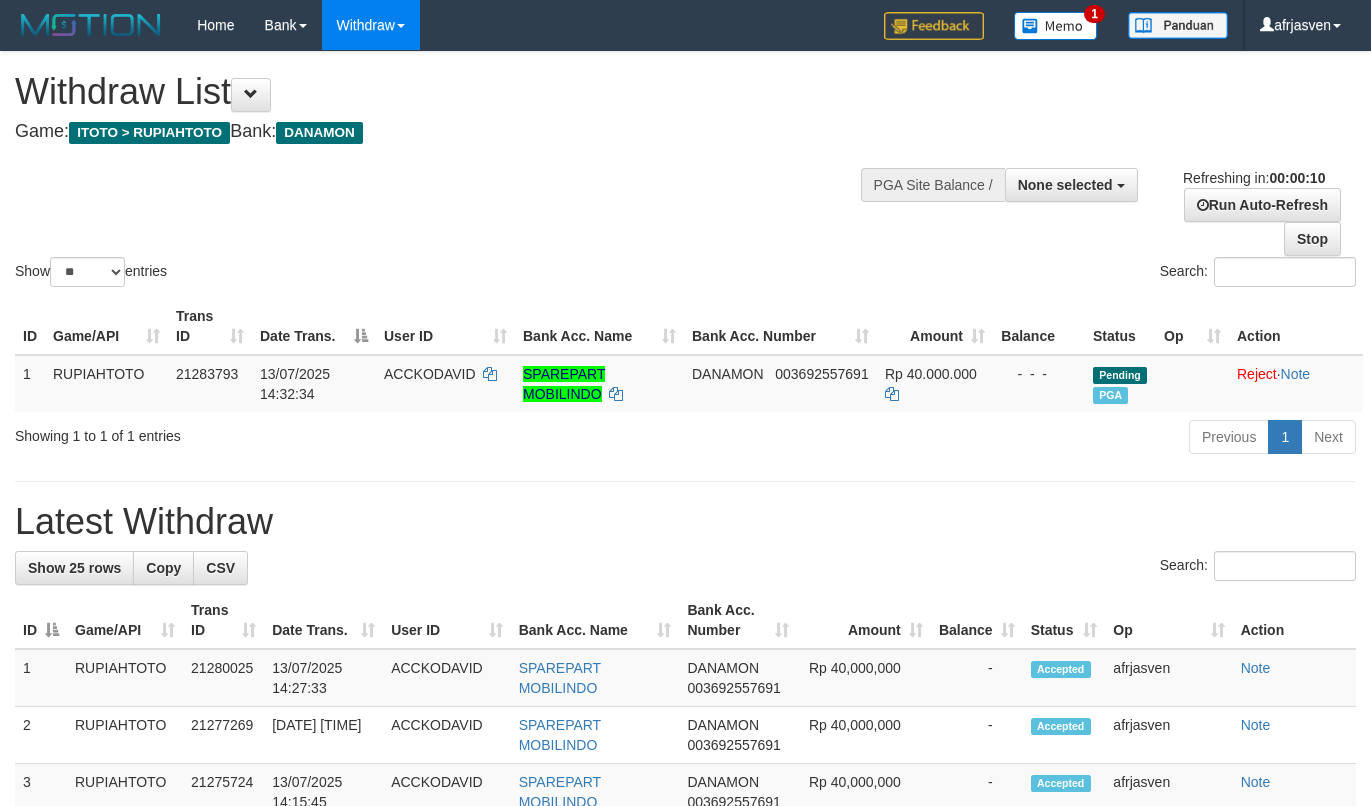 select 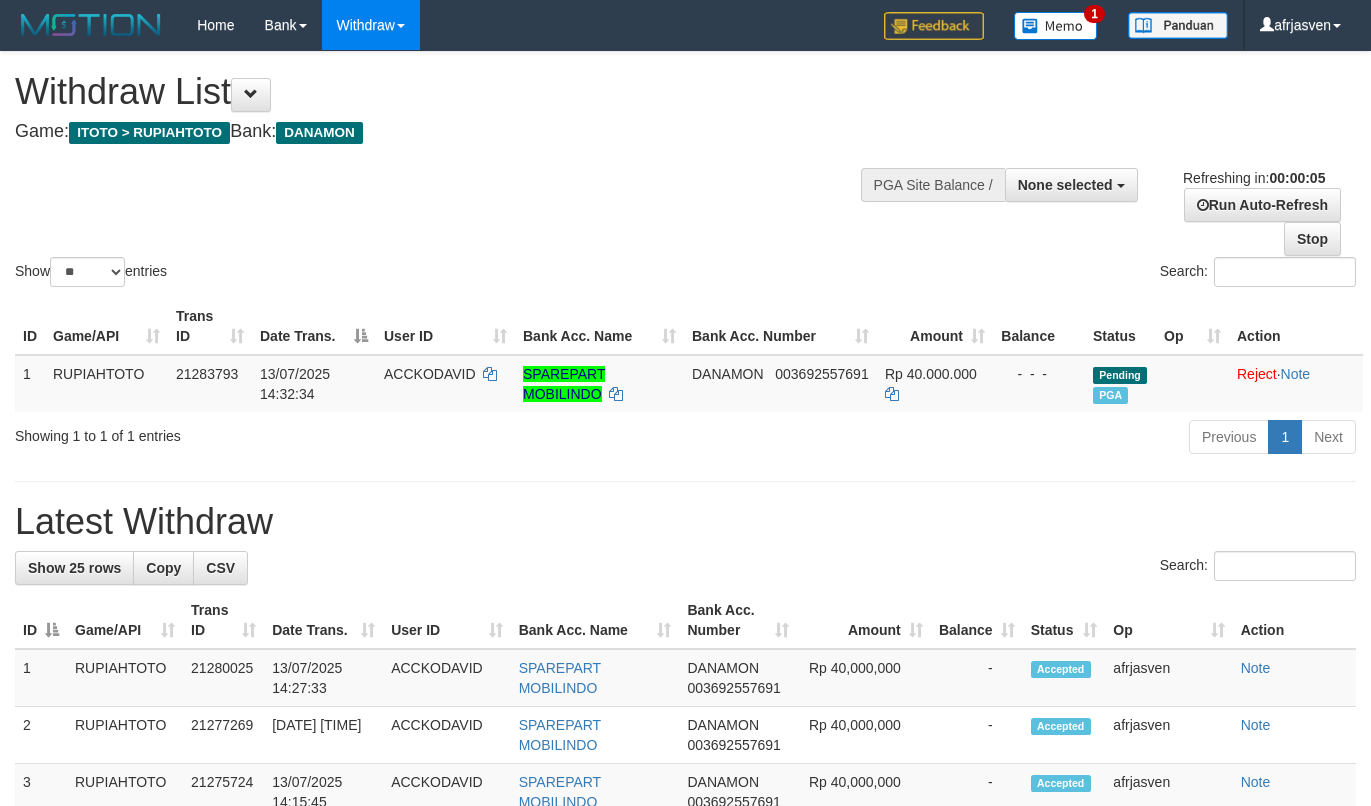 scroll, scrollTop: 0, scrollLeft: 0, axis: both 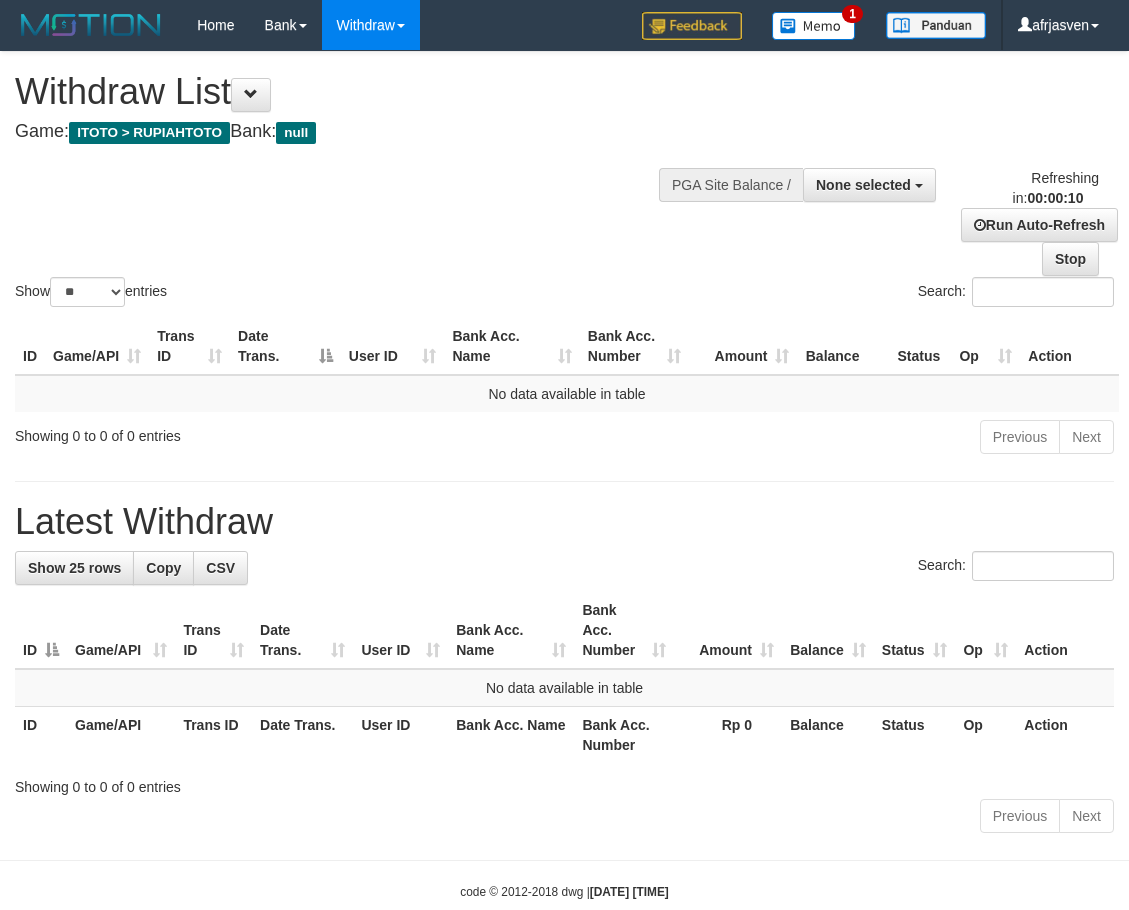 select 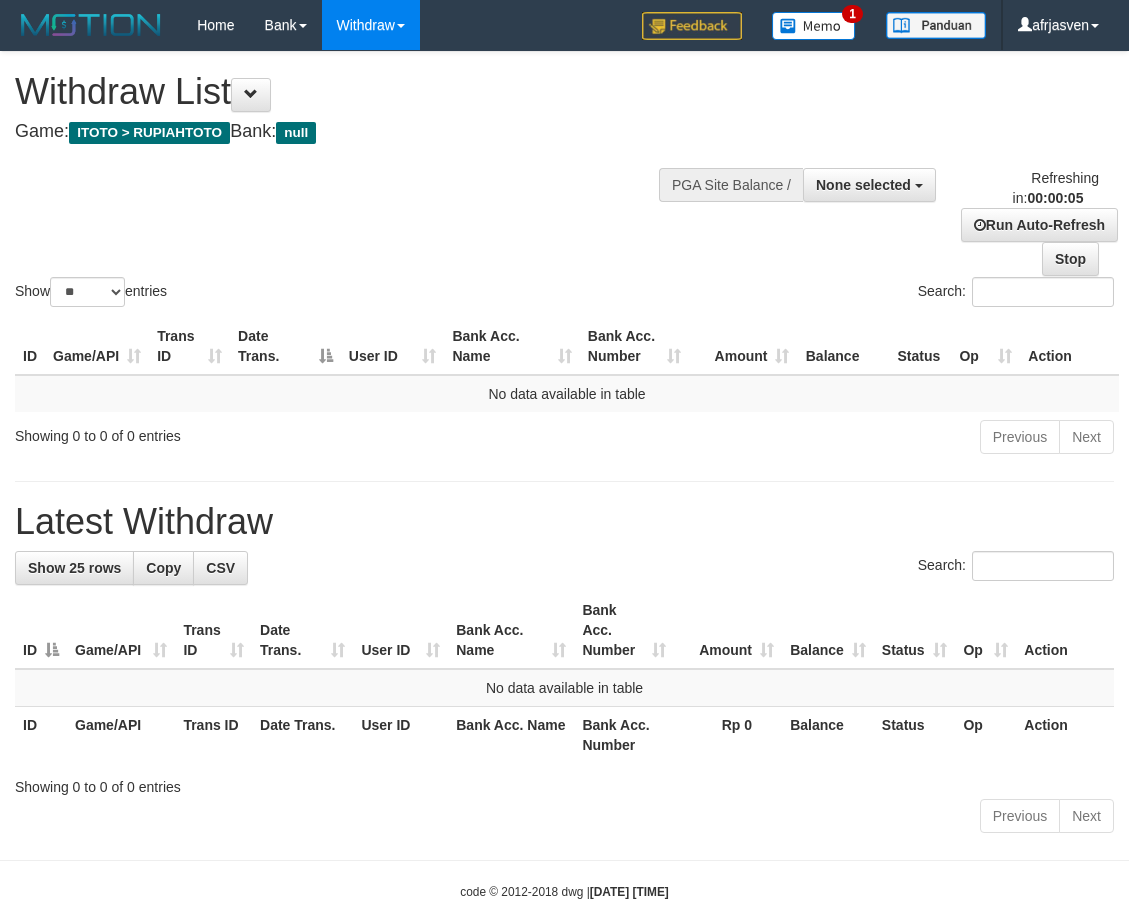 scroll, scrollTop: 0, scrollLeft: 0, axis: both 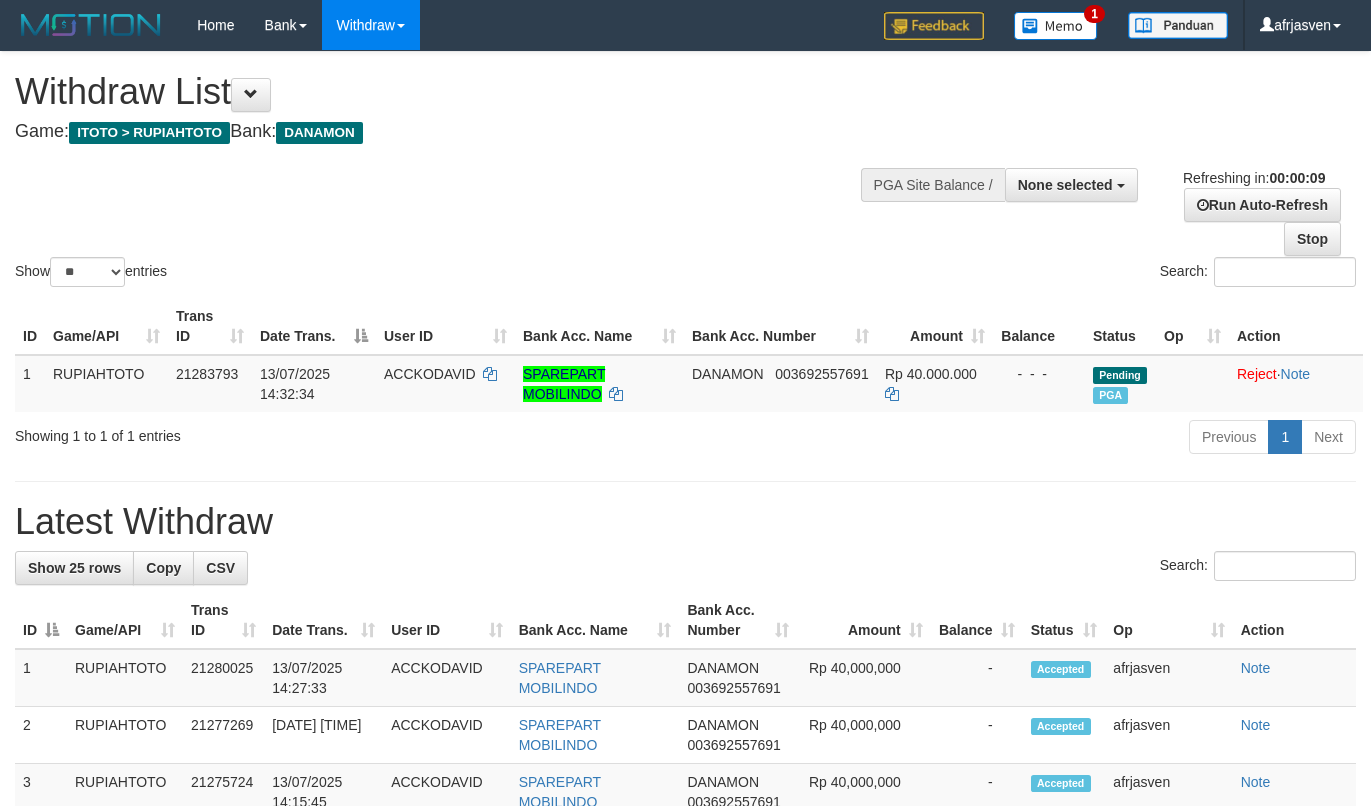 select 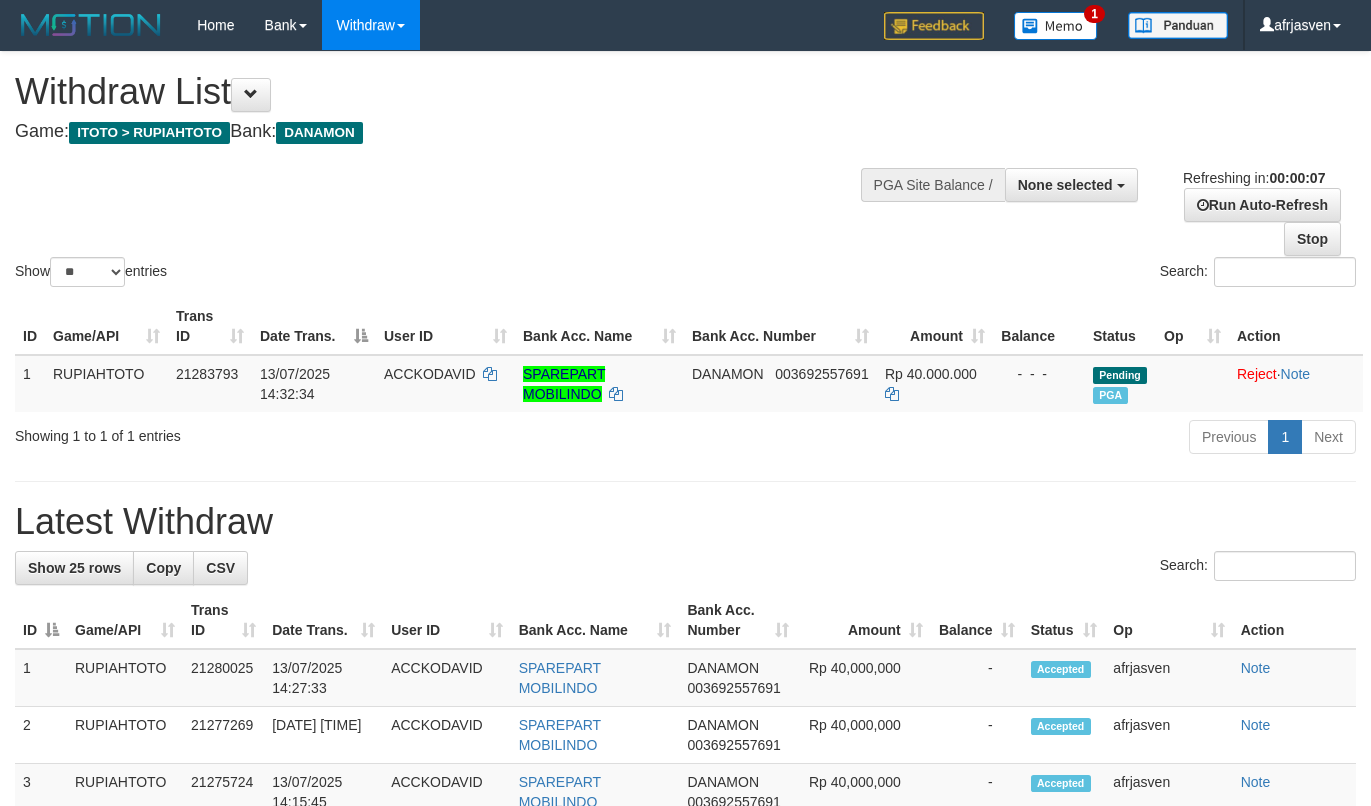 scroll, scrollTop: 0, scrollLeft: 0, axis: both 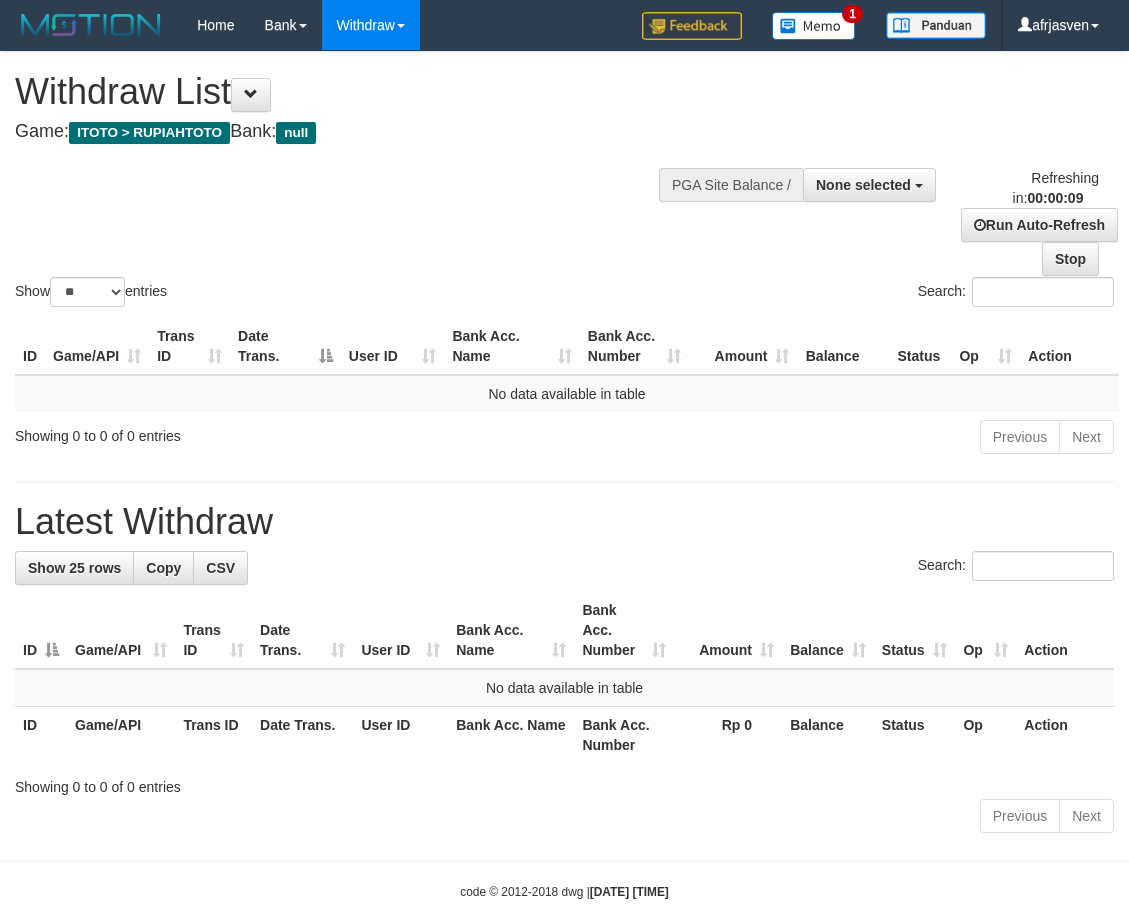 select 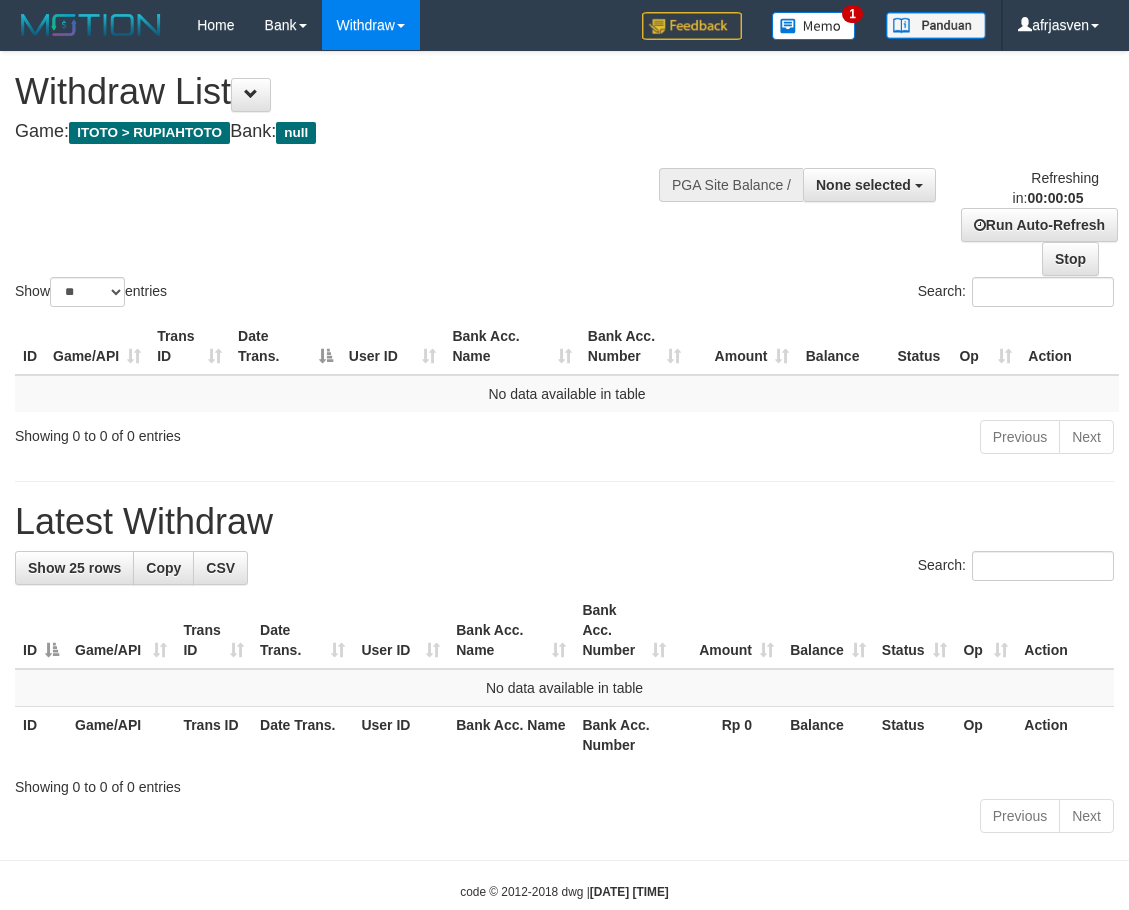 scroll, scrollTop: 0, scrollLeft: 0, axis: both 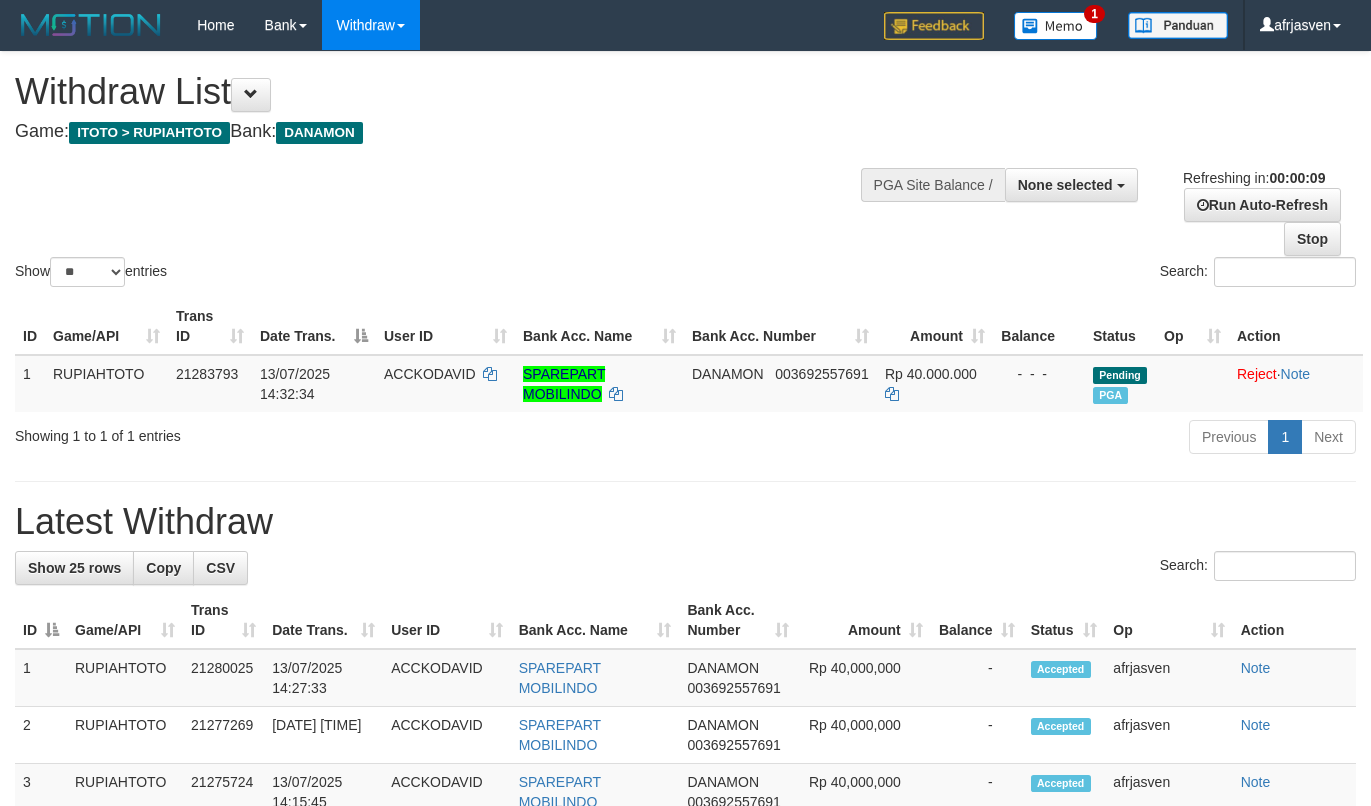select 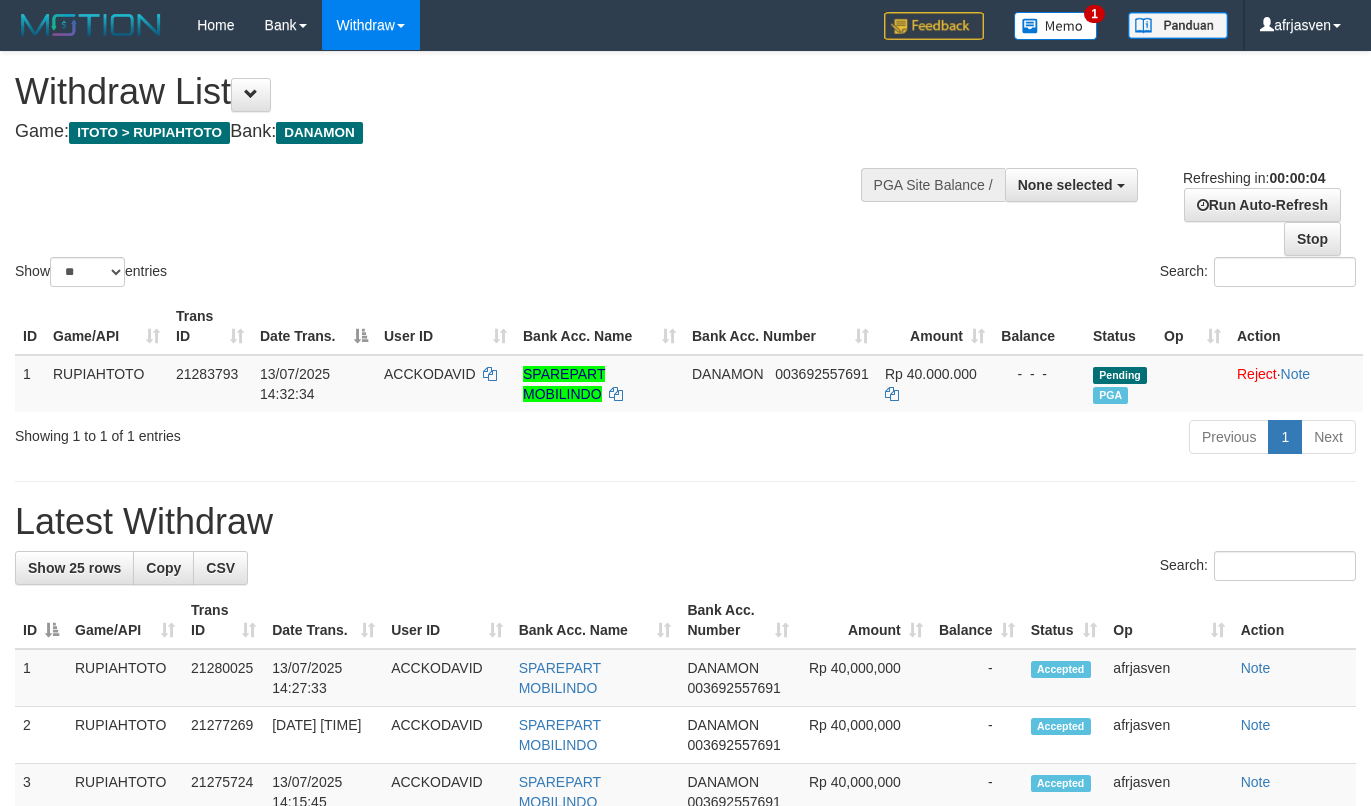 scroll, scrollTop: 0, scrollLeft: 0, axis: both 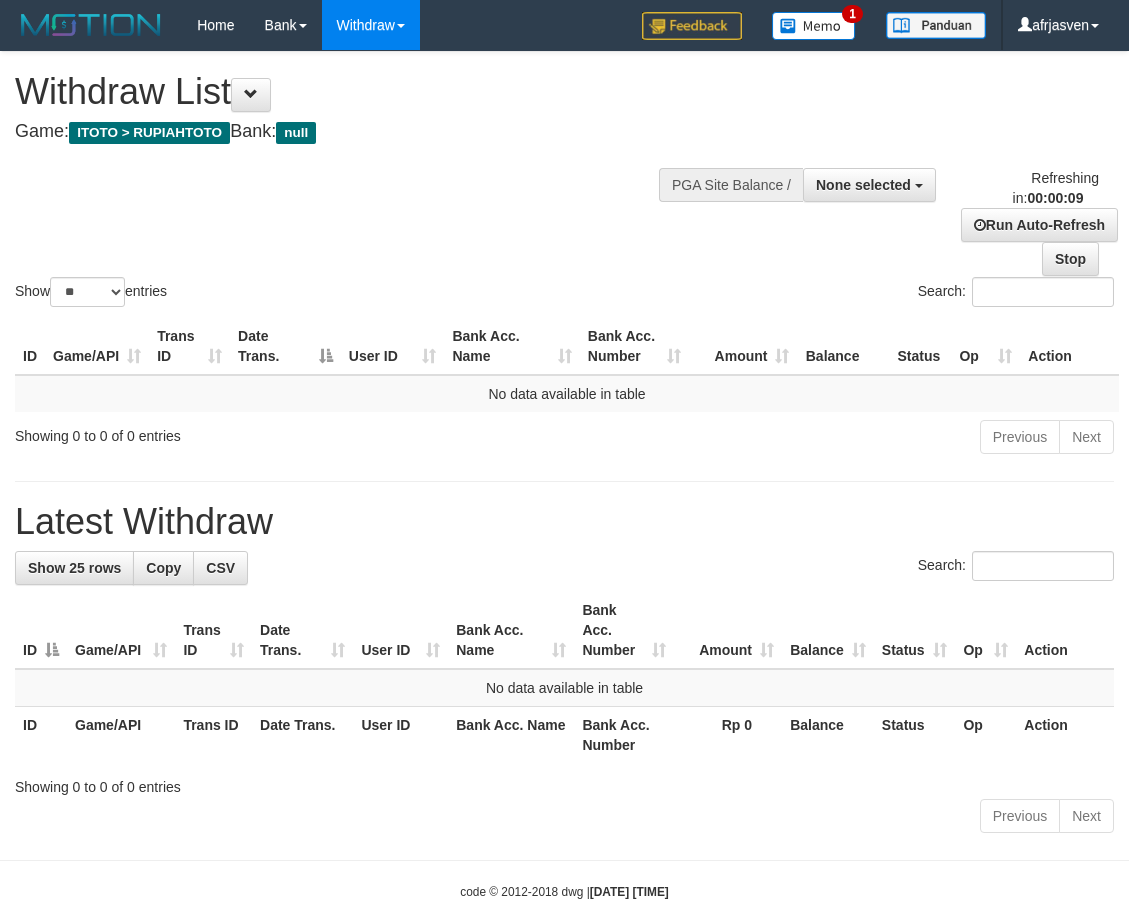 select 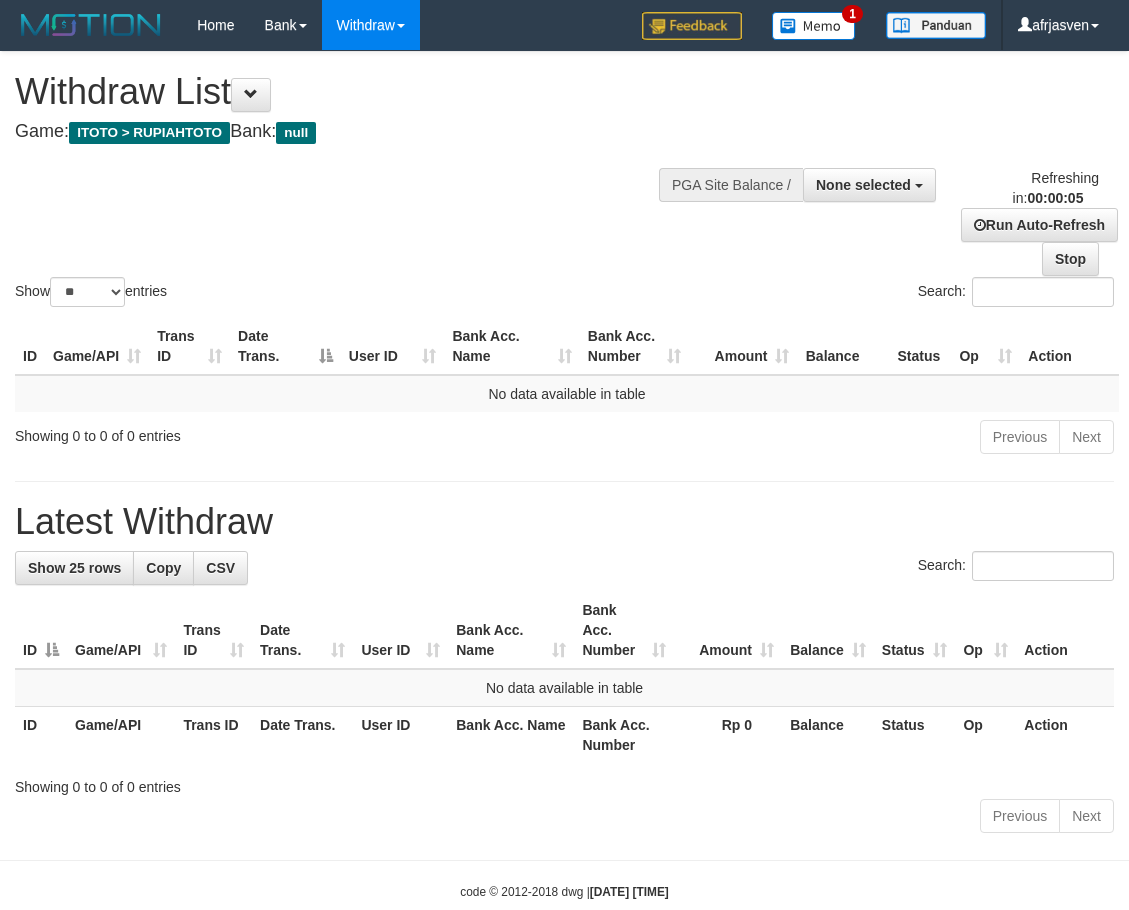 scroll, scrollTop: 0, scrollLeft: 0, axis: both 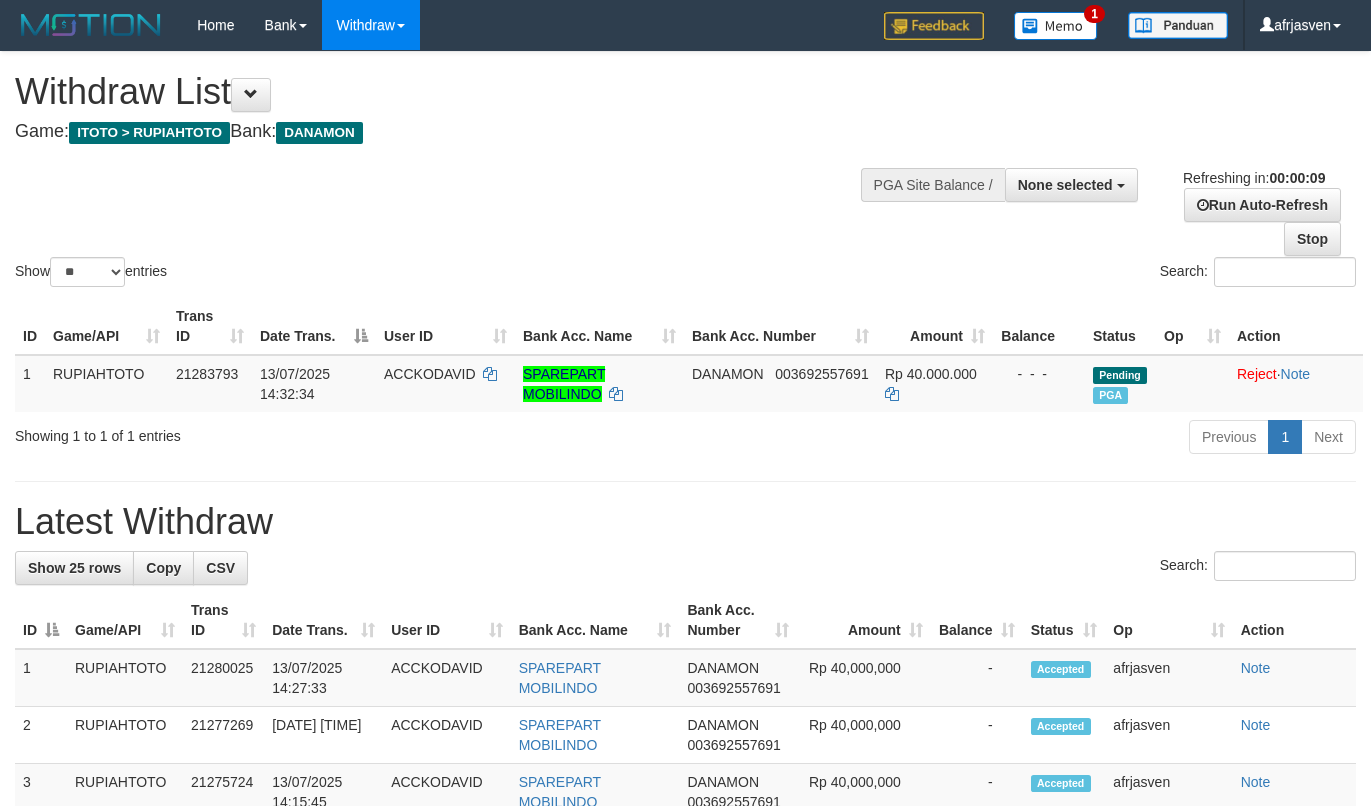 select 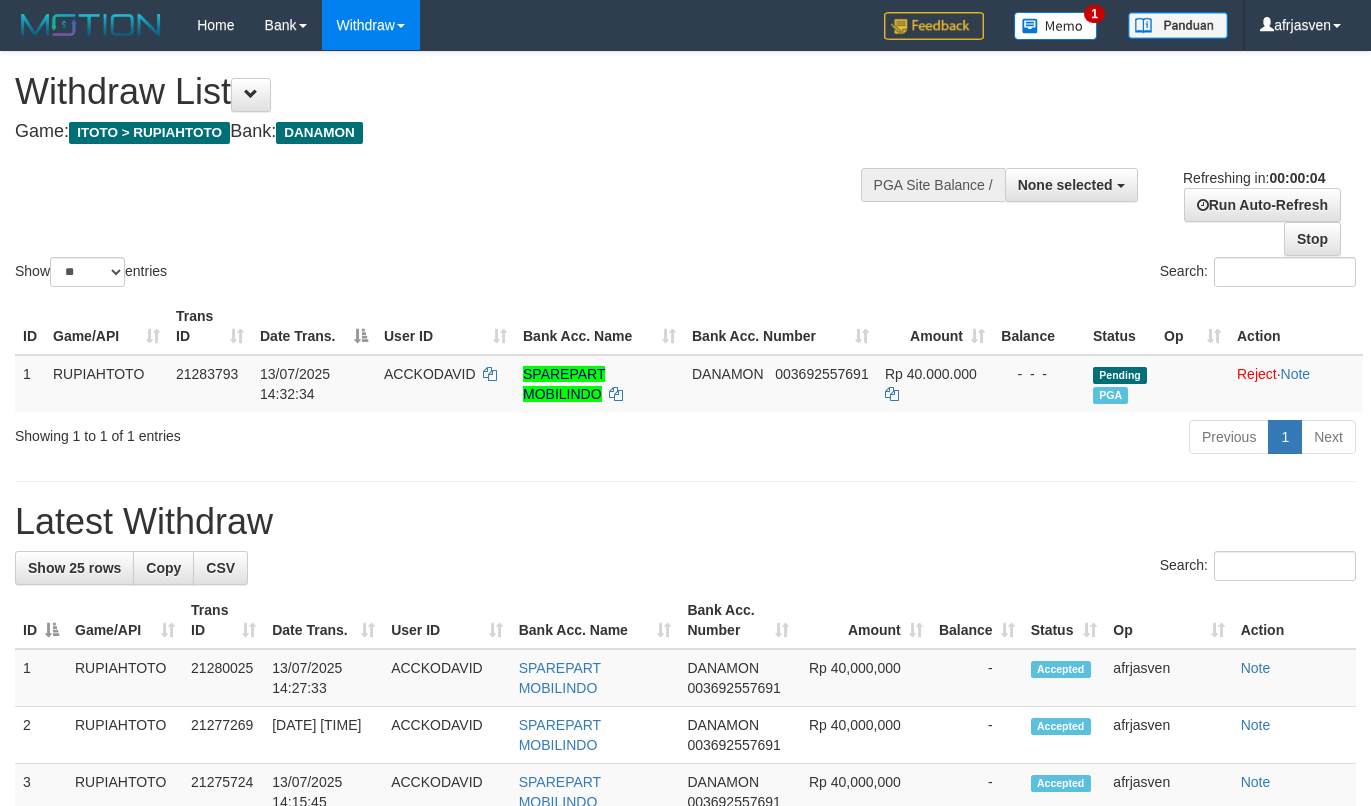 scroll, scrollTop: 0, scrollLeft: 0, axis: both 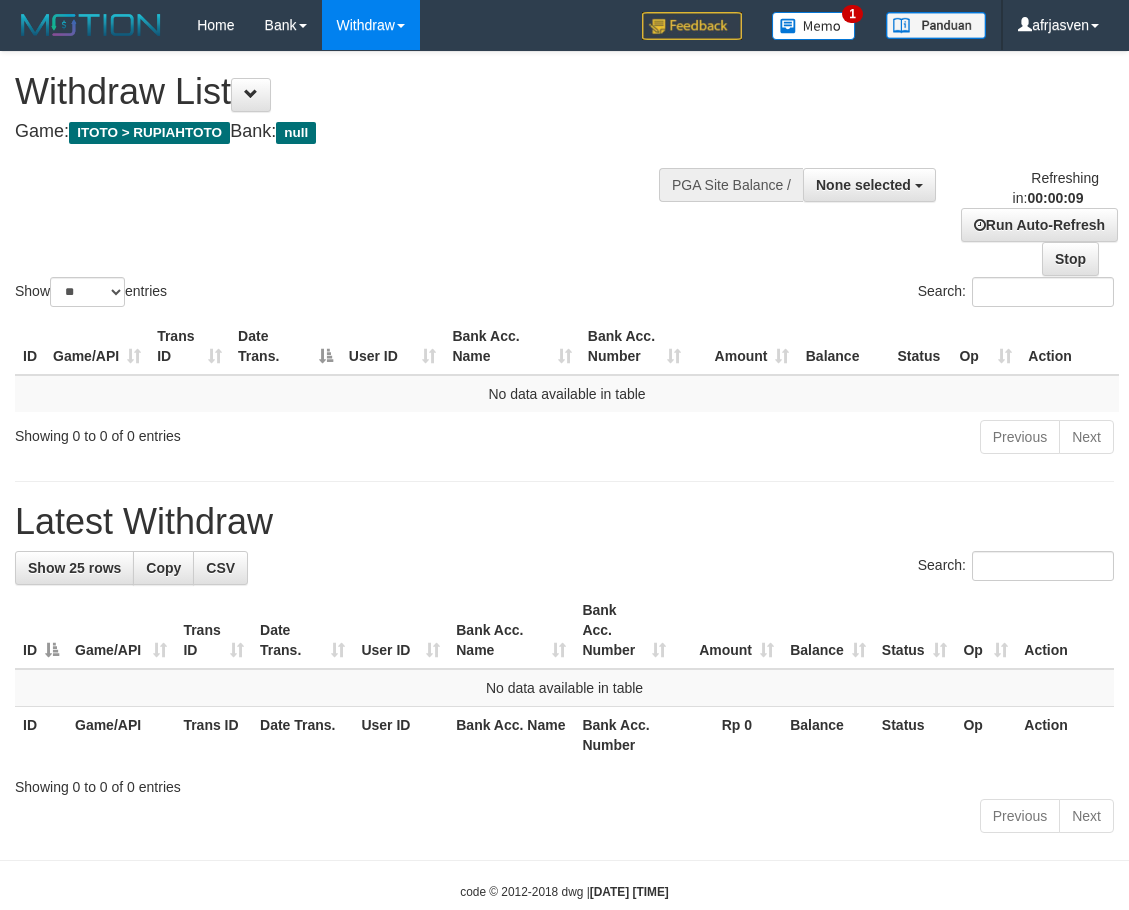 select 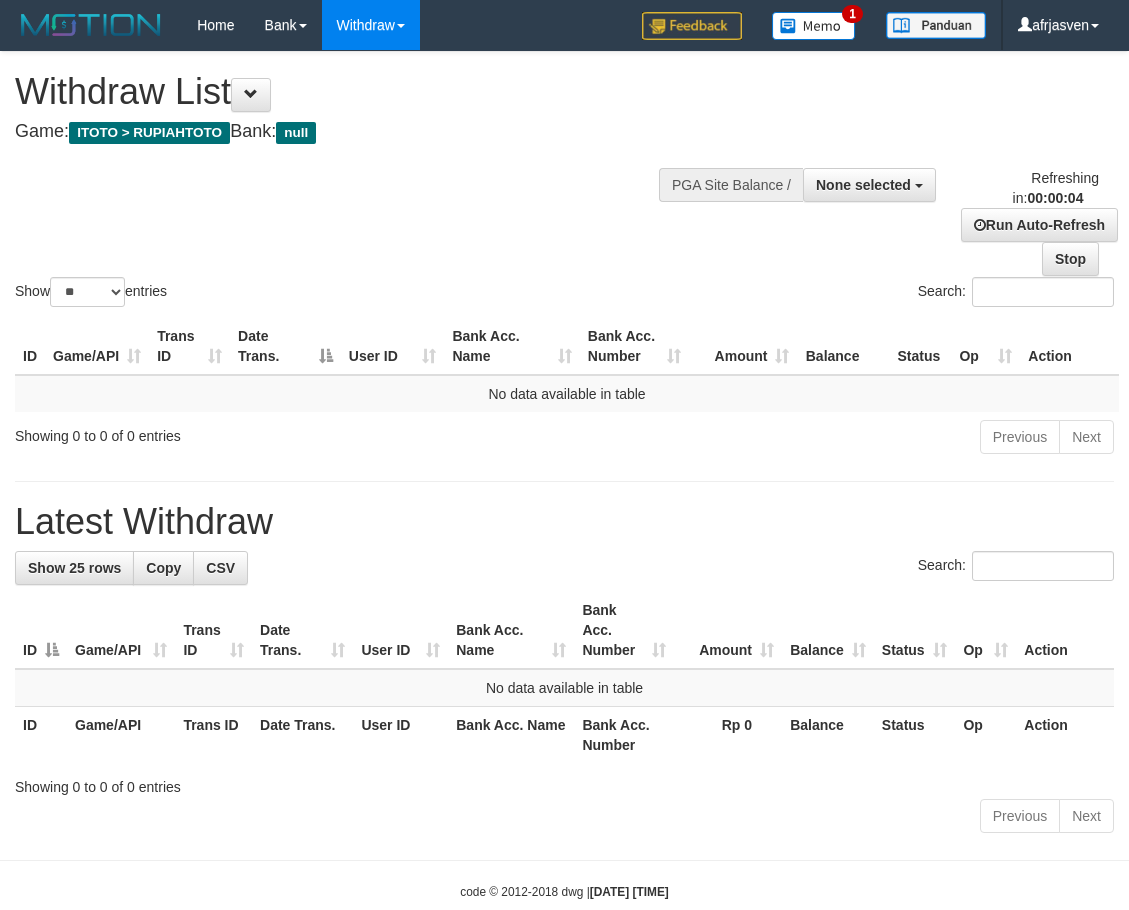 scroll, scrollTop: 0, scrollLeft: 0, axis: both 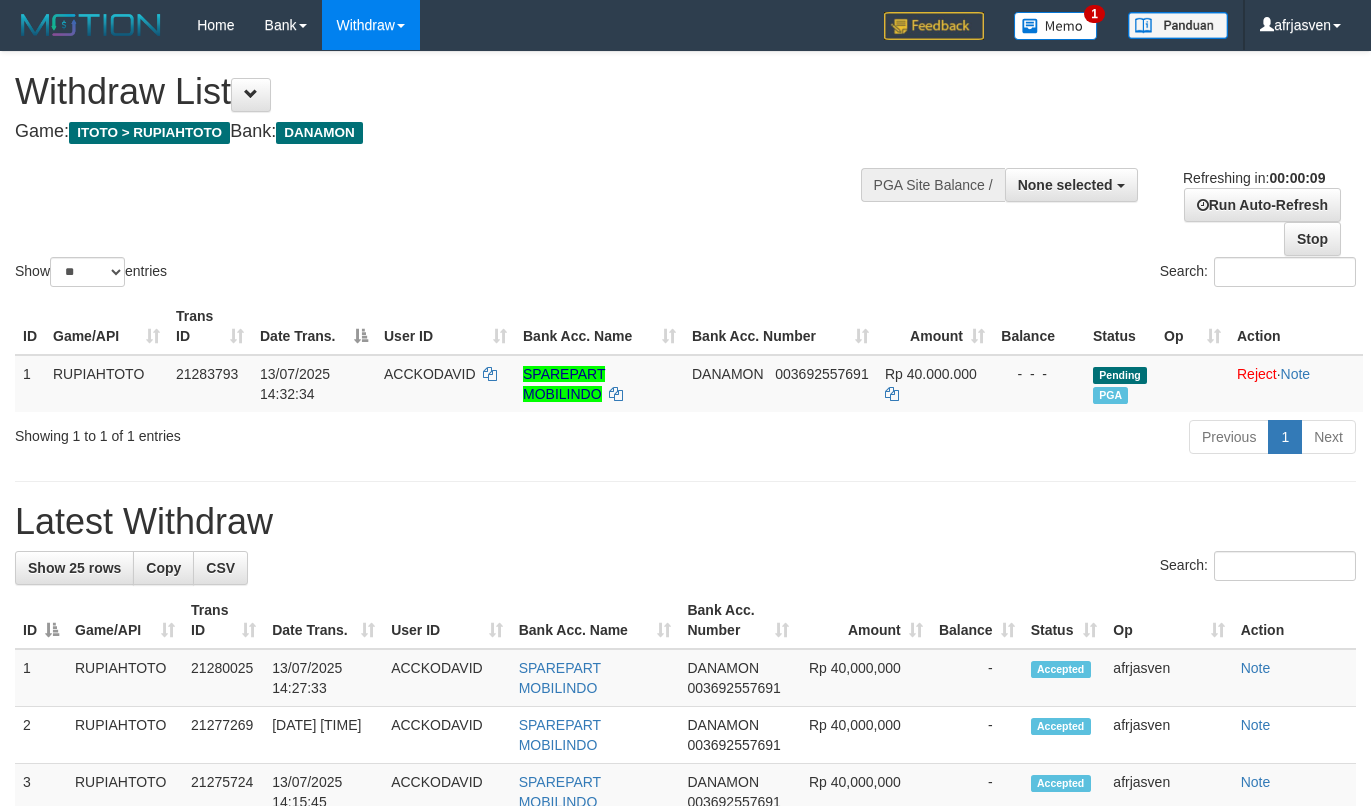 select 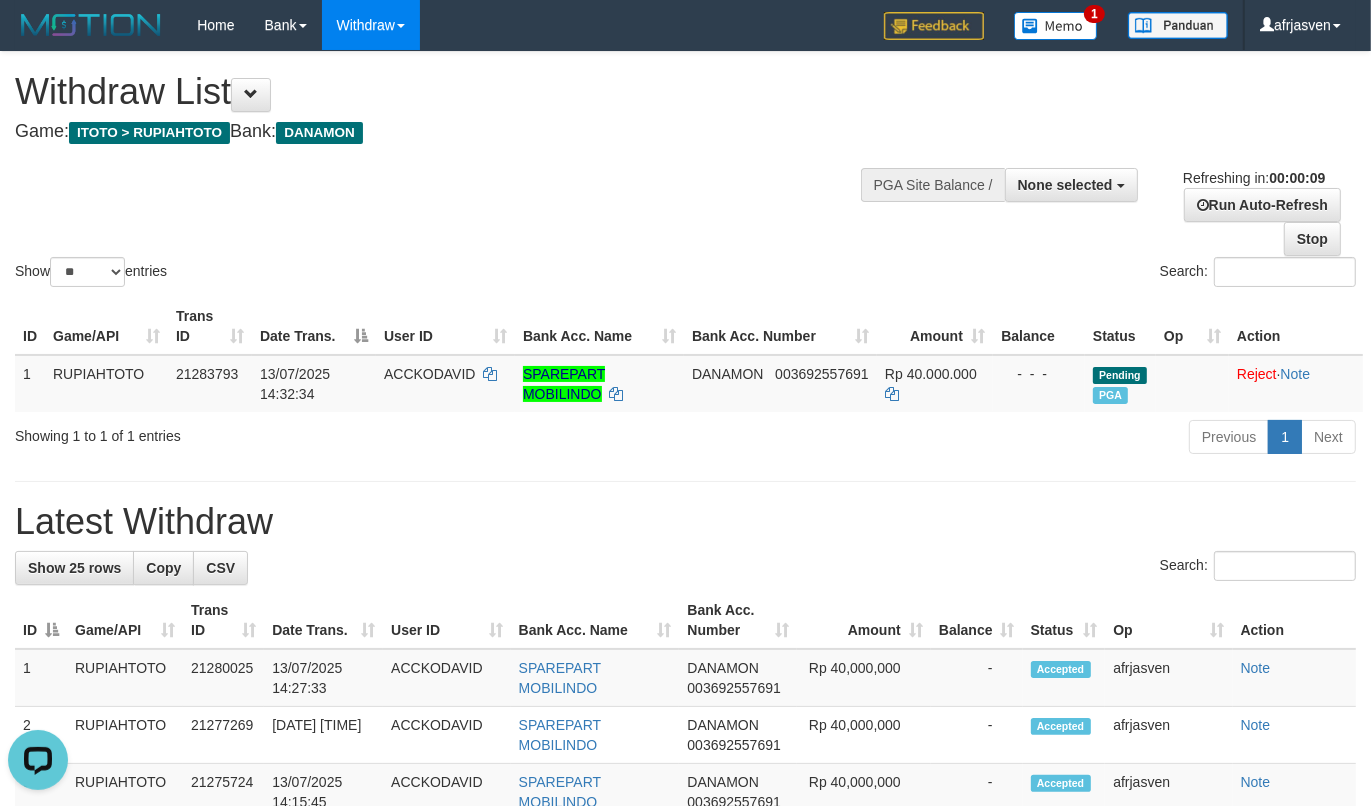 scroll, scrollTop: 0, scrollLeft: 0, axis: both 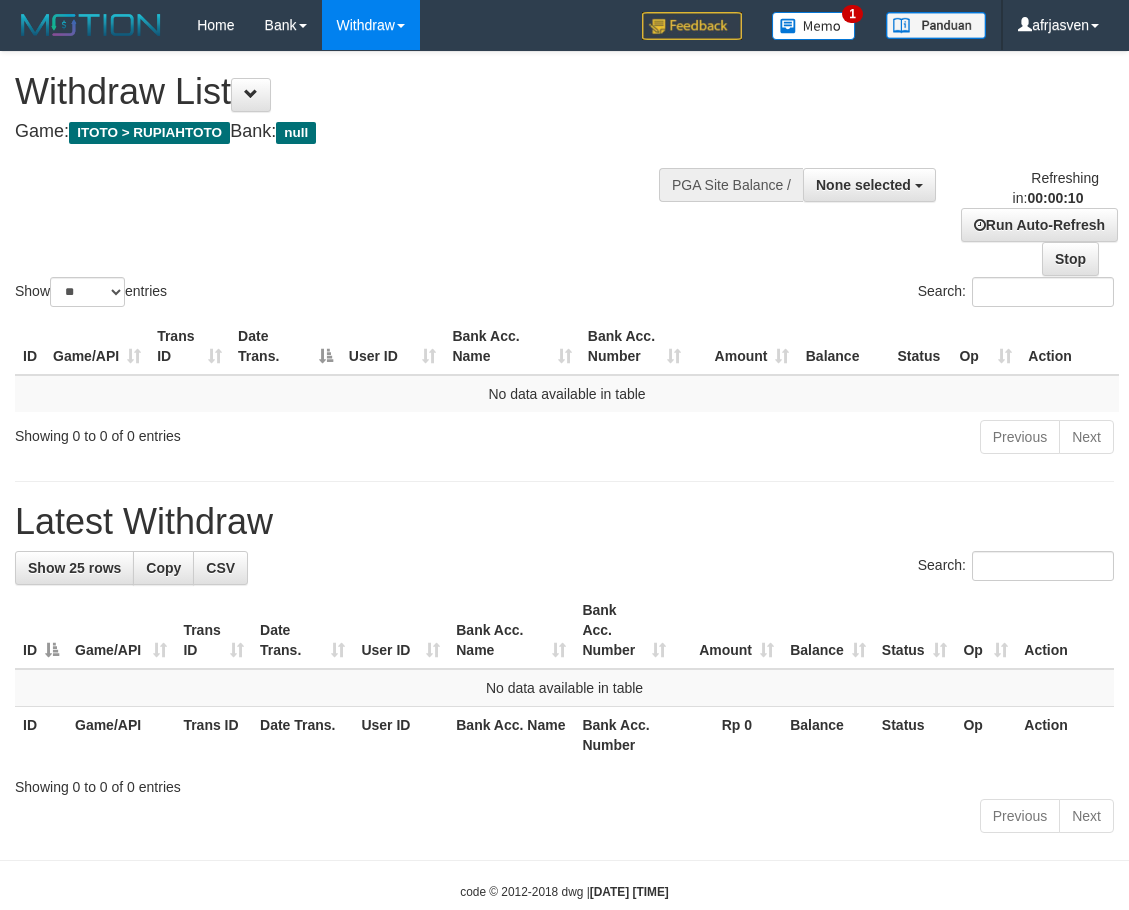 select 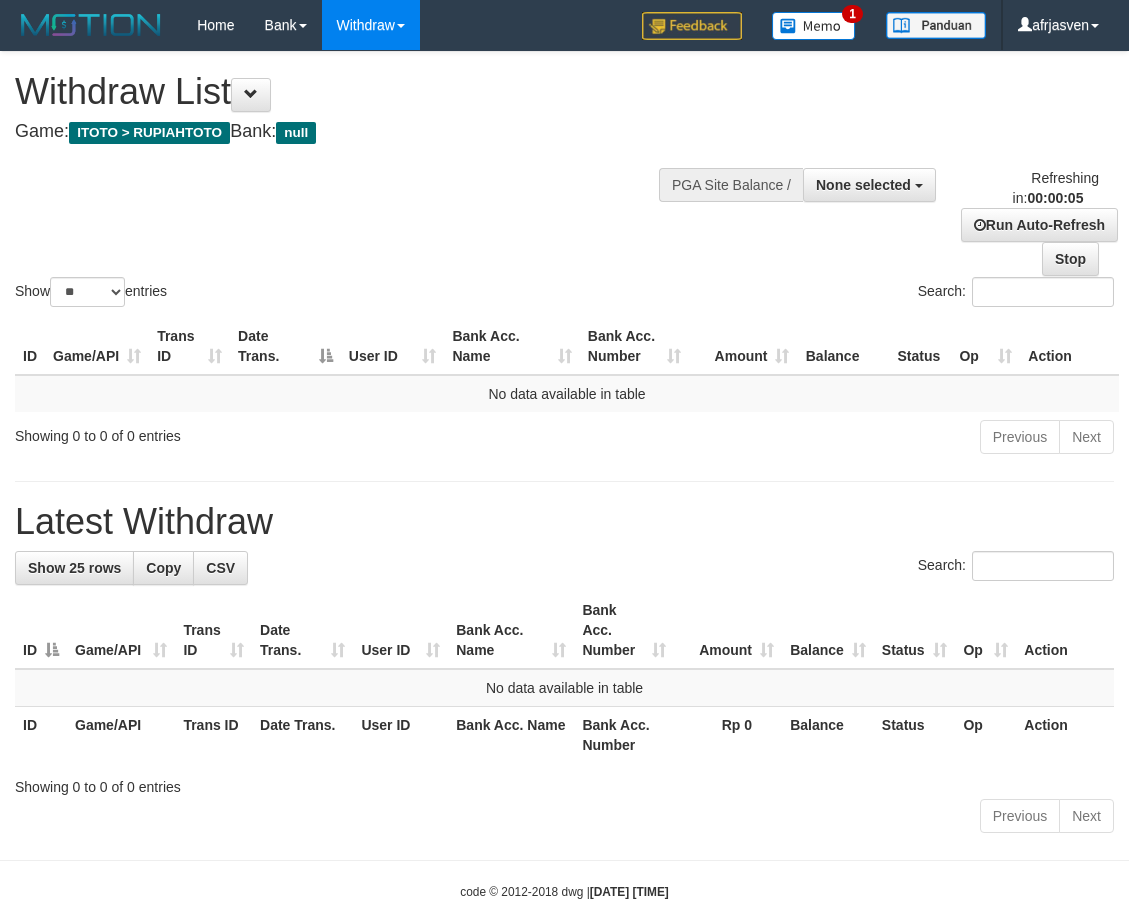 scroll, scrollTop: 0, scrollLeft: 0, axis: both 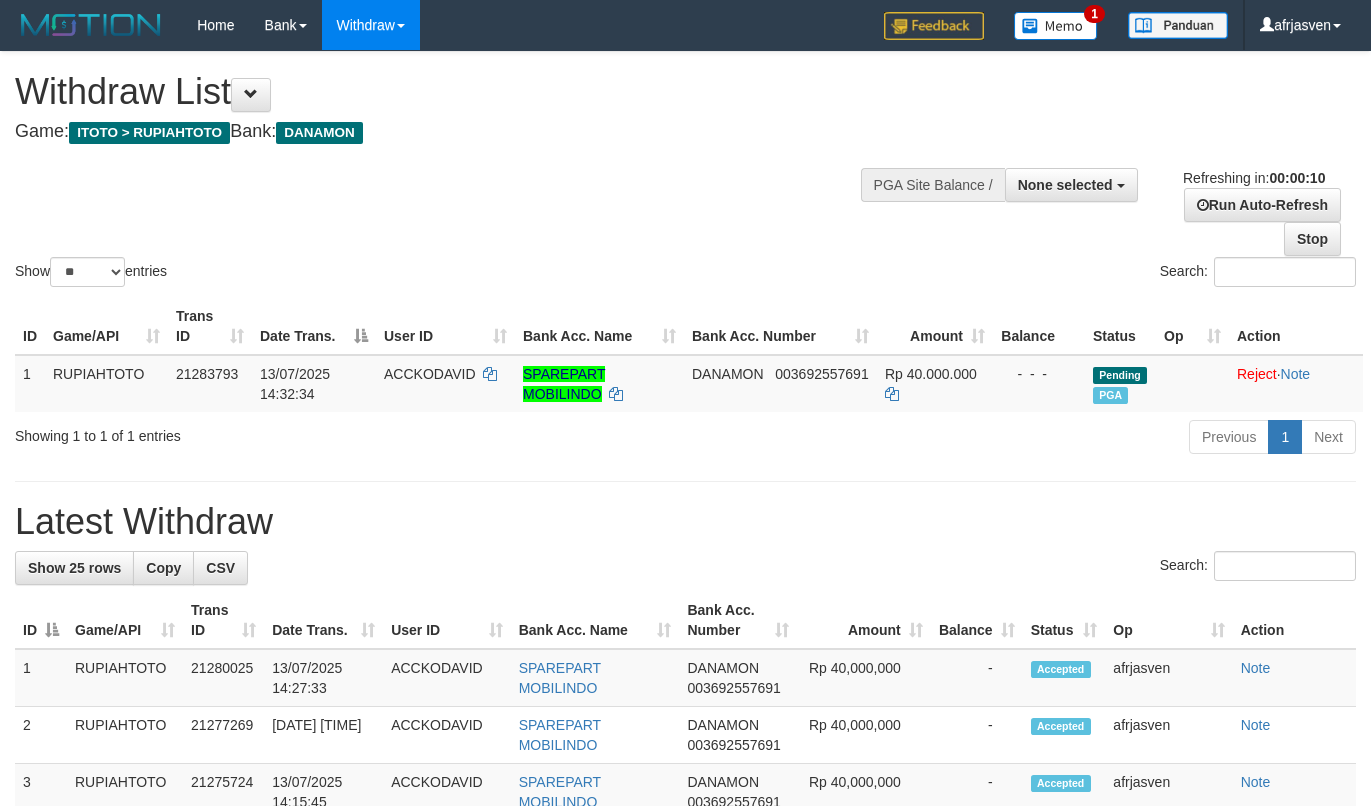 select 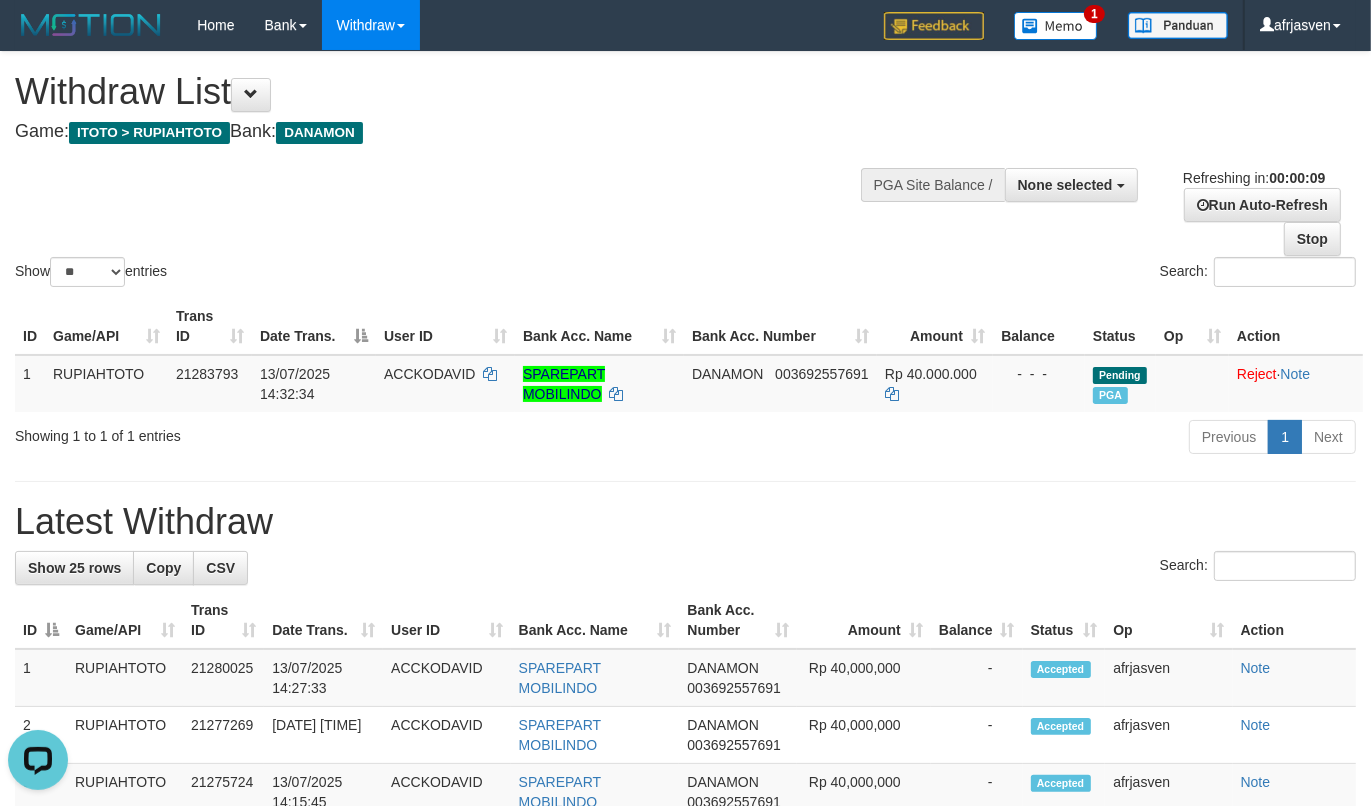 scroll, scrollTop: 0, scrollLeft: 0, axis: both 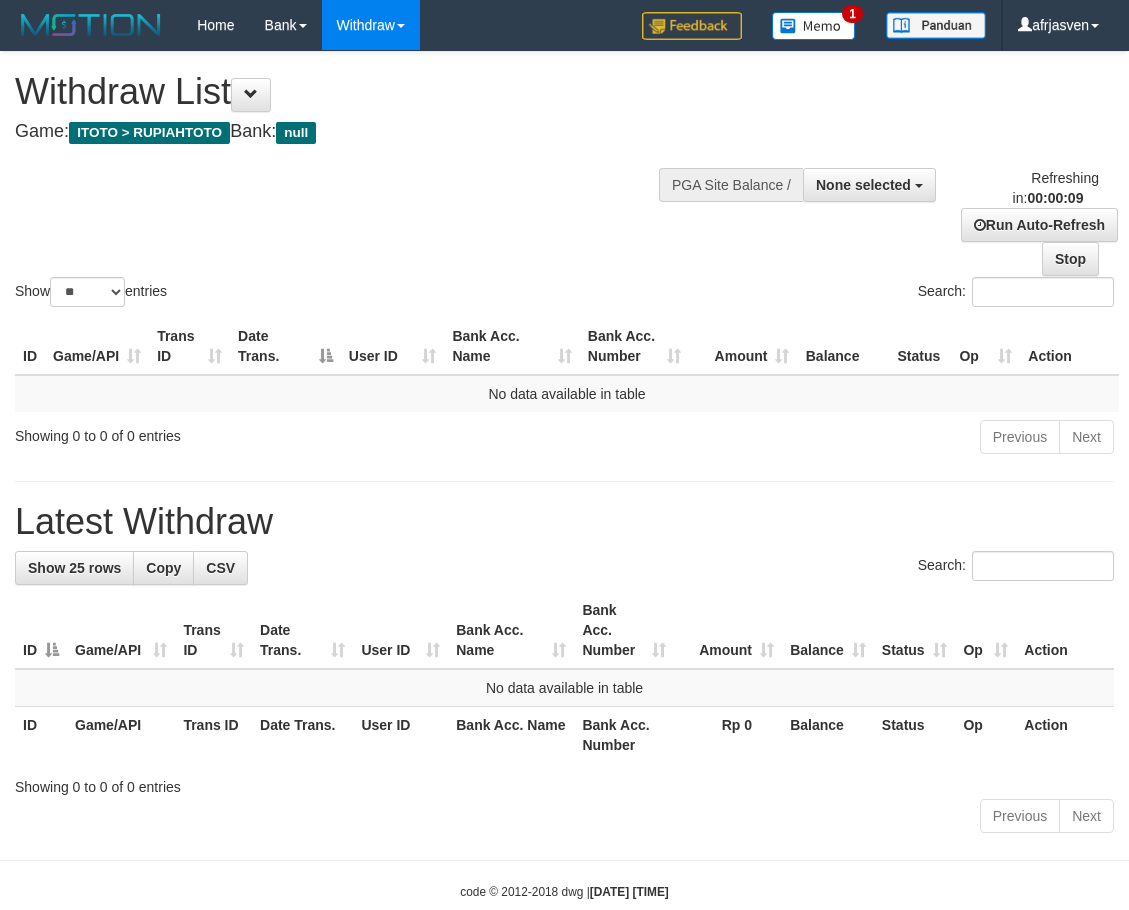 select 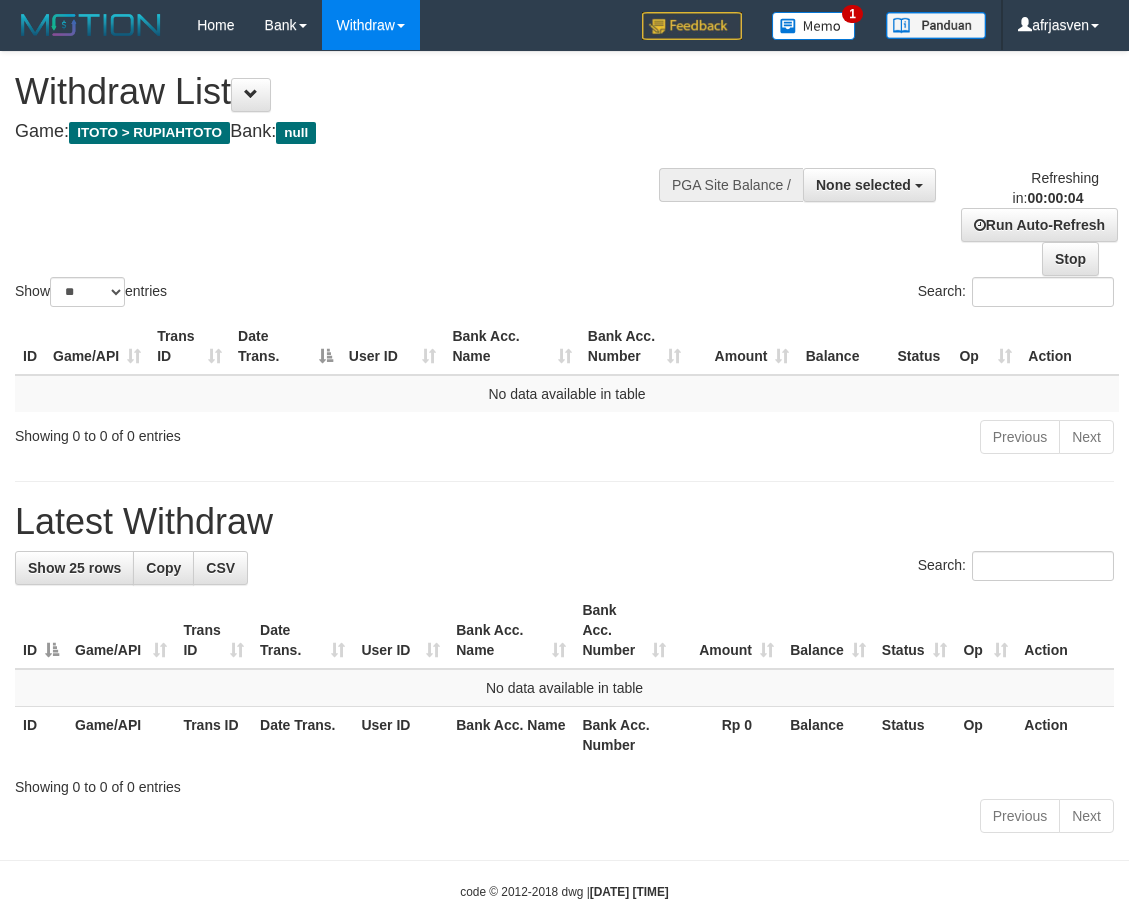 scroll, scrollTop: 0, scrollLeft: 0, axis: both 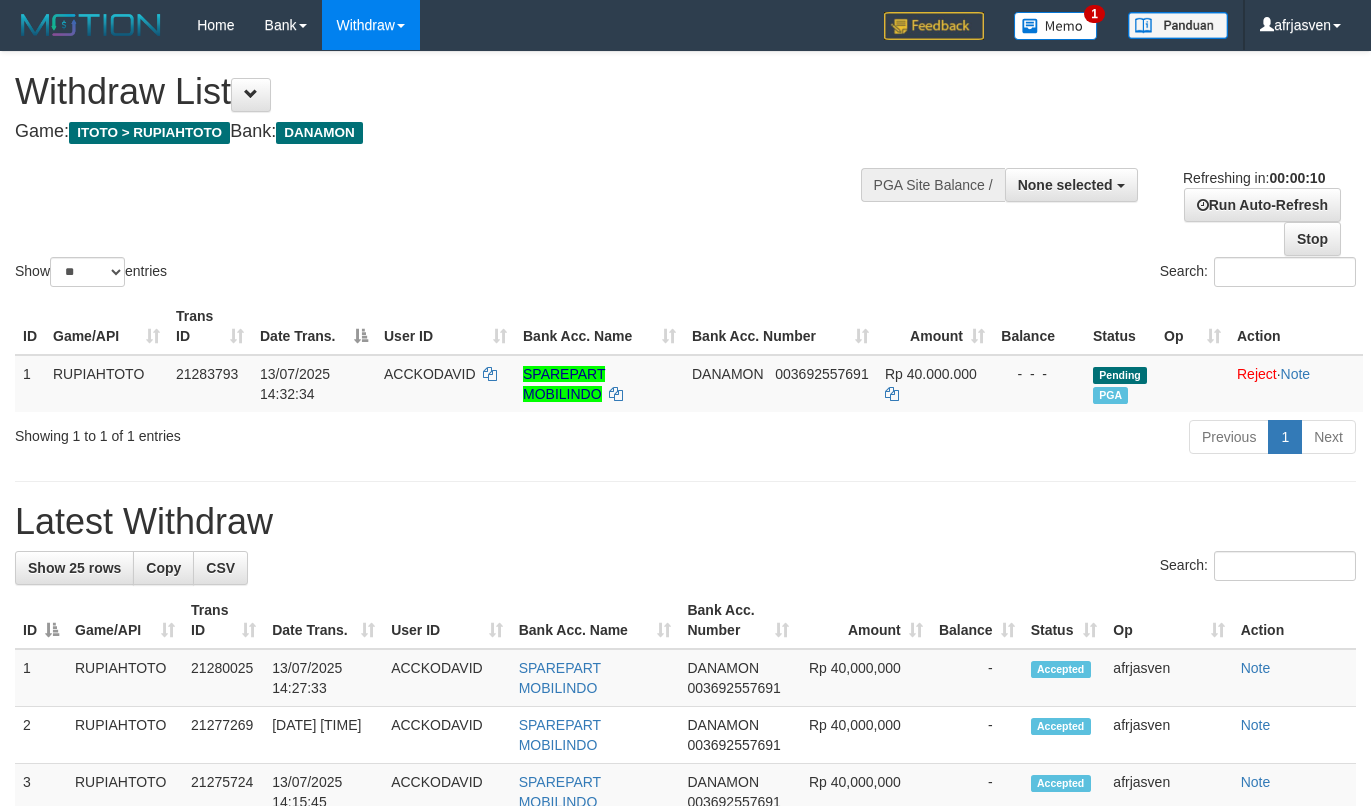 select 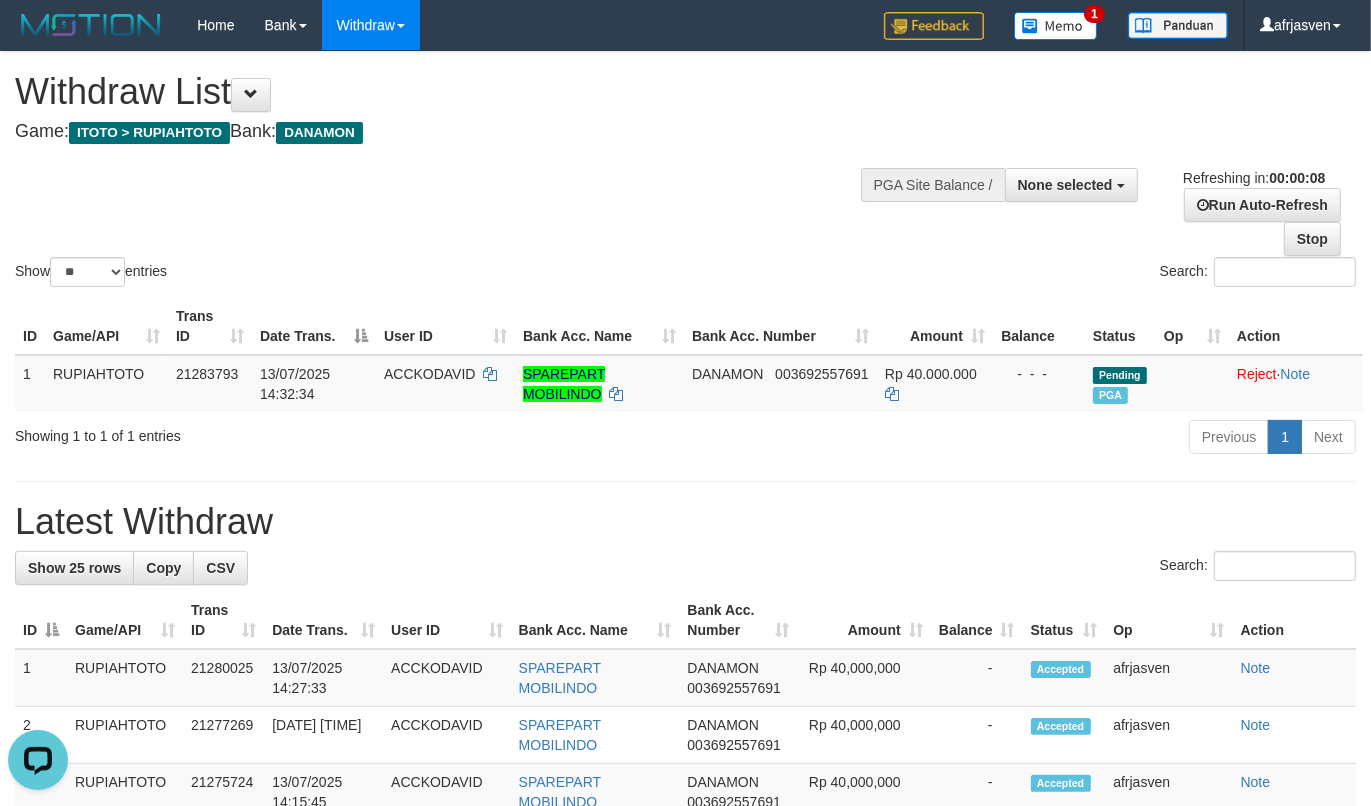 scroll, scrollTop: 0, scrollLeft: 0, axis: both 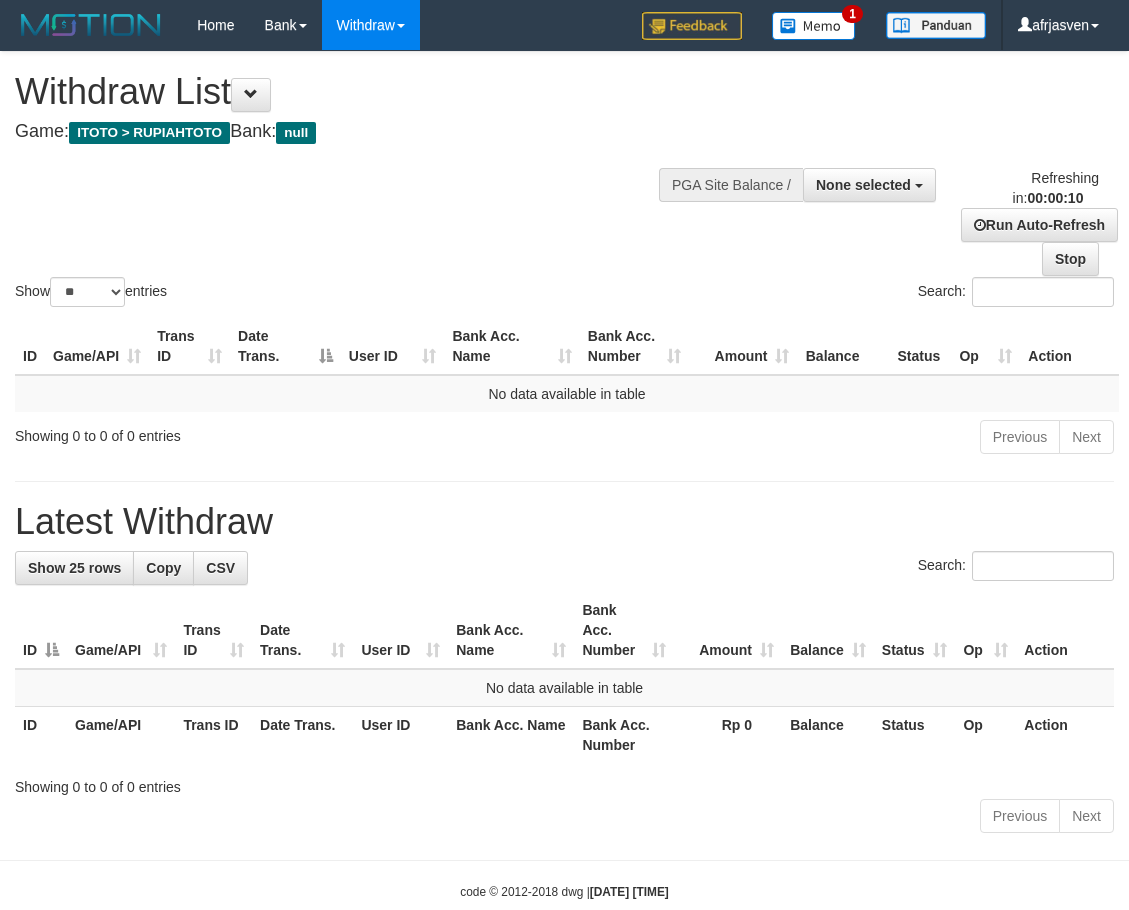 select 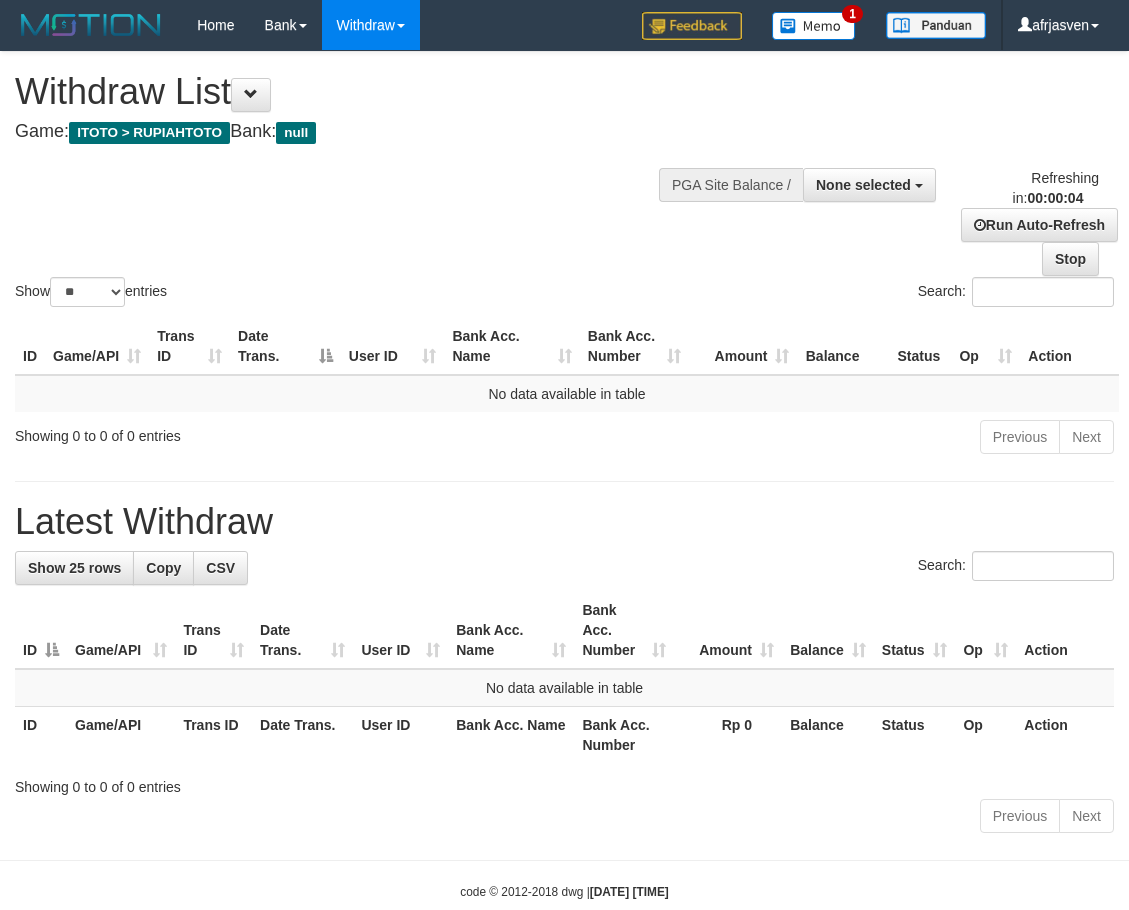 scroll, scrollTop: 0, scrollLeft: 0, axis: both 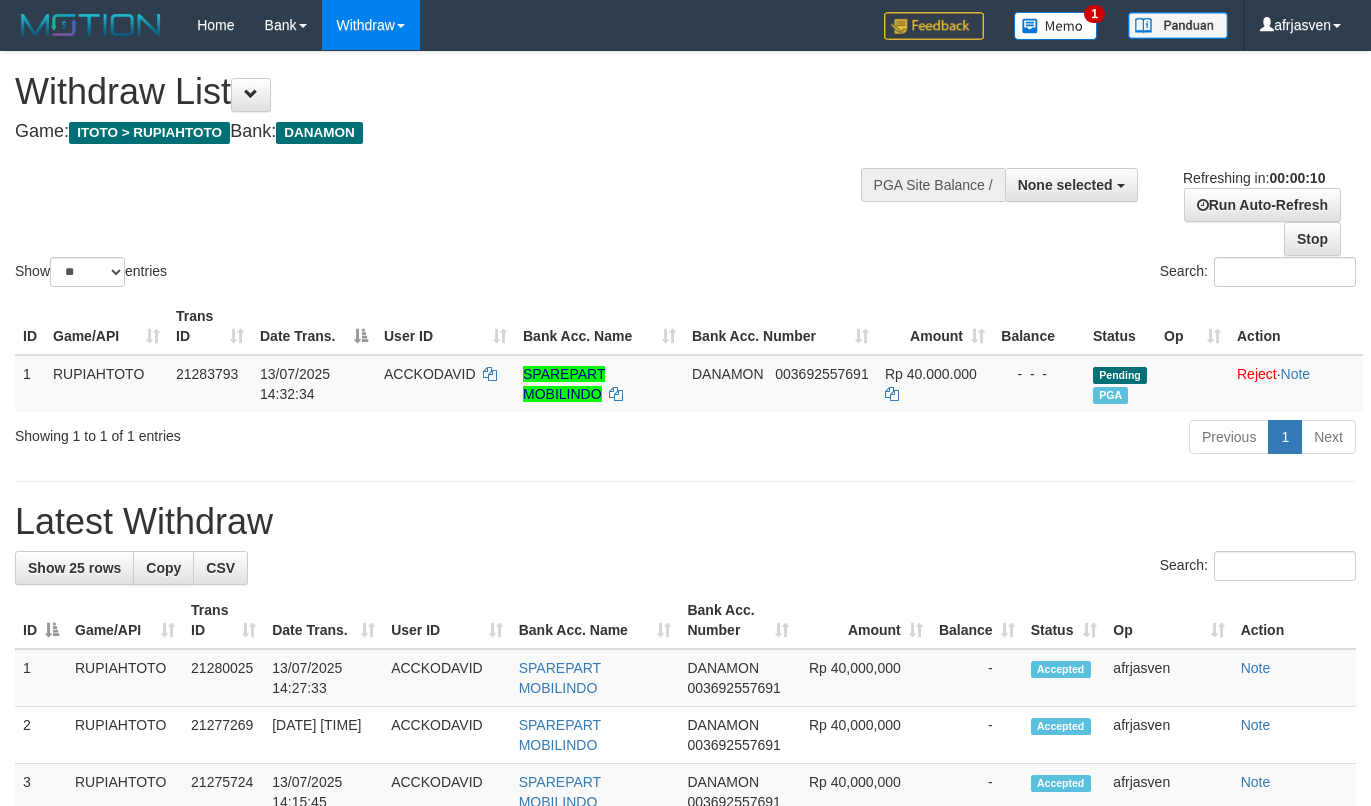 select 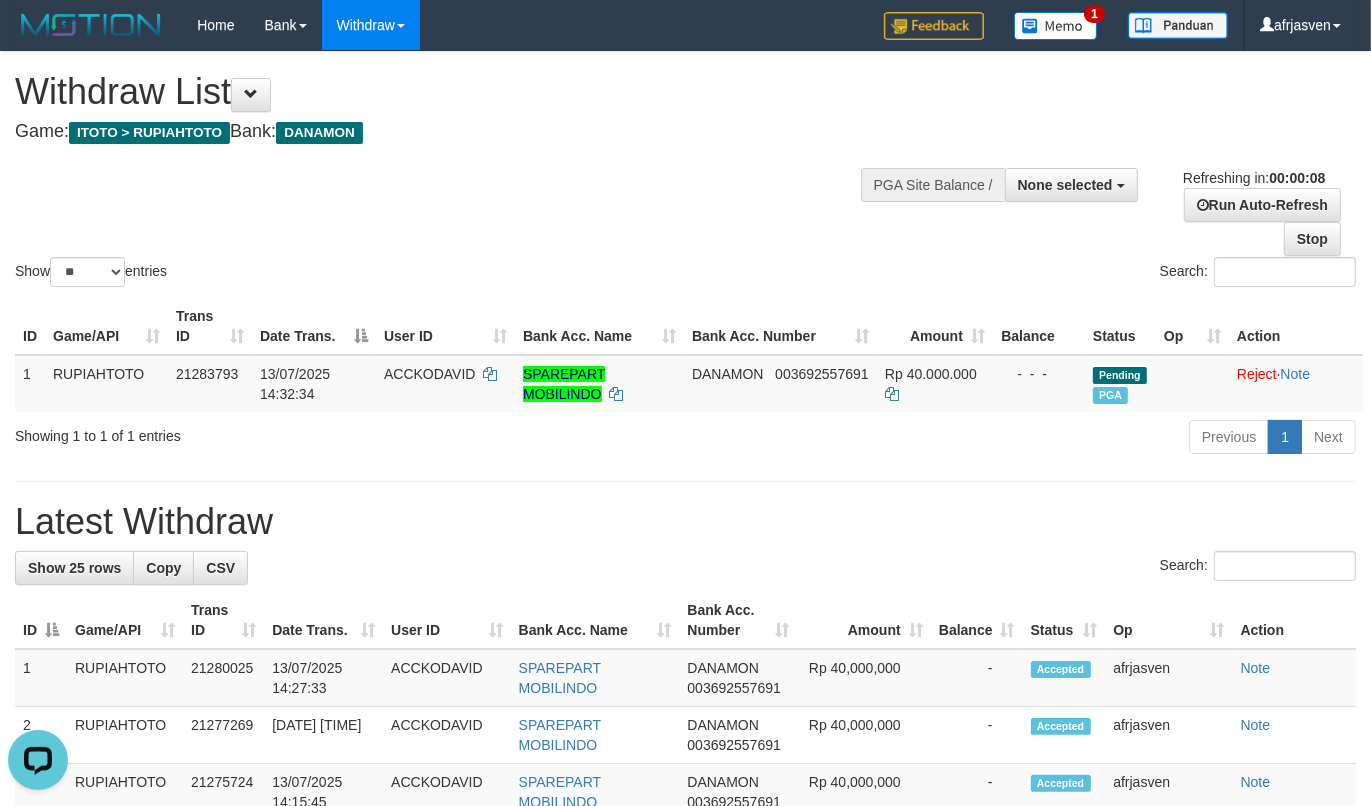 scroll, scrollTop: 0, scrollLeft: 0, axis: both 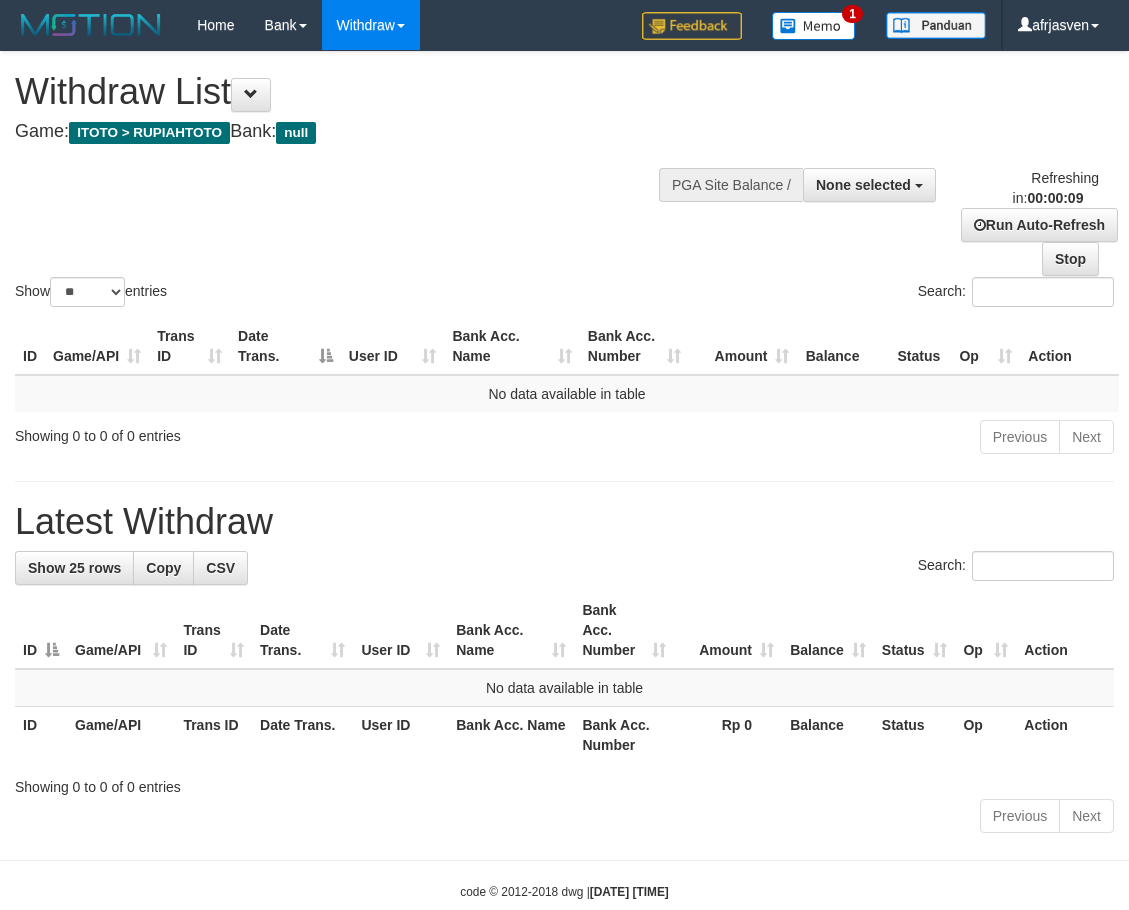 select 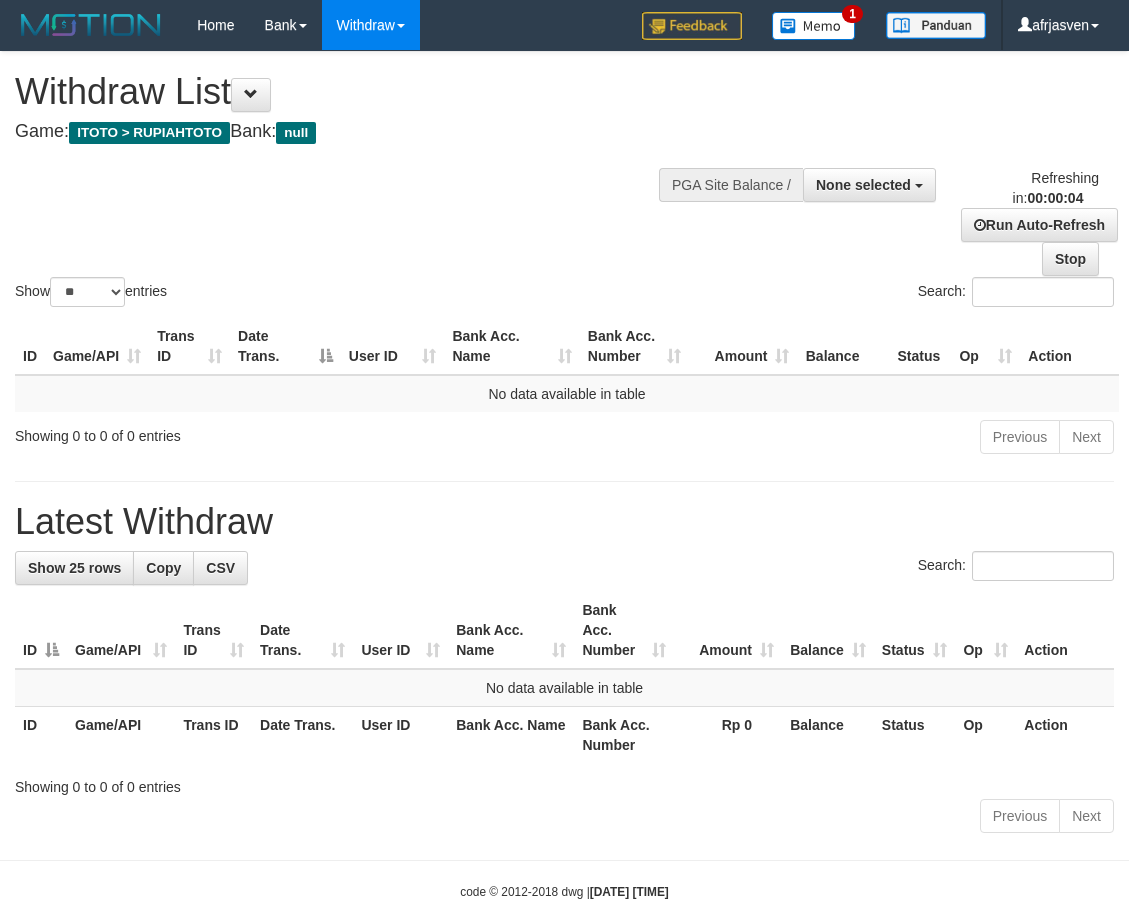 scroll, scrollTop: 0, scrollLeft: 0, axis: both 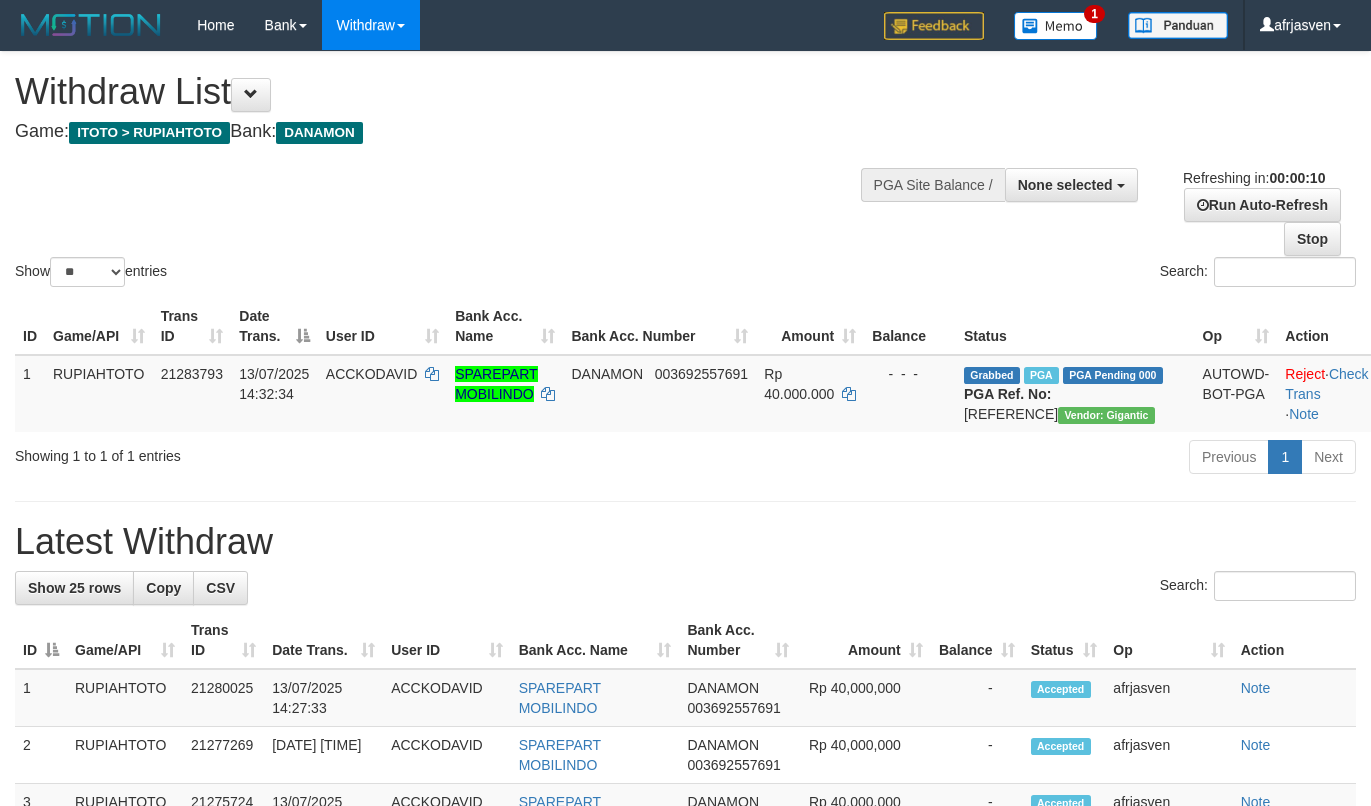 select 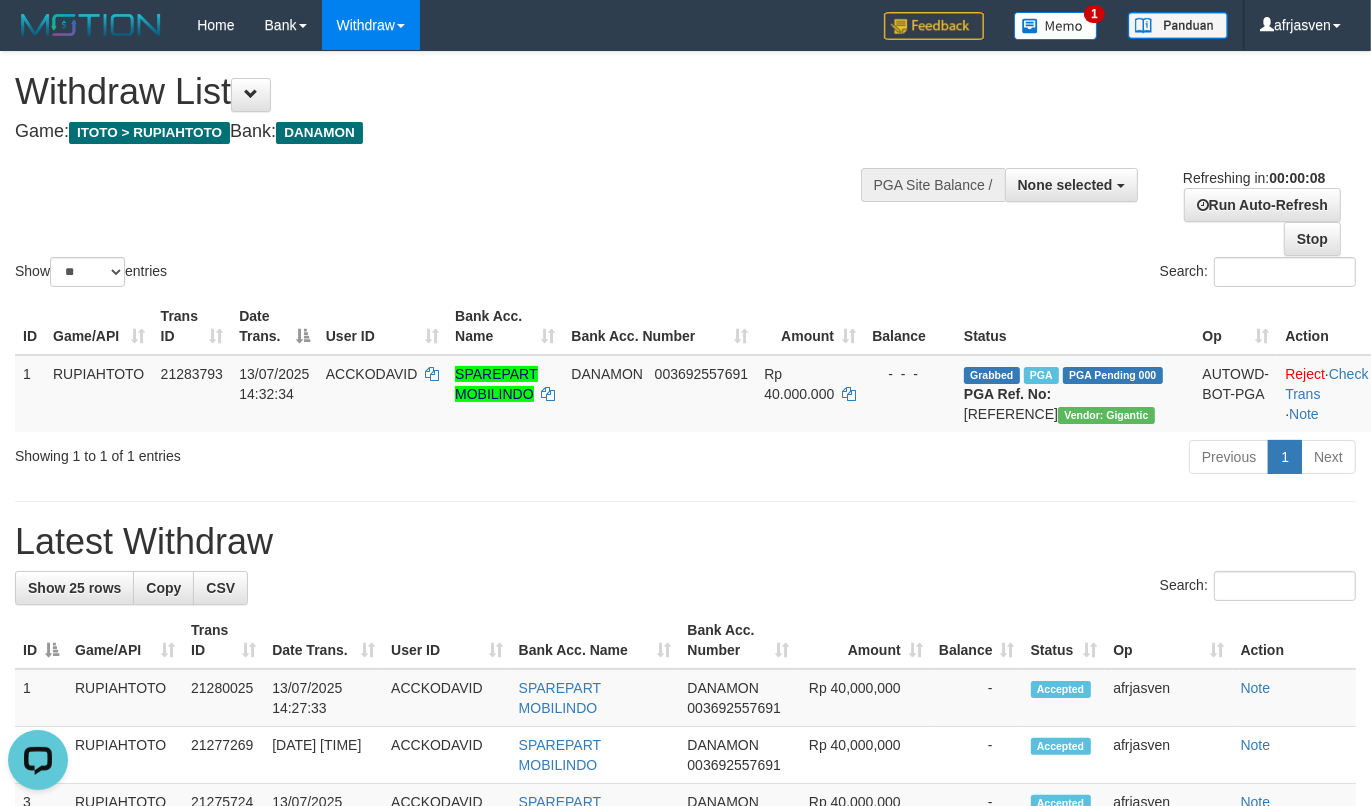 scroll, scrollTop: 0, scrollLeft: 0, axis: both 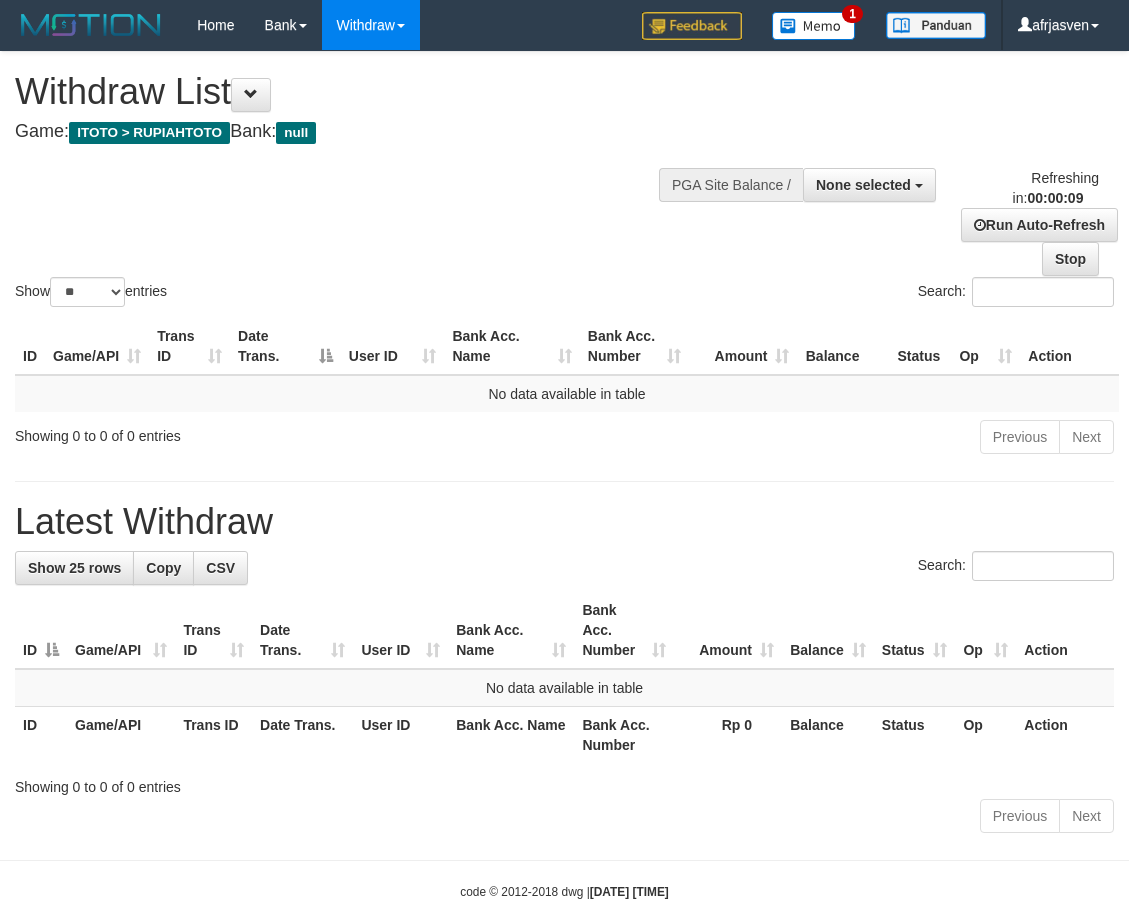 select 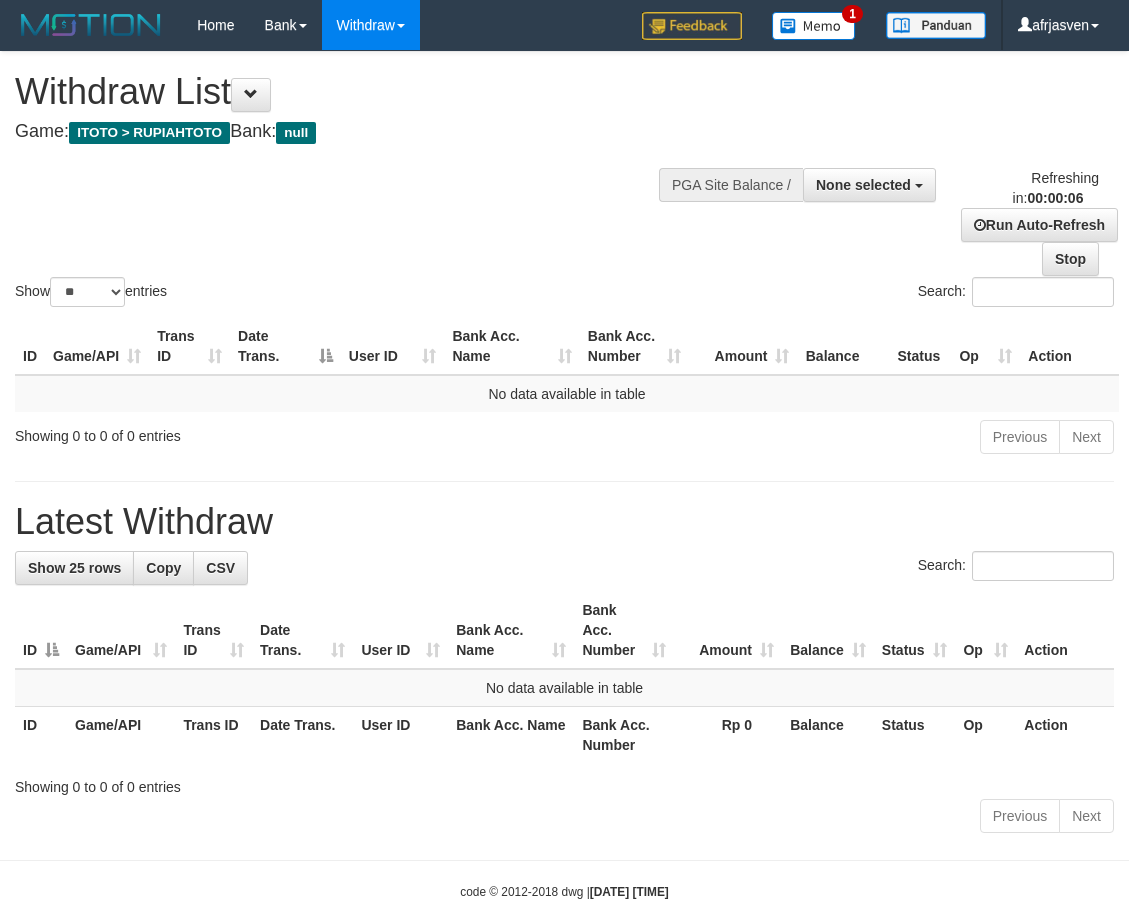 scroll, scrollTop: 0, scrollLeft: 0, axis: both 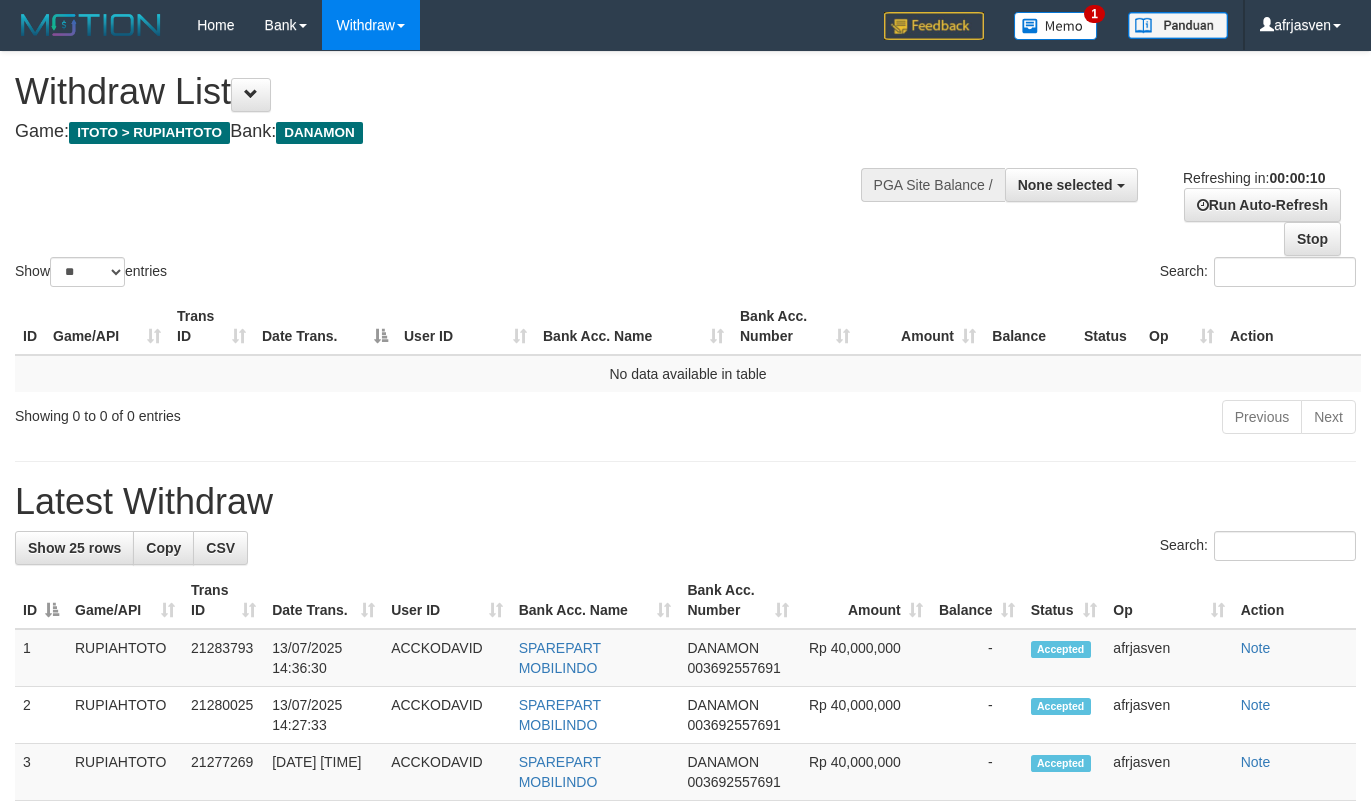select 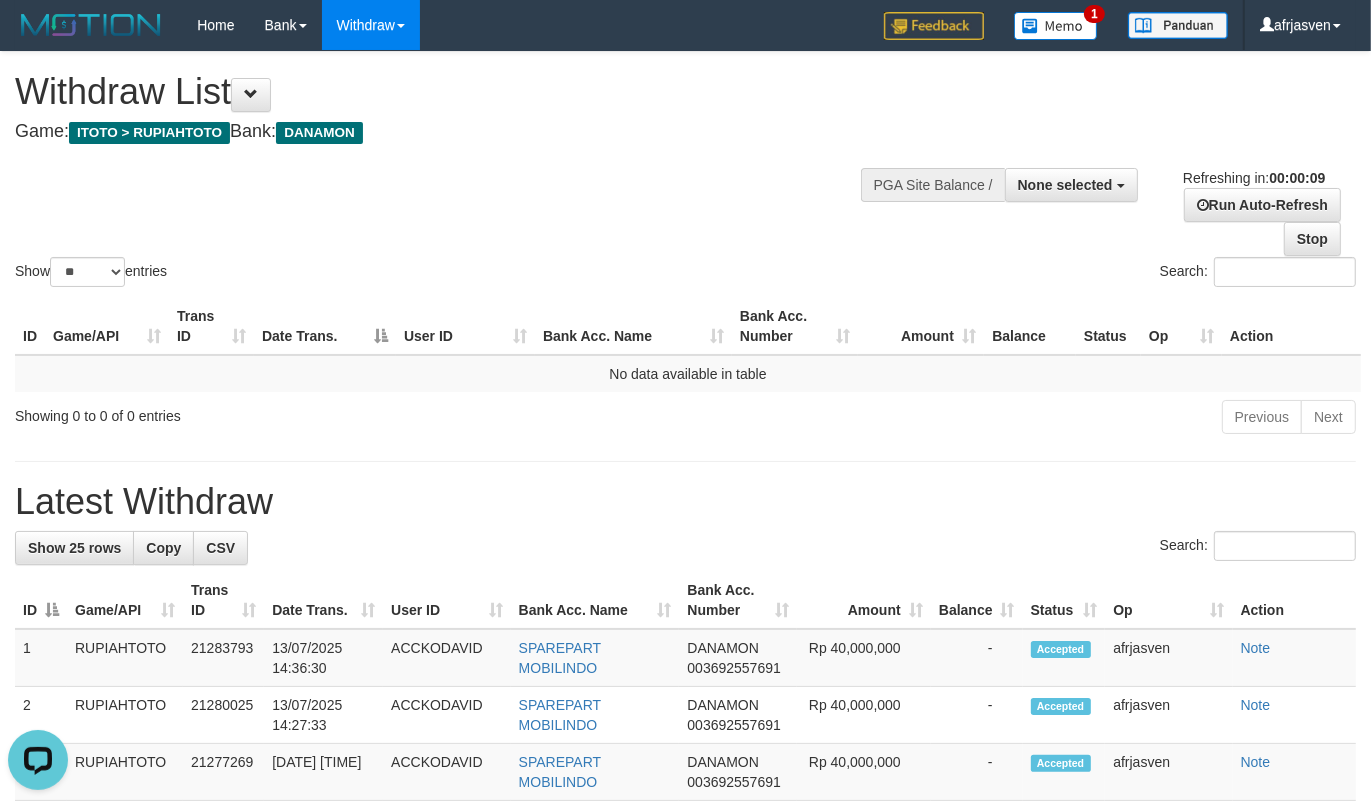 scroll, scrollTop: 0, scrollLeft: 0, axis: both 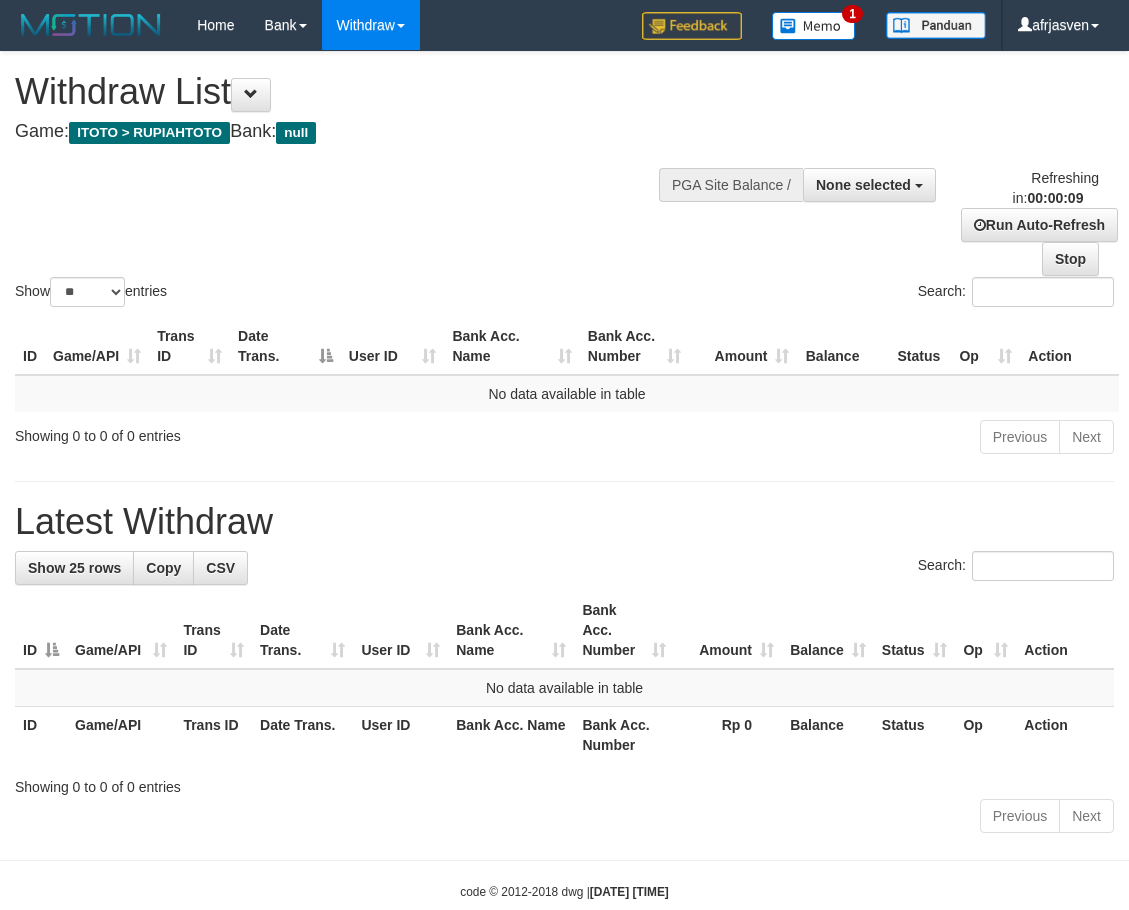 select 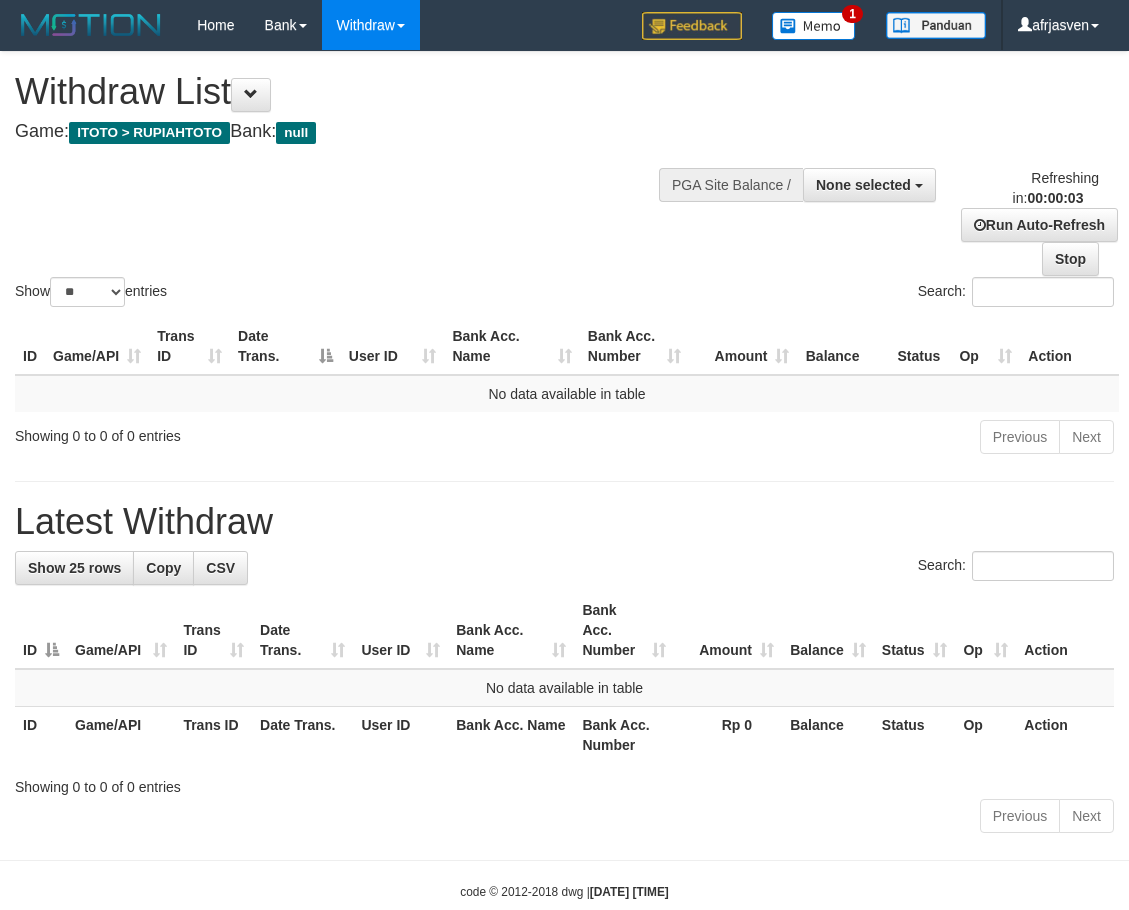 scroll, scrollTop: 0, scrollLeft: 0, axis: both 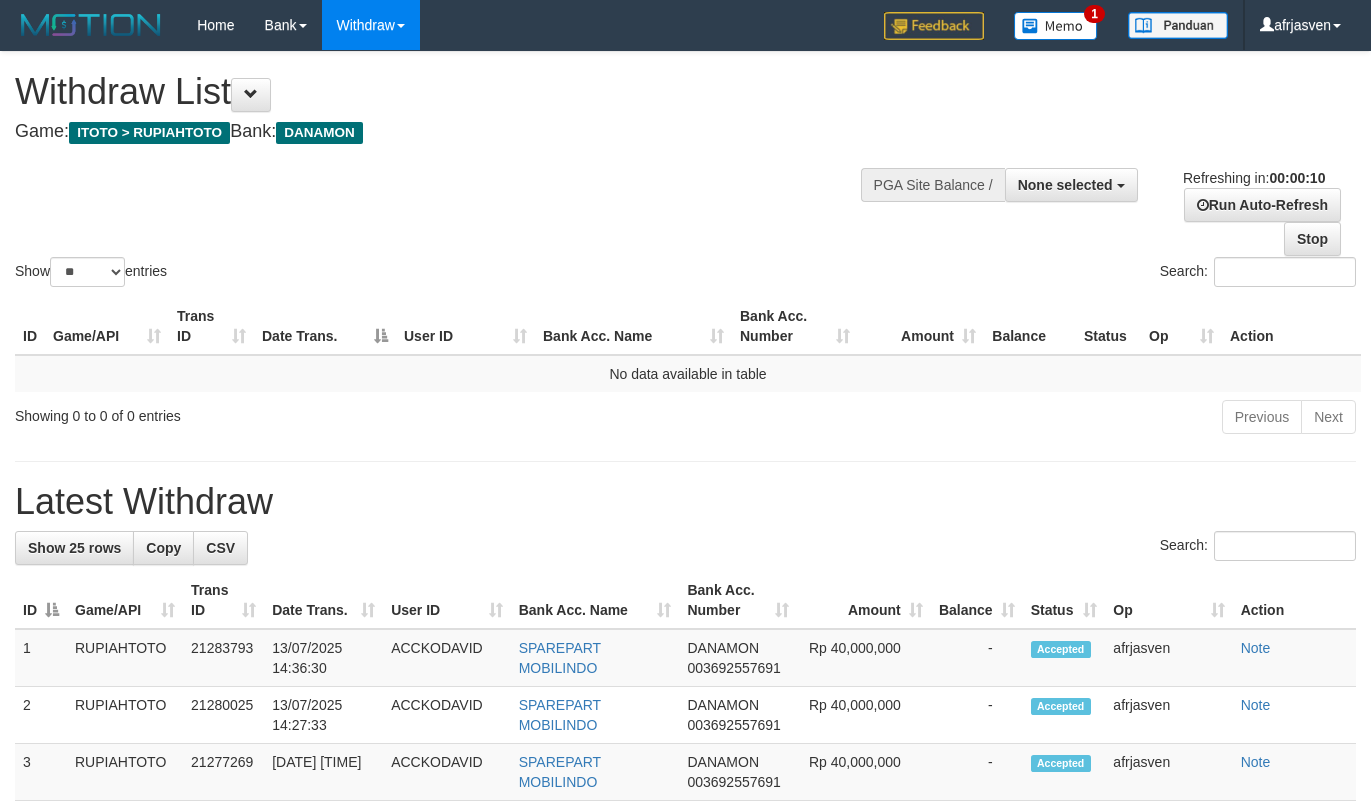 select 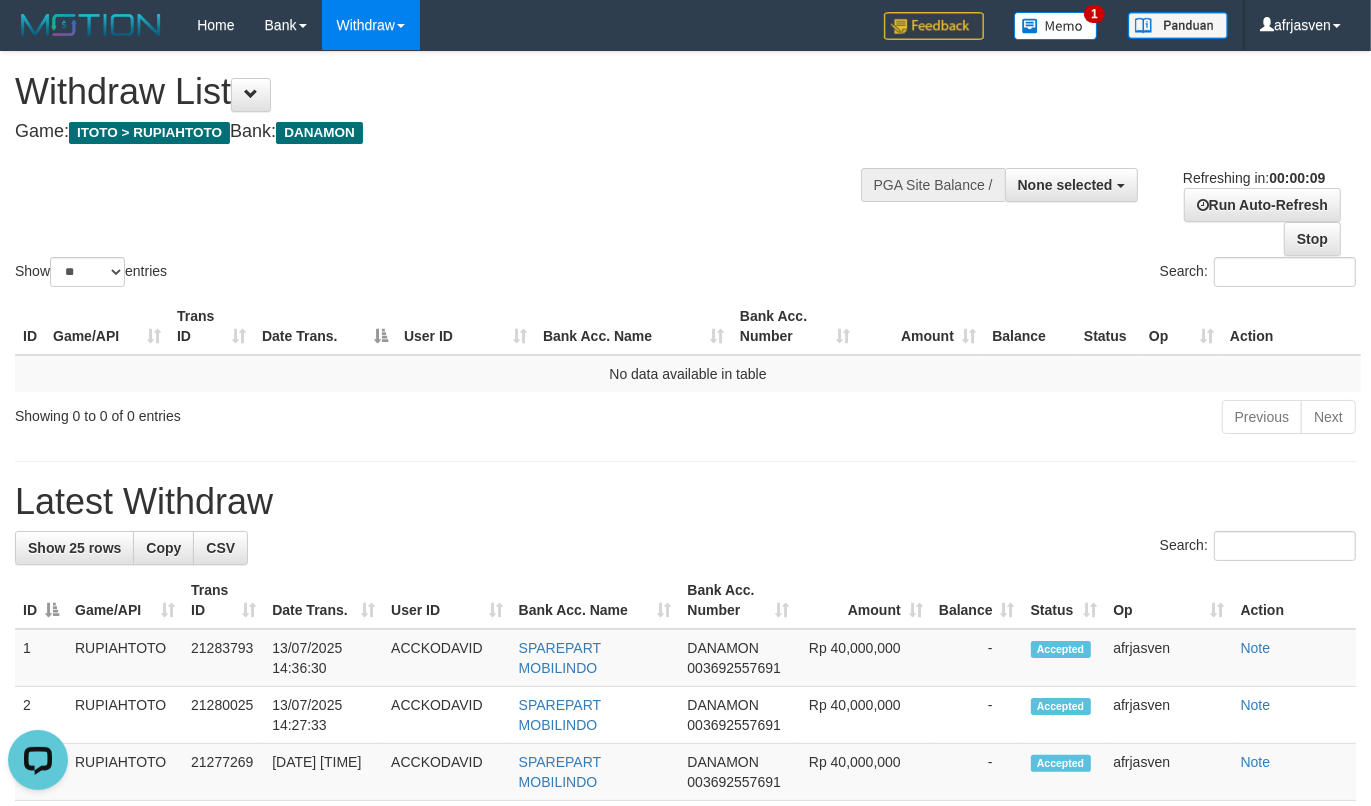 scroll, scrollTop: 0, scrollLeft: 0, axis: both 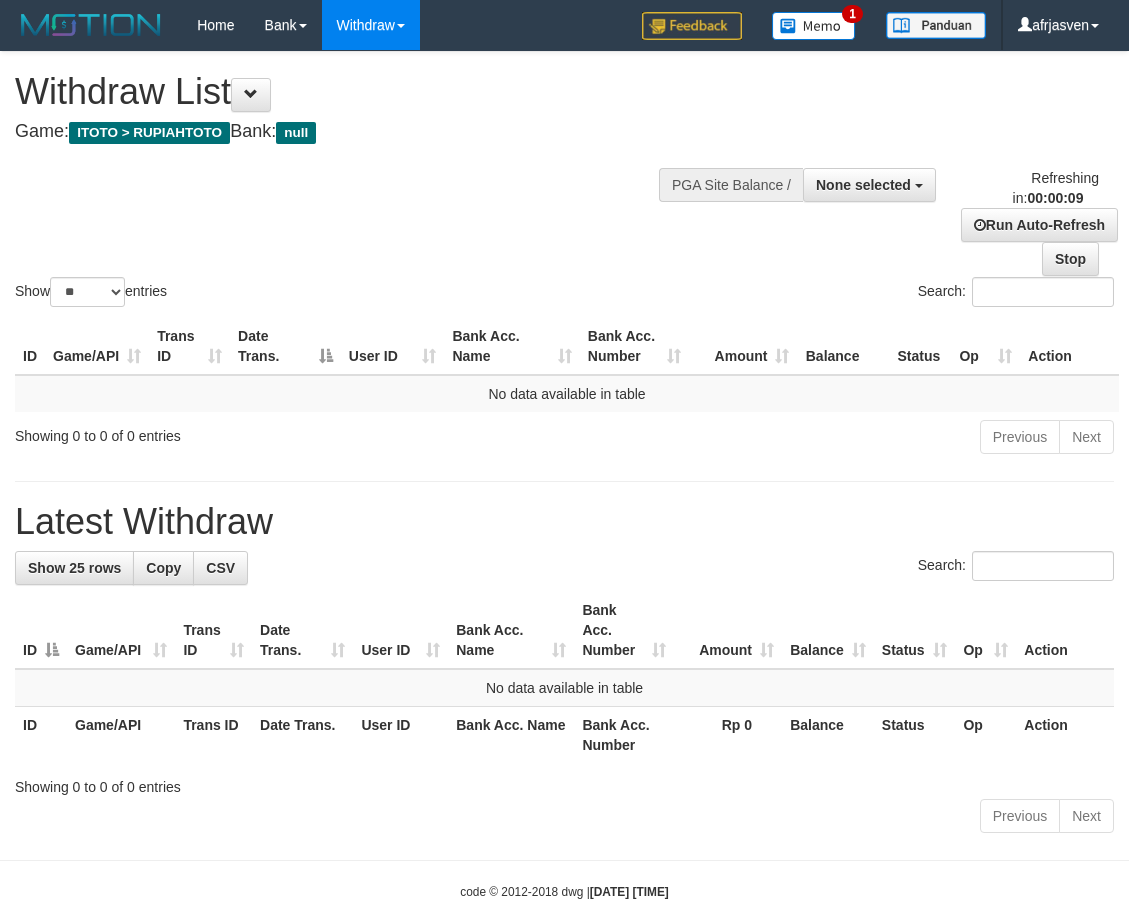 select 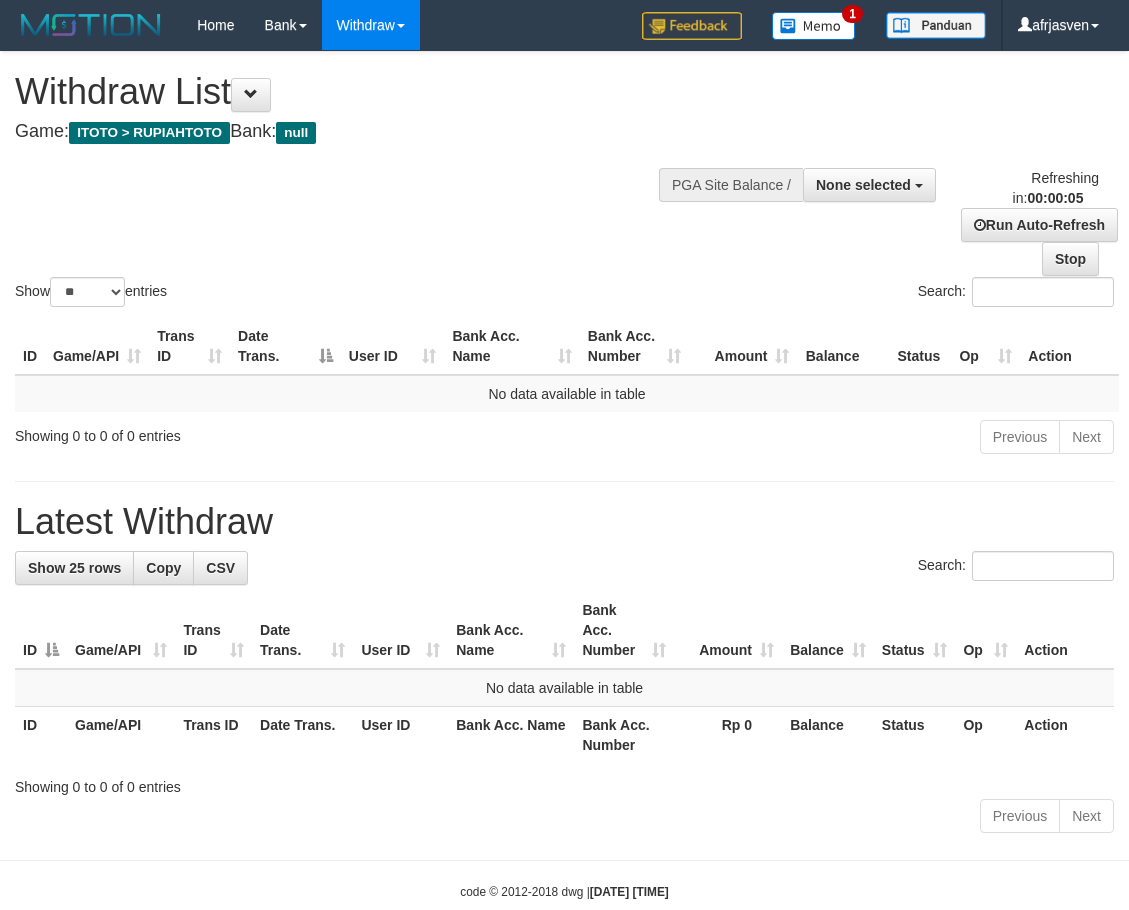 scroll, scrollTop: 0, scrollLeft: 0, axis: both 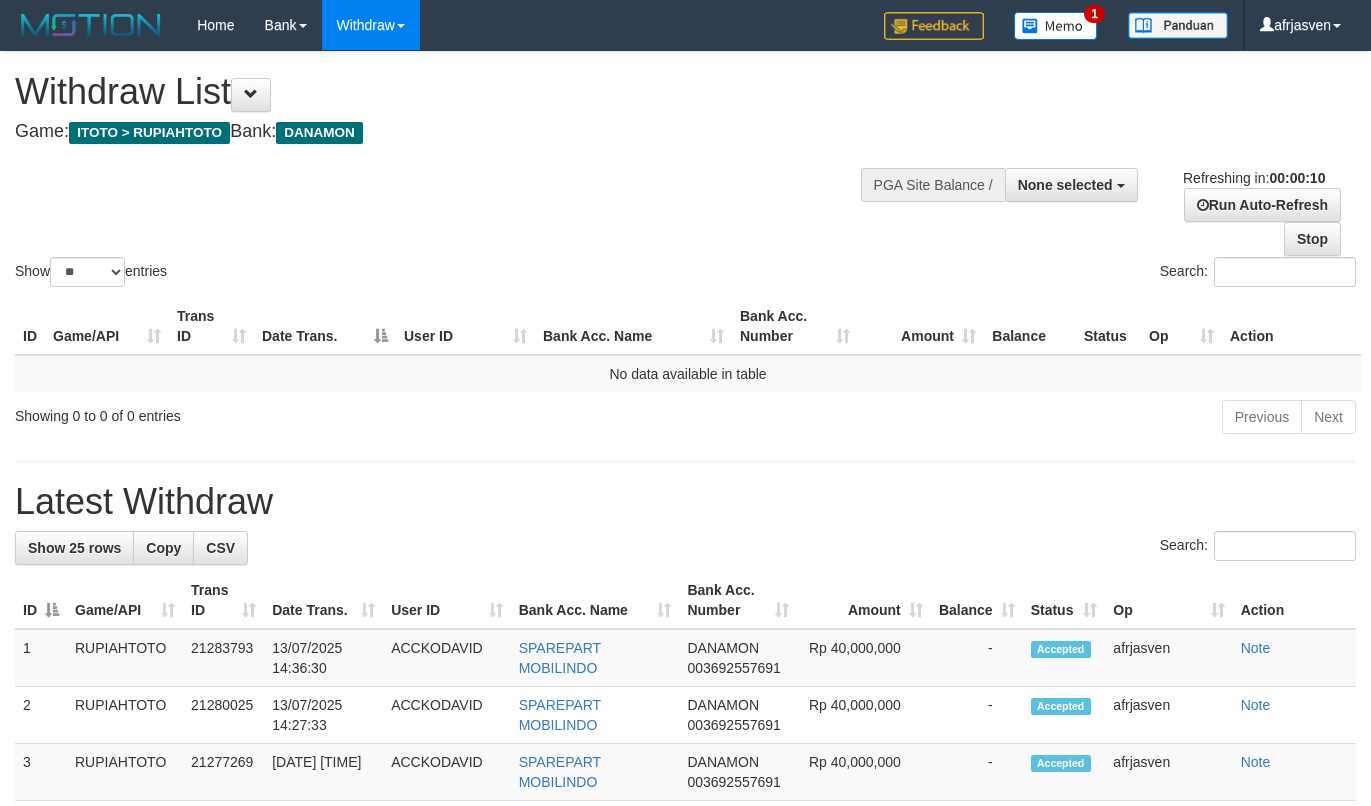select 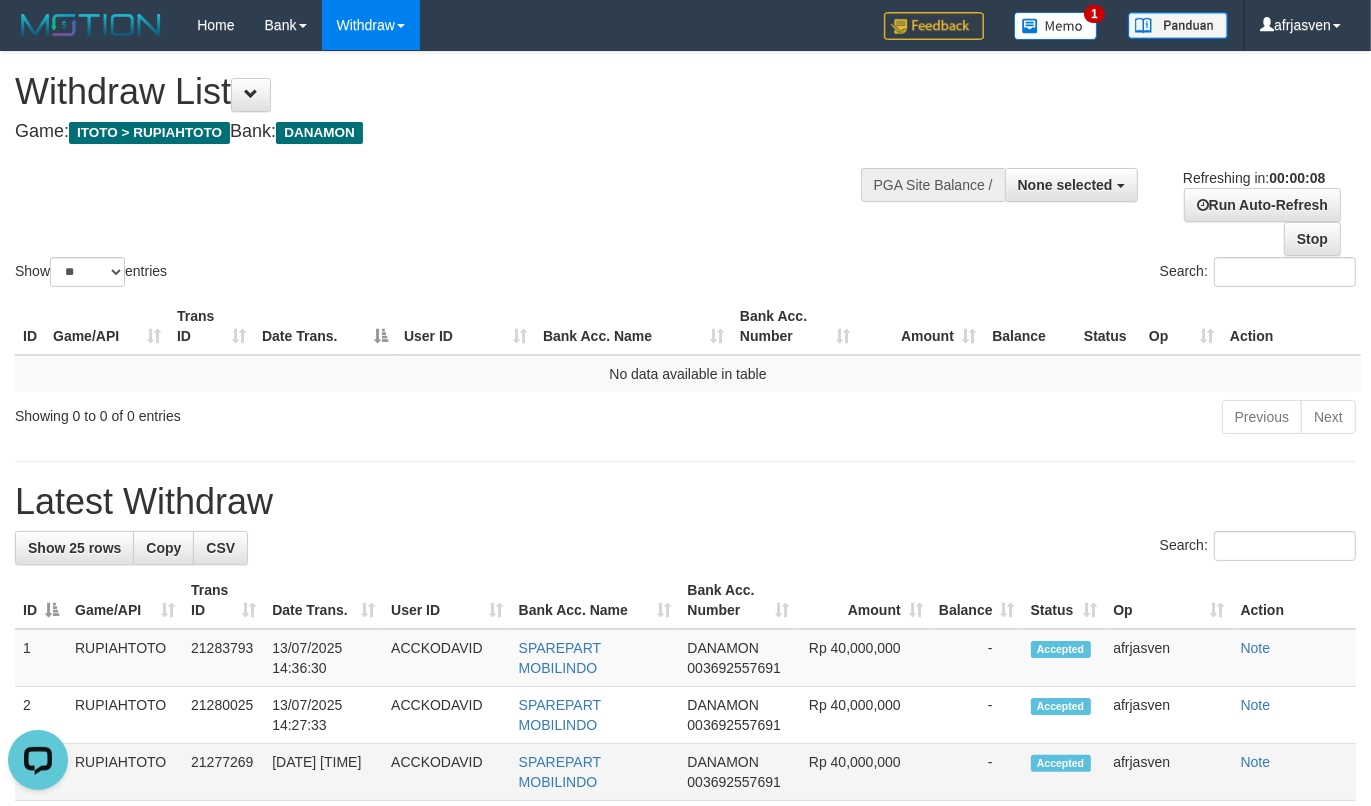 scroll, scrollTop: 0, scrollLeft: 0, axis: both 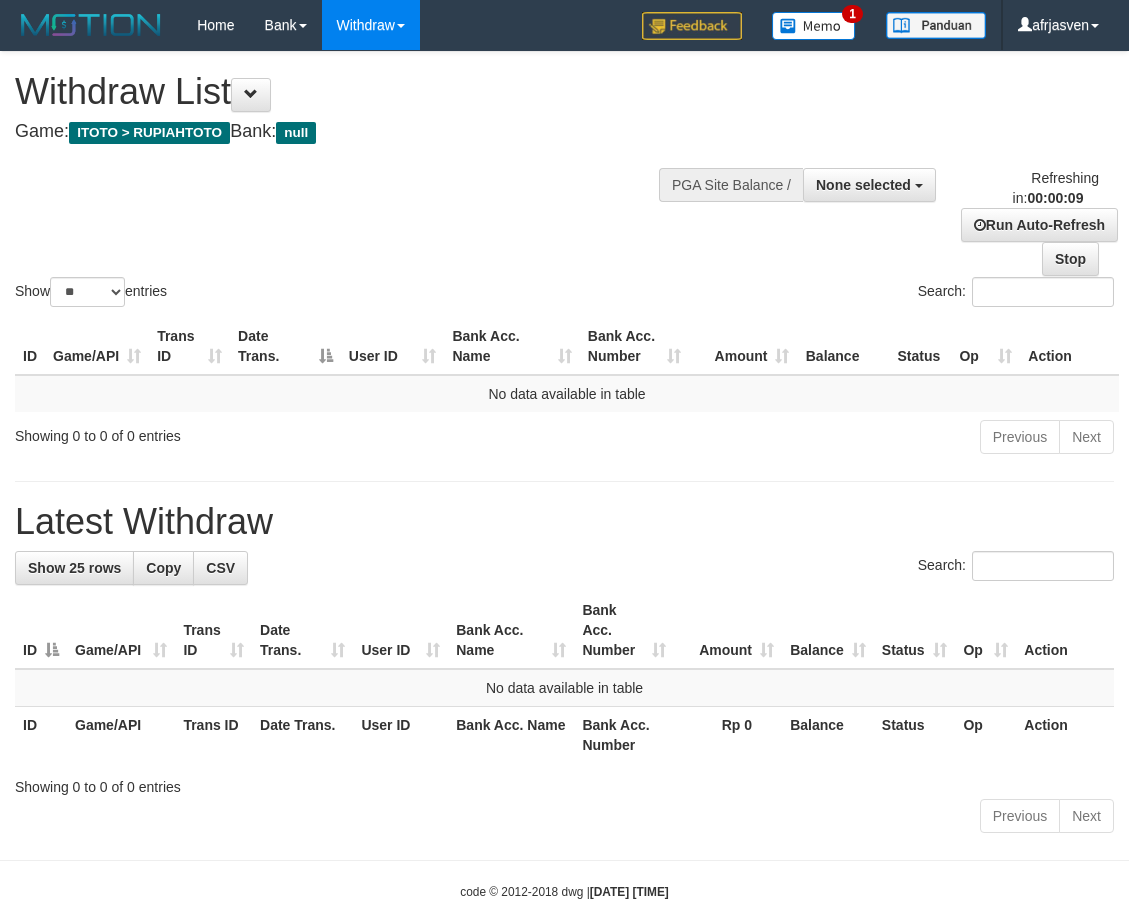 select 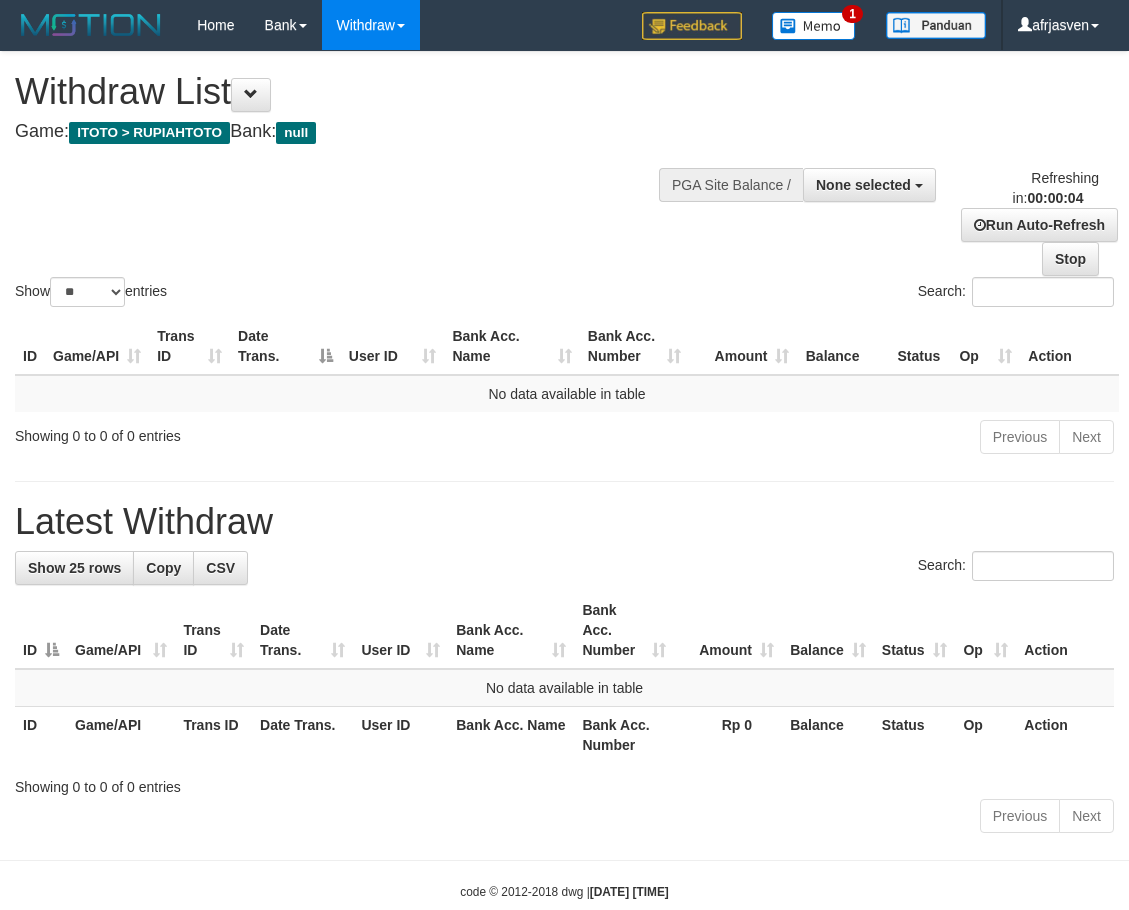 scroll, scrollTop: 0, scrollLeft: 0, axis: both 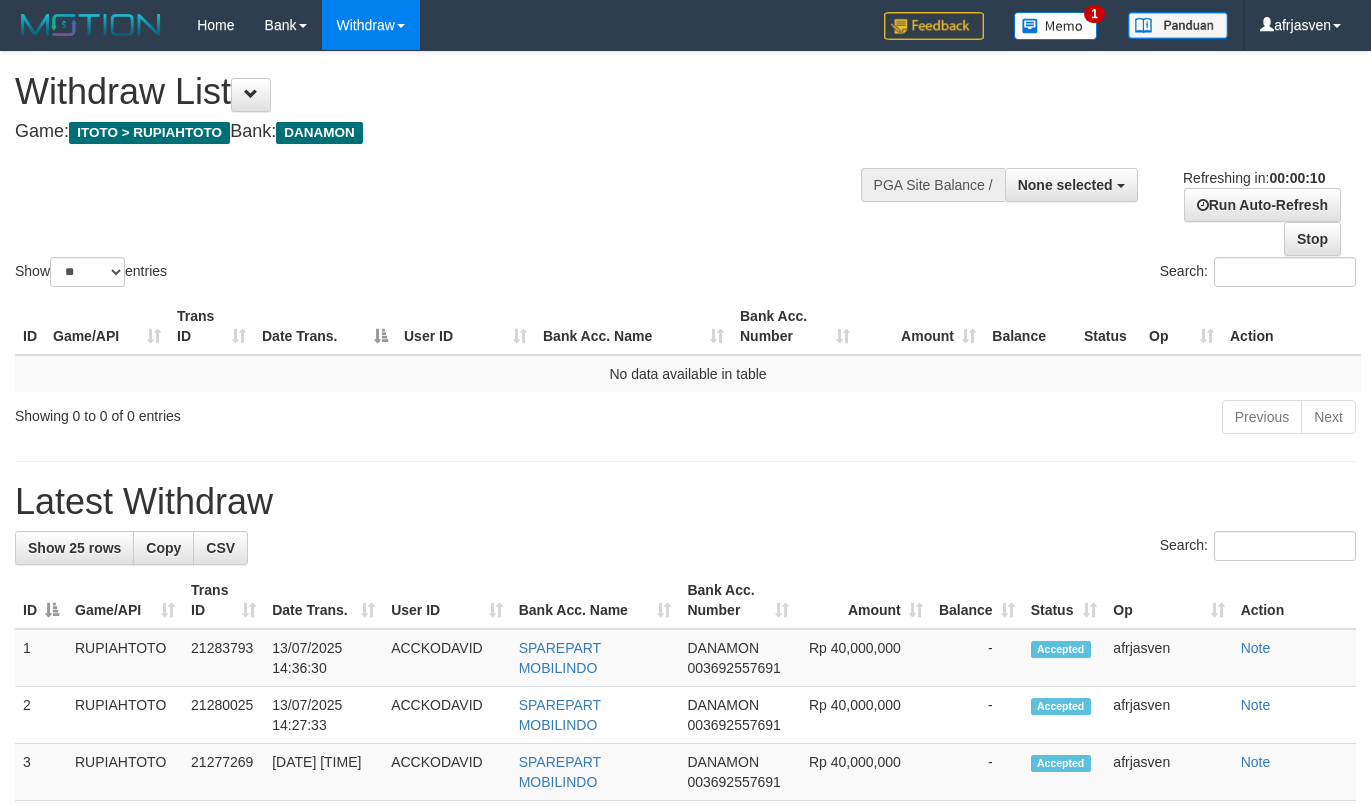 select 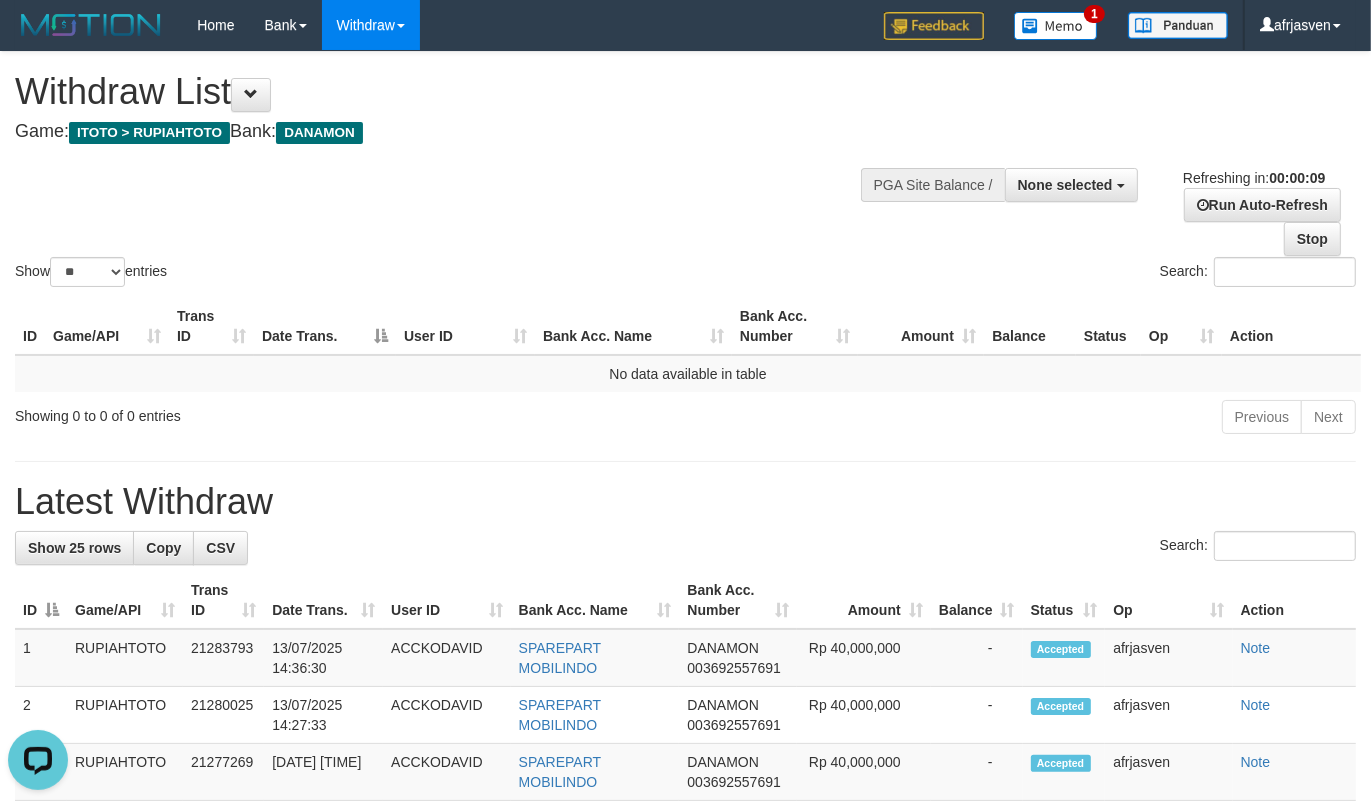 scroll, scrollTop: 0, scrollLeft: 0, axis: both 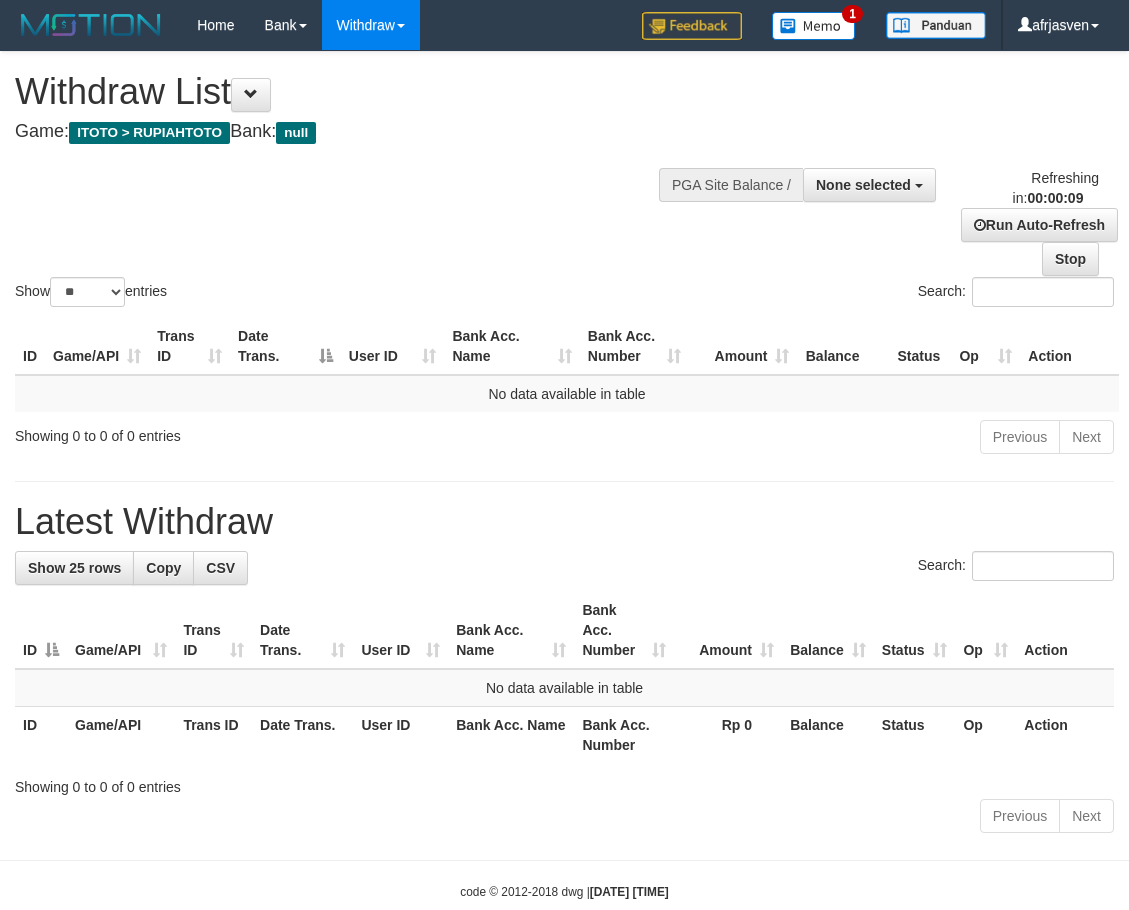 select 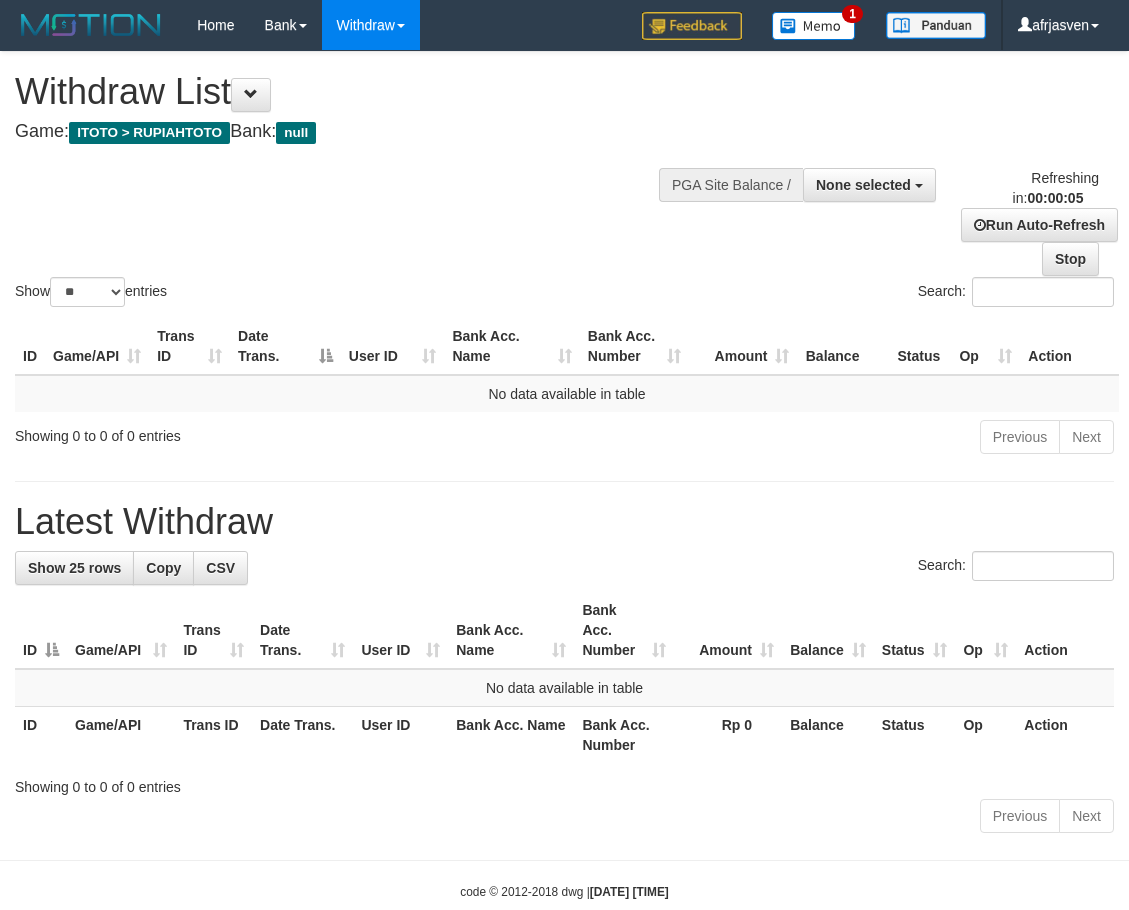 scroll, scrollTop: 0, scrollLeft: 0, axis: both 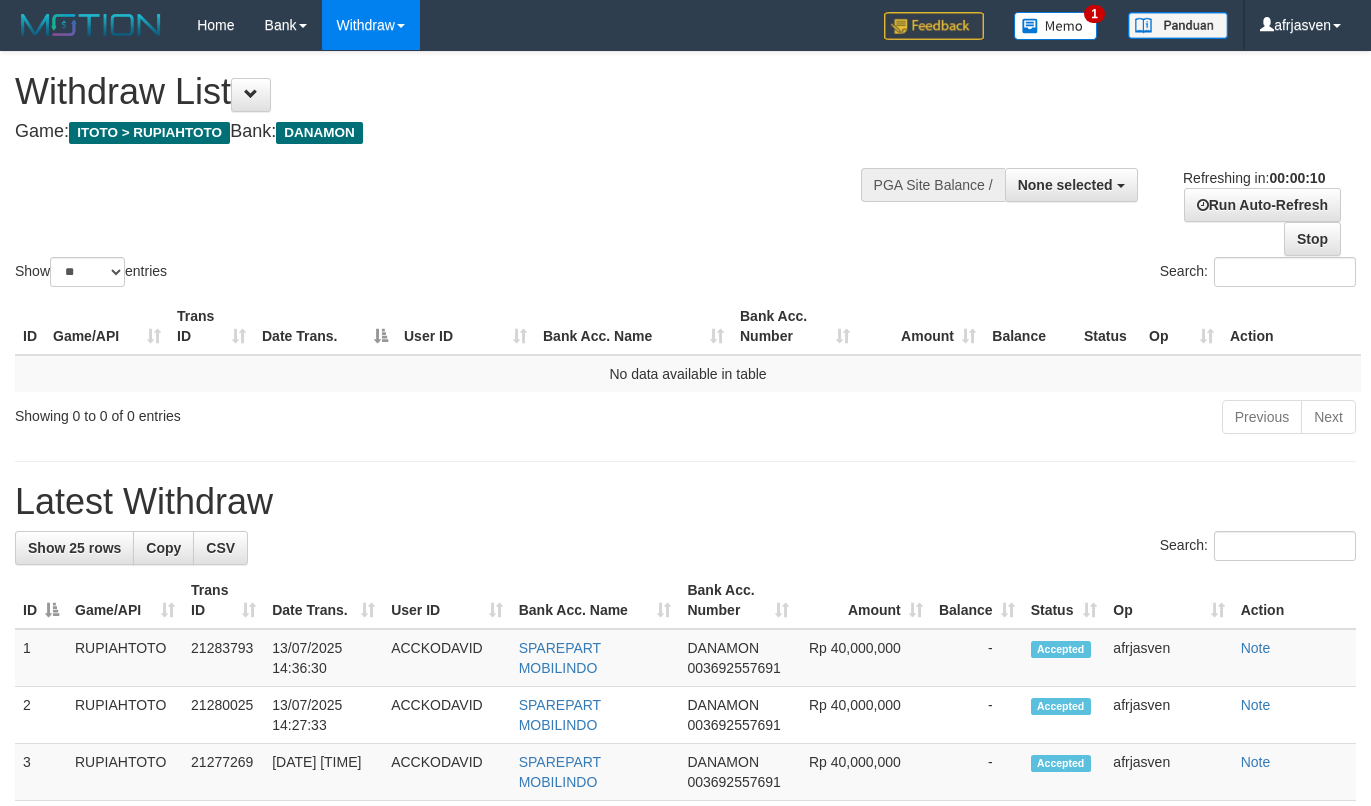select 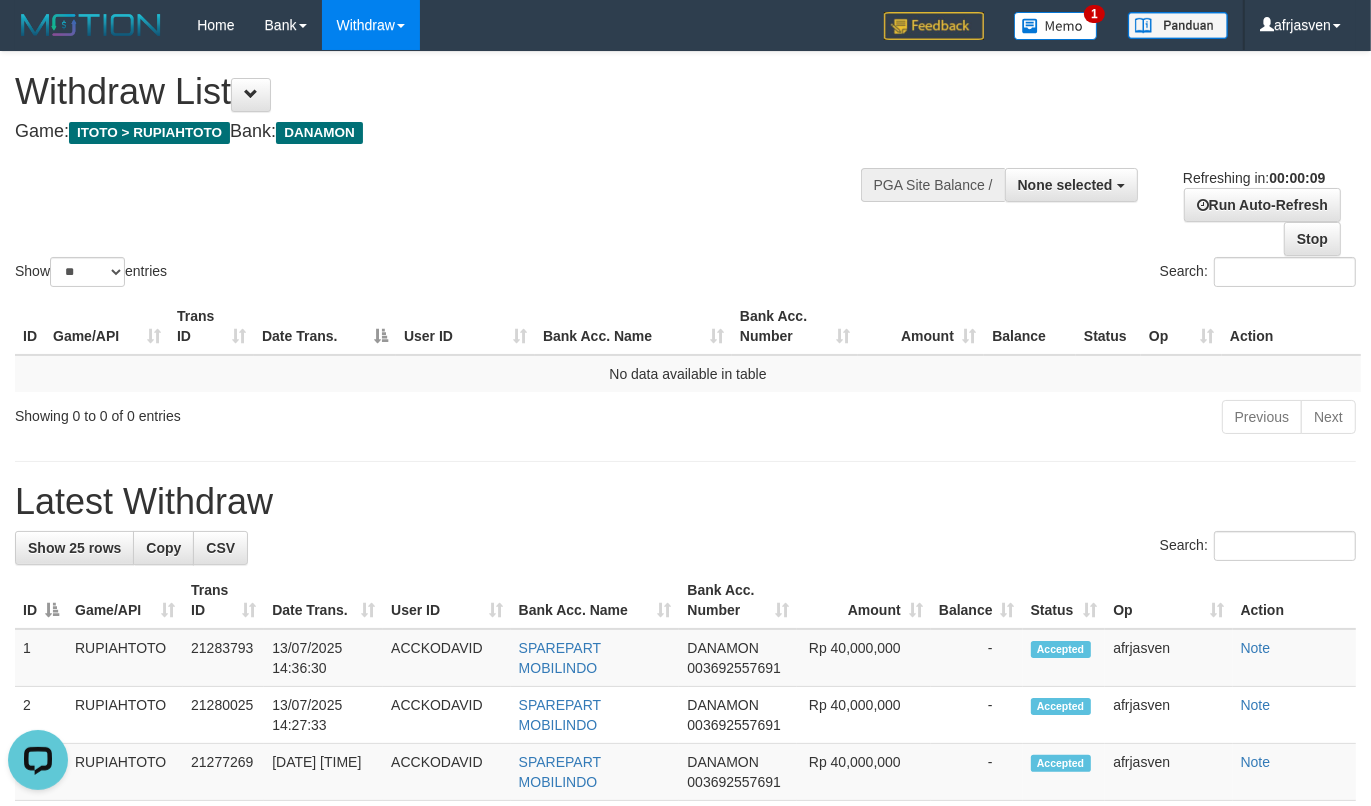 scroll, scrollTop: 0, scrollLeft: 0, axis: both 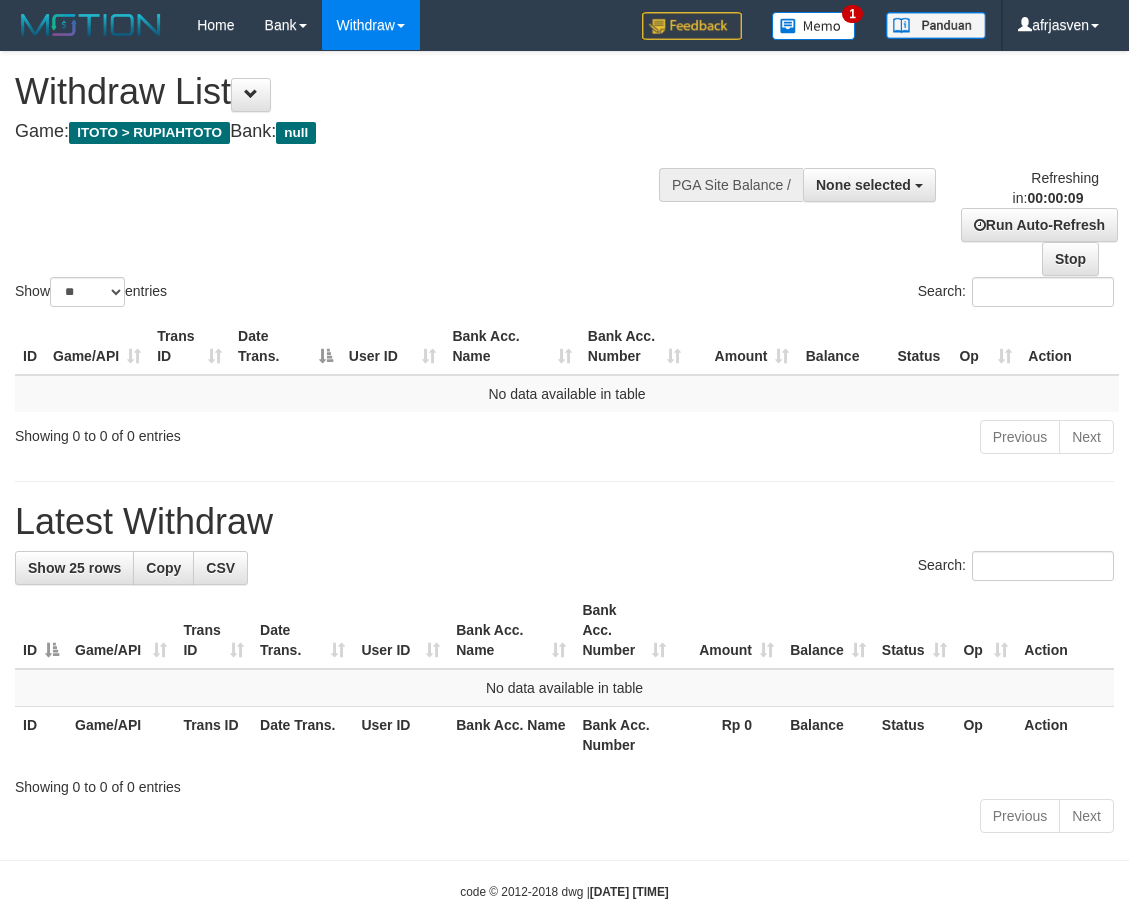 select 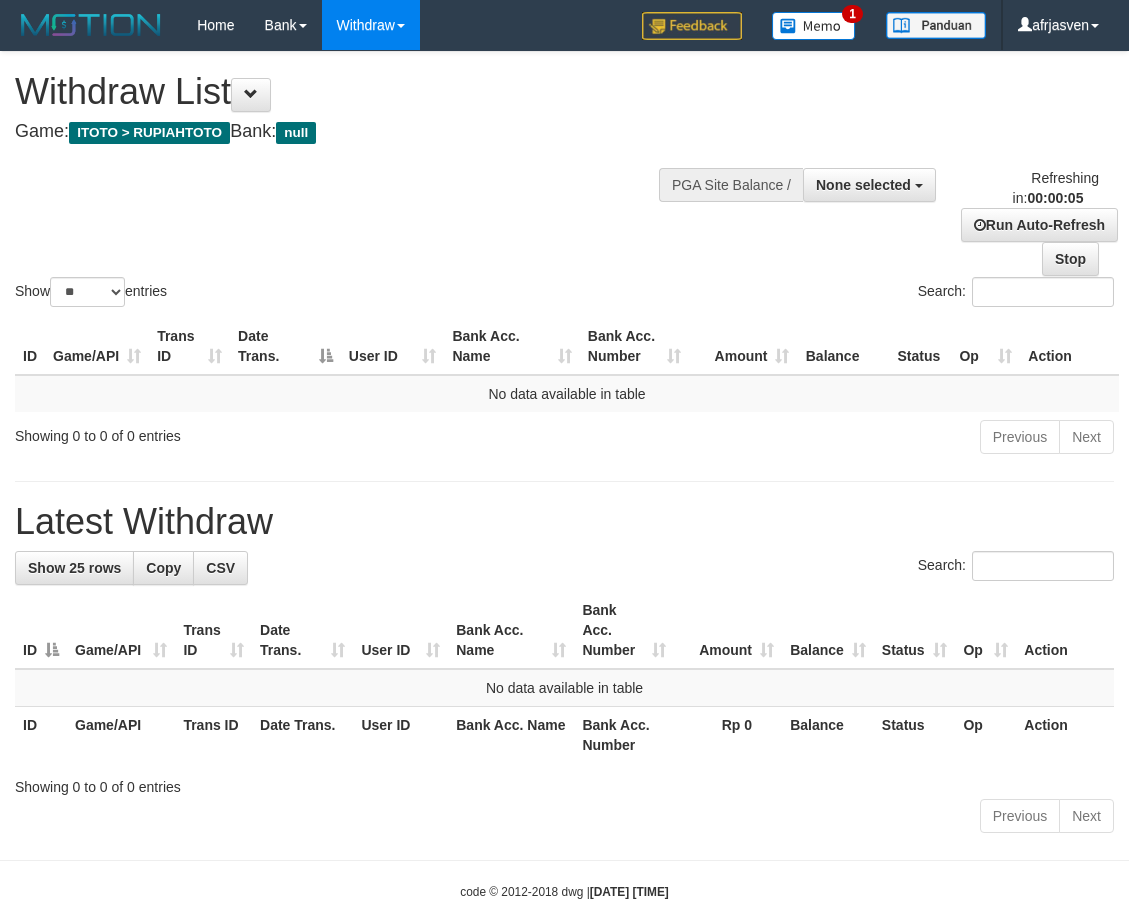 scroll, scrollTop: 0, scrollLeft: 0, axis: both 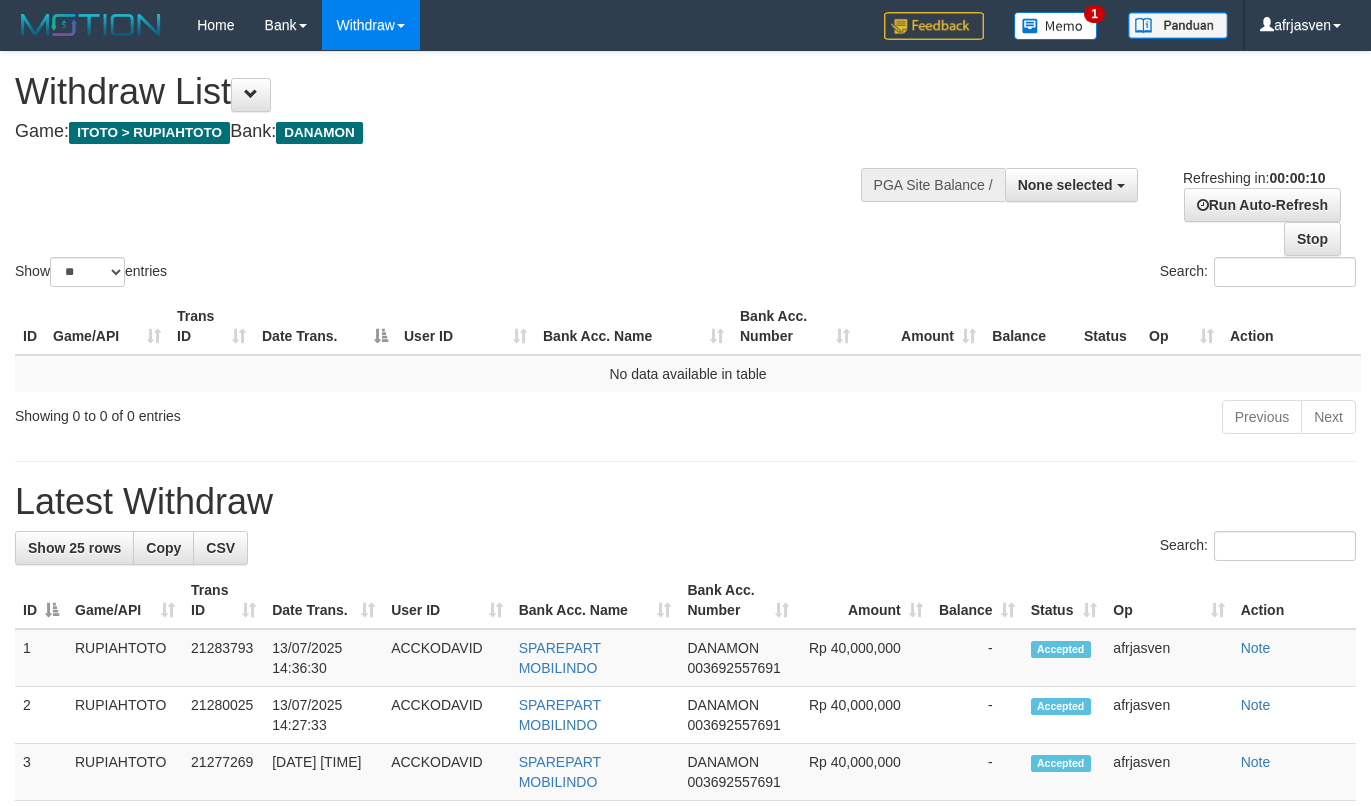 select 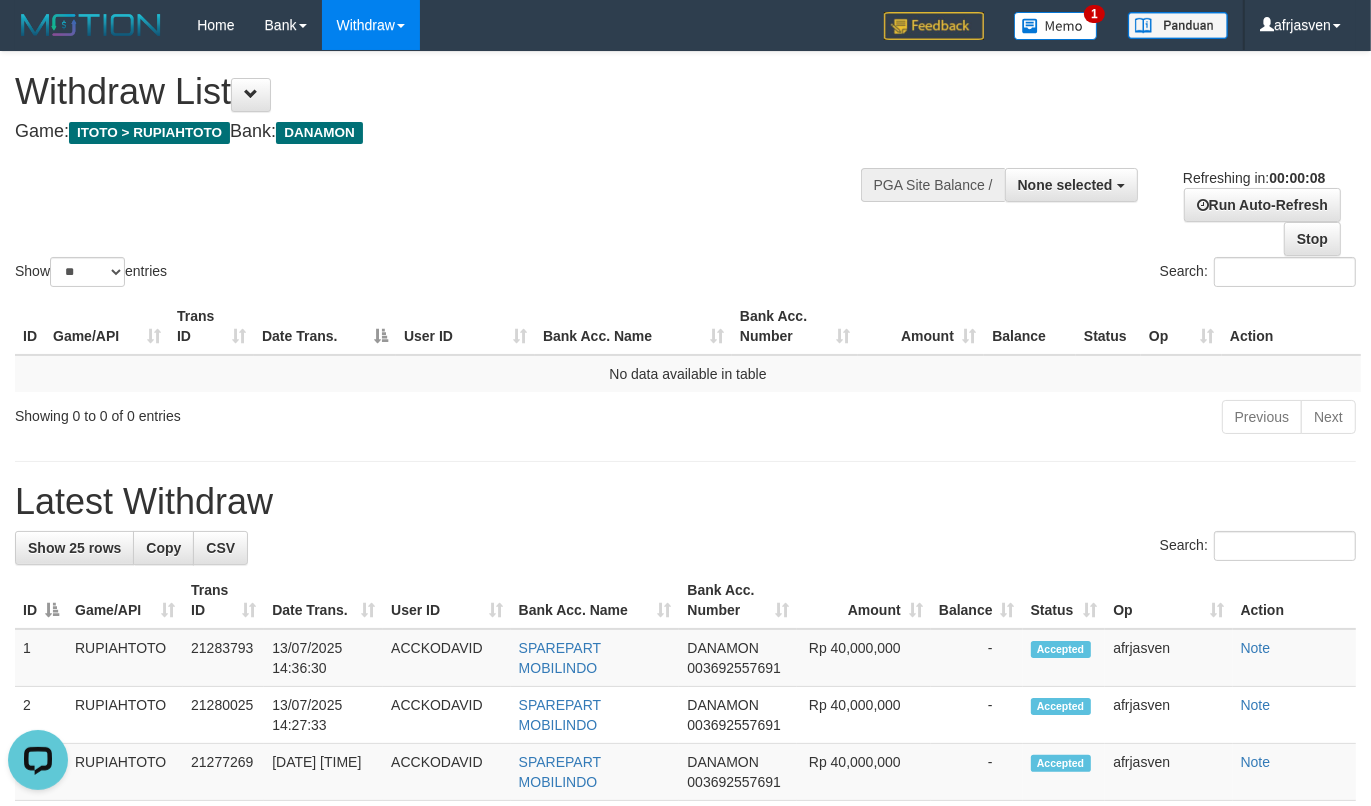 scroll, scrollTop: 0, scrollLeft: 0, axis: both 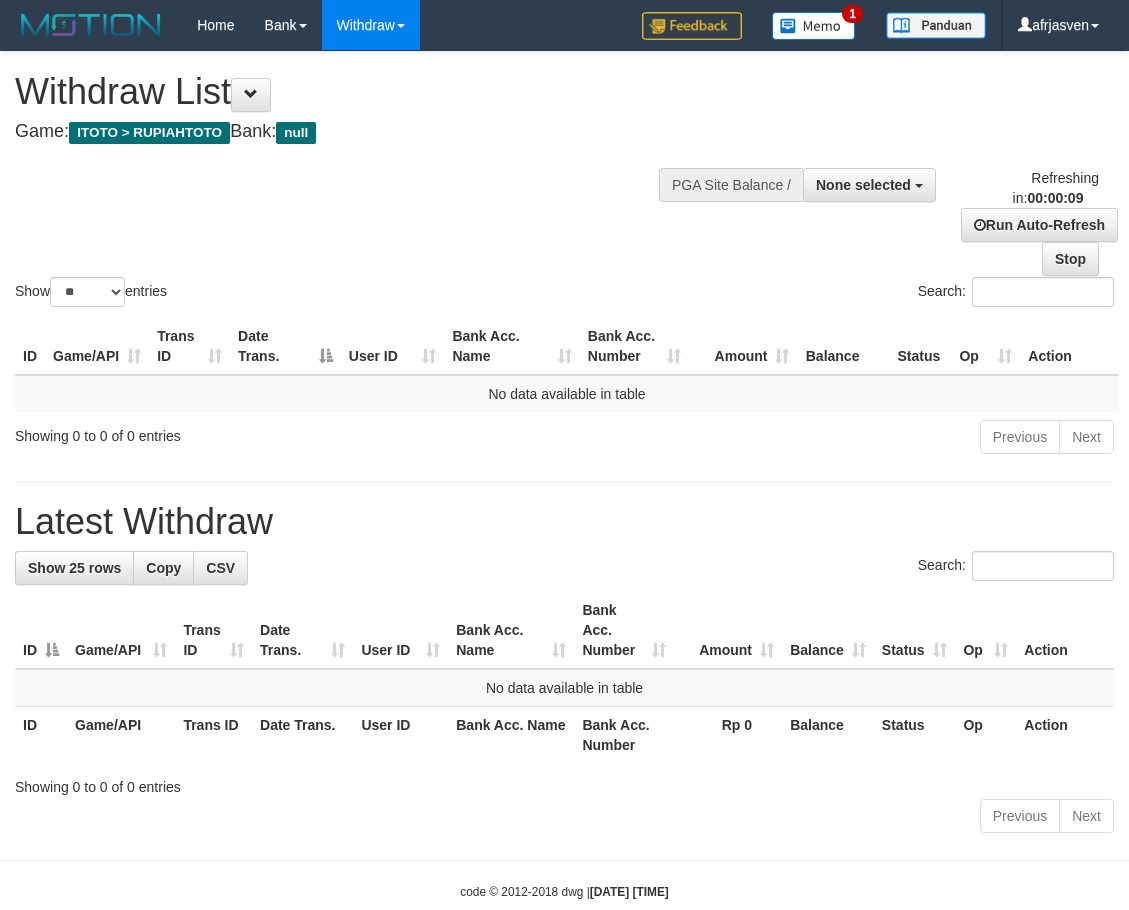 select 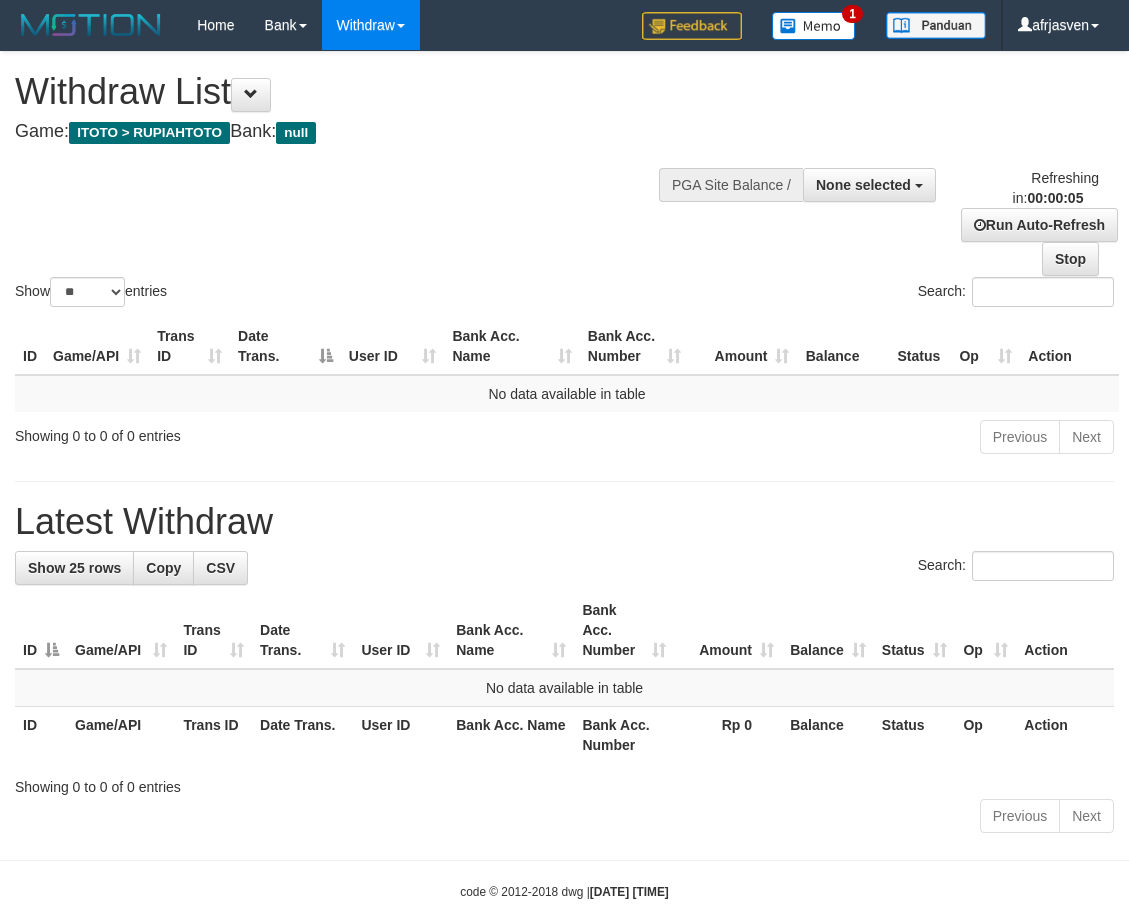 scroll, scrollTop: 0, scrollLeft: 0, axis: both 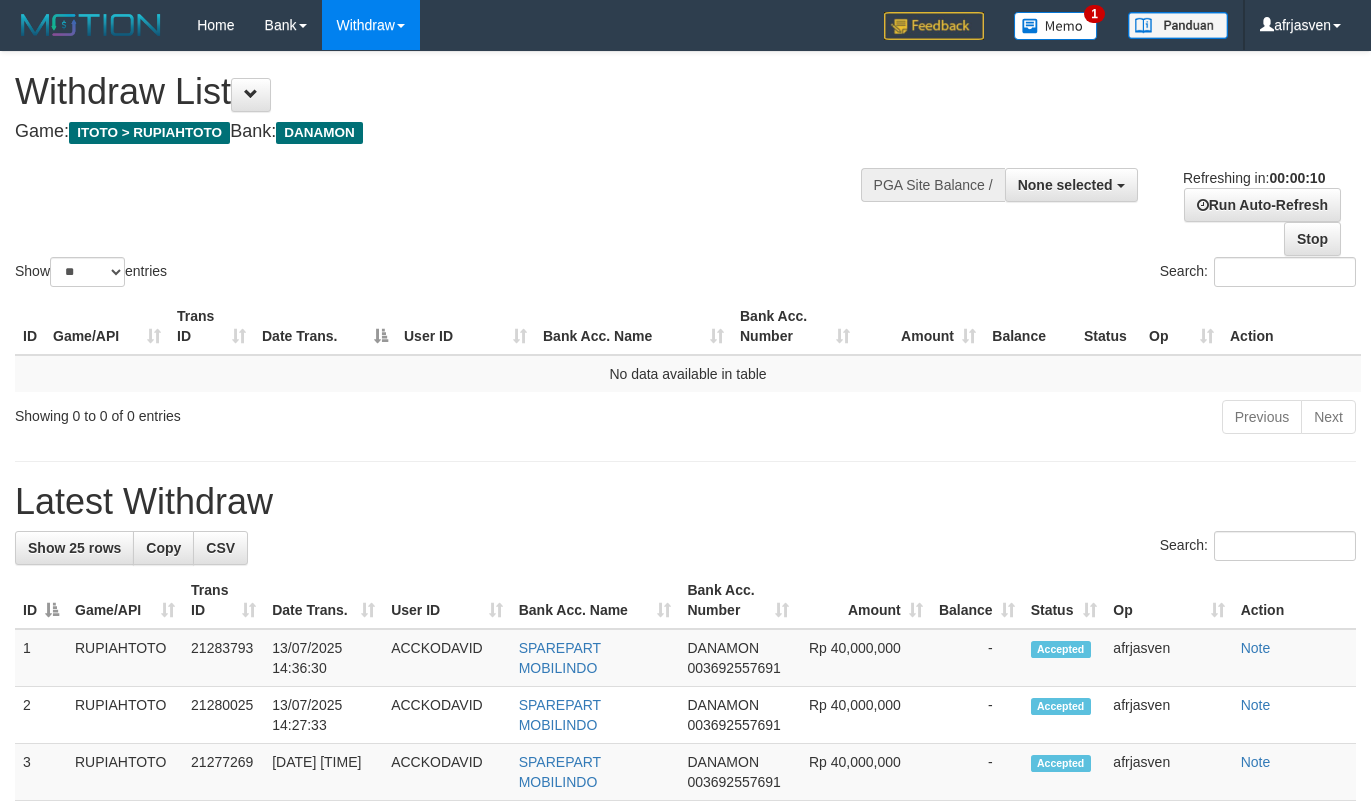 select 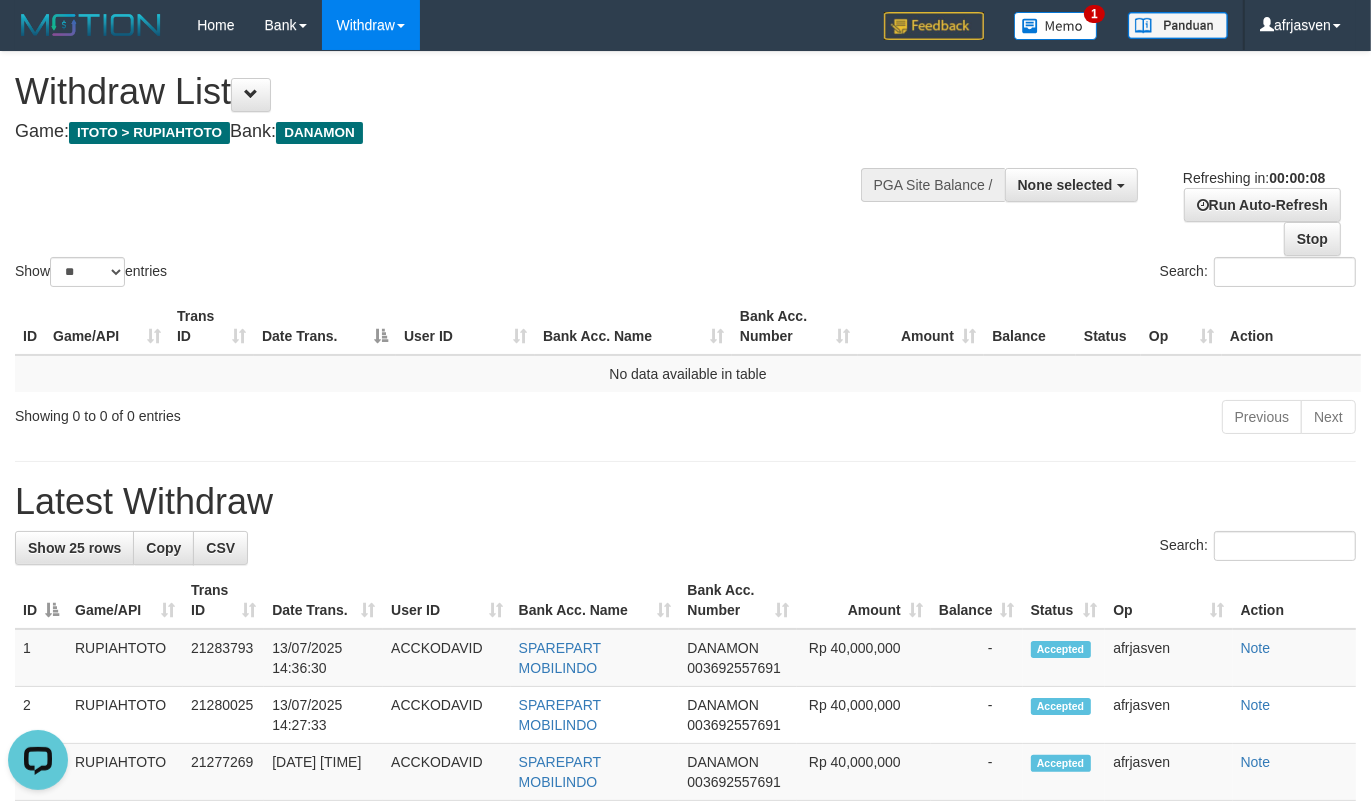scroll, scrollTop: 0, scrollLeft: 0, axis: both 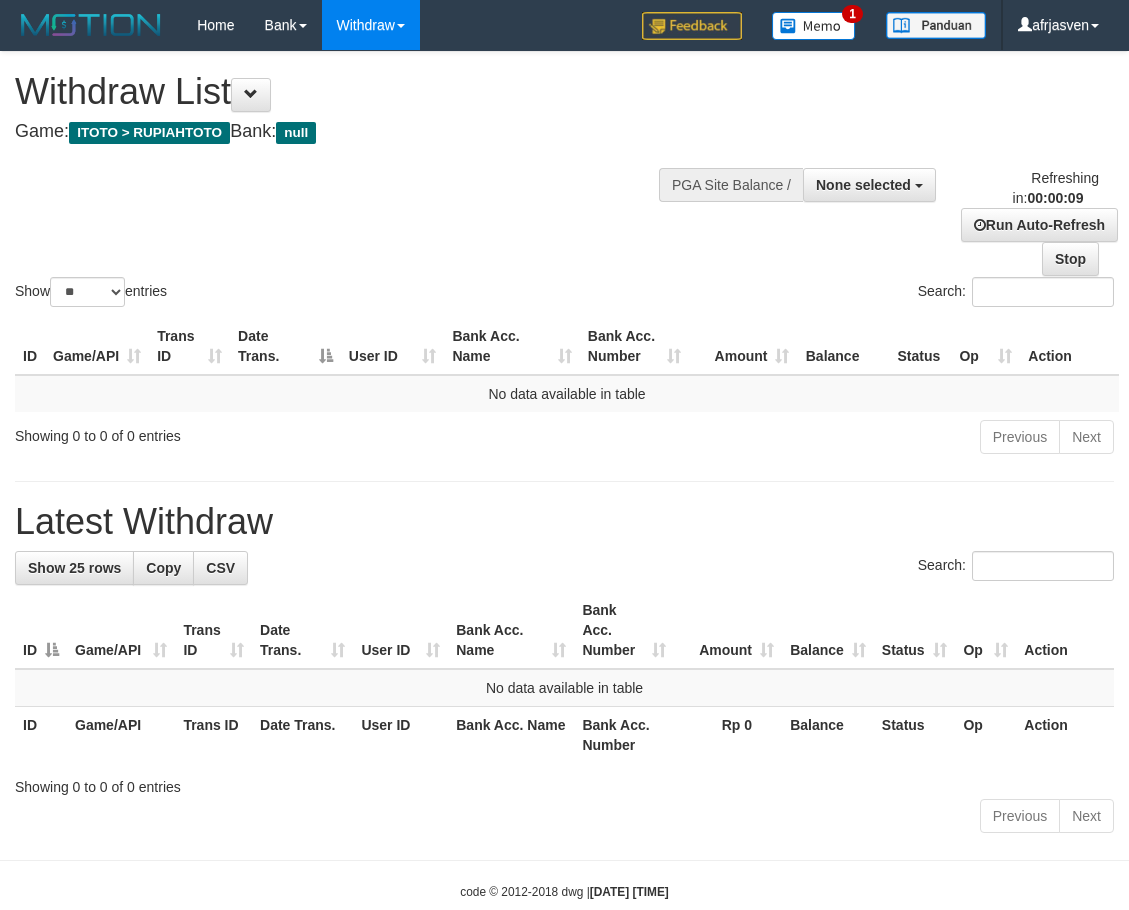 select 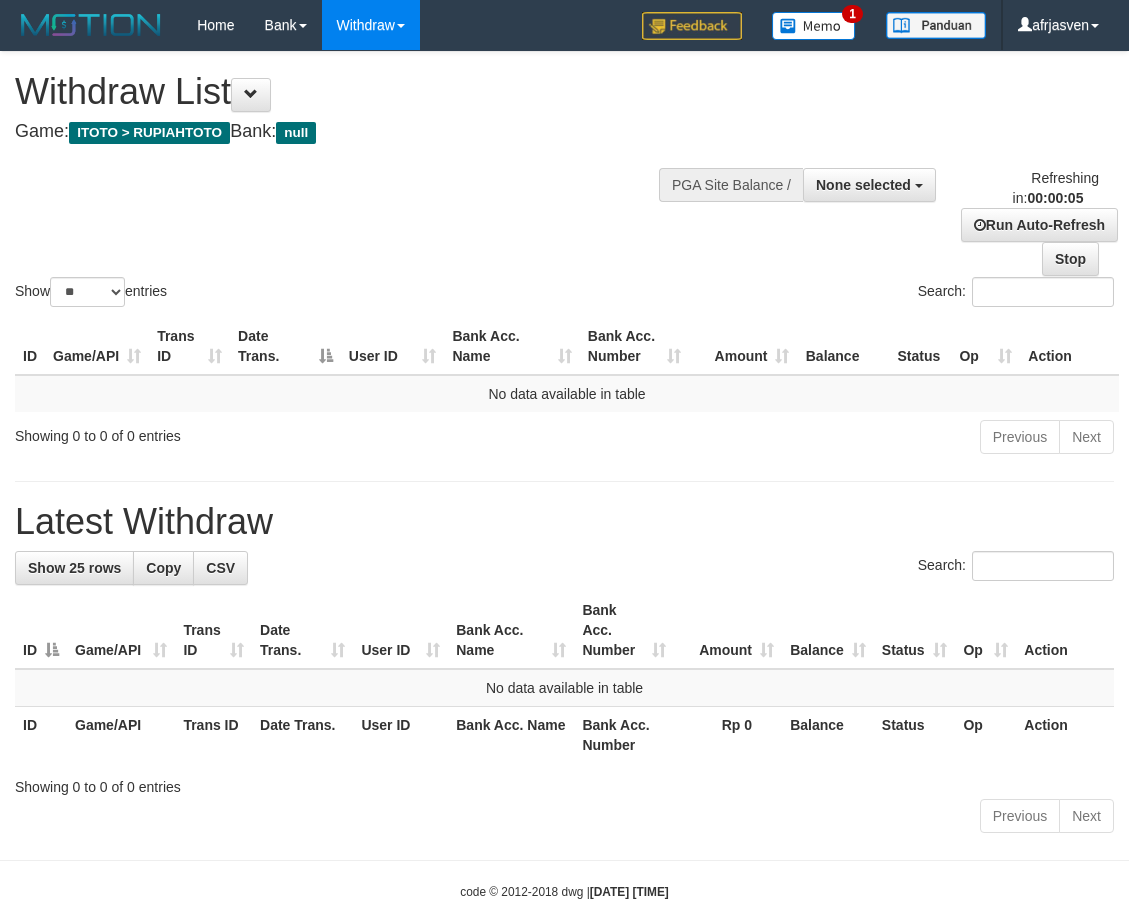 scroll, scrollTop: 0, scrollLeft: 0, axis: both 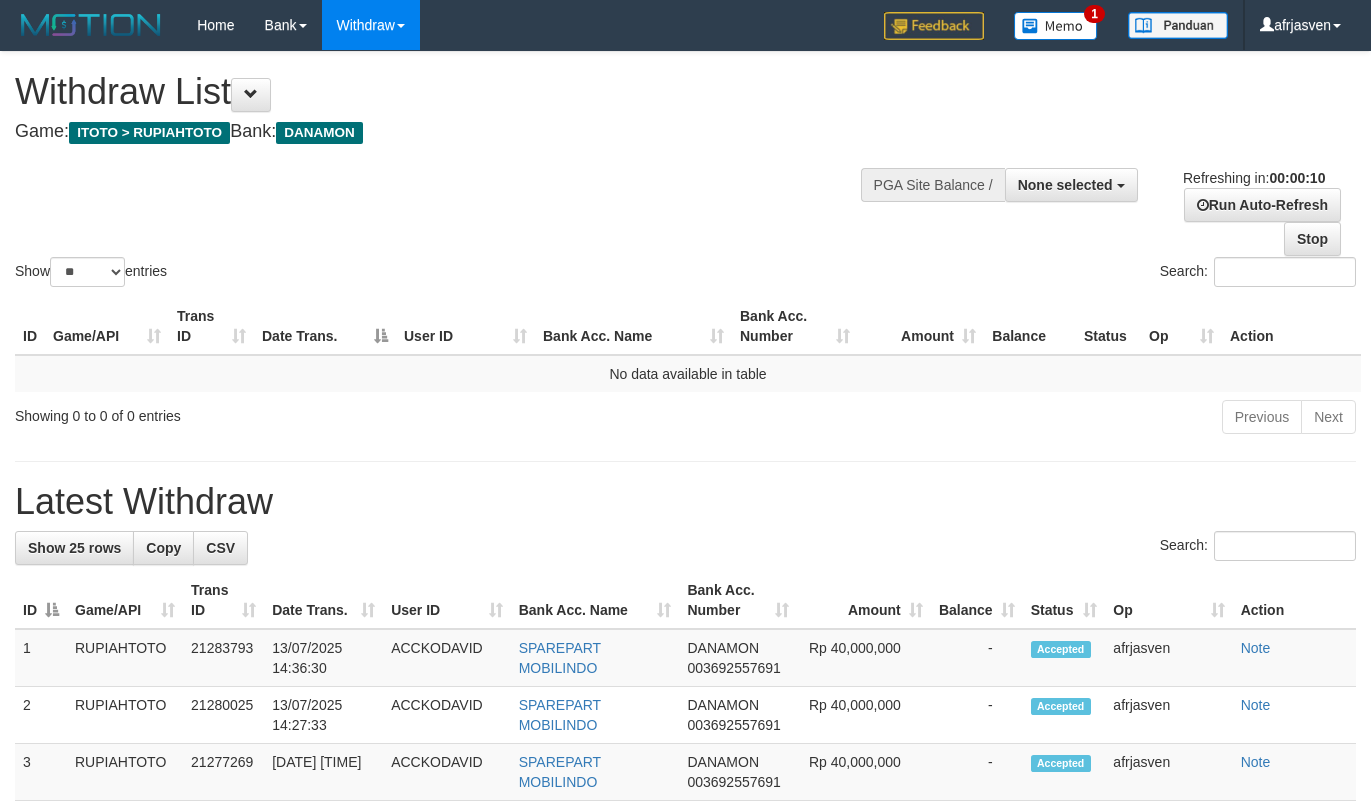 select 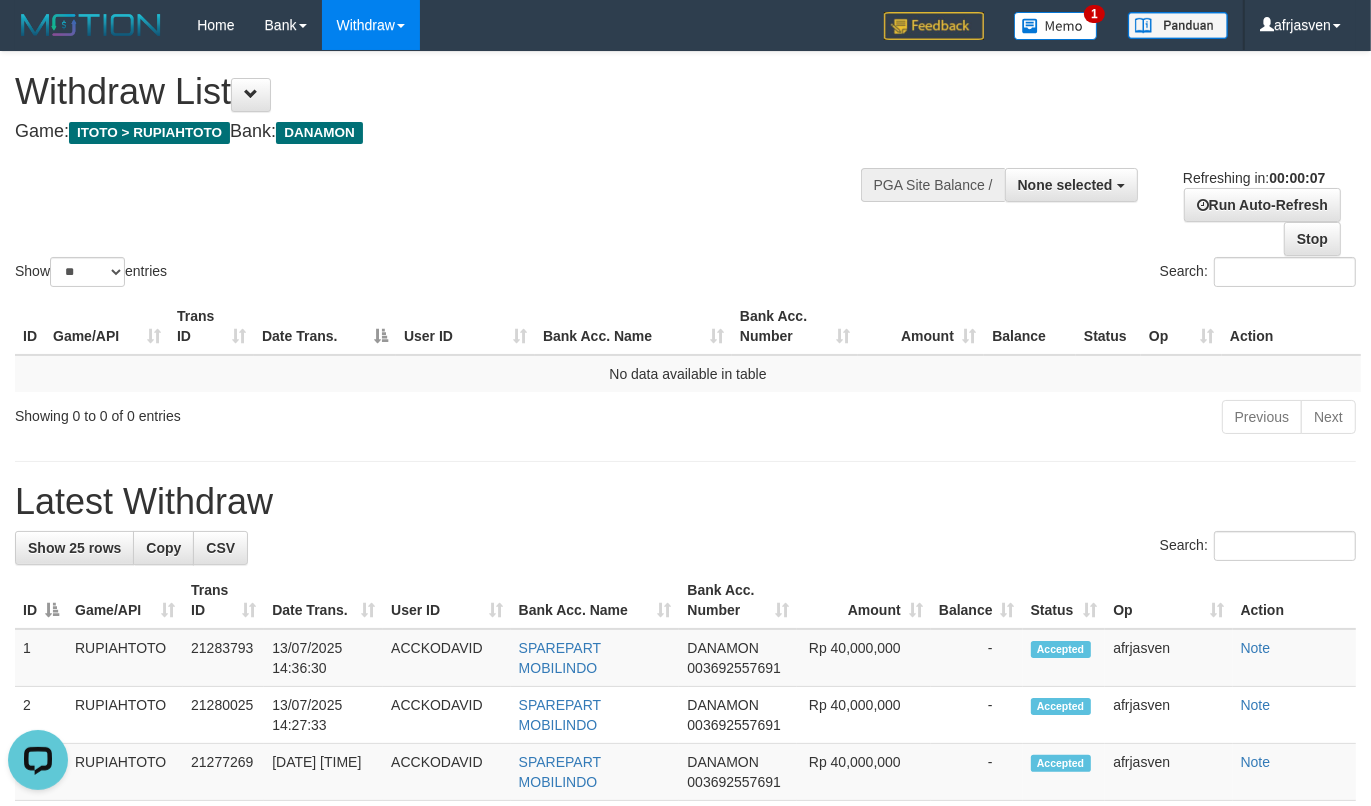scroll, scrollTop: 0, scrollLeft: 0, axis: both 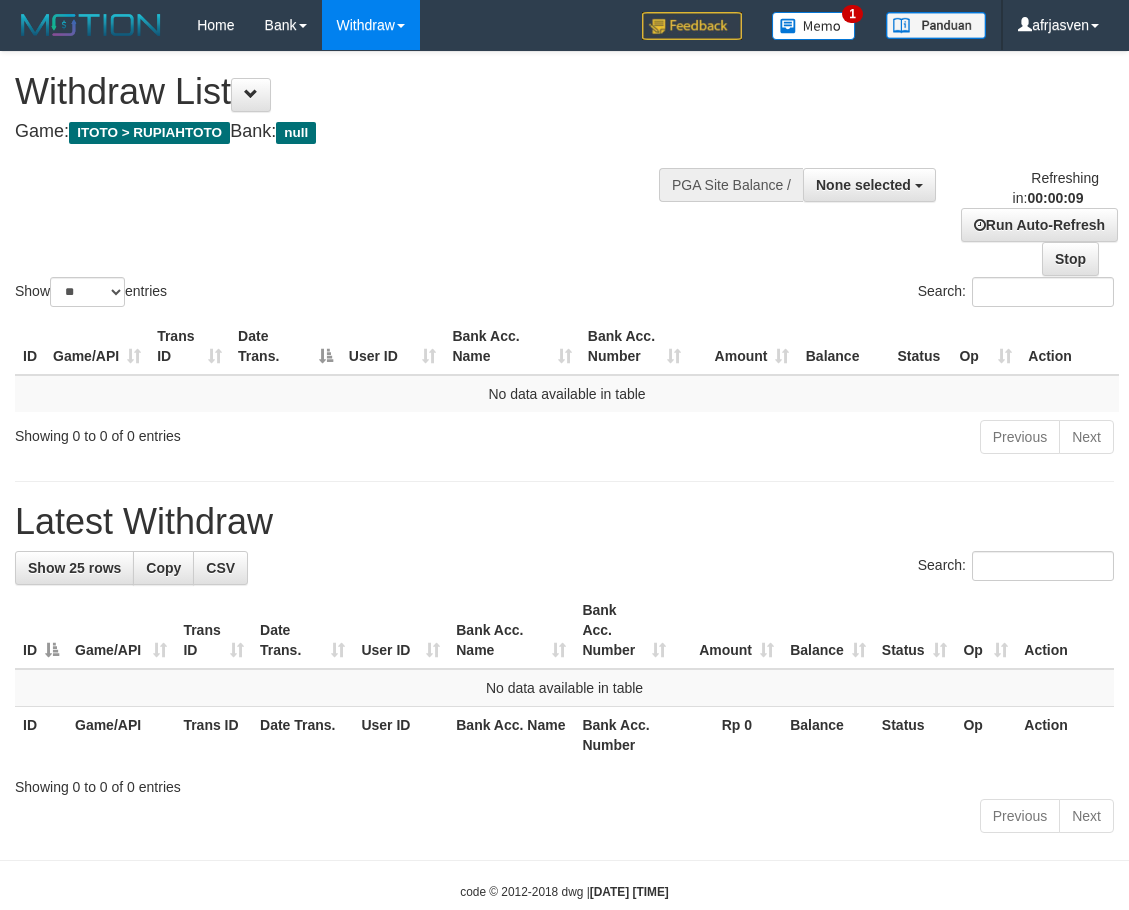 select 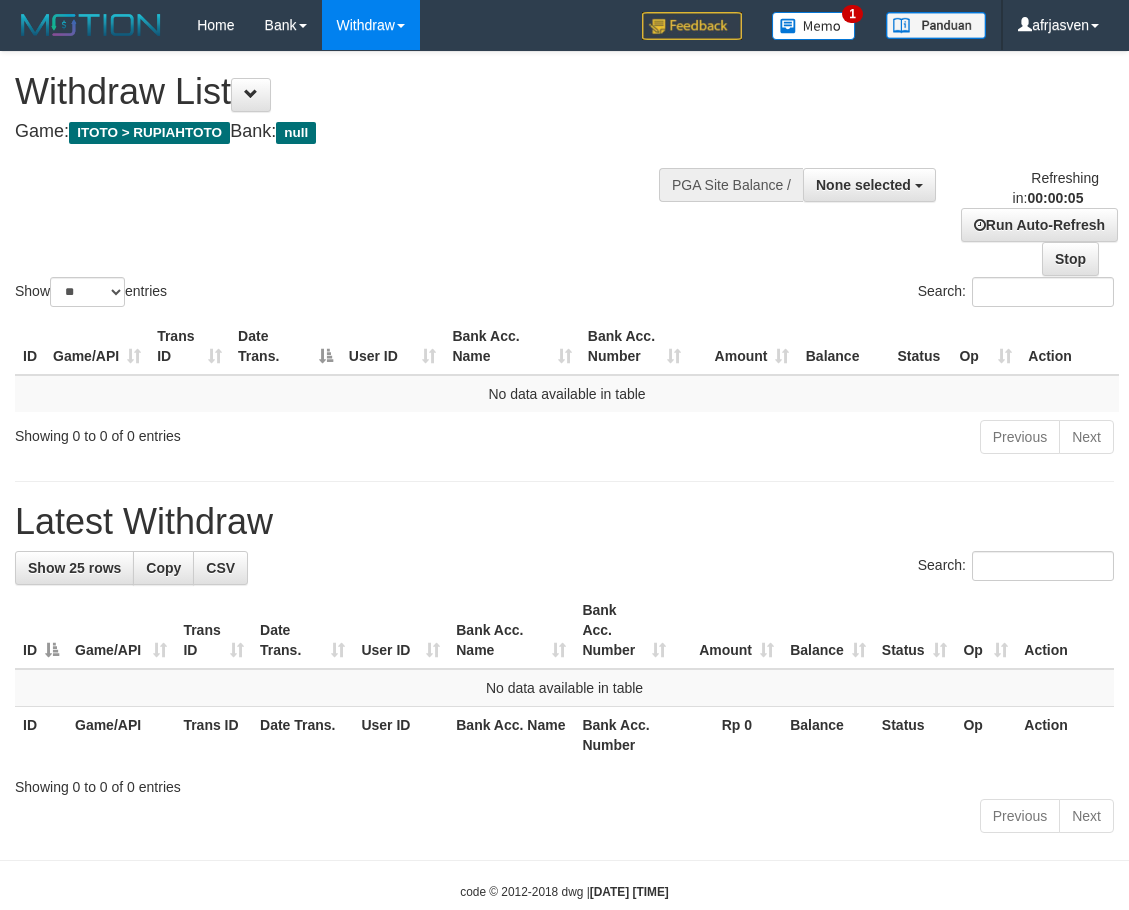 scroll, scrollTop: 0, scrollLeft: 0, axis: both 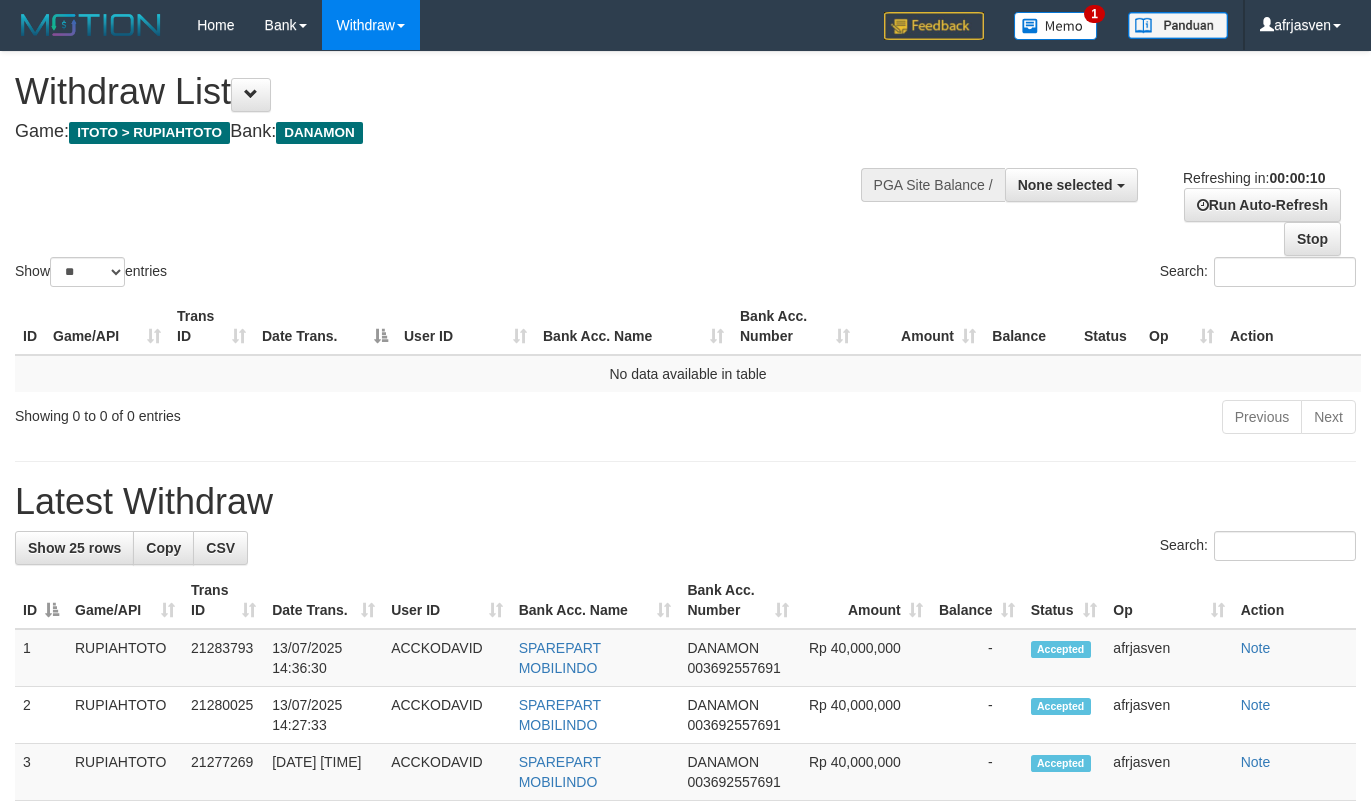 select 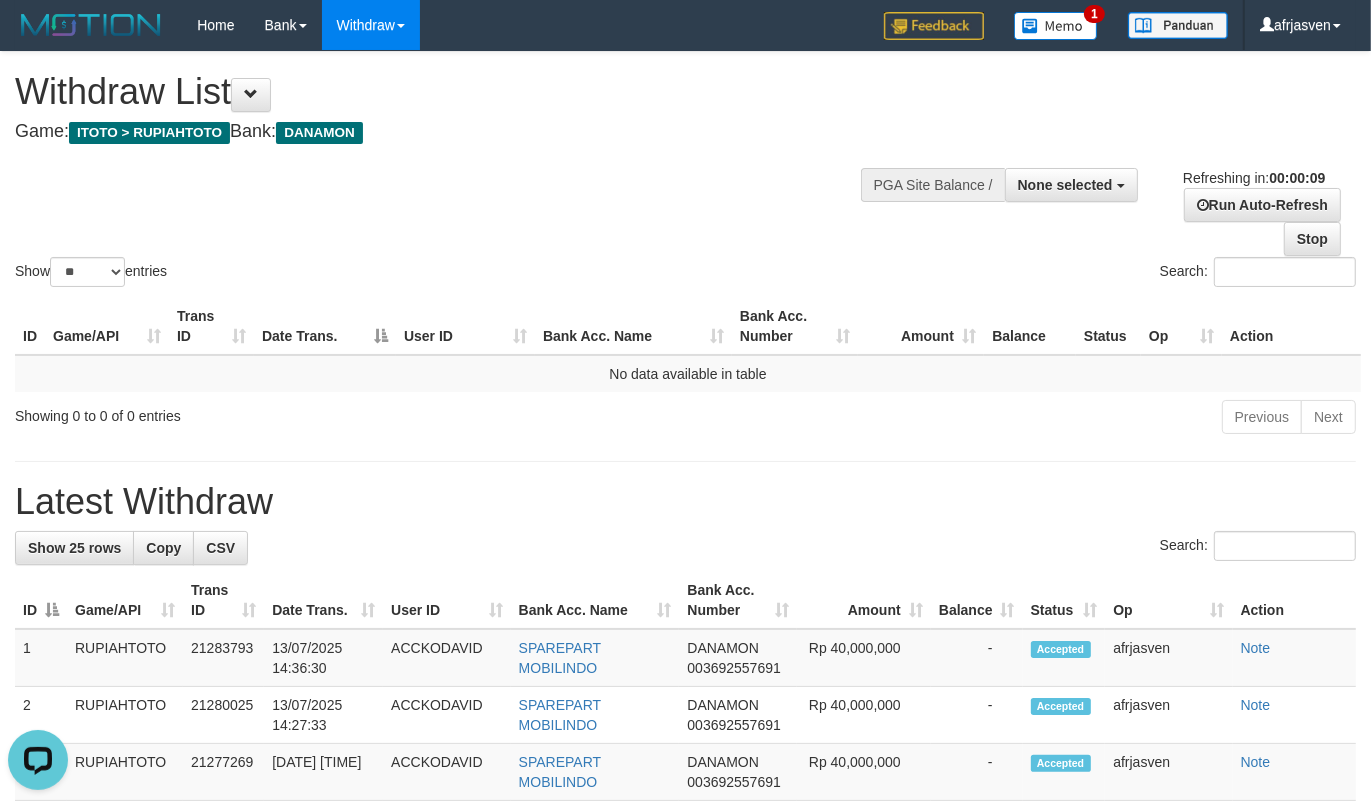 scroll, scrollTop: 0, scrollLeft: 0, axis: both 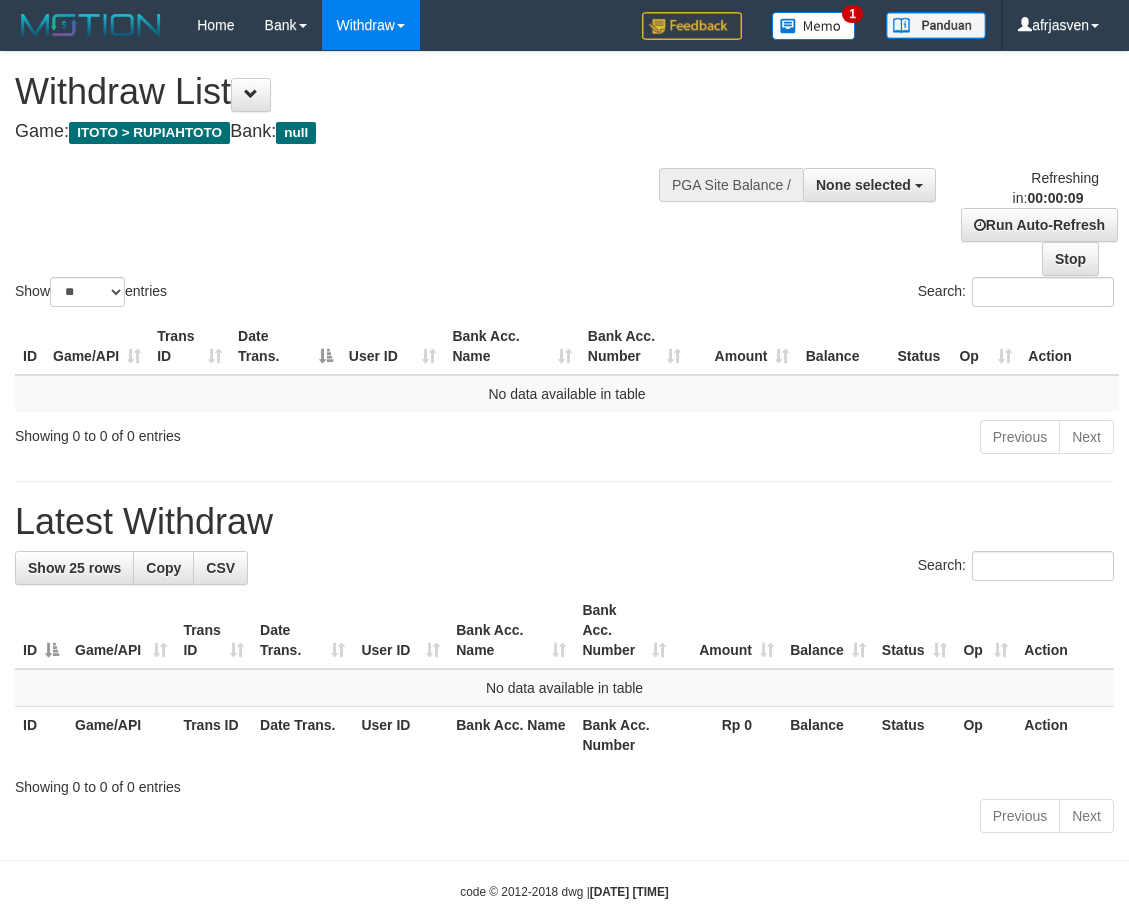 select 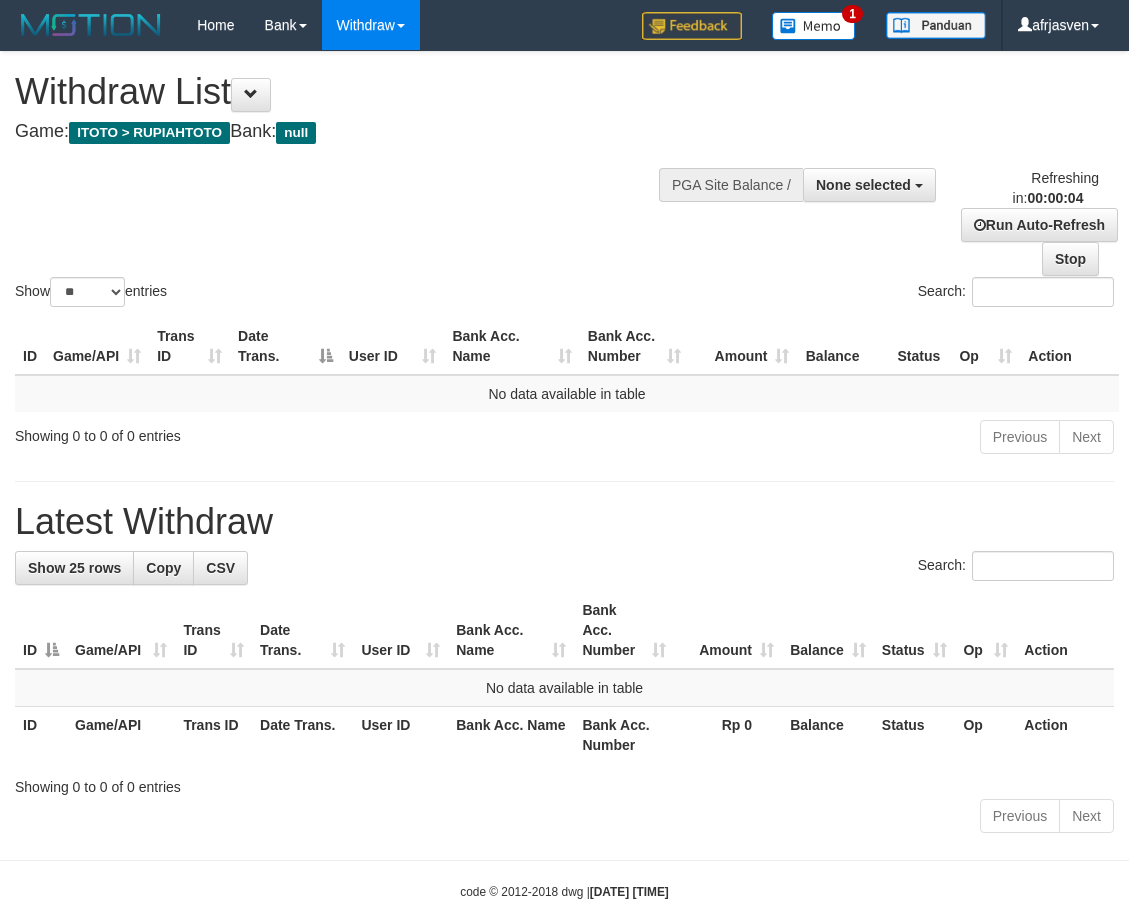 scroll, scrollTop: 0, scrollLeft: 0, axis: both 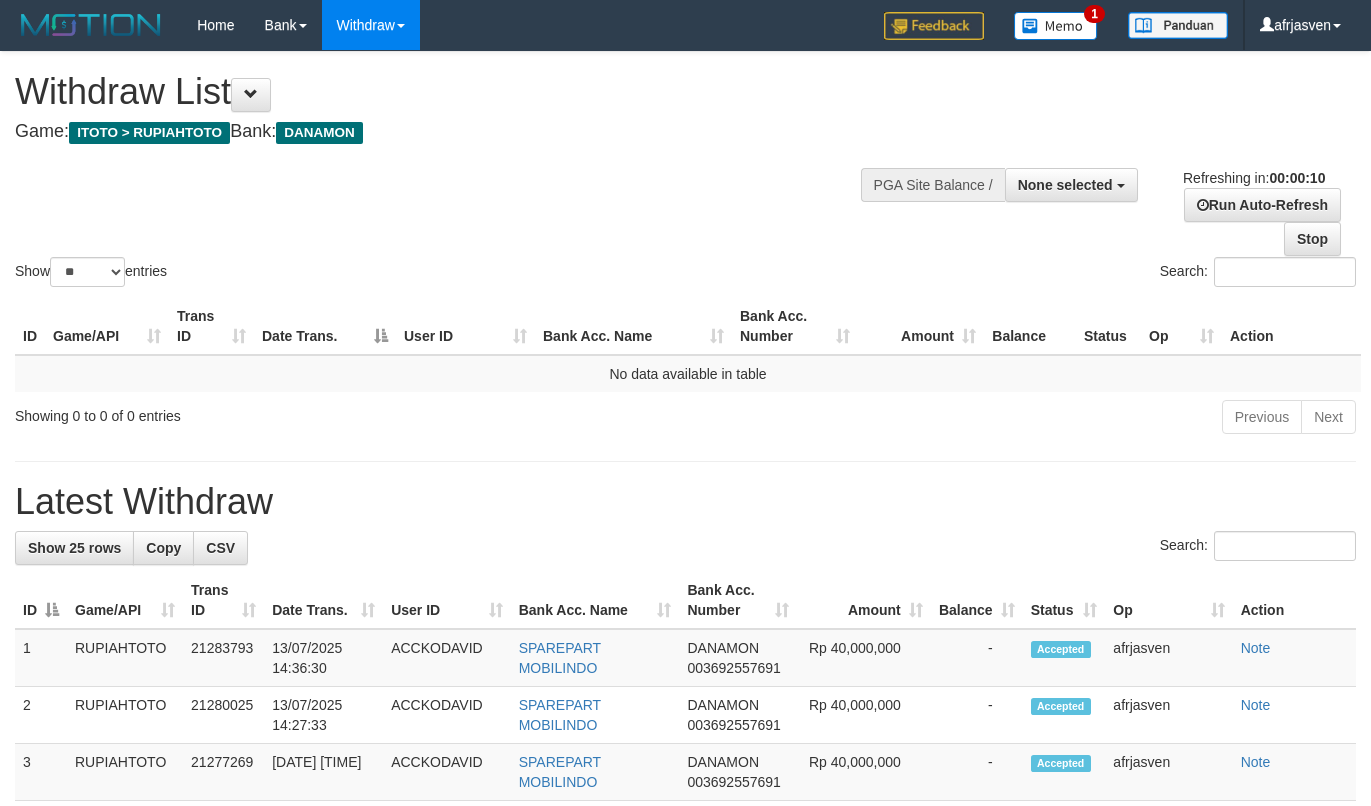 select 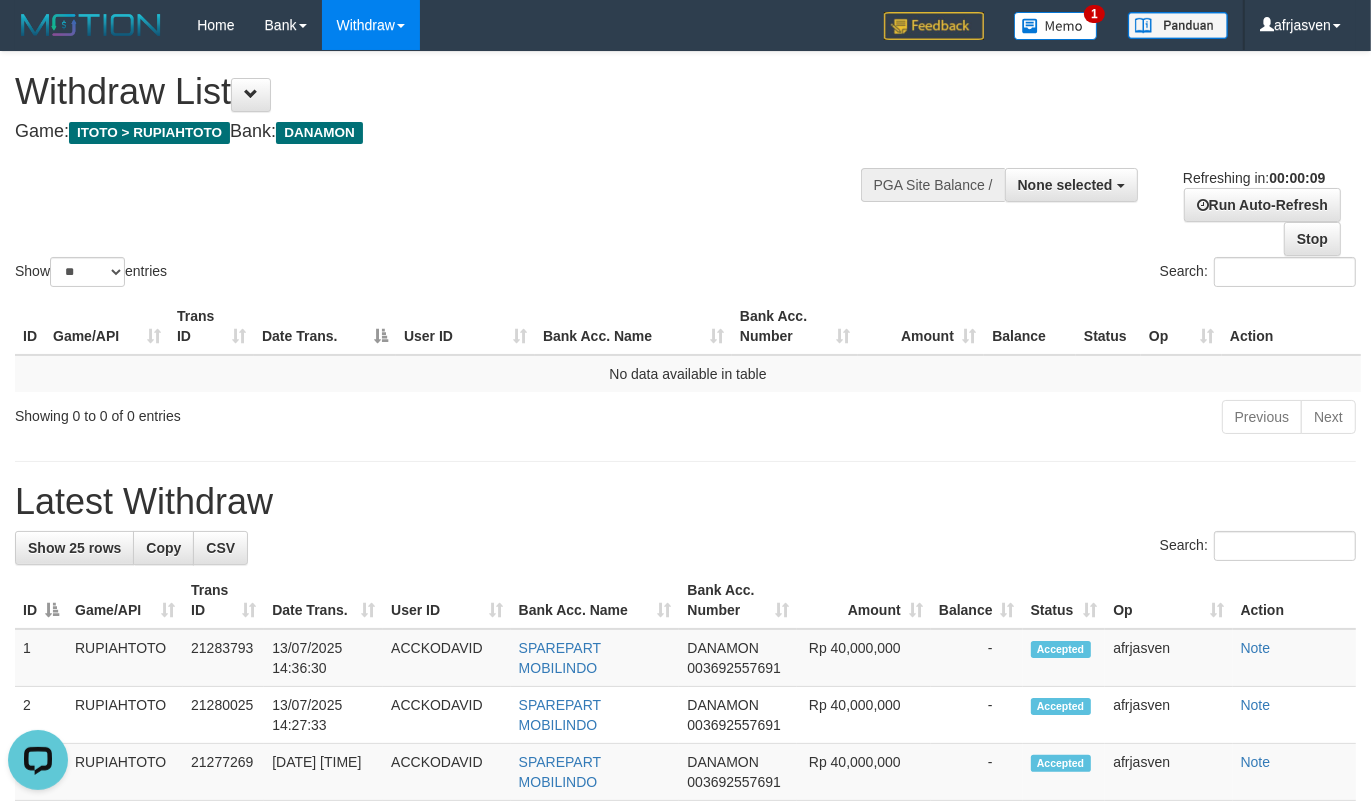 scroll, scrollTop: 0, scrollLeft: 0, axis: both 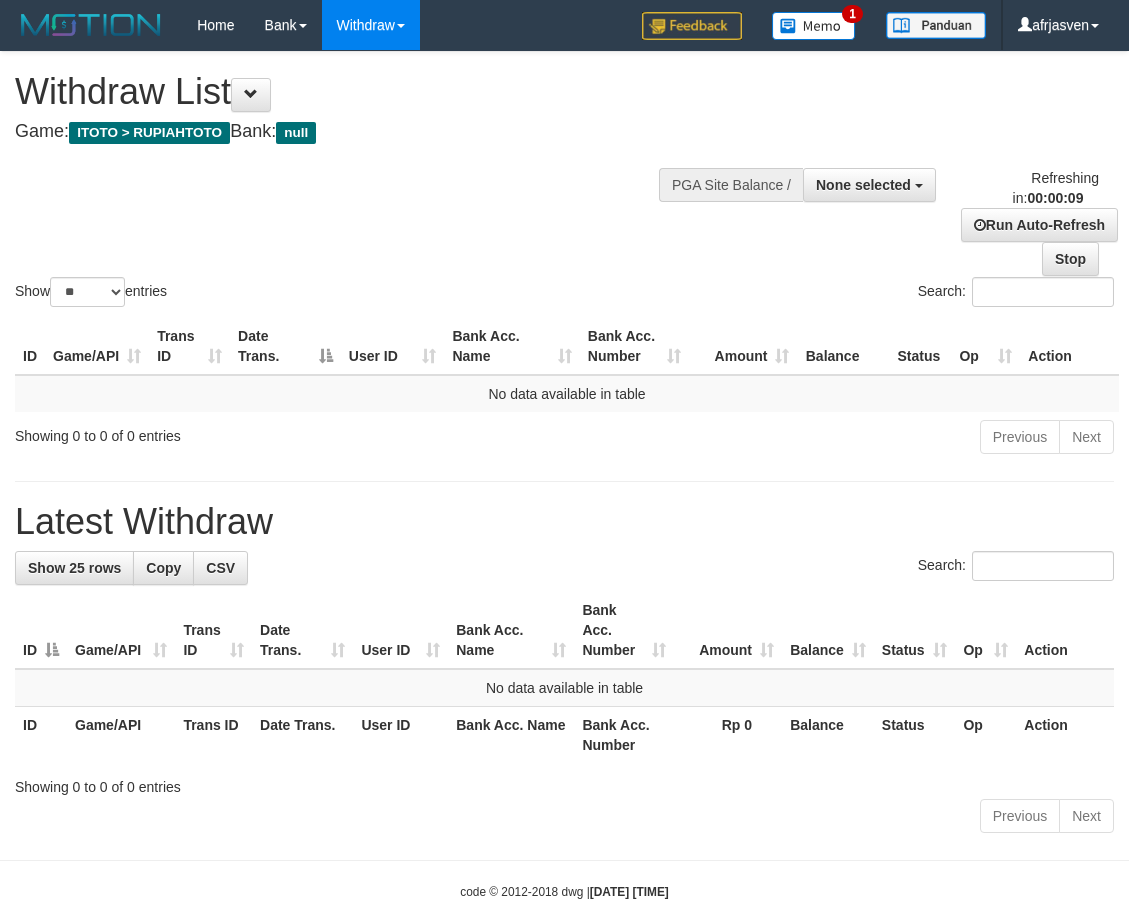 select 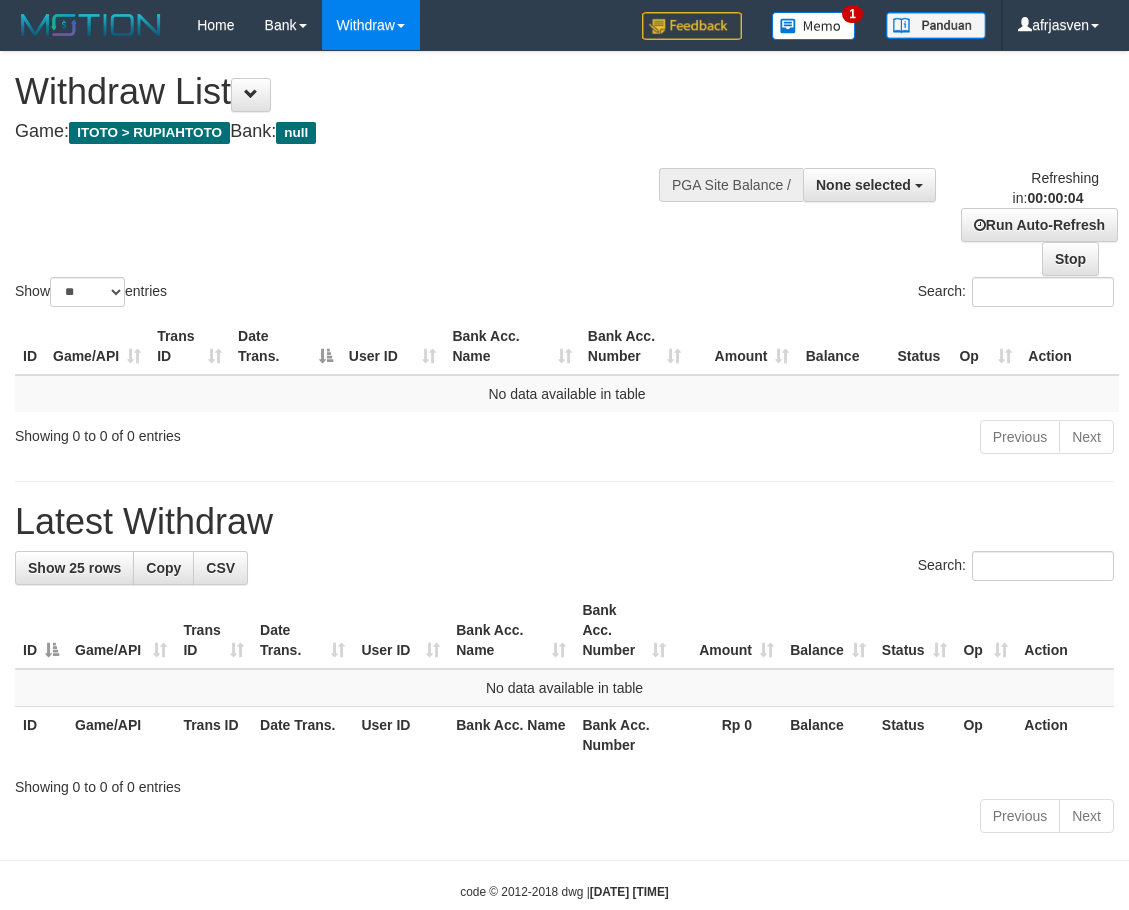 scroll, scrollTop: 0, scrollLeft: 0, axis: both 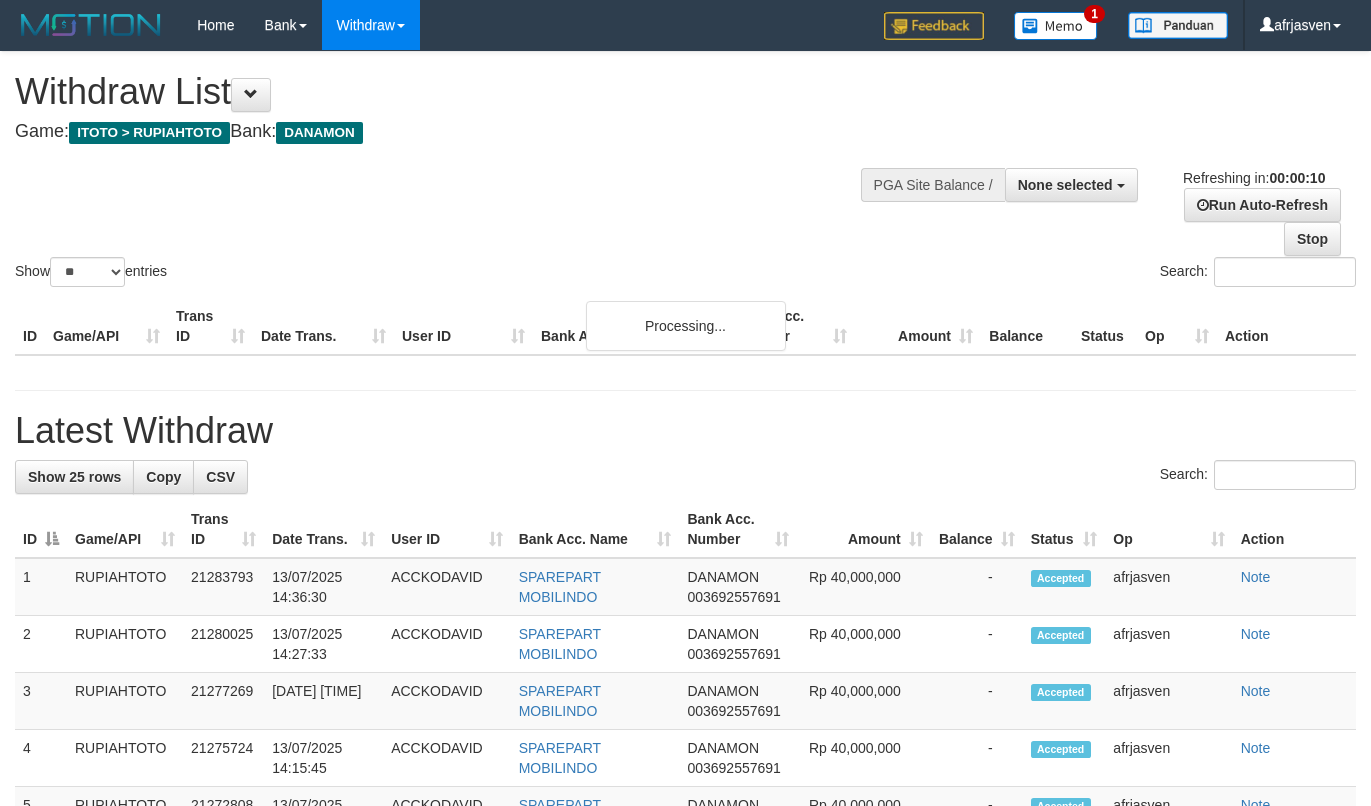 select 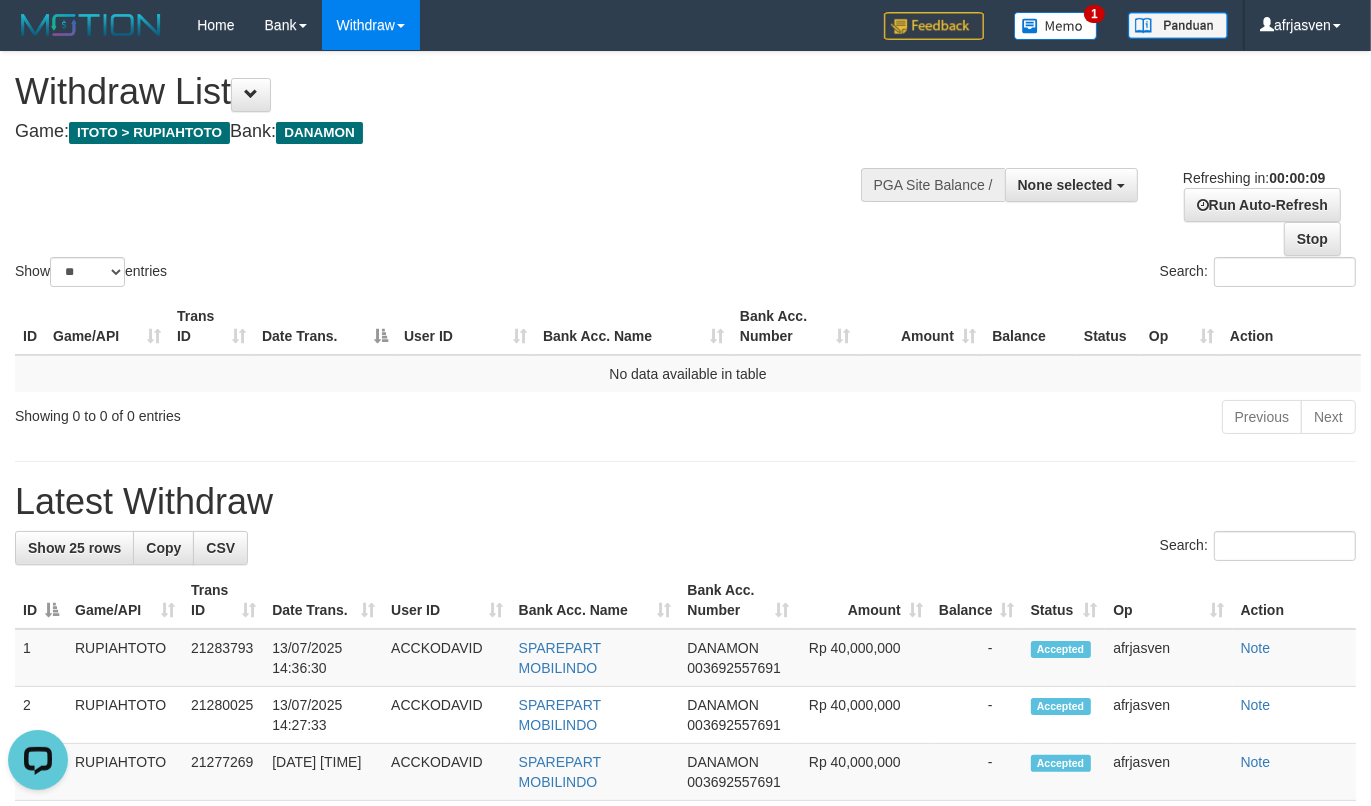 scroll, scrollTop: 0, scrollLeft: 0, axis: both 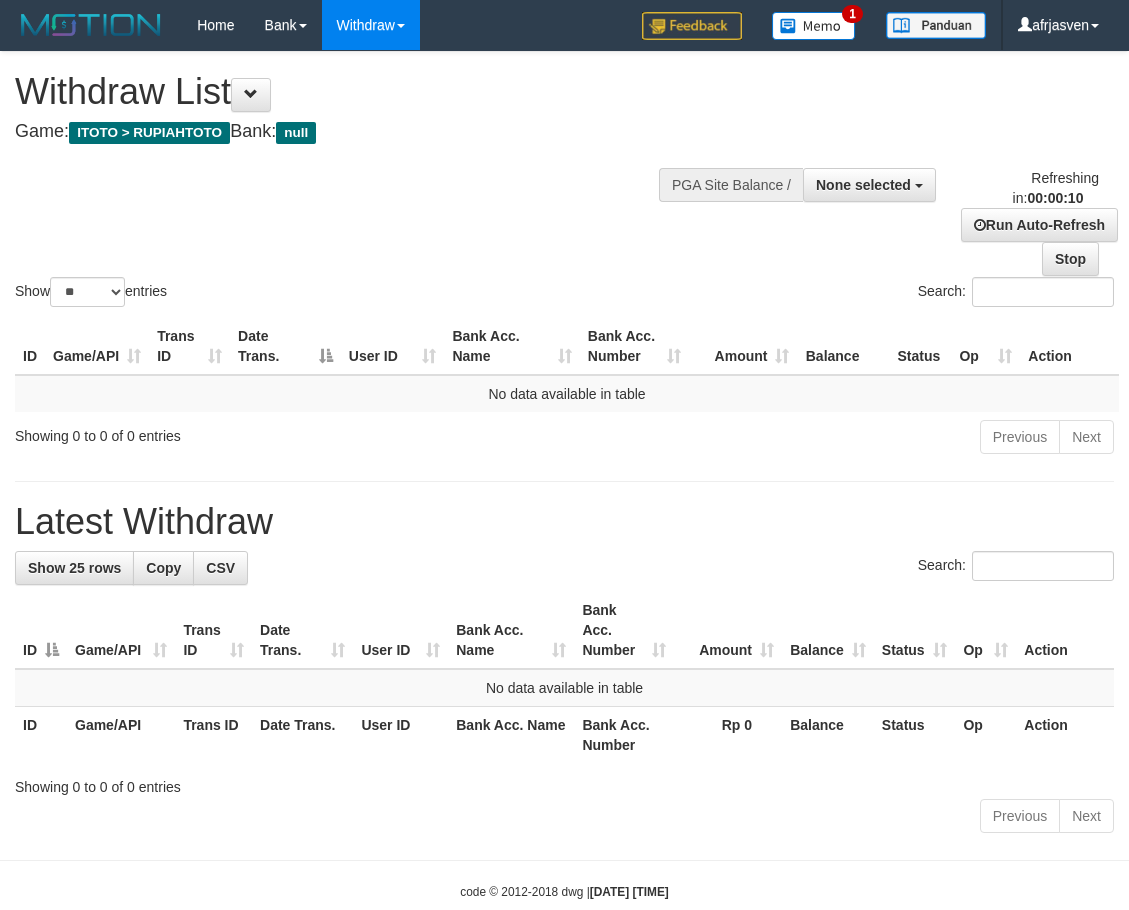 select 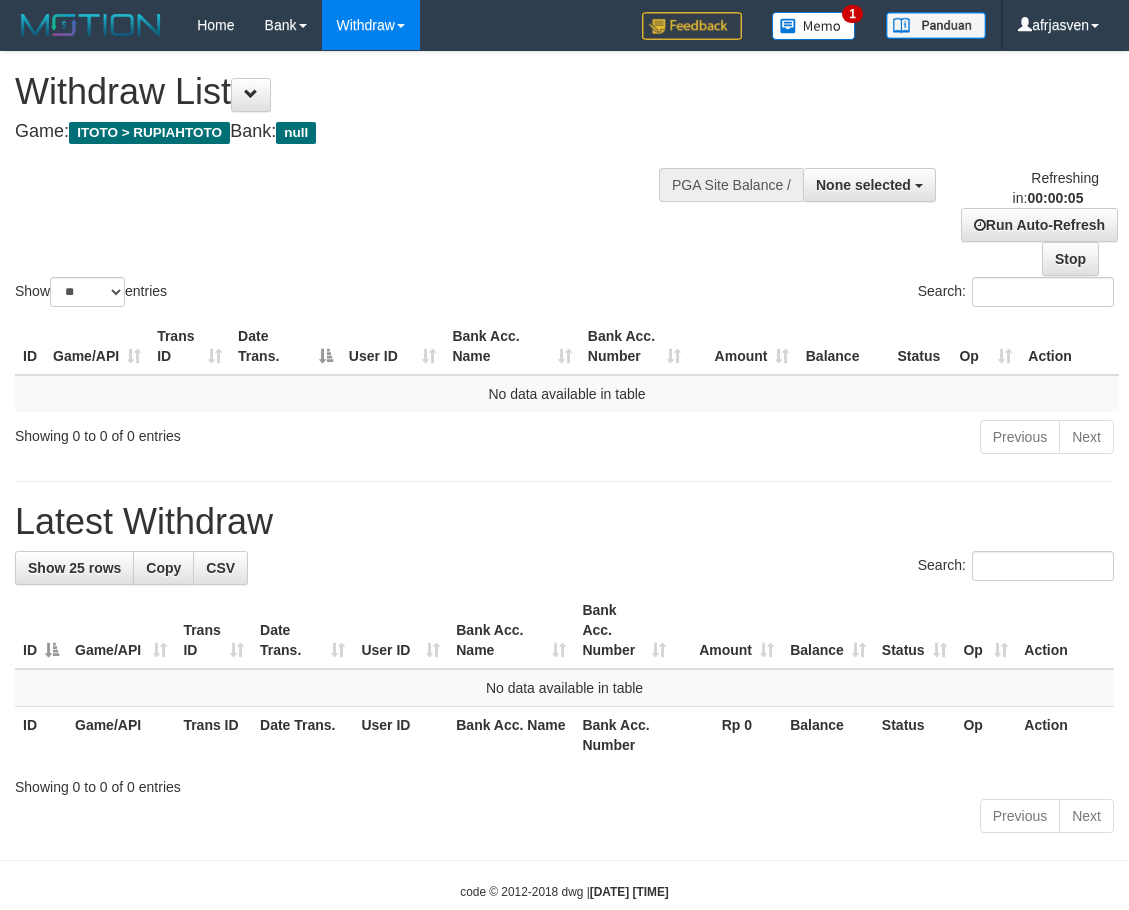 scroll, scrollTop: 0, scrollLeft: 0, axis: both 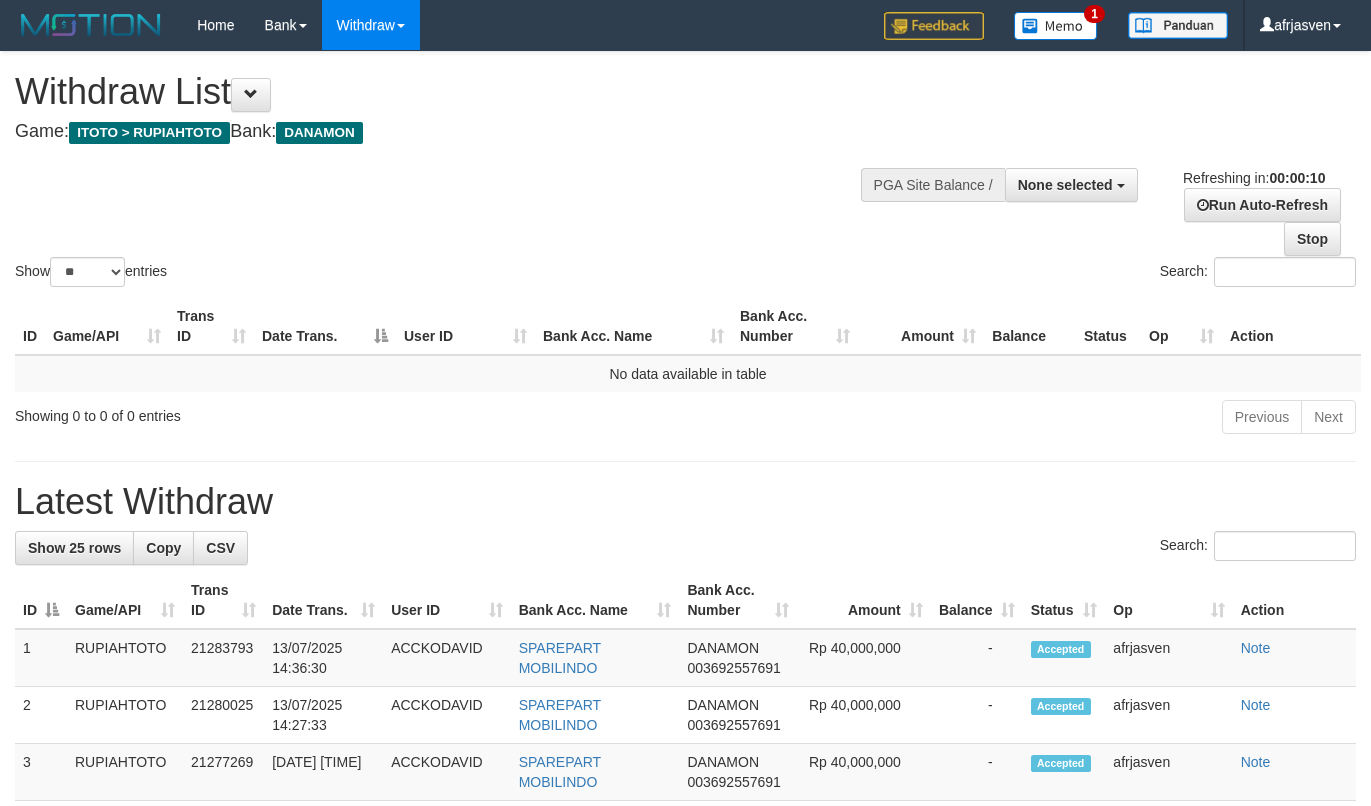 select 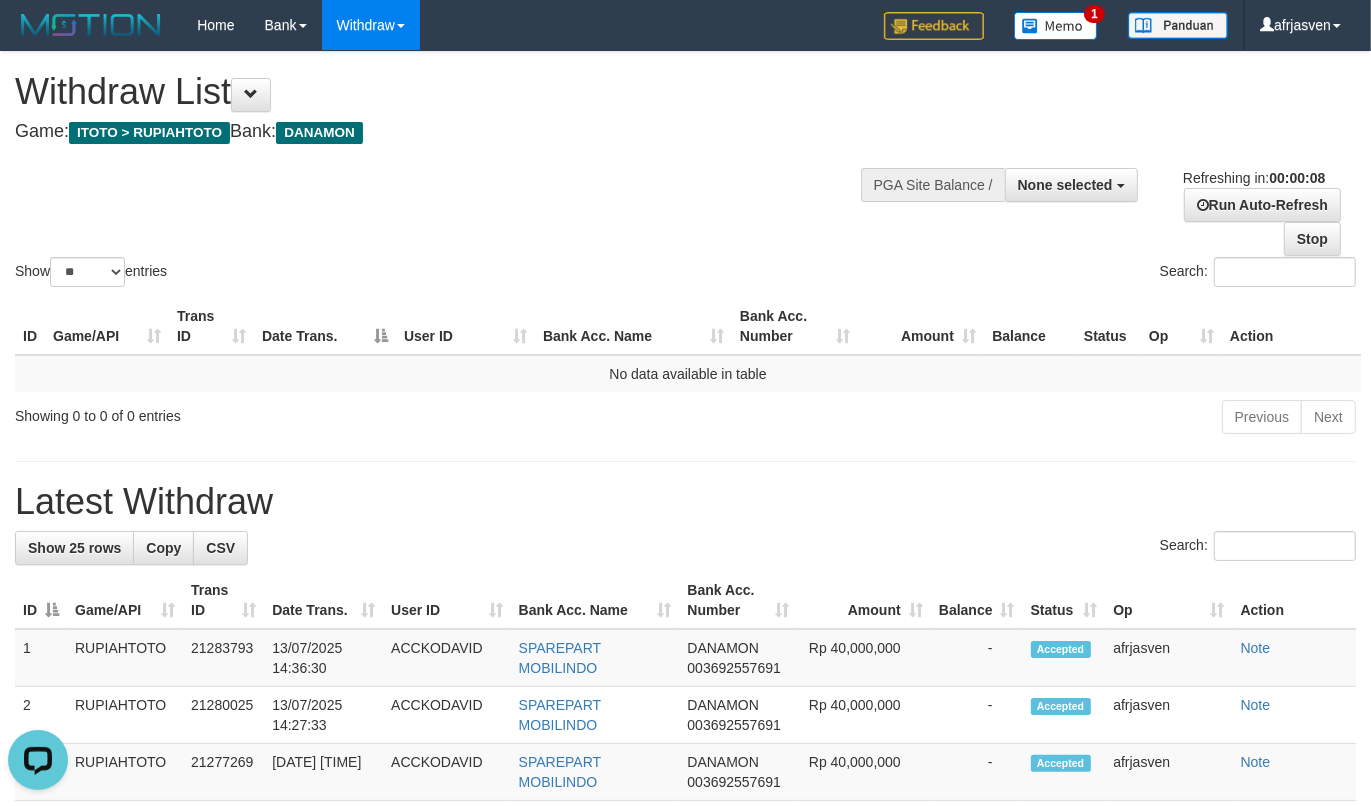 scroll, scrollTop: 0, scrollLeft: 0, axis: both 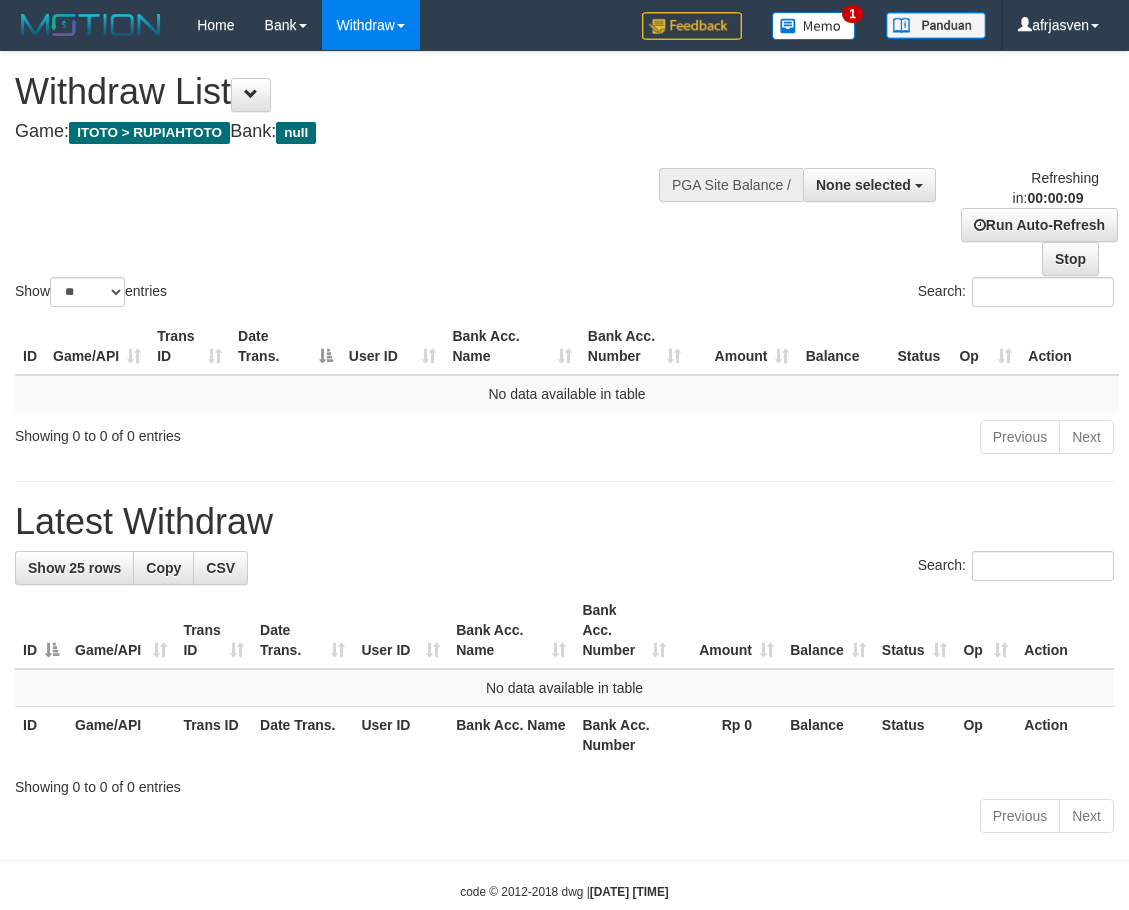 select 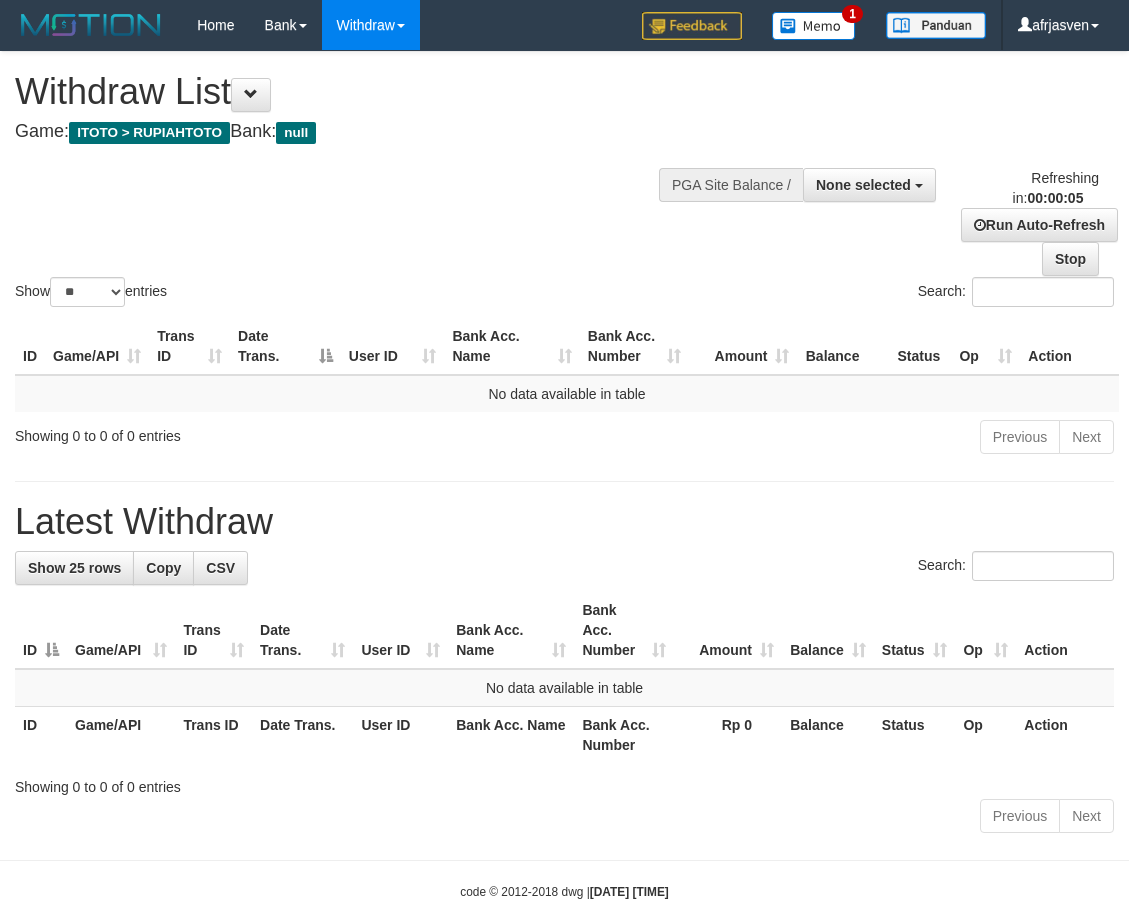 scroll, scrollTop: 0, scrollLeft: 0, axis: both 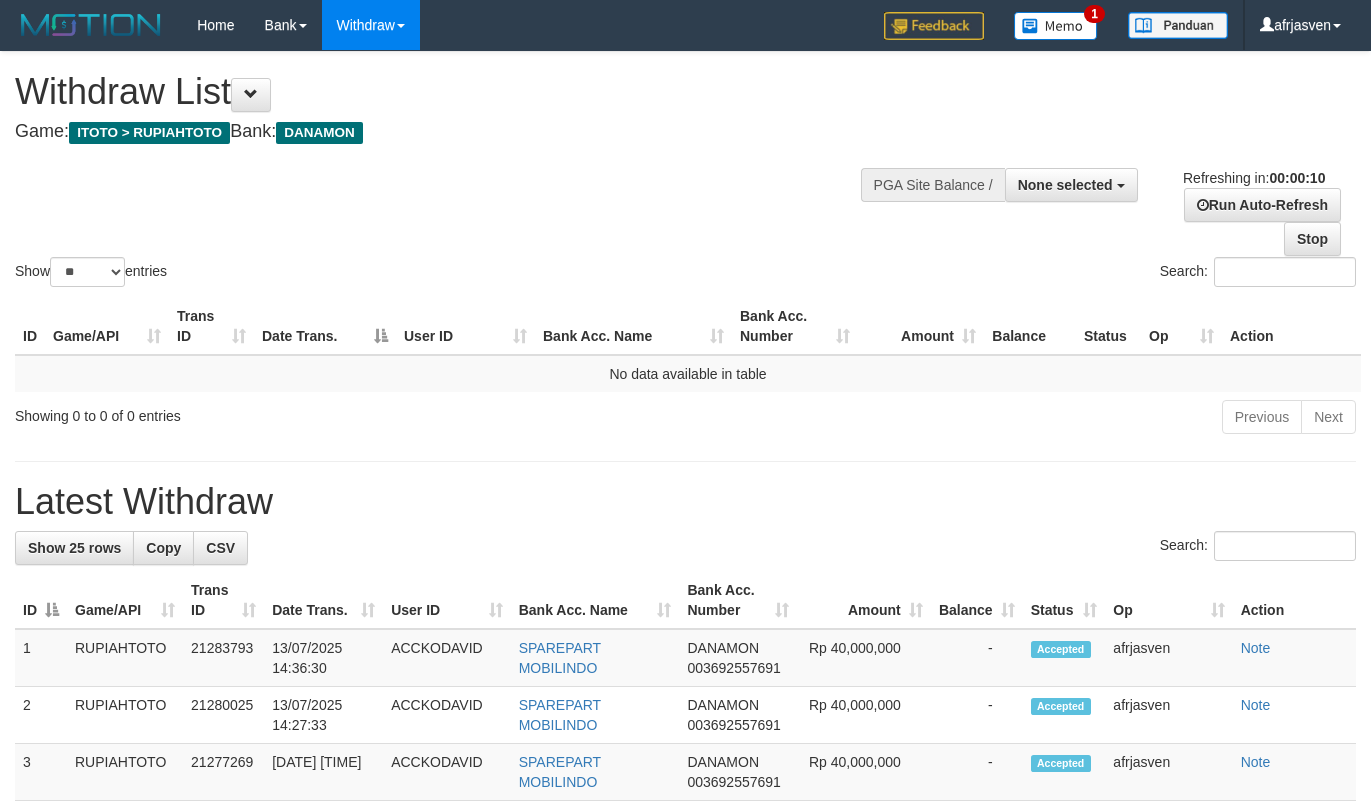 select 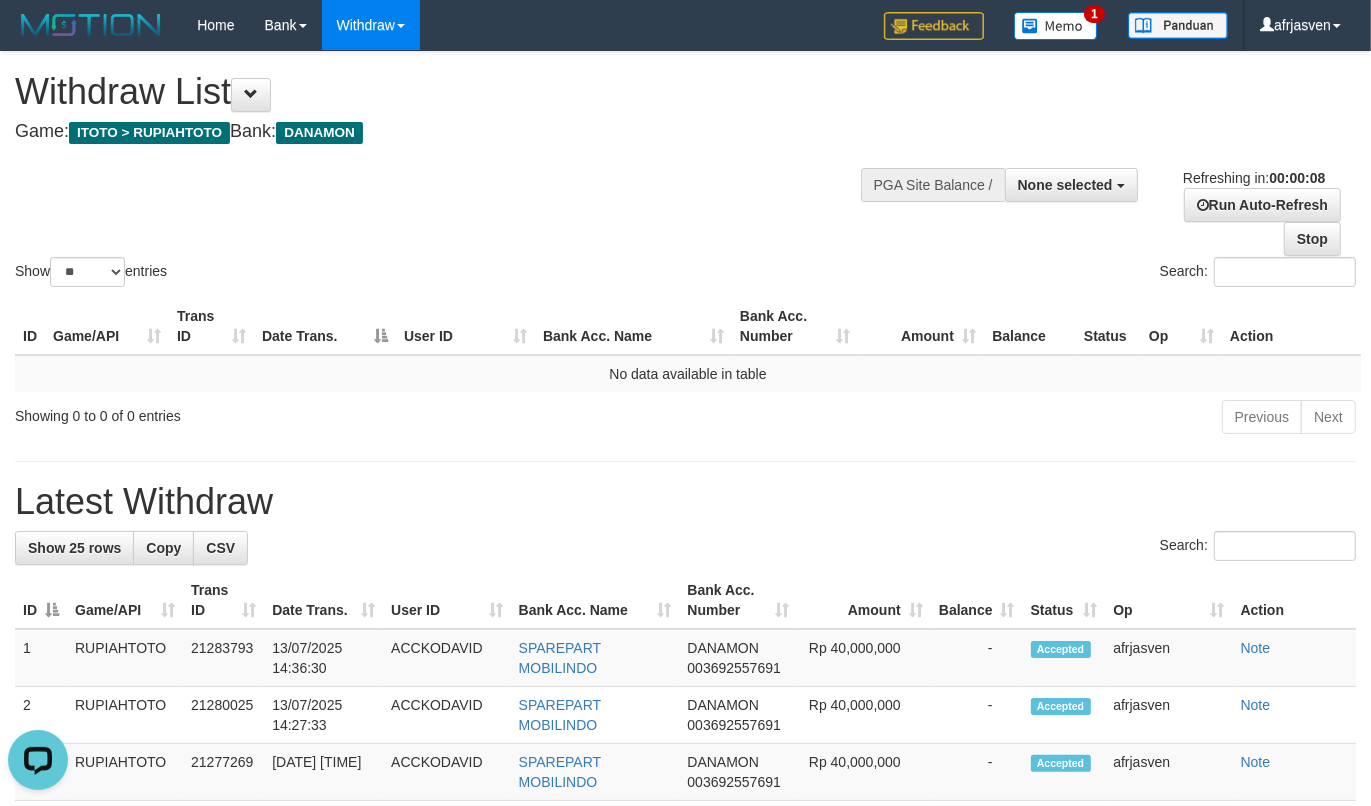 scroll, scrollTop: 0, scrollLeft: 0, axis: both 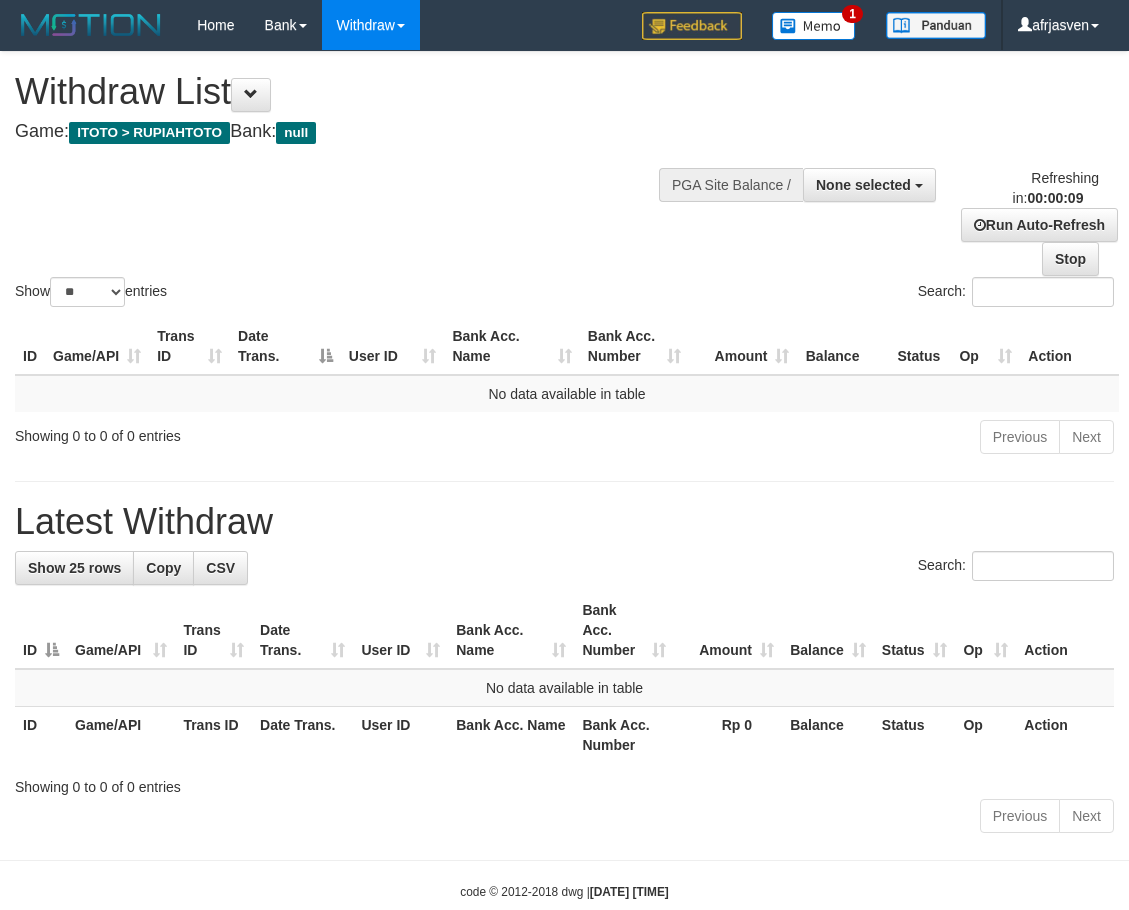 select 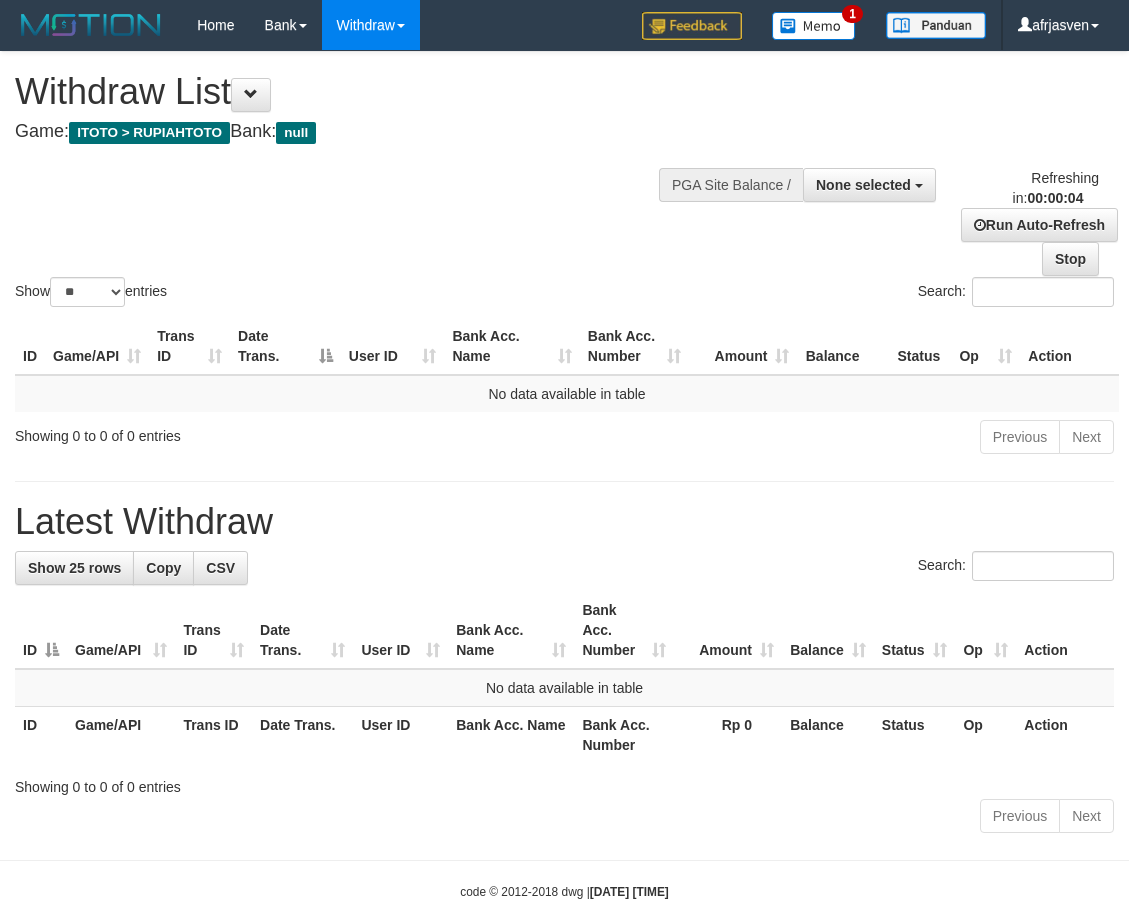 scroll, scrollTop: 0, scrollLeft: 0, axis: both 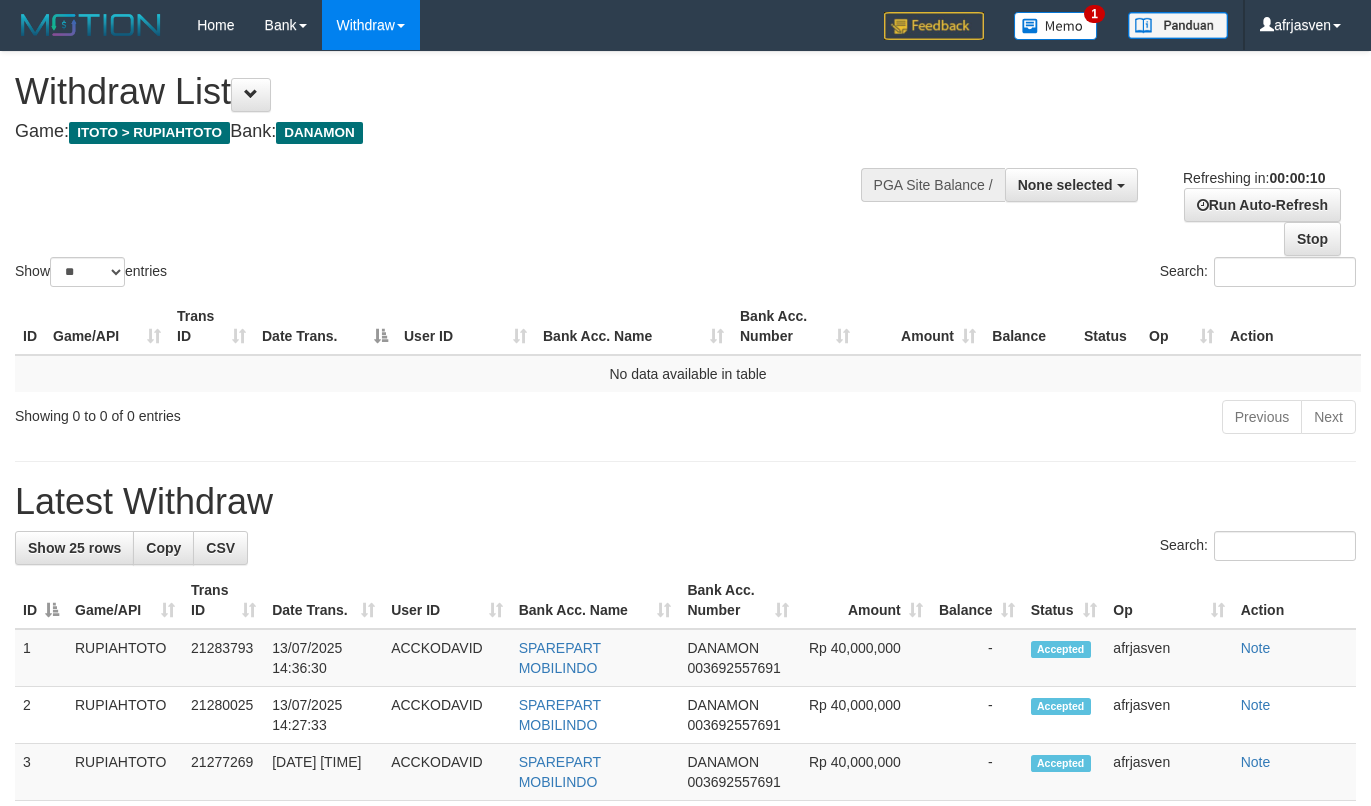 select 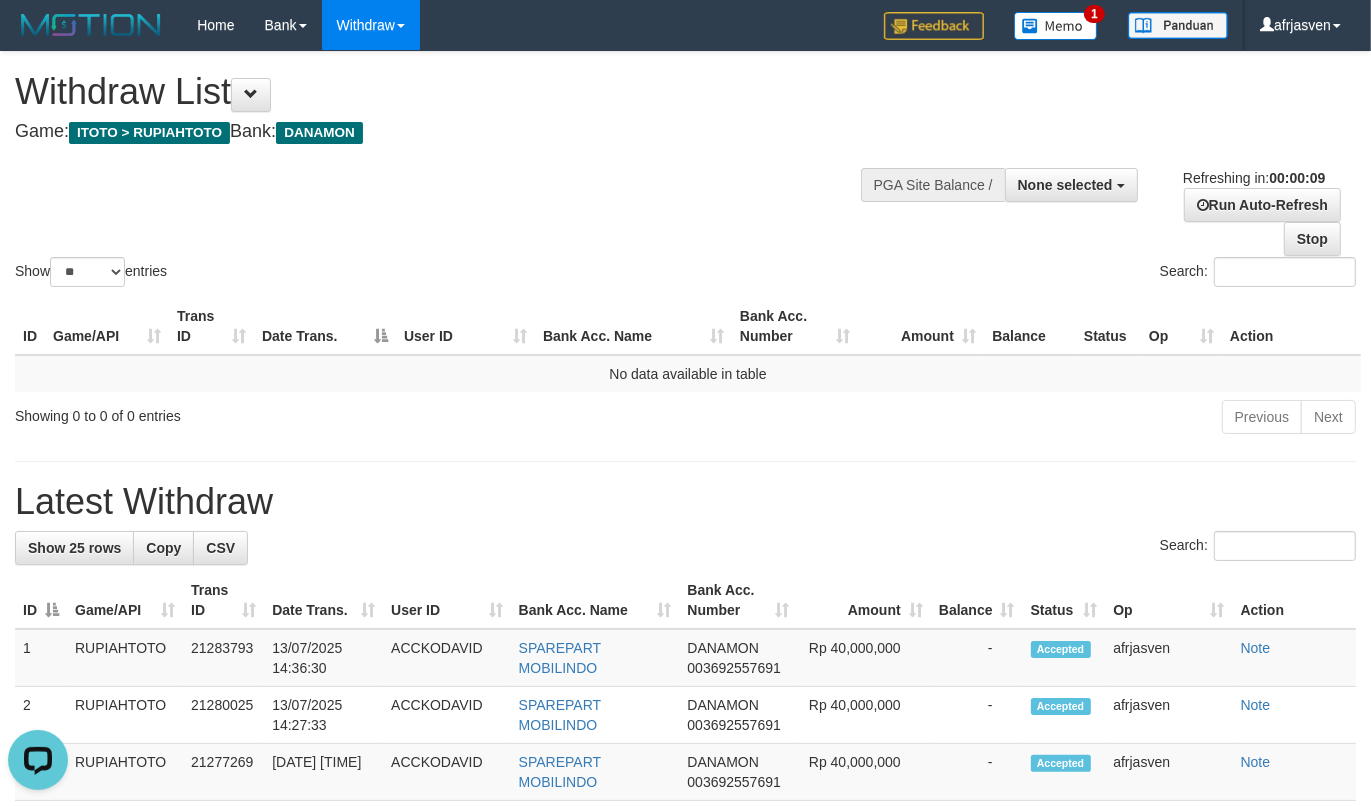 scroll, scrollTop: 0, scrollLeft: 0, axis: both 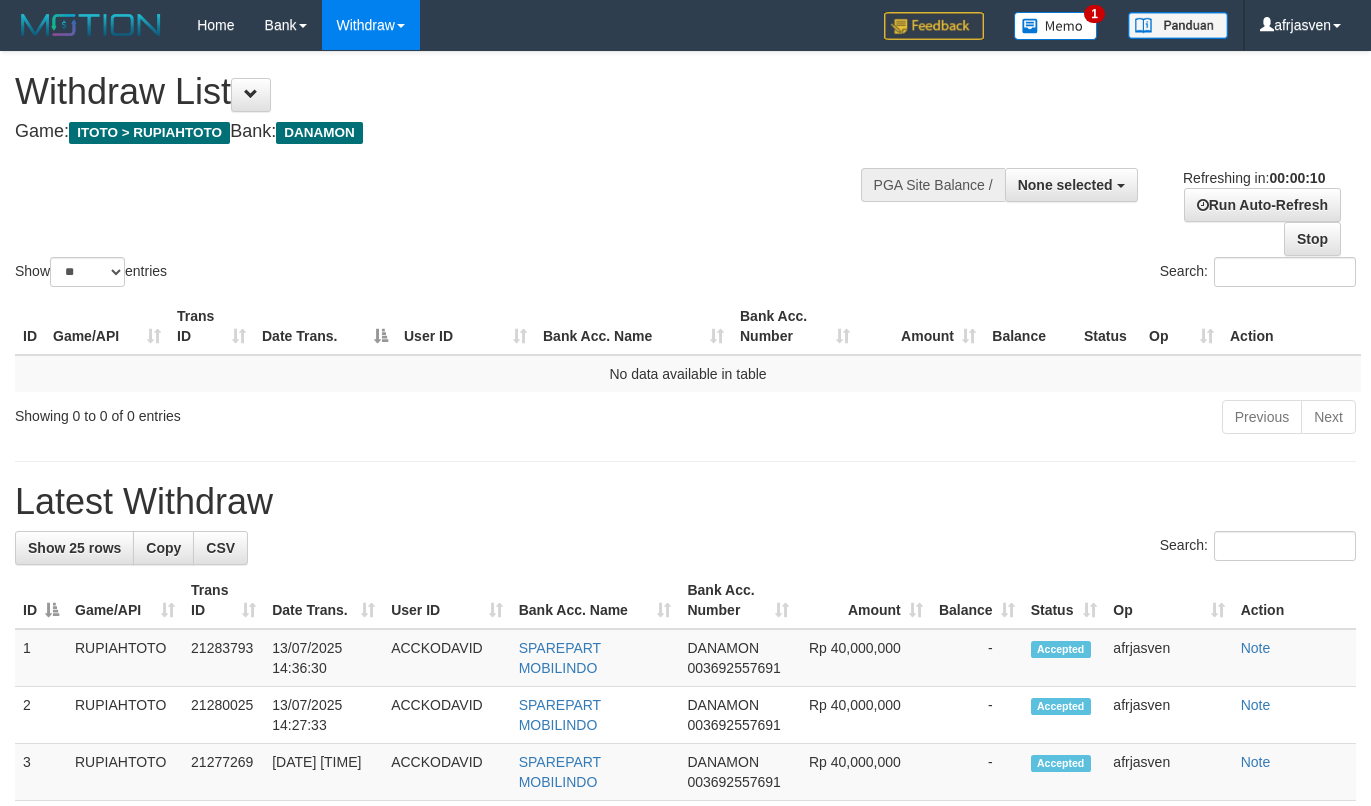 select 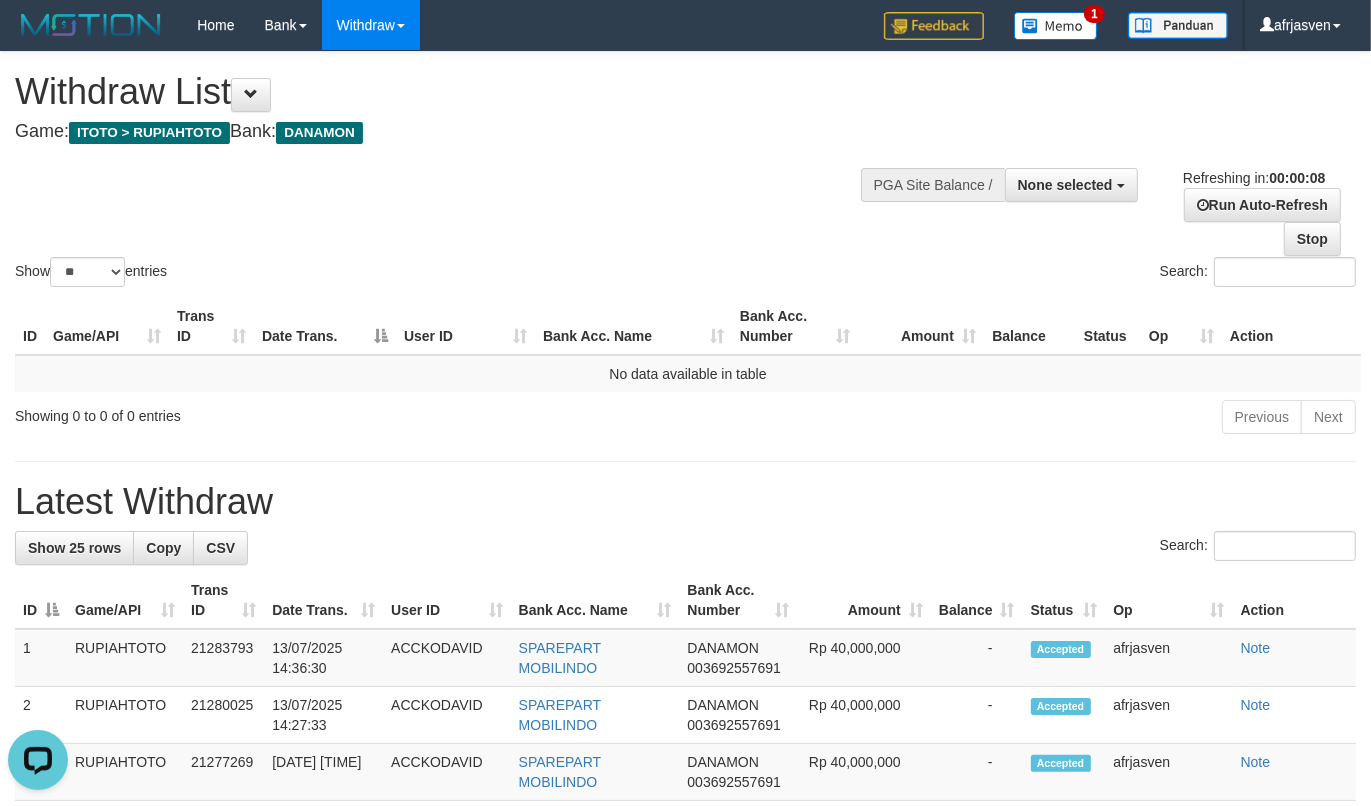 scroll, scrollTop: 0, scrollLeft: 0, axis: both 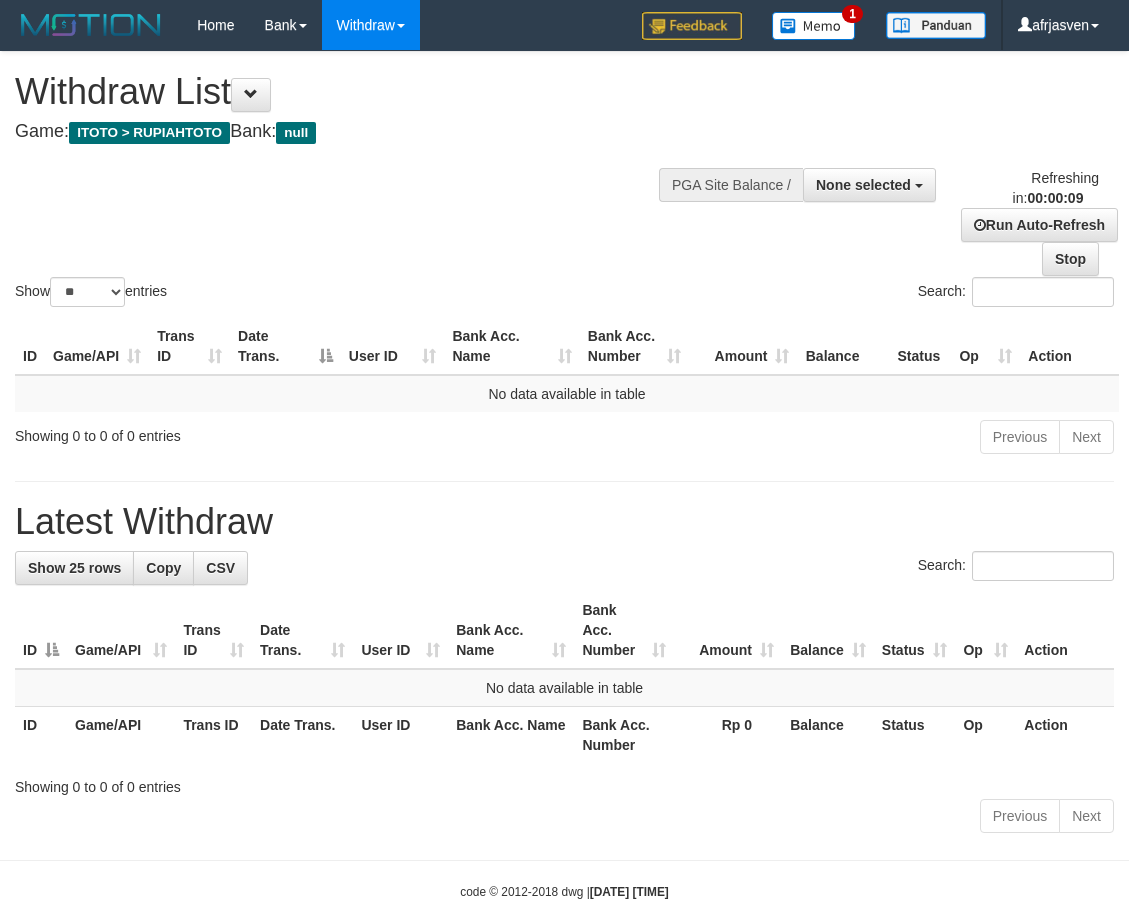select 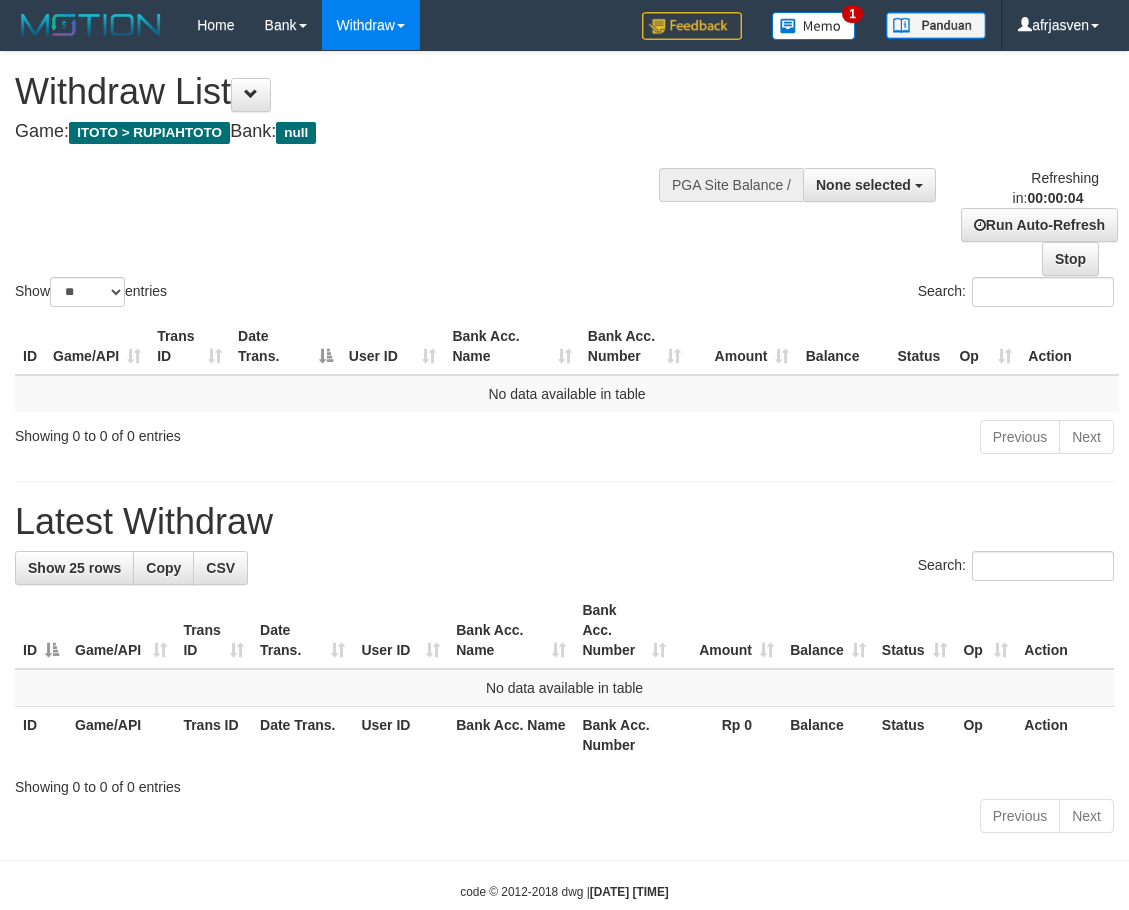 scroll, scrollTop: 0, scrollLeft: 0, axis: both 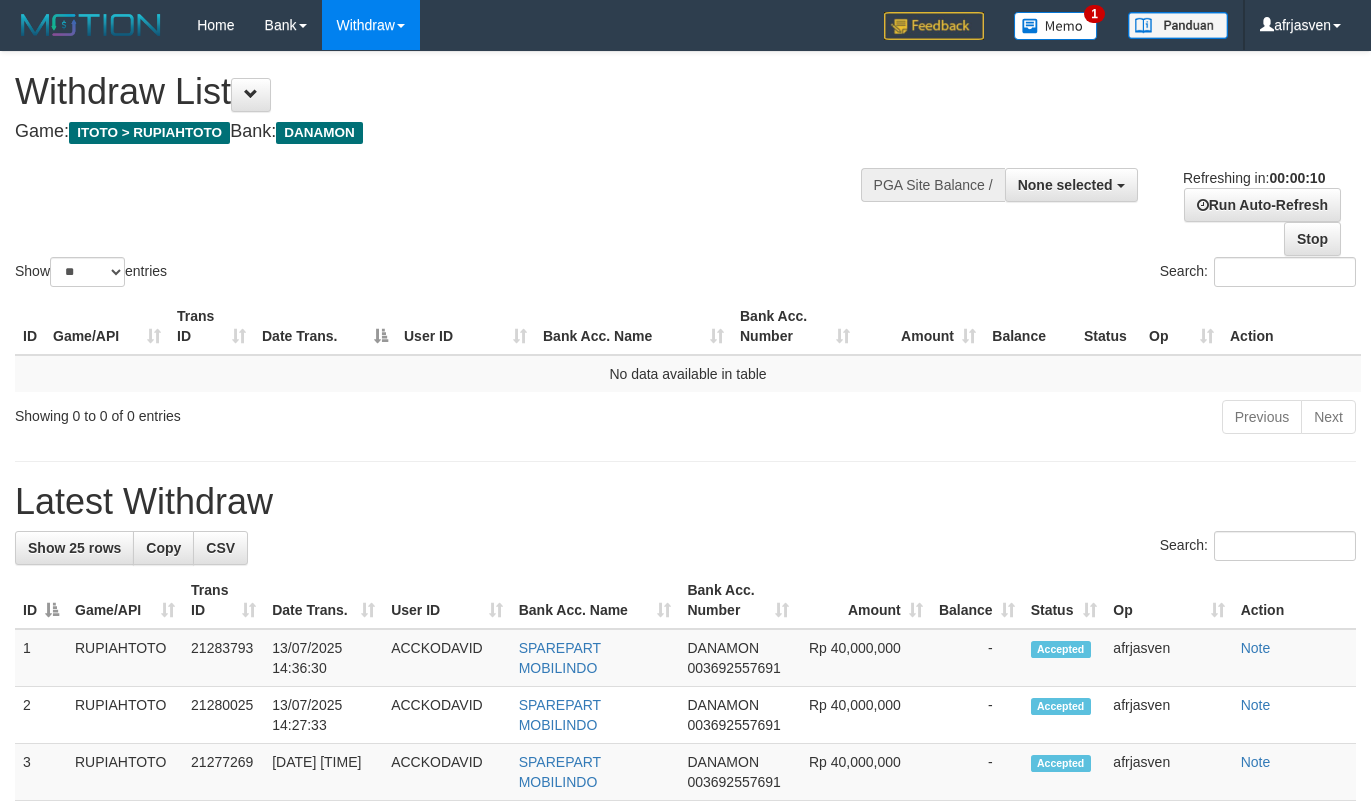 select 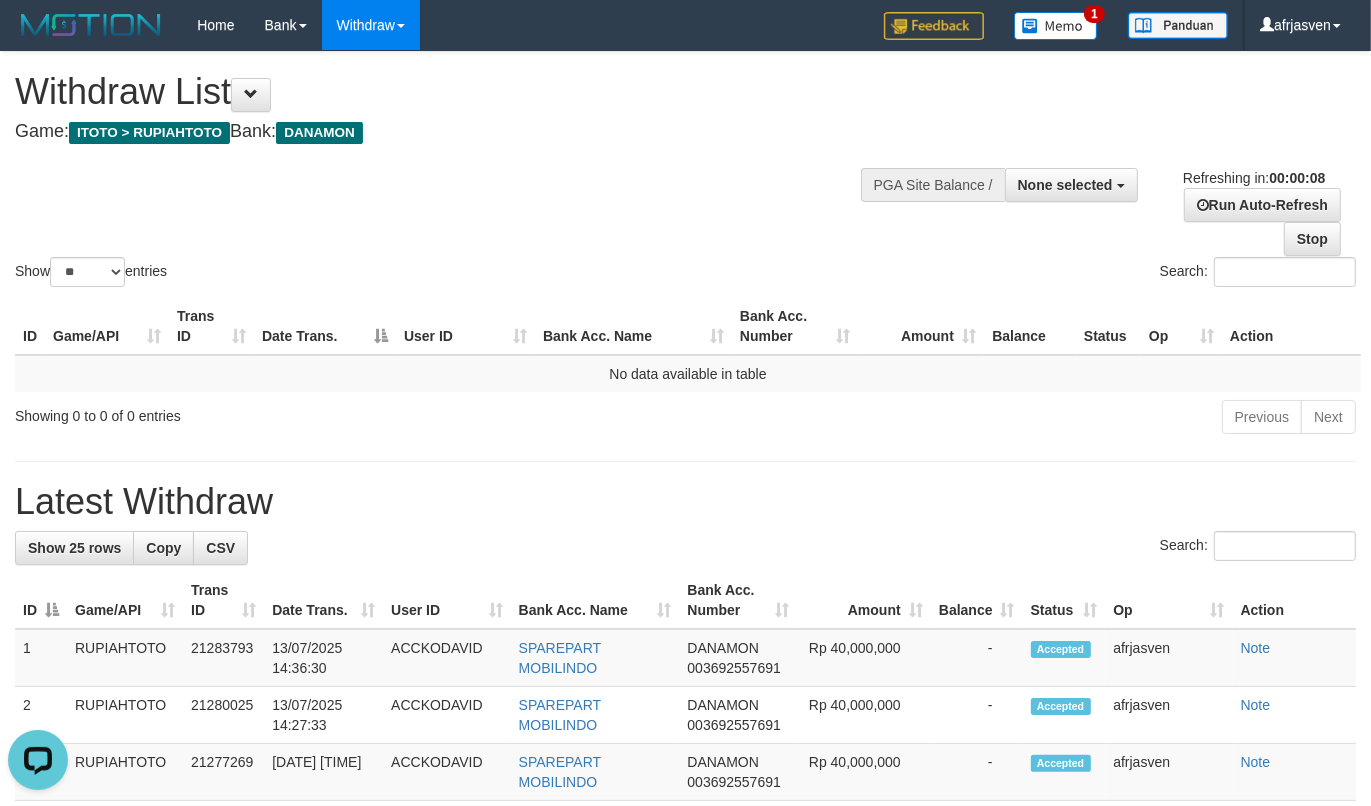 scroll, scrollTop: 0, scrollLeft: 0, axis: both 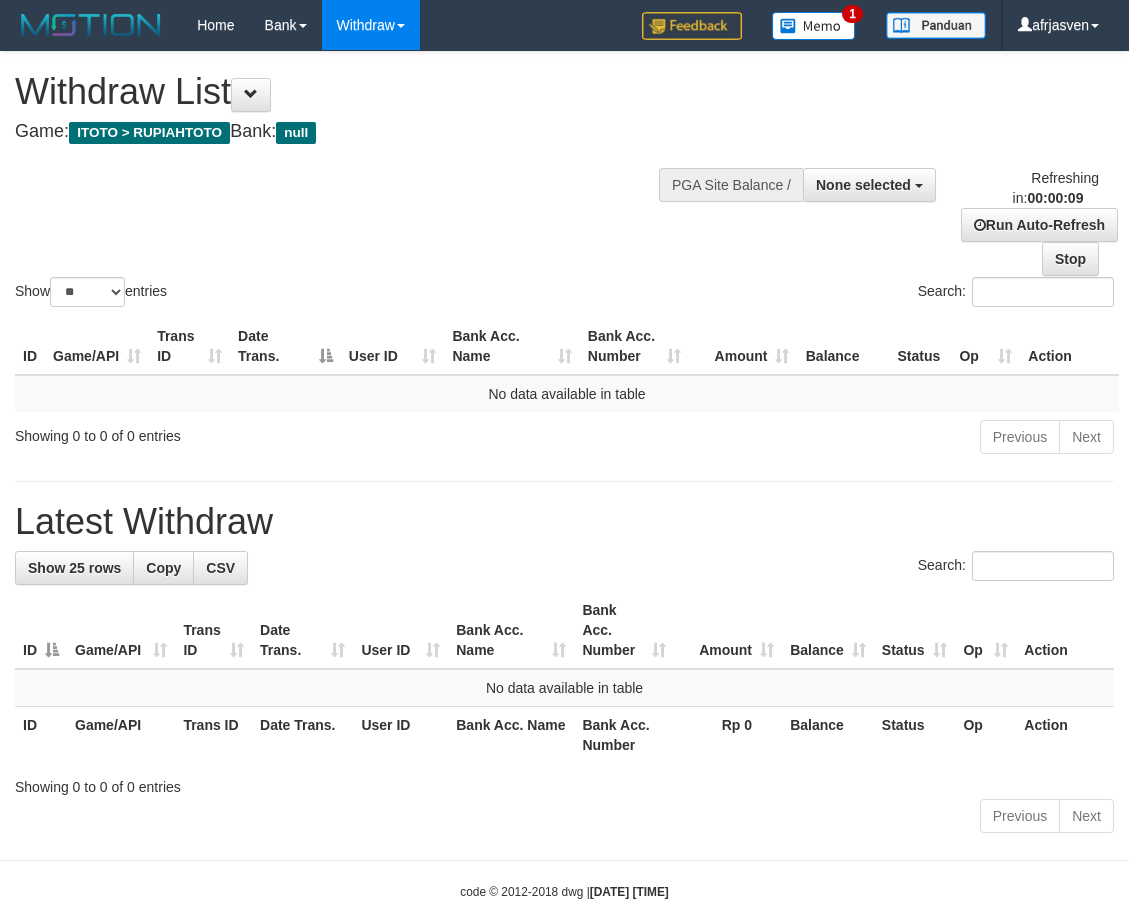 select 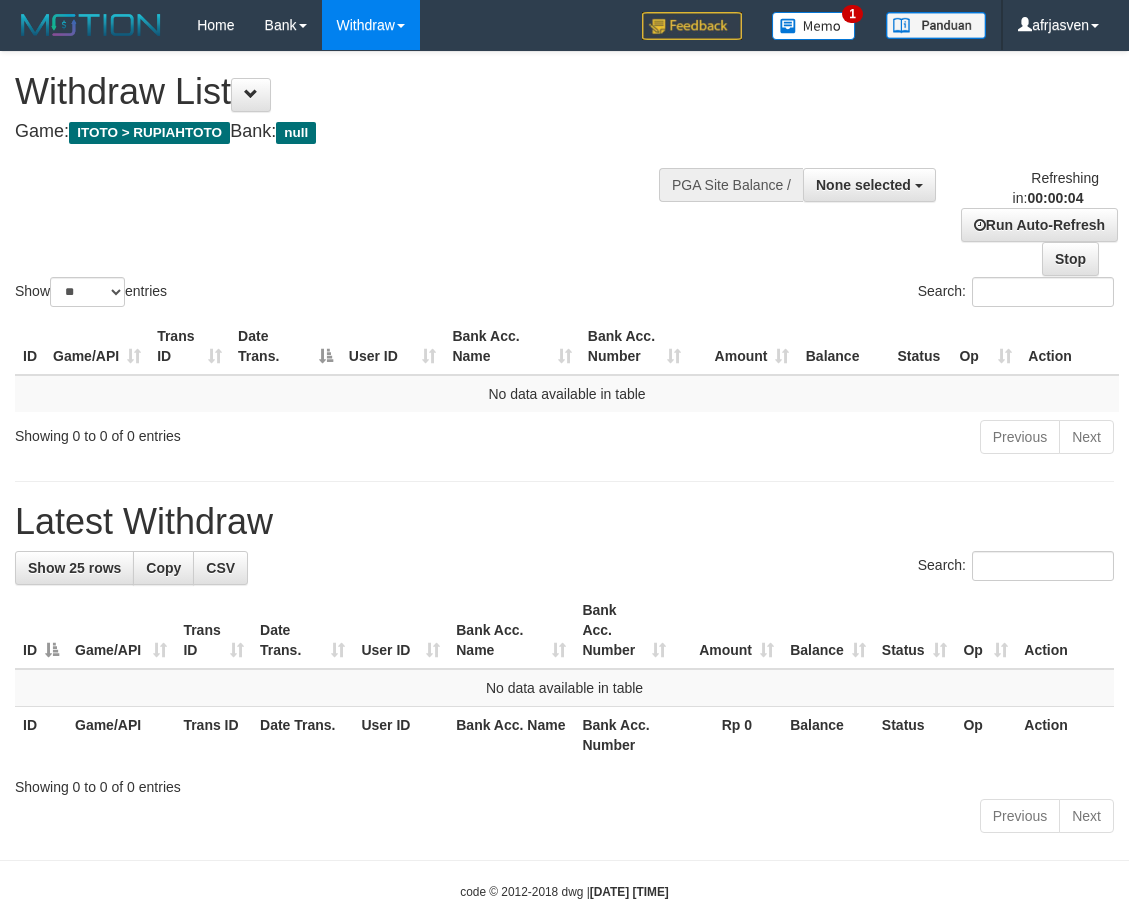 scroll, scrollTop: 0, scrollLeft: 0, axis: both 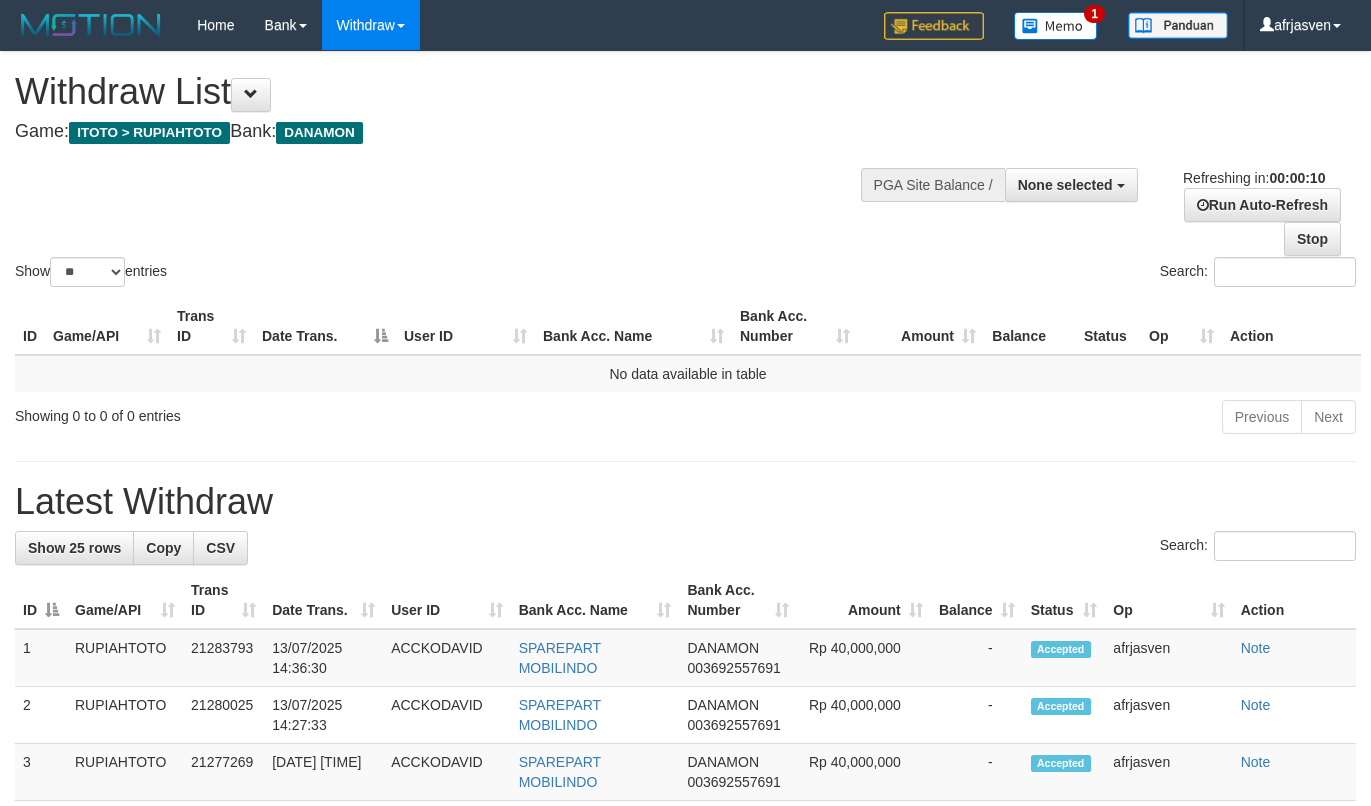 select 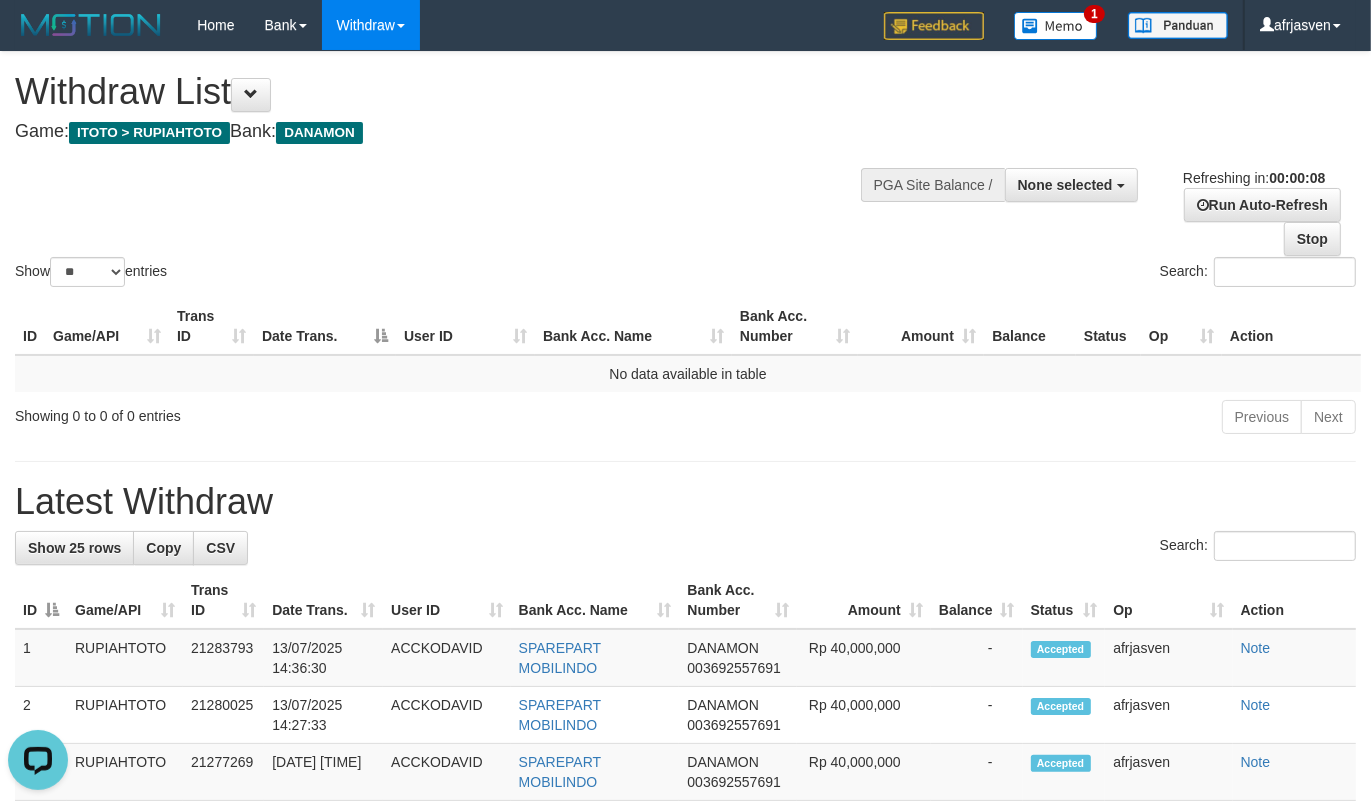 scroll, scrollTop: 0, scrollLeft: 0, axis: both 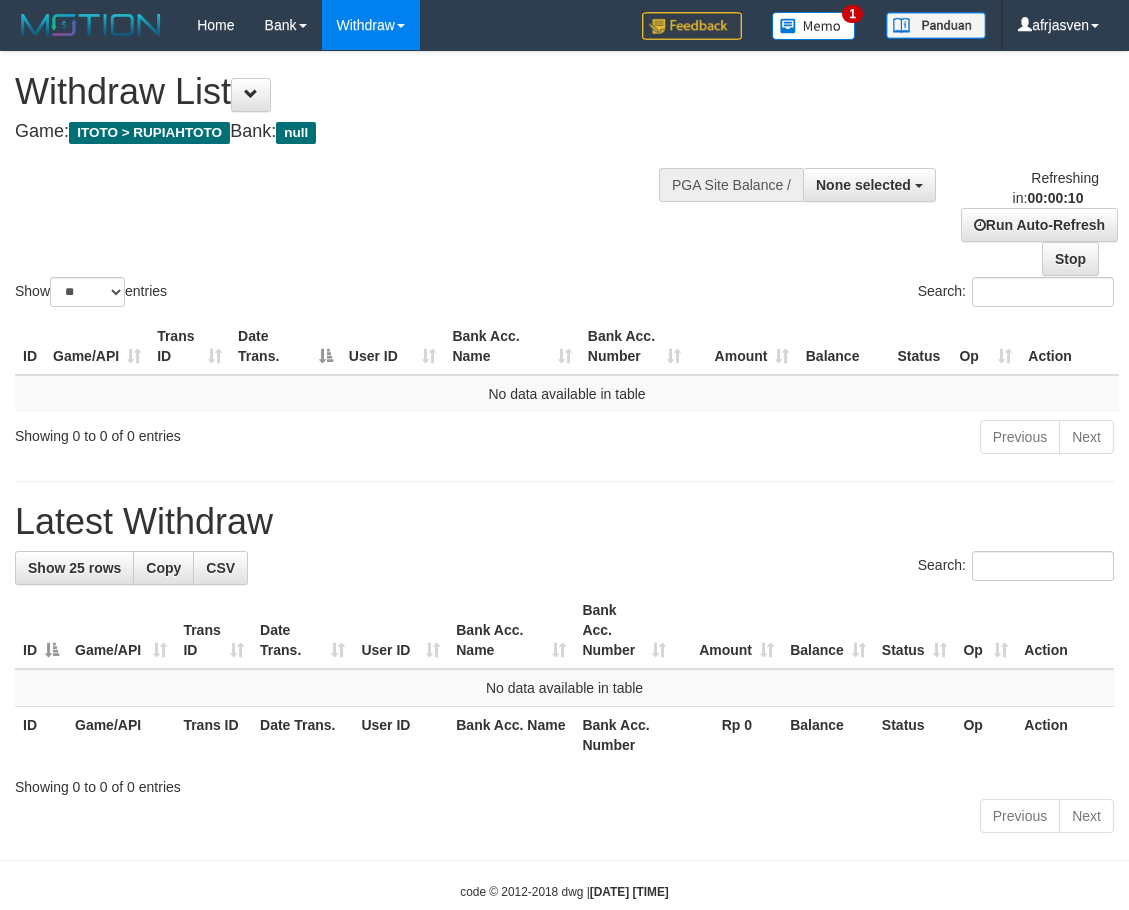 select 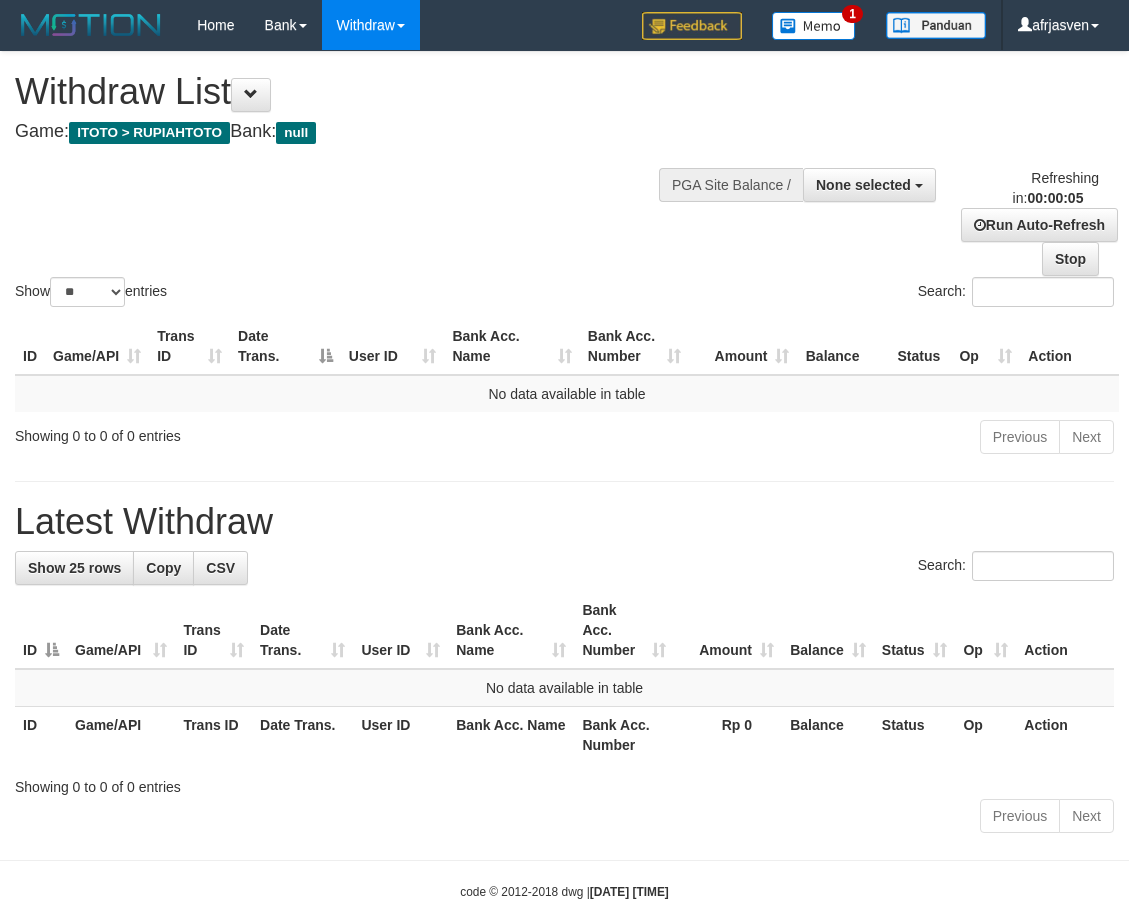 scroll, scrollTop: 0, scrollLeft: 0, axis: both 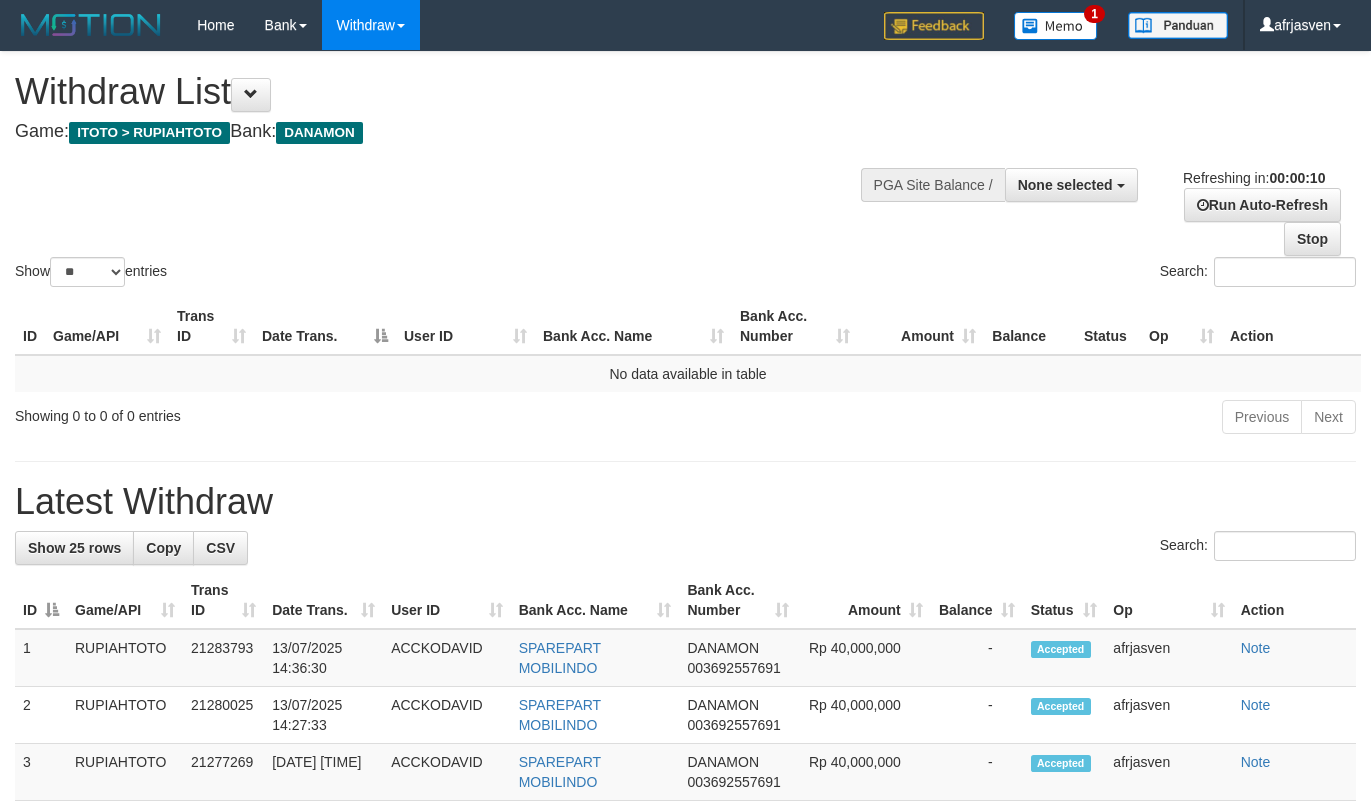 select 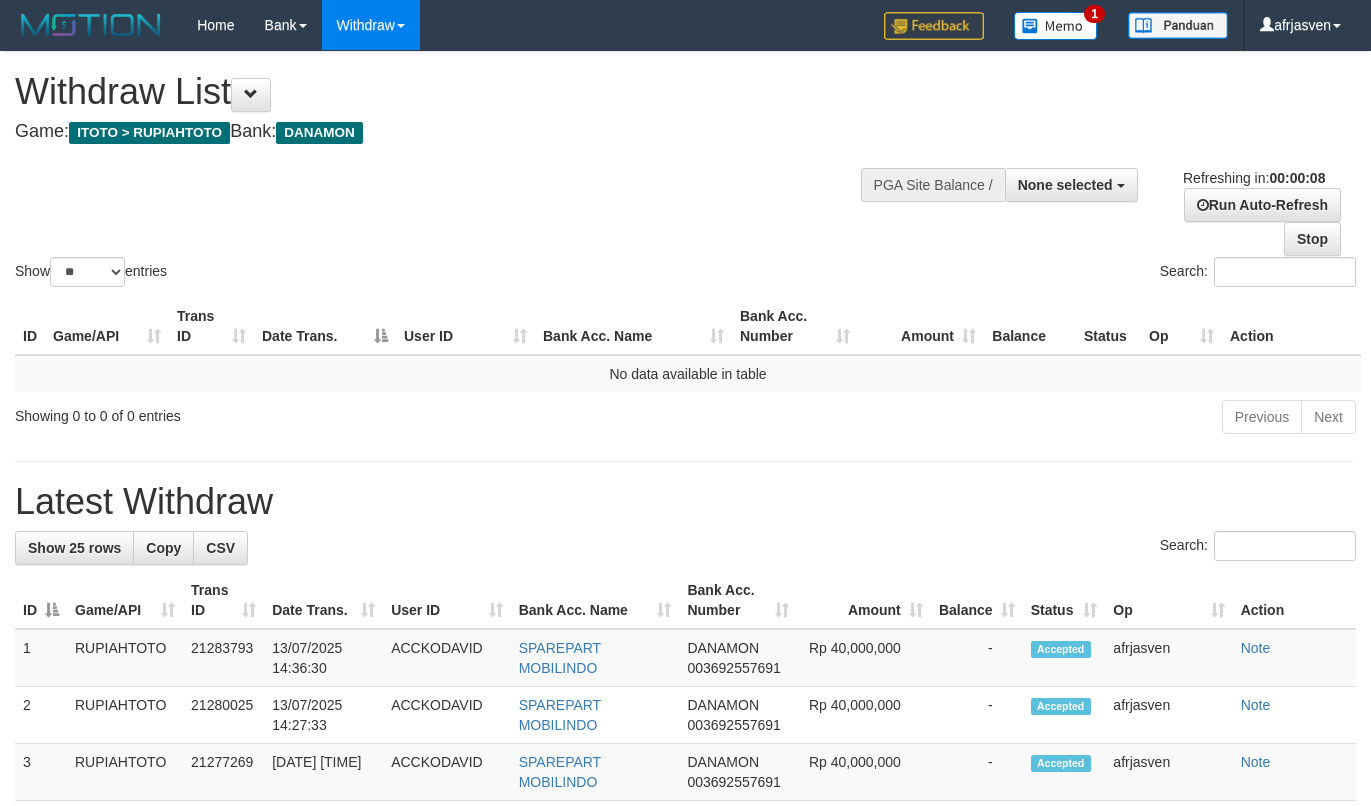 scroll, scrollTop: 0, scrollLeft: 0, axis: both 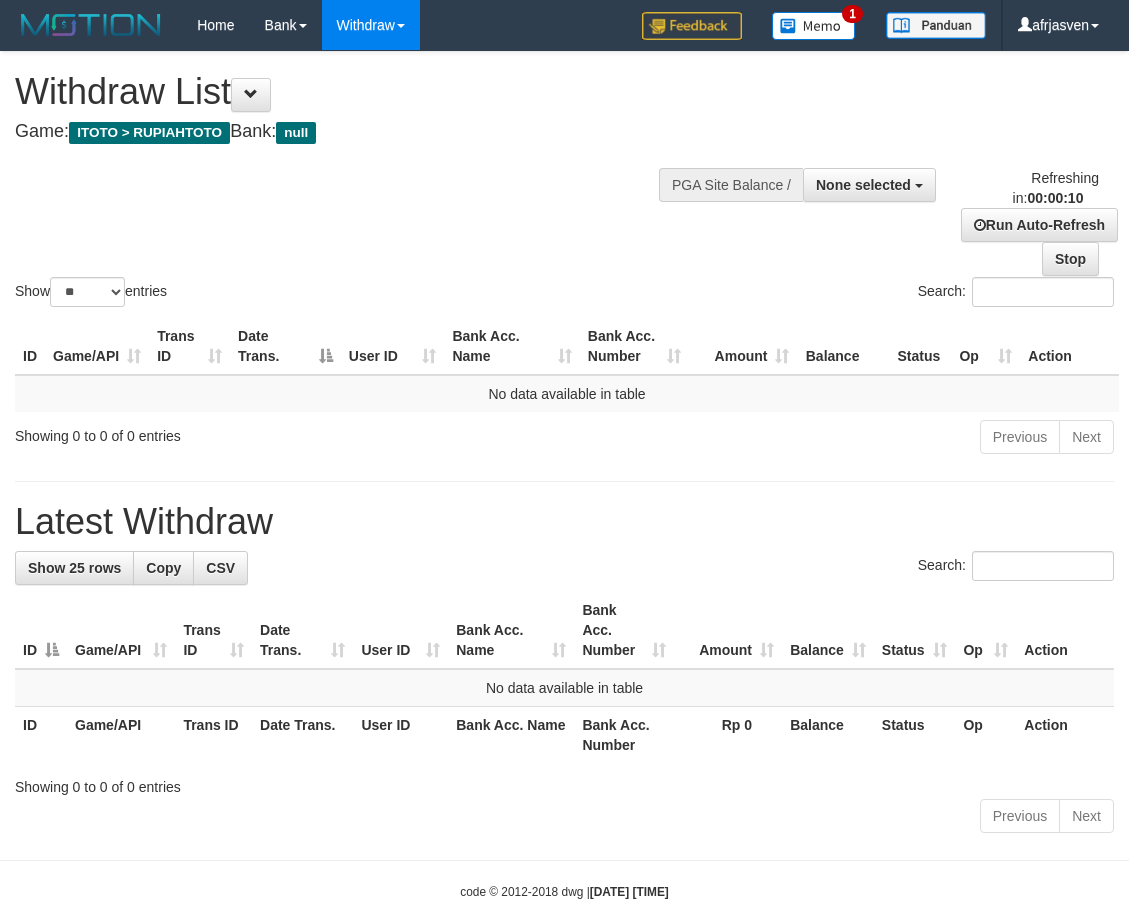 select 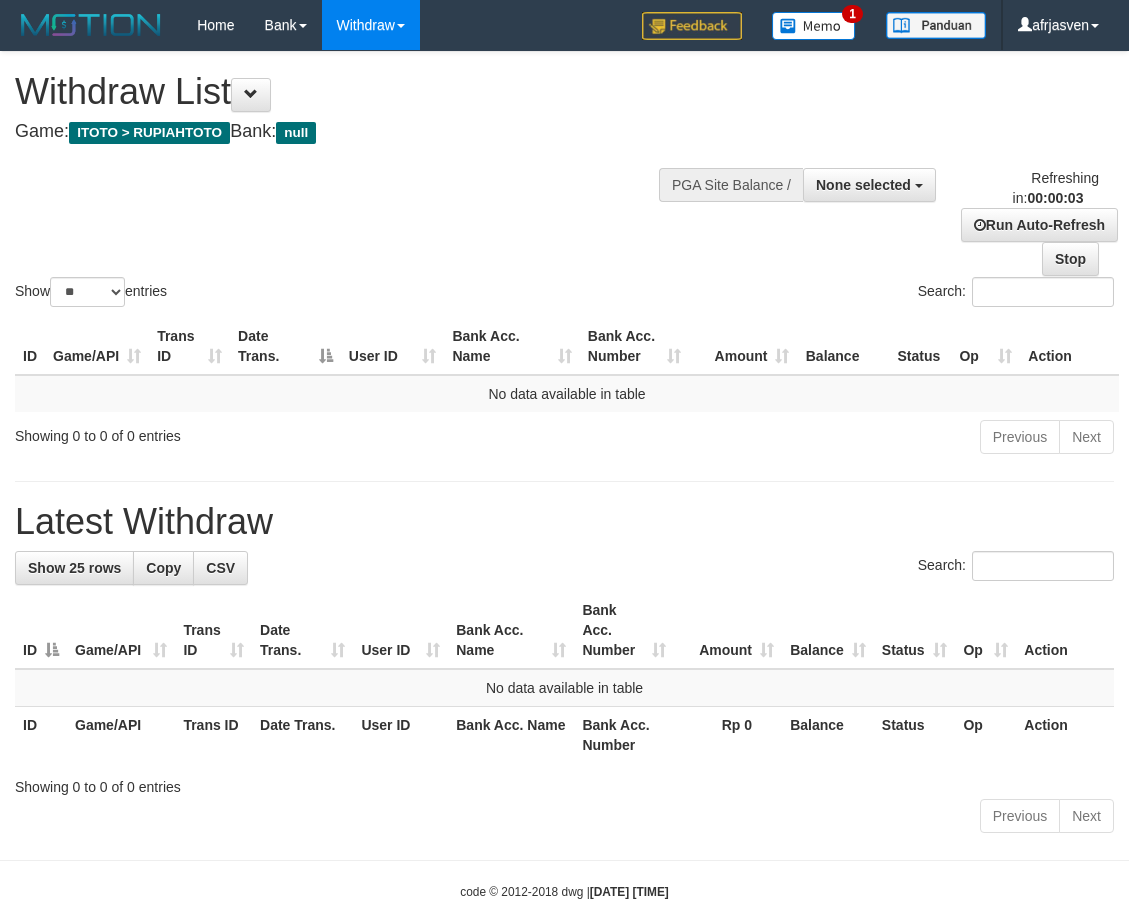 scroll, scrollTop: 0, scrollLeft: 0, axis: both 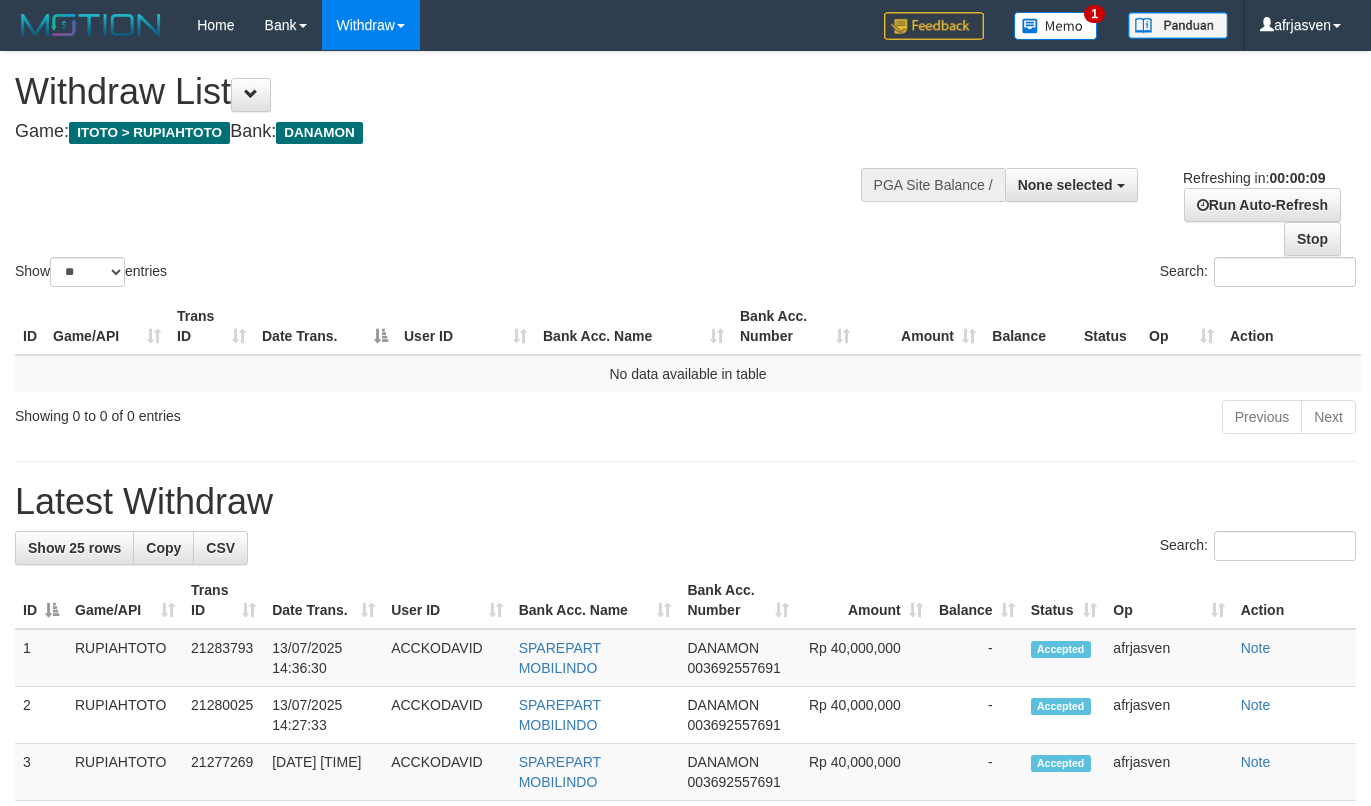 select 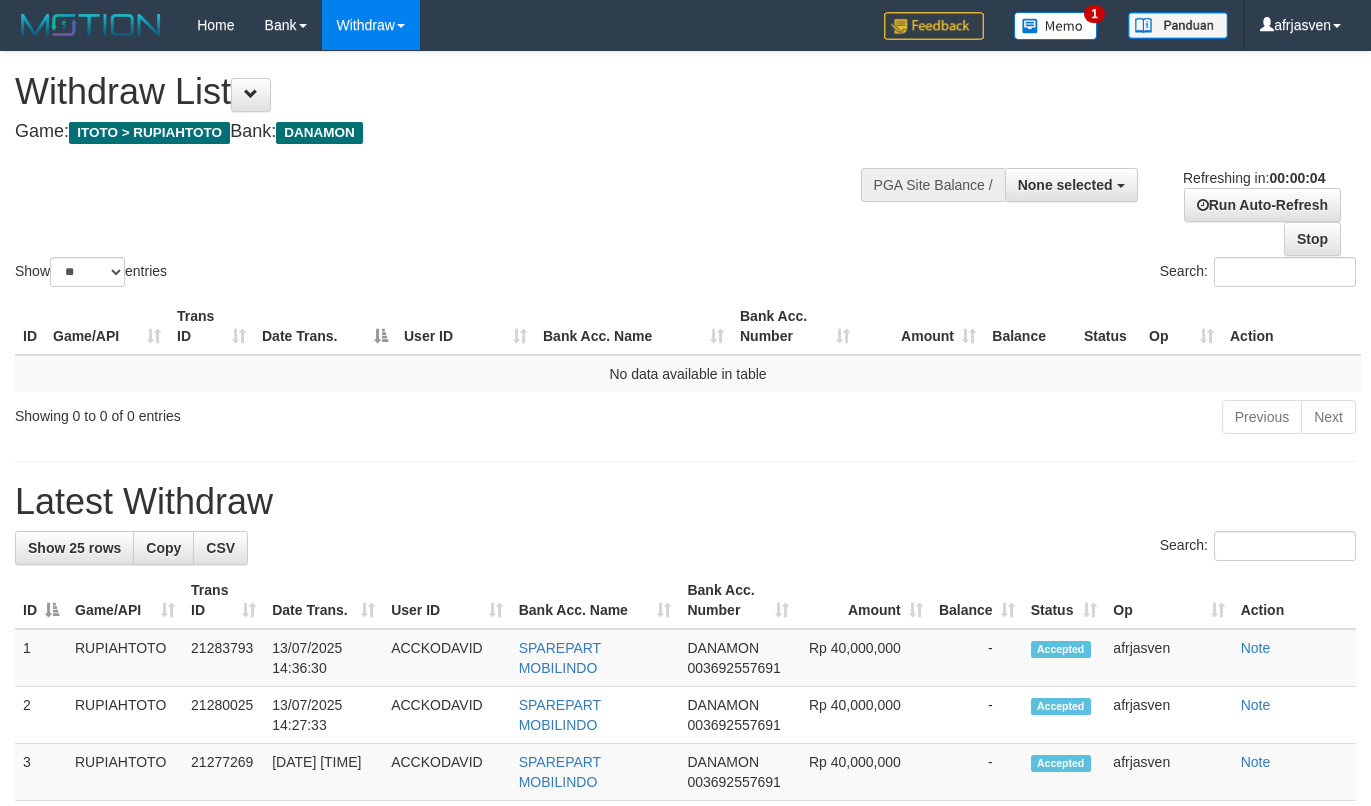 scroll, scrollTop: 0, scrollLeft: 0, axis: both 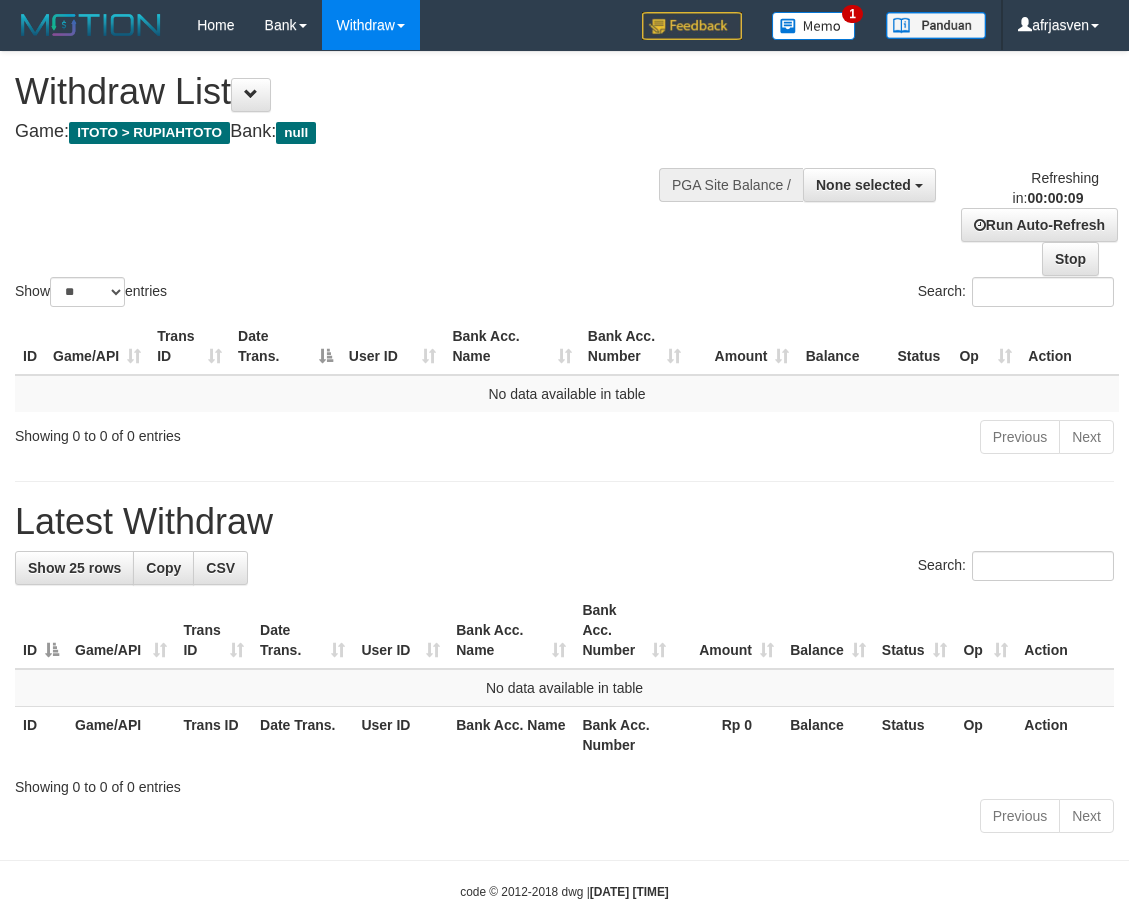 select 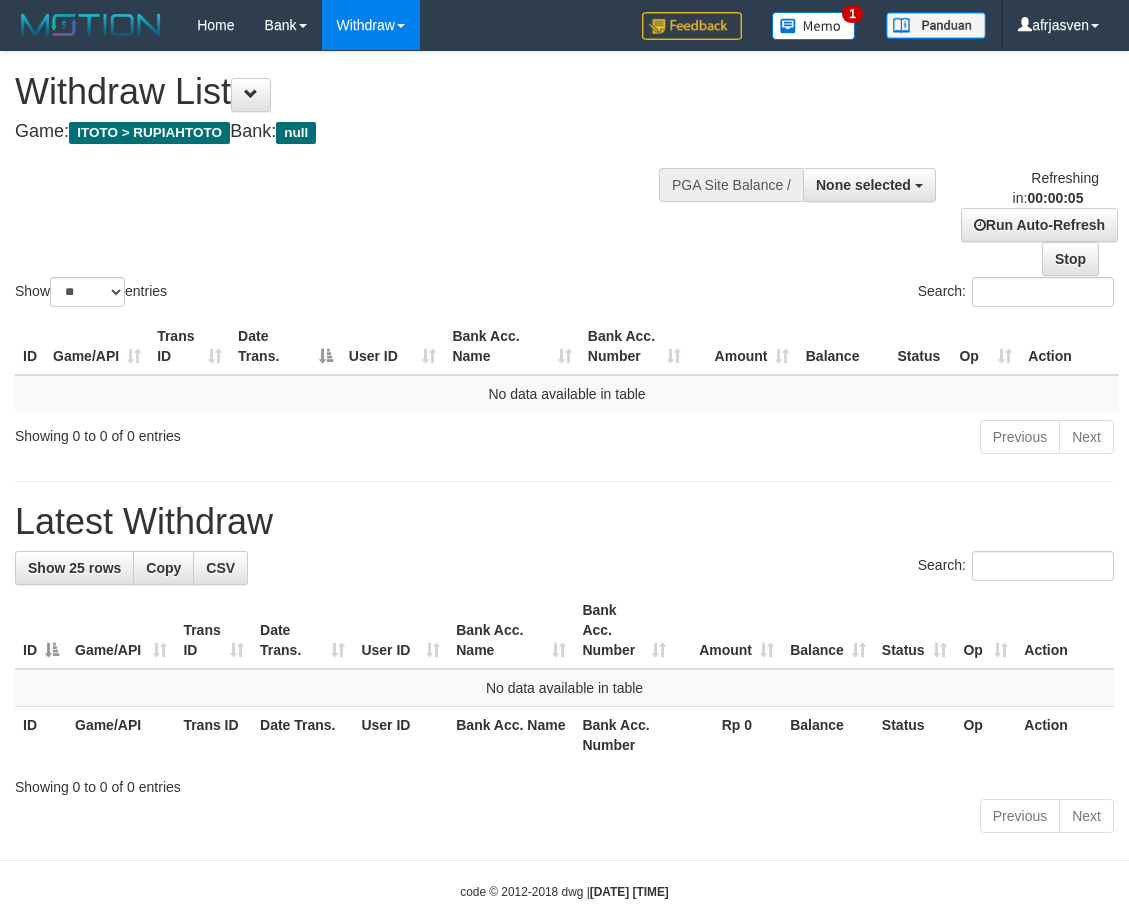 scroll, scrollTop: 0, scrollLeft: 0, axis: both 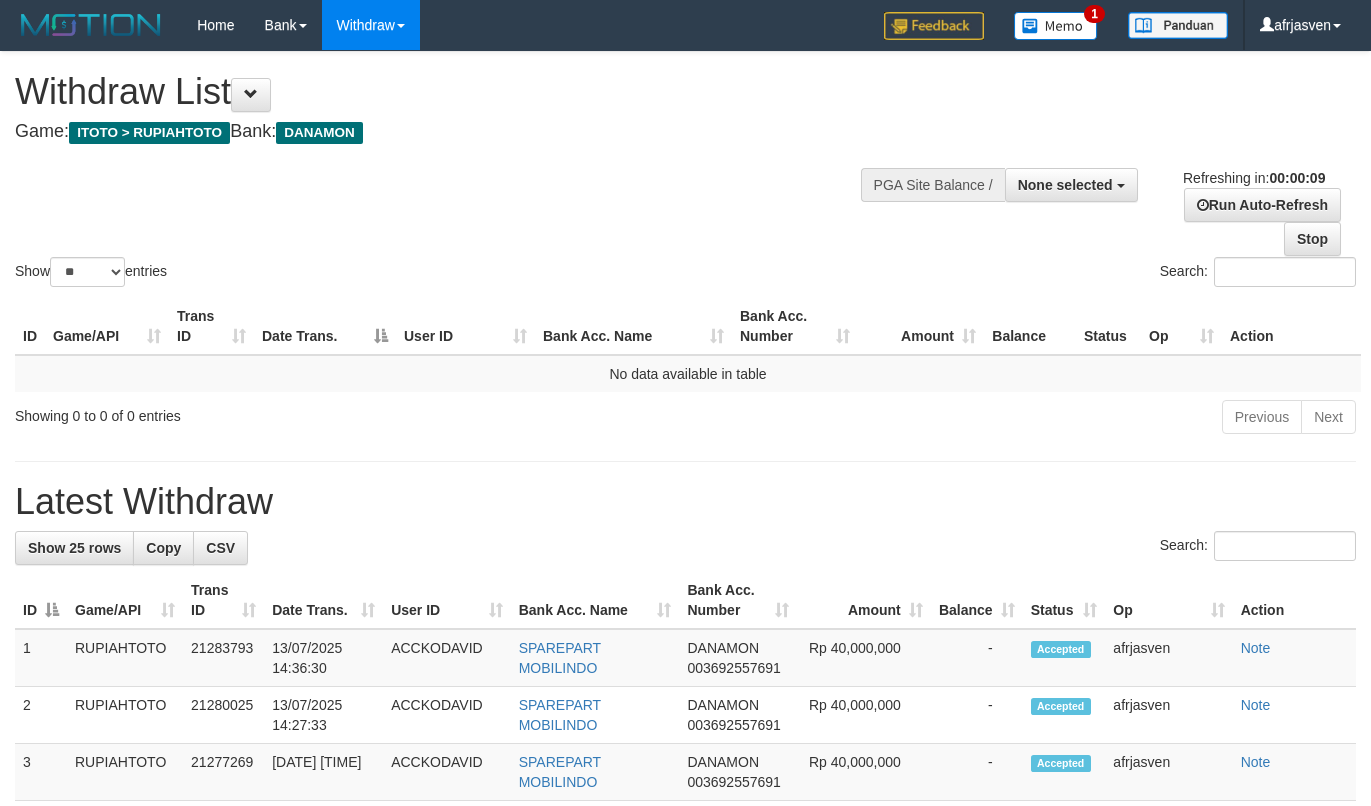select 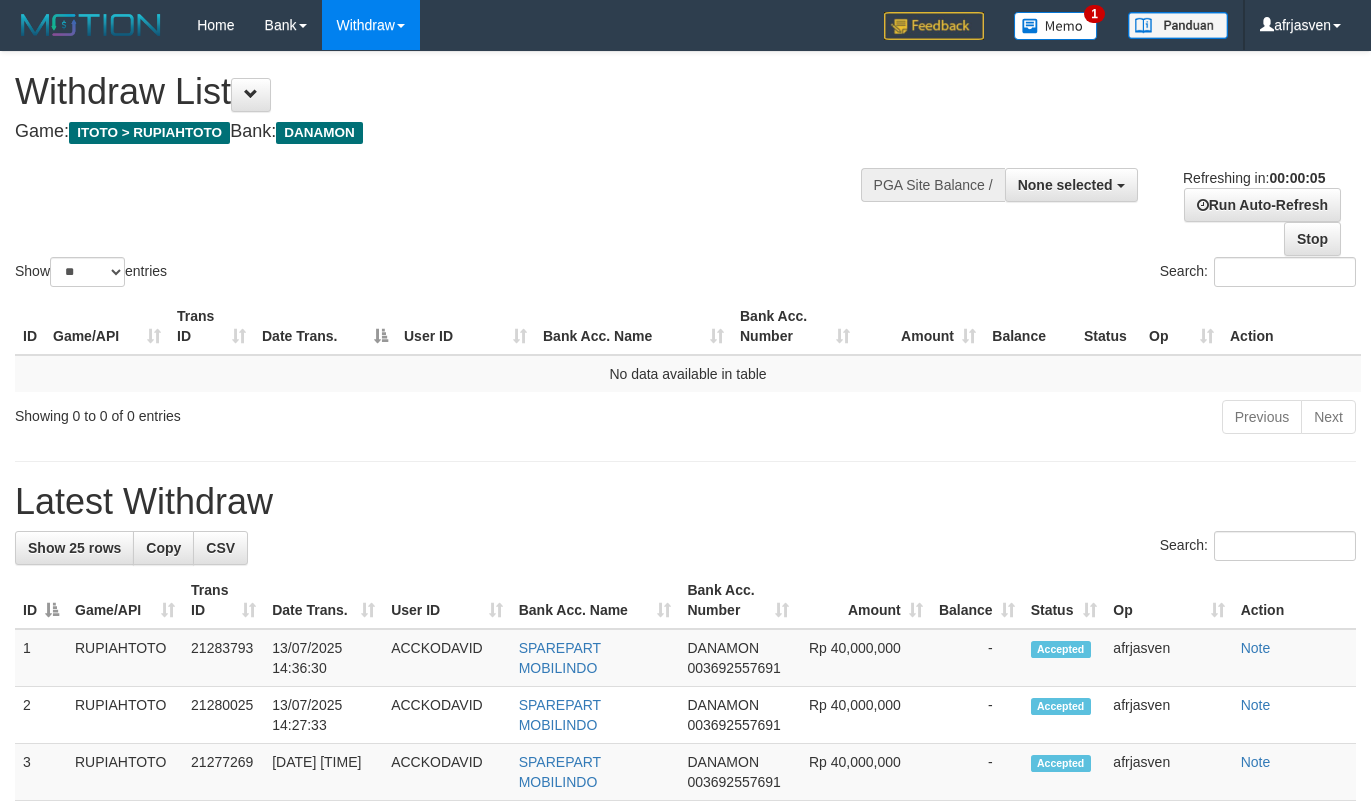 scroll, scrollTop: 0, scrollLeft: 0, axis: both 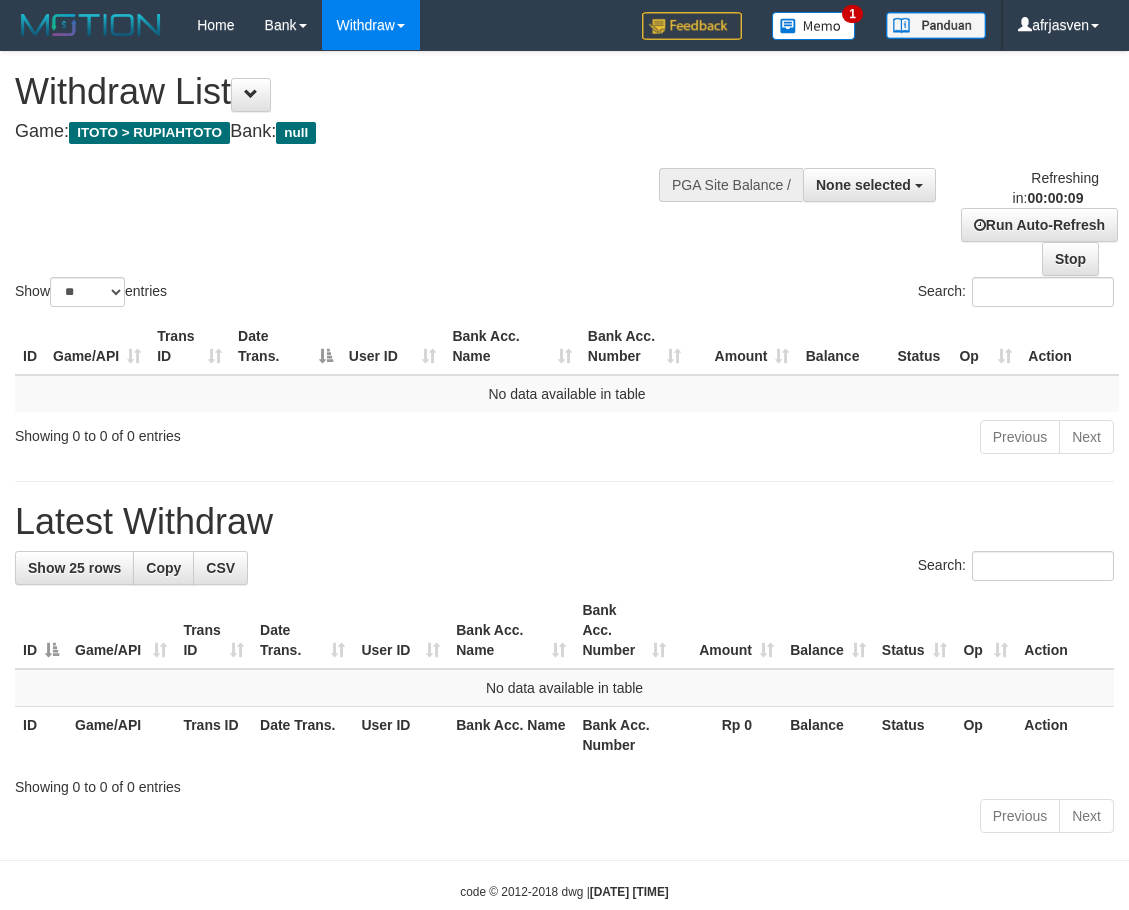 select 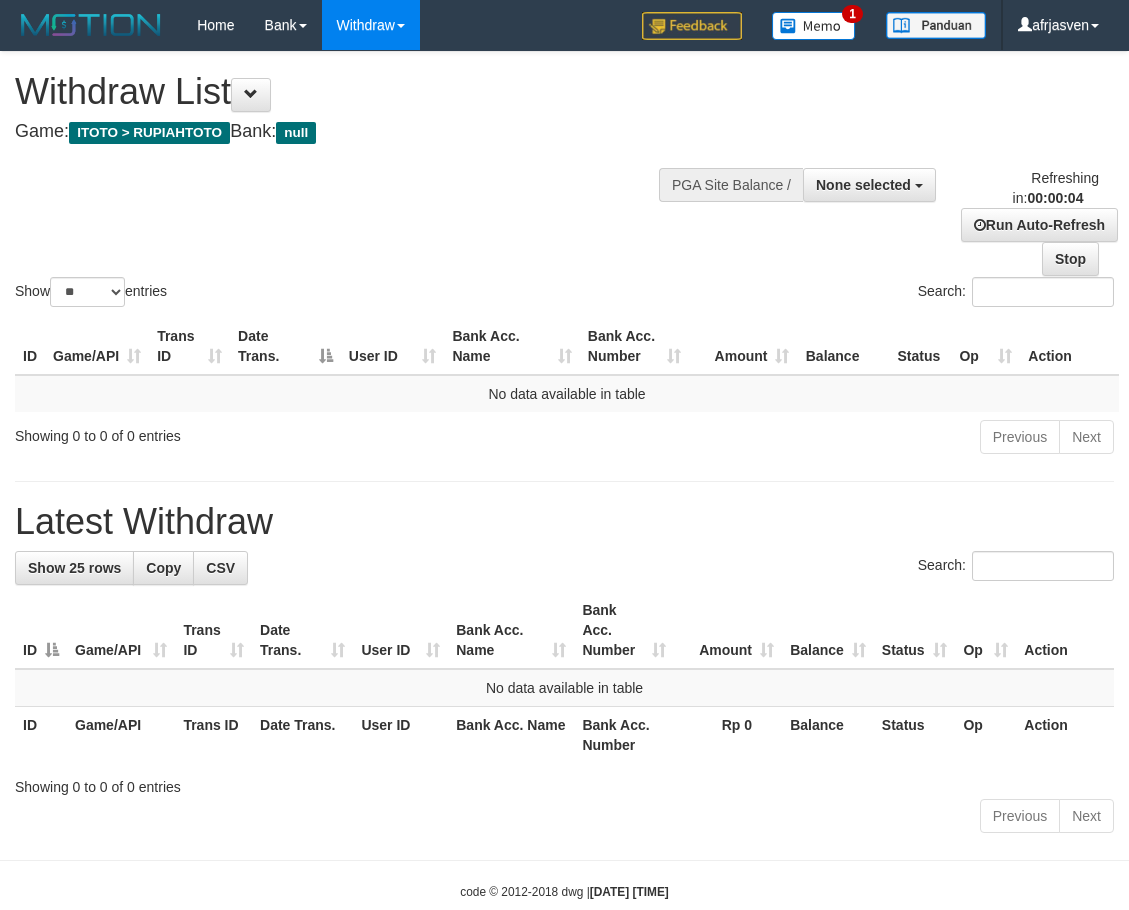 scroll, scrollTop: 0, scrollLeft: 0, axis: both 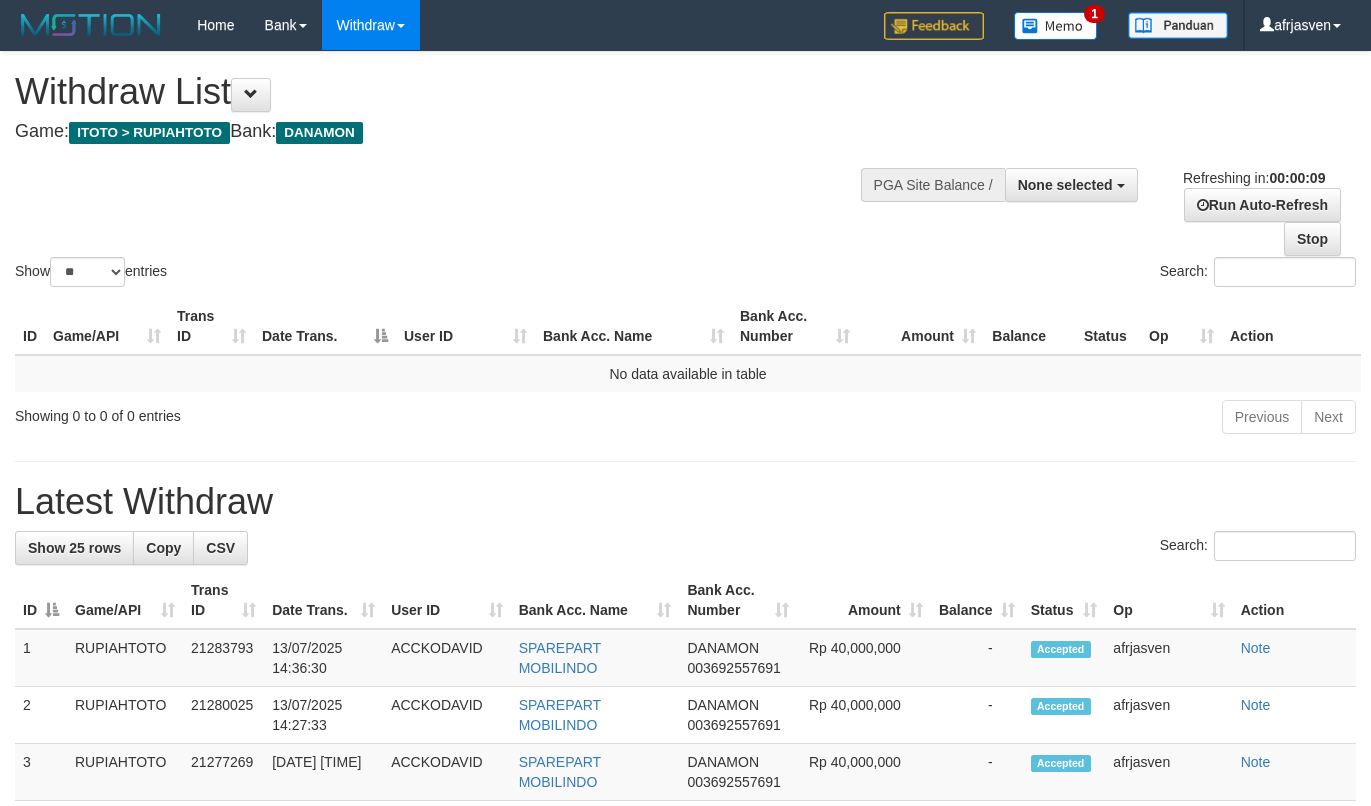 select 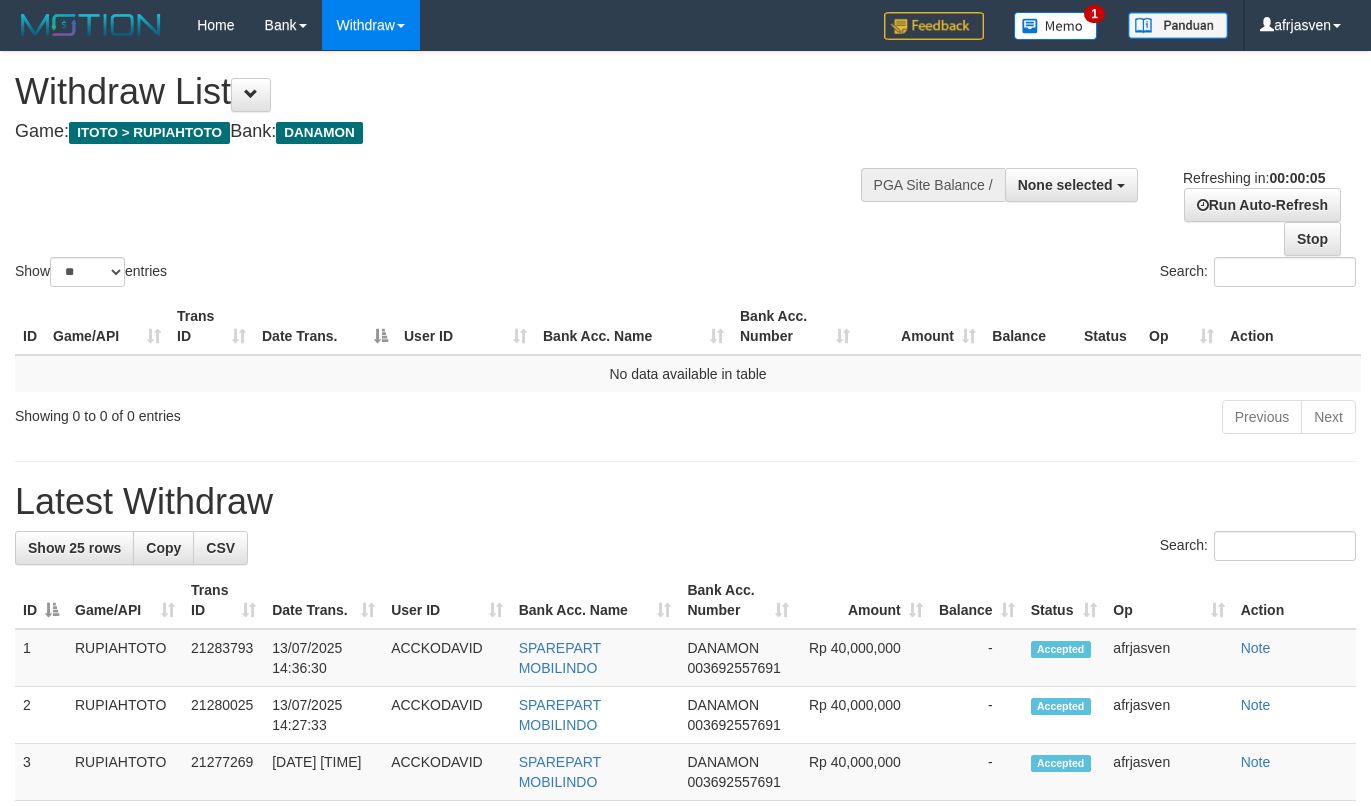 scroll, scrollTop: 0, scrollLeft: 0, axis: both 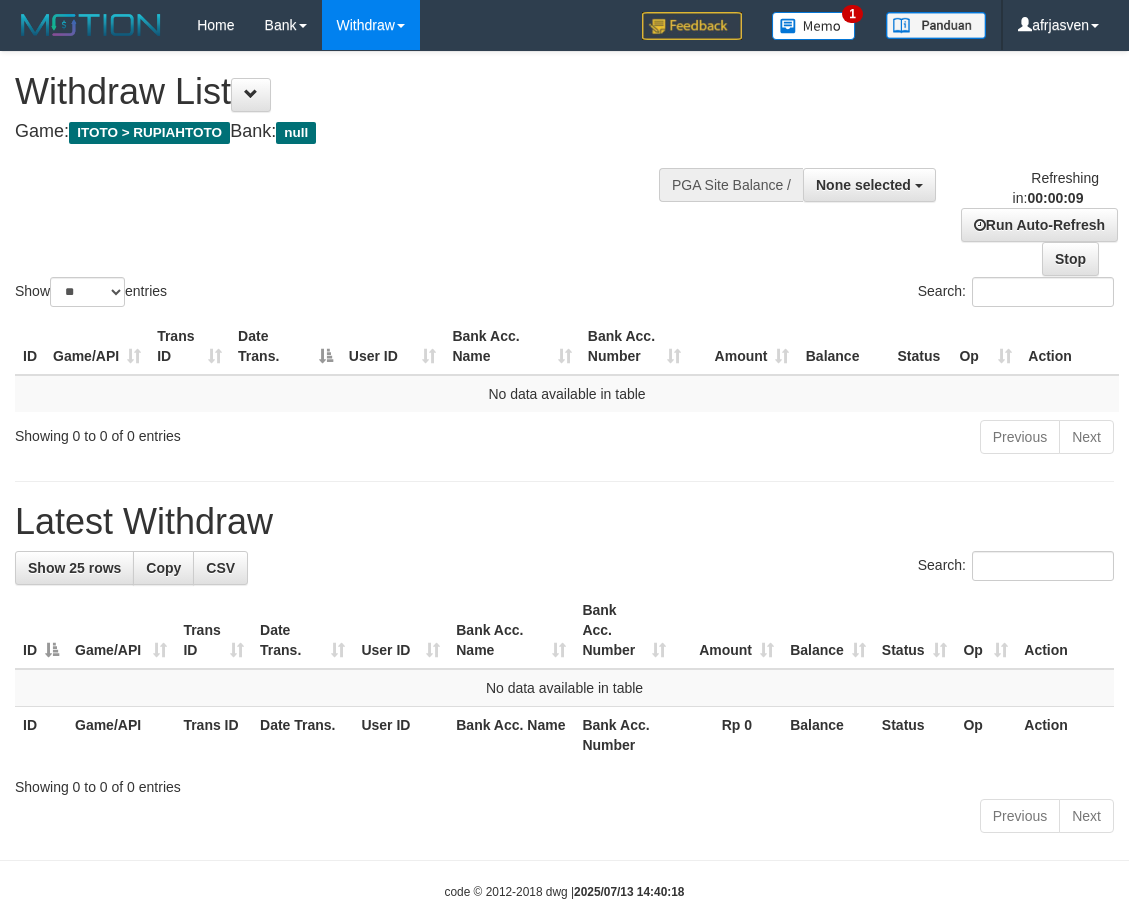 select 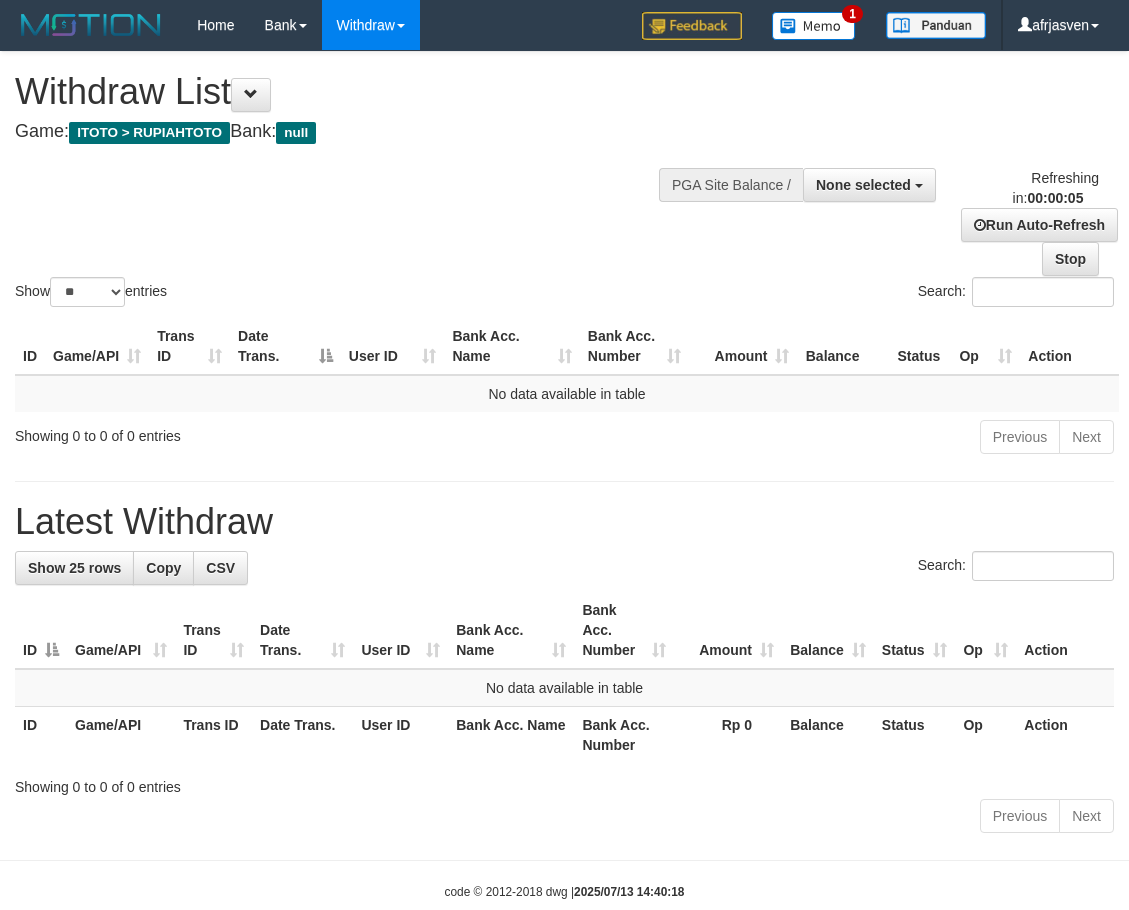 scroll, scrollTop: 0, scrollLeft: 0, axis: both 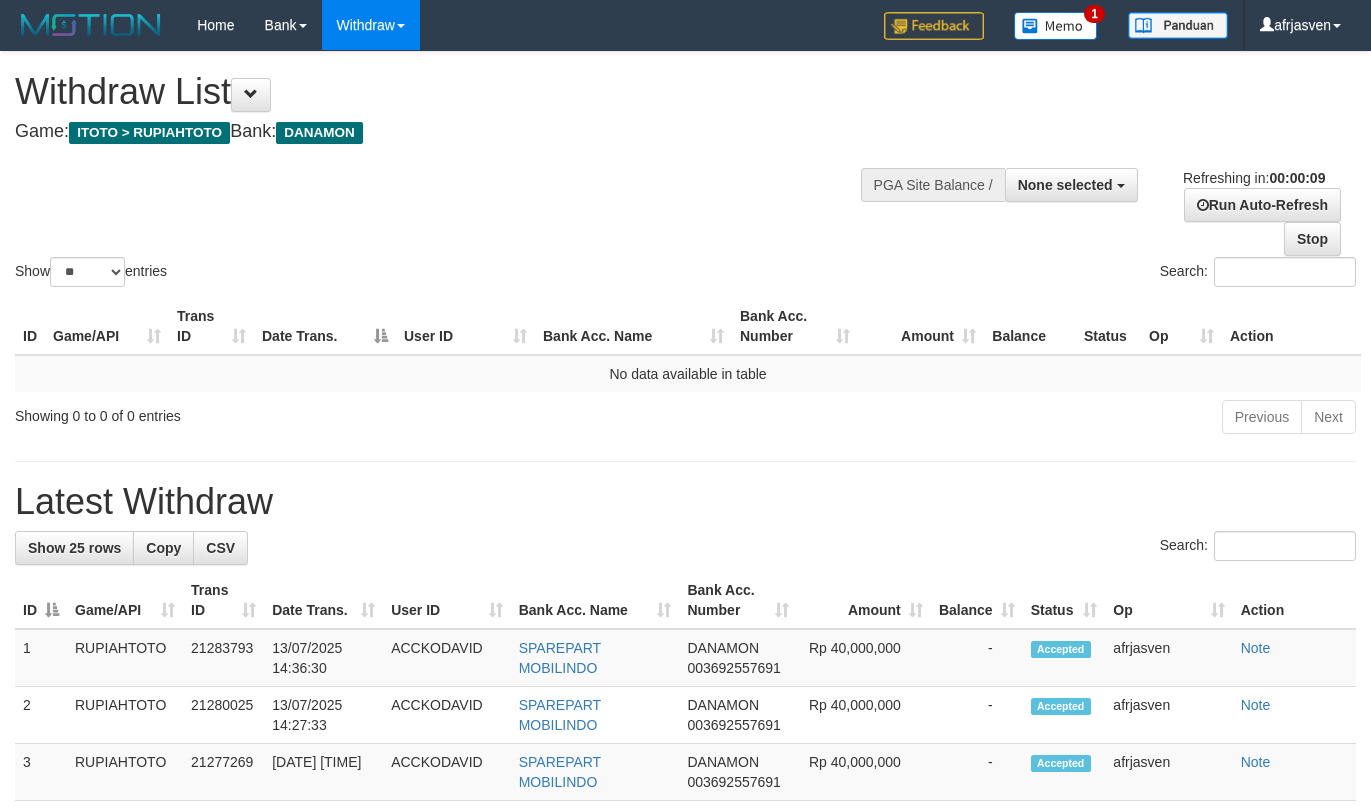 select 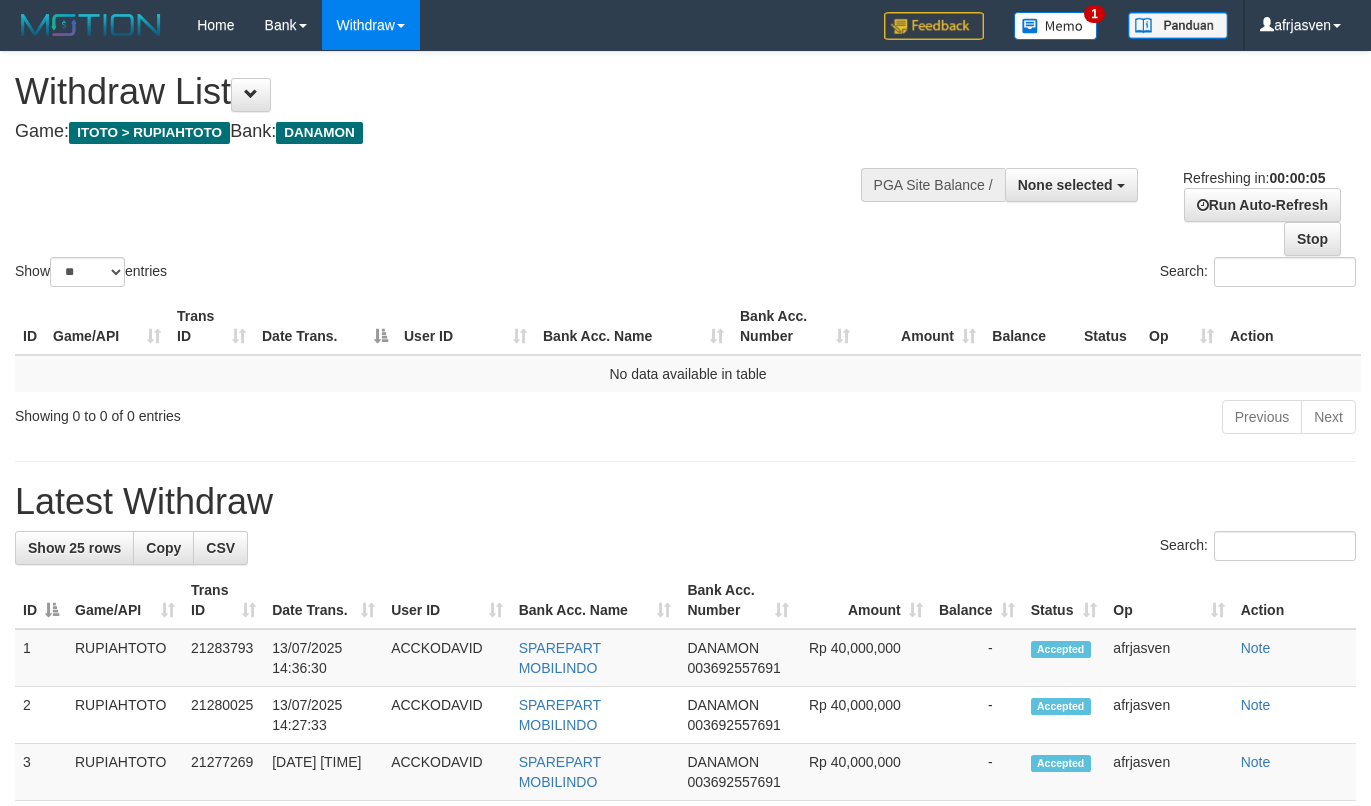scroll, scrollTop: 0, scrollLeft: 0, axis: both 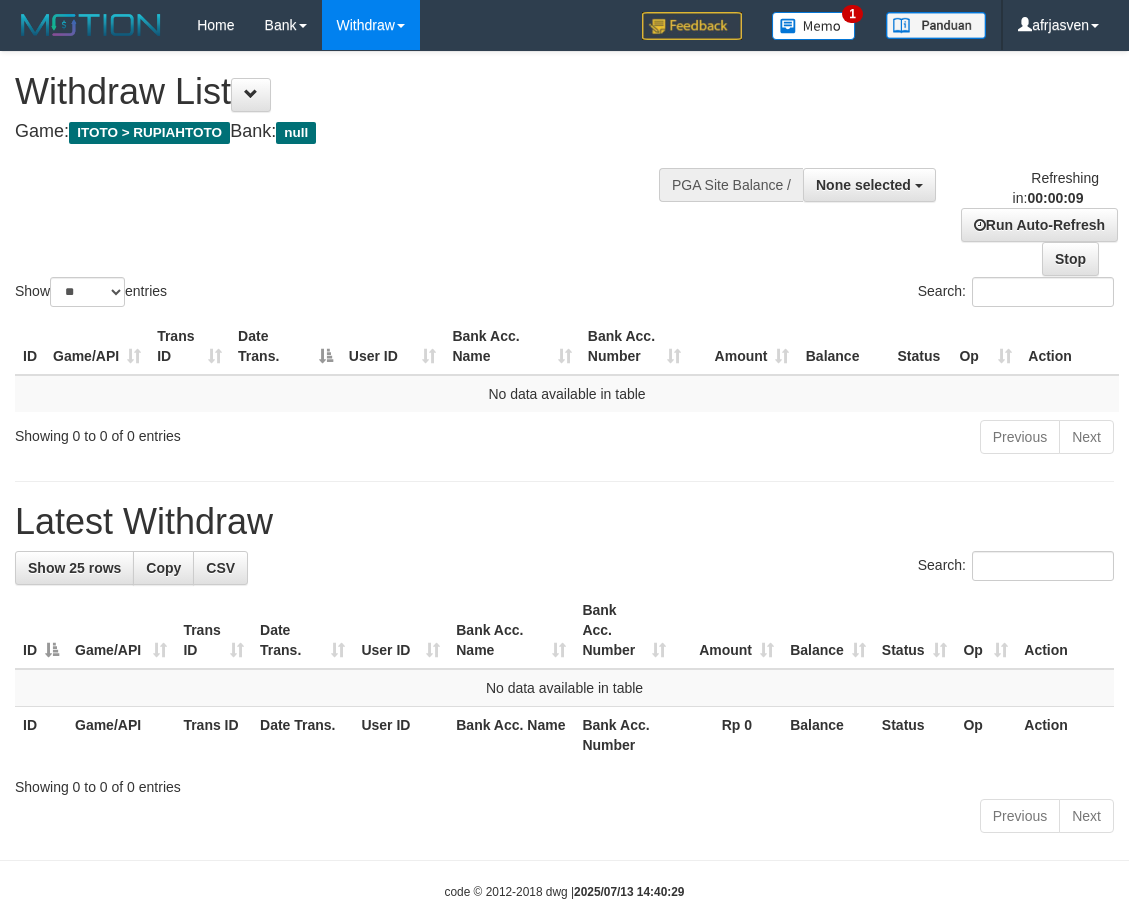select 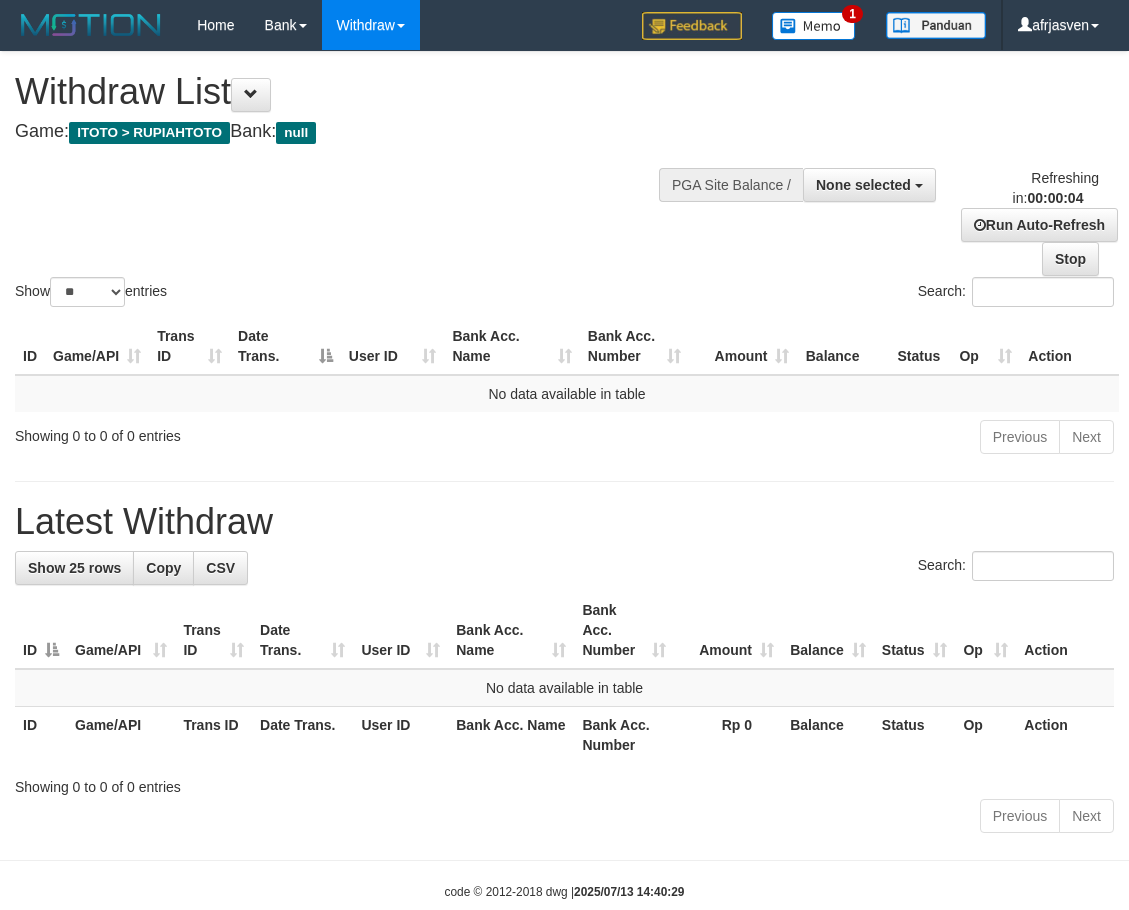 scroll, scrollTop: 0, scrollLeft: 0, axis: both 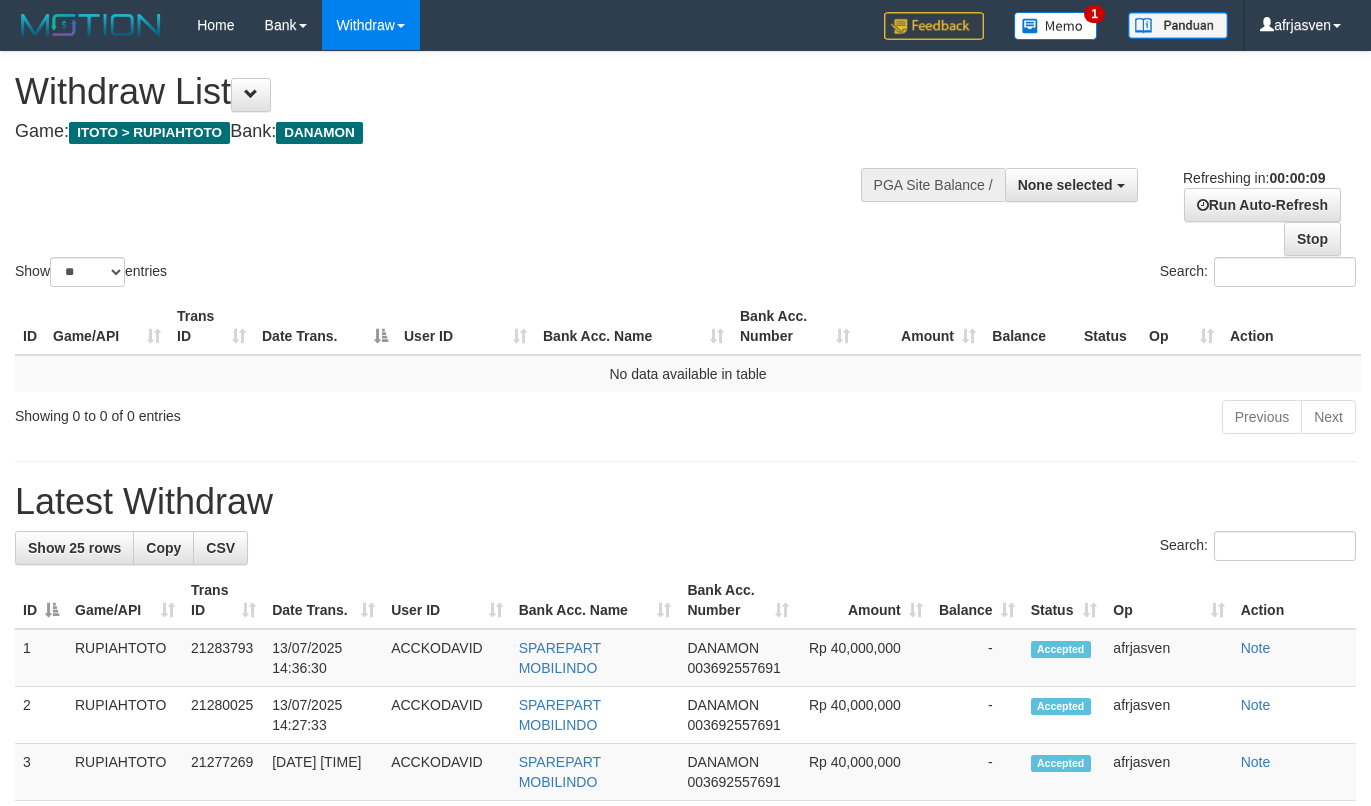 select 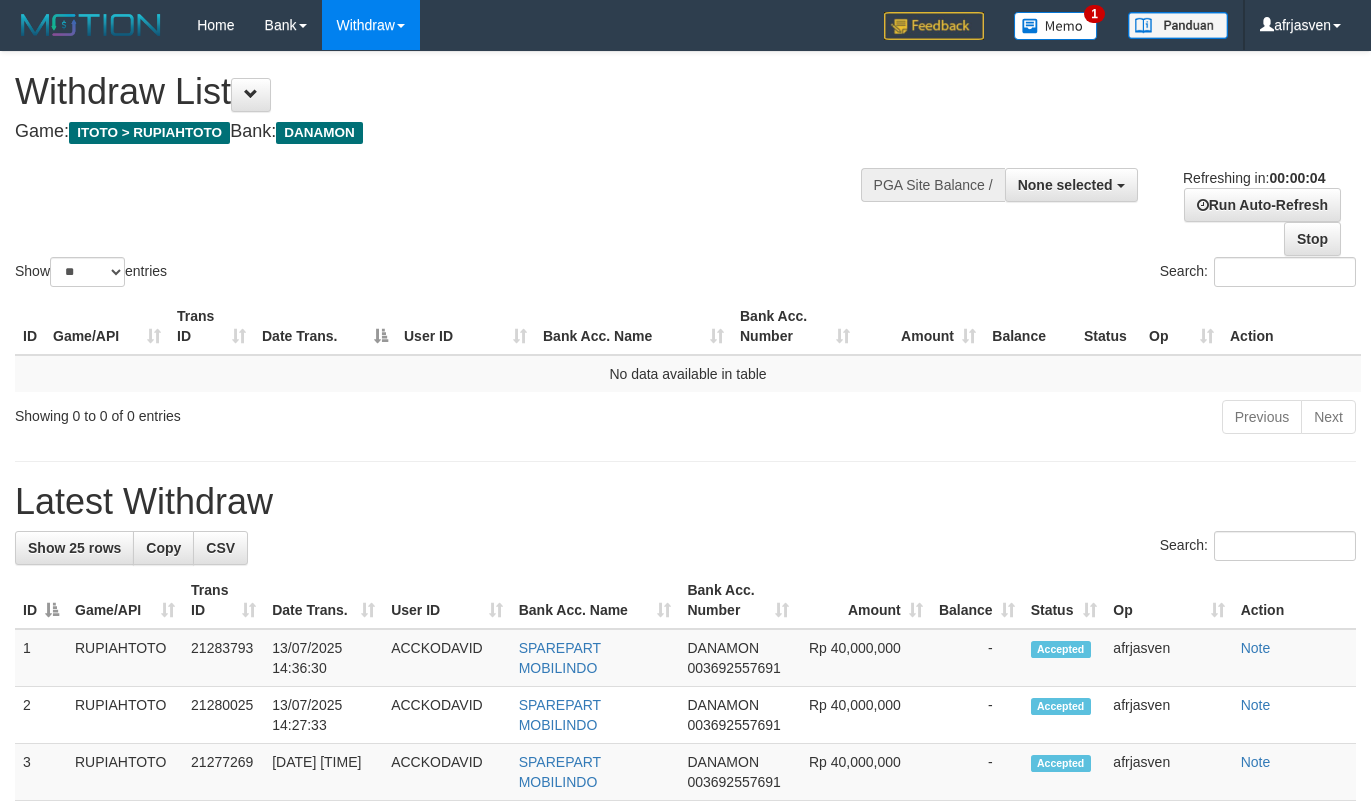 scroll, scrollTop: 0, scrollLeft: 0, axis: both 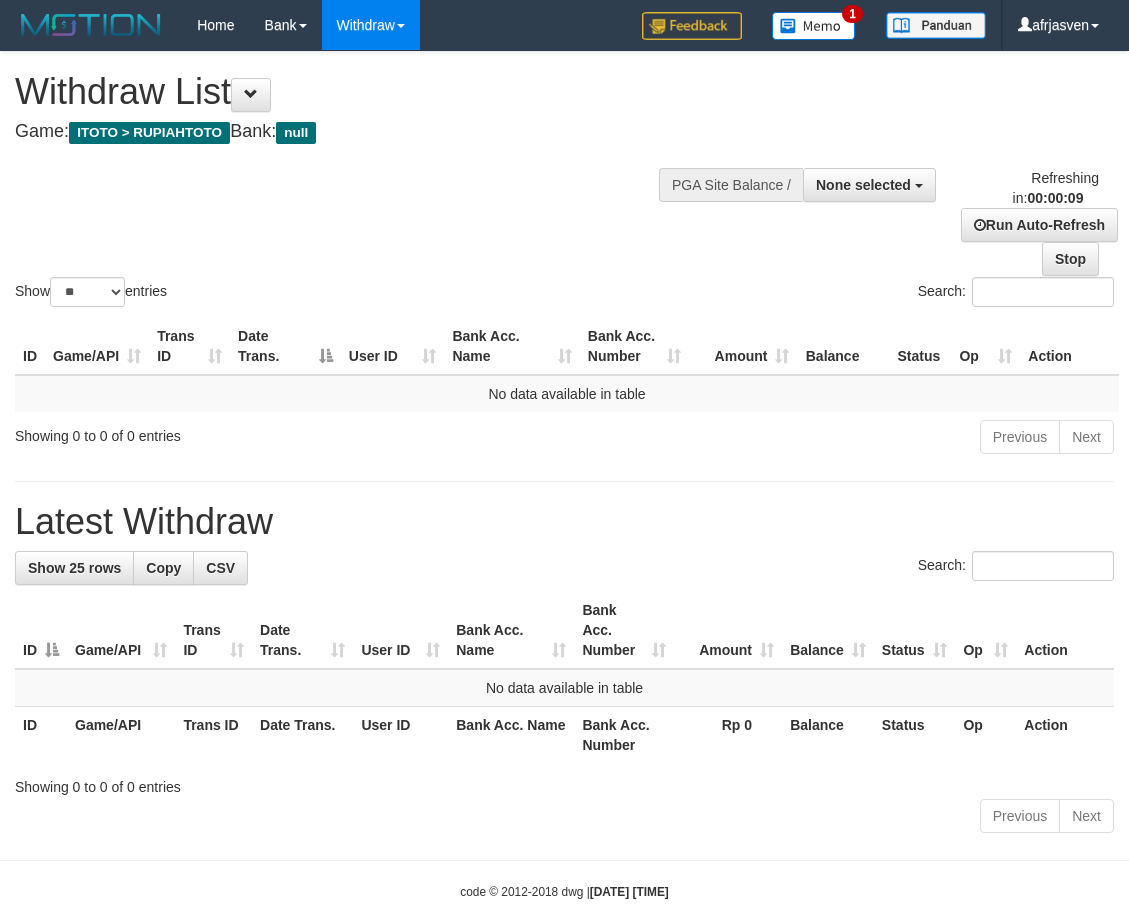 select 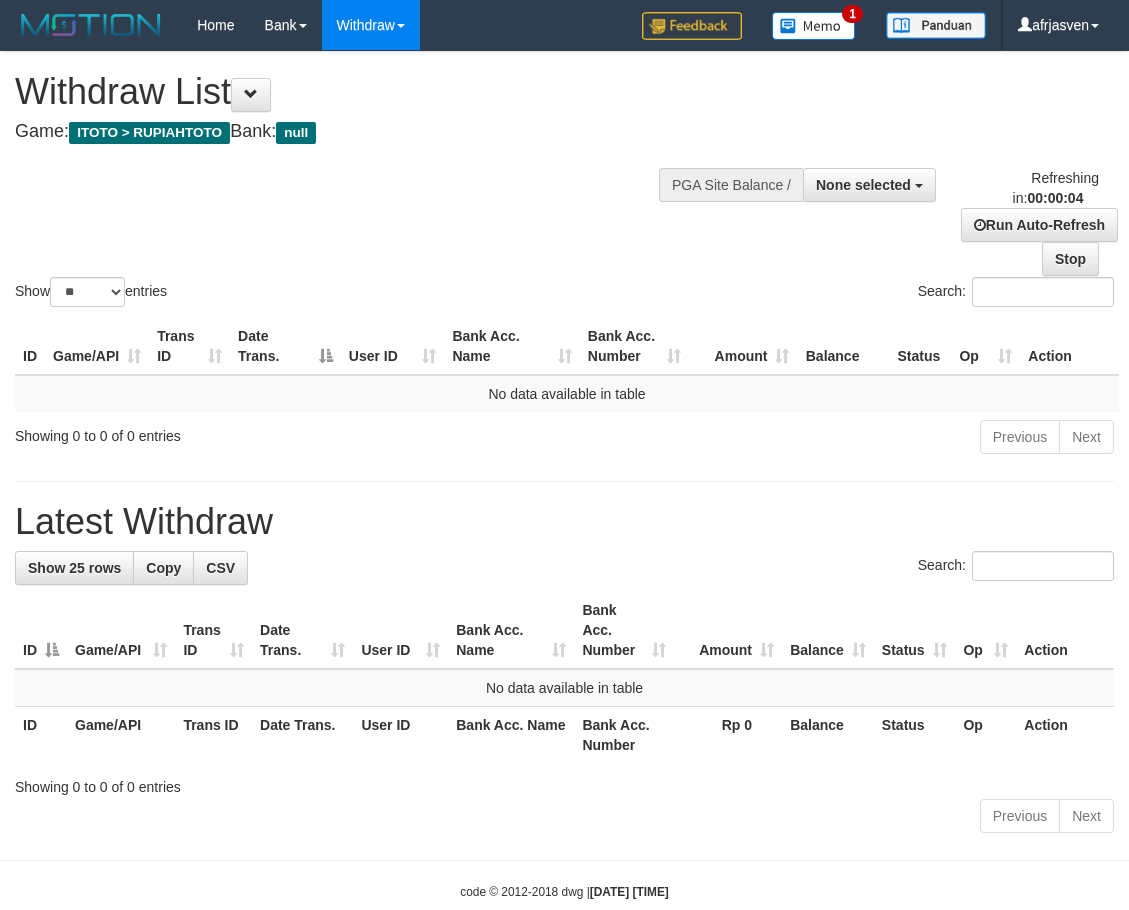 scroll, scrollTop: 0, scrollLeft: 0, axis: both 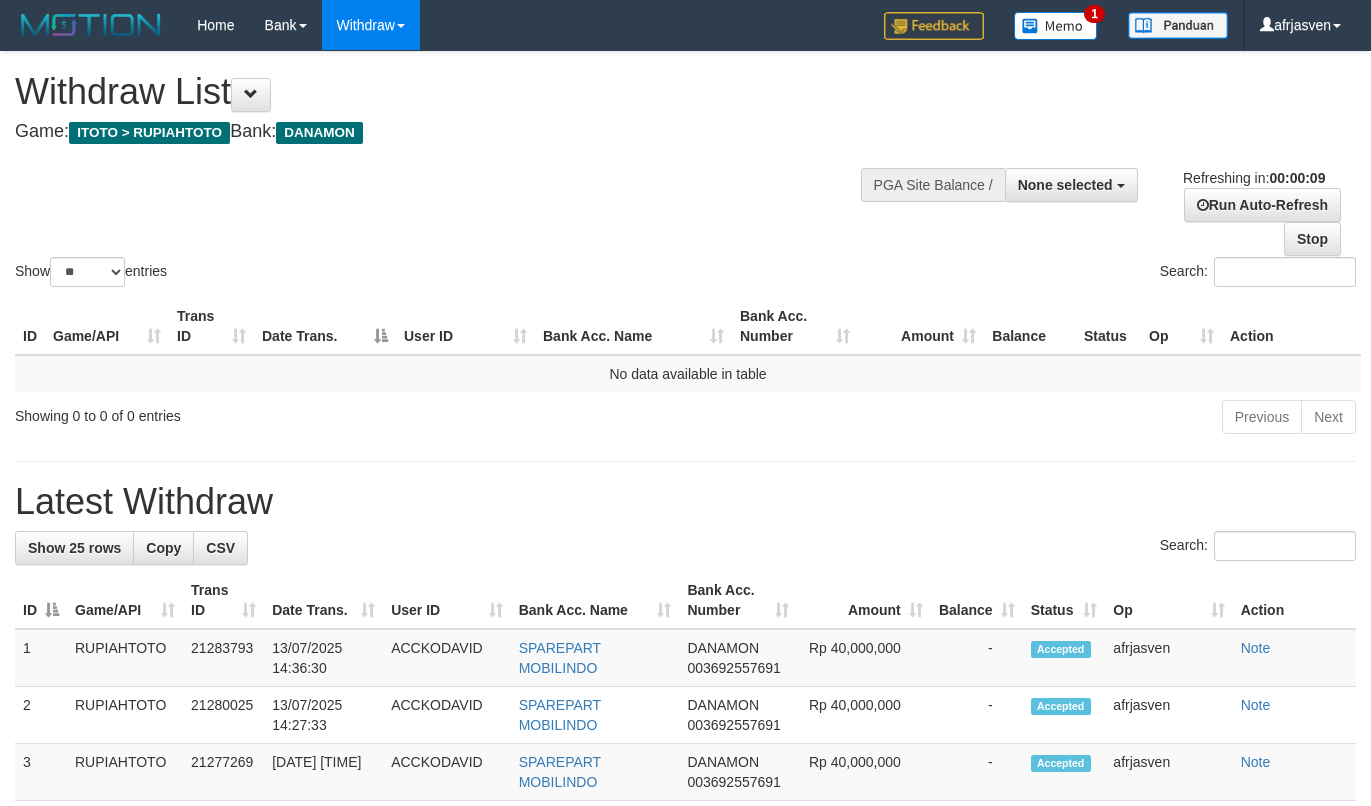 select 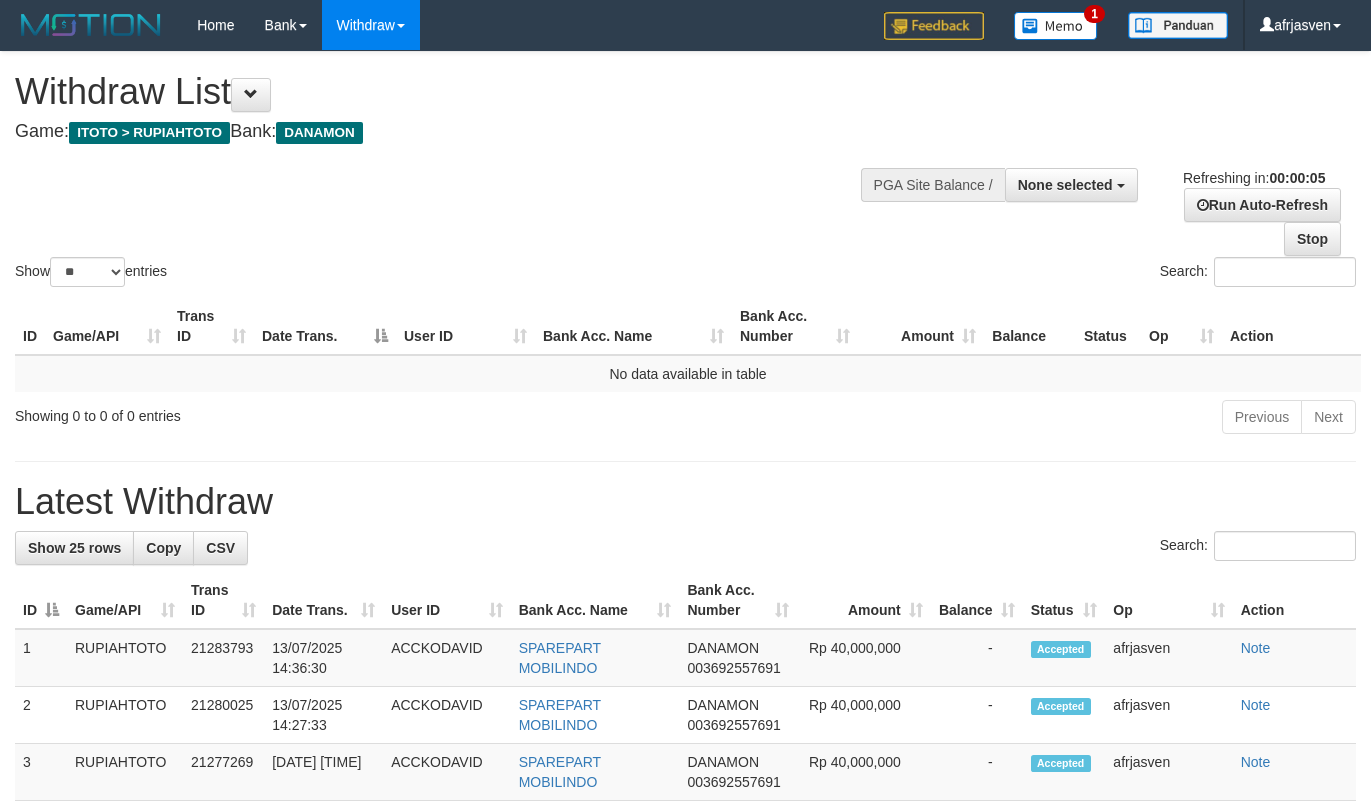 scroll, scrollTop: 0, scrollLeft: 0, axis: both 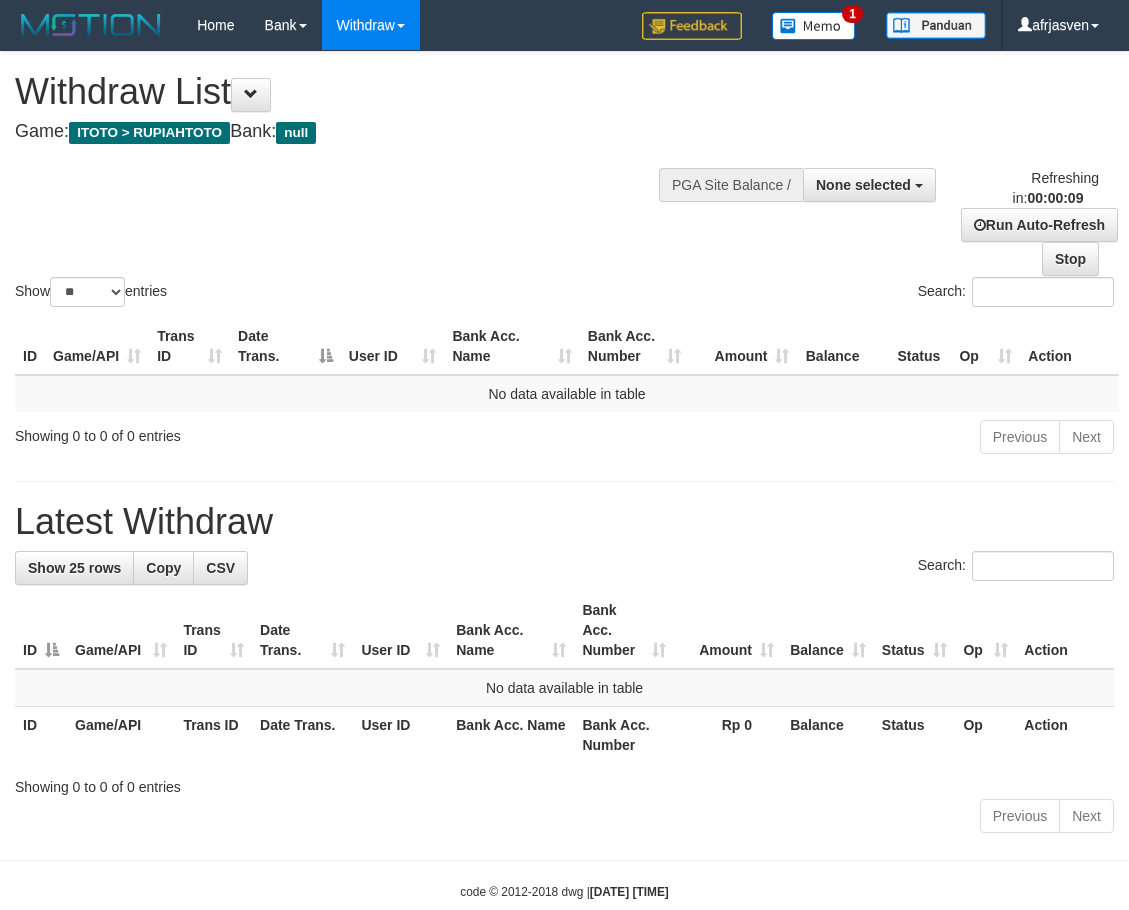 select 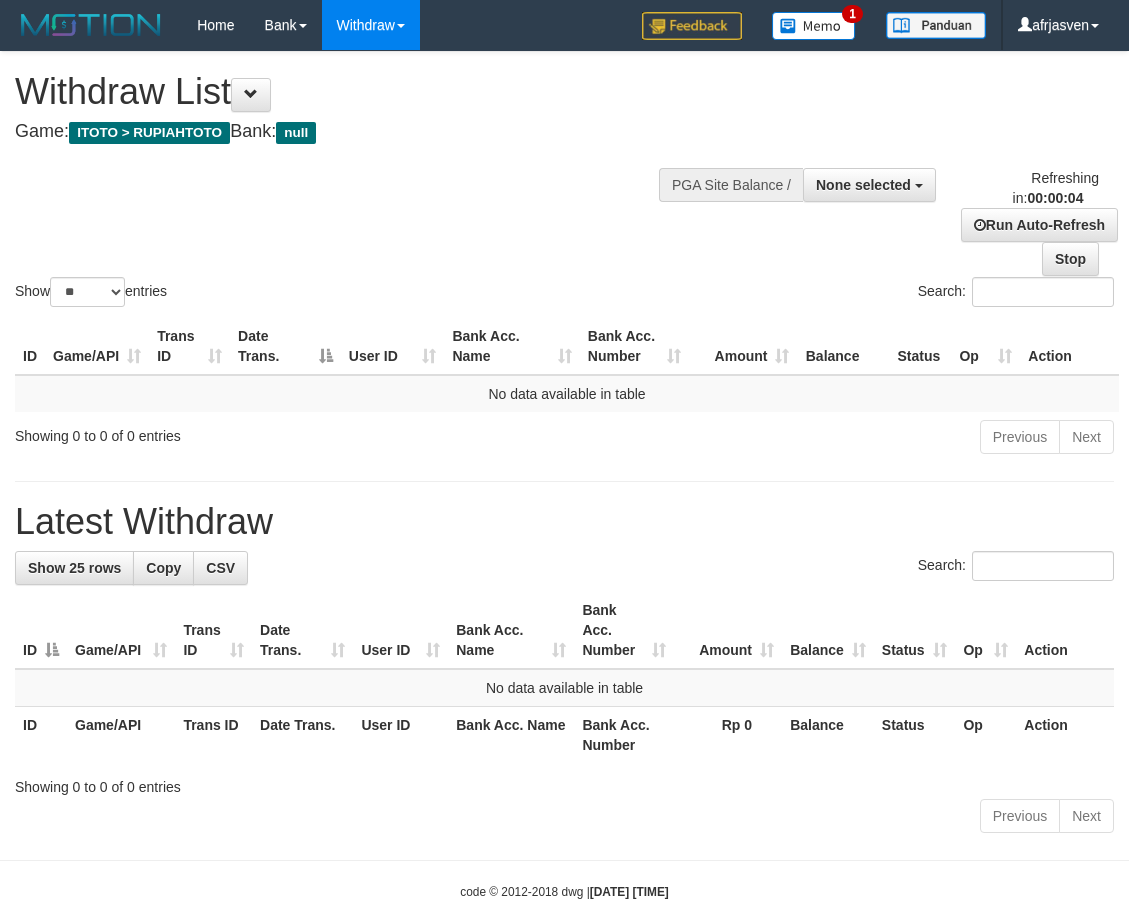 scroll, scrollTop: 0, scrollLeft: 0, axis: both 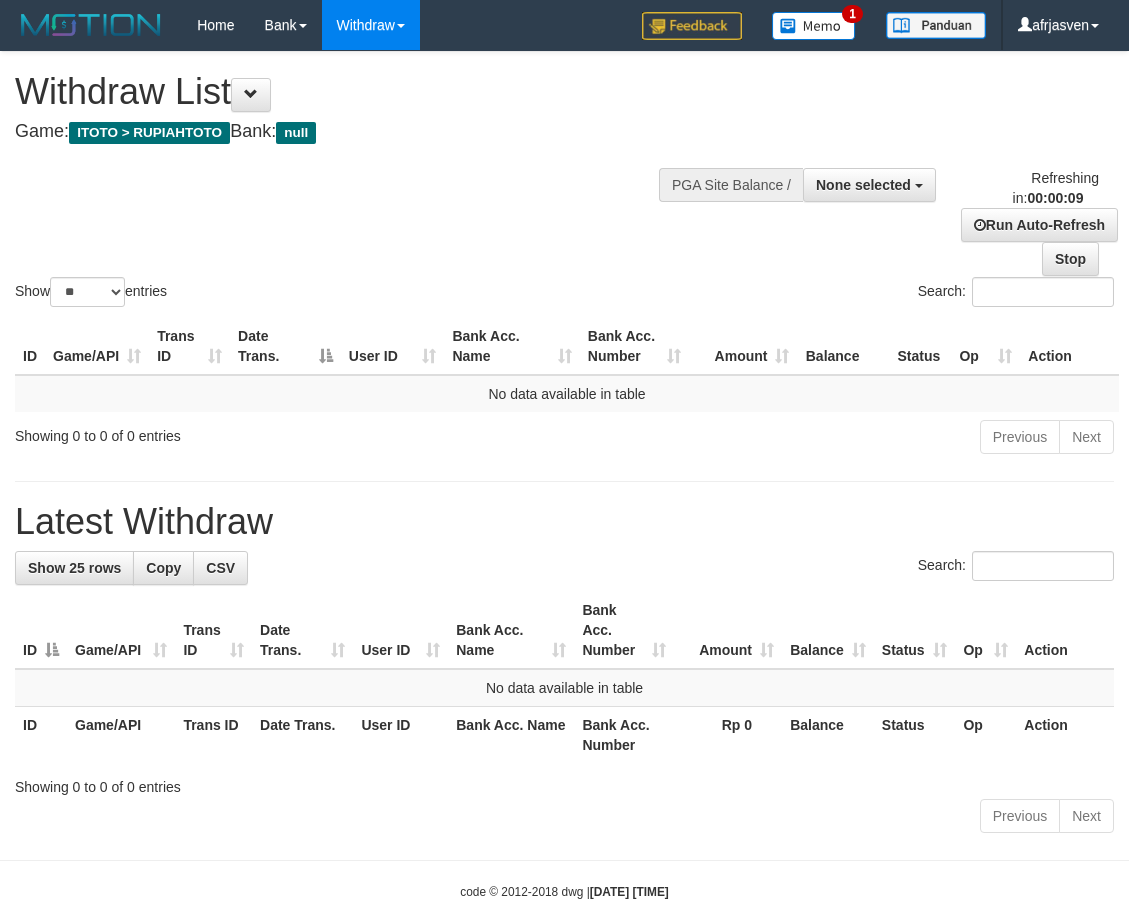 select 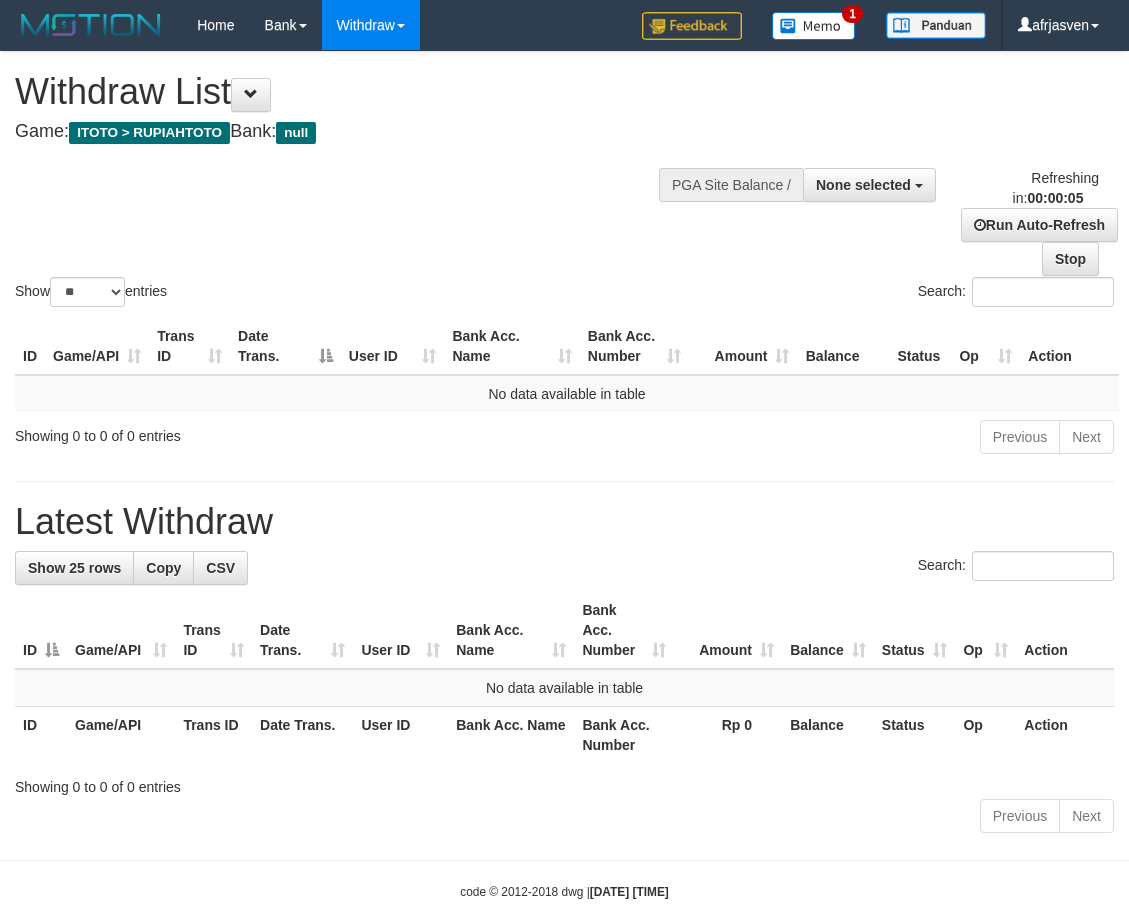scroll, scrollTop: 0, scrollLeft: 0, axis: both 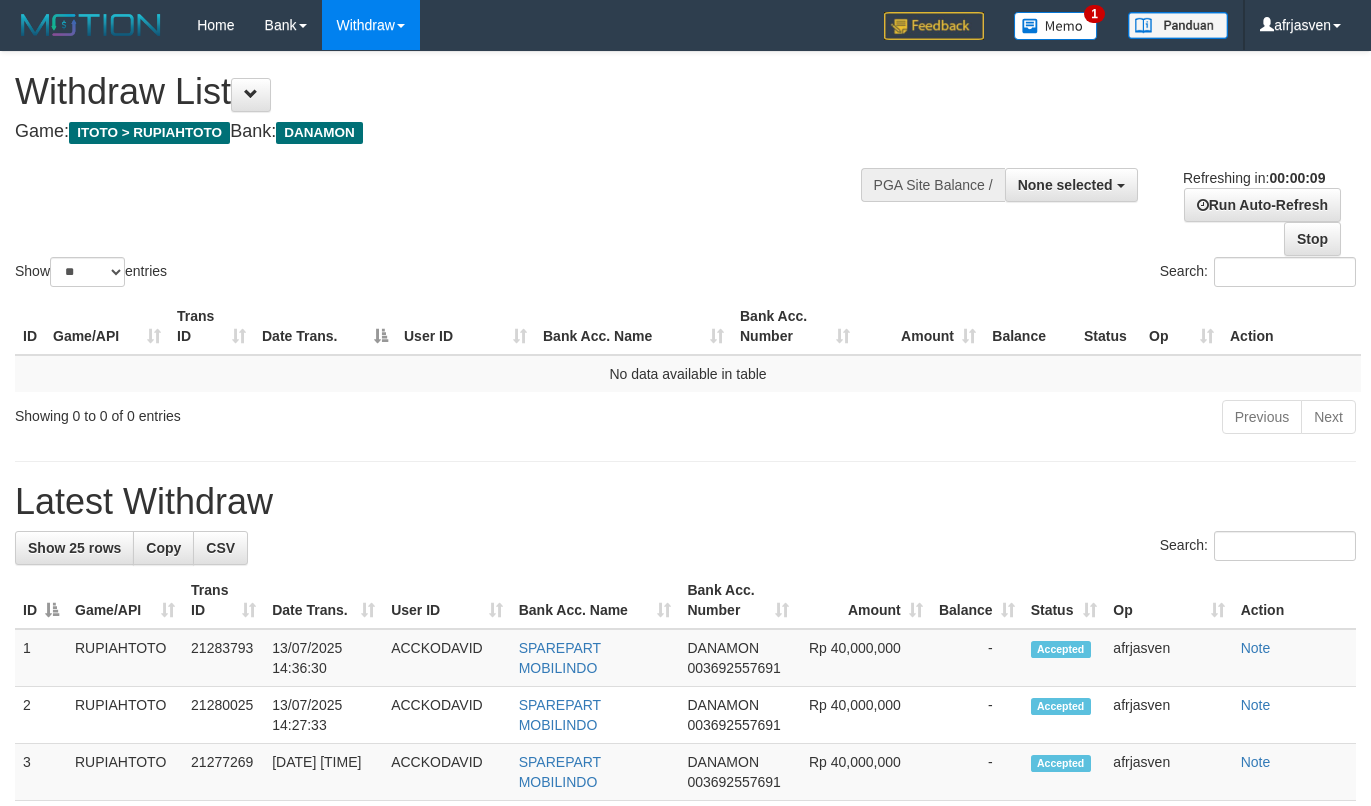 select 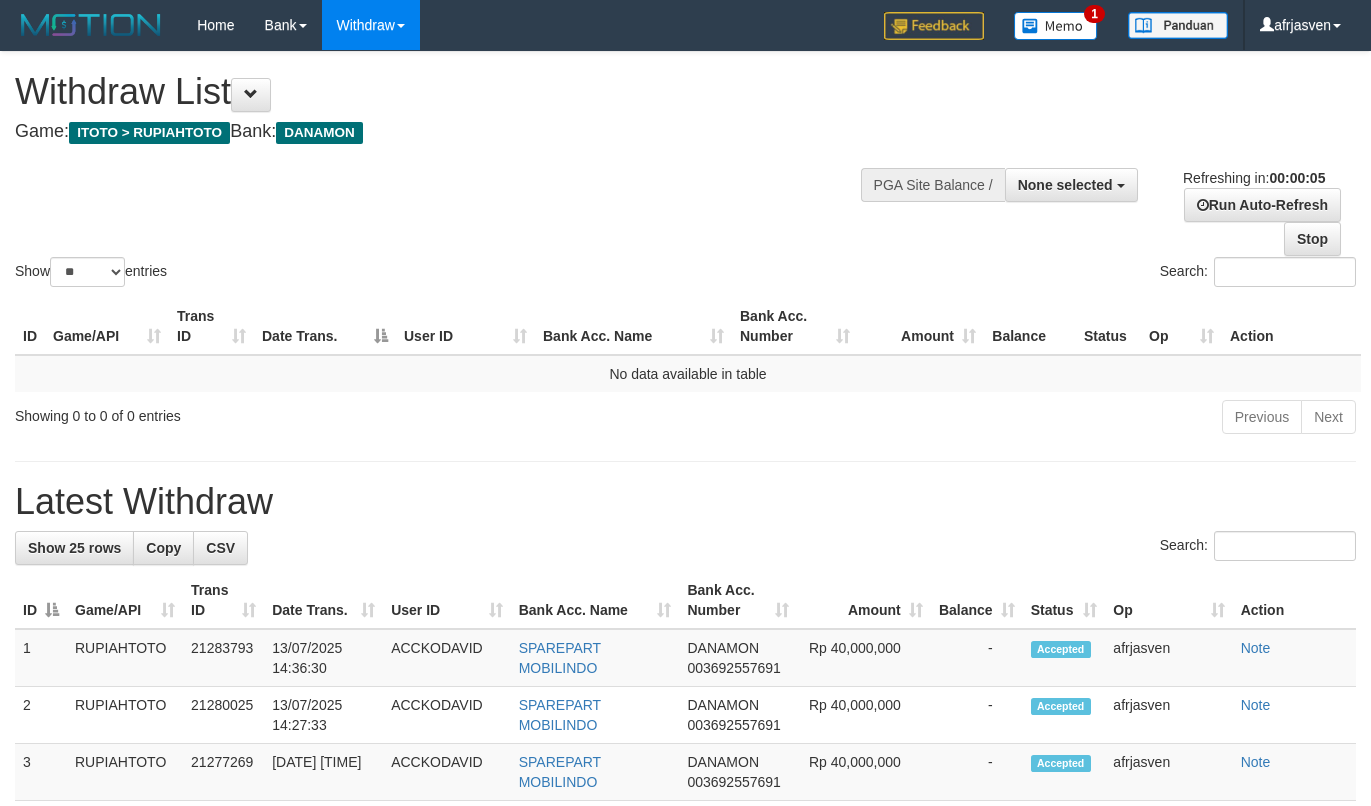 scroll, scrollTop: 0, scrollLeft: 0, axis: both 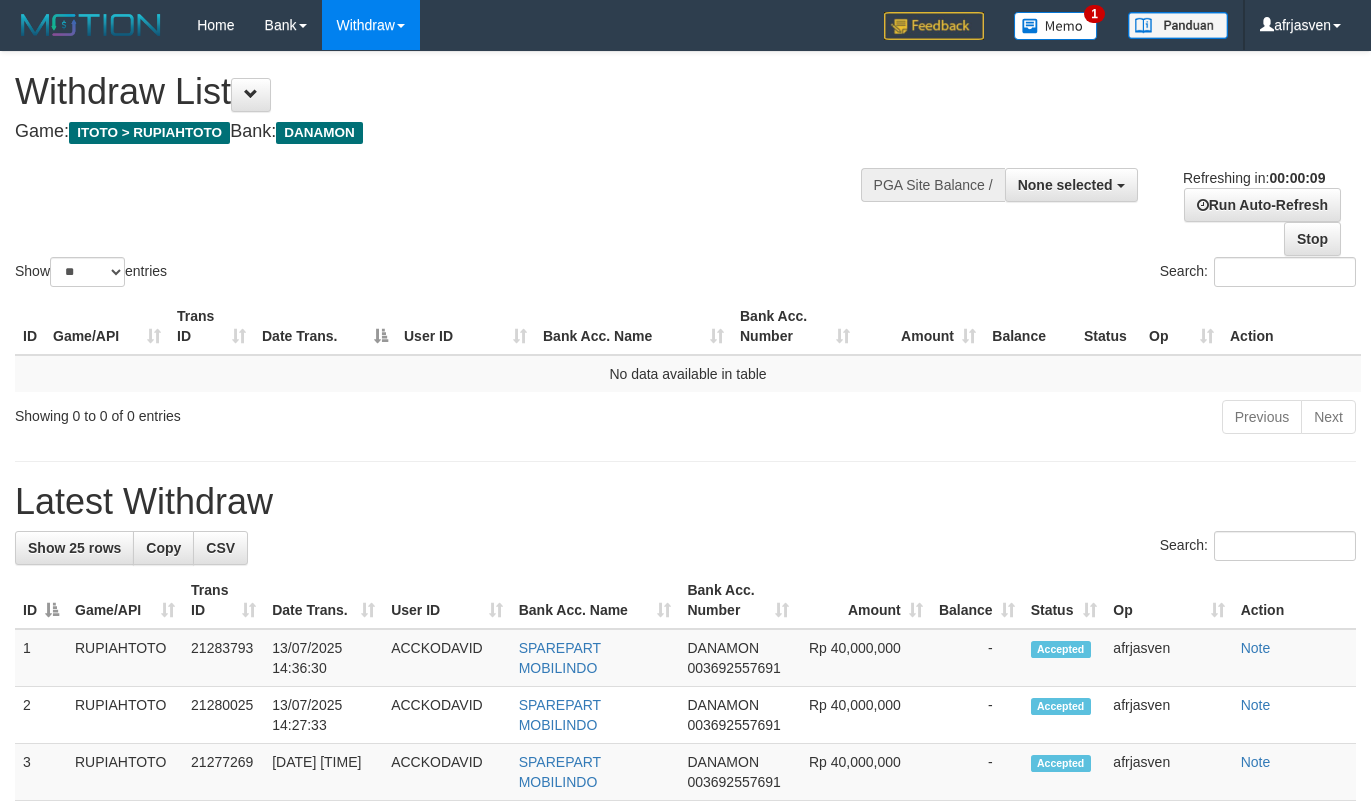 select 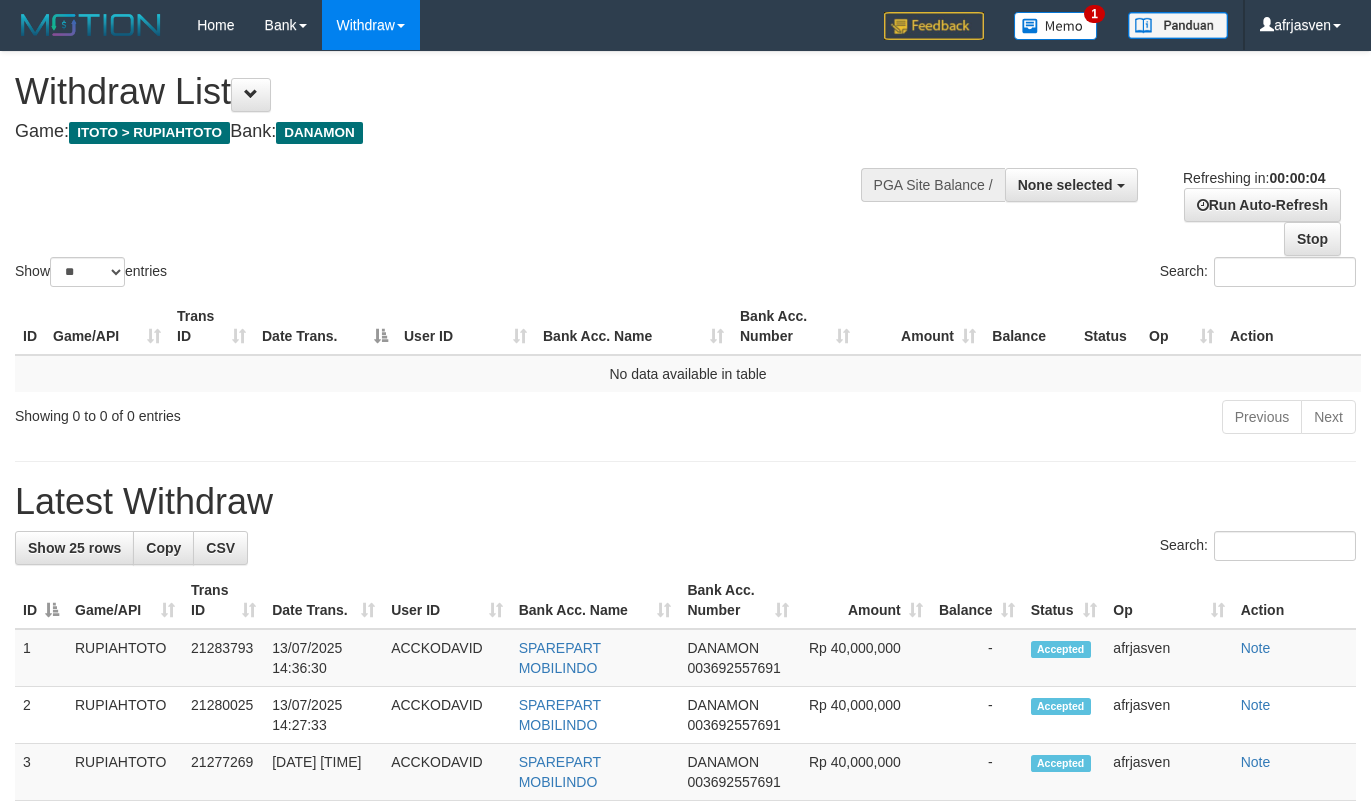 scroll, scrollTop: 0, scrollLeft: 0, axis: both 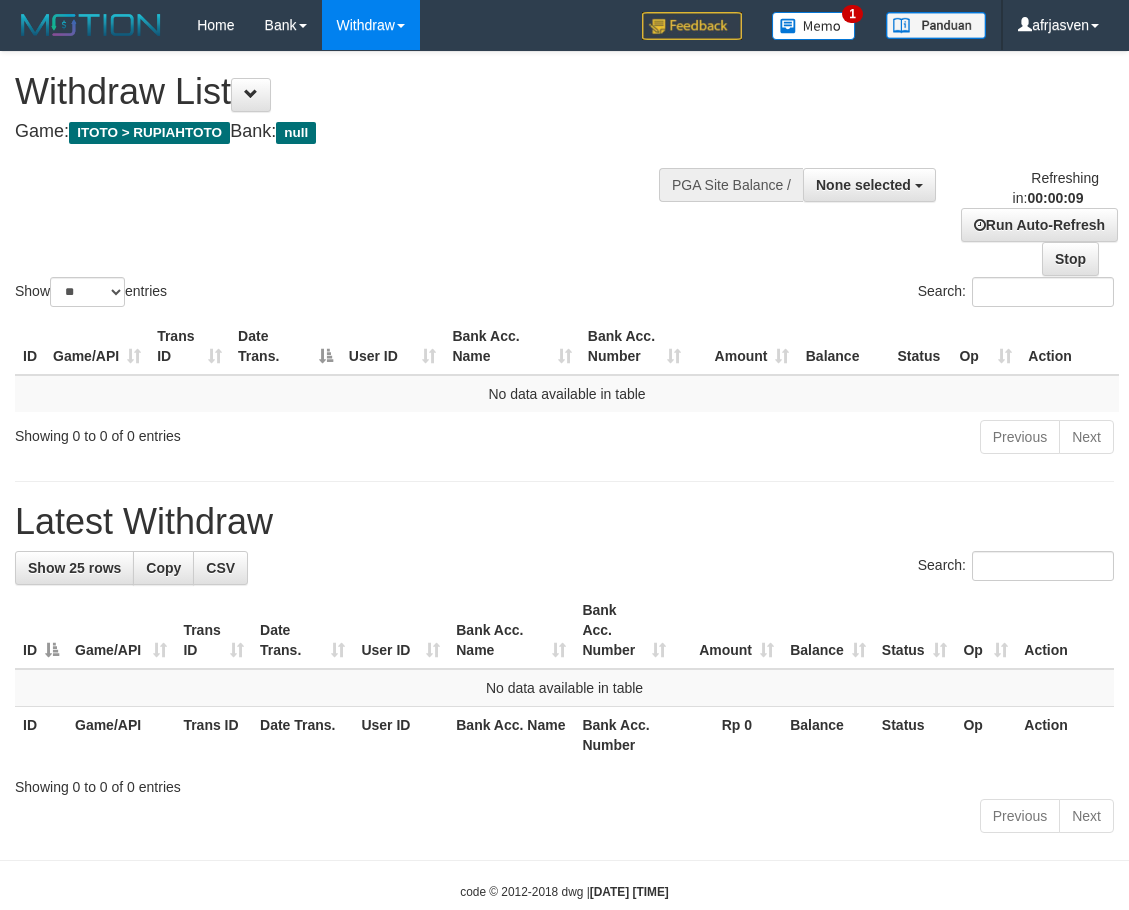 select 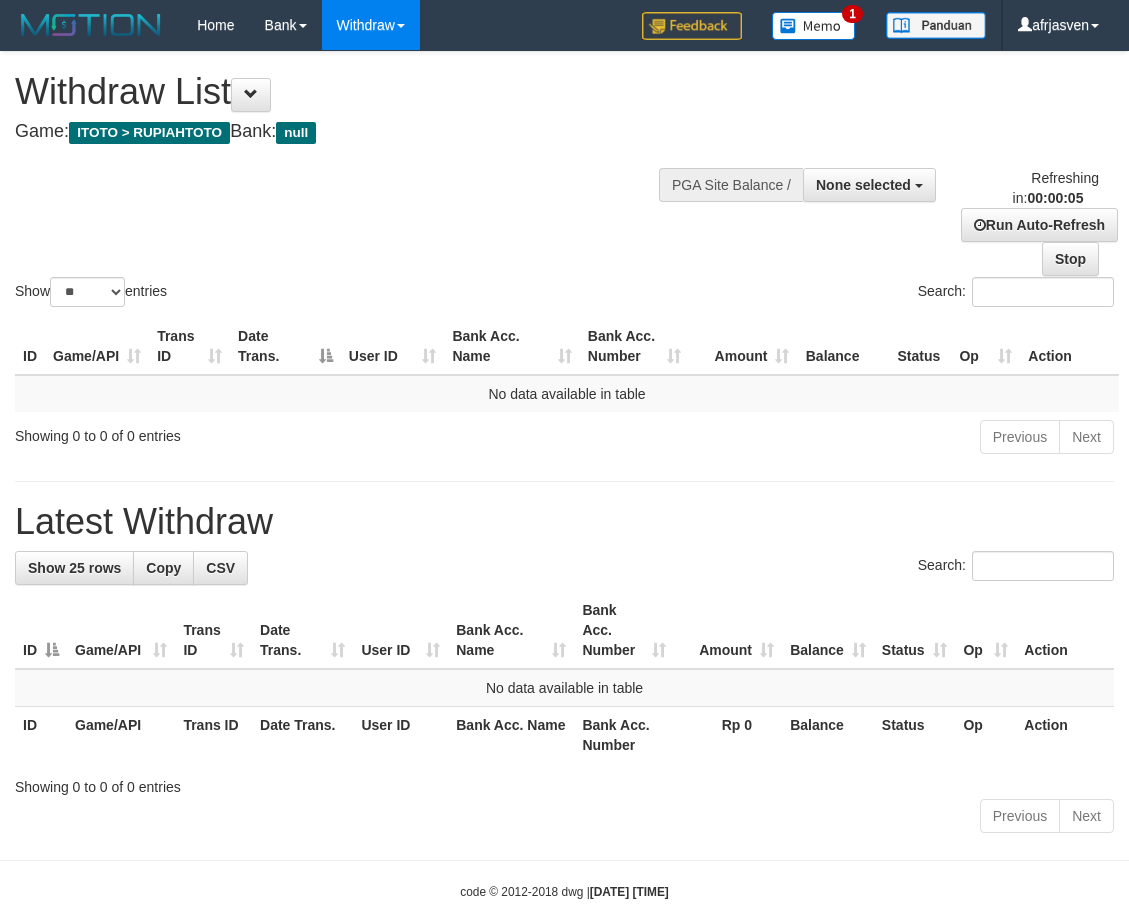 scroll, scrollTop: 0, scrollLeft: 0, axis: both 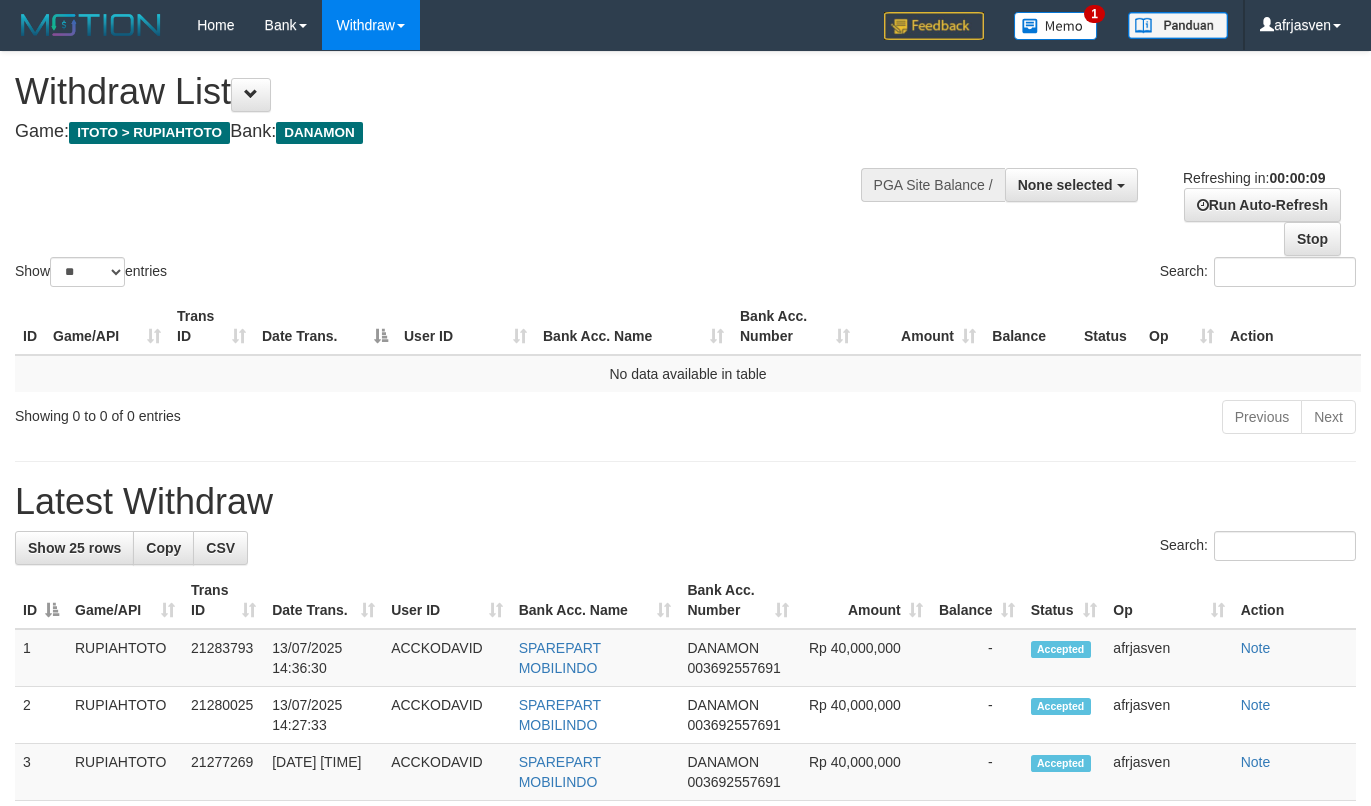 select 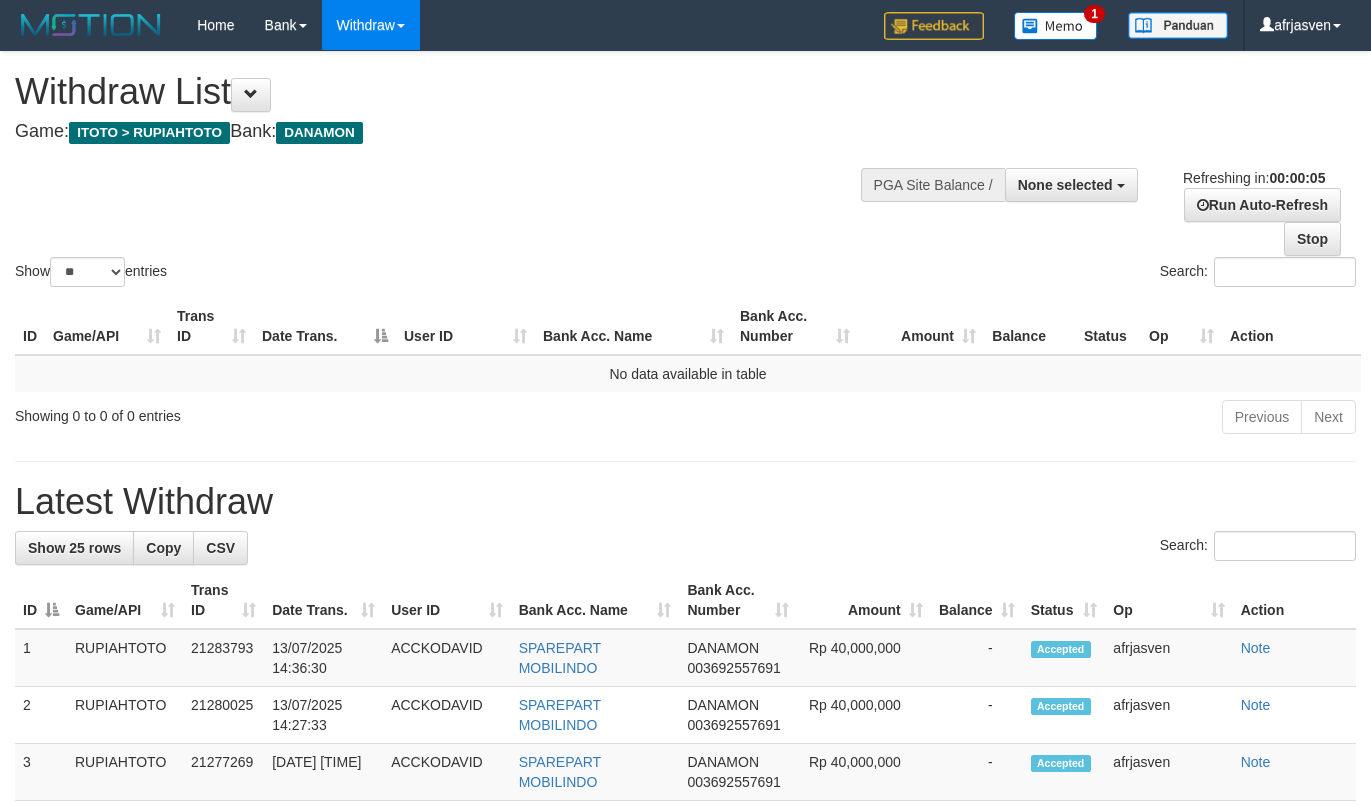 scroll, scrollTop: 0, scrollLeft: 0, axis: both 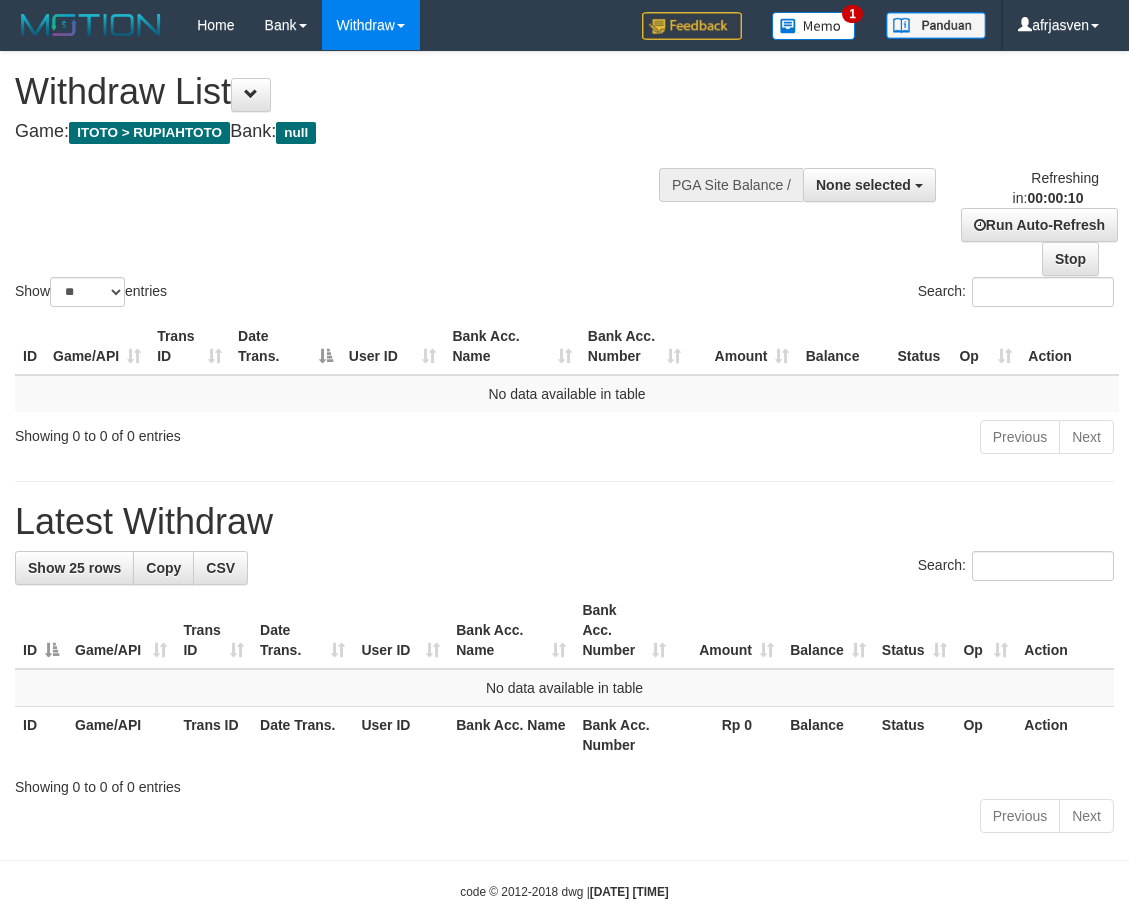 select 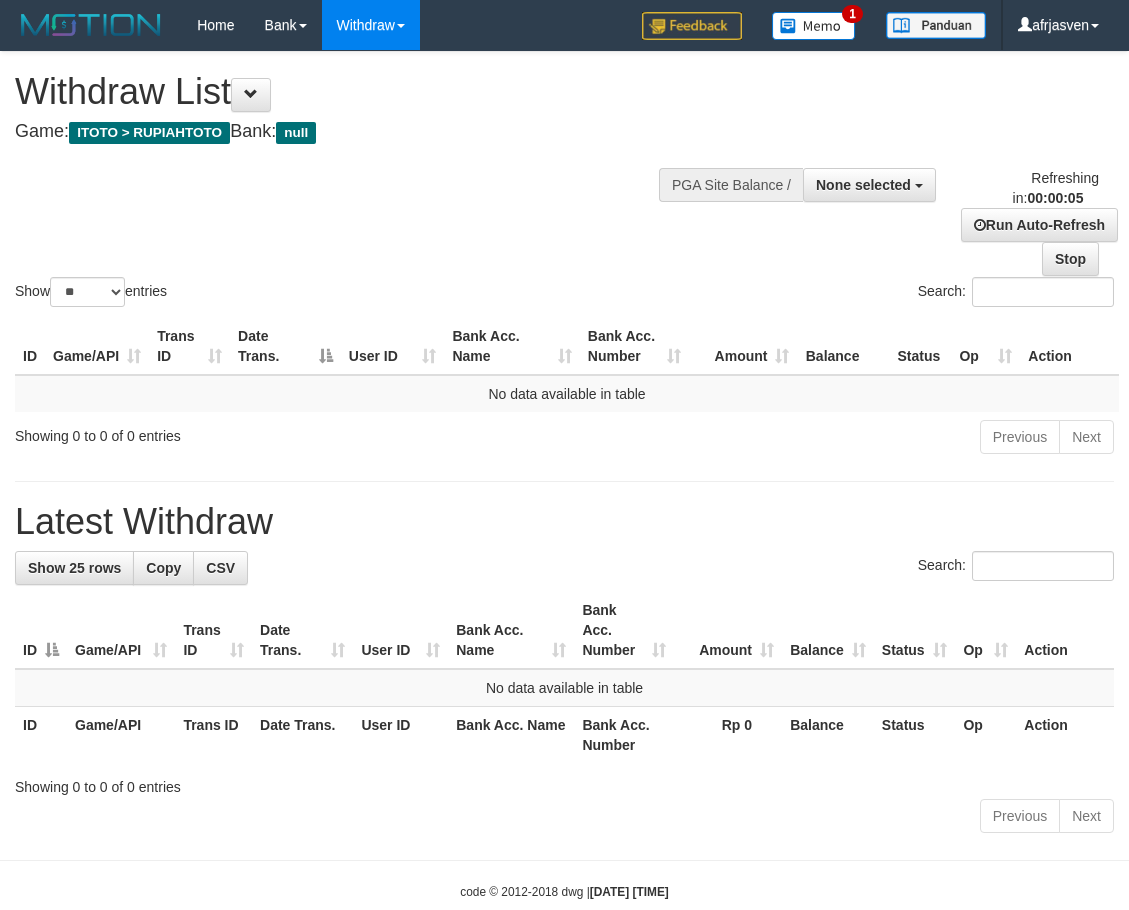 scroll, scrollTop: 0, scrollLeft: 0, axis: both 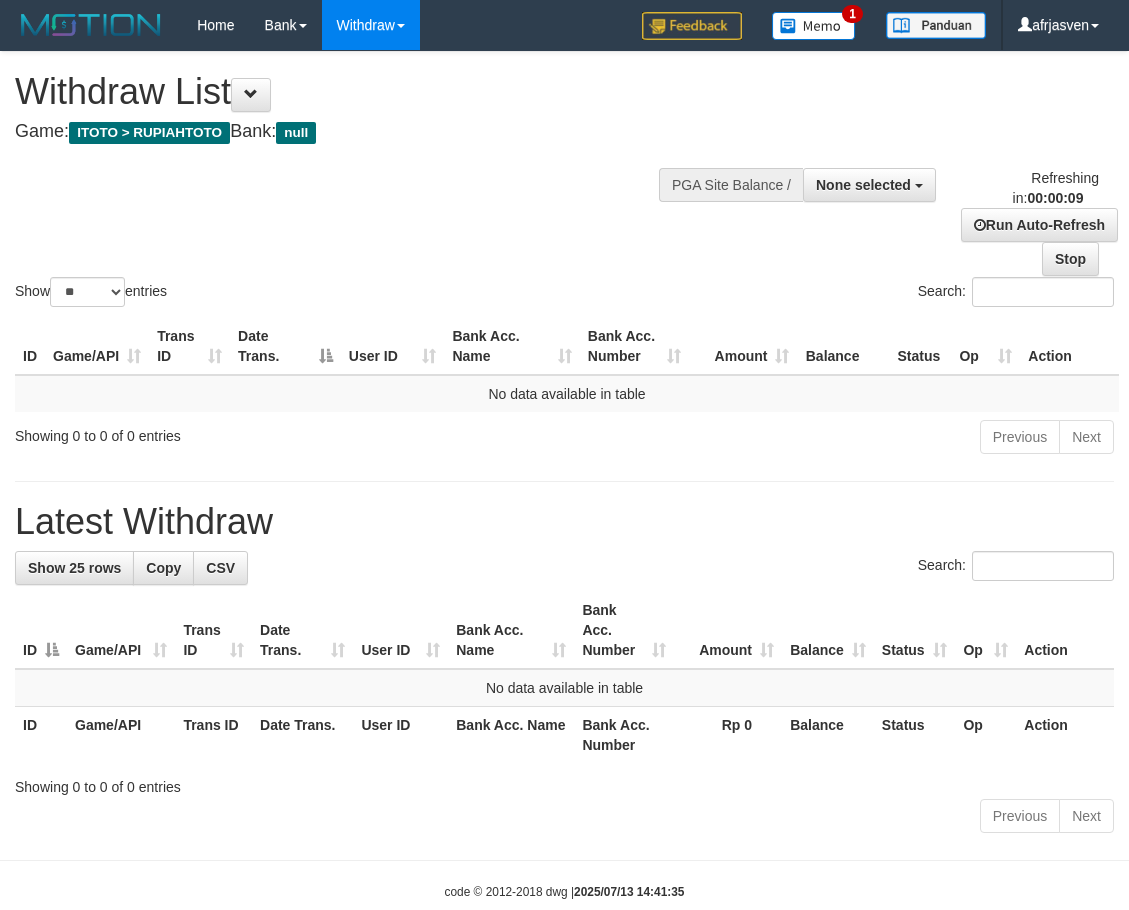 select 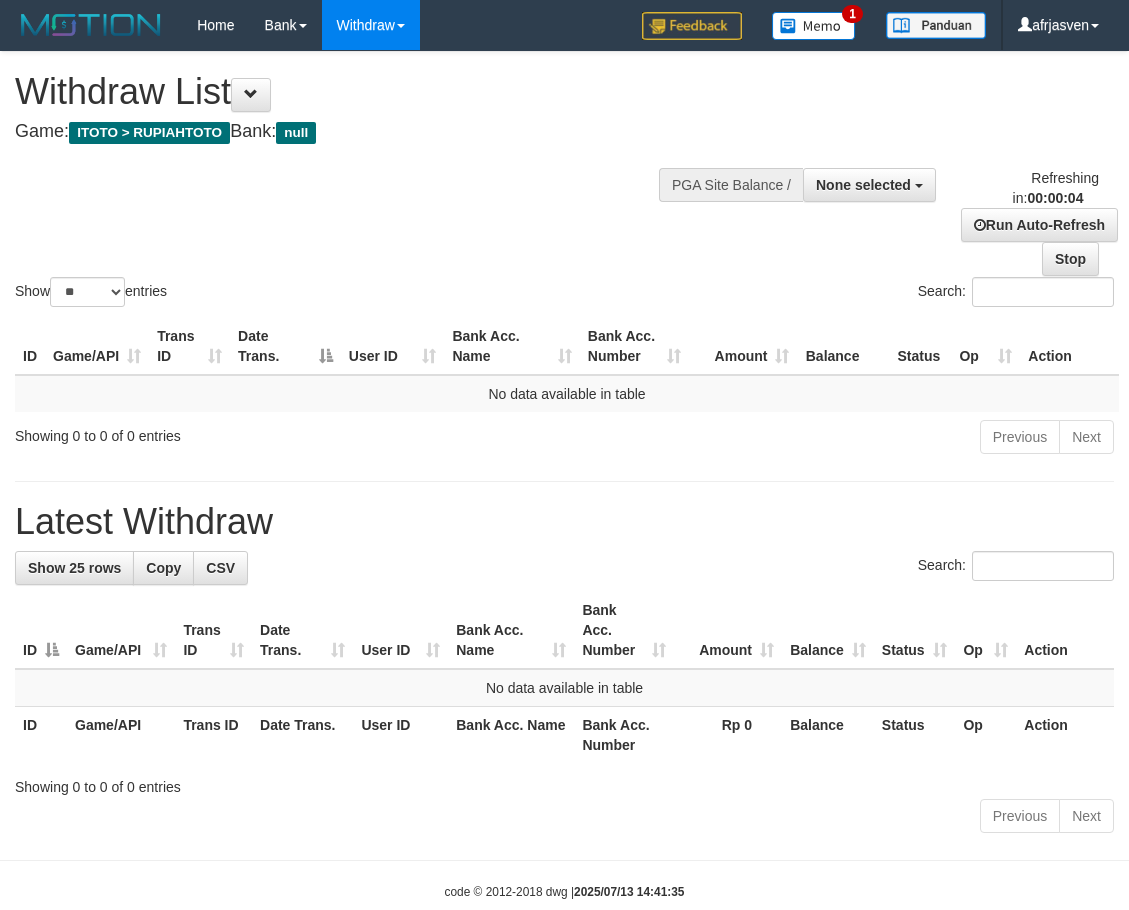 scroll, scrollTop: 0, scrollLeft: 0, axis: both 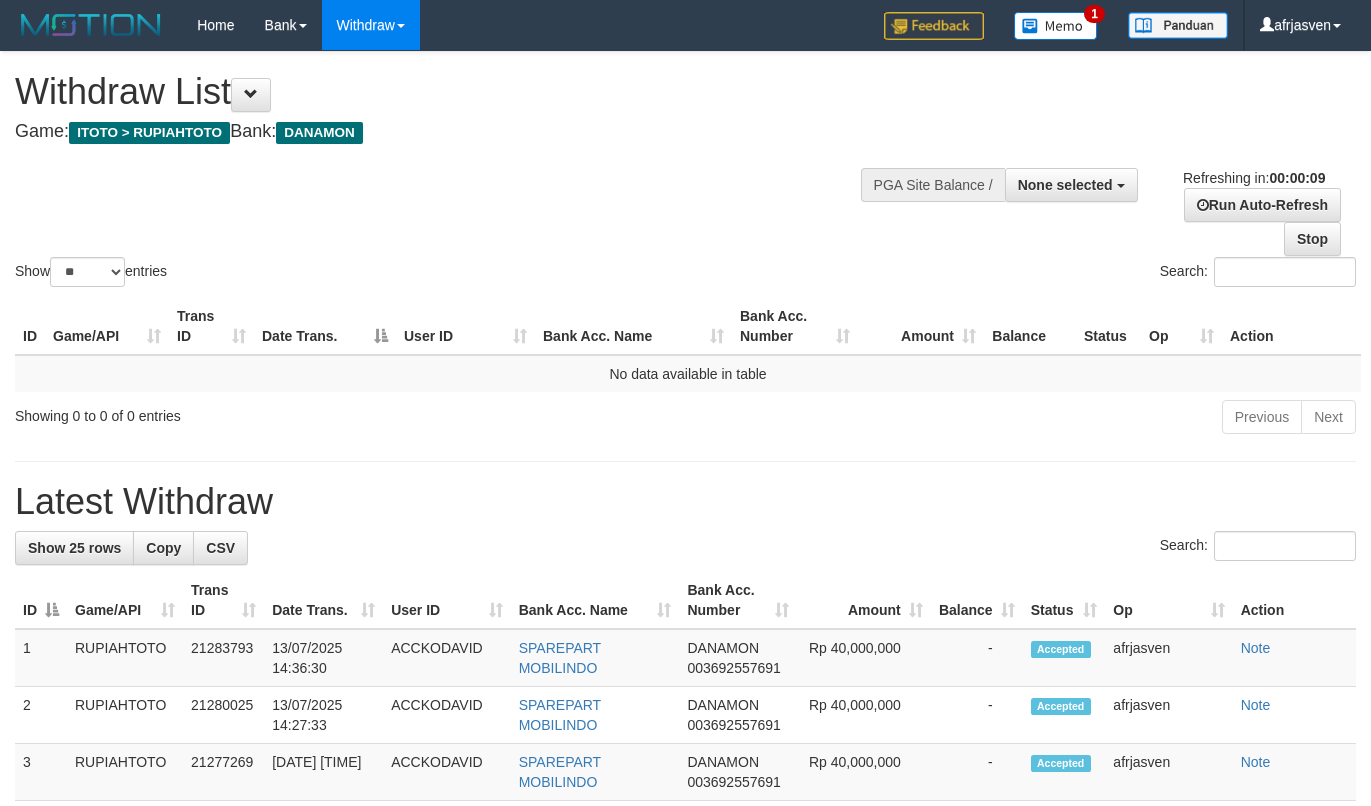 select 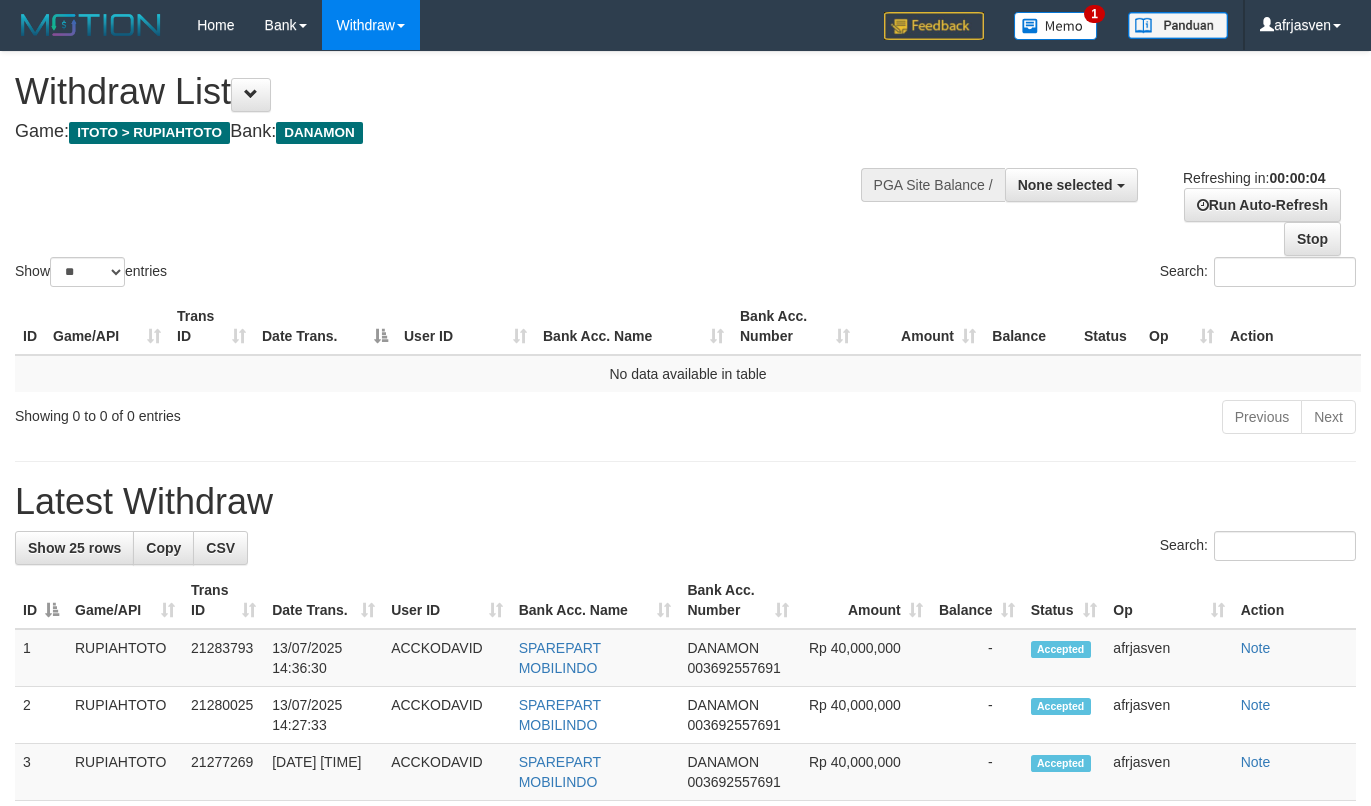 scroll, scrollTop: 0, scrollLeft: 0, axis: both 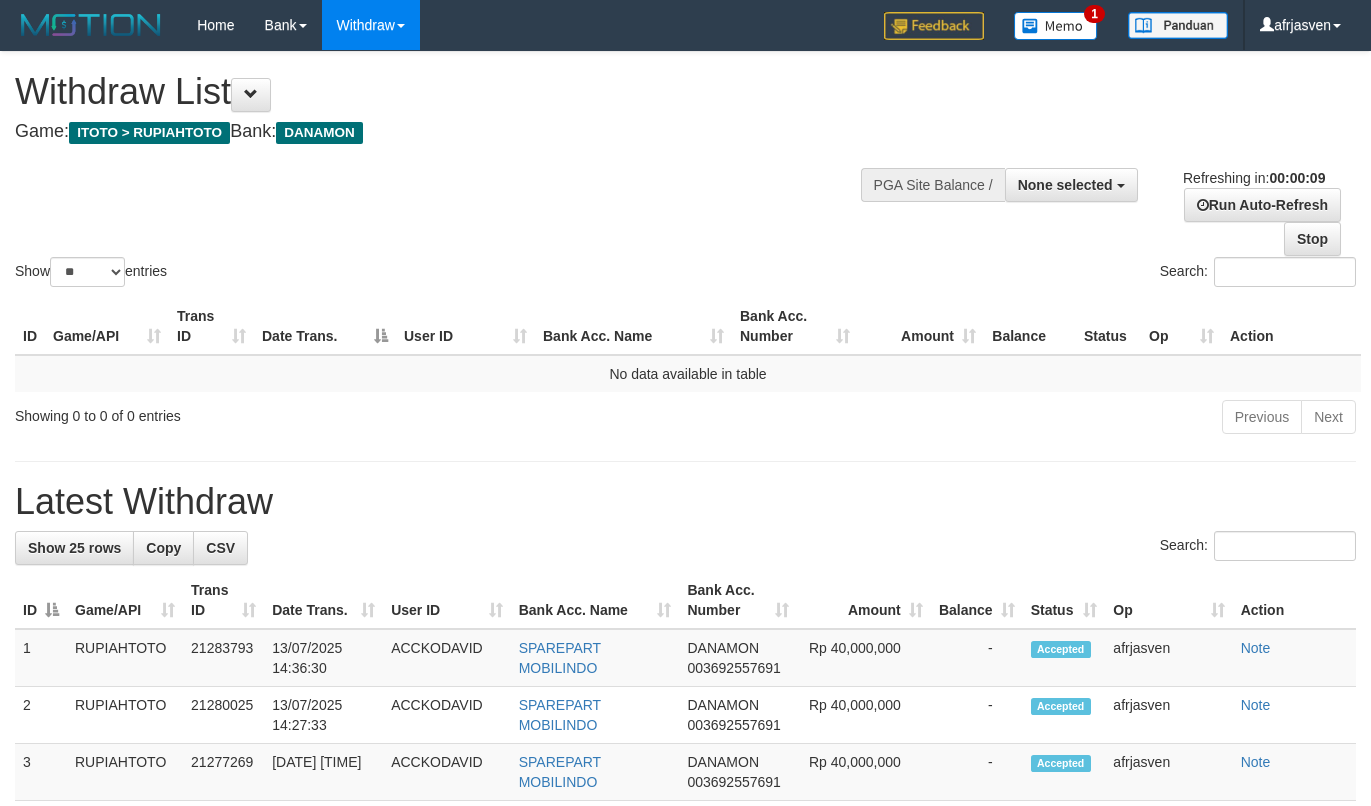 select 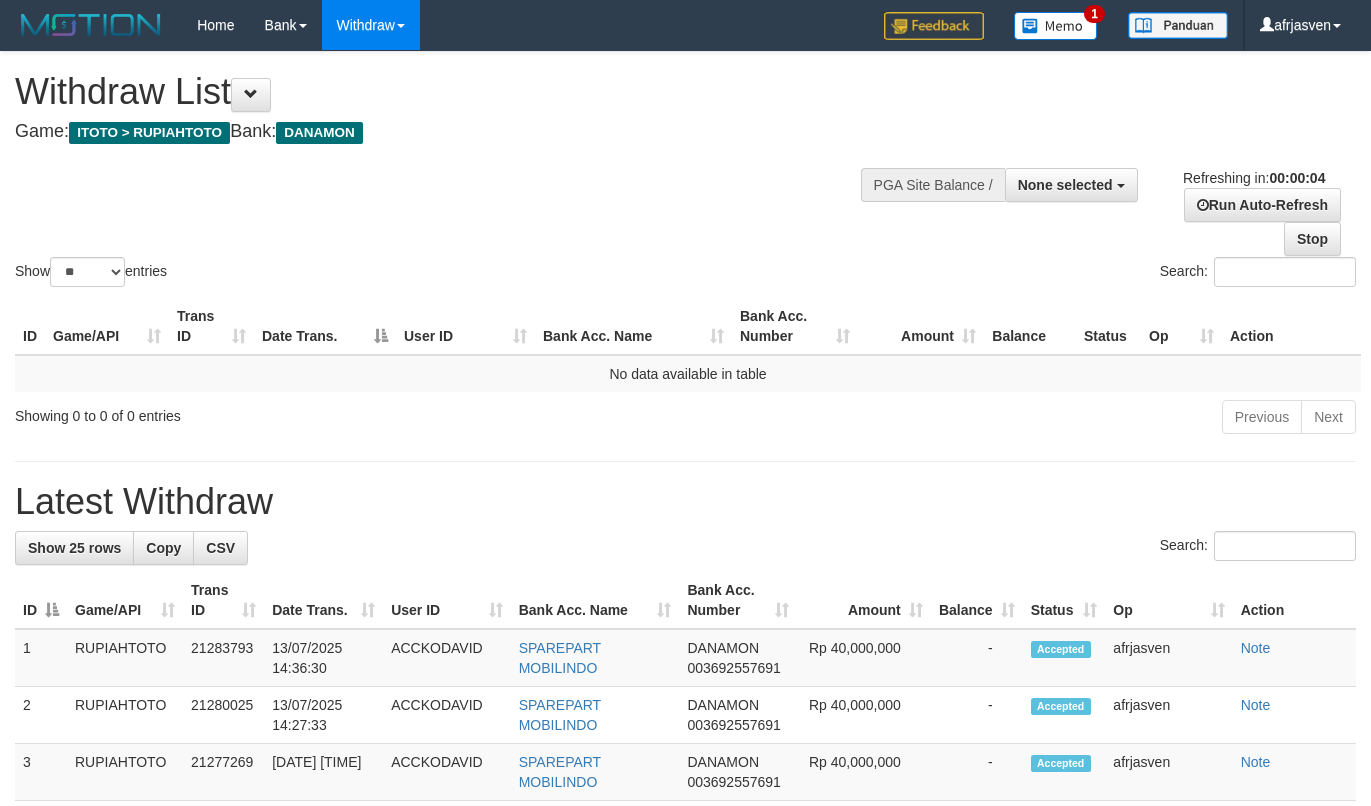 scroll, scrollTop: 0, scrollLeft: 0, axis: both 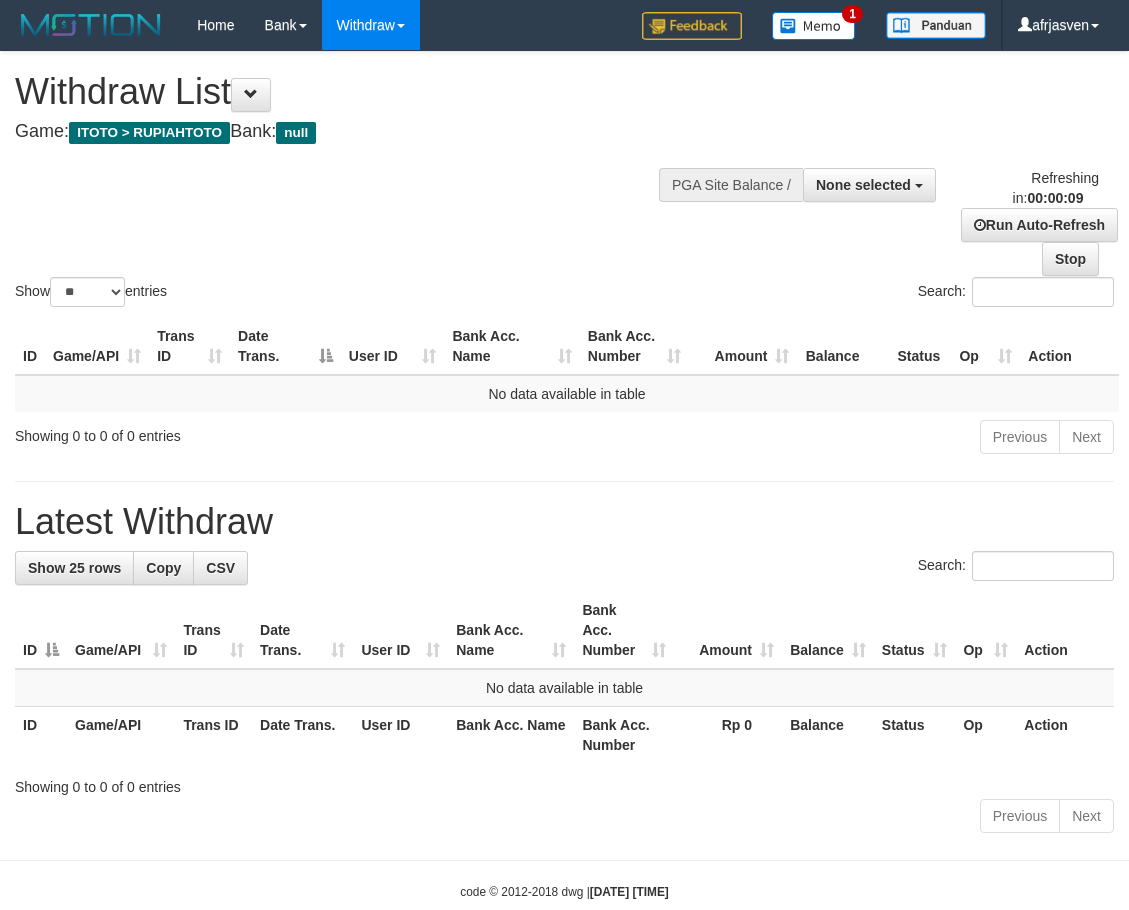 select 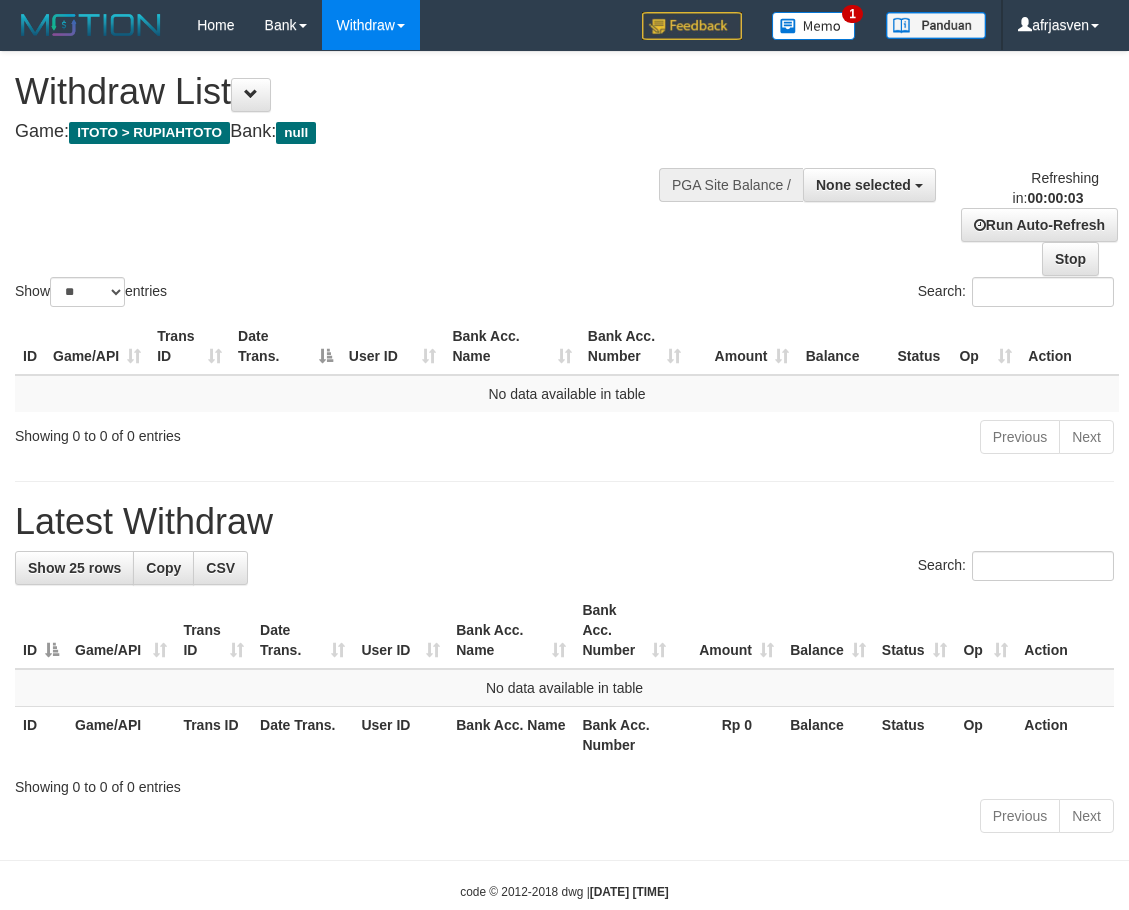 scroll, scrollTop: 0, scrollLeft: 0, axis: both 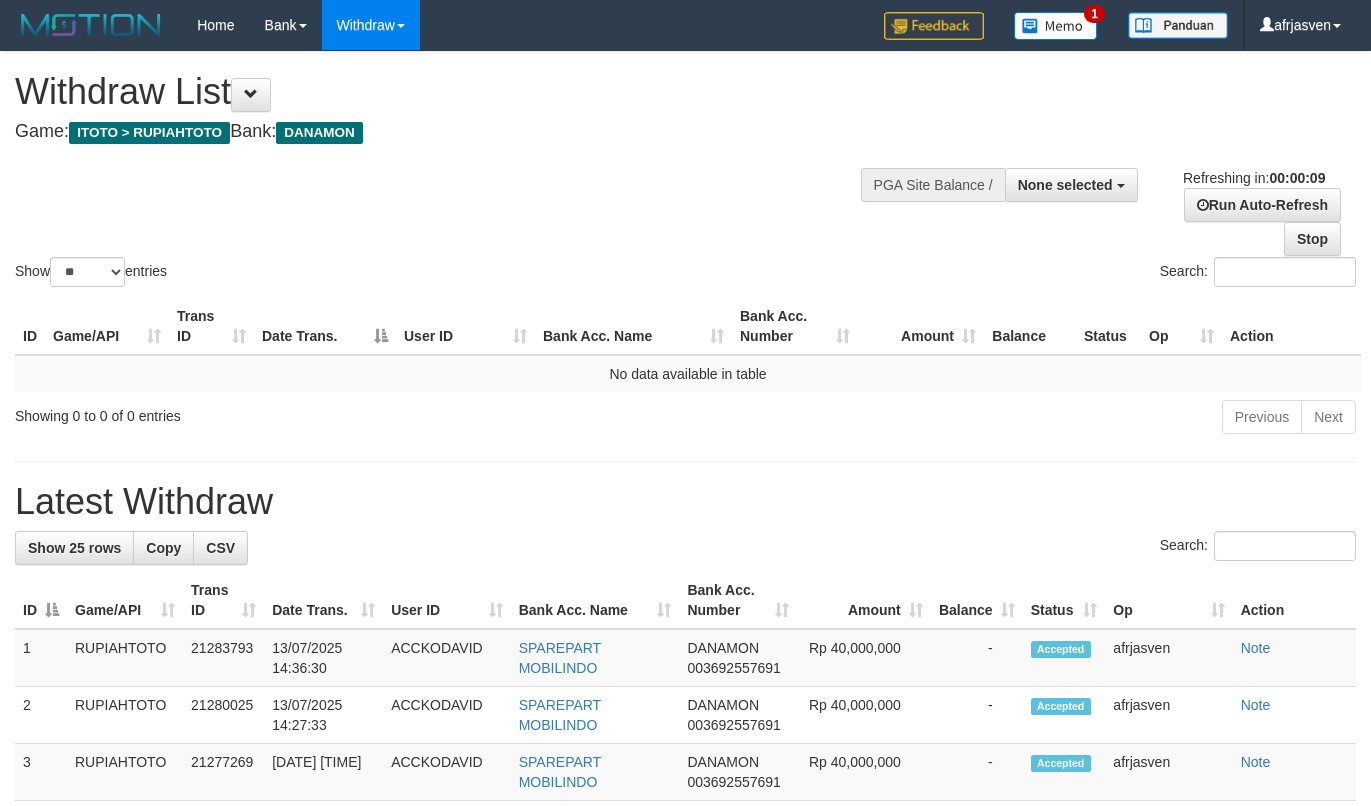 select 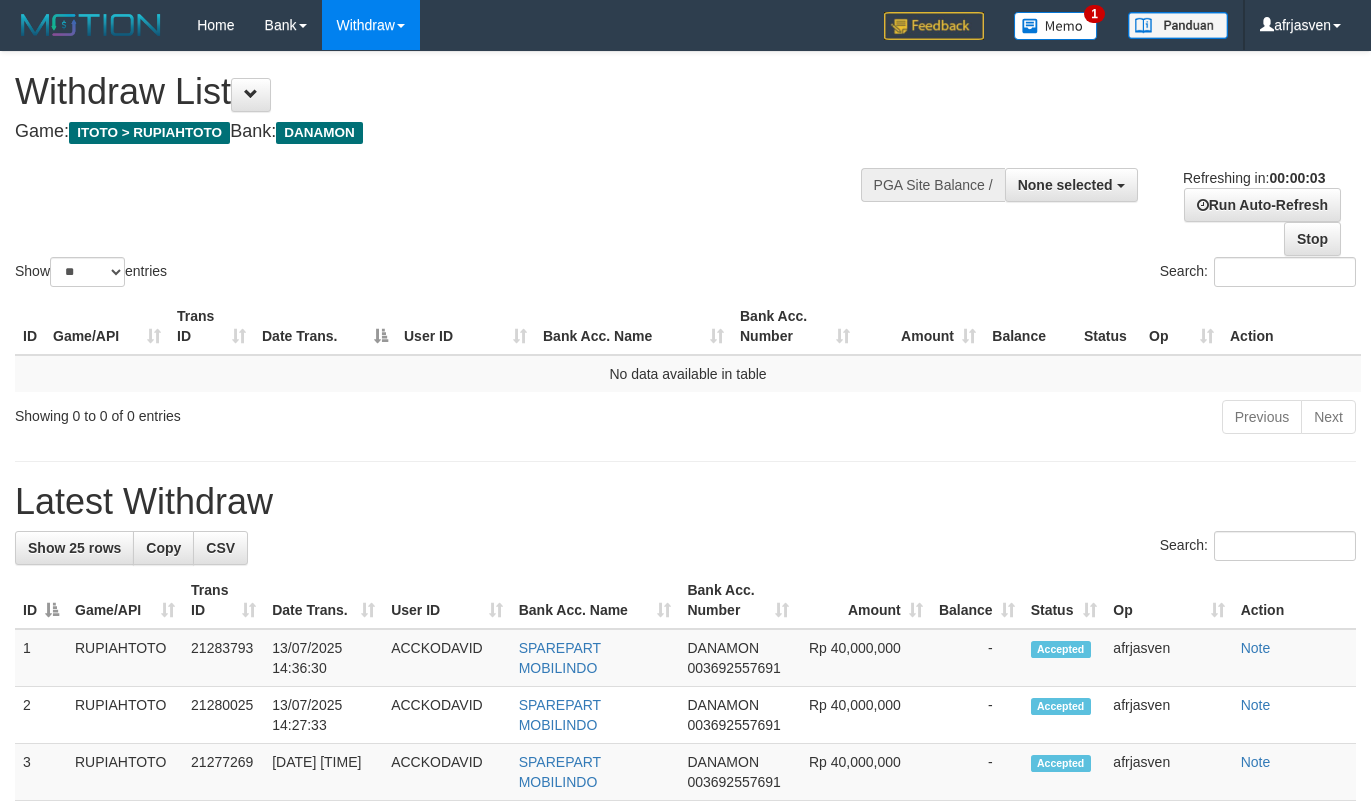 scroll, scrollTop: 0, scrollLeft: 0, axis: both 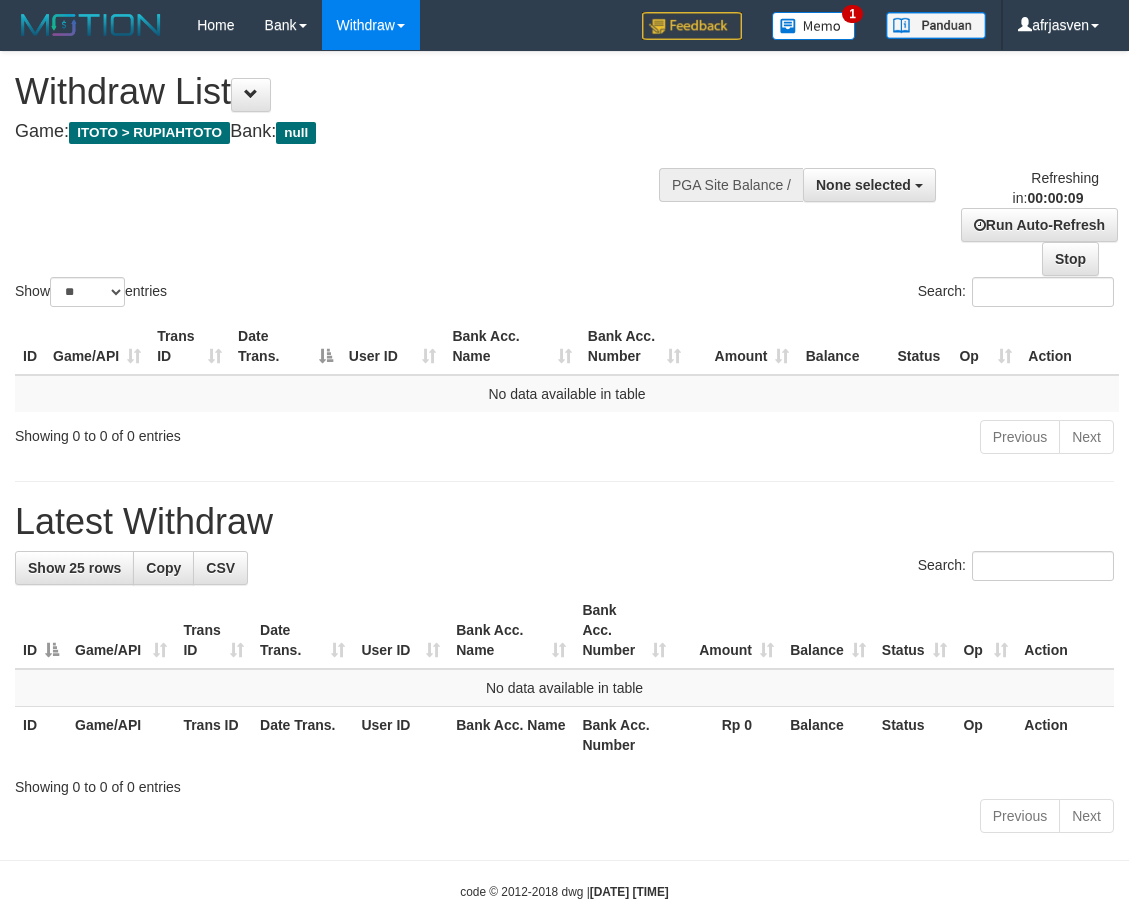select 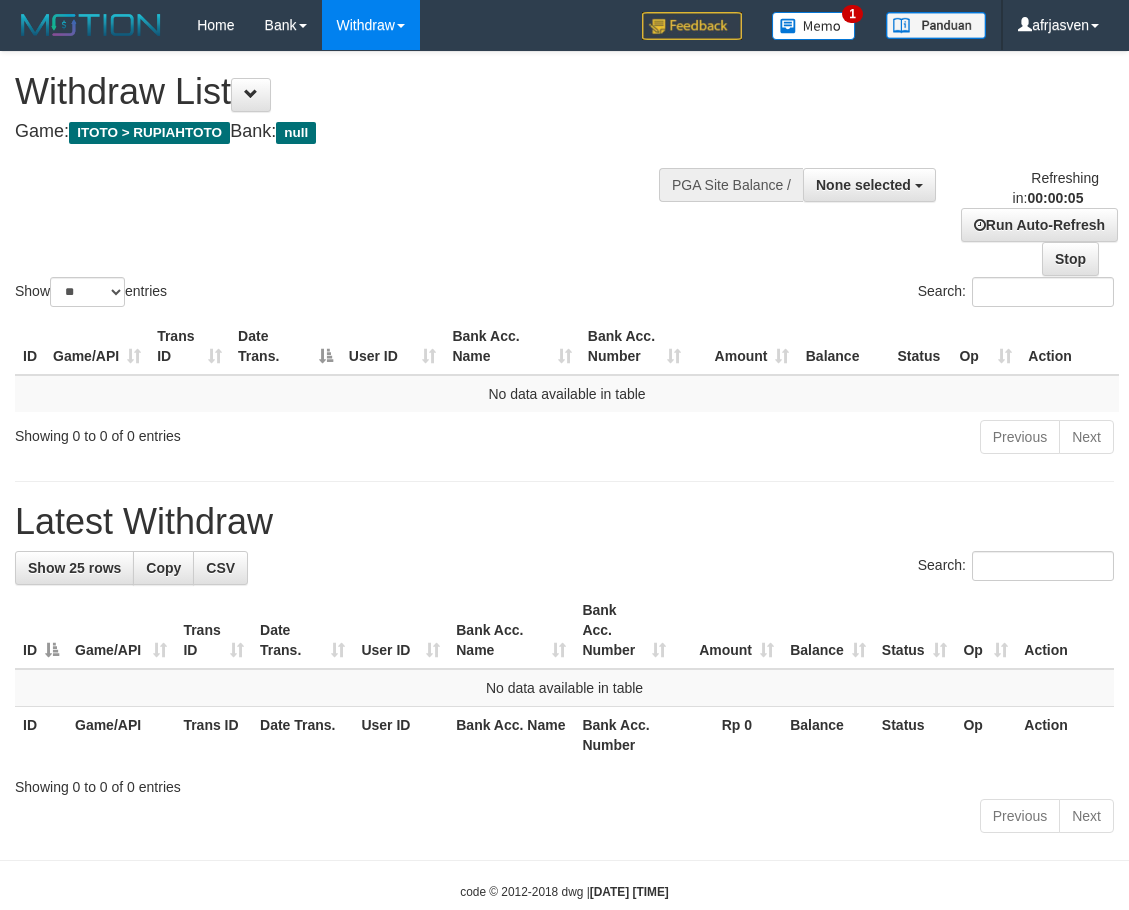 scroll, scrollTop: 0, scrollLeft: 0, axis: both 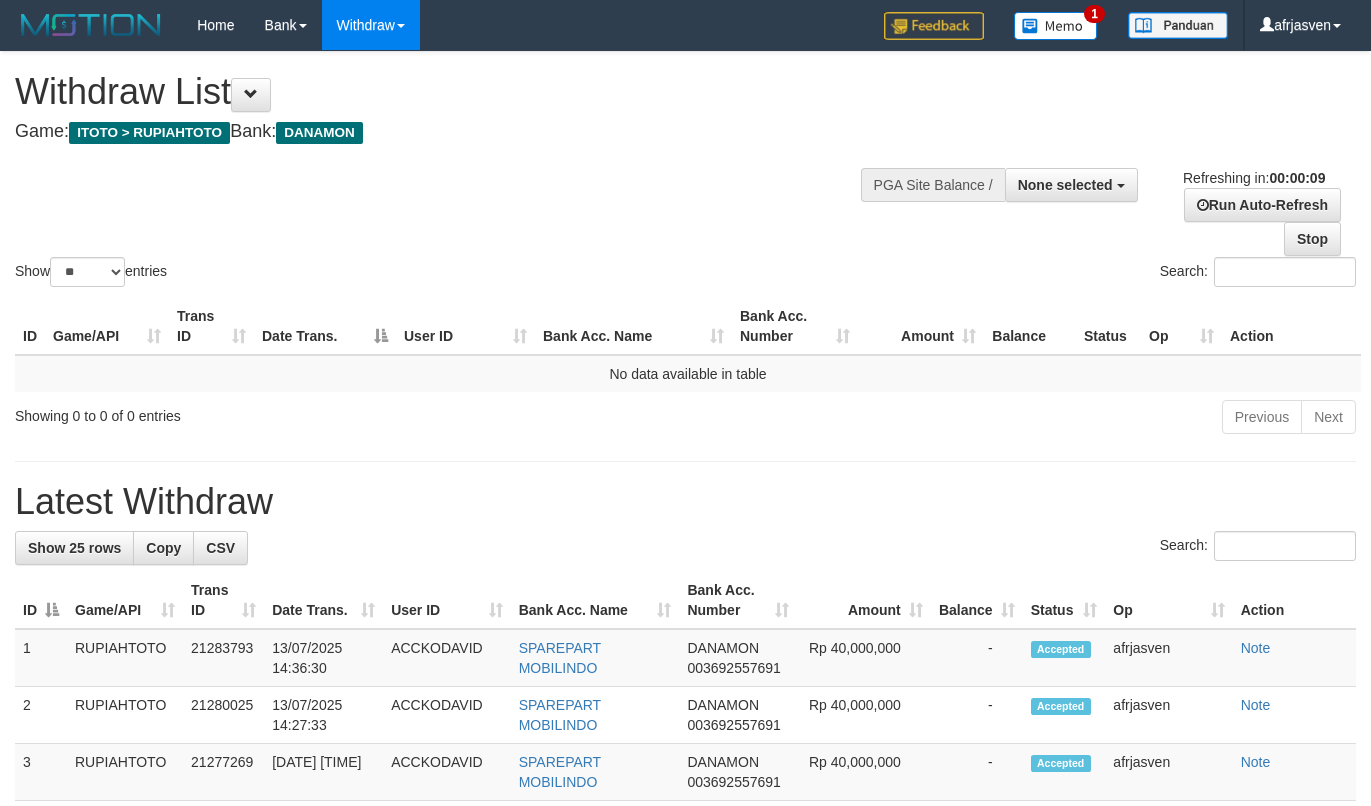 select 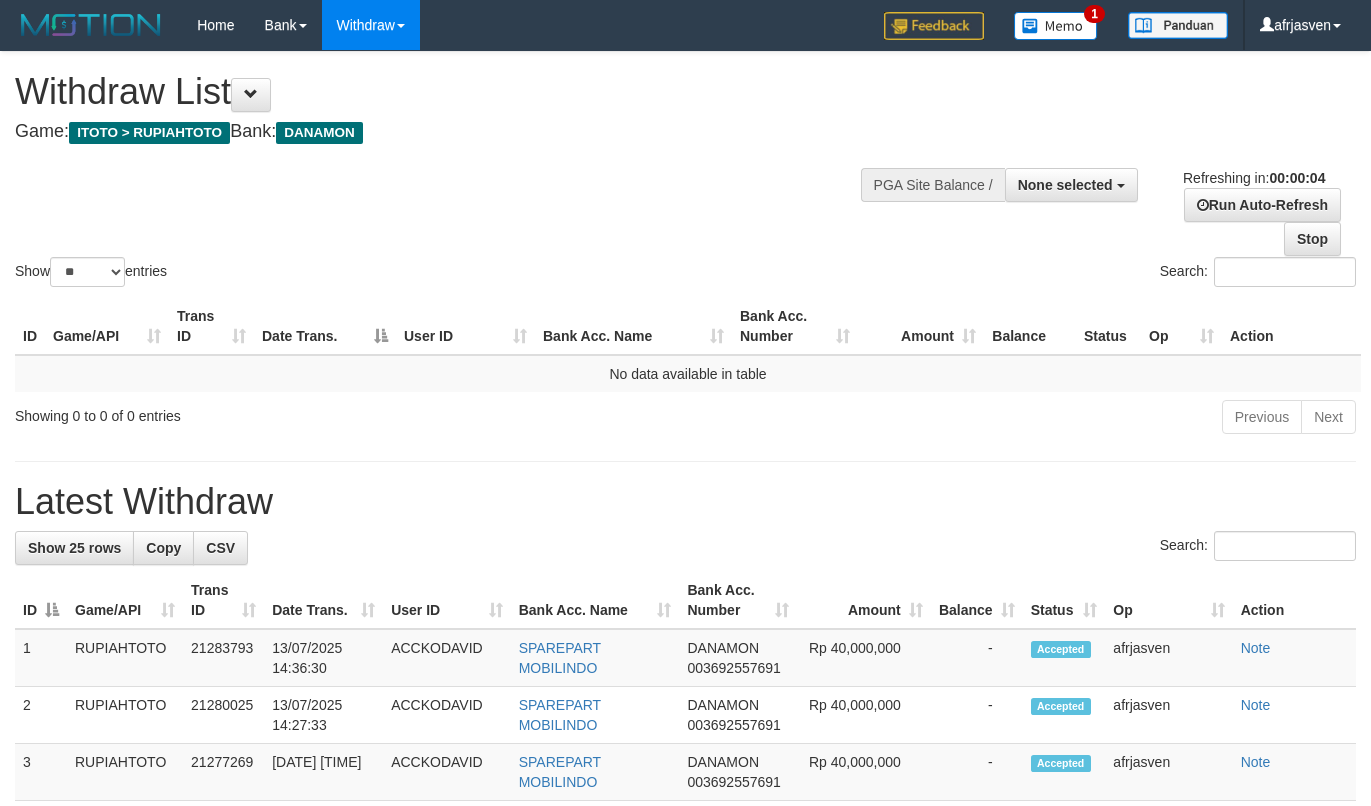 scroll, scrollTop: 0, scrollLeft: 0, axis: both 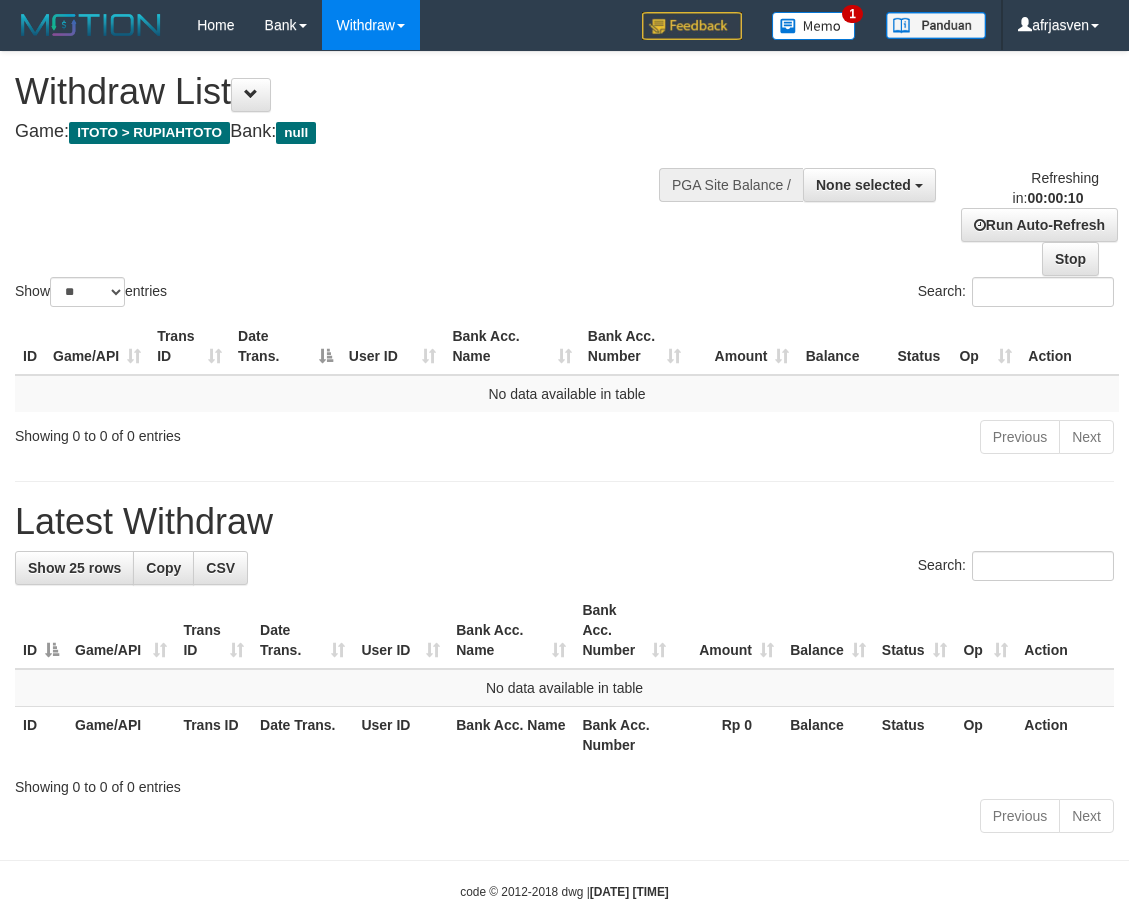 select 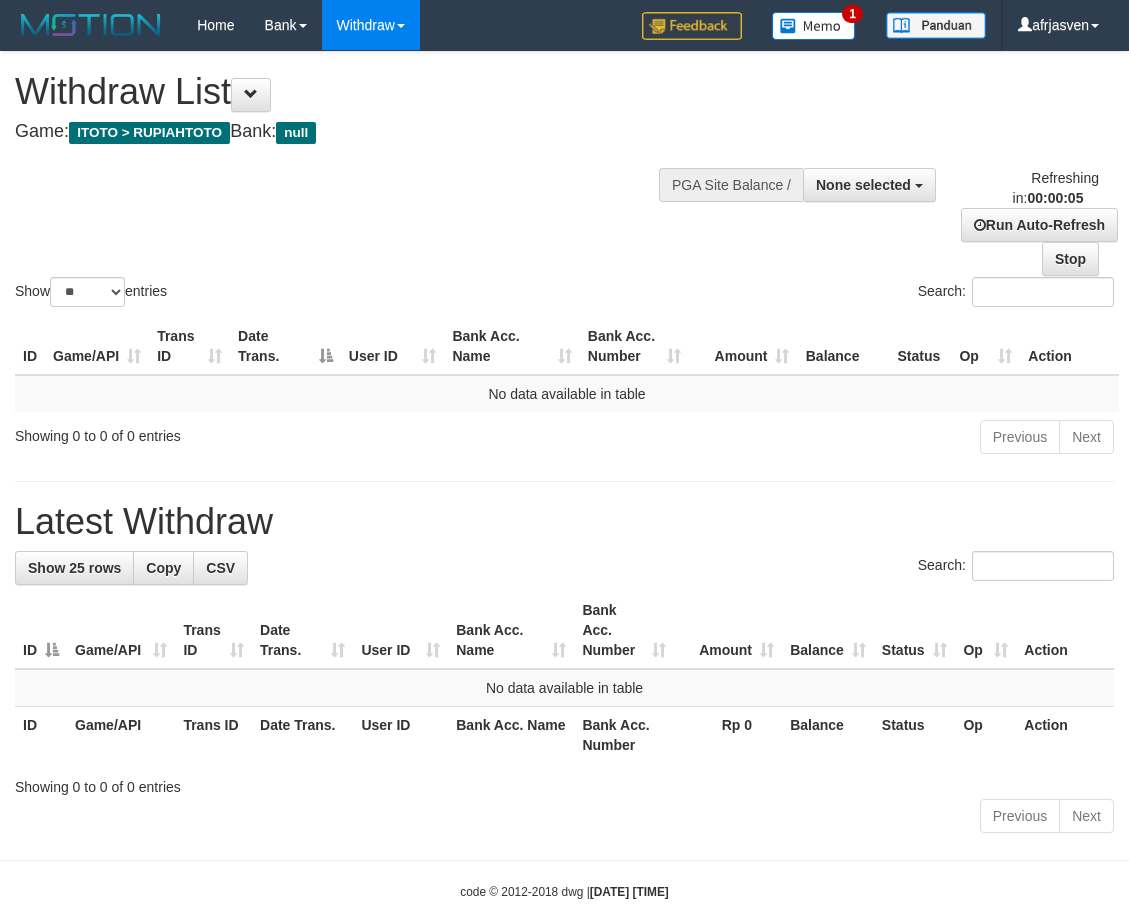 scroll, scrollTop: 0, scrollLeft: 0, axis: both 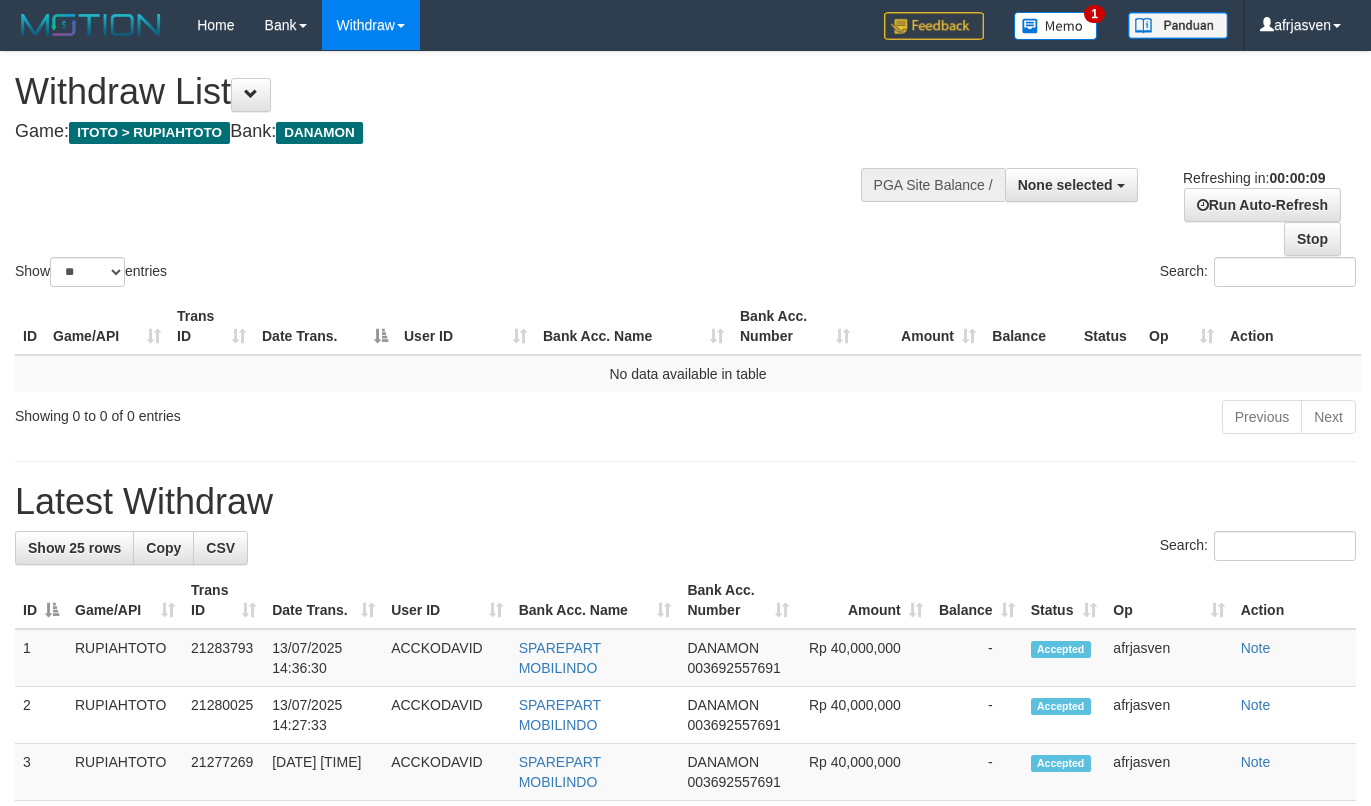 select 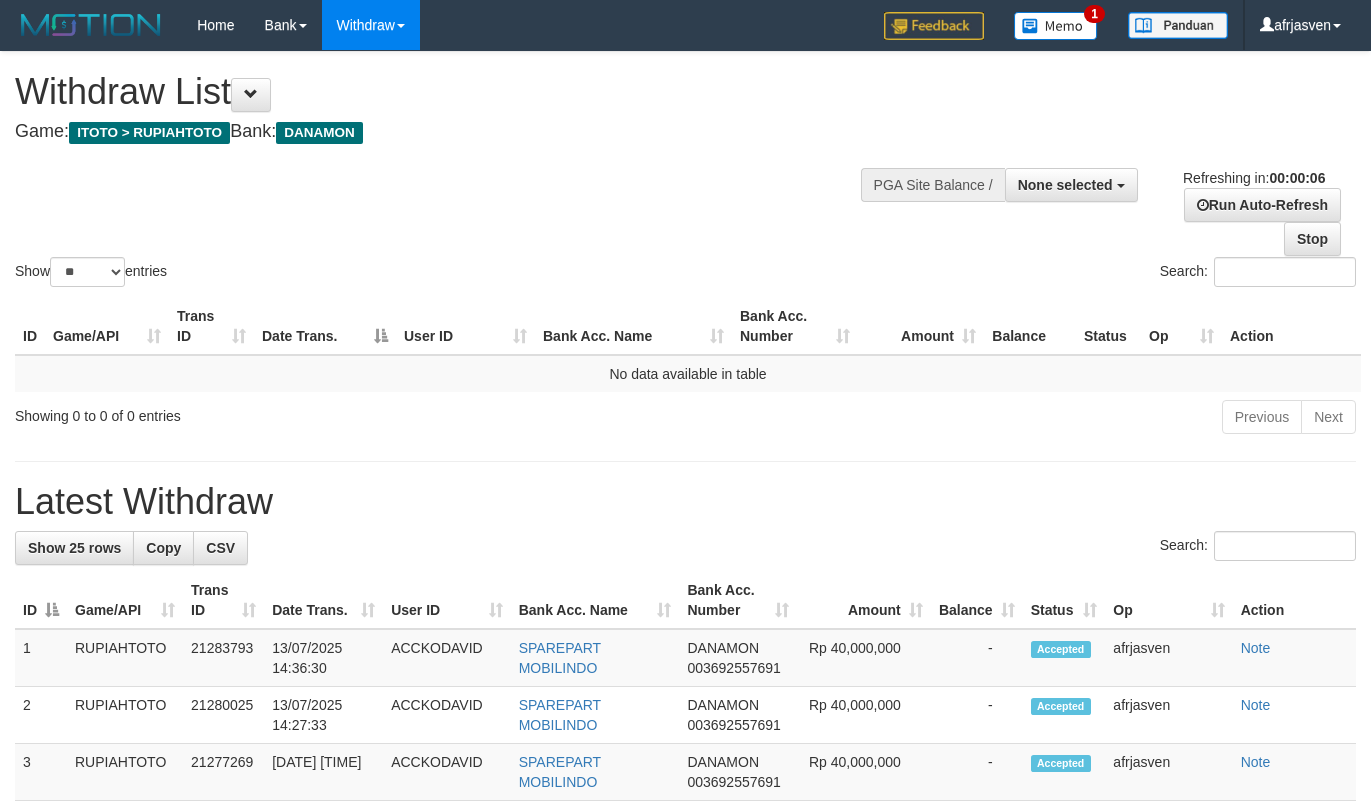 scroll, scrollTop: 0, scrollLeft: 0, axis: both 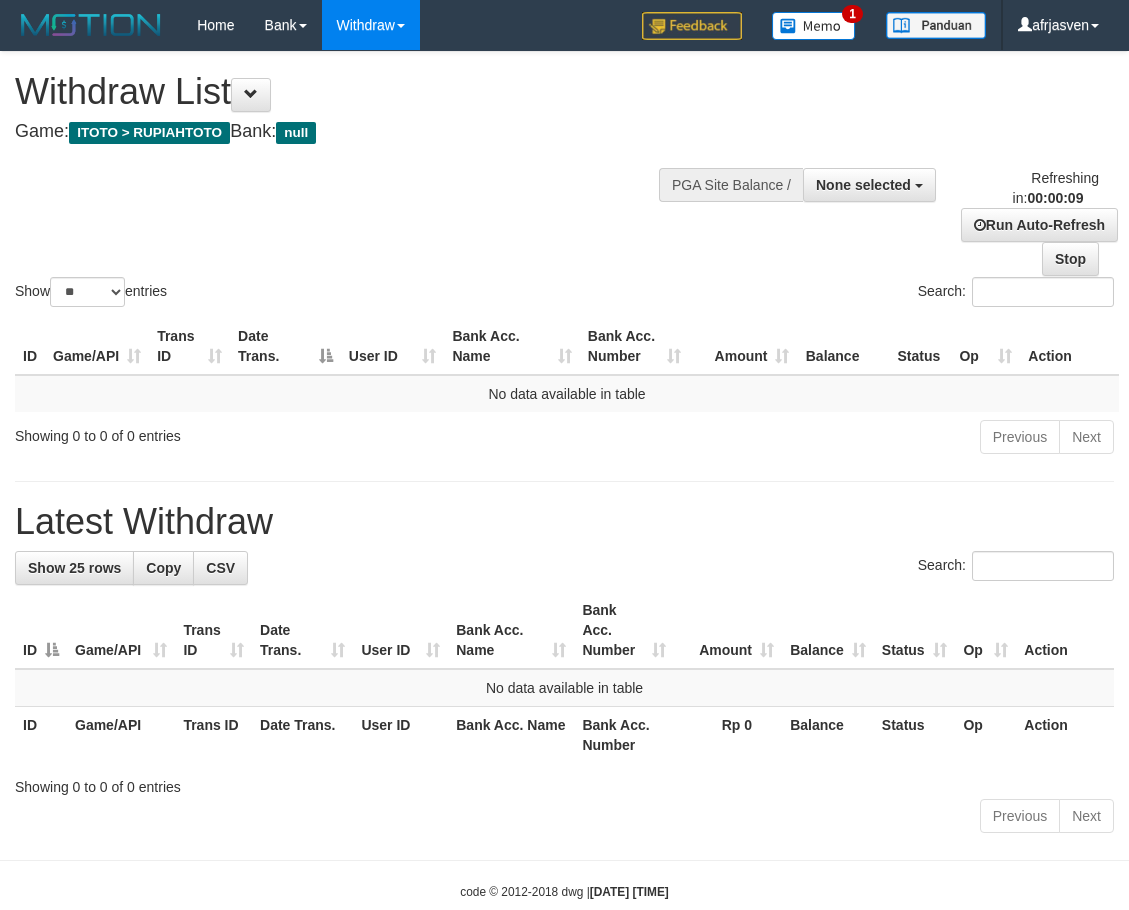 select 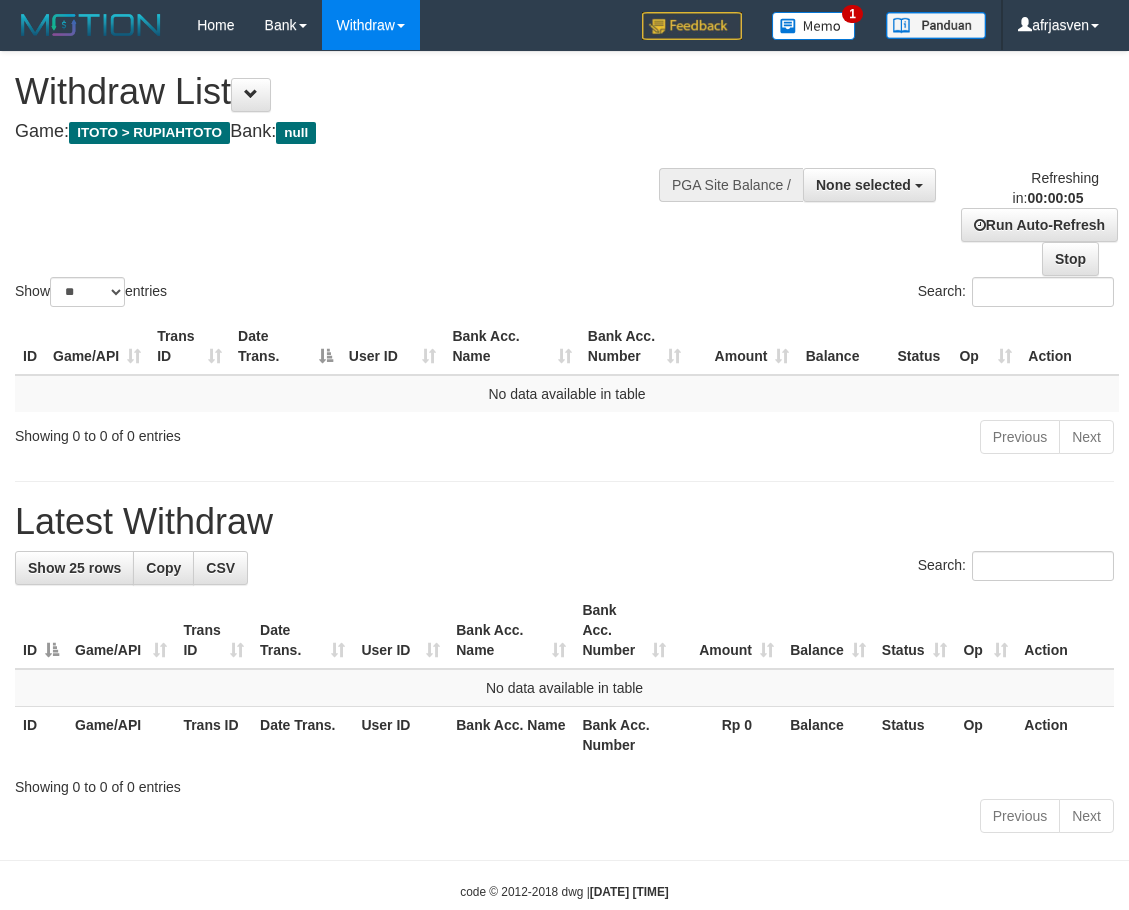 scroll, scrollTop: 0, scrollLeft: 0, axis: both 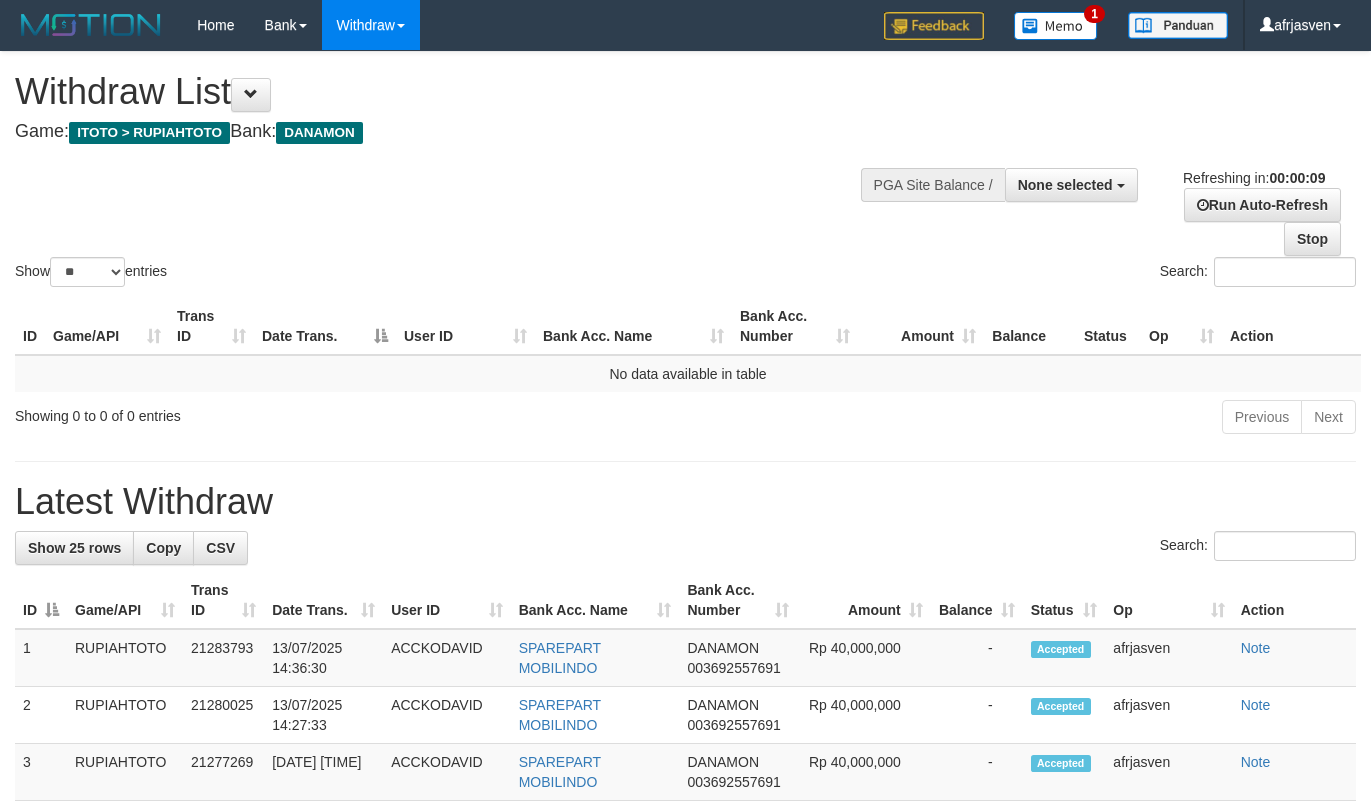 select 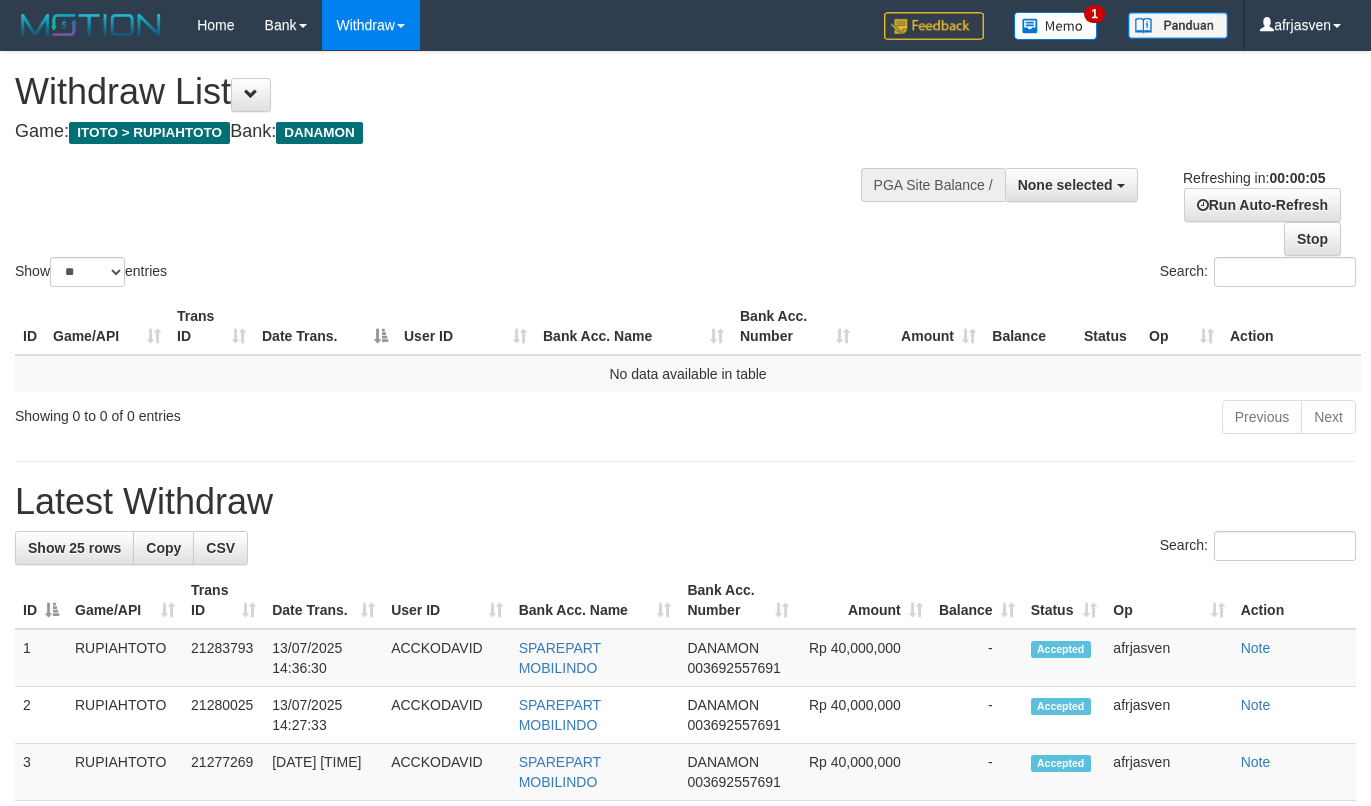 scroll, scrollTop: 0, scrollLeft: 0, axis: both 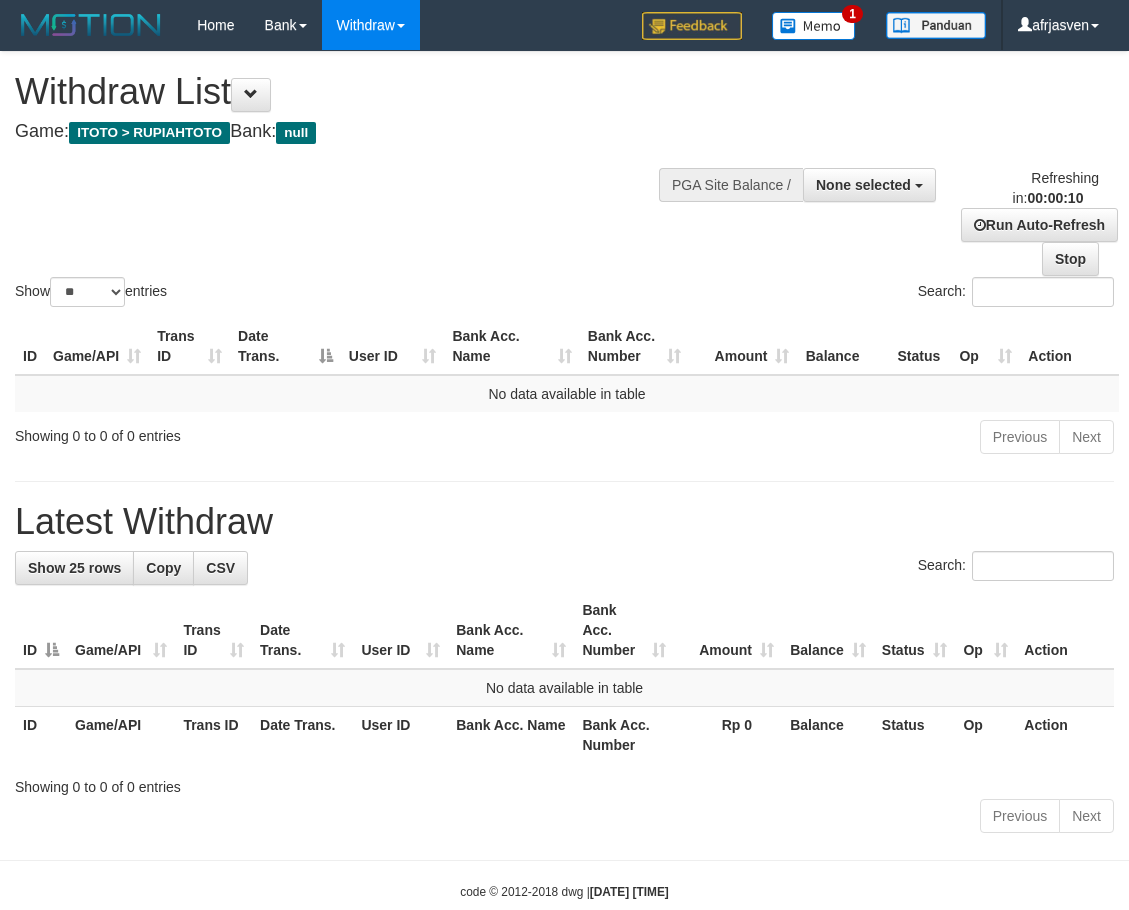 select 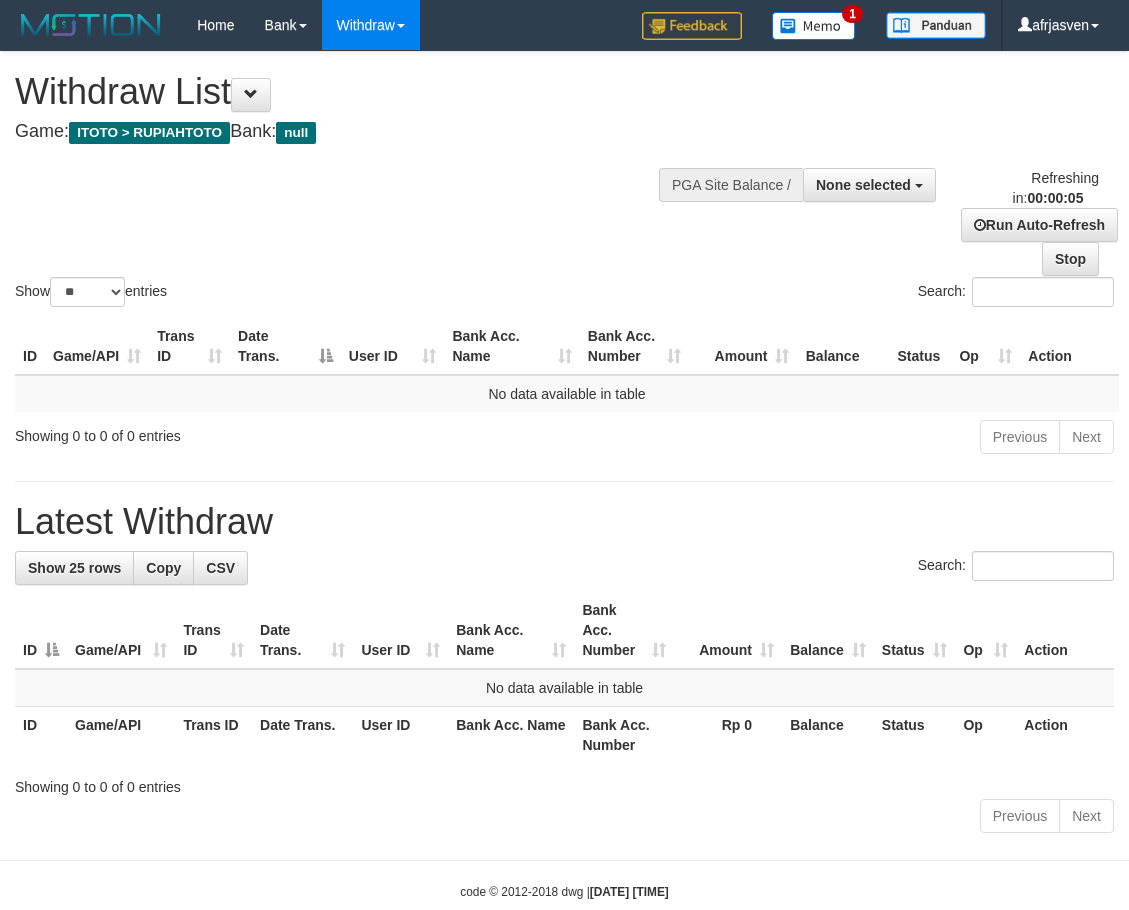 scroll, scrollTop: 0, scrollLeft: 0, axis: both 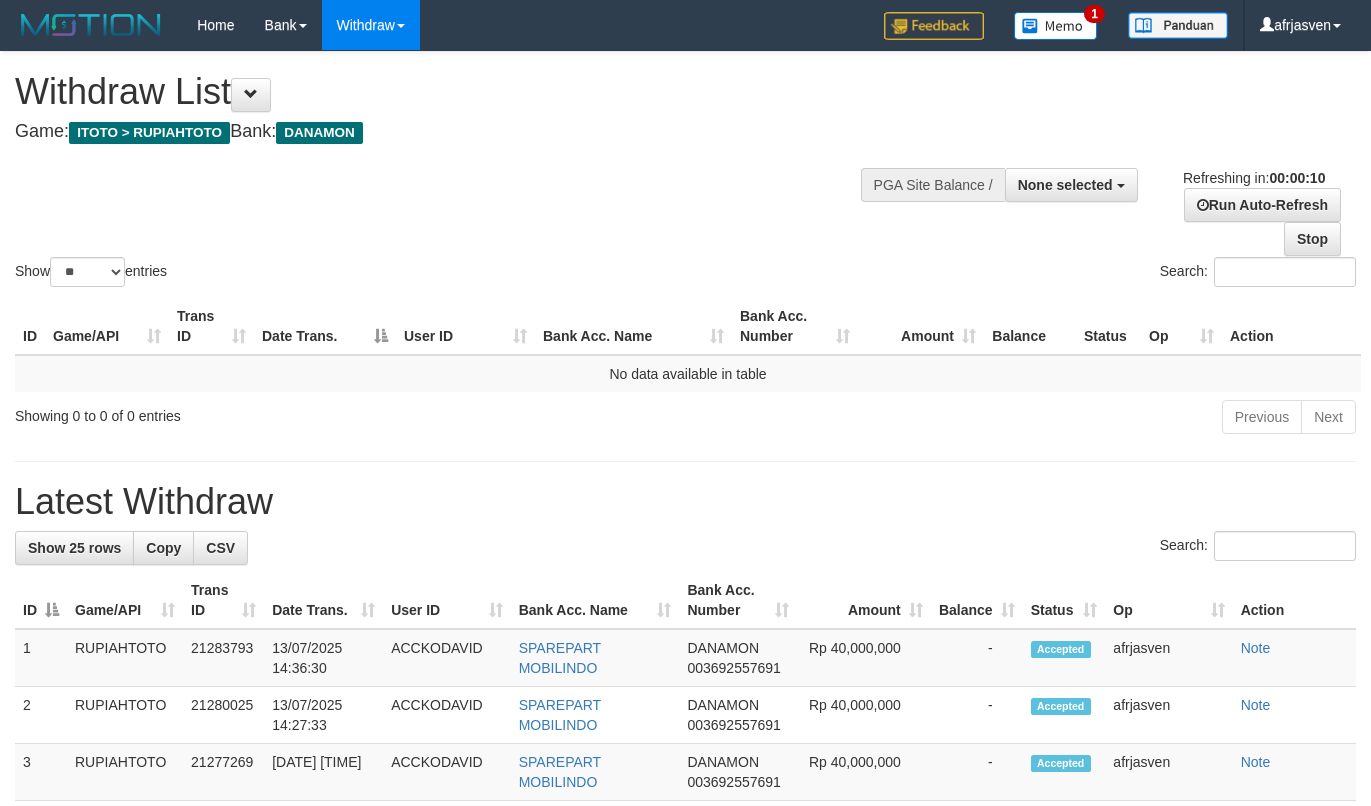 select 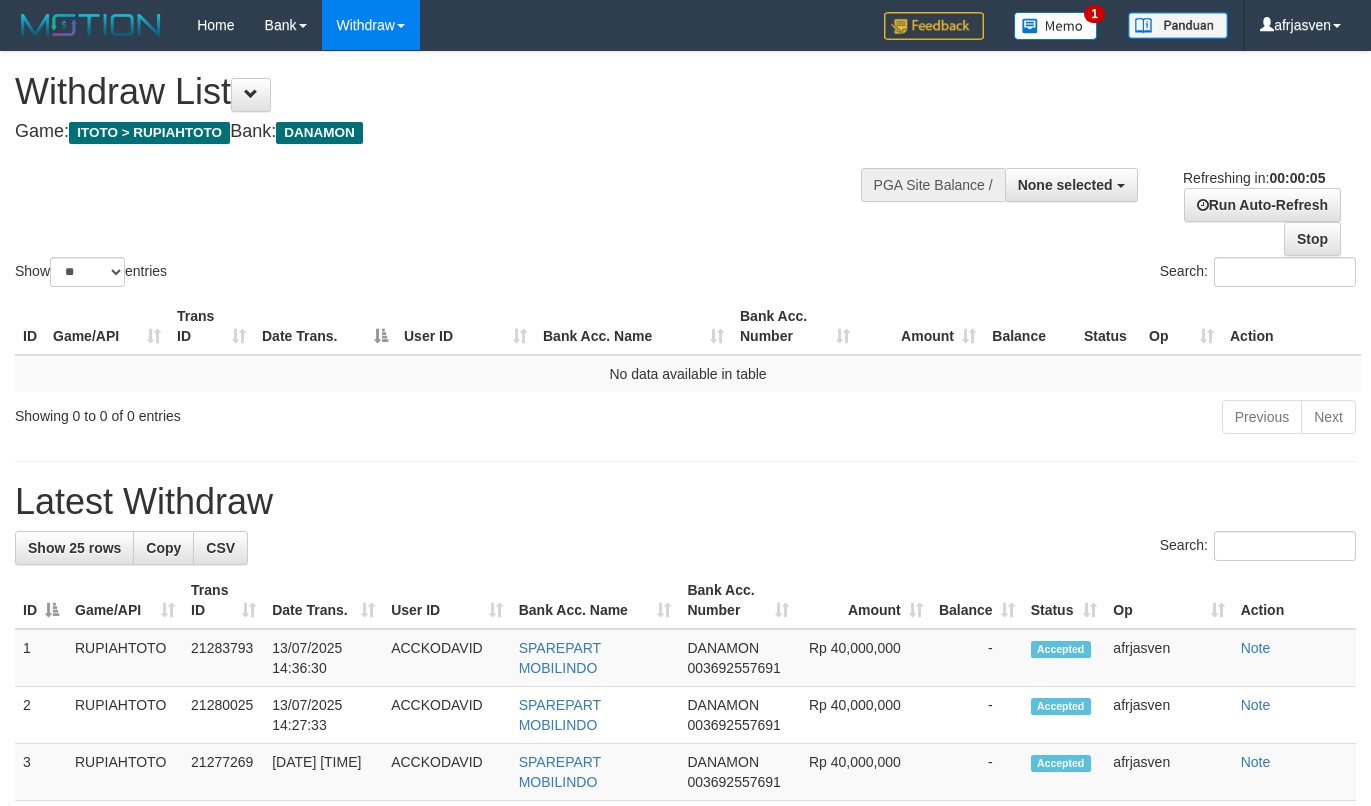 scroll, scrollTop: 0, scrollLeft: 0, axis: both 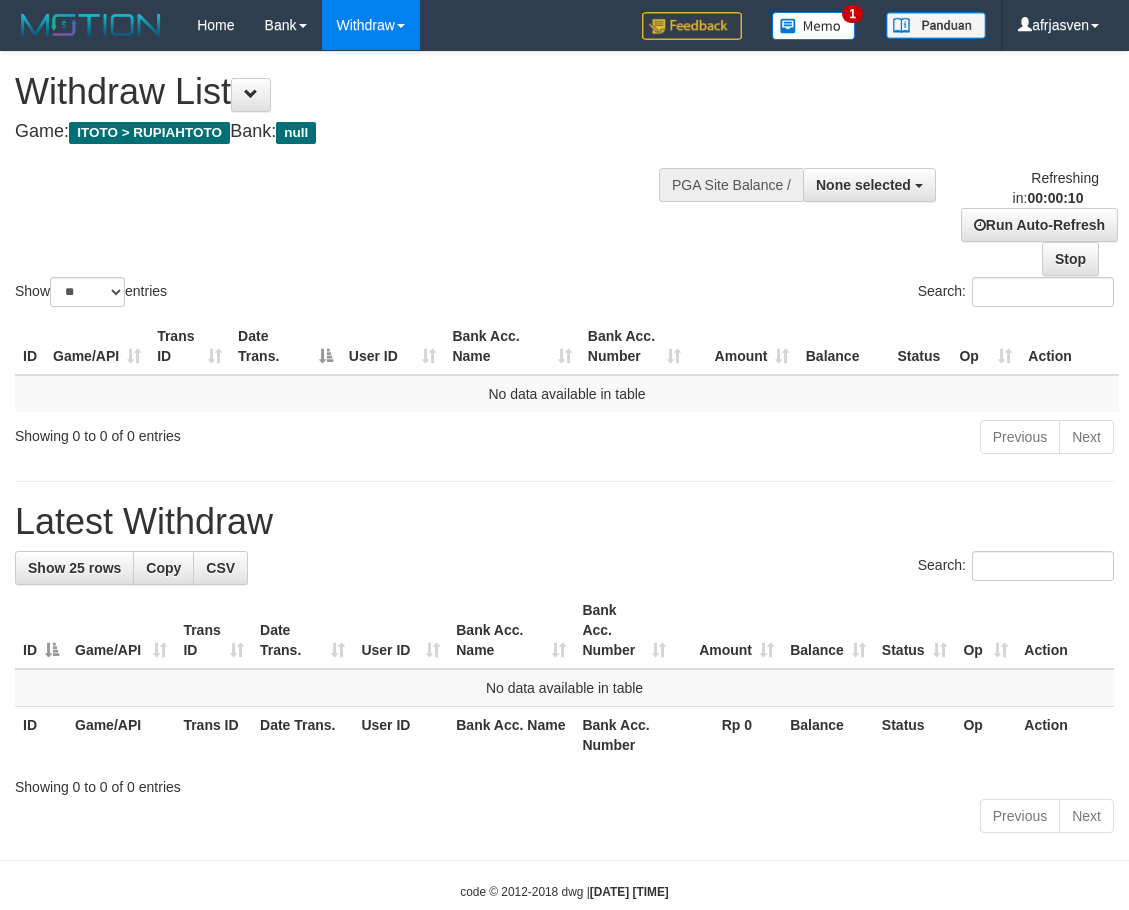 select 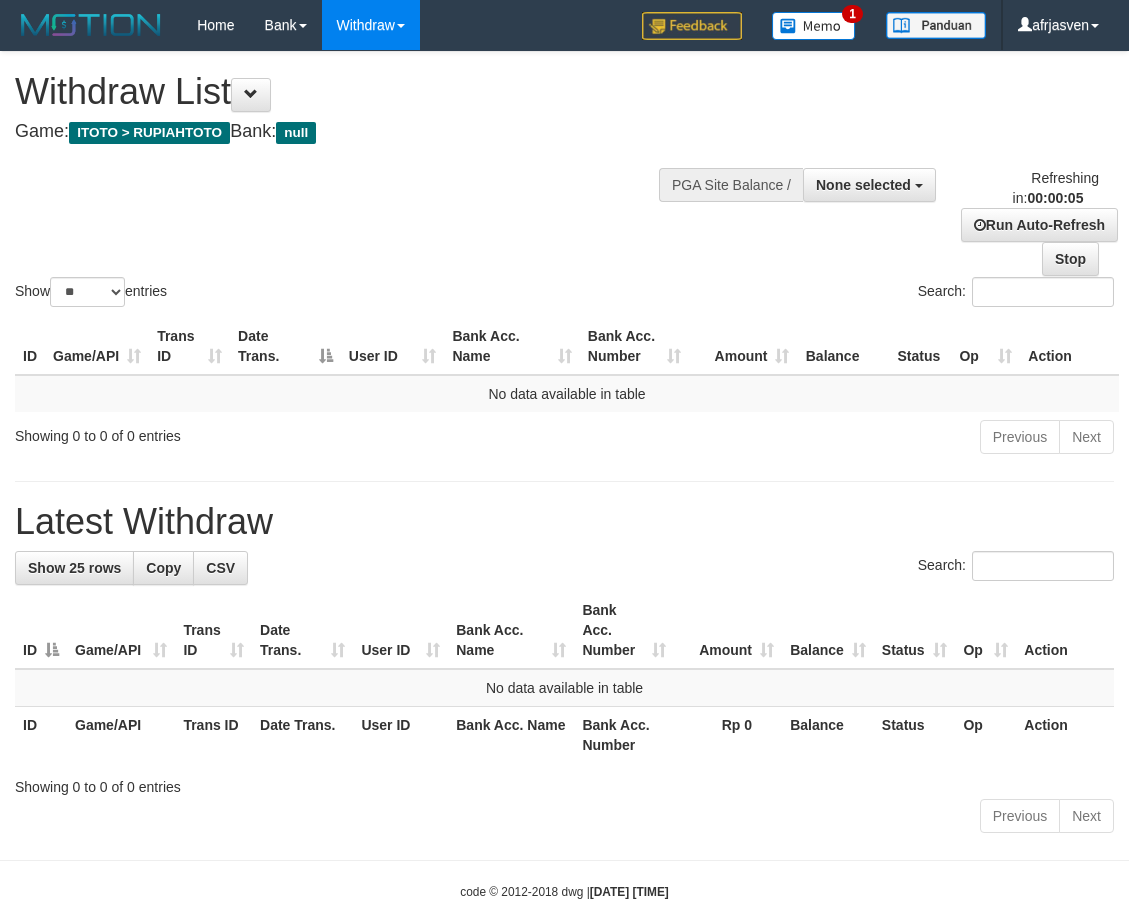 scroll, scrollTop: 0, scrollLeft: 0, axis: both 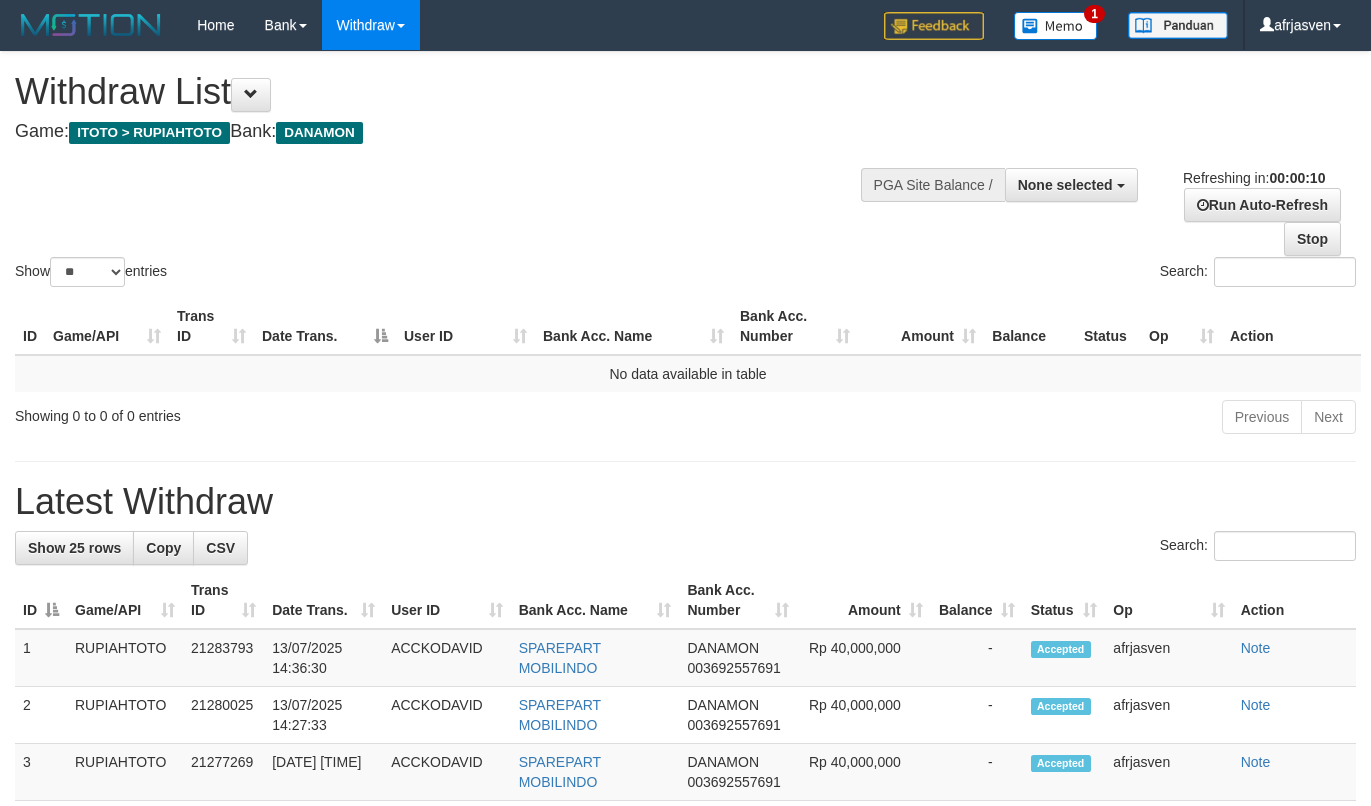 select 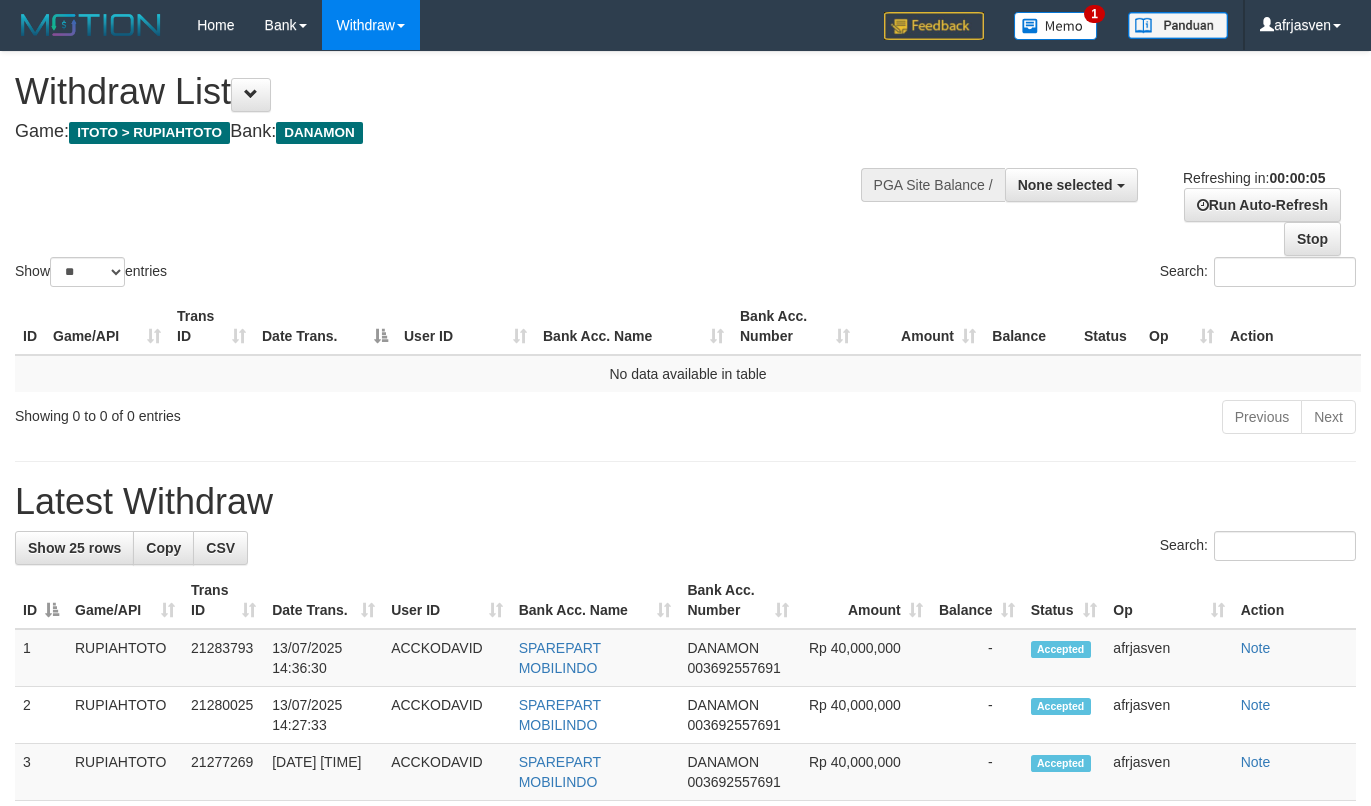 scroll, scrollTop: 0, scrollLeft: 0, axis: both 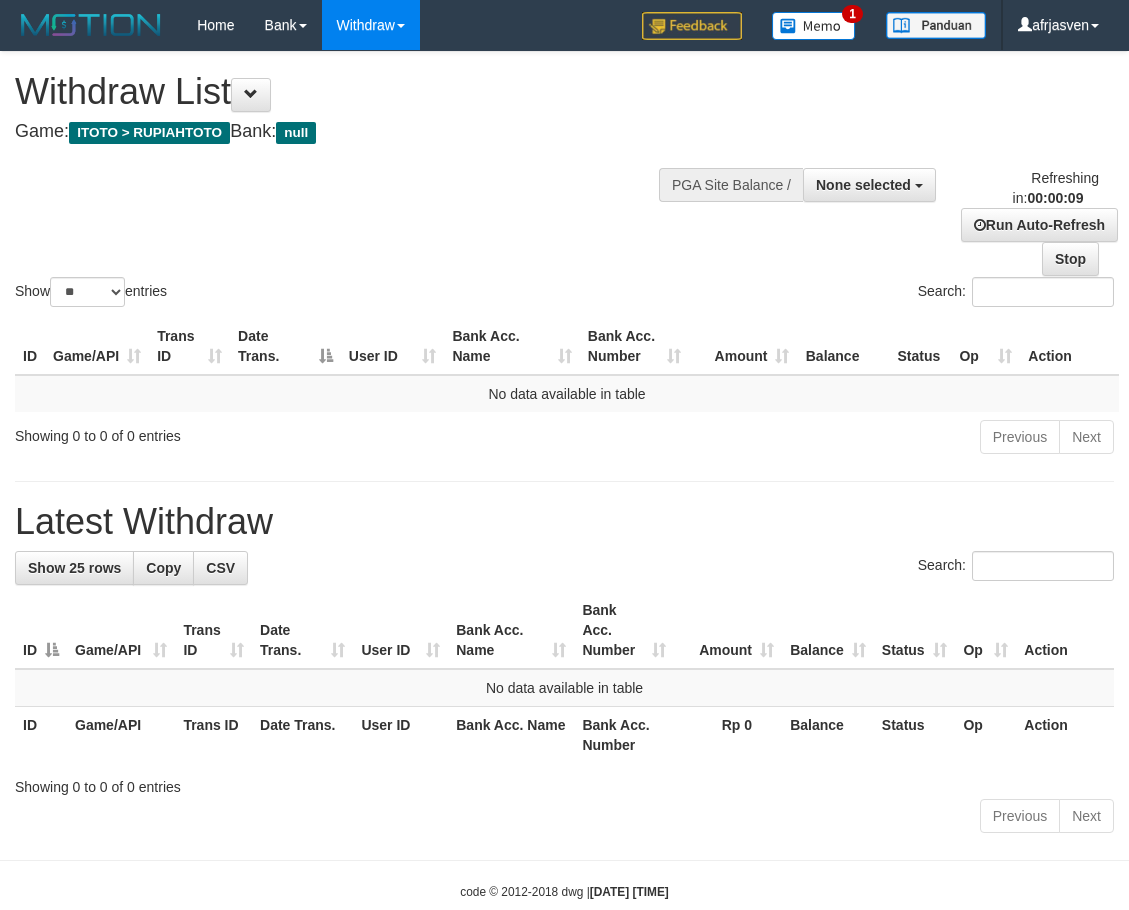 select 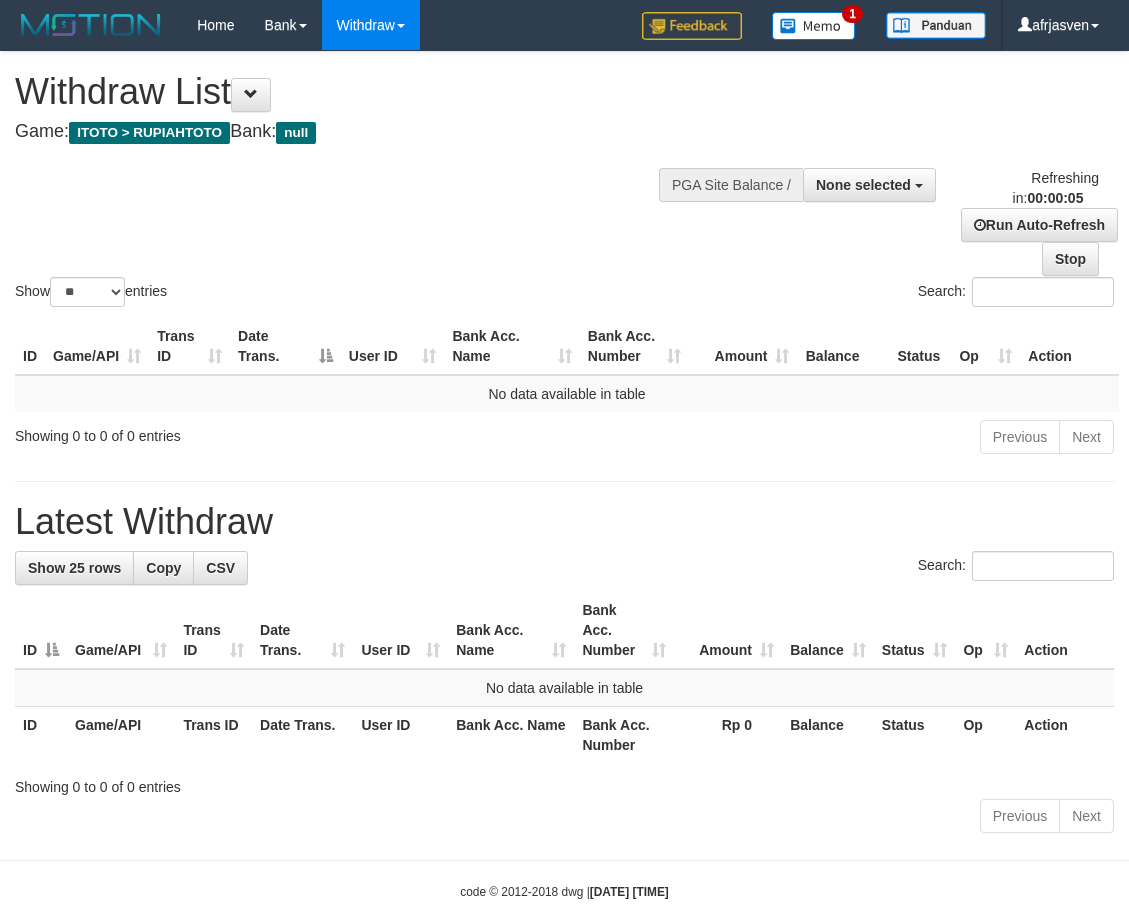 scroll, scrollTop: 0, scrollLeft: 0, axis: both 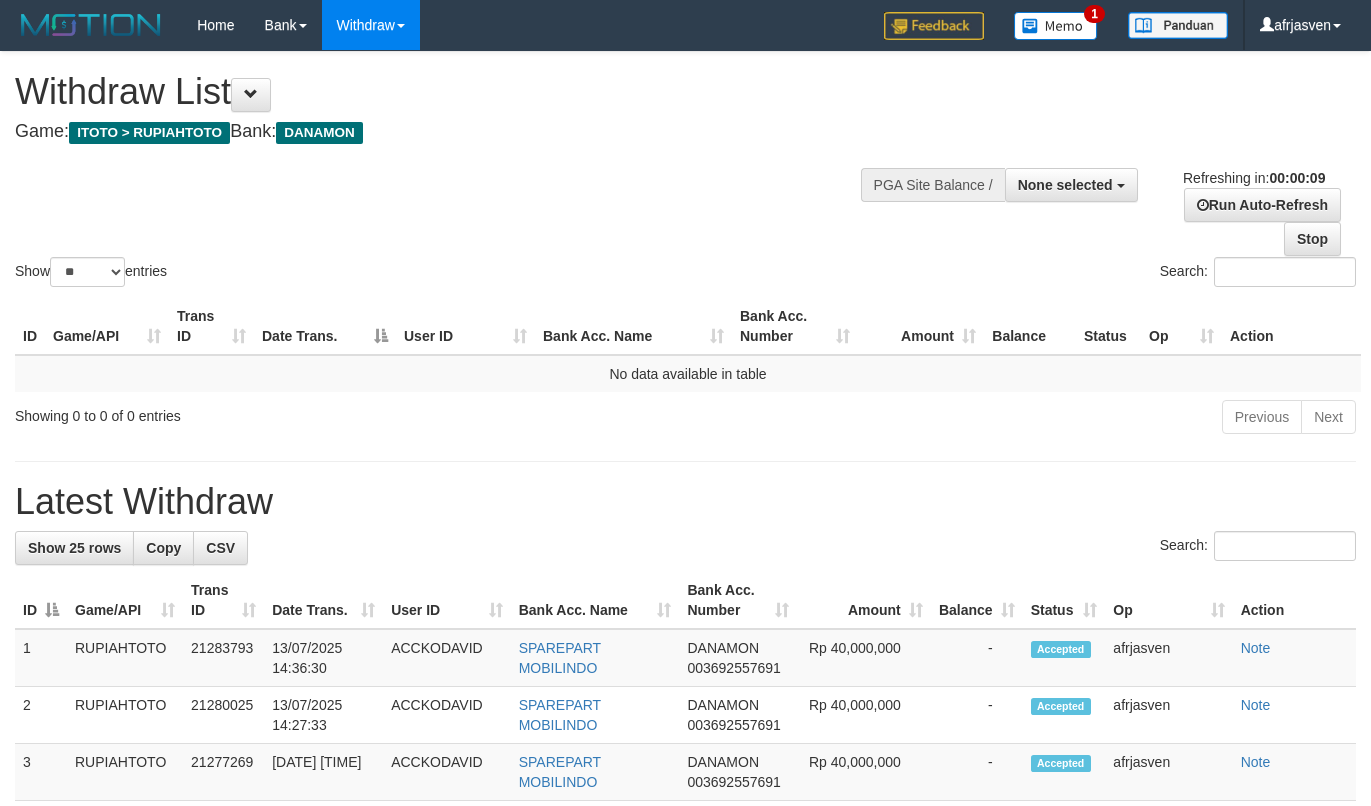 select 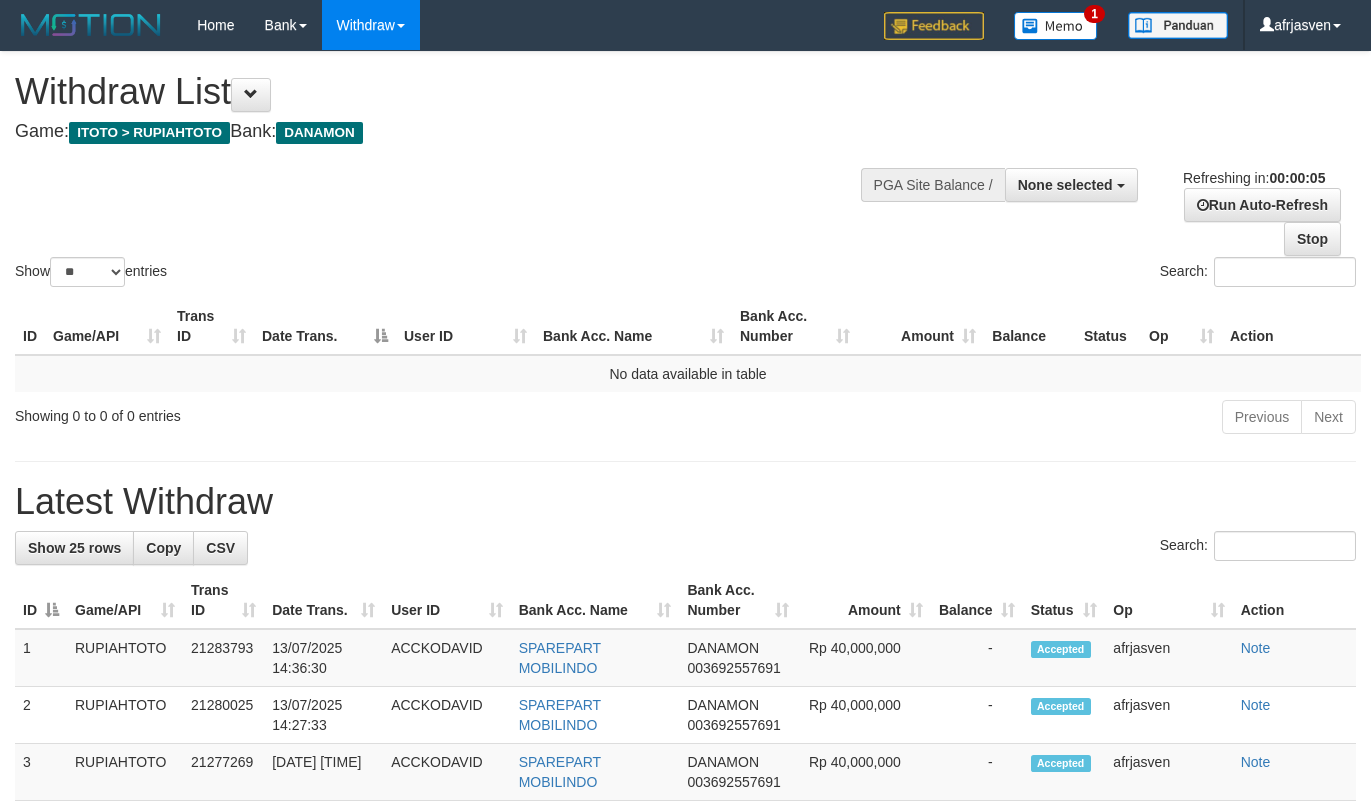 scroll, scrollTop: 0, scrollLeft: 0, axis: both 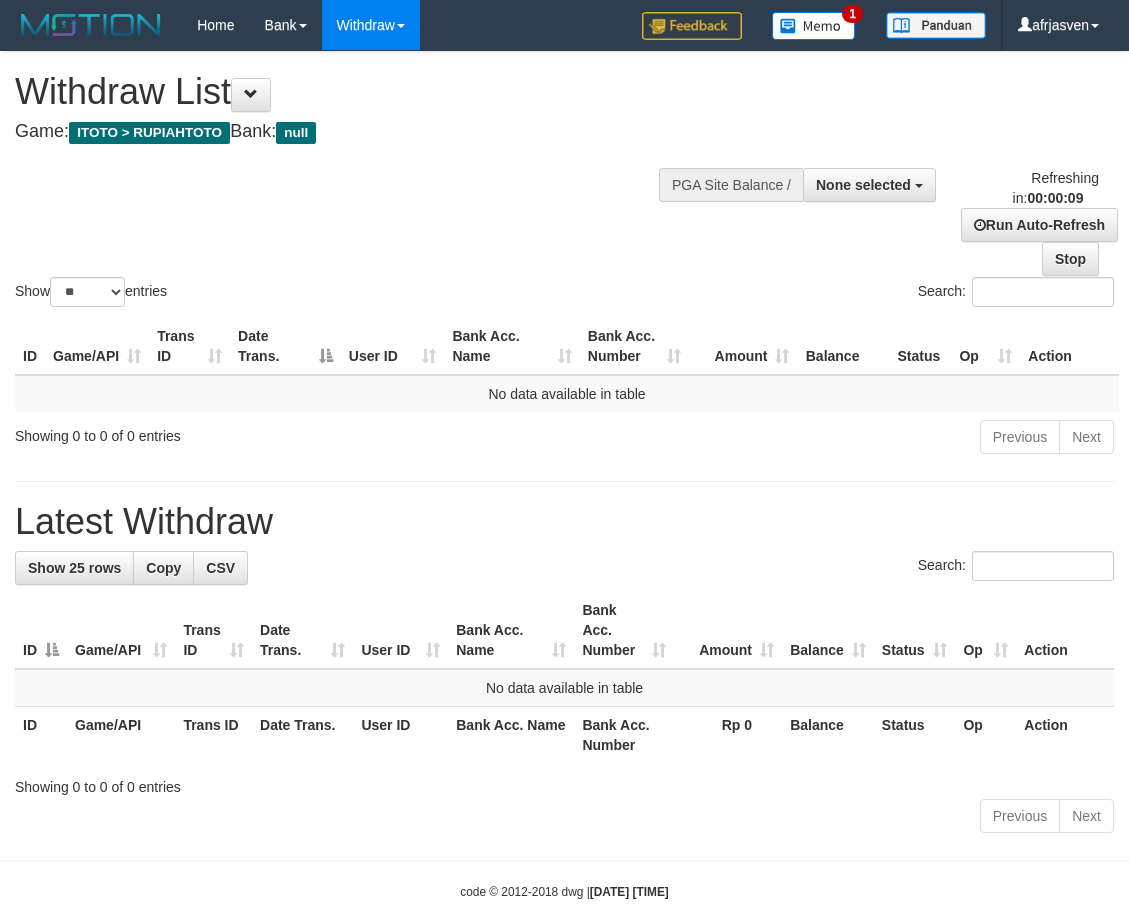 select 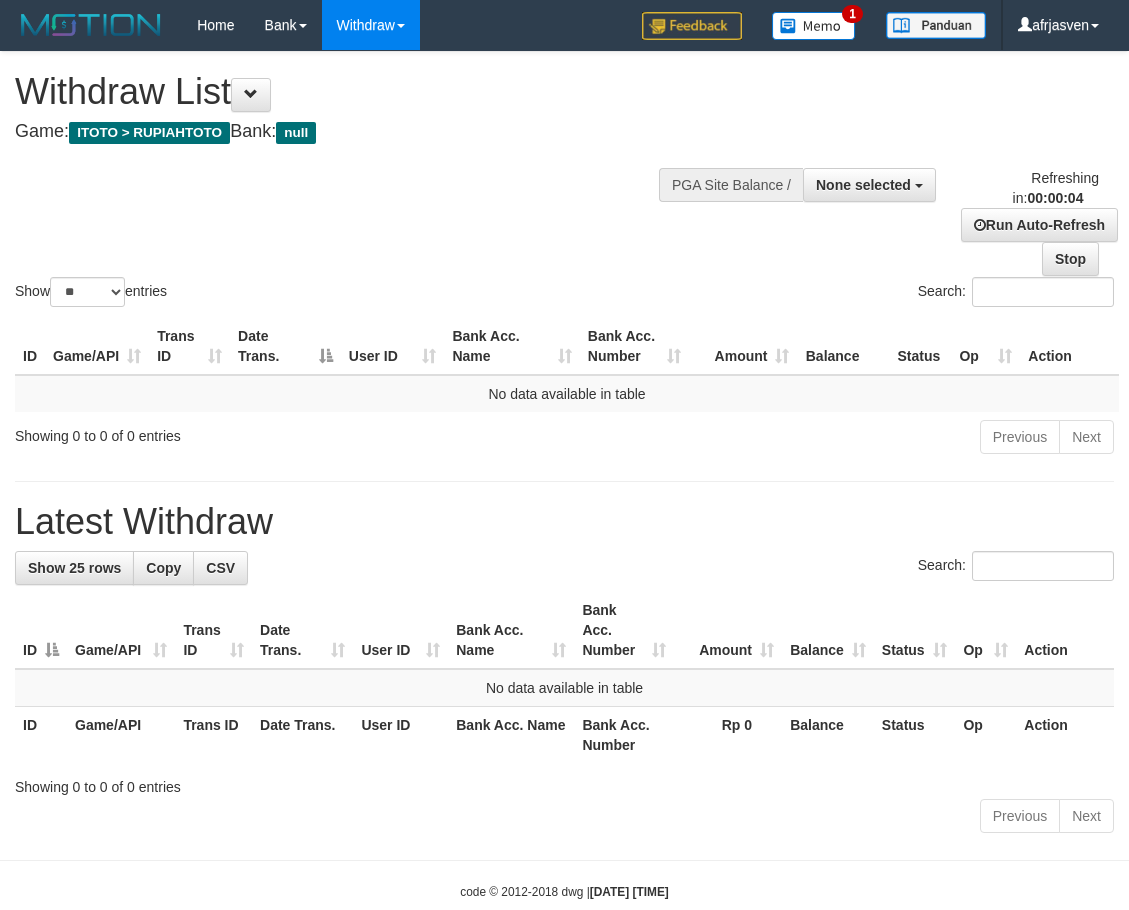scroll, scrollTop: 0, scrollLeft: 0, axis: both 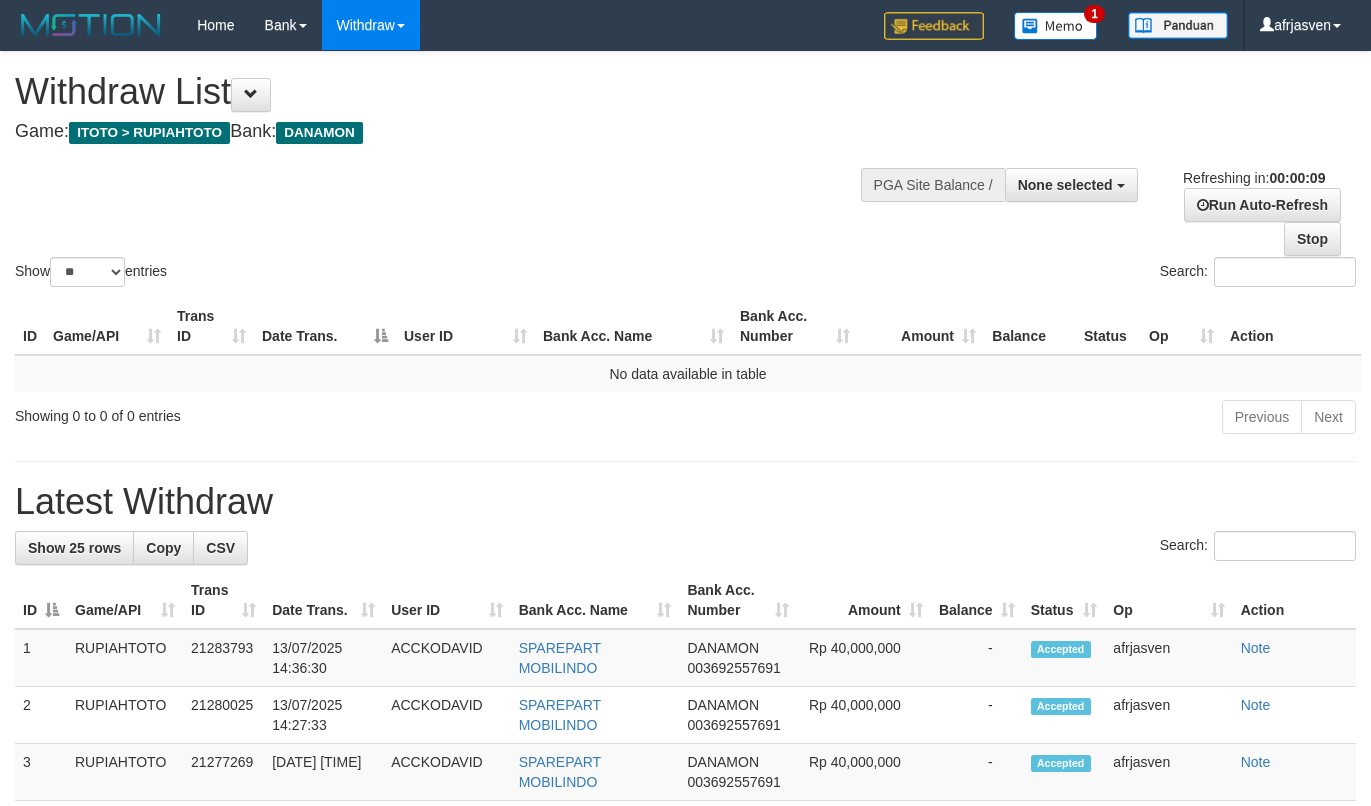 select 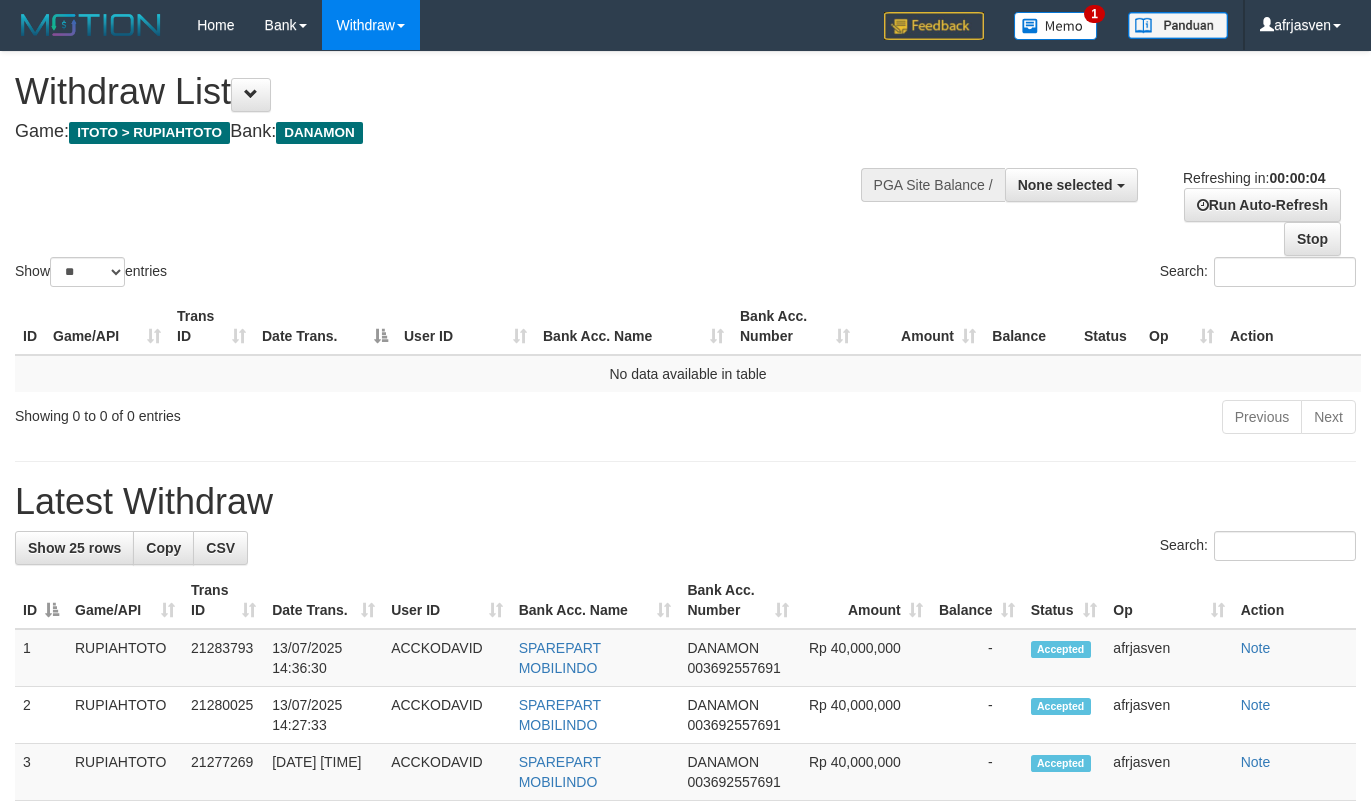 scroll, scrollTop: 0, scrollLeft: 0, axis: both 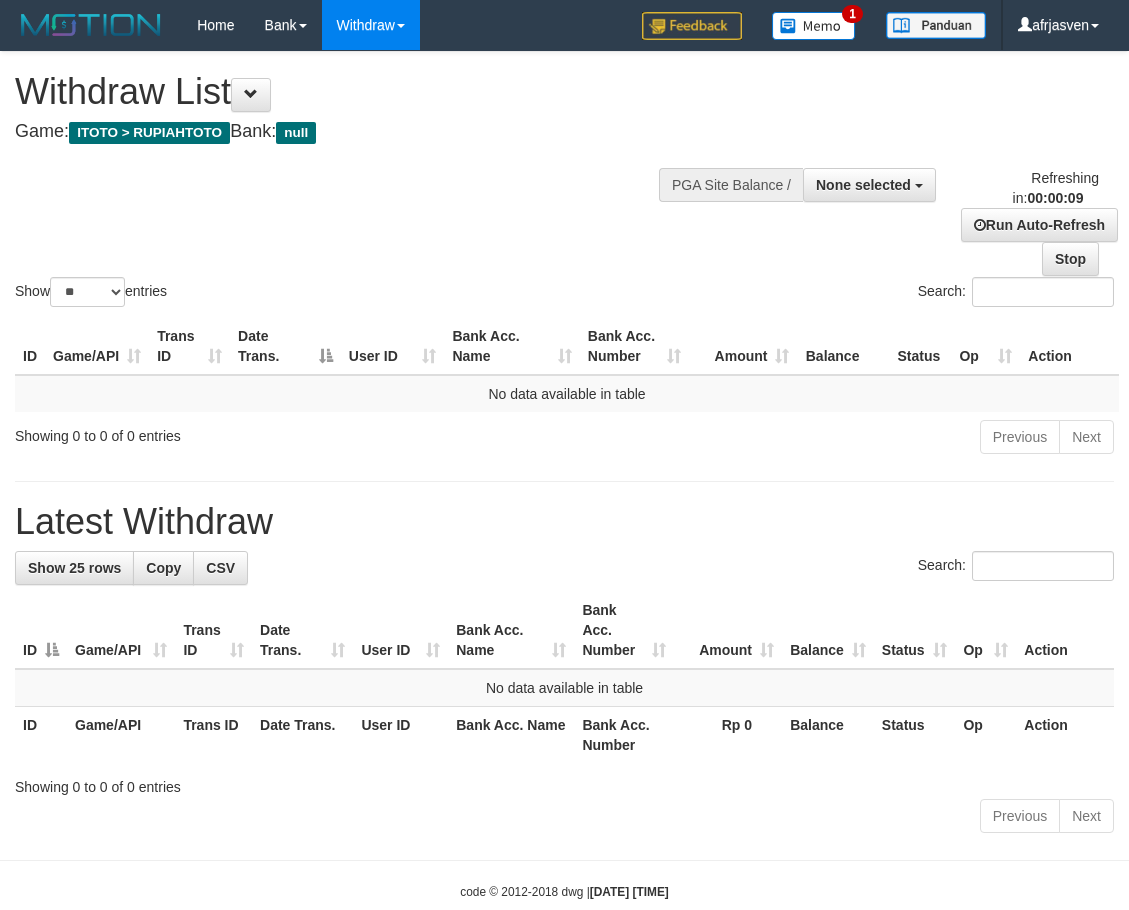 select 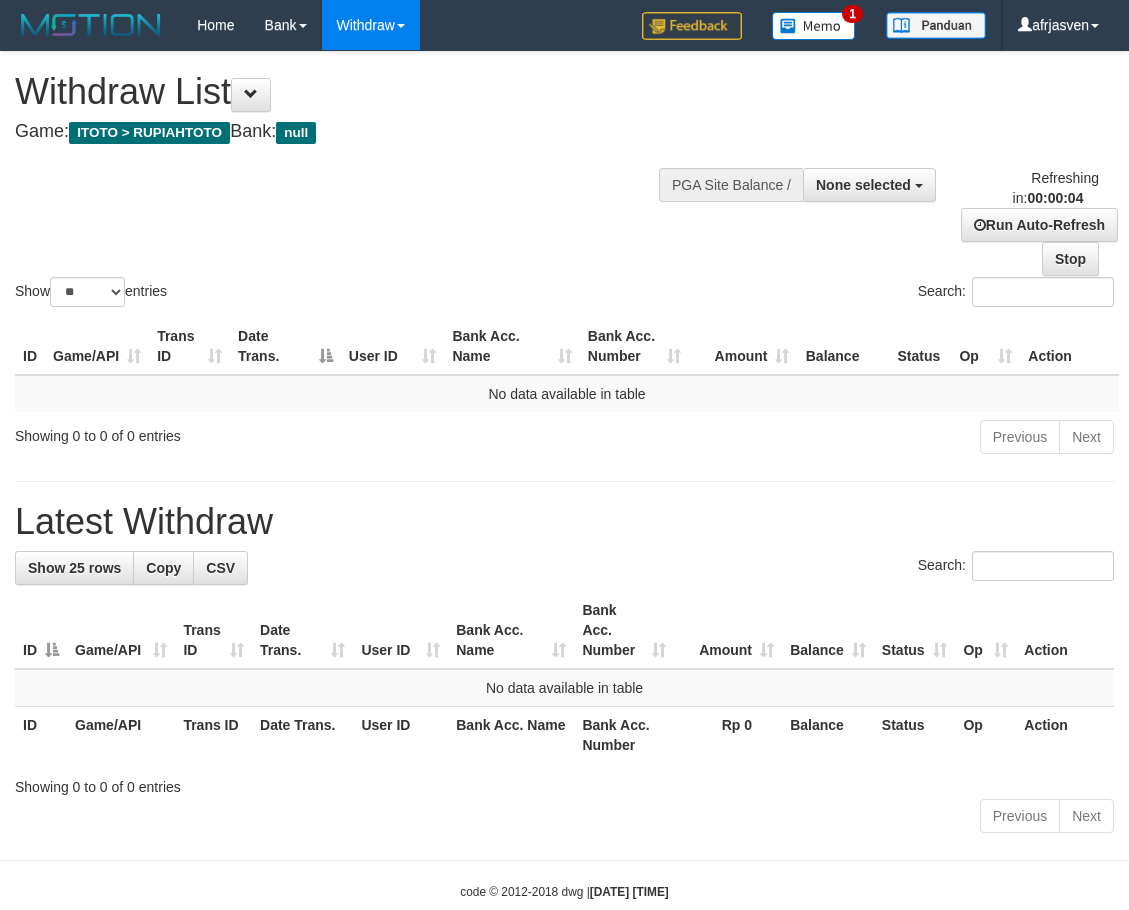 scroll, scrollTop: 0, scrollLeft: 0, axis: both 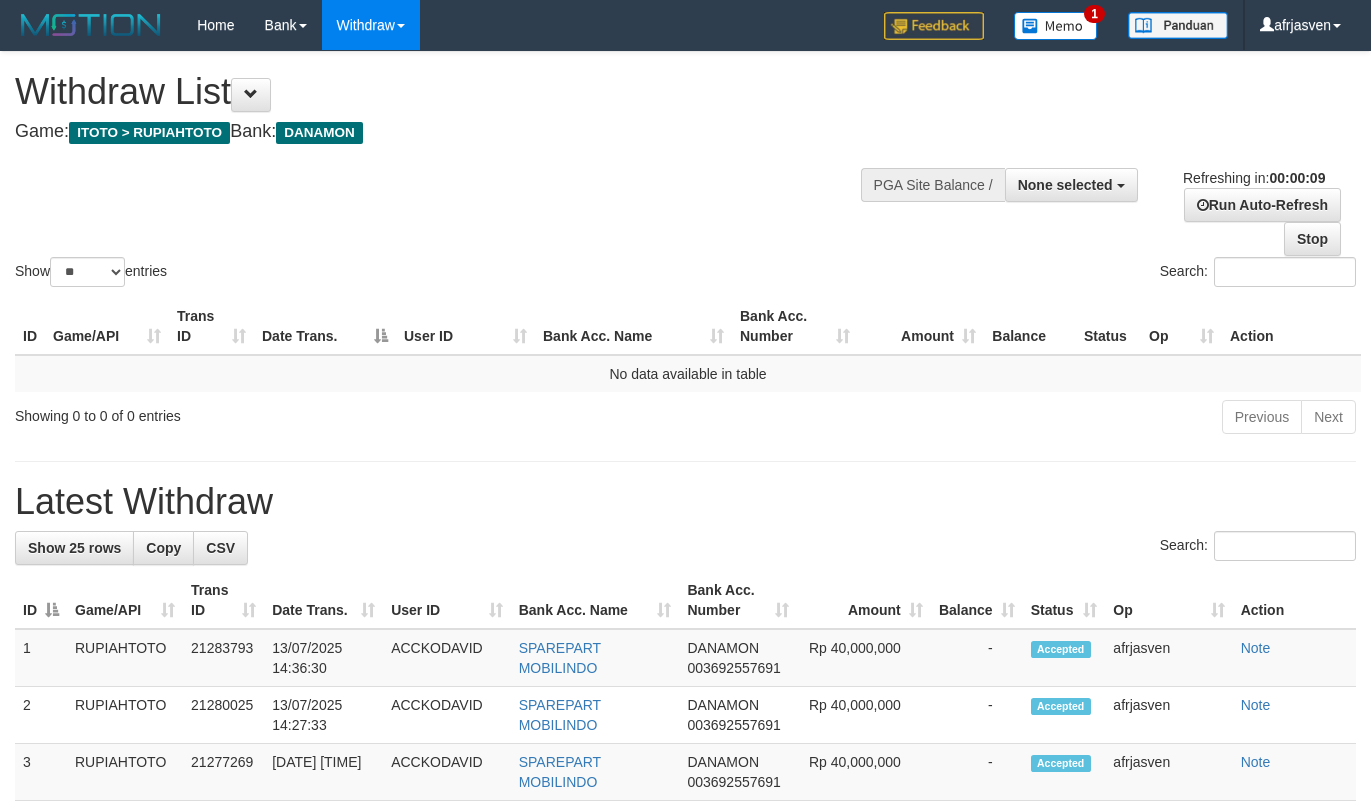select 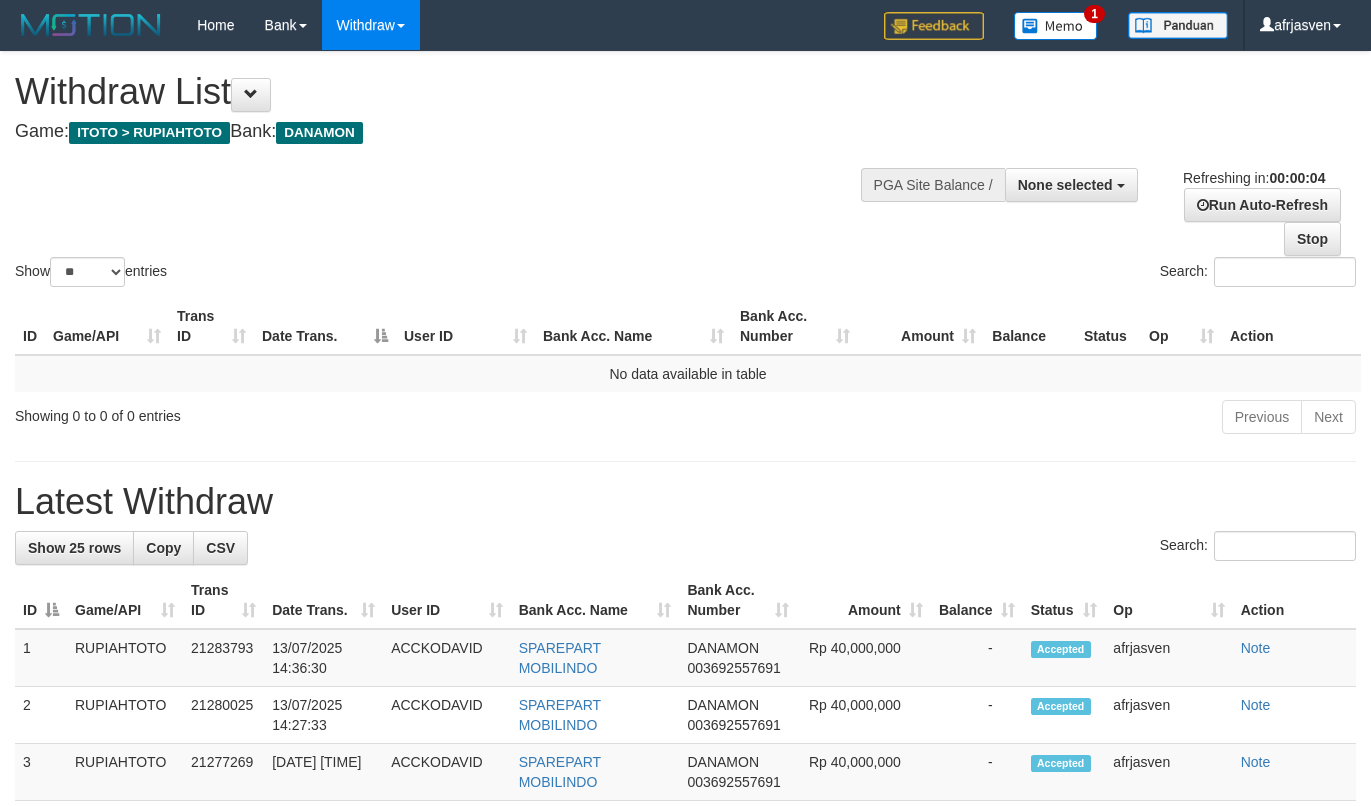 scroll, scrollTop: 0, scrollLeft: 0, axis: both 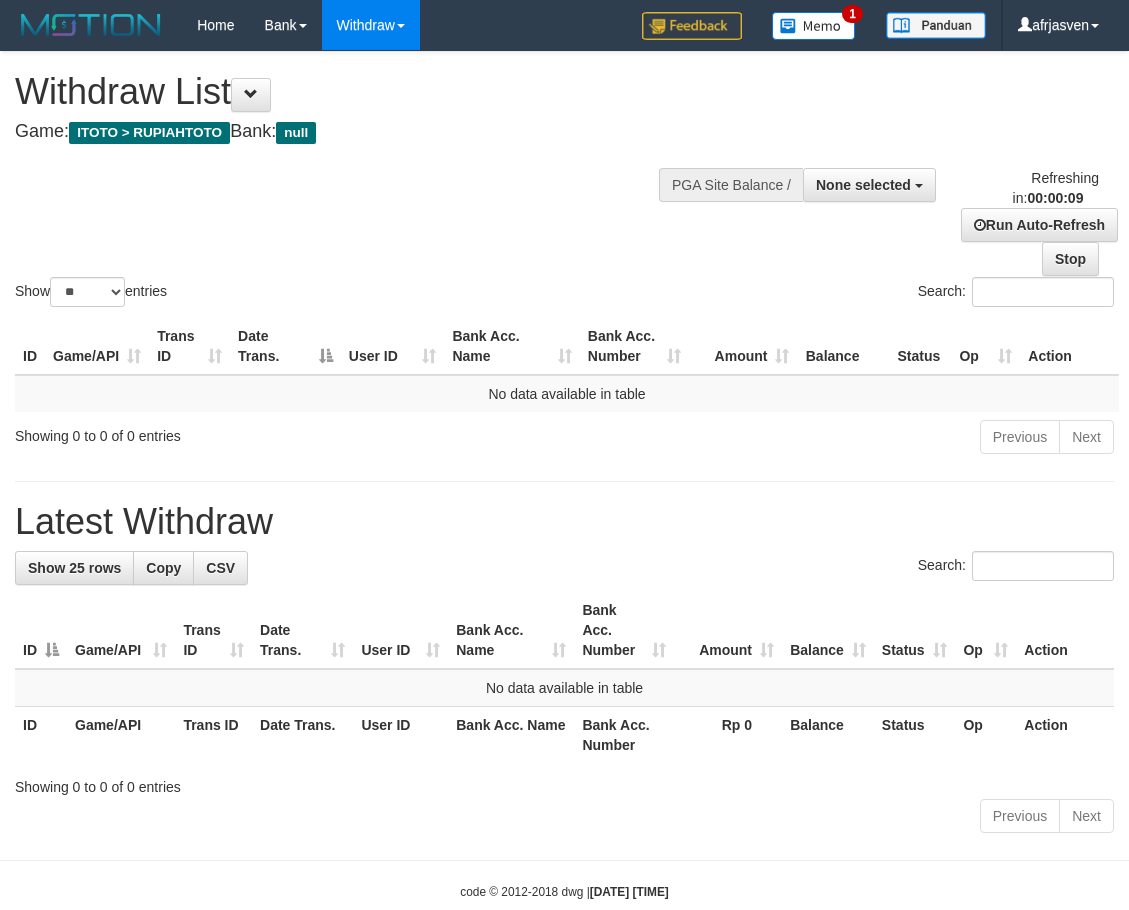 select 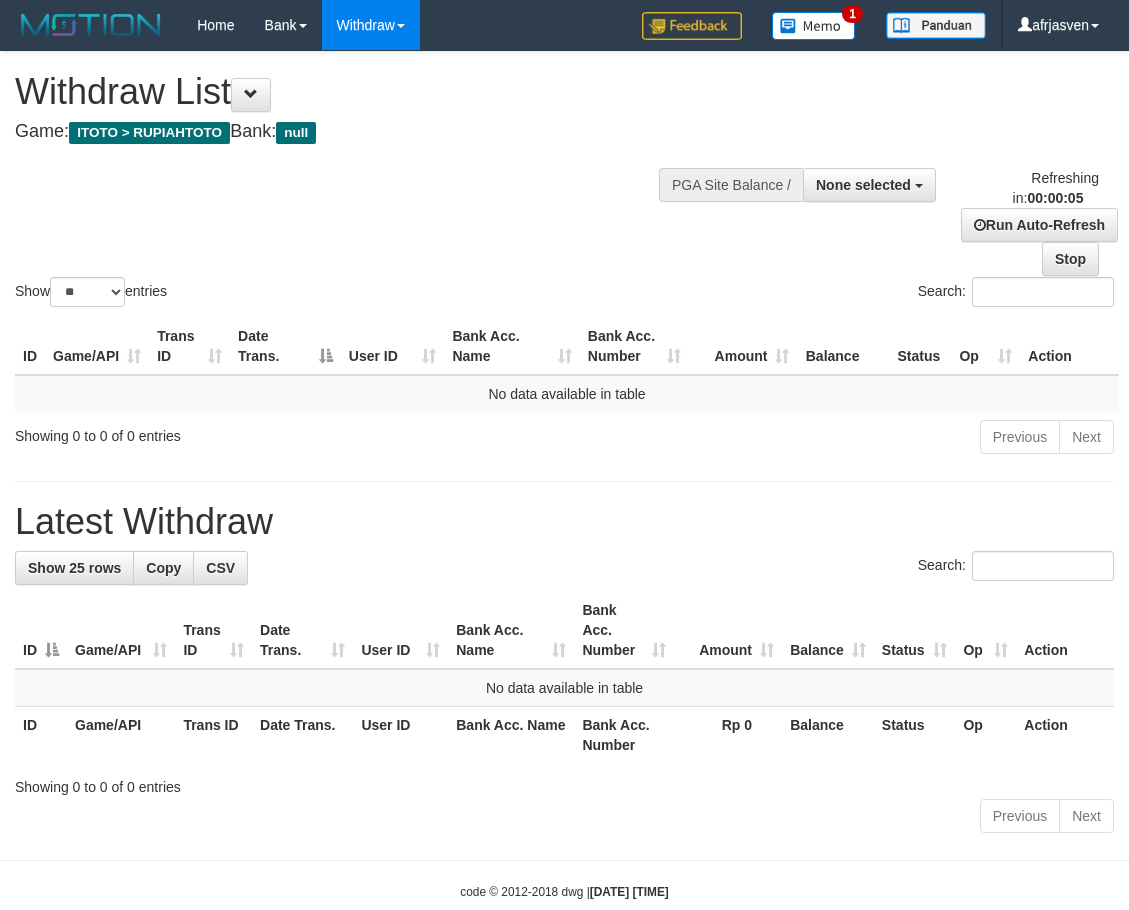 scroll, scrollTop: 0, scrollLeft: 0, axis: both 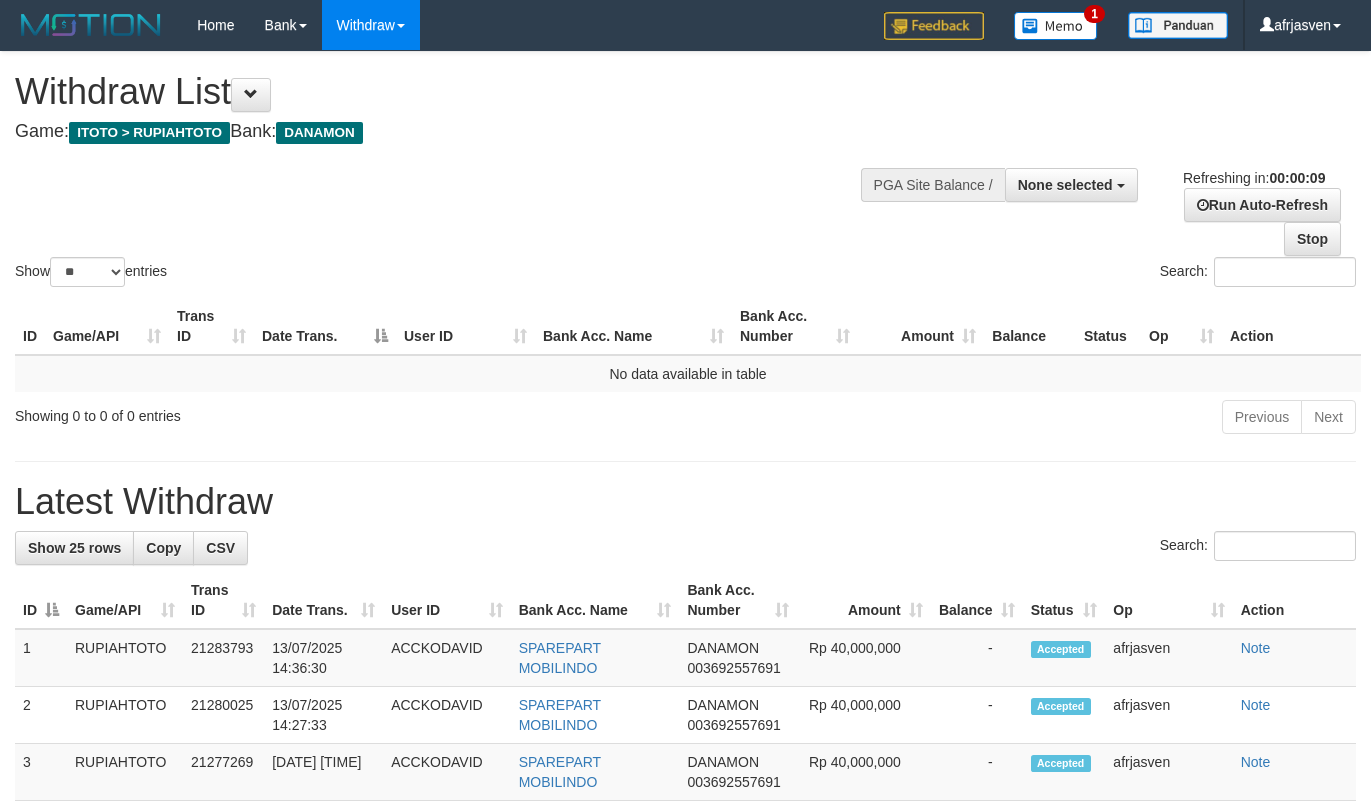 select 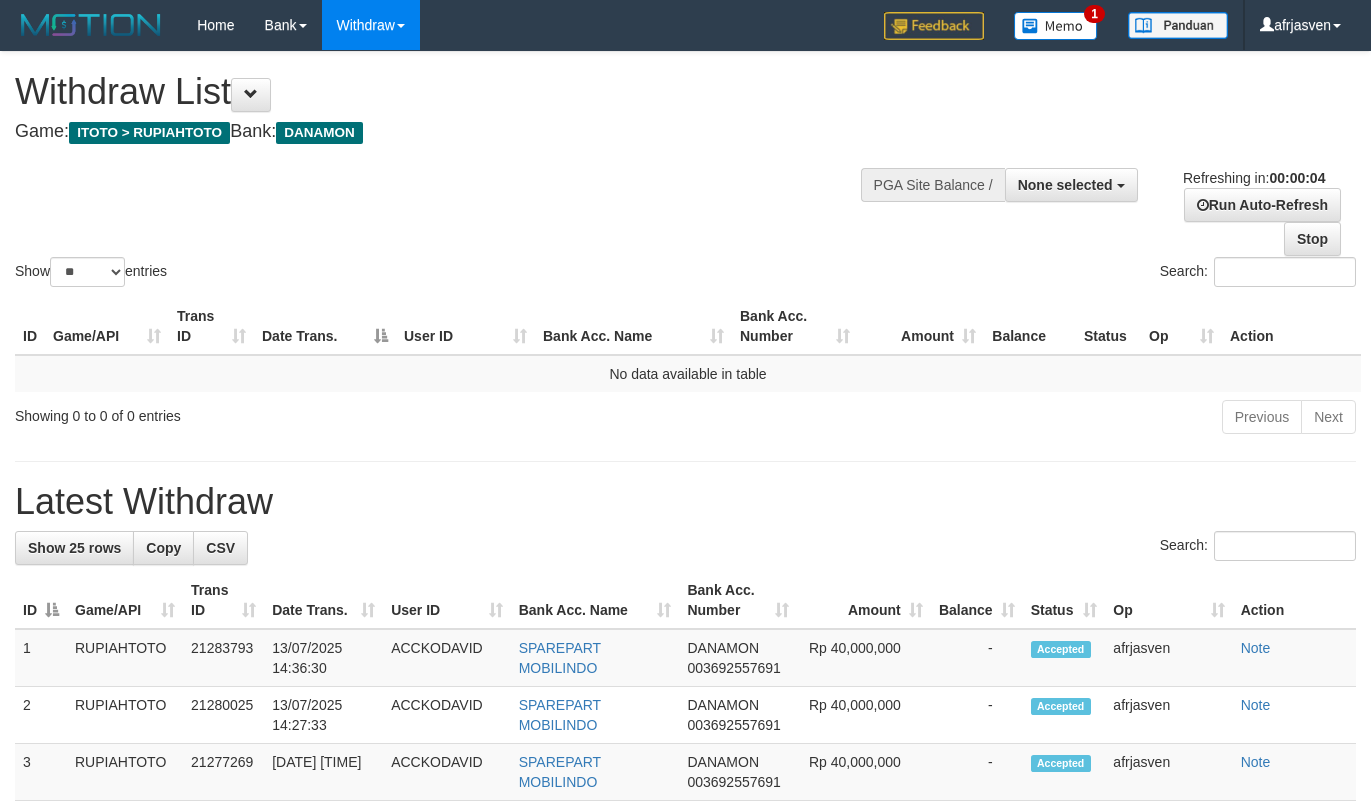 scroll, scrollTop: 0, scrollLeft: 0, axis: both 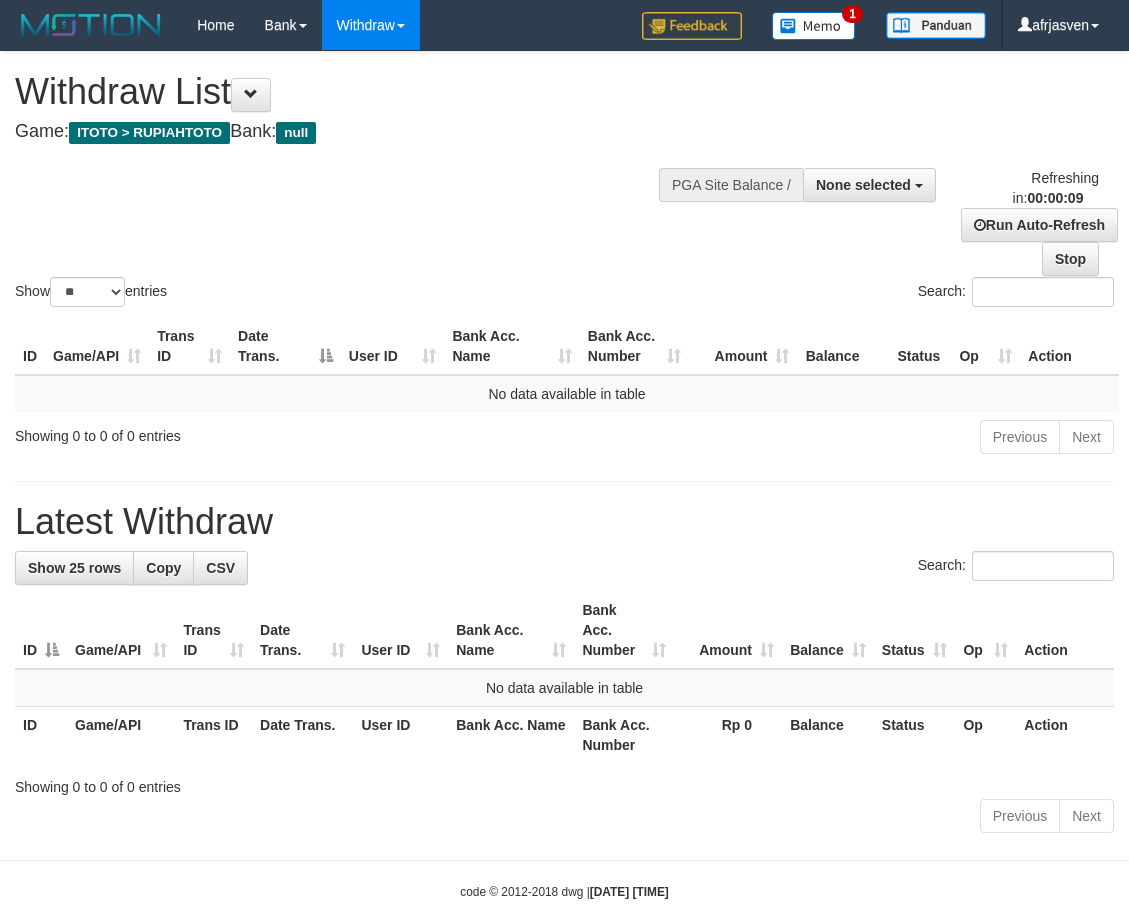 select 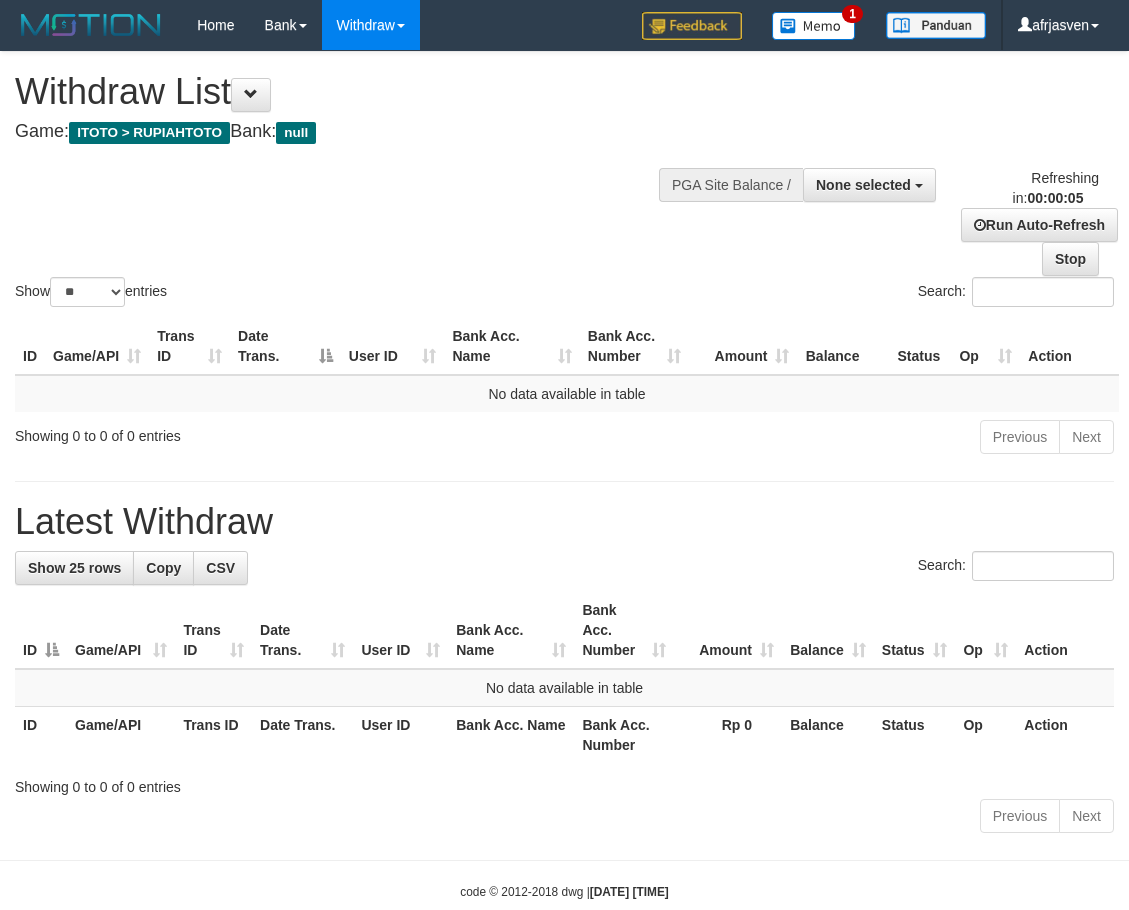 scroll, scrollTop: 0, scrollLeft: 0, axis: both 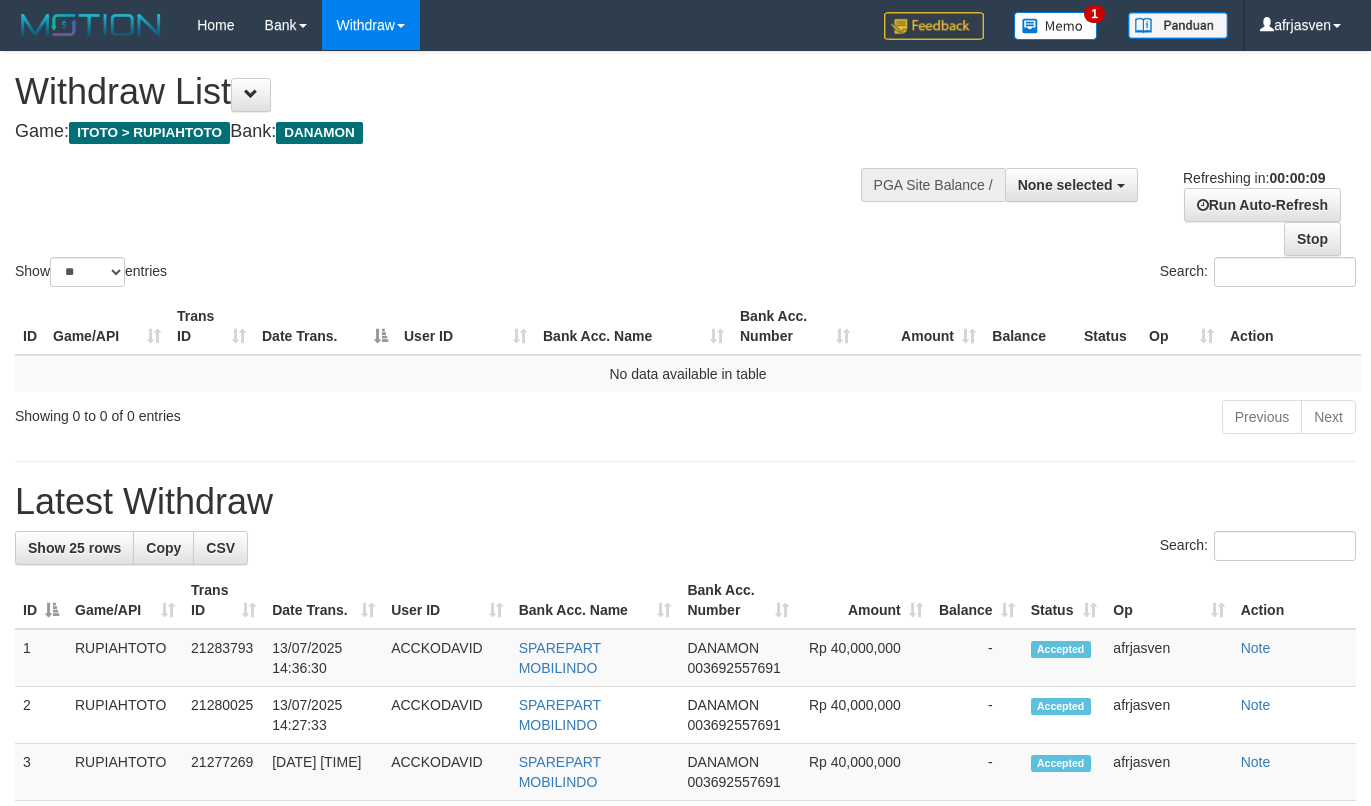 select 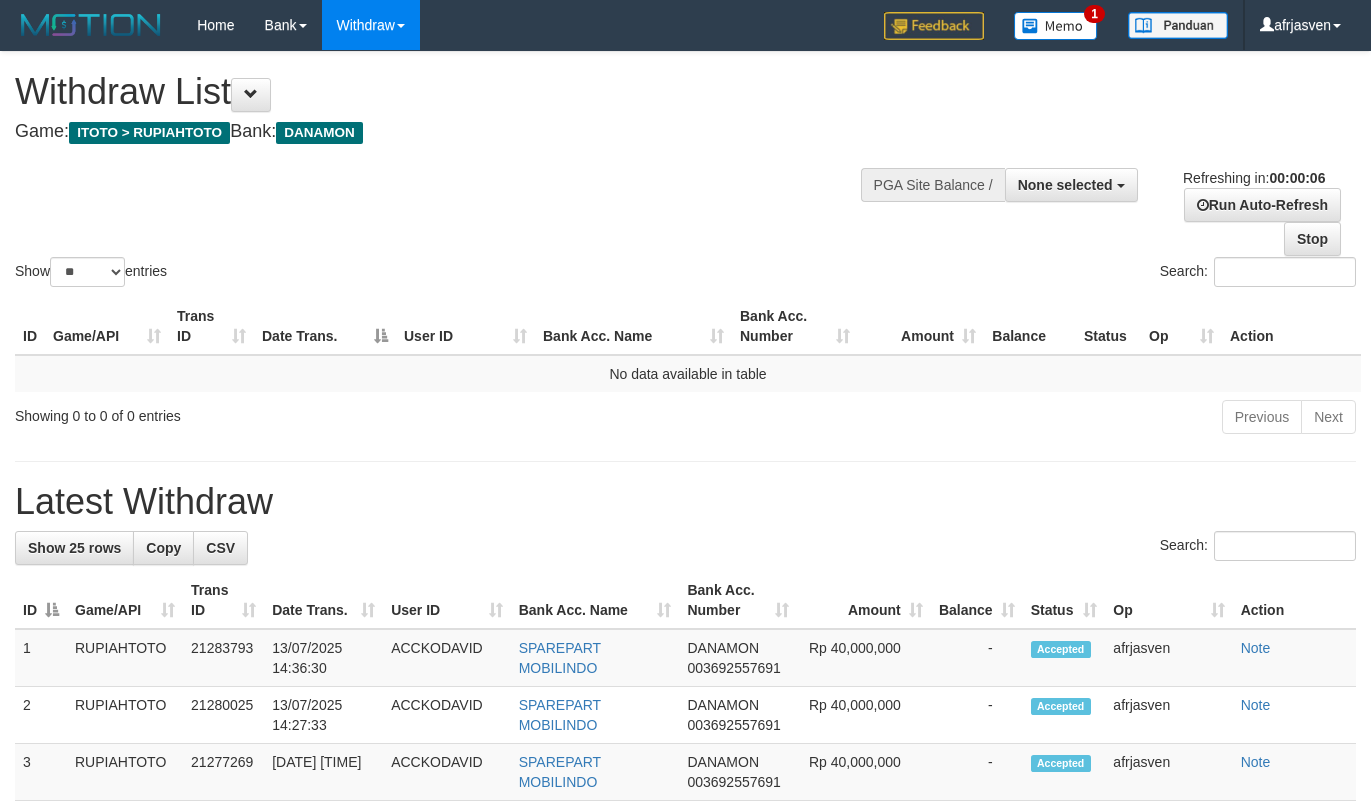 scroll, scrollTop: 0, scrollLeft: 0, axis: both 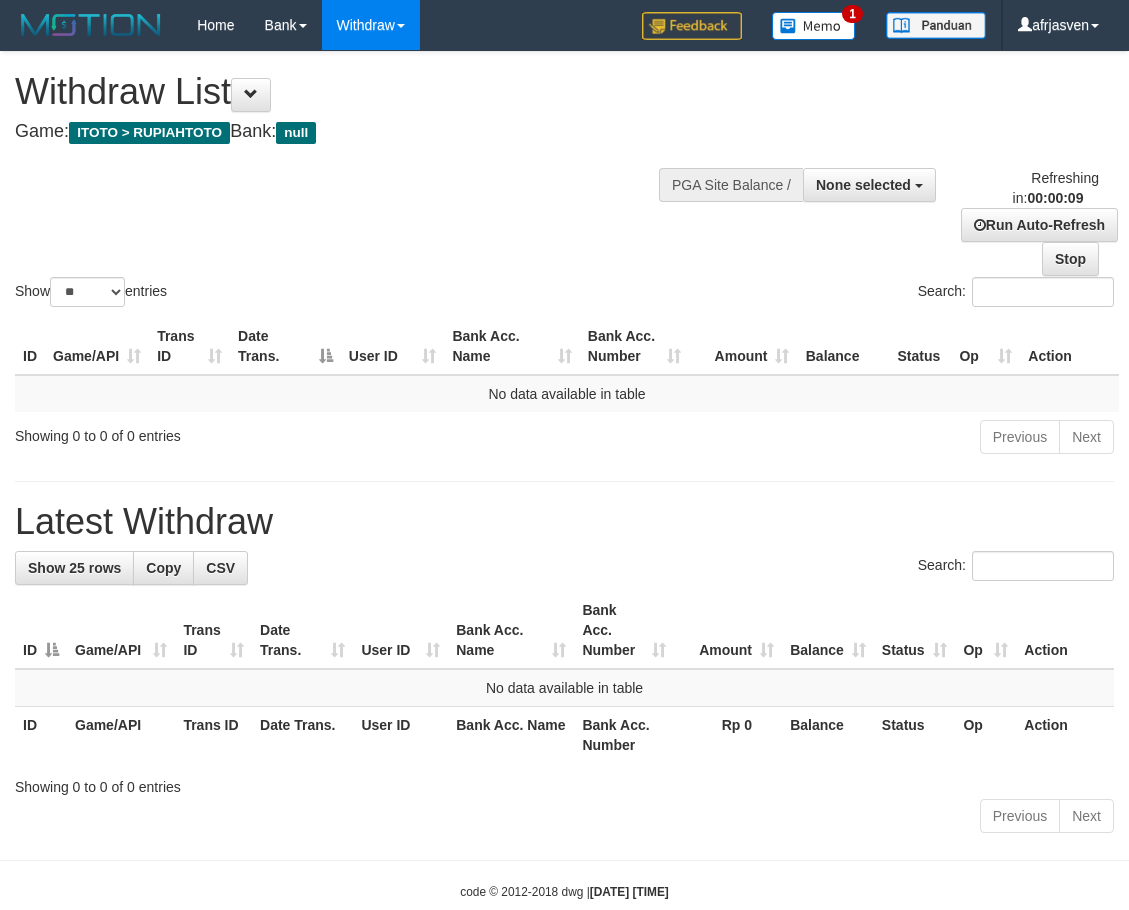 select 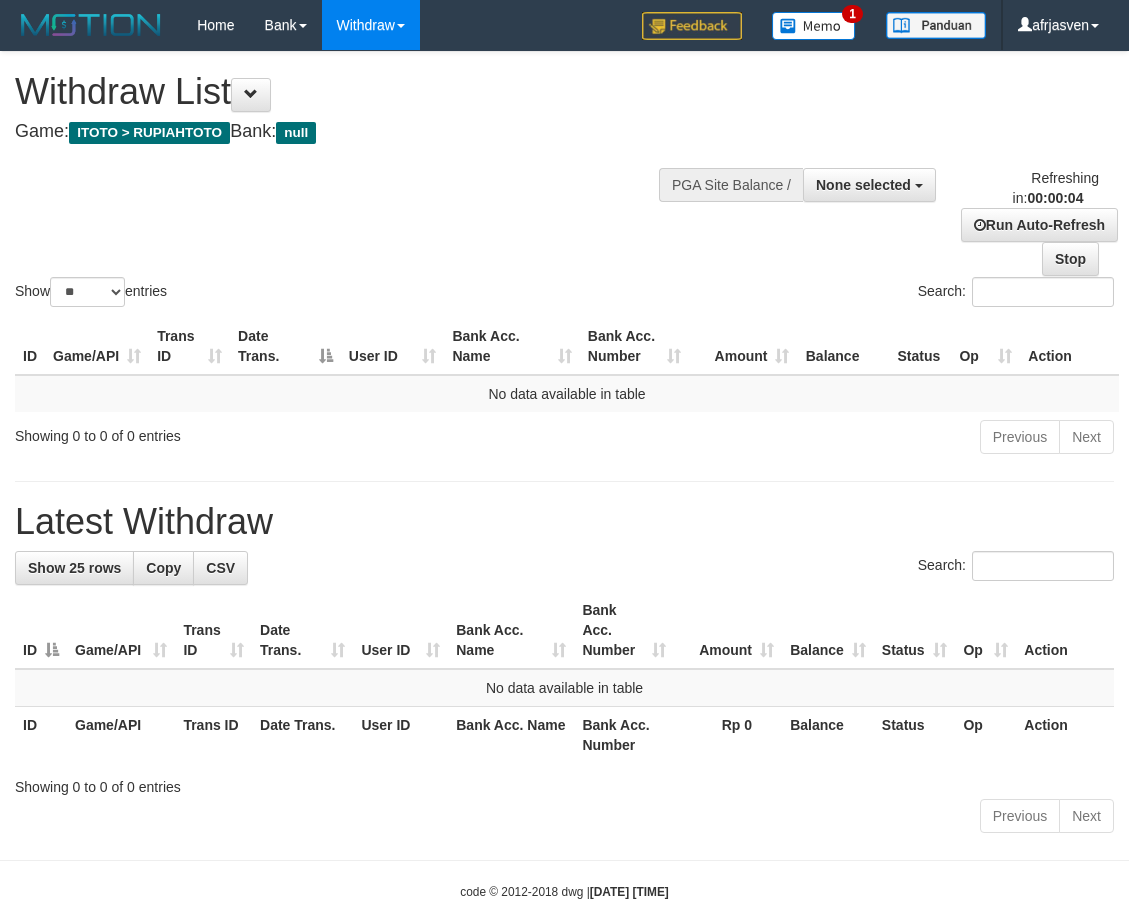 scroll, scrollTop: 0, scrollLeft: 0, axis: both 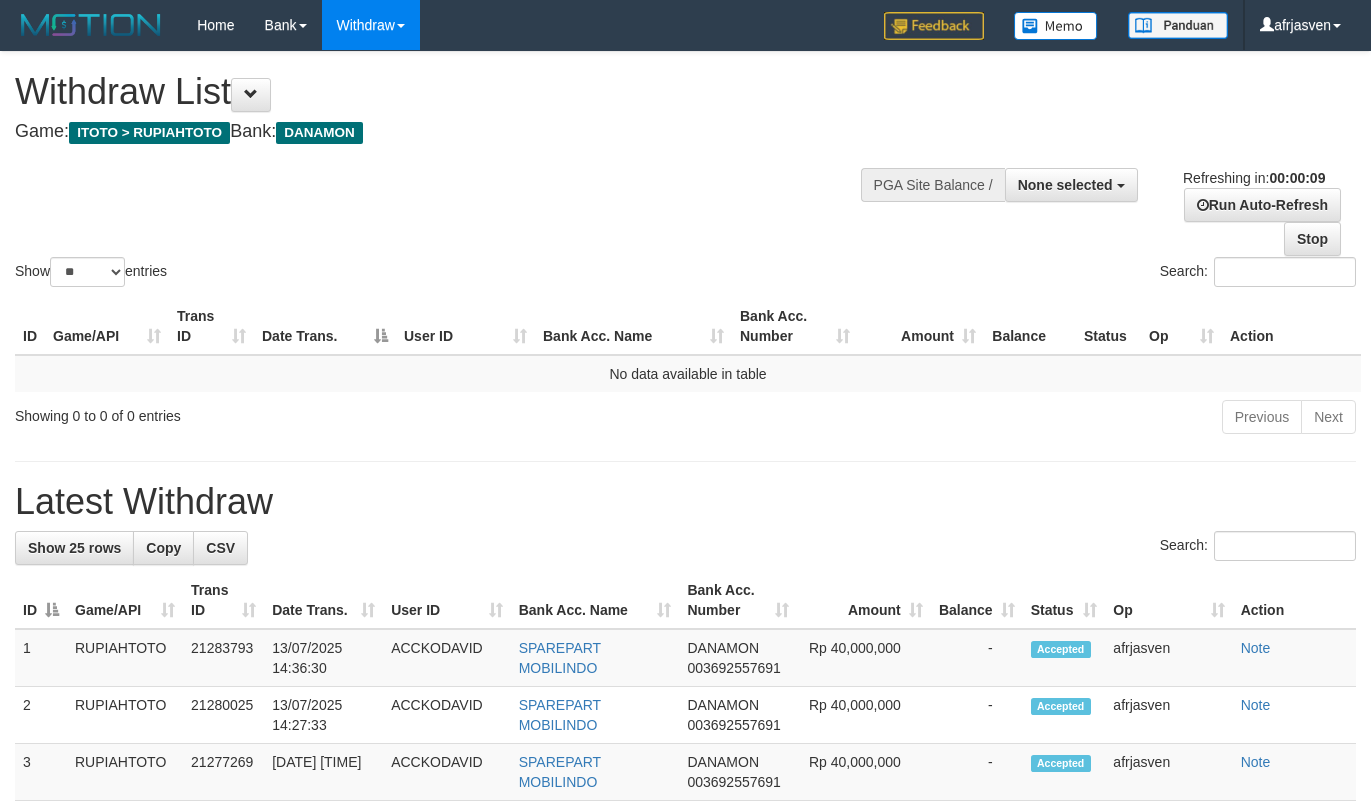 select 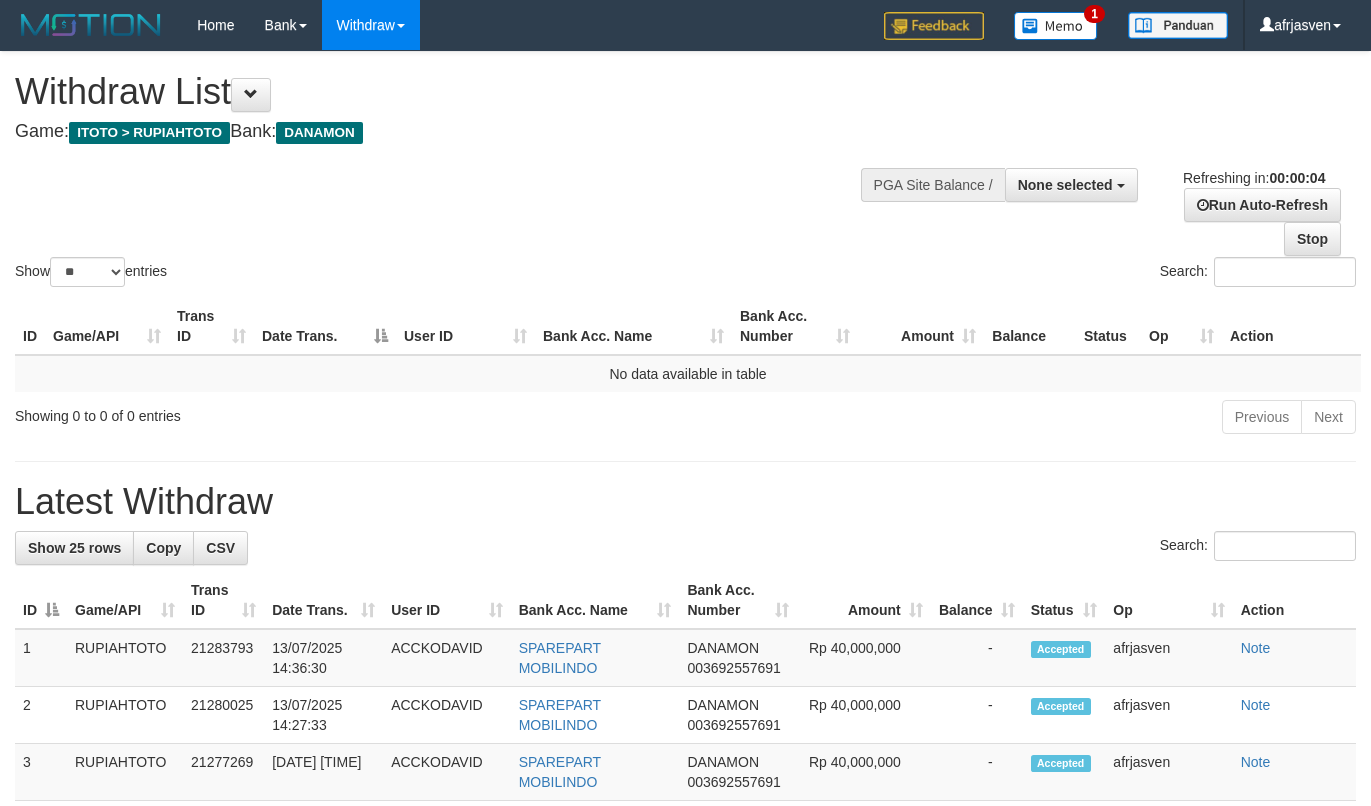 scroll, scrollTop: 0, scrollLeft: 0, axis: both 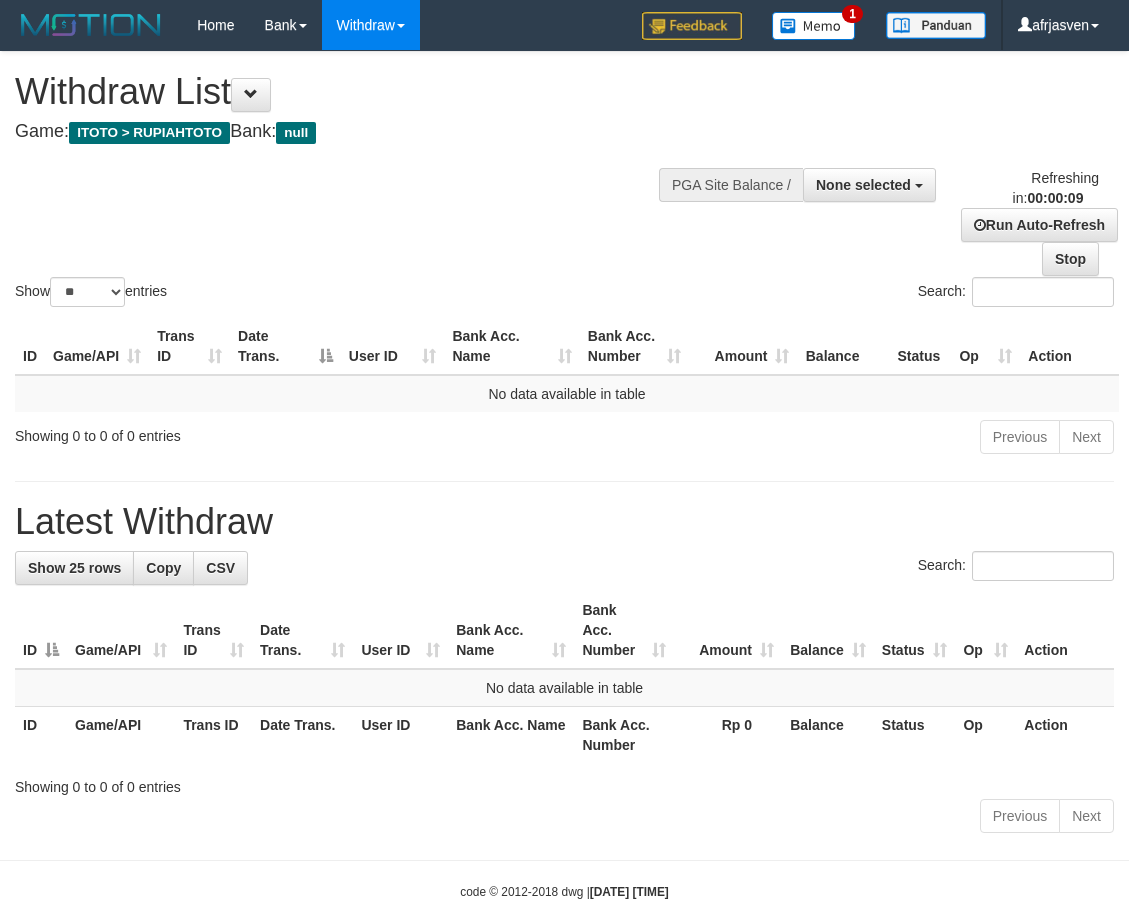select 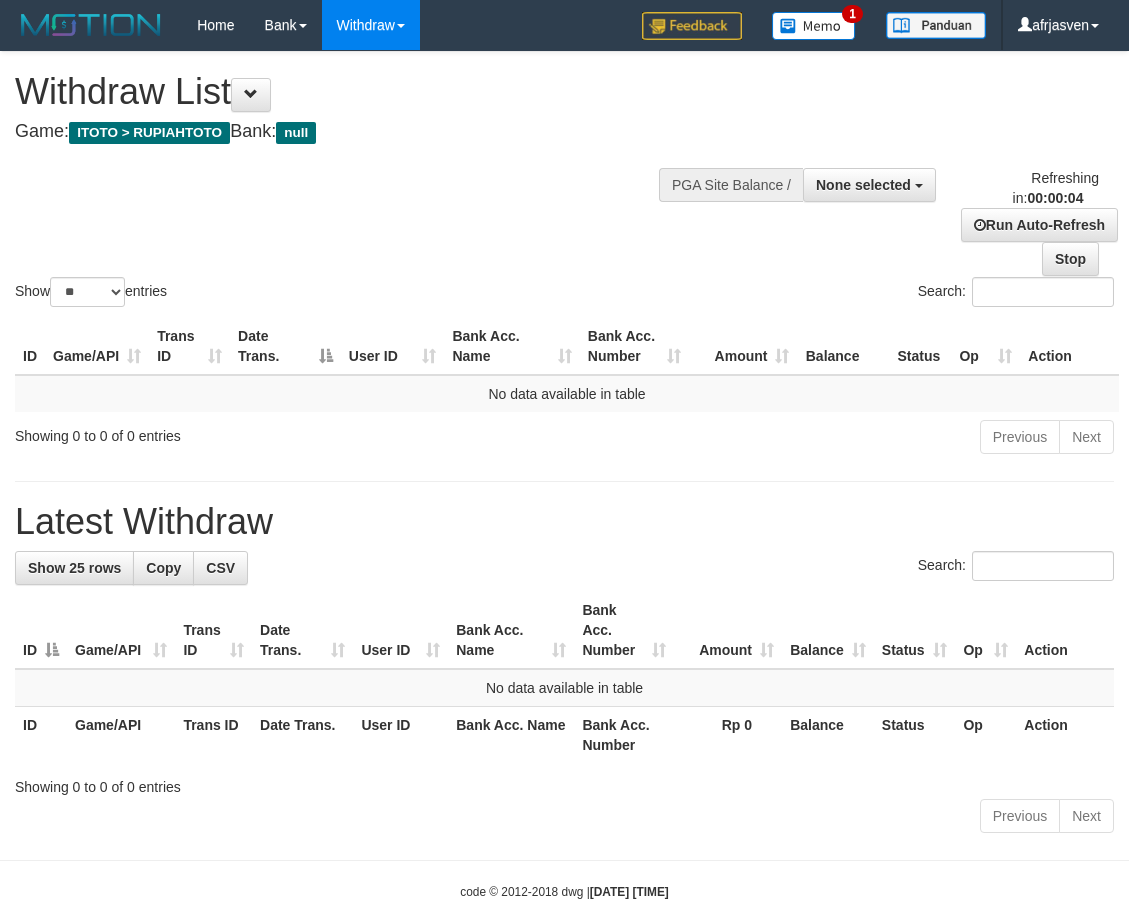 scroll, scrollTop: 0, scrollLeft: 0, axis: both 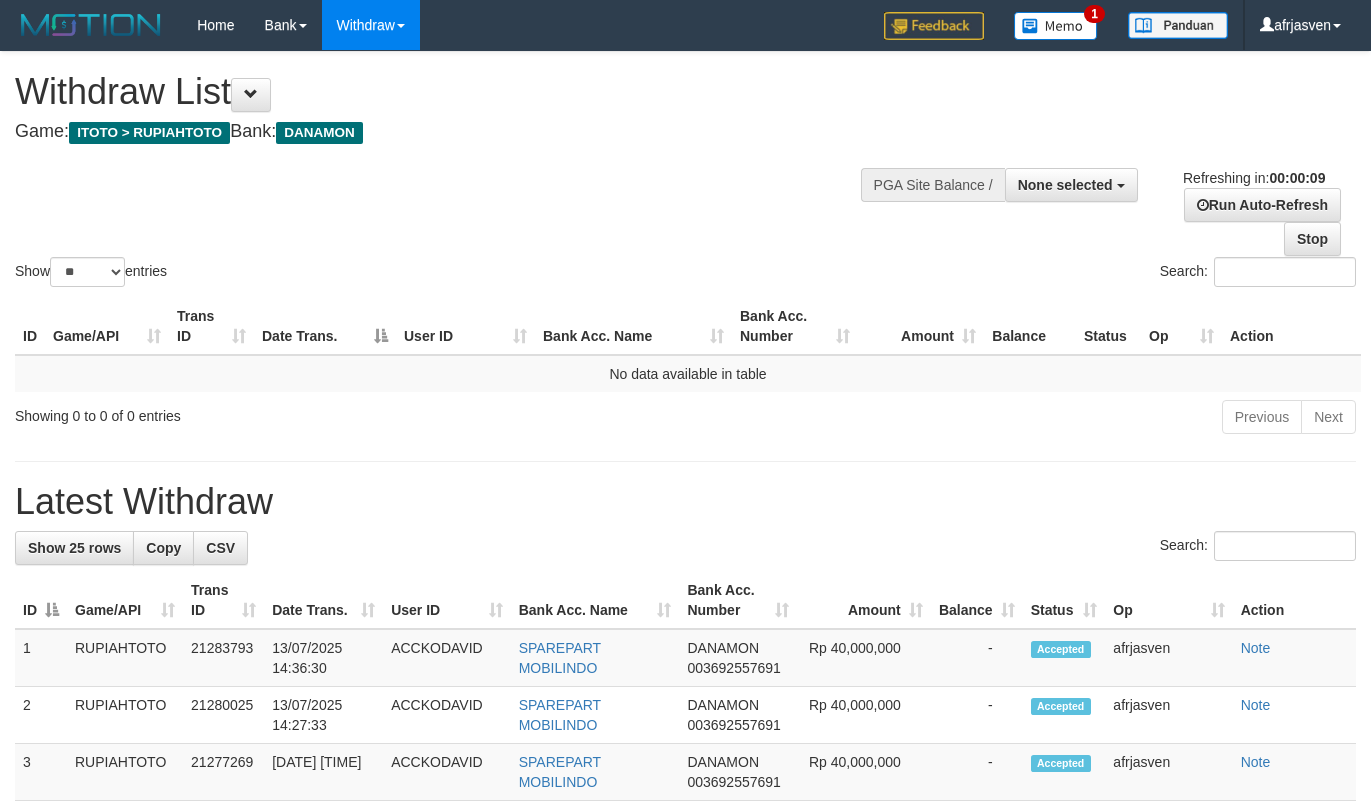 select 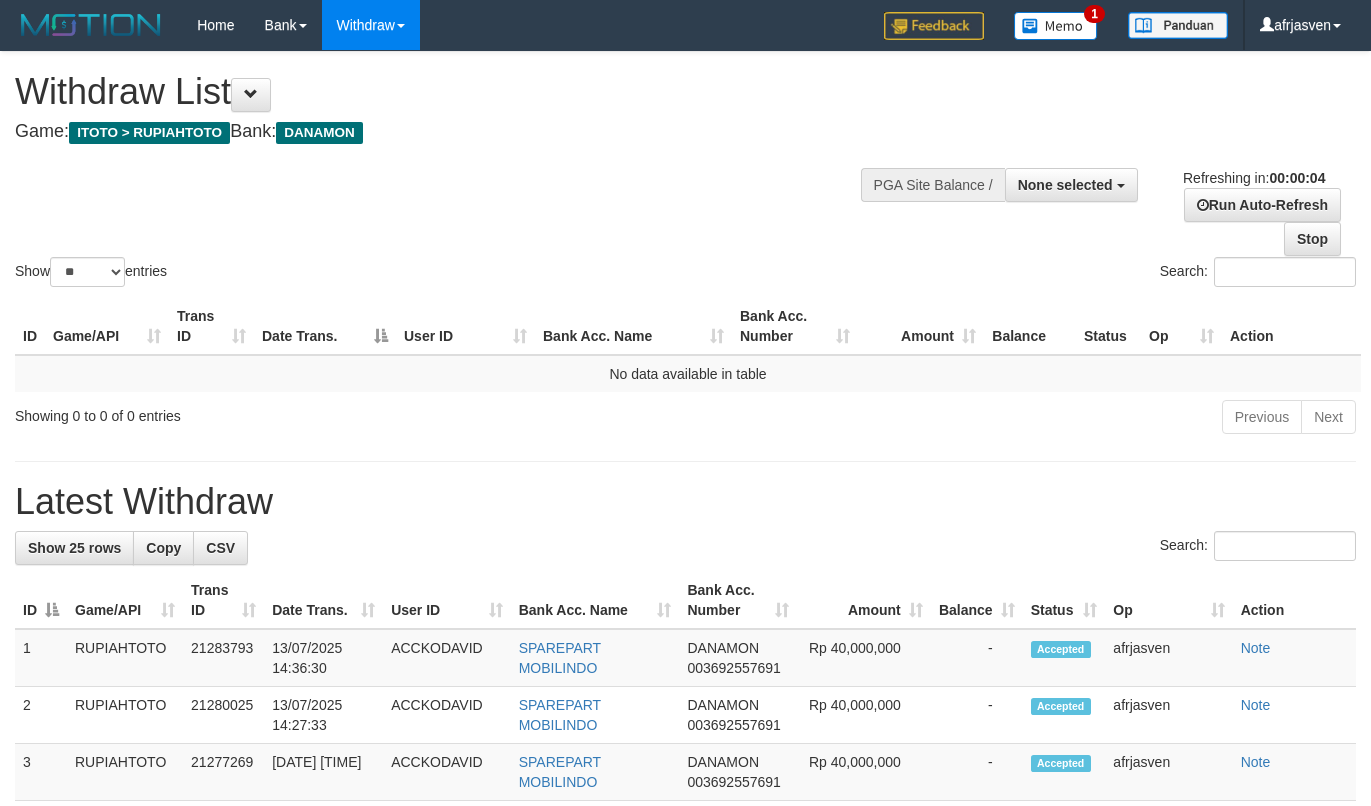 scroll, scrollTop: 0, scrollLeft: 0, axis: both 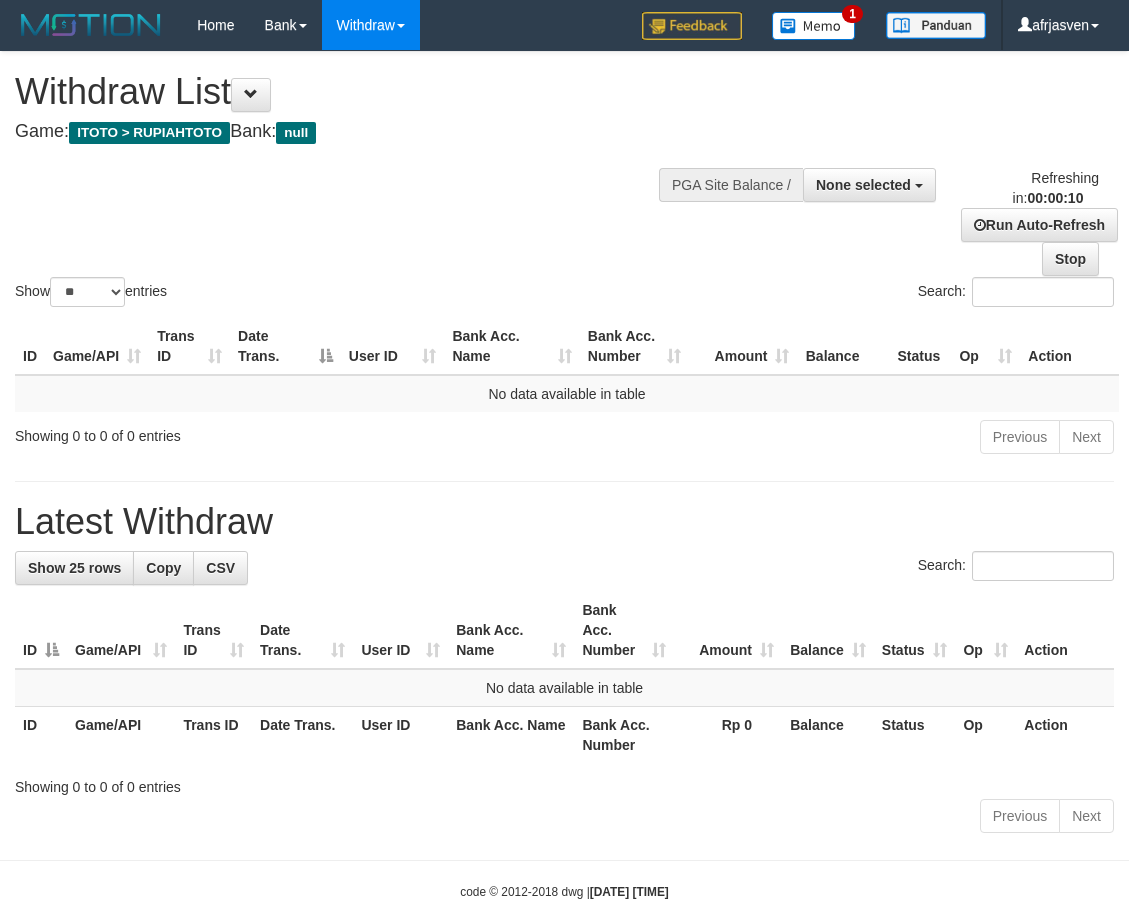 select 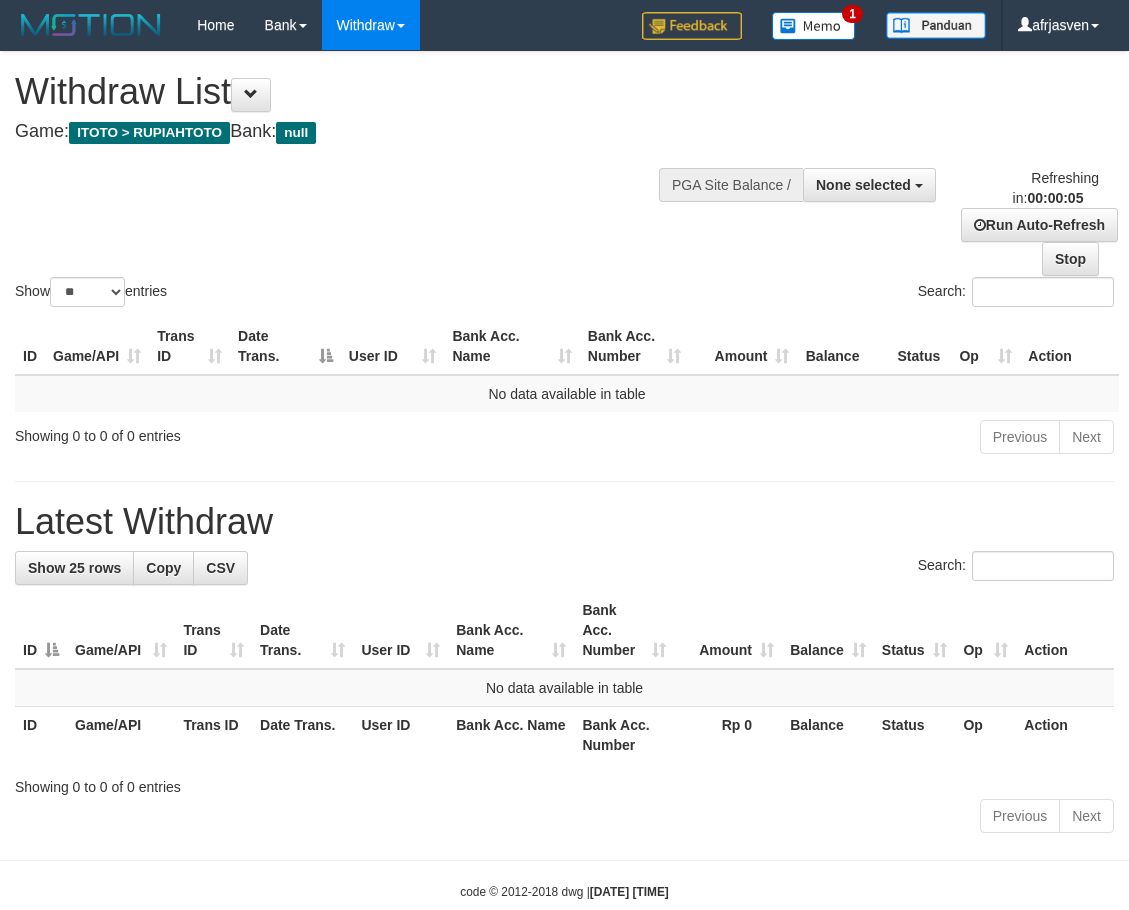 scroll, scrollTop: 0, scrollLeft: 0, axis: both 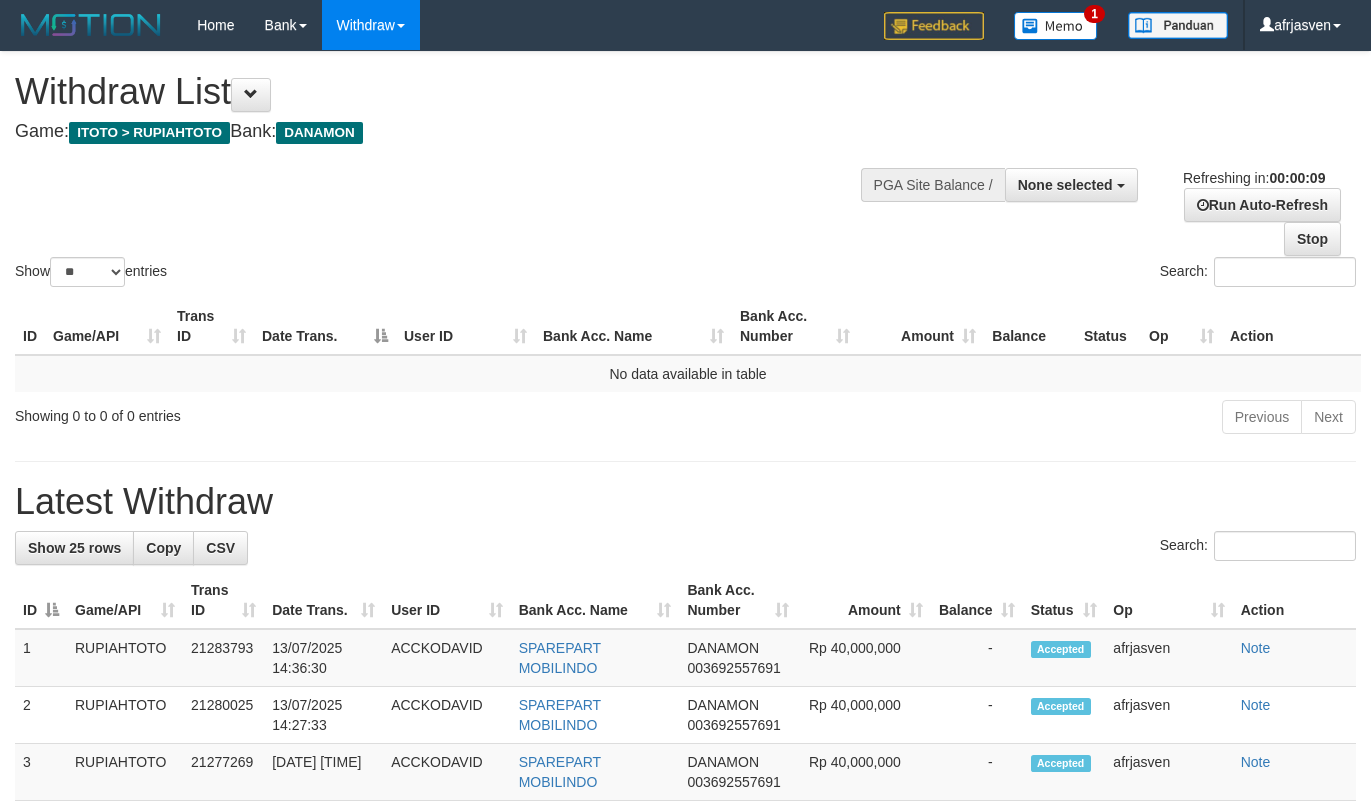 select 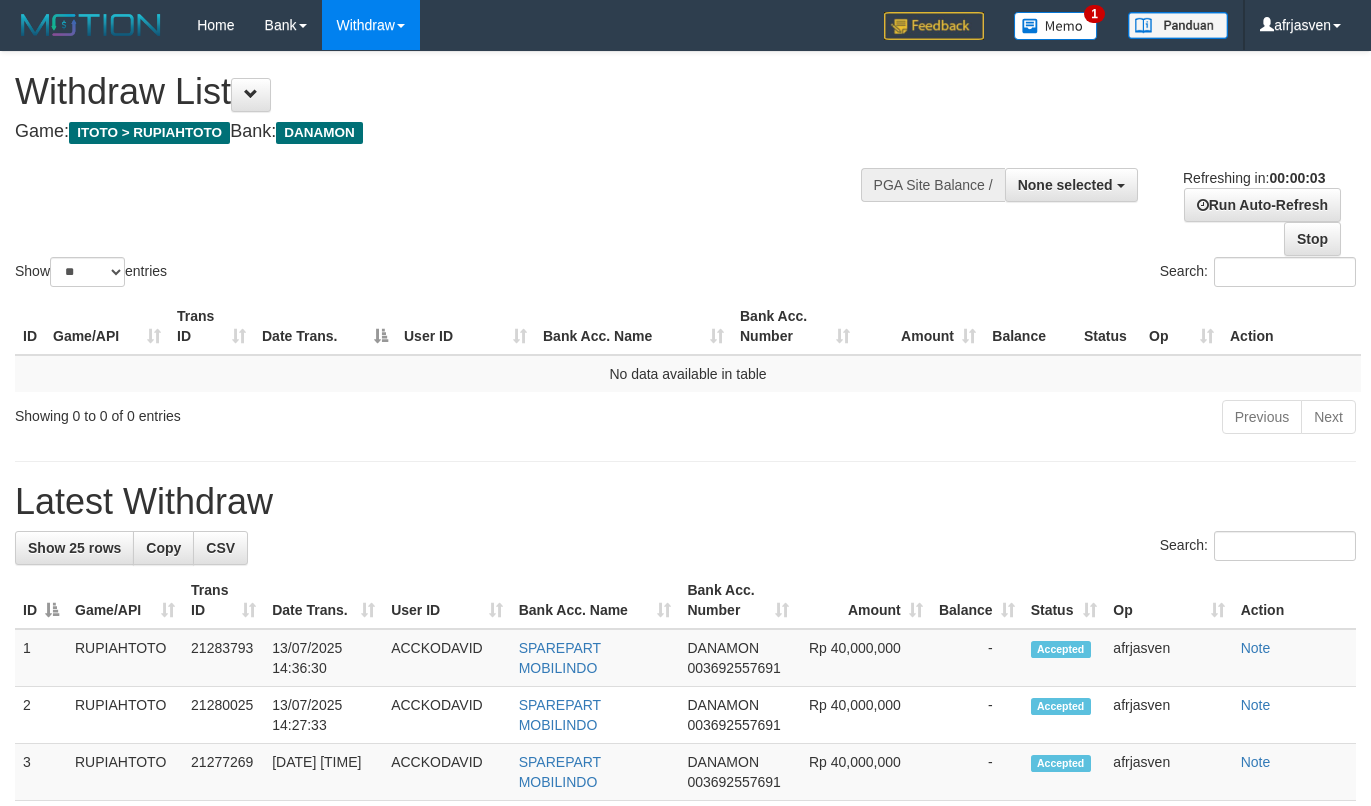 scroll, scrollTop: 0, scrollLeft: 0, axis: both 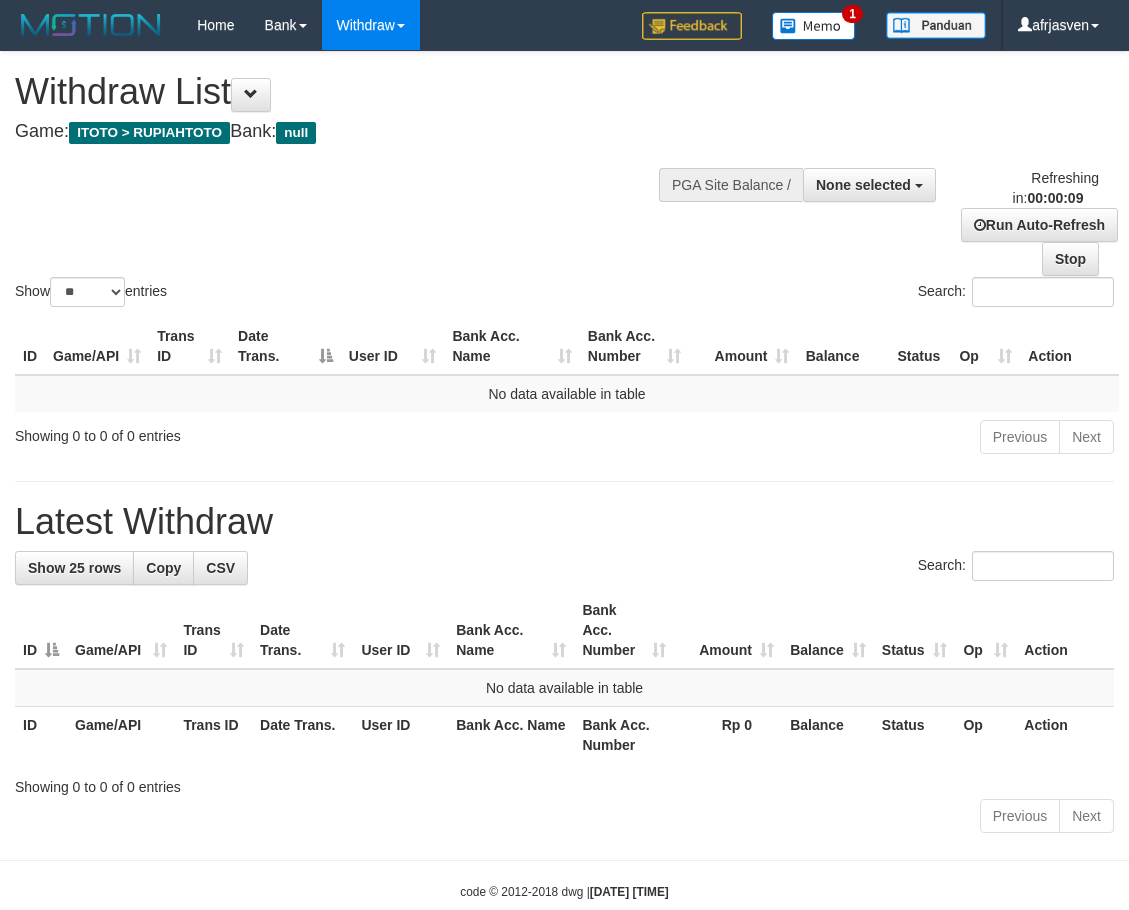 select 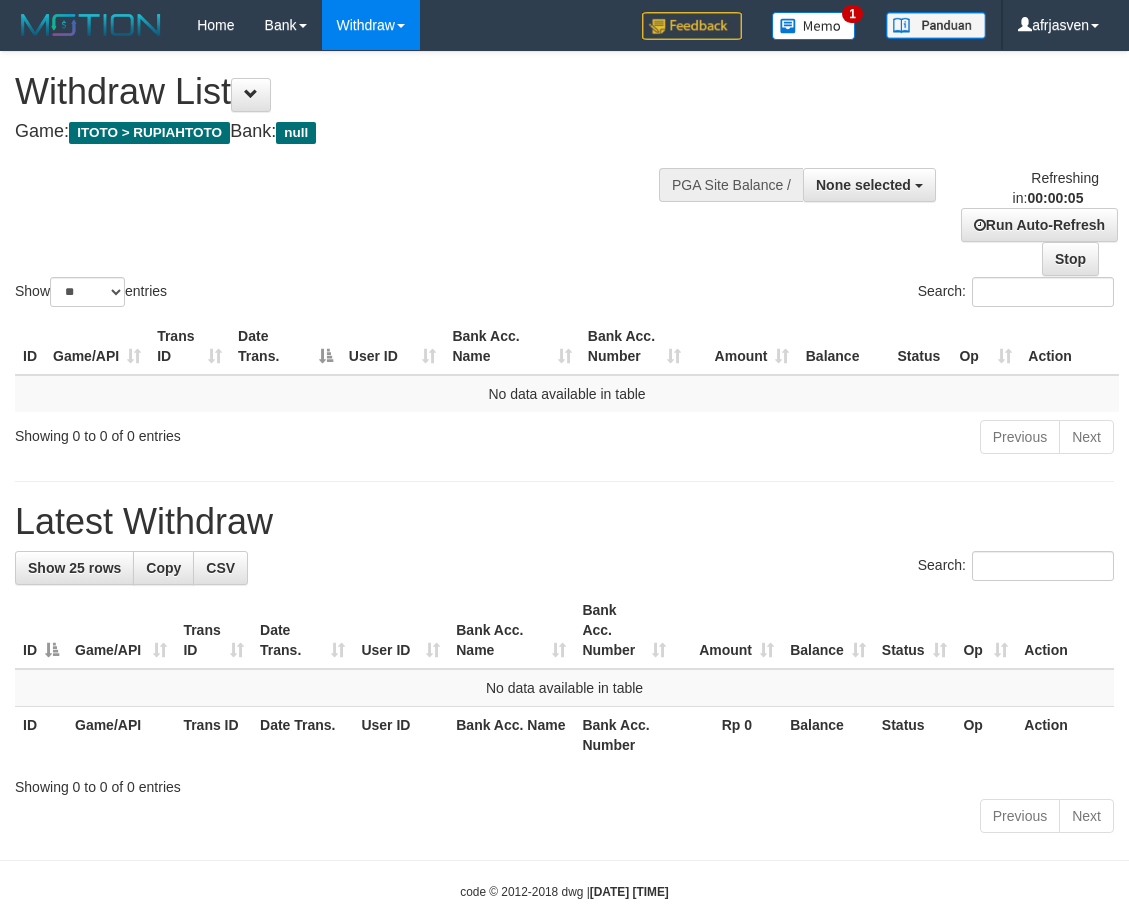 scroll, scrollTop: 0, scrollLeft: 0, axis: both 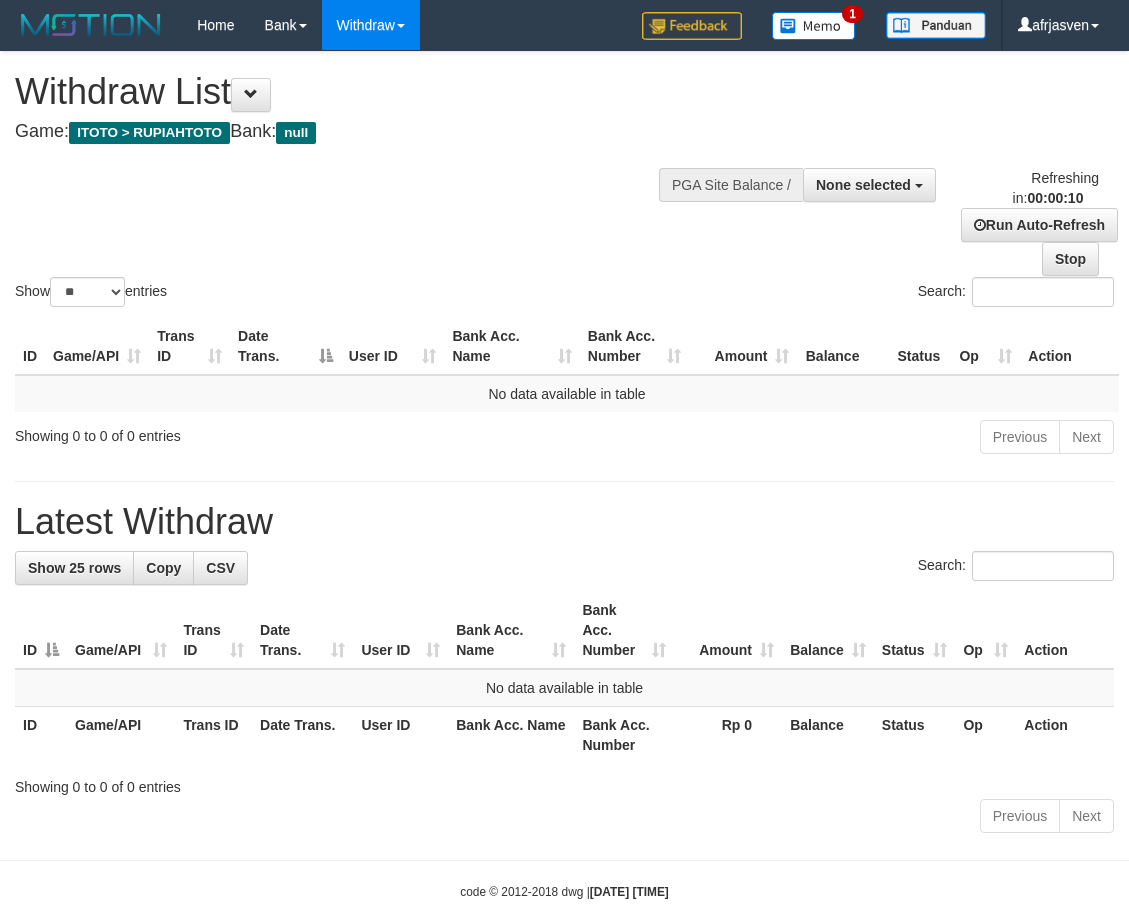 select 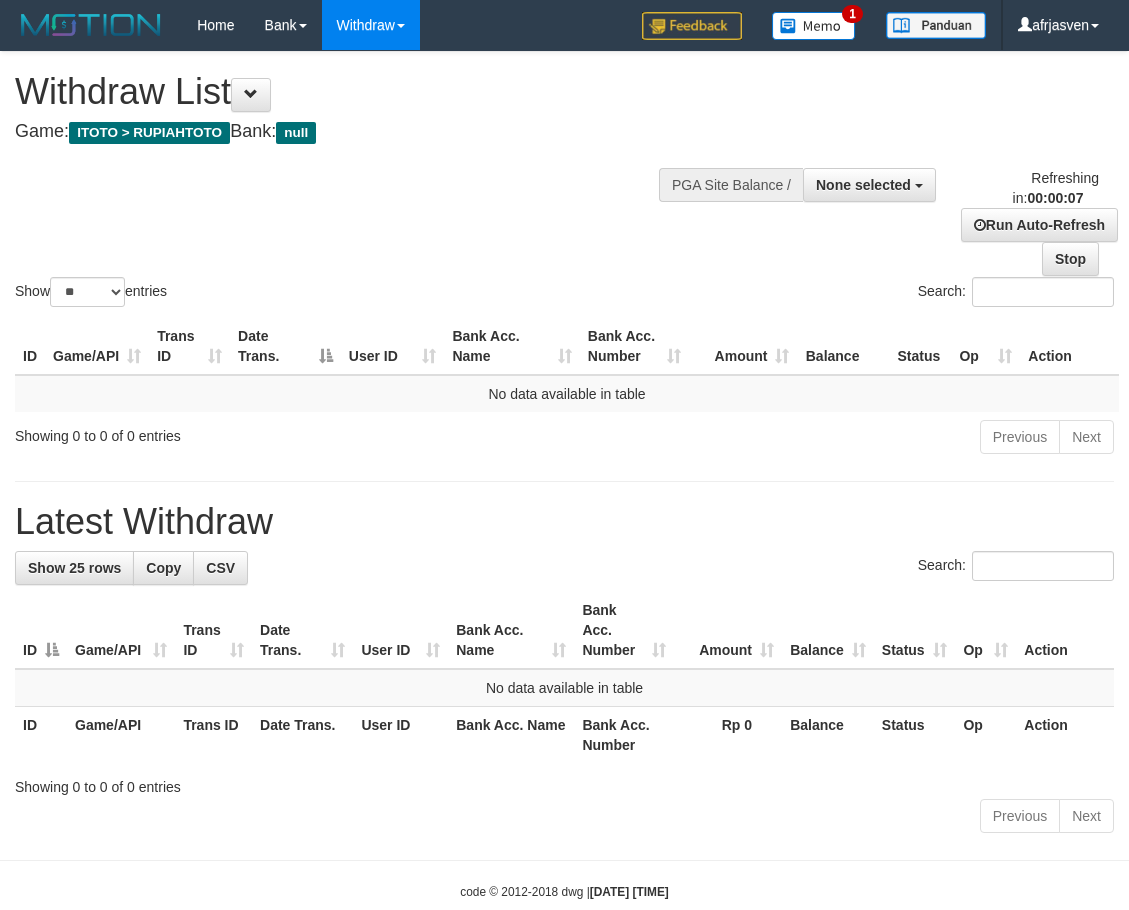 scroll, scrollTop: 0, scrollLeft: 0, axis: both 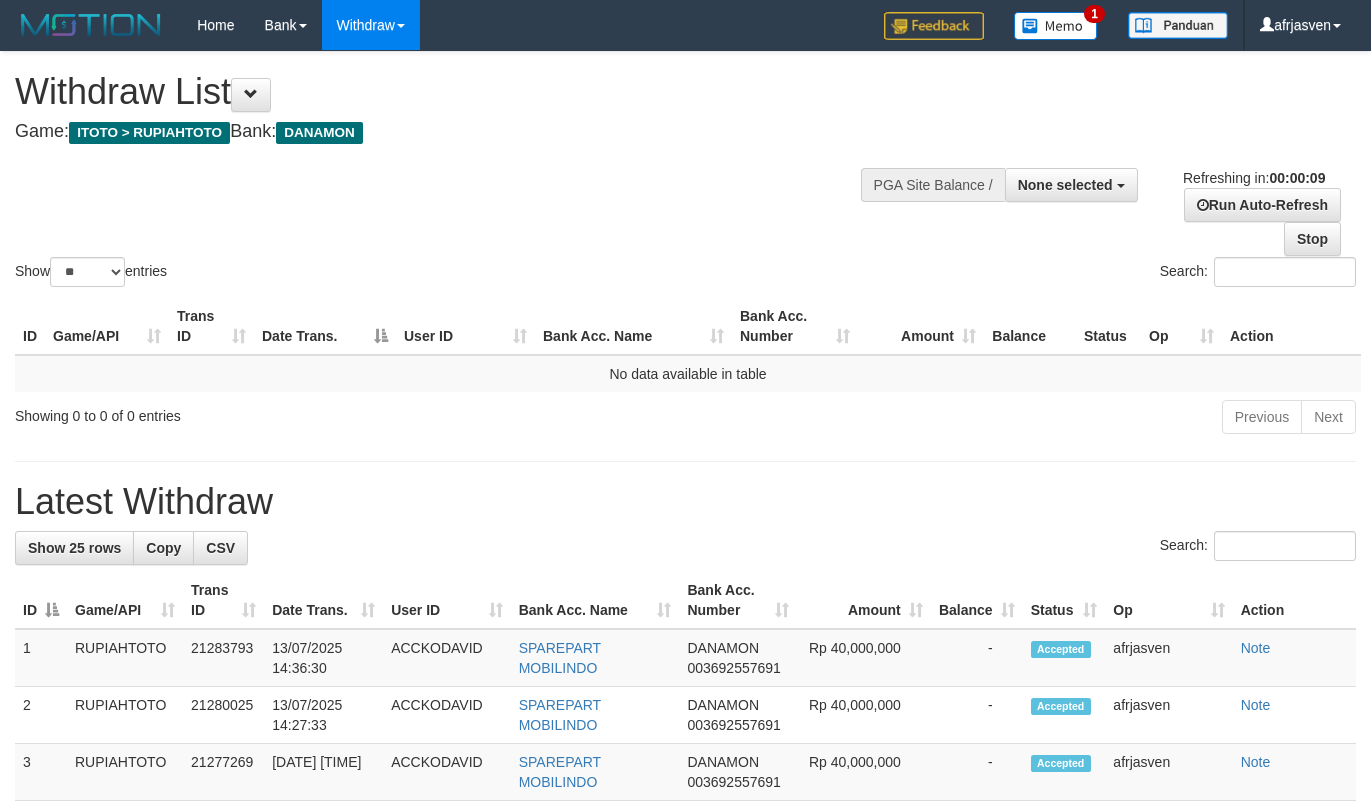 select 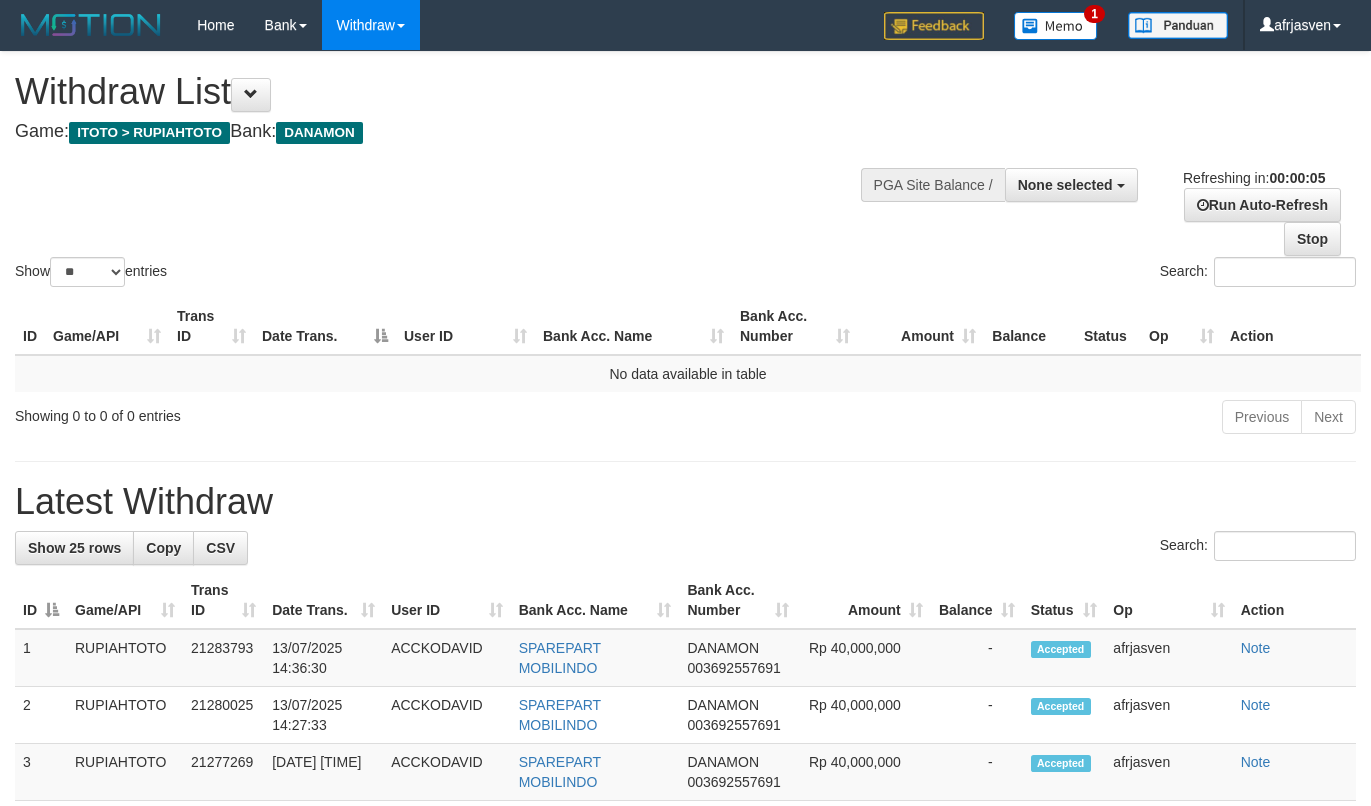 scroll, scrollTop: 0, scrollLeft: 0, axis: both 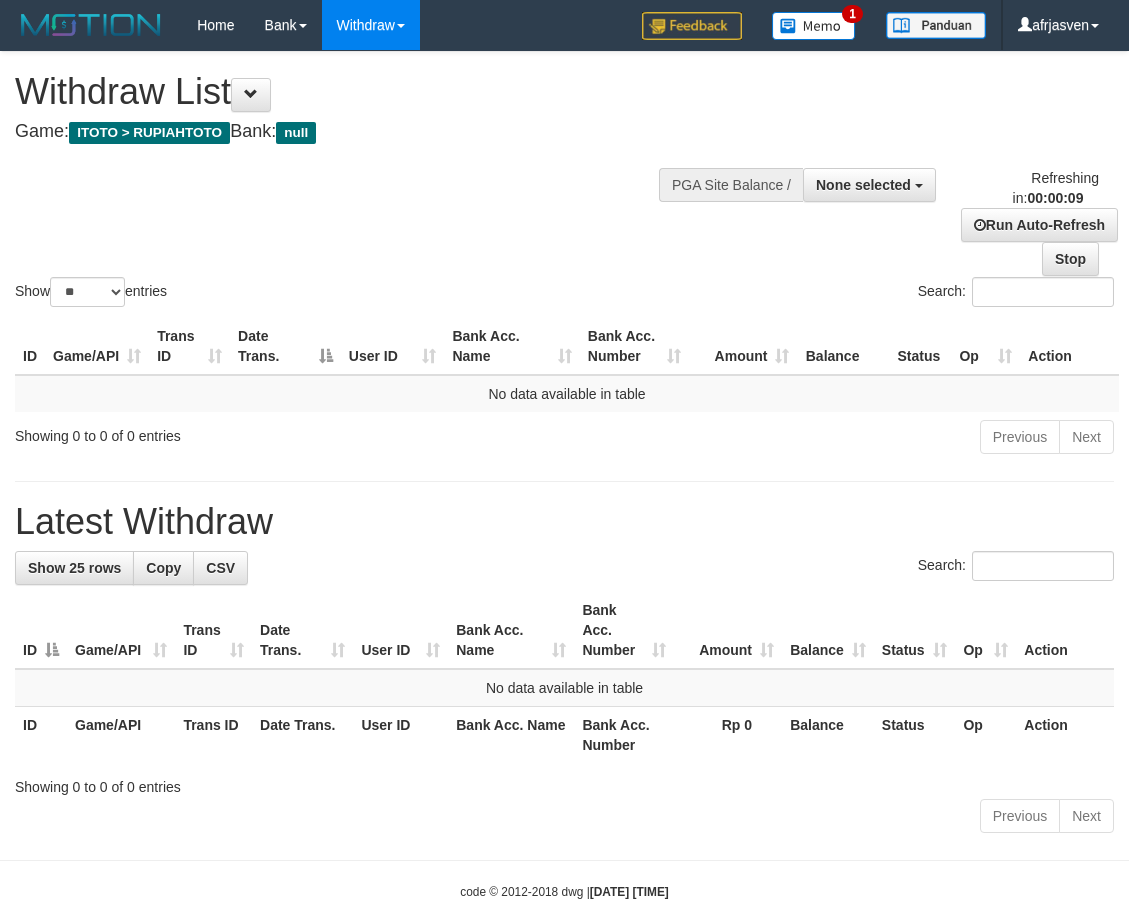 select 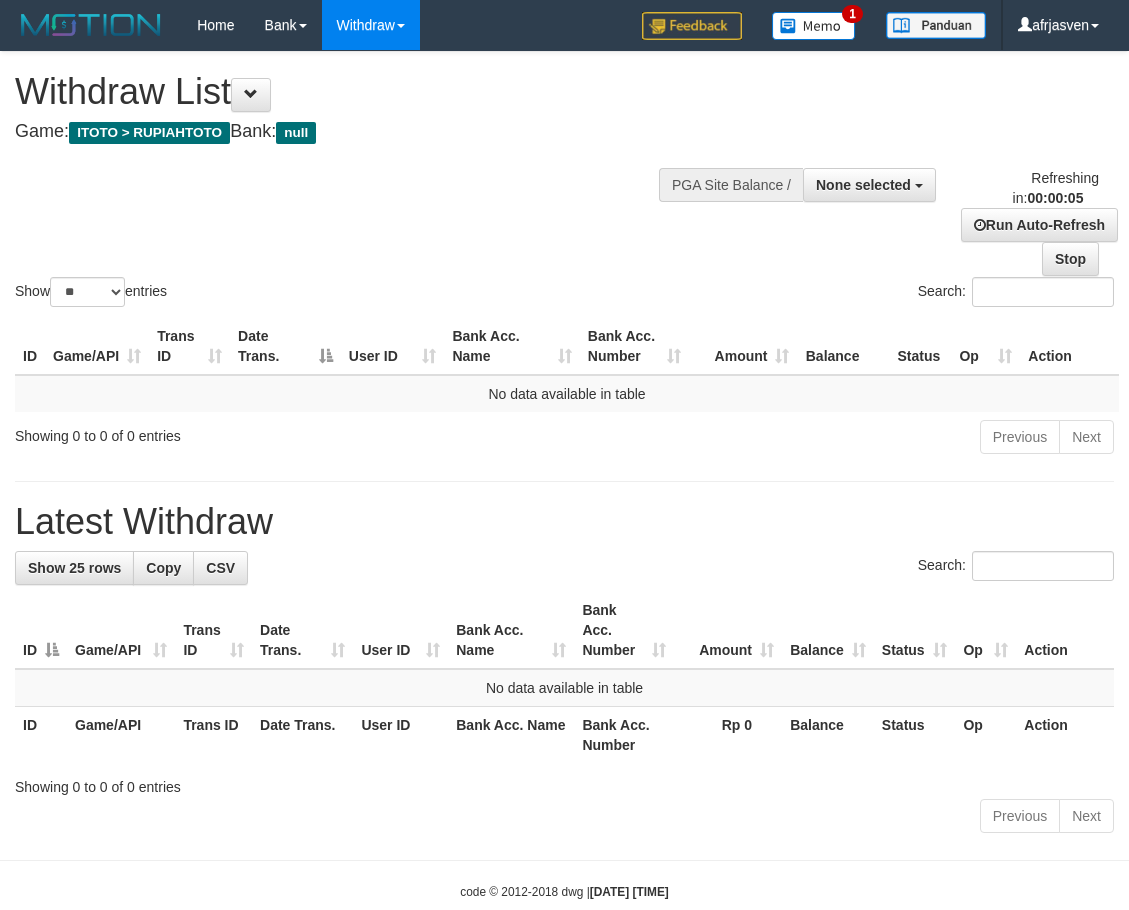 scroll, scrollTop: 0, scrollLeft: 0, axis: both 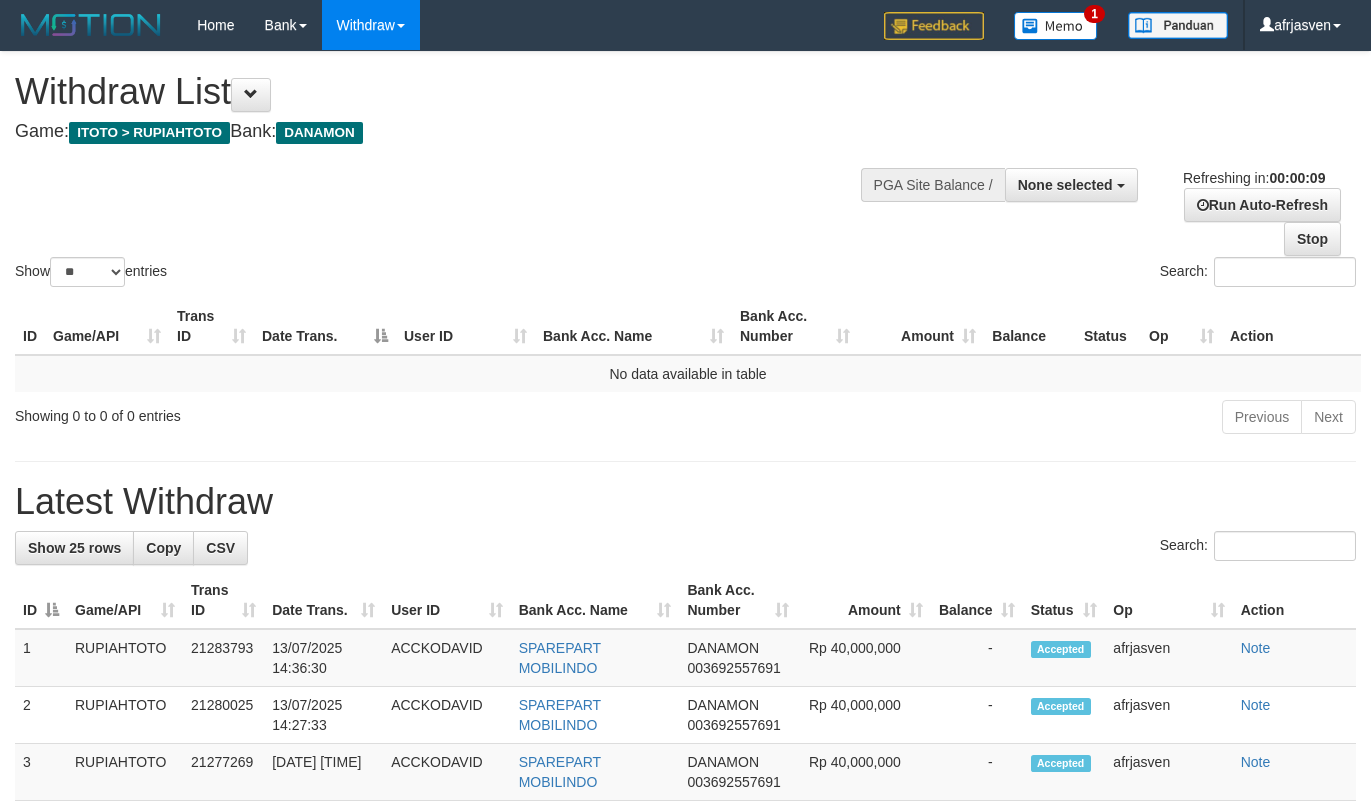 select 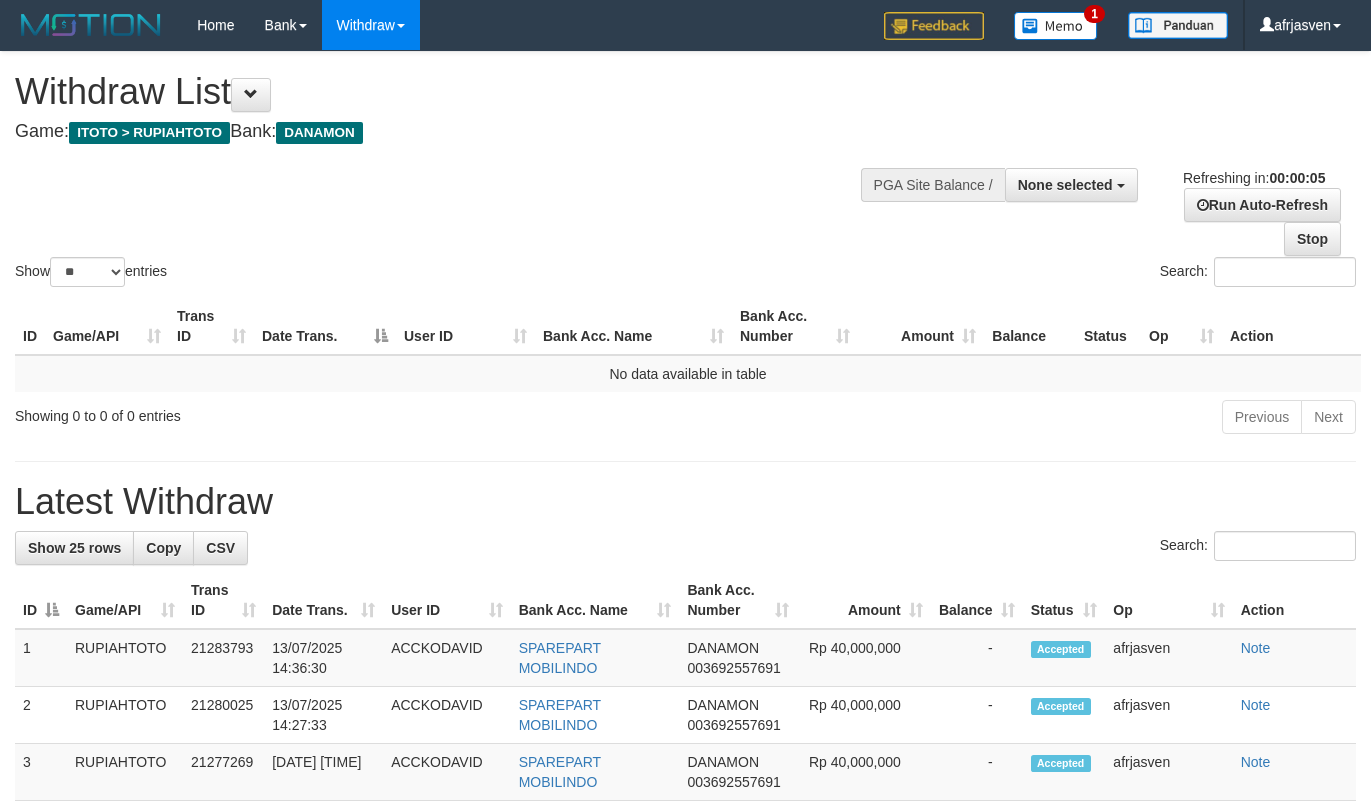 scroll, scrollTop: 0, scrollLeft: 0, axis: both 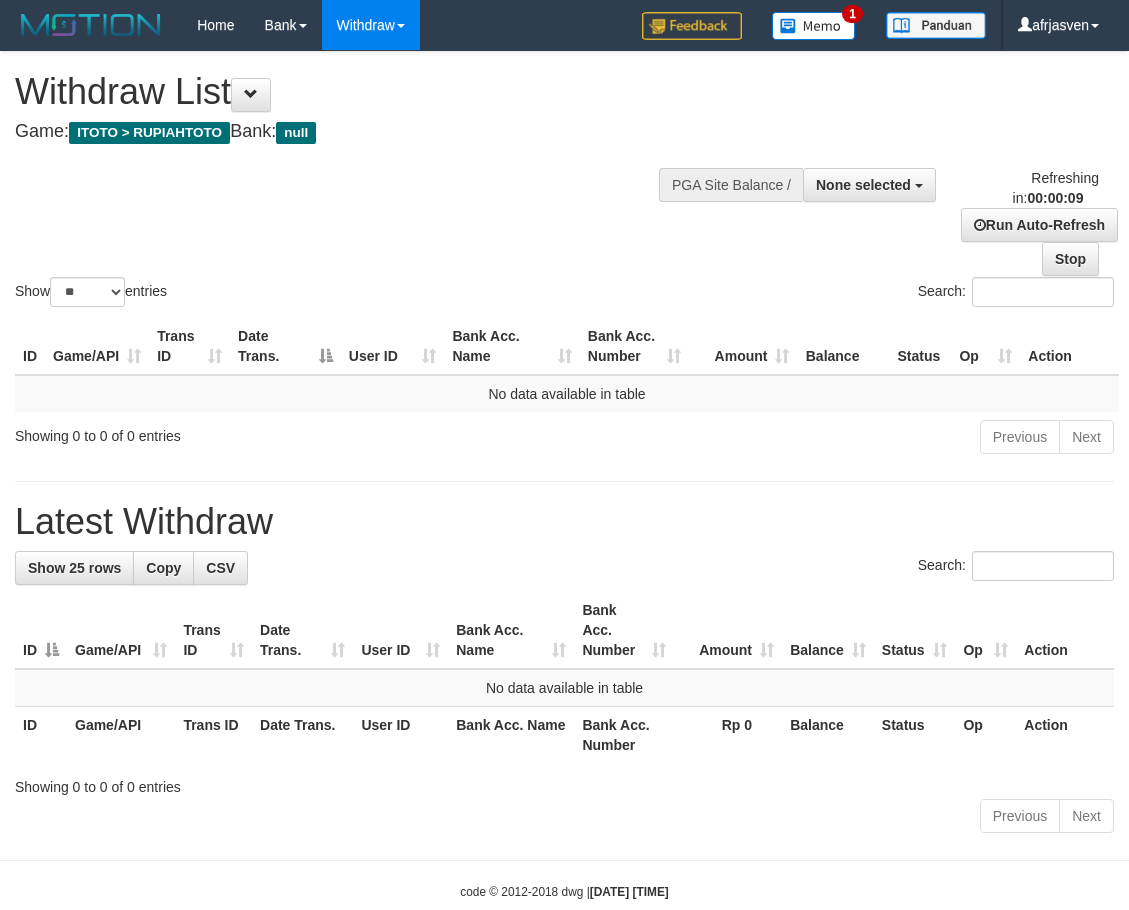 select 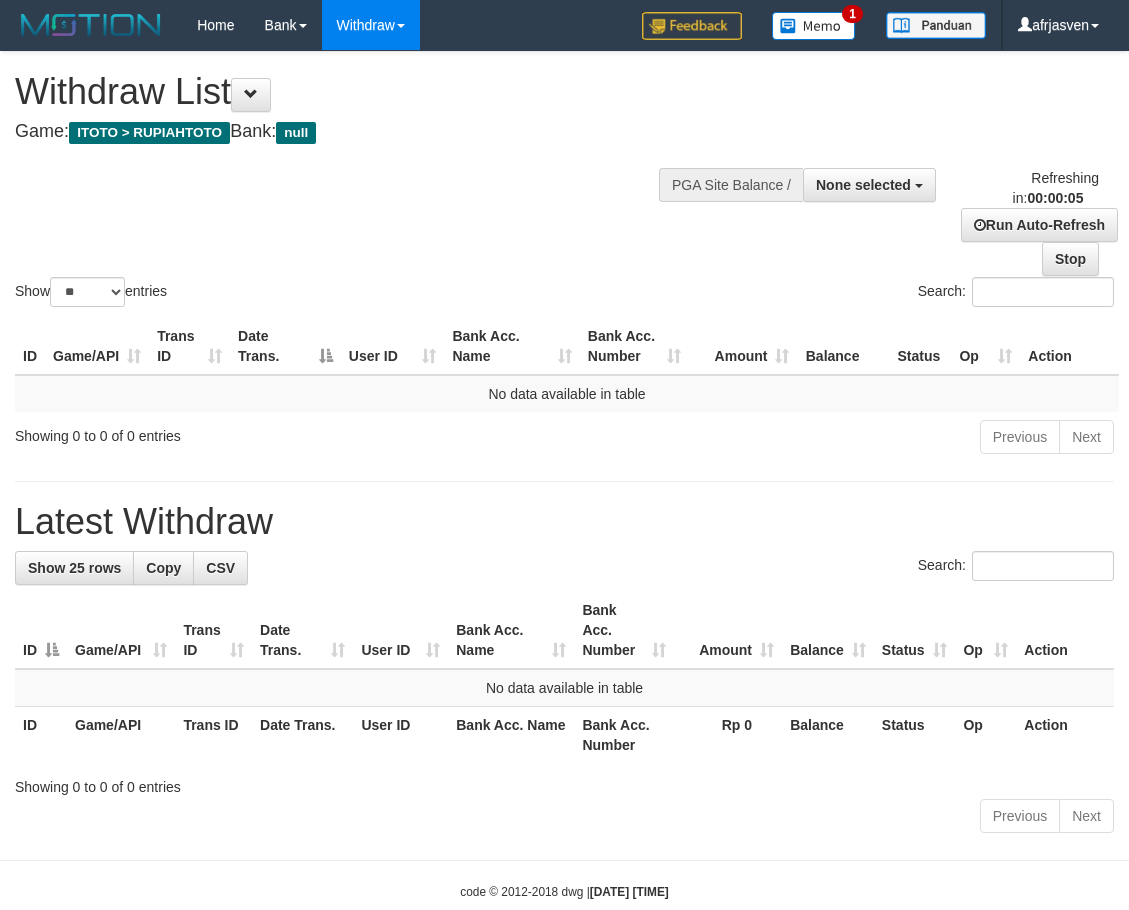 scroll, scrollTop: 0, scrollLeft: 0, axis: both 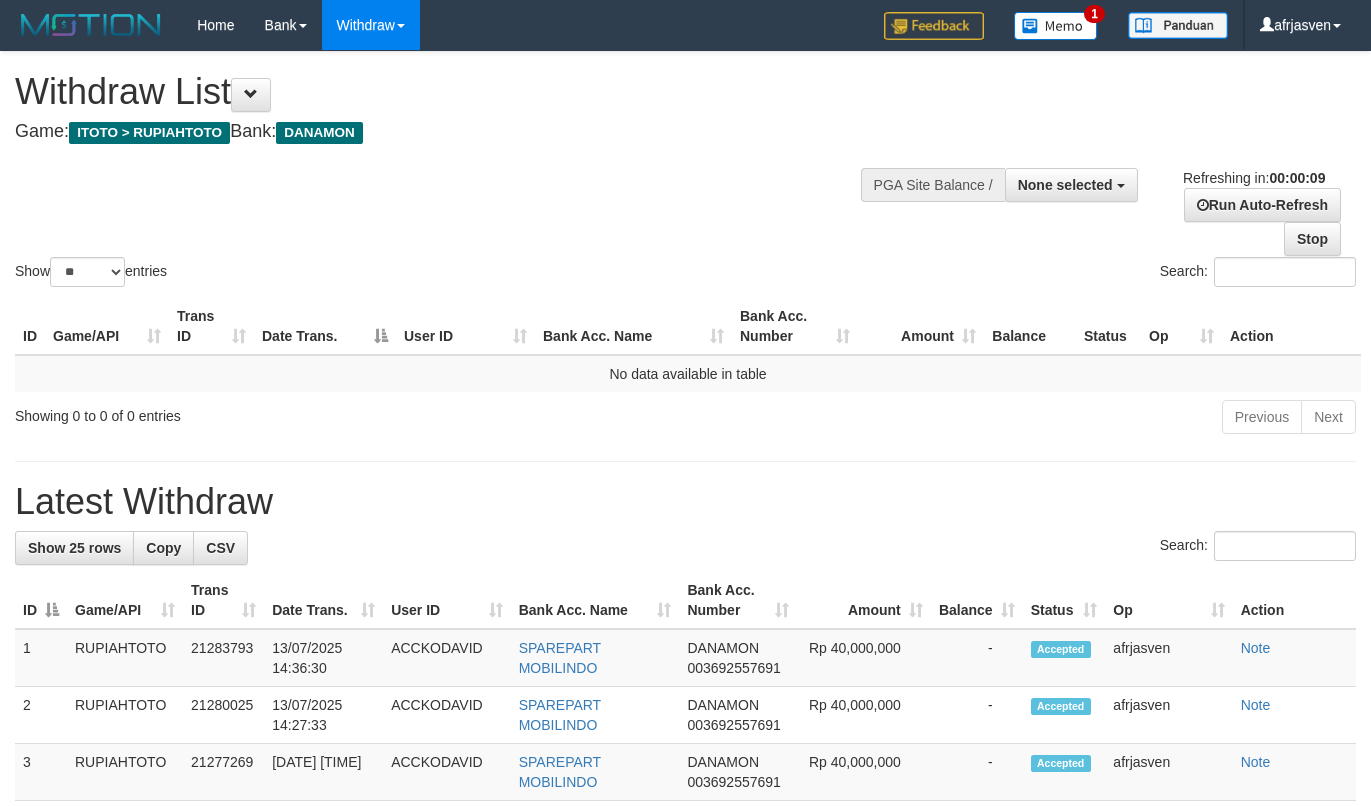 select 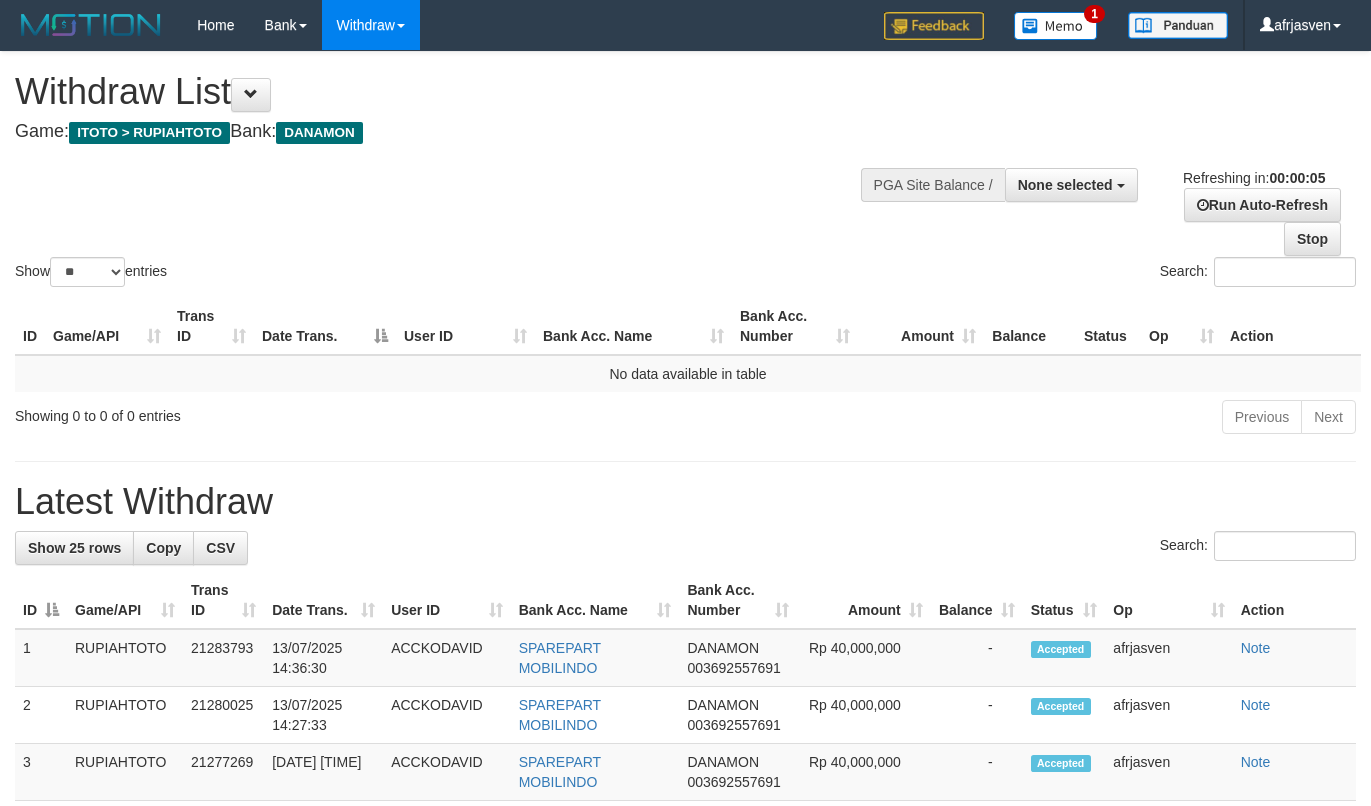 scroll, scrollTop: 0, scrollLeft: 0, axis: both 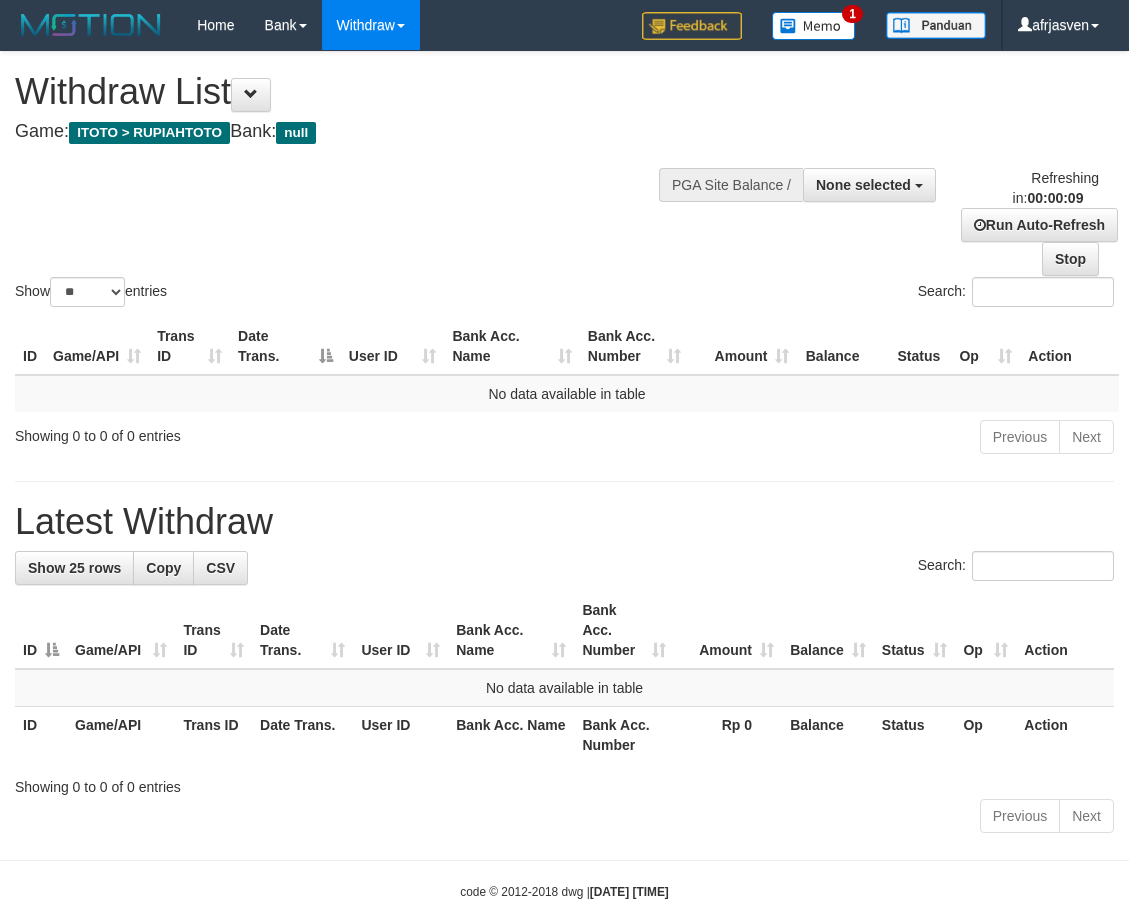 select 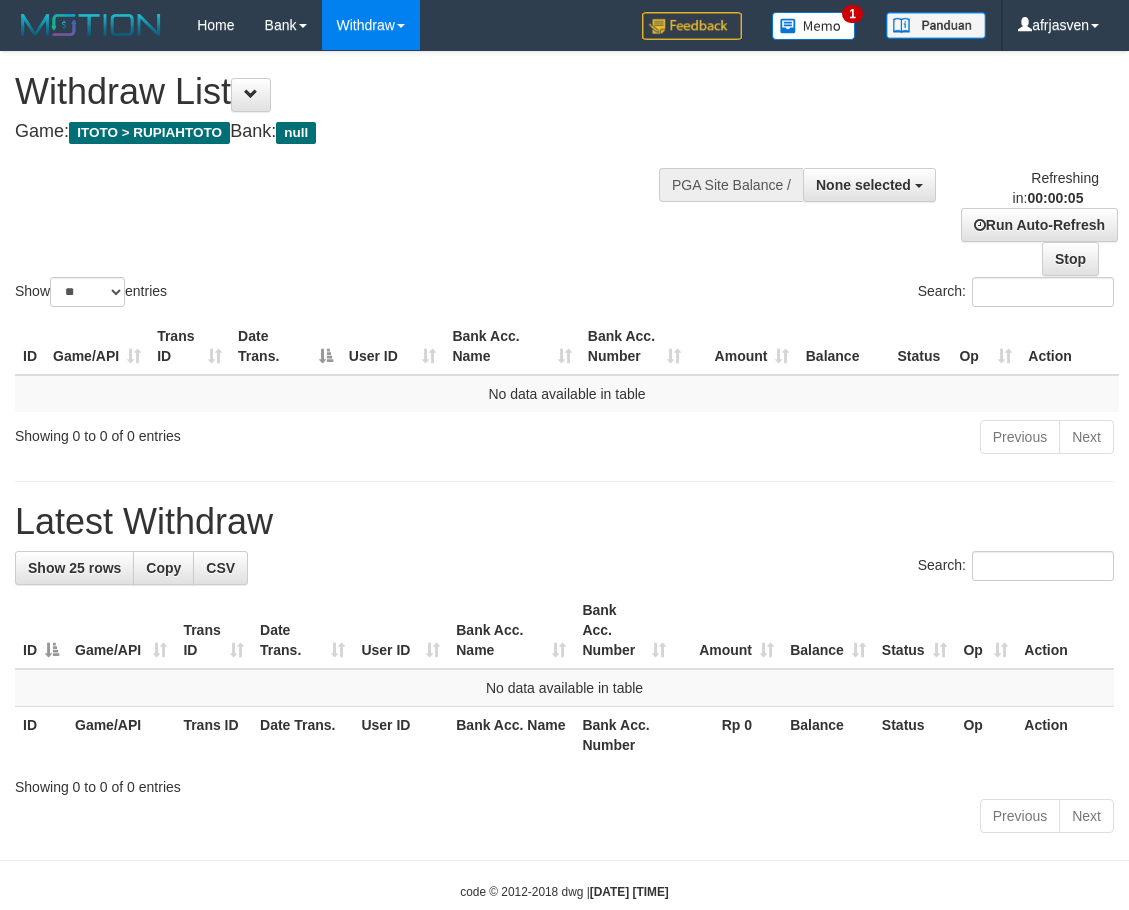 scroll, scrollTop: 0, scrollLeft: 0, axis: both 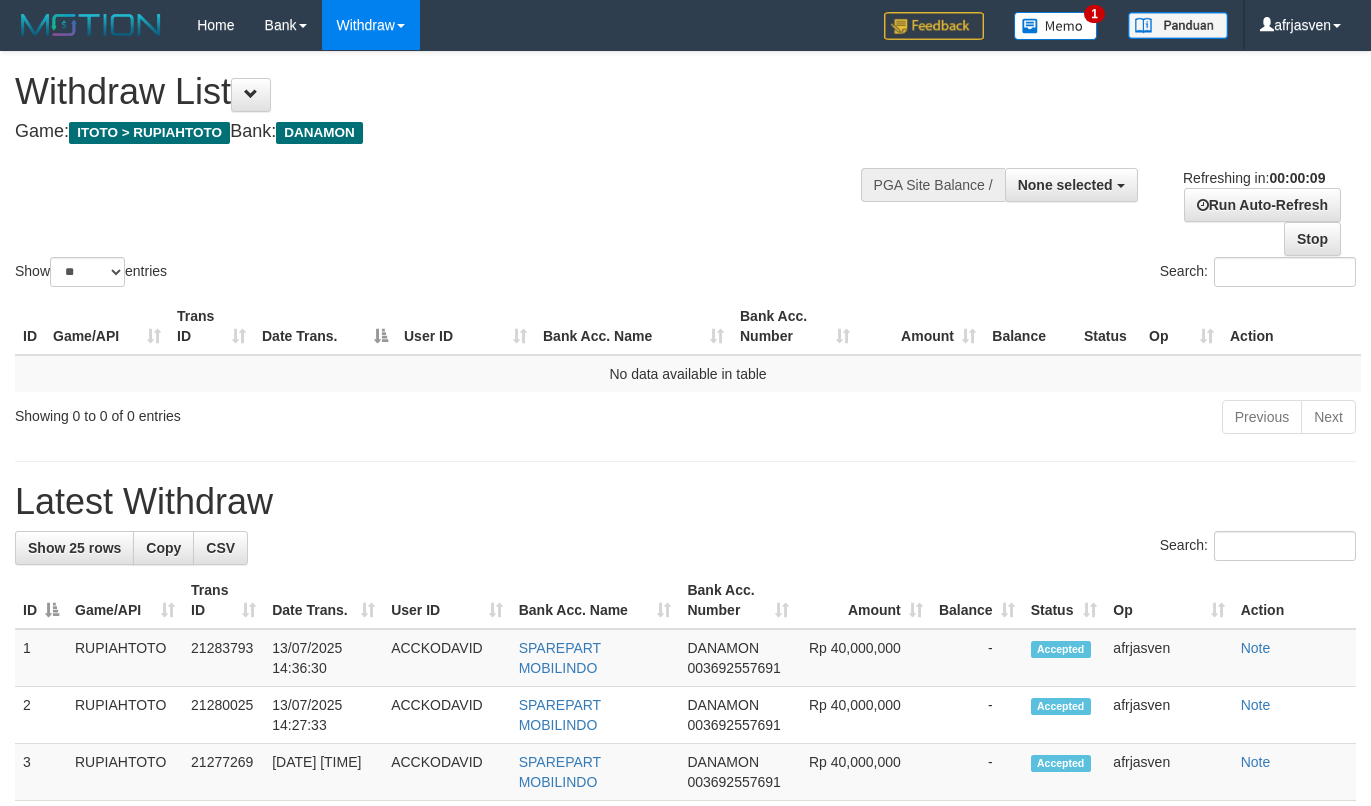 select 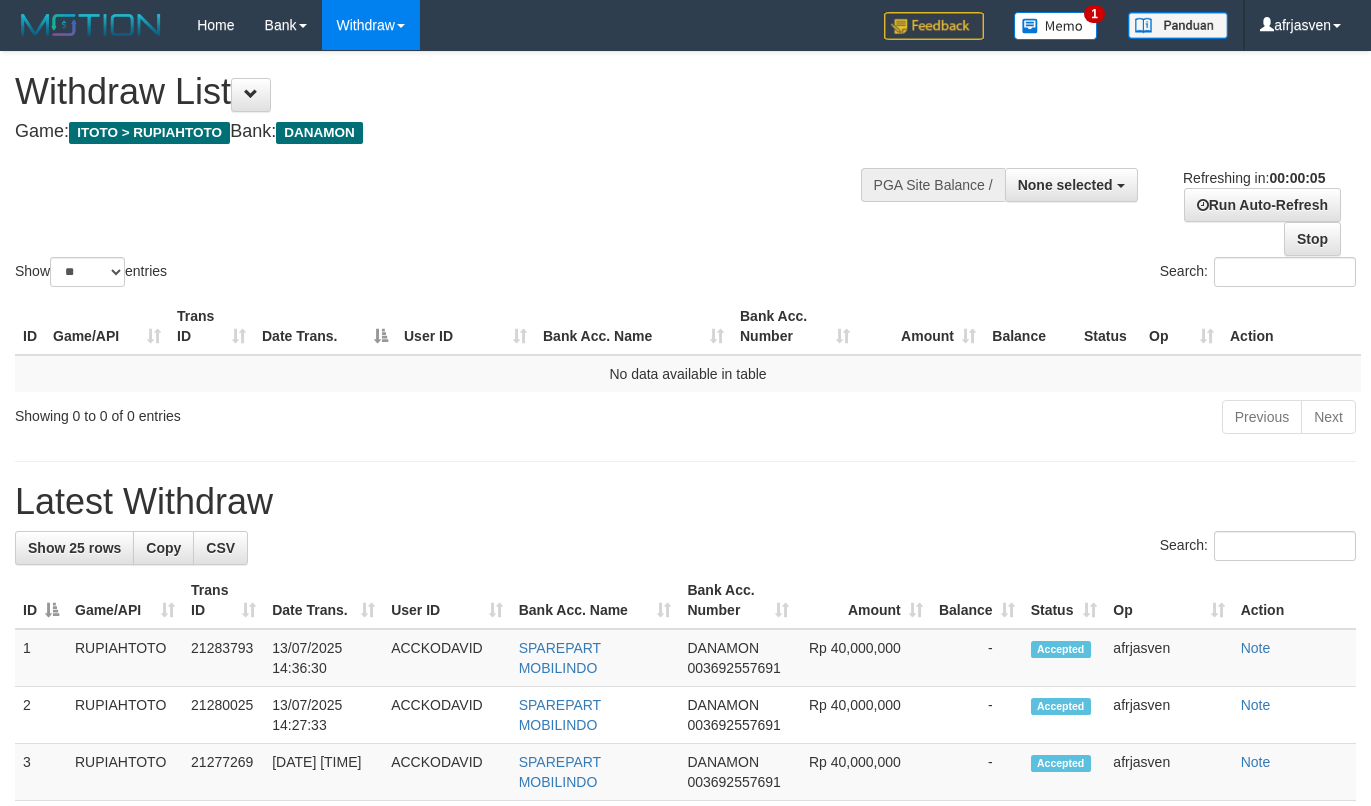 scroll, scrollTop: 0, scrollLeft: 0, axis: both 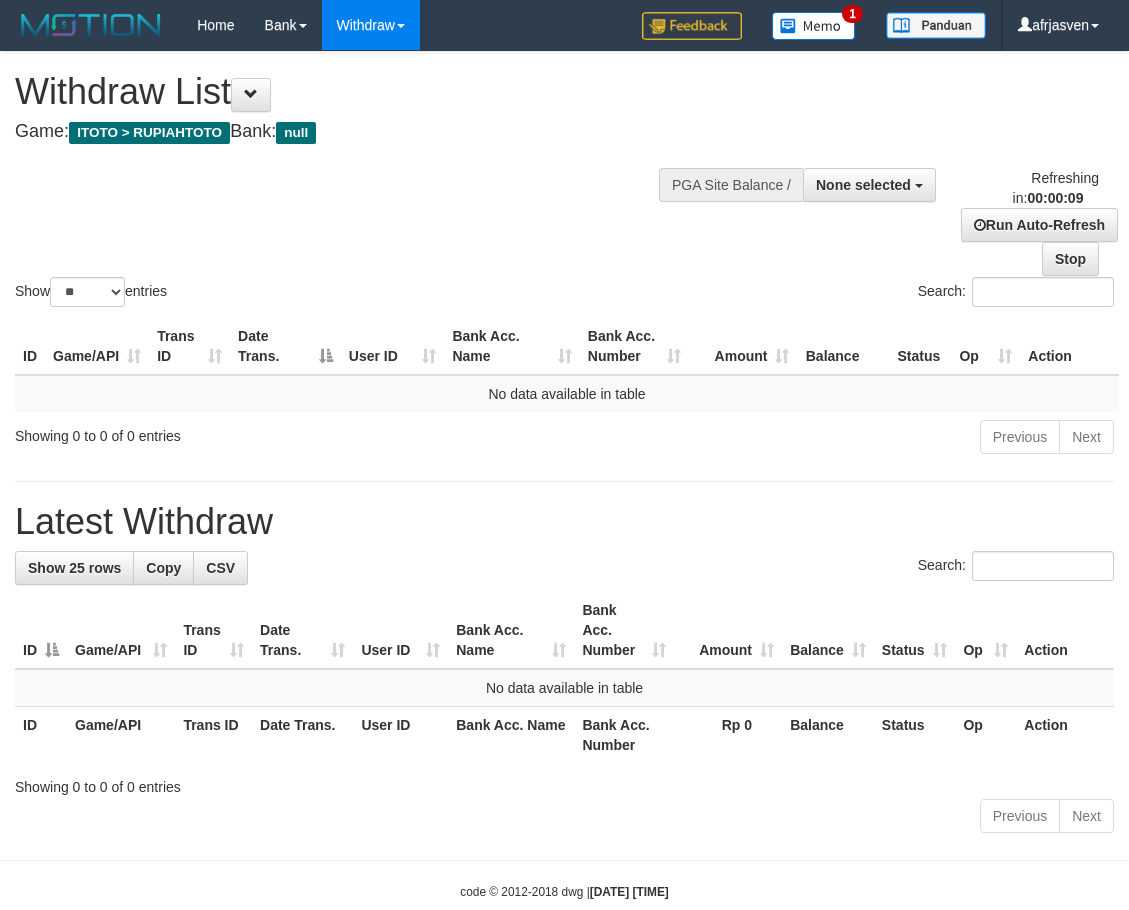 select 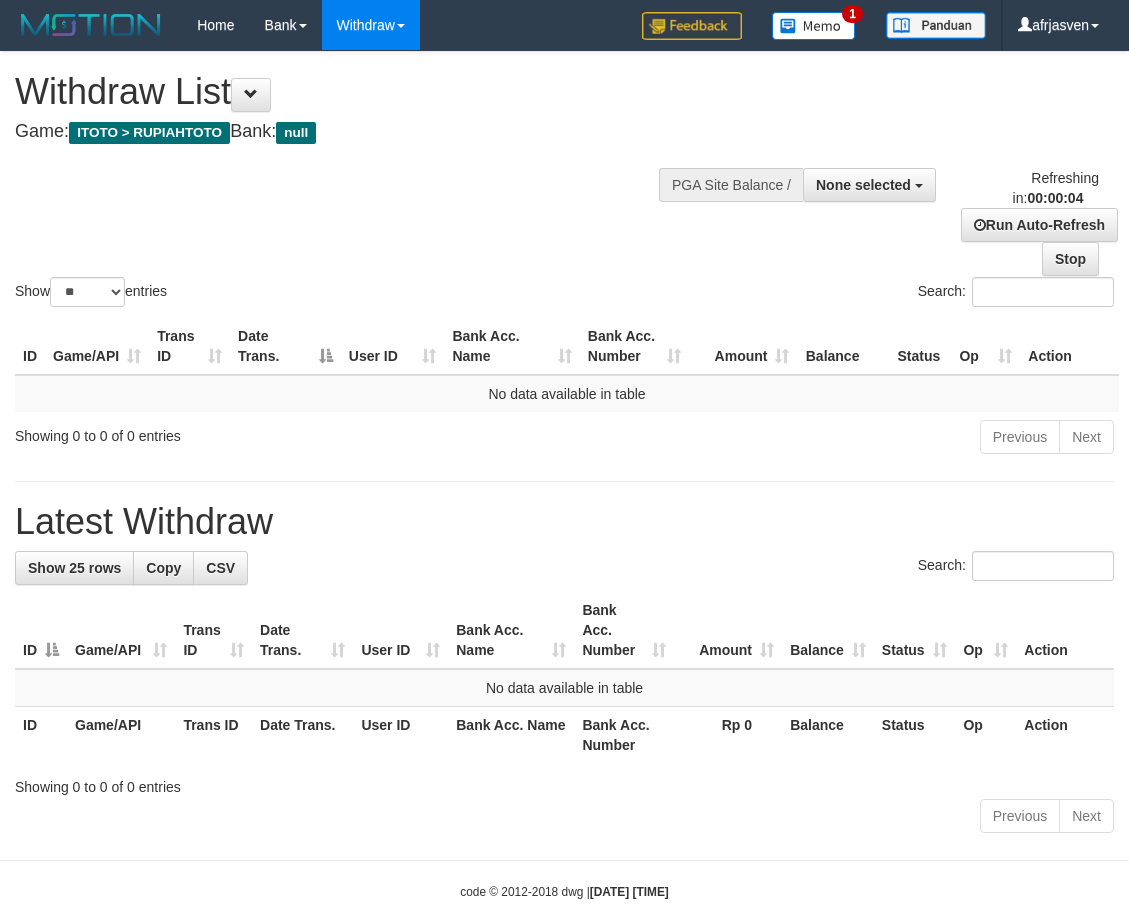 scroll, scrollTop: 0, scrollLeft: 0, axis: both 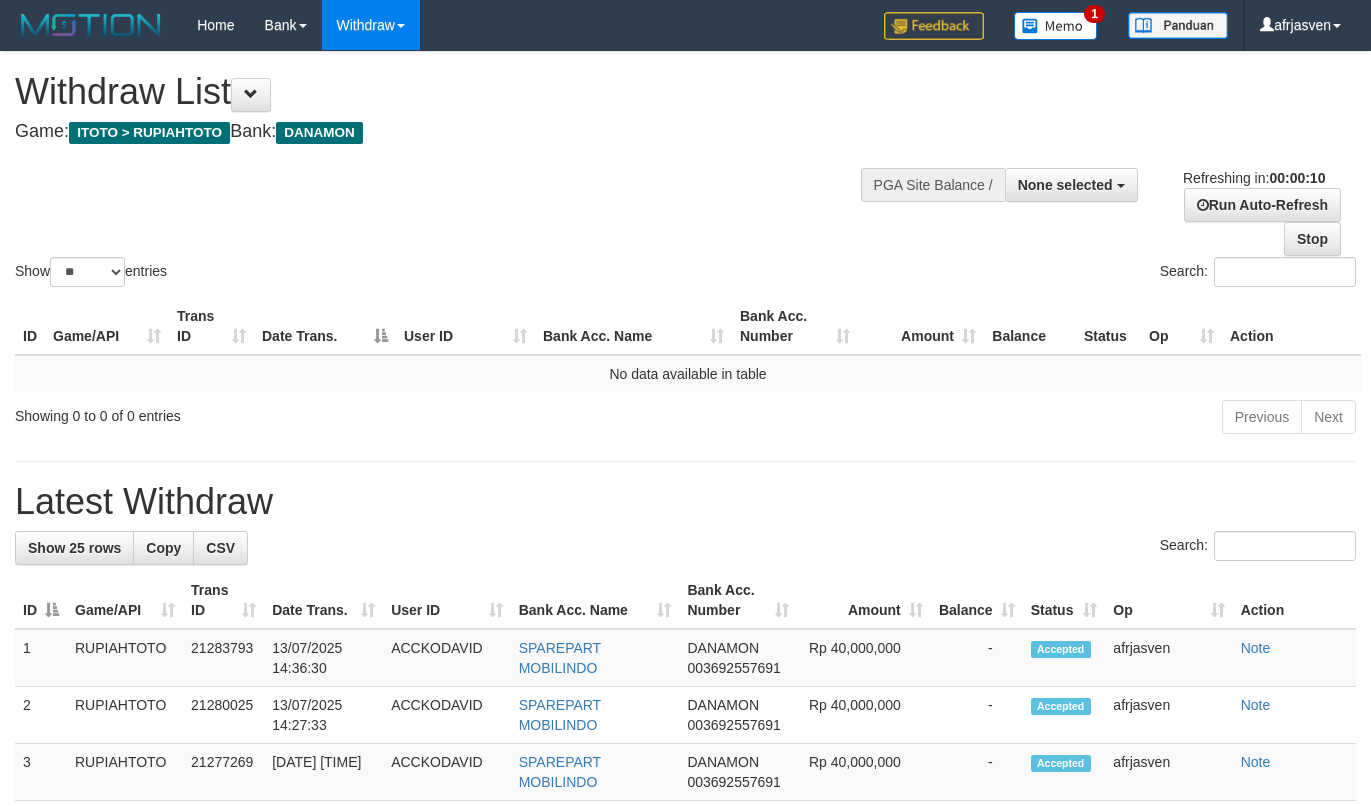 select 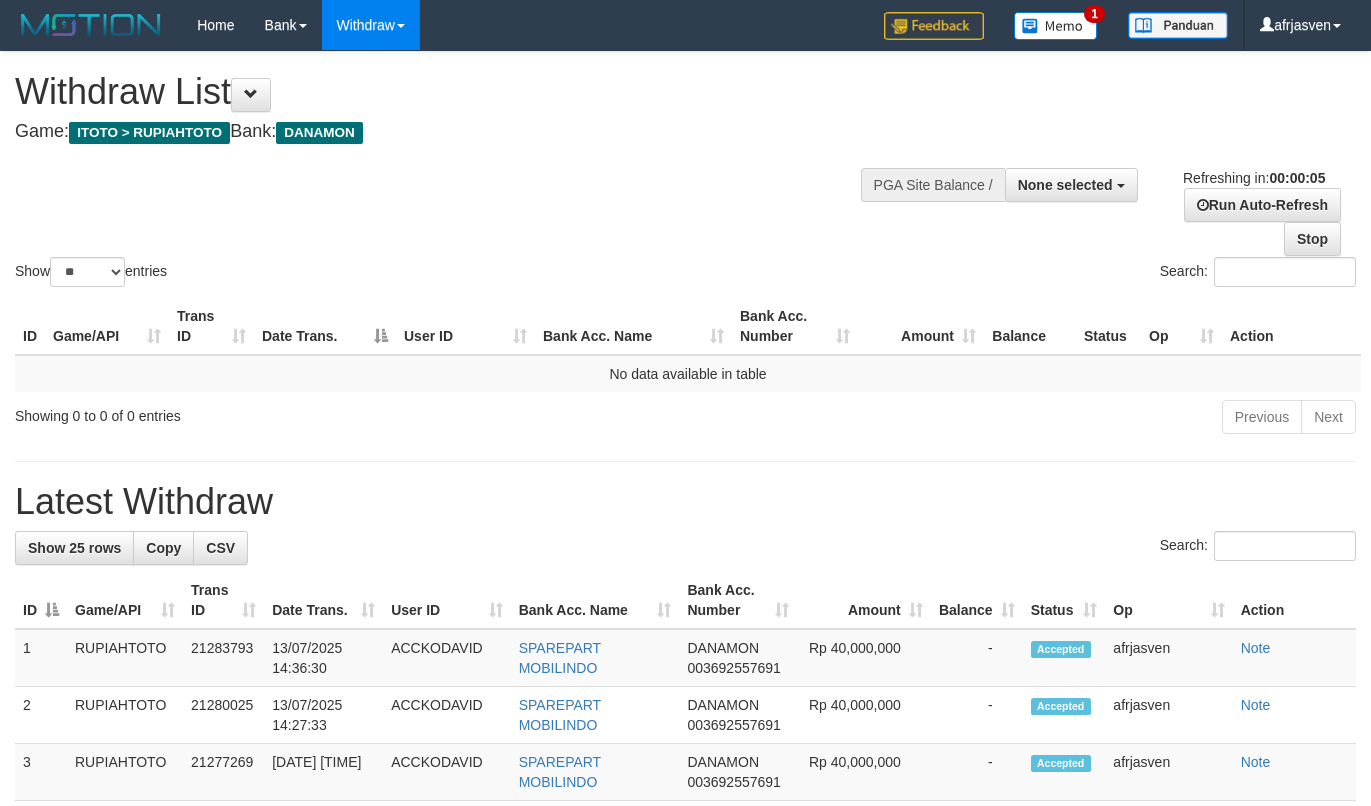 scroll, scrollTop: 0, scrollLeft: 0, axis: both 